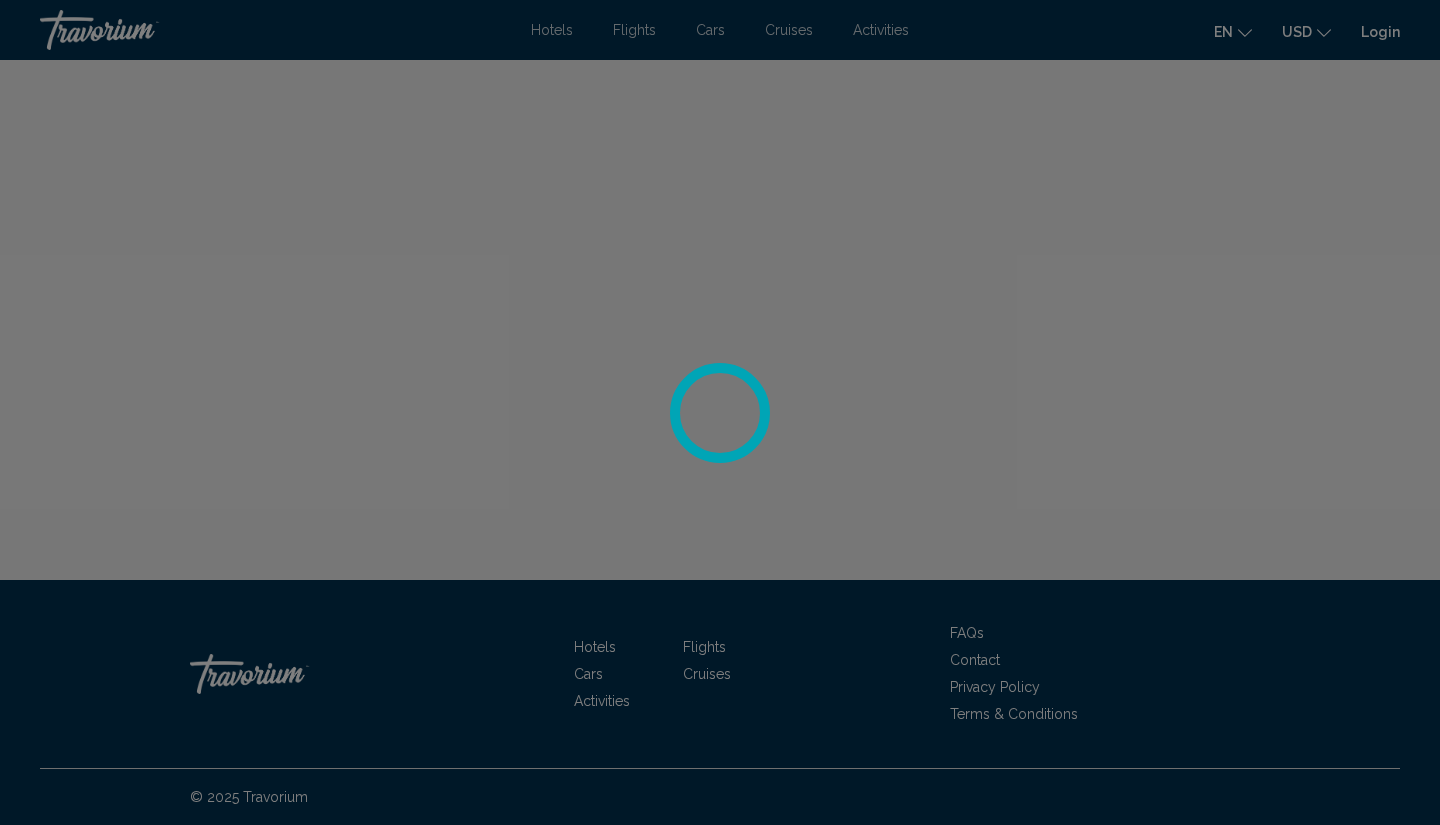 scroll, scrollTop: 0, scrollLeft: 0, axis: both 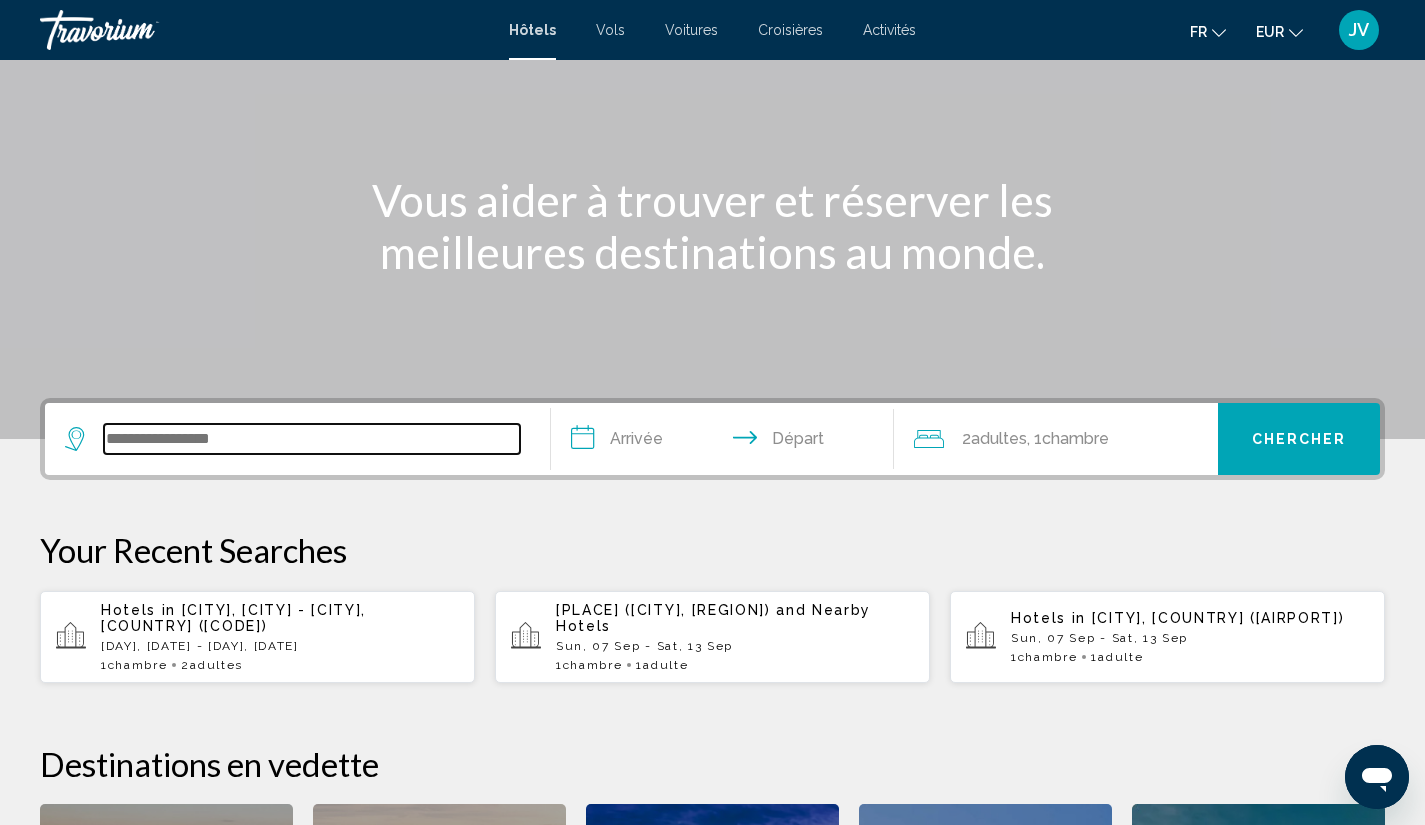click at bounding box center [312, 439] 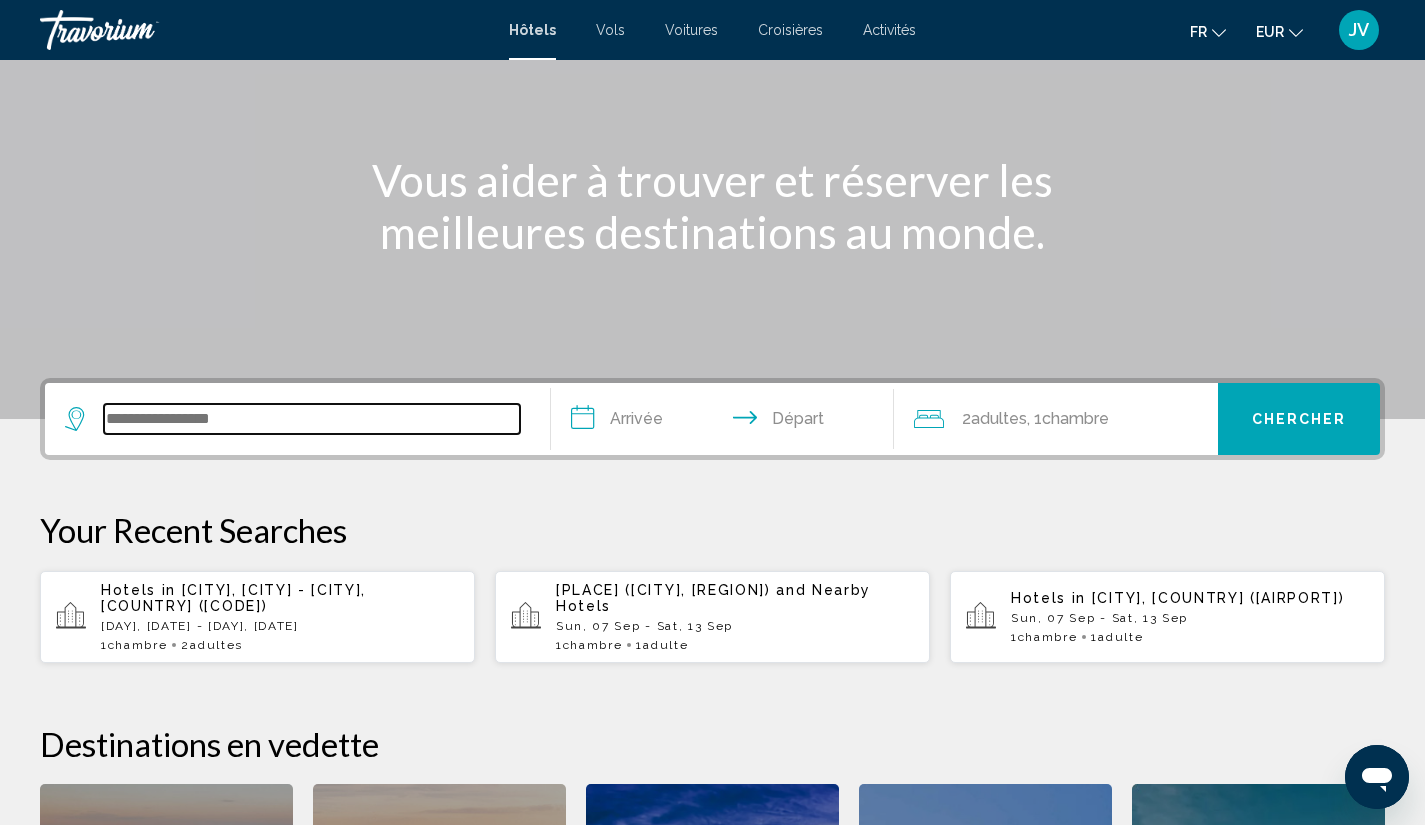 scroll, scrollTop: 180, scrollLeft: 0, axis: vertical 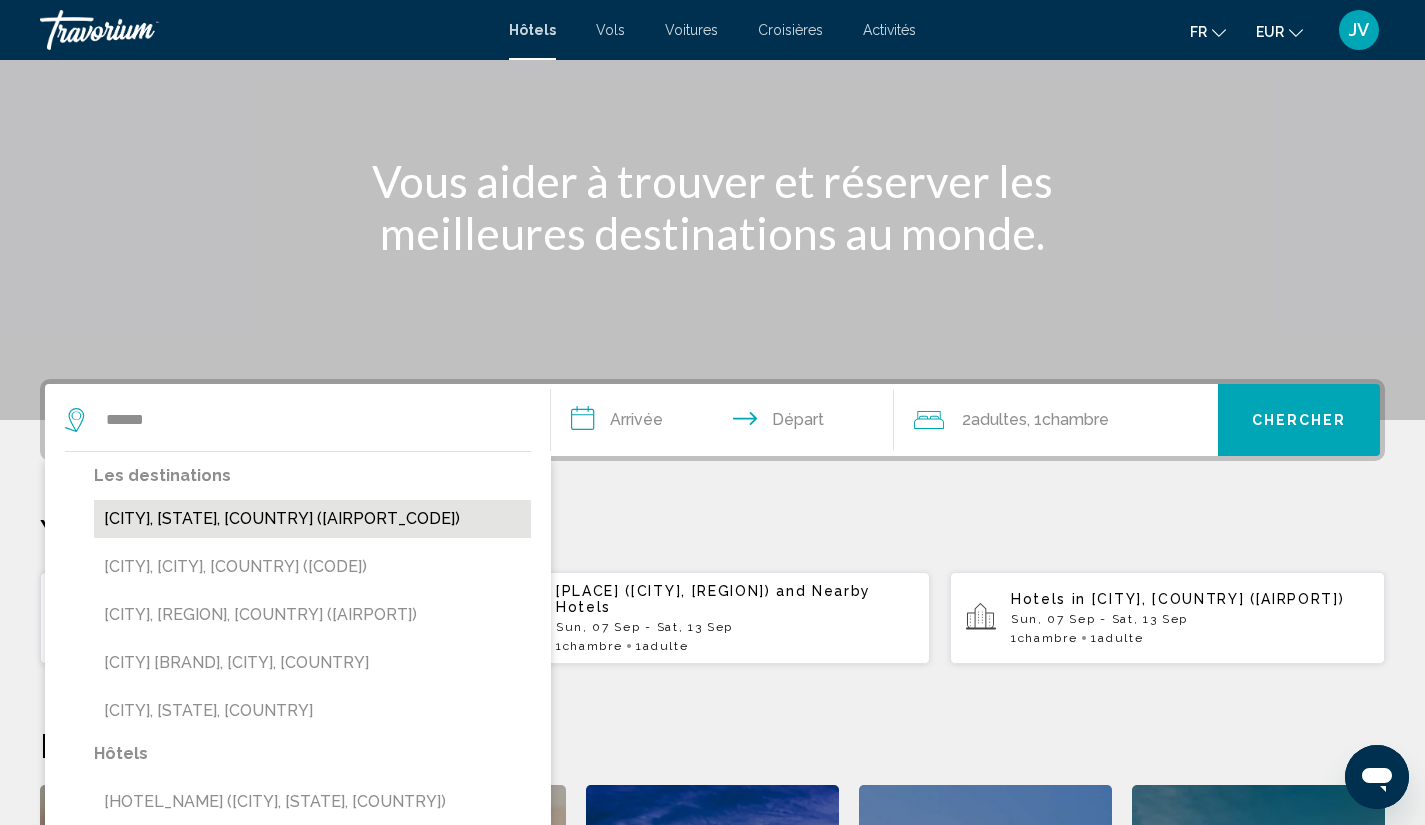 click on "Los Angeles, CA, United States (LAX)" at bounding box center (312, 519) 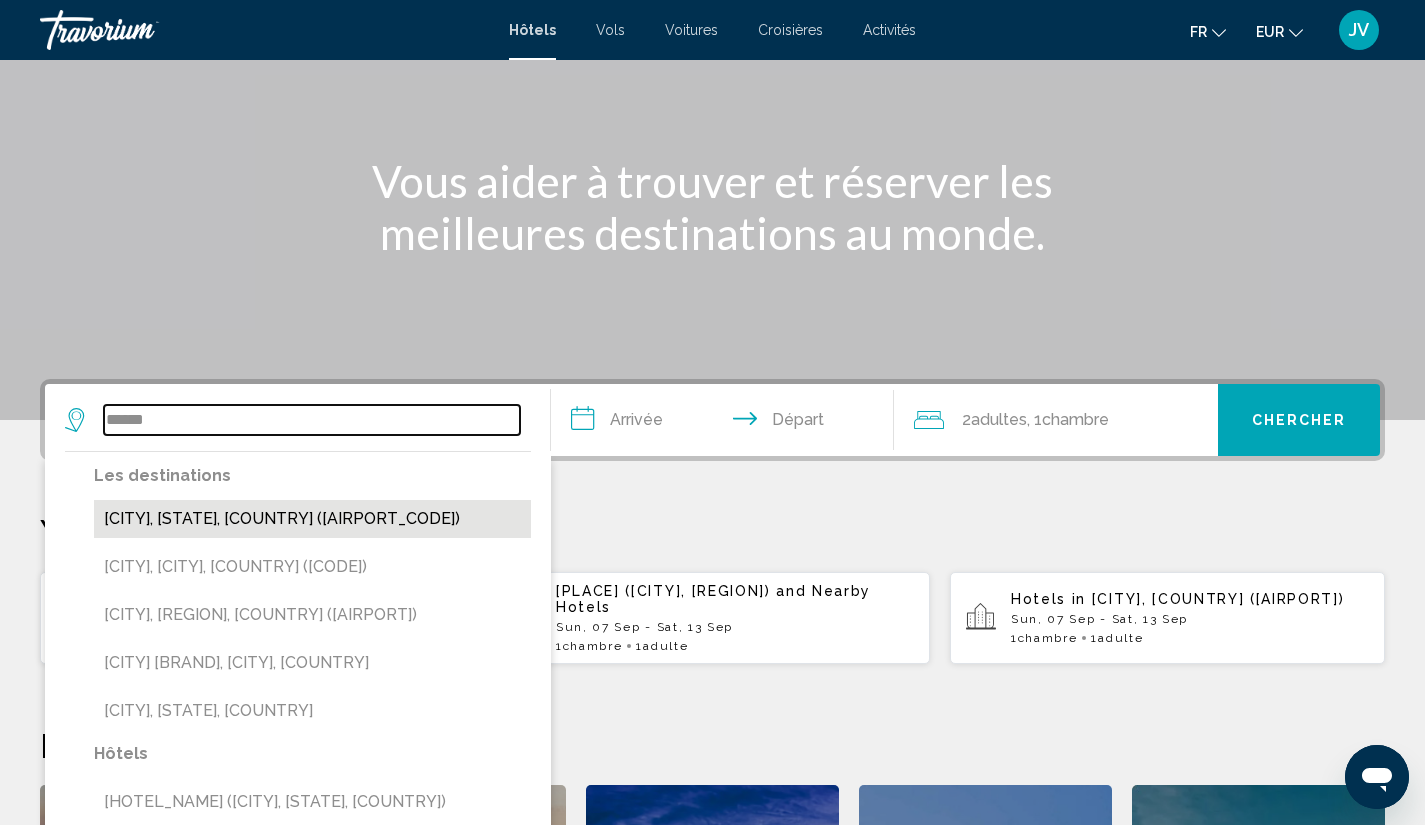 type on "**********" 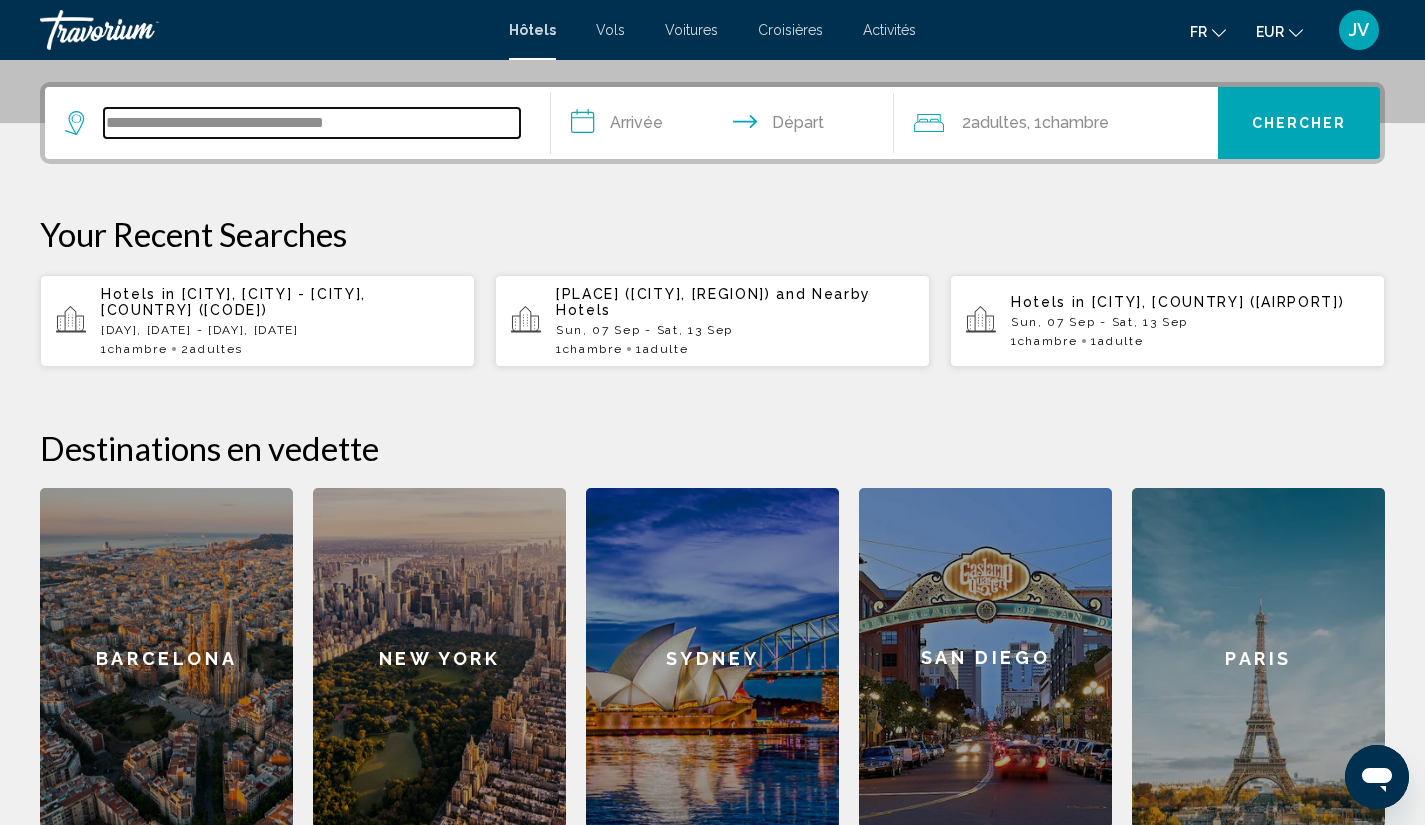 scroll, scrollTop: 494, scrollLeft: 0, axis: vertical 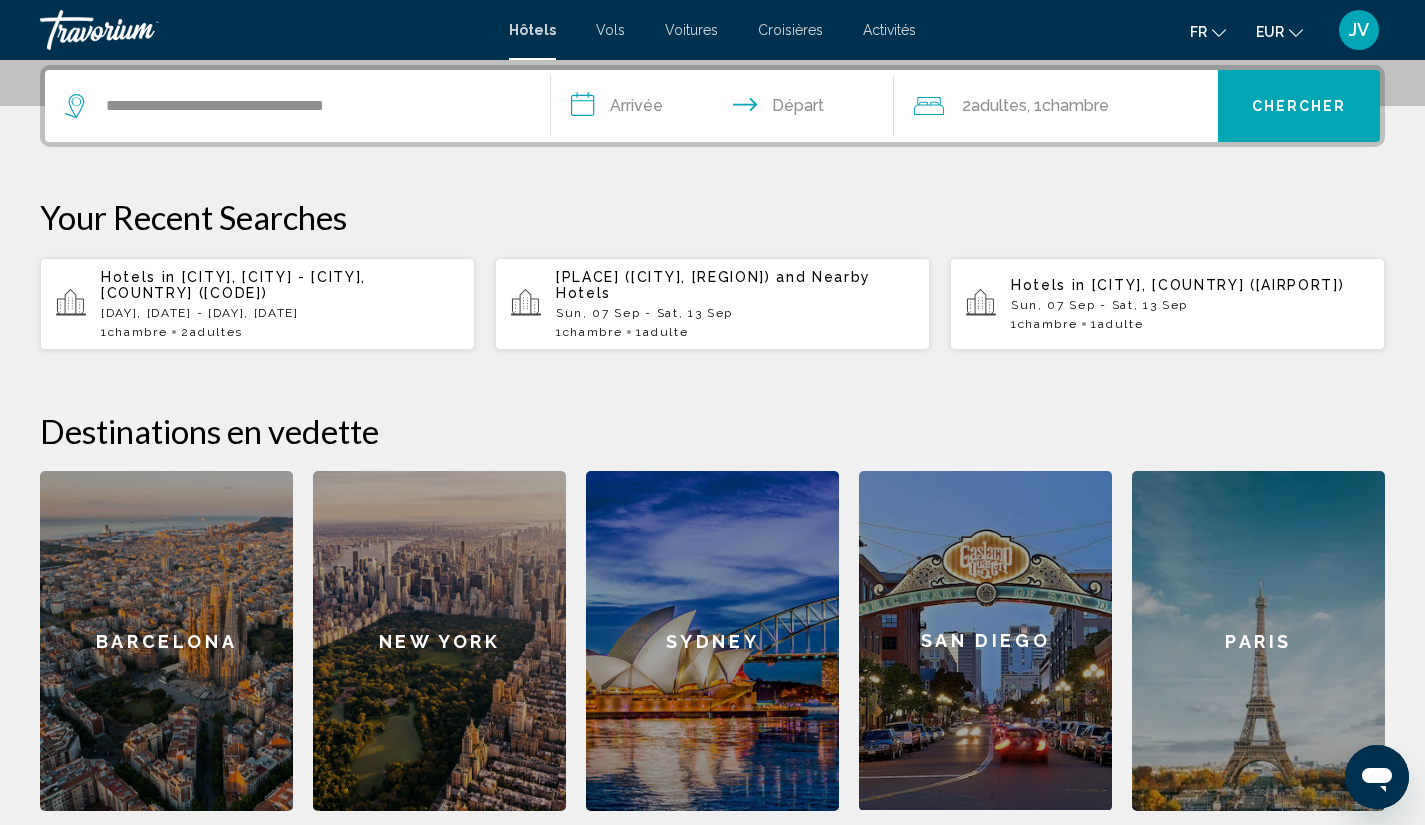 click on "**********" at bounding box center (727, 109) 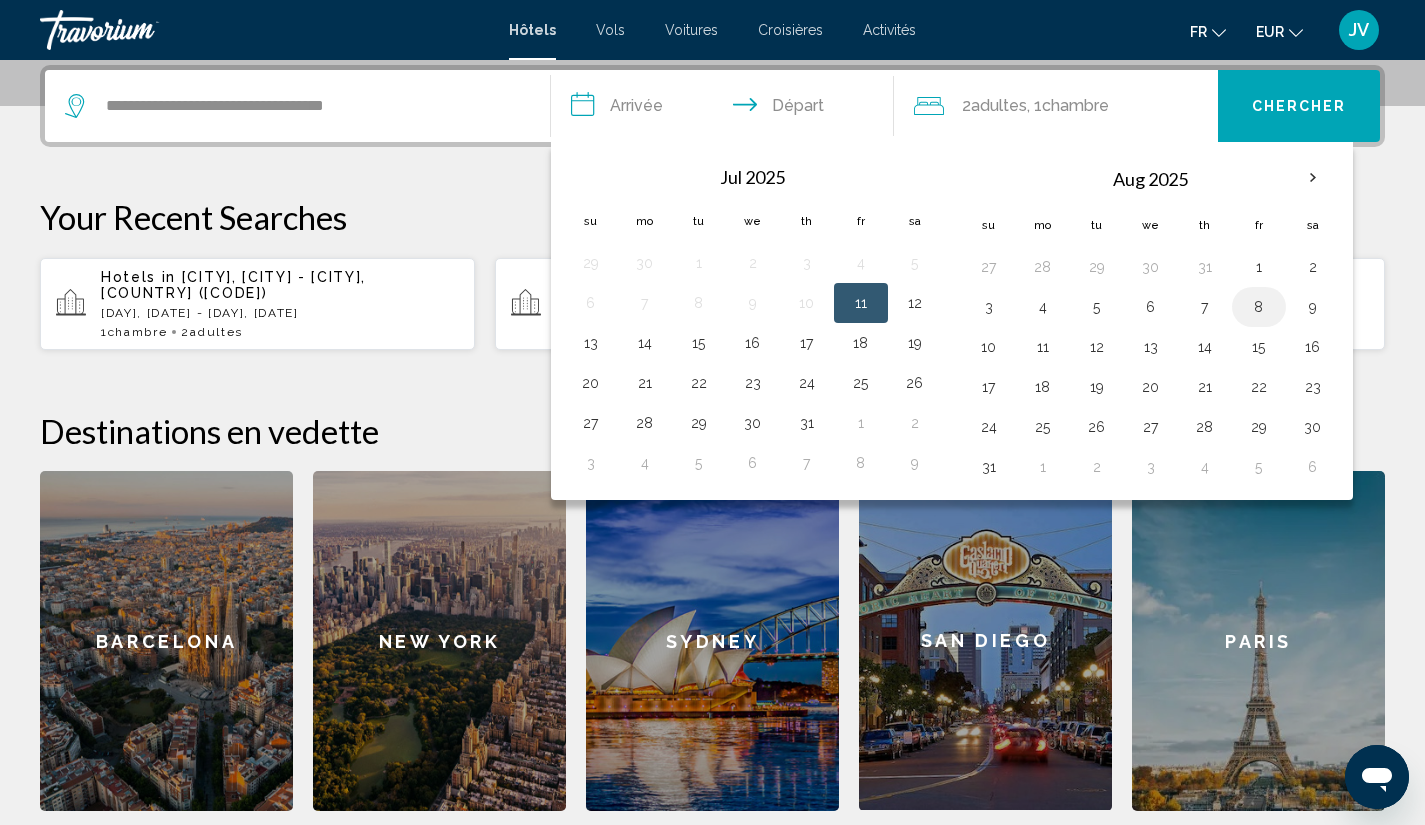 click on "8" at bounding box center [1259, 307] 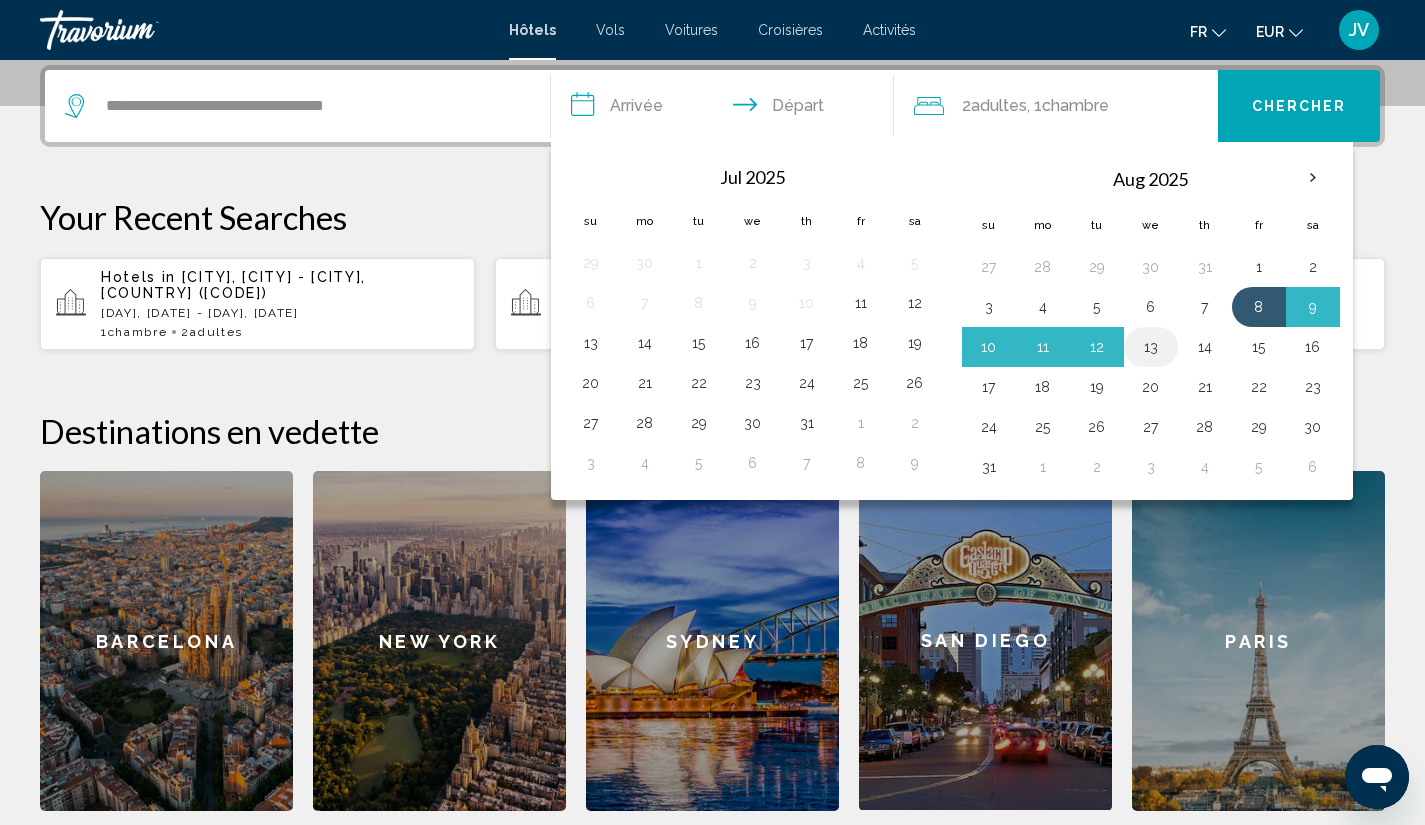 click on "13" at bounding box center [1151, 347] 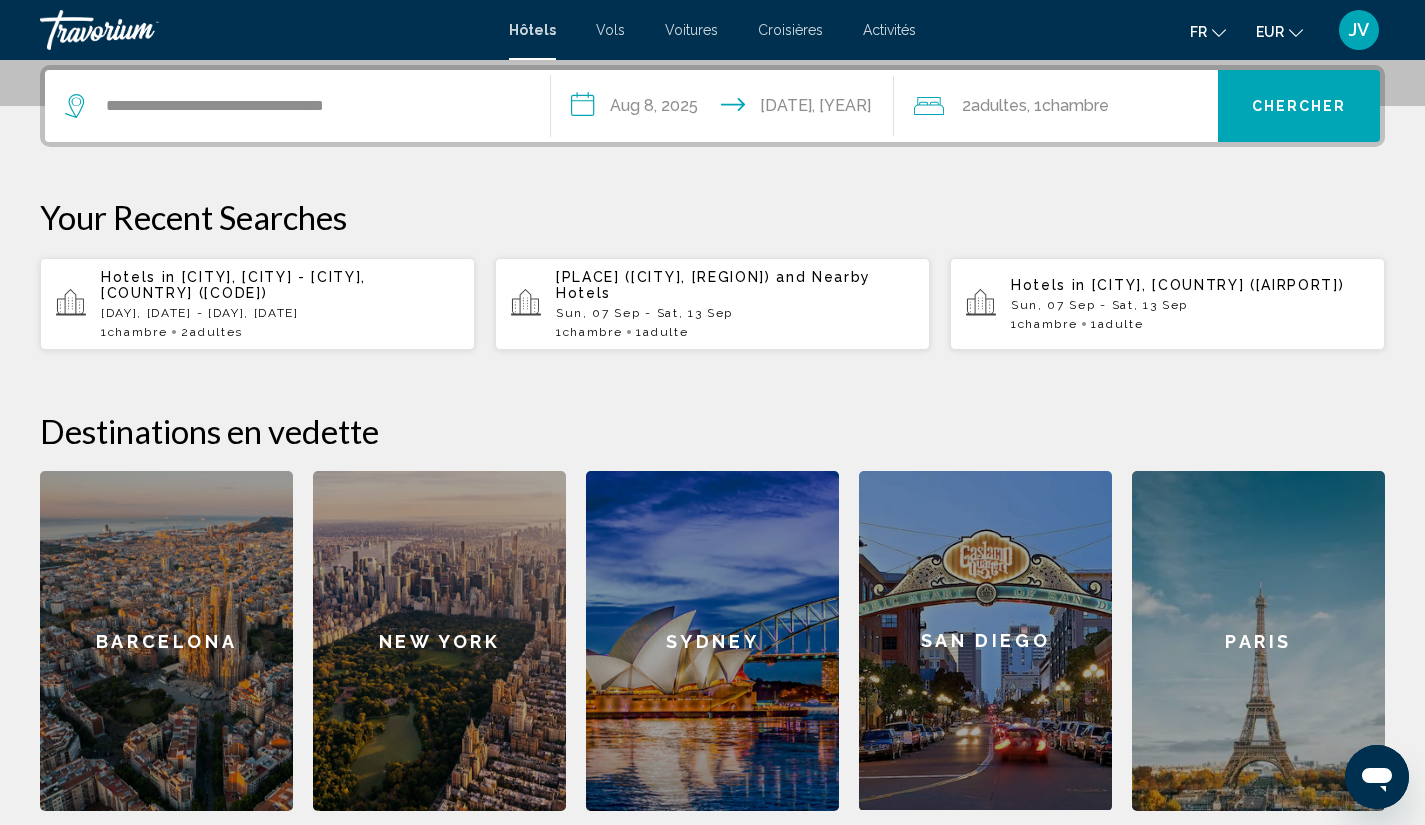 click on "**********" at bounding box center [727, 109] 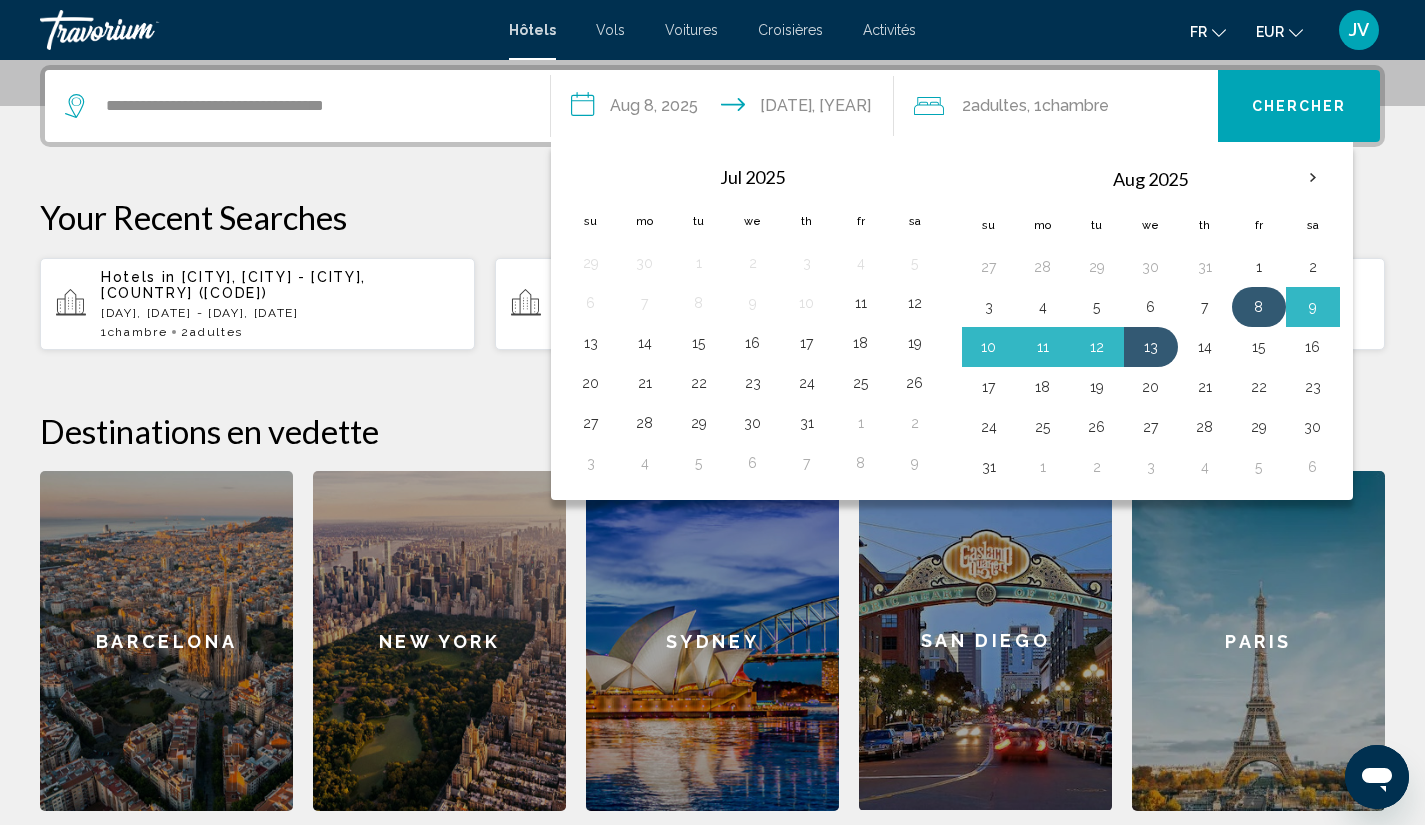 click on "8" at bounding box center [1259, 307] 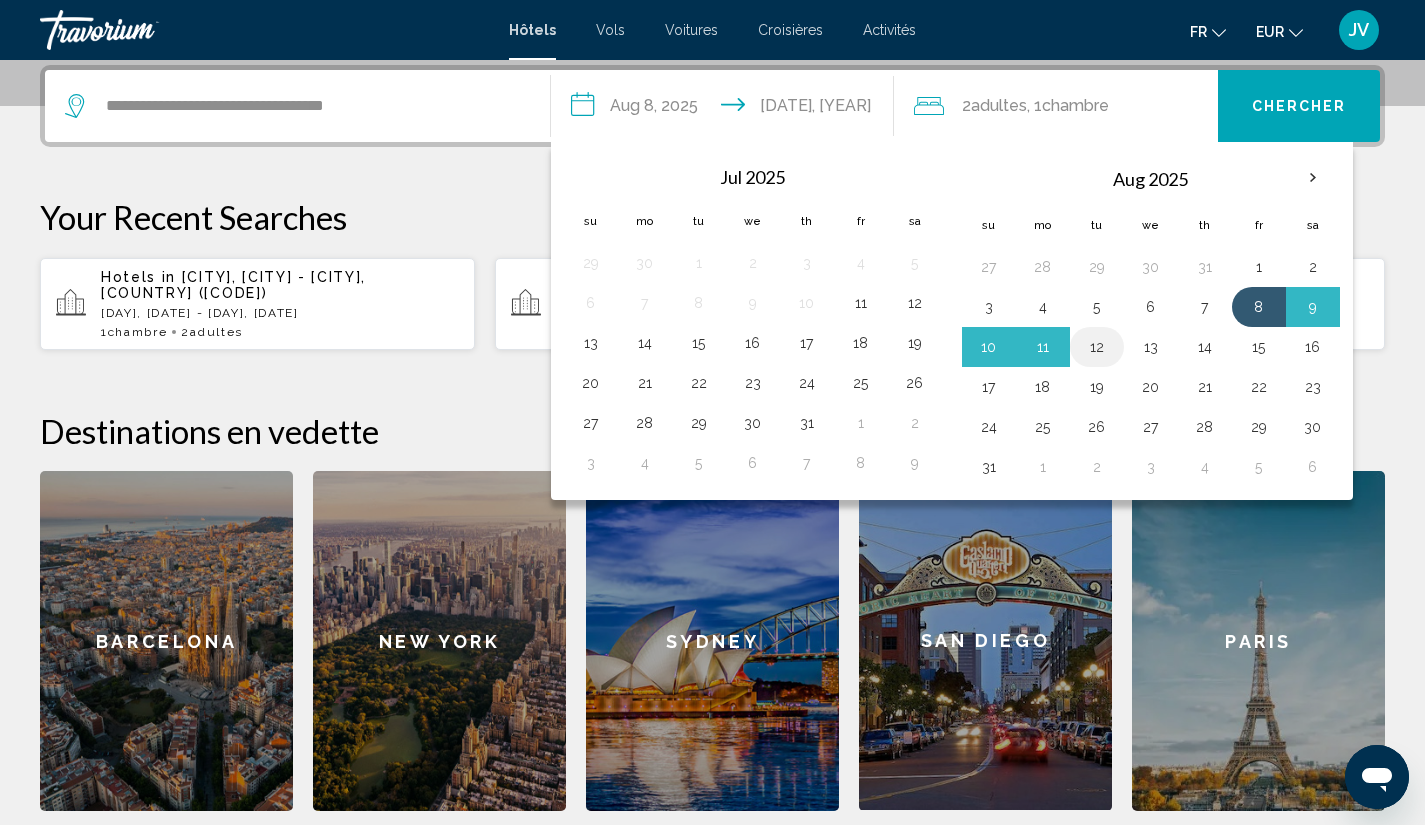 click on "12" at bounding box center [1097, 347] 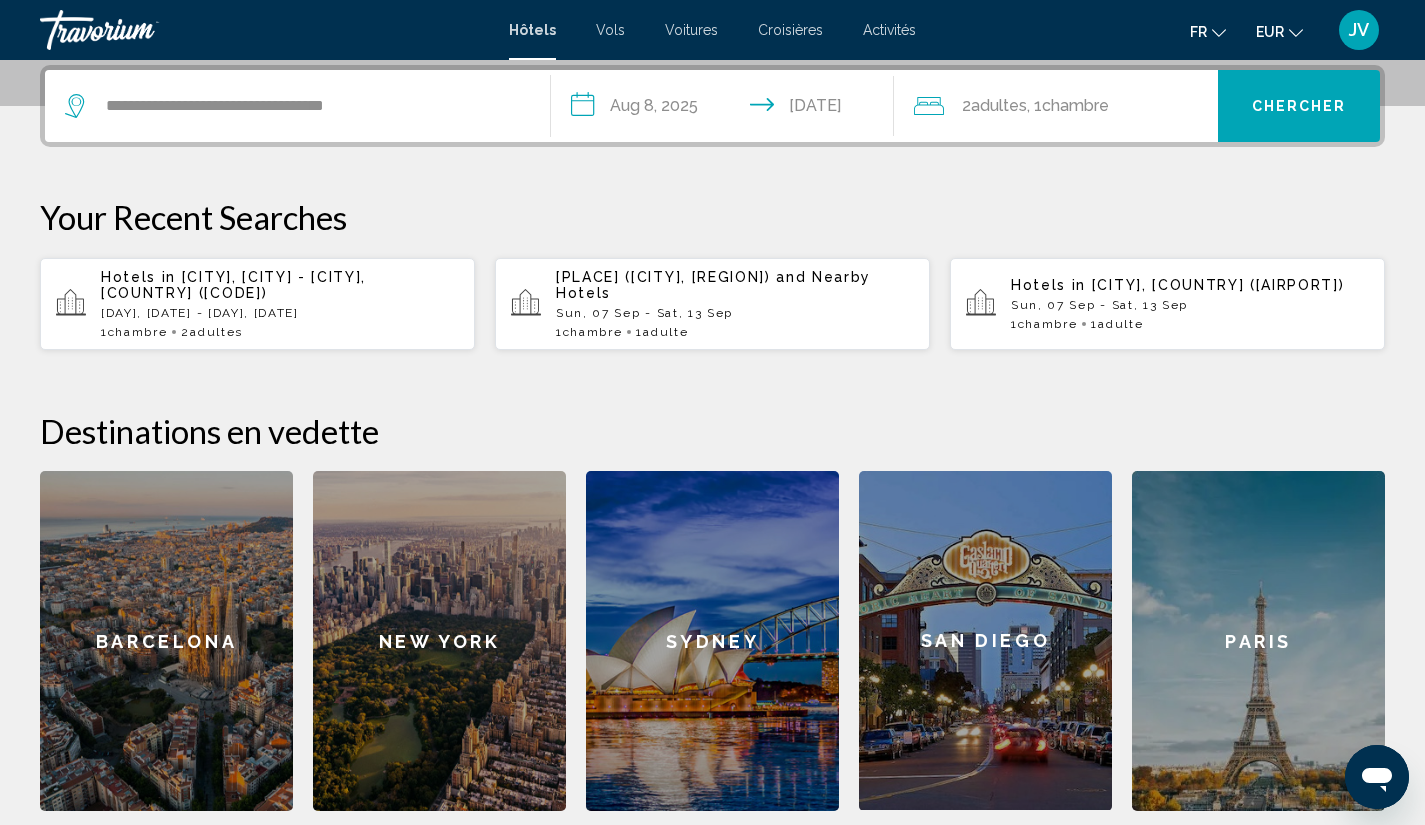 click on "Chambre" 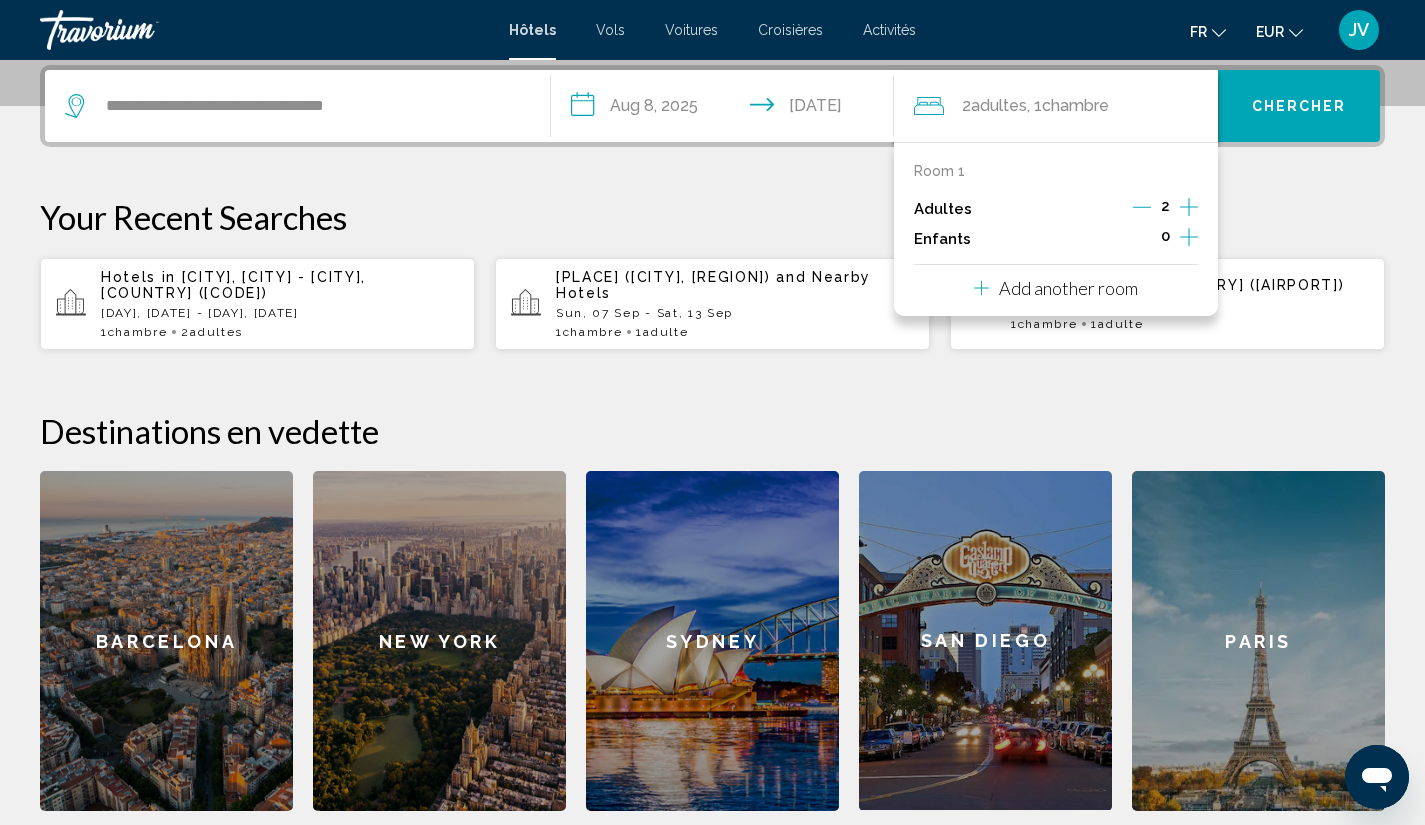 click 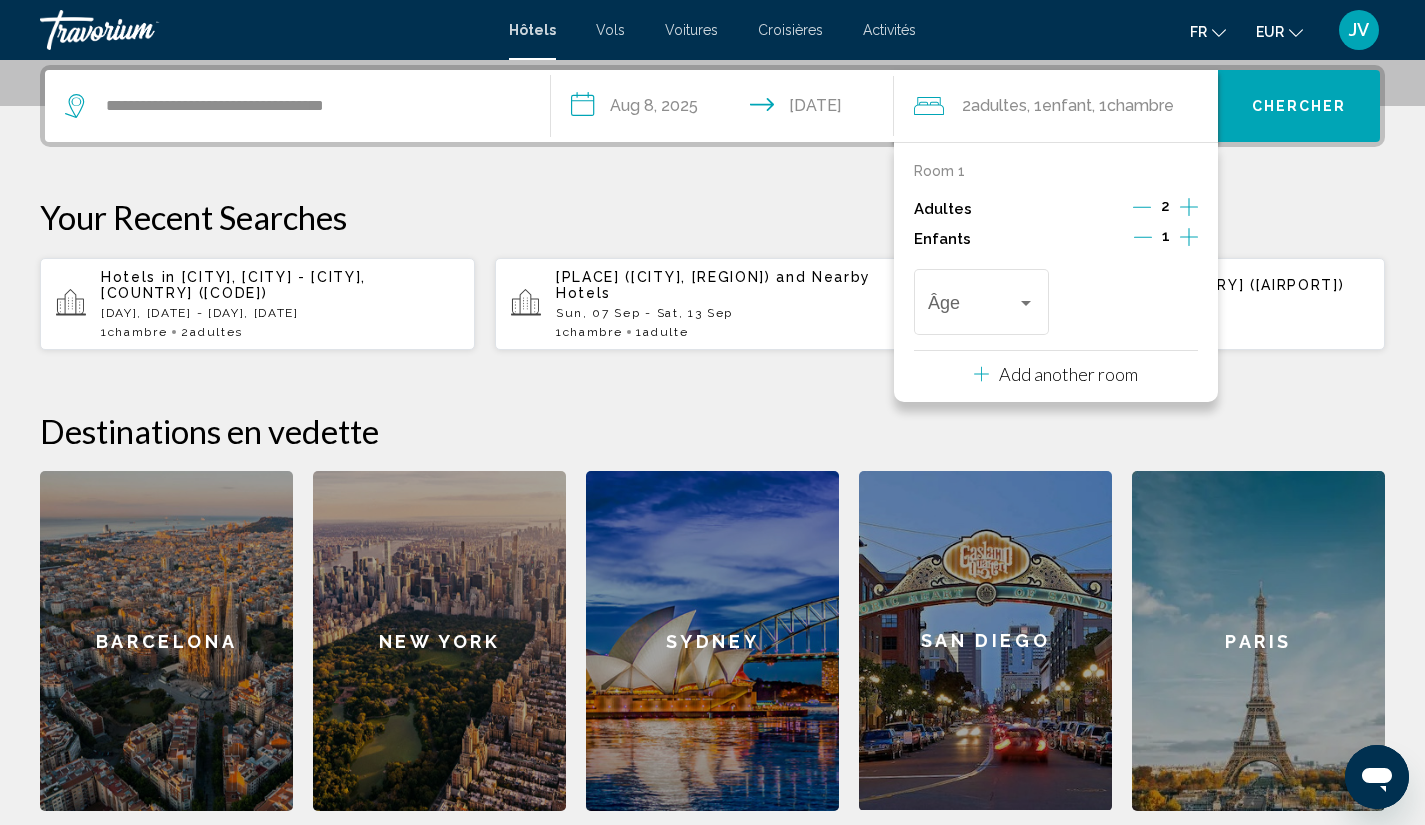click 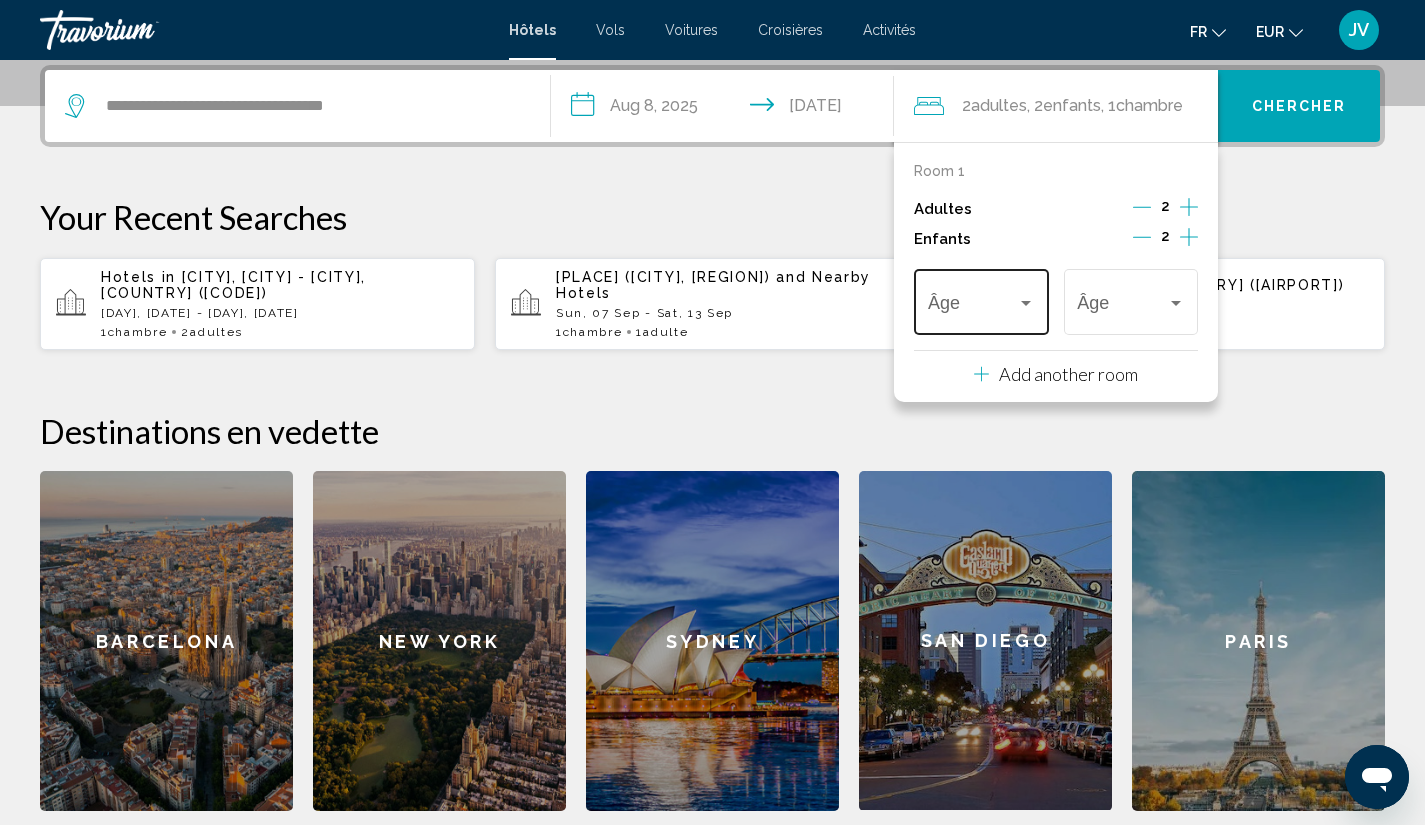 click on "Âge" at bounding box center (981, 299) 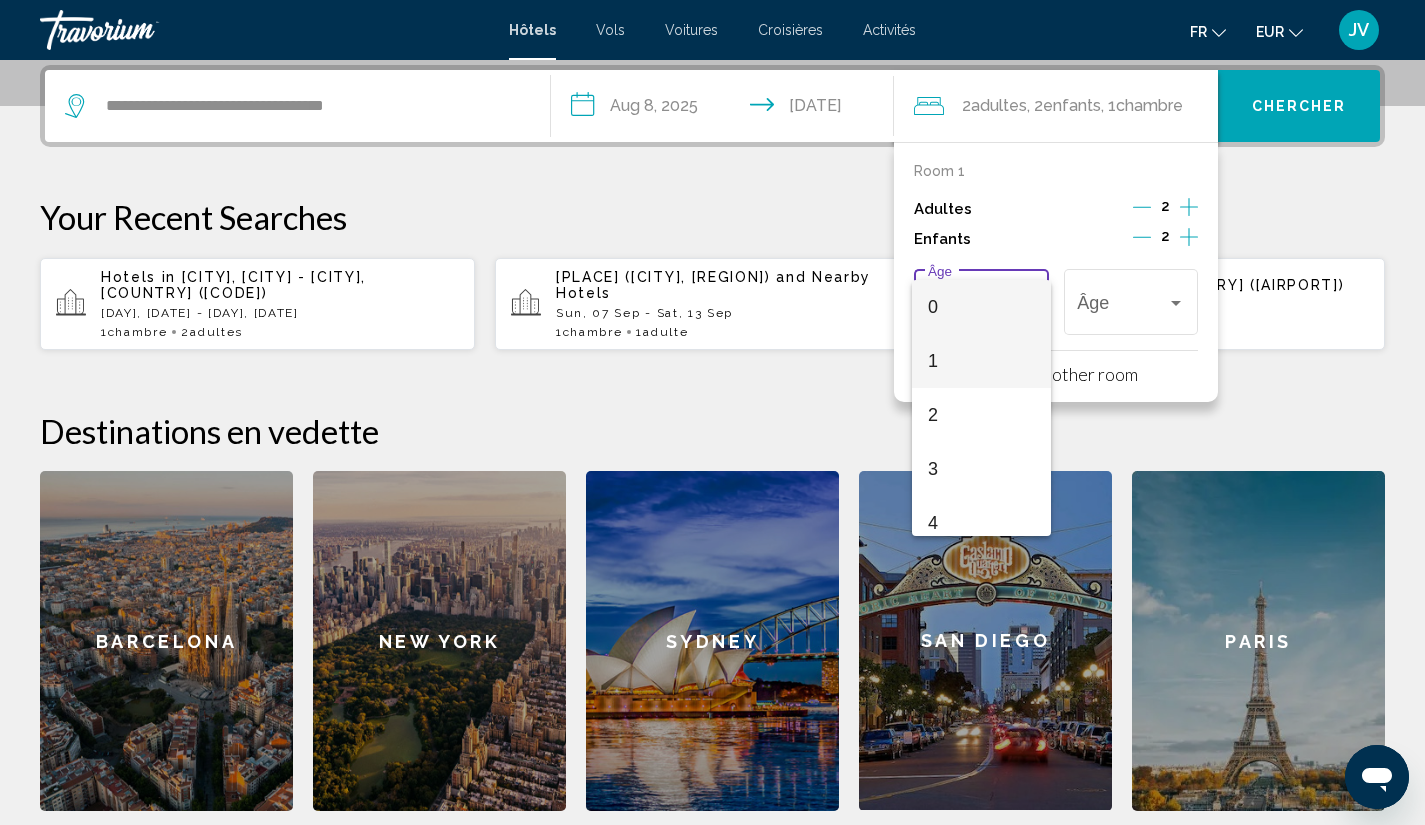 click on "1" at bounding box center [981, 361] 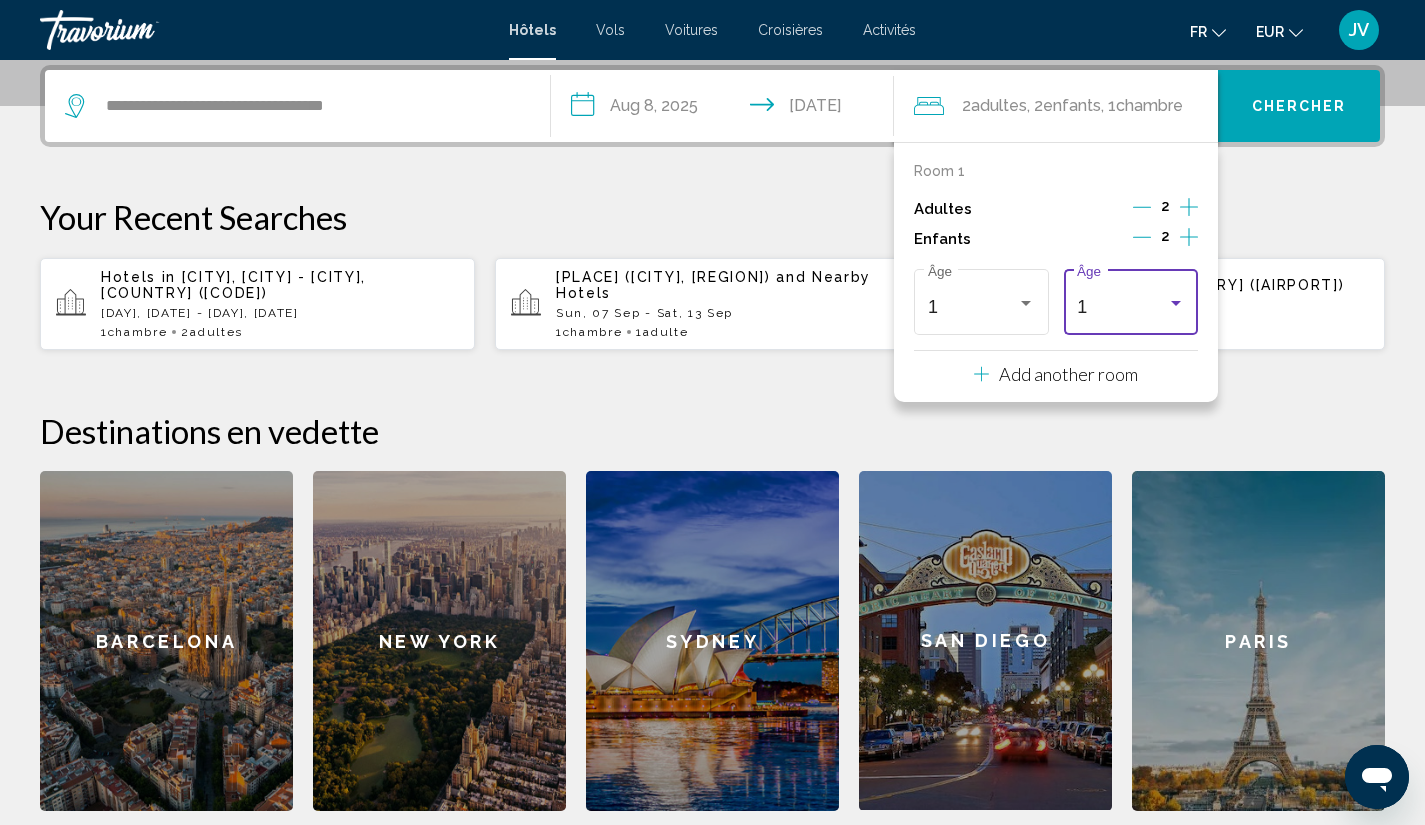 click on "1" at bounding box center [1121, 307] 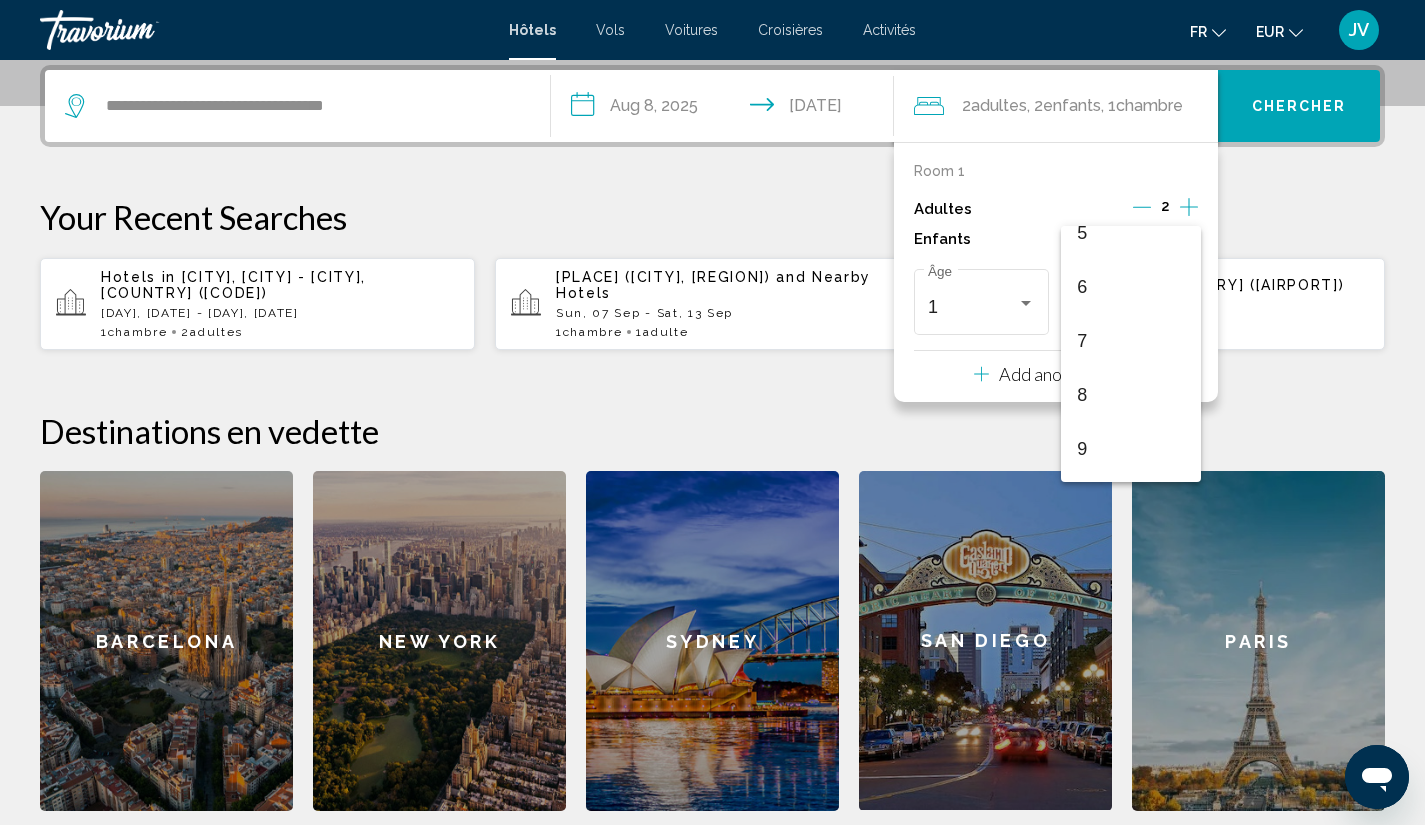 scroll, scrollTop: 296, scrollLeft: 0, axis: vertical 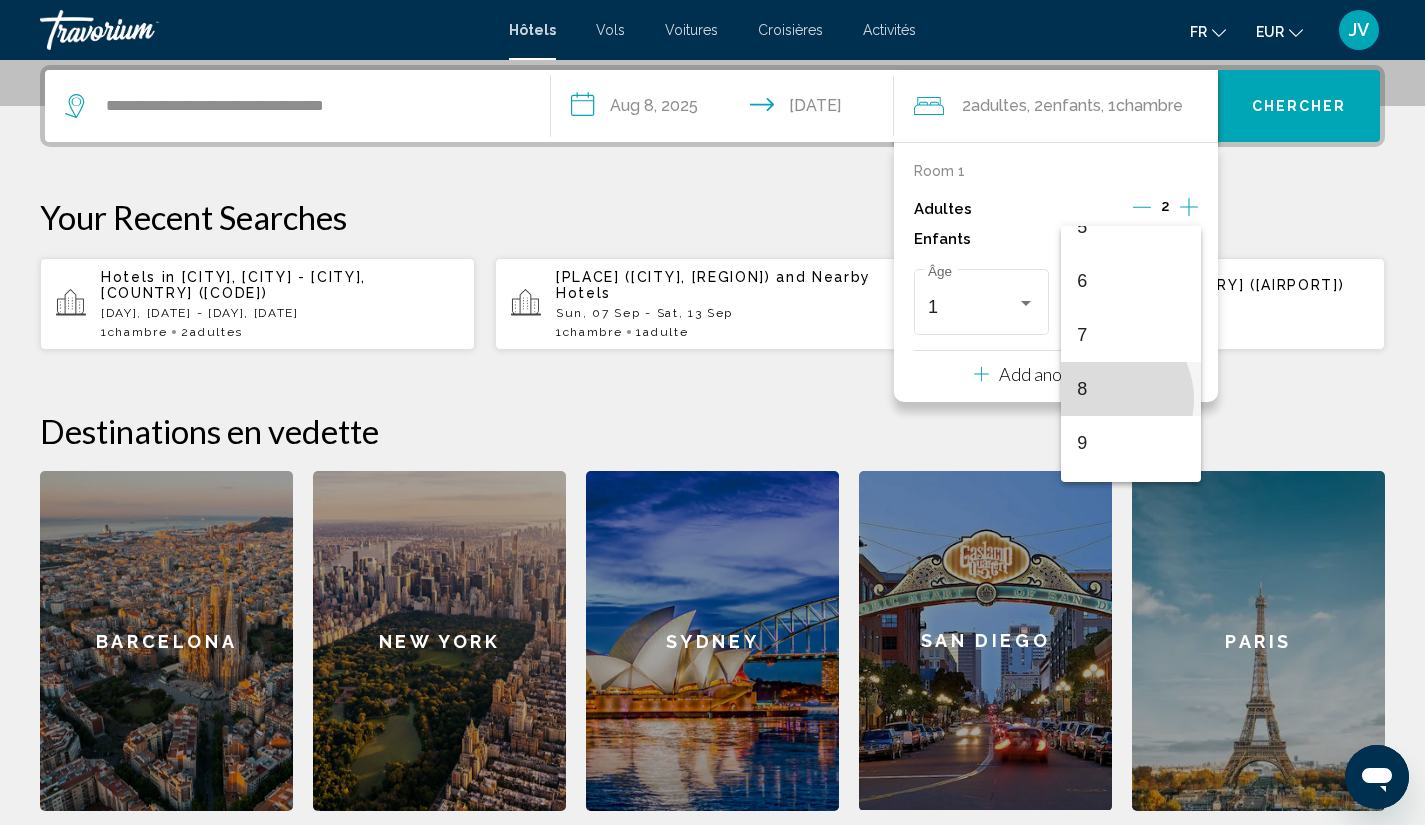 click on "8" at bounding box center (1130, 389) 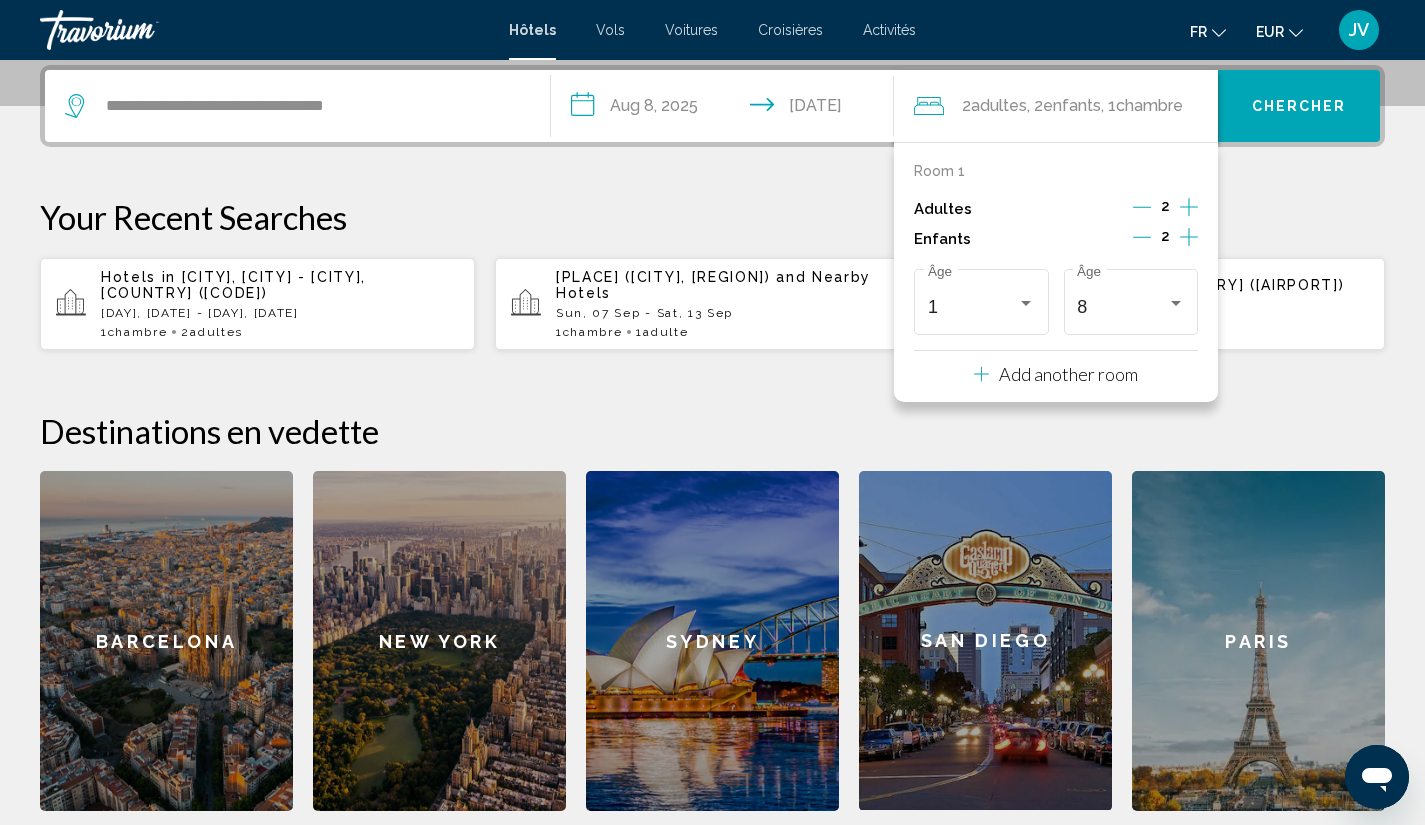 click on "**********" at bounding box center [712, 438] 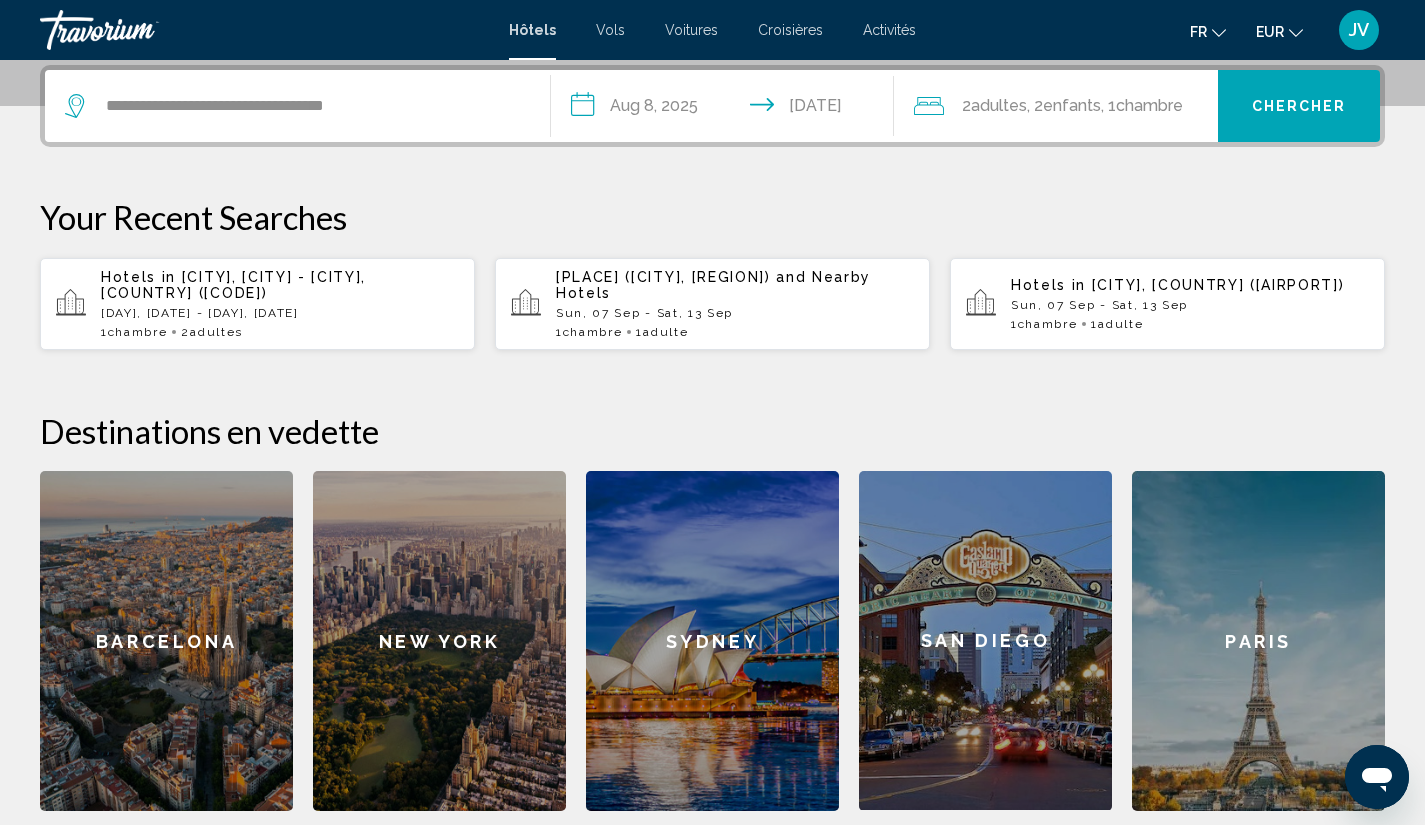 drag, startPoint x: 1307, startPoint y: 112, endPoint x: 1337, endPoint y: 182, distance: 76.15773 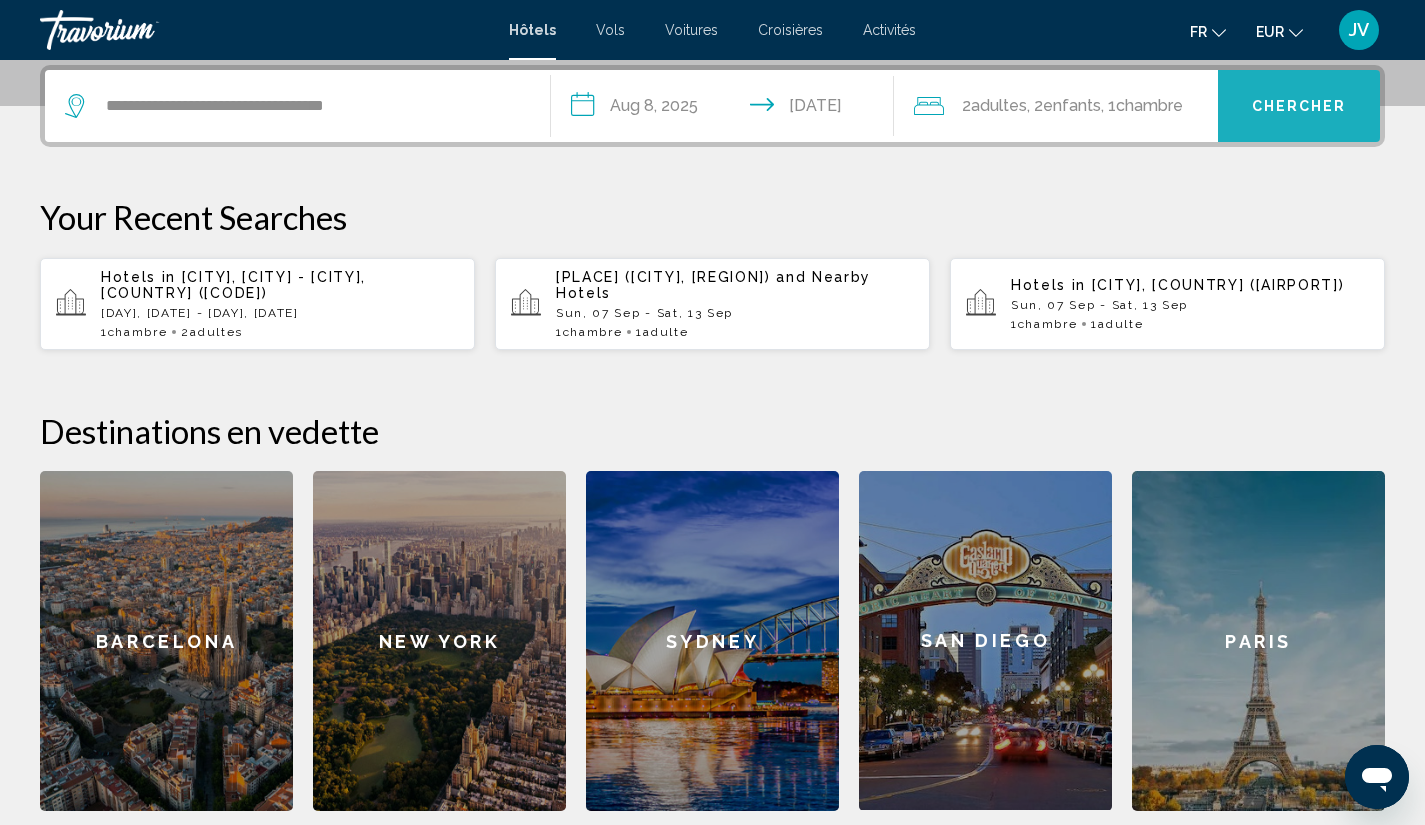 click on "Chercher" at bounding box center [1299, 107] 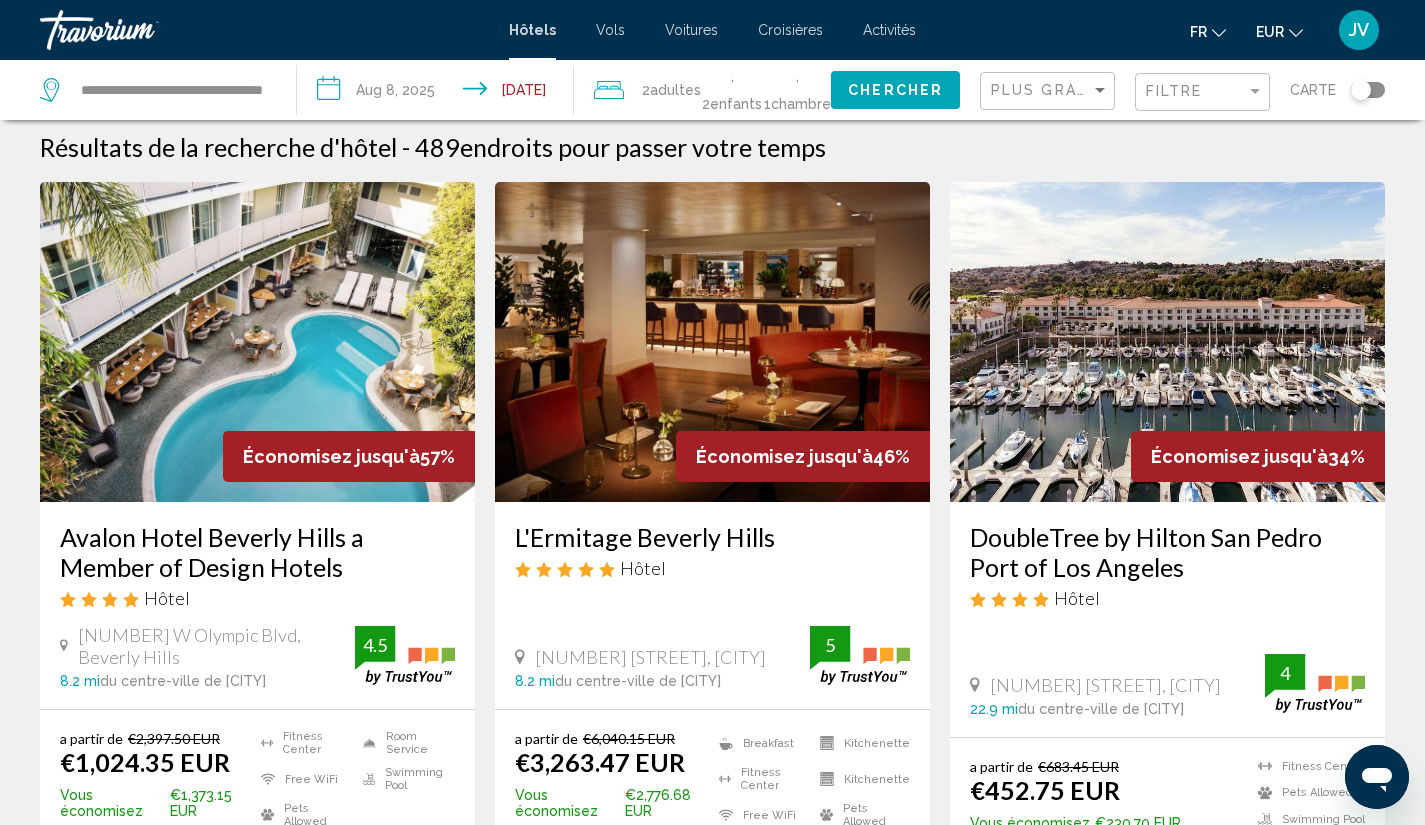 scroll, scrollTop: 0, scrollLeft: 0, axis: both 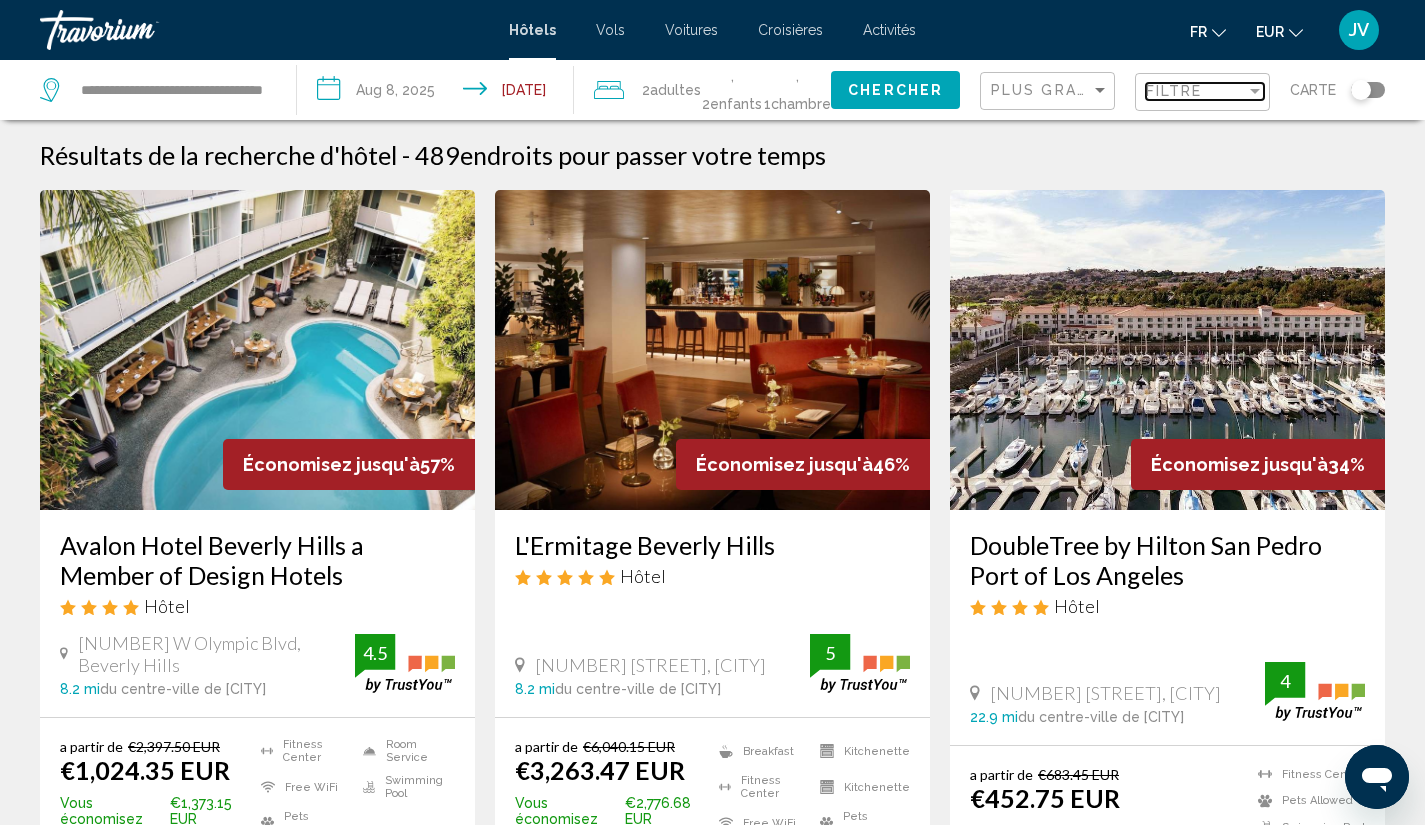 click on "Filtre" at bounding box center [1174, 91] 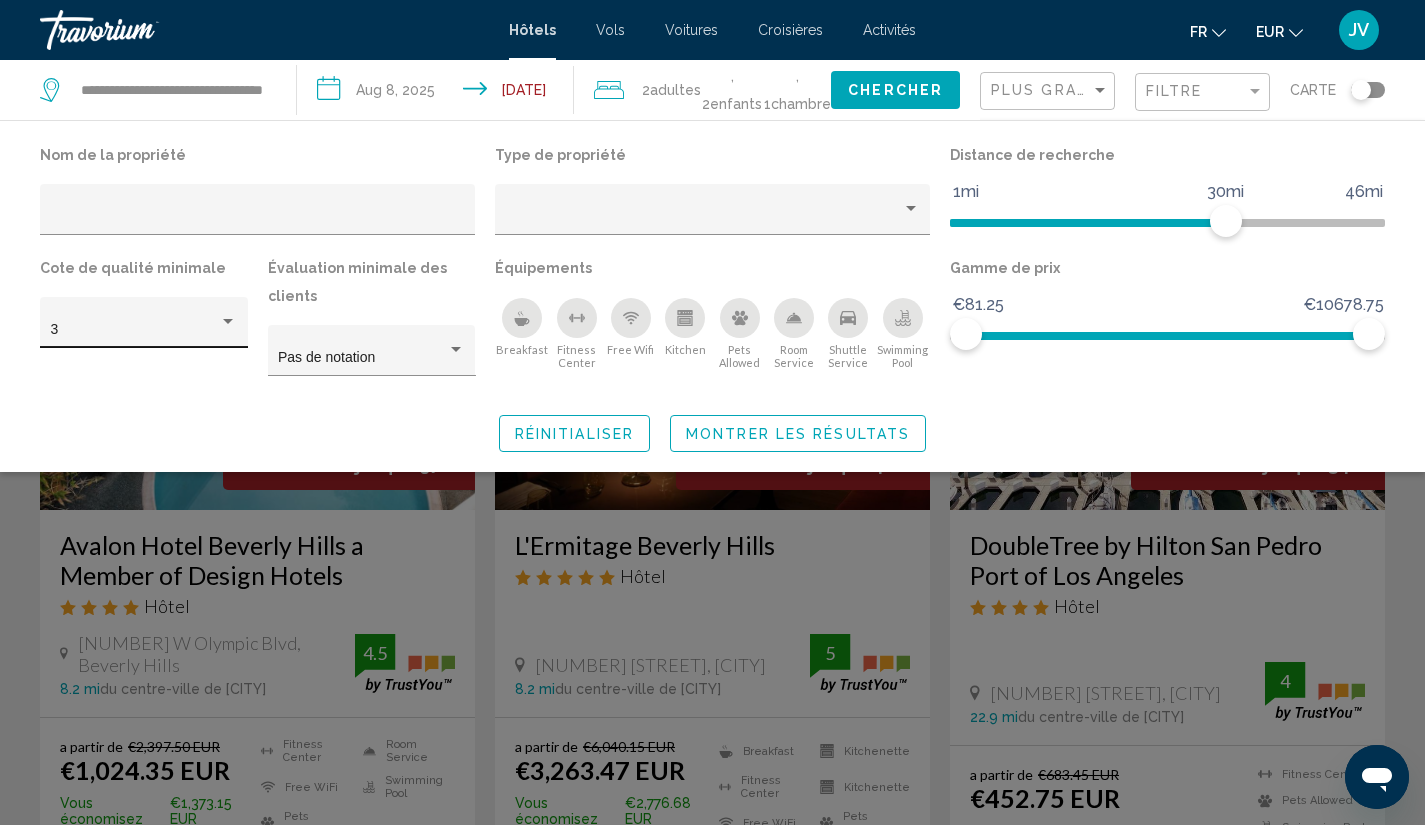 click on "3" 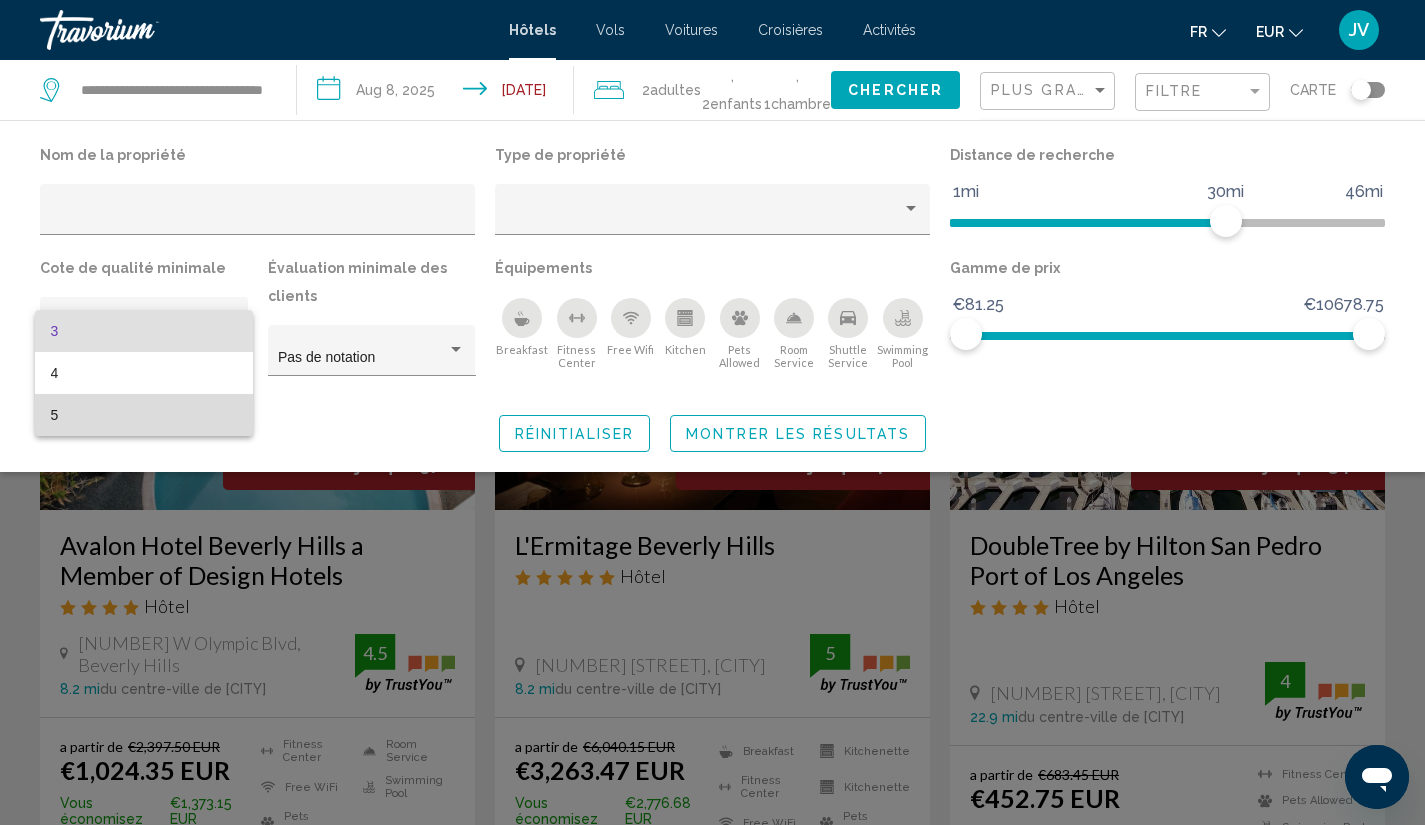 click on "5" at bounding box center [144, 415] 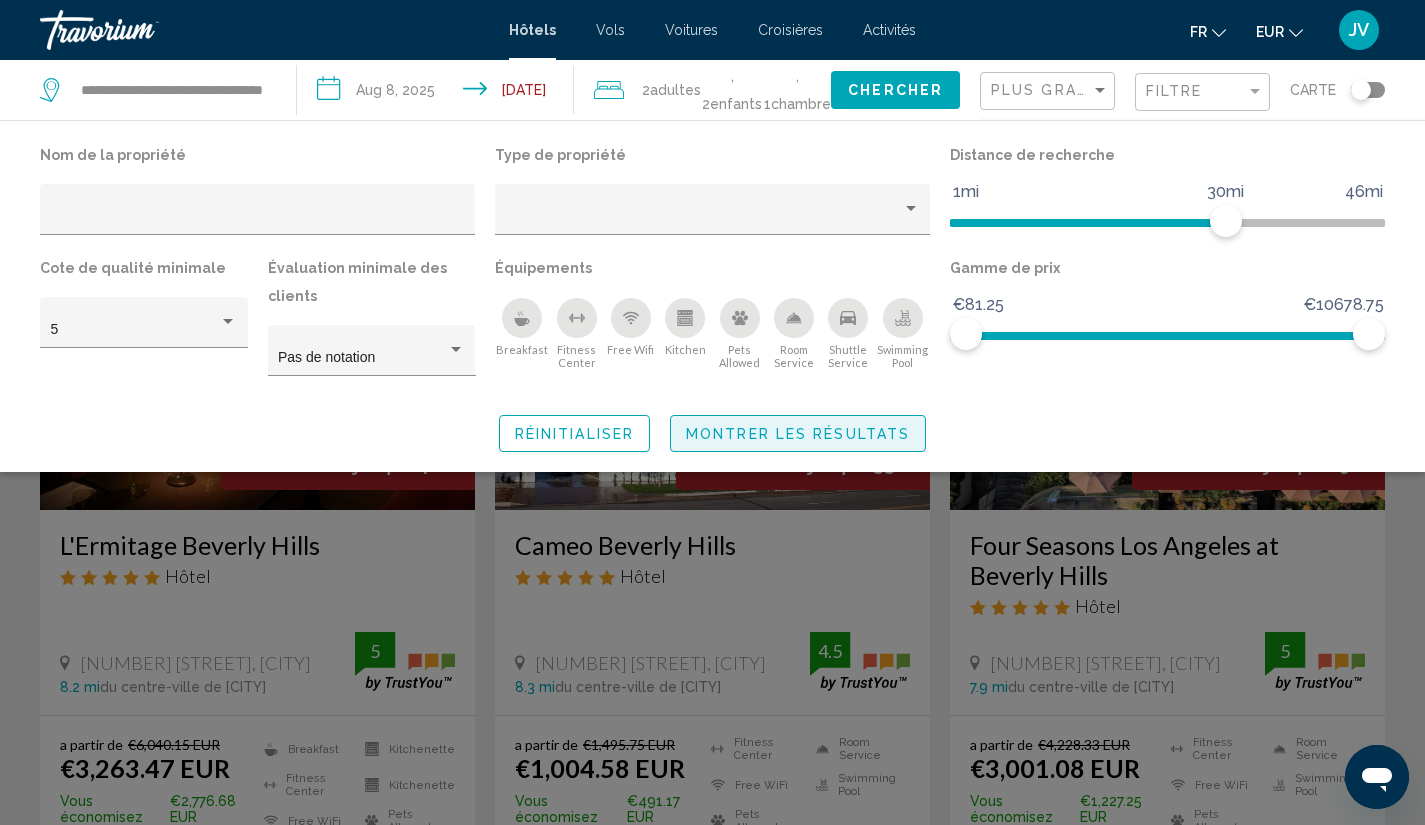 click on "Montrer les résultats" 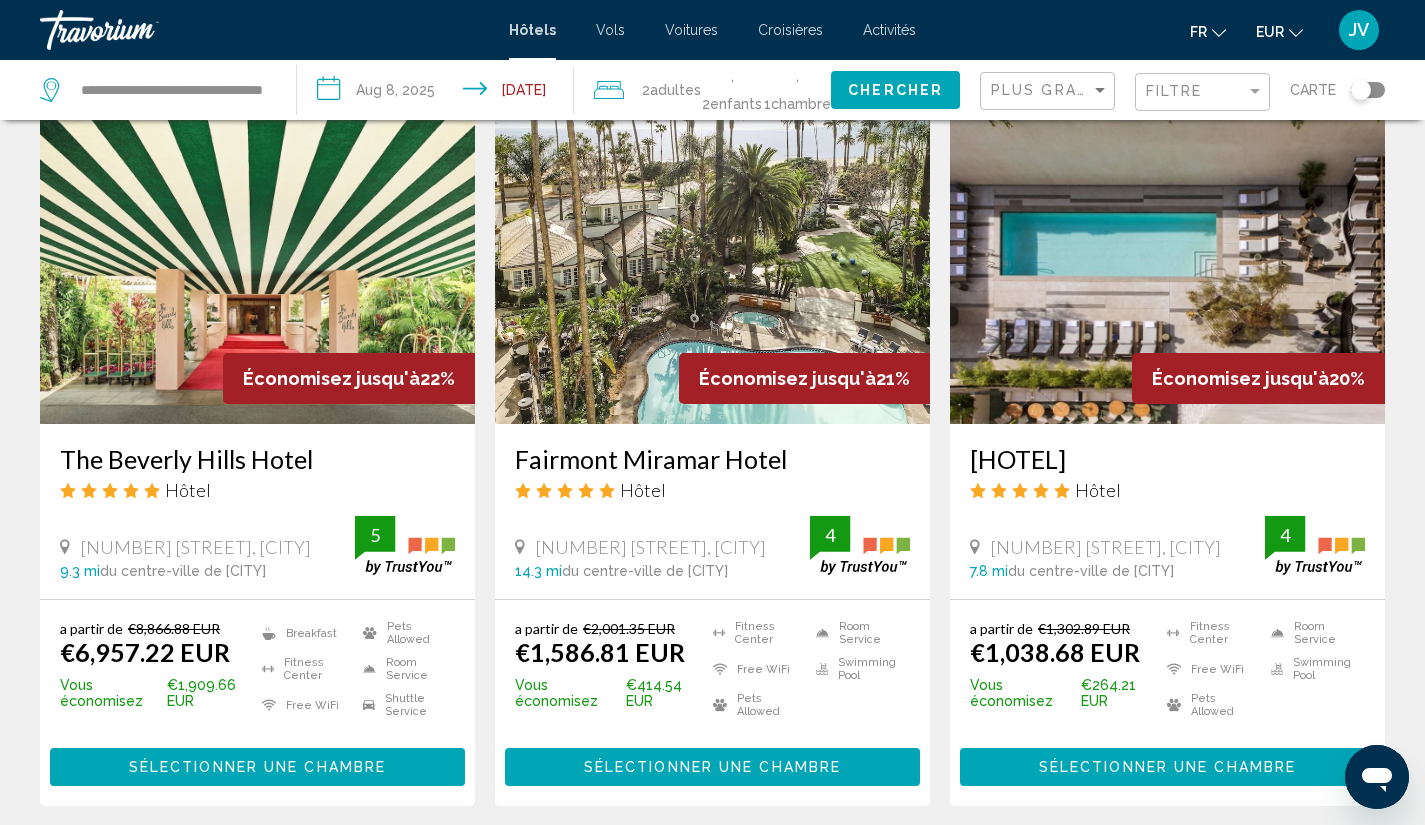 scroll, scrollTop: 863, scrollLeft: 0, axis: vertical 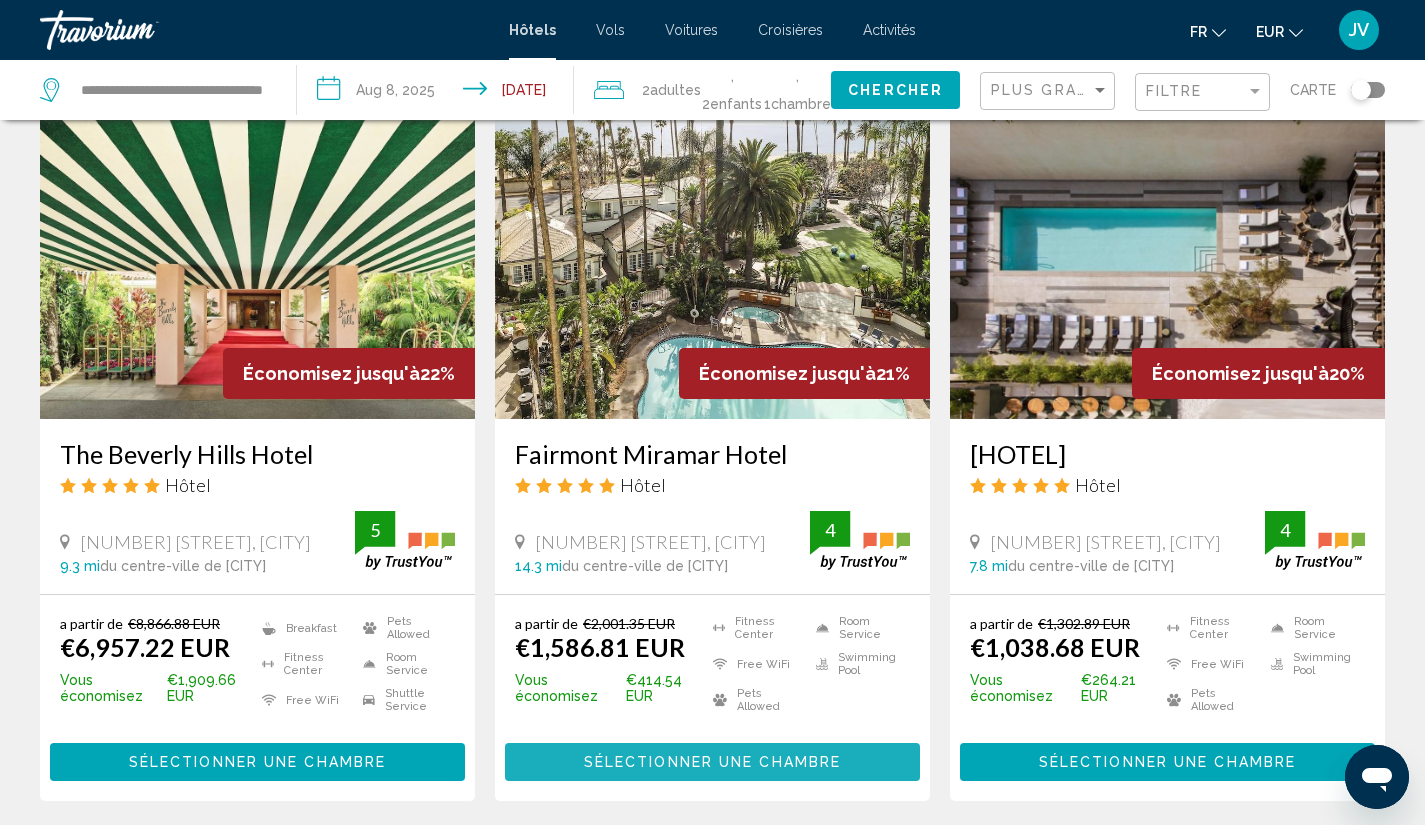 click on "Sélectionner une chambre" at bounding box center (712, 763) 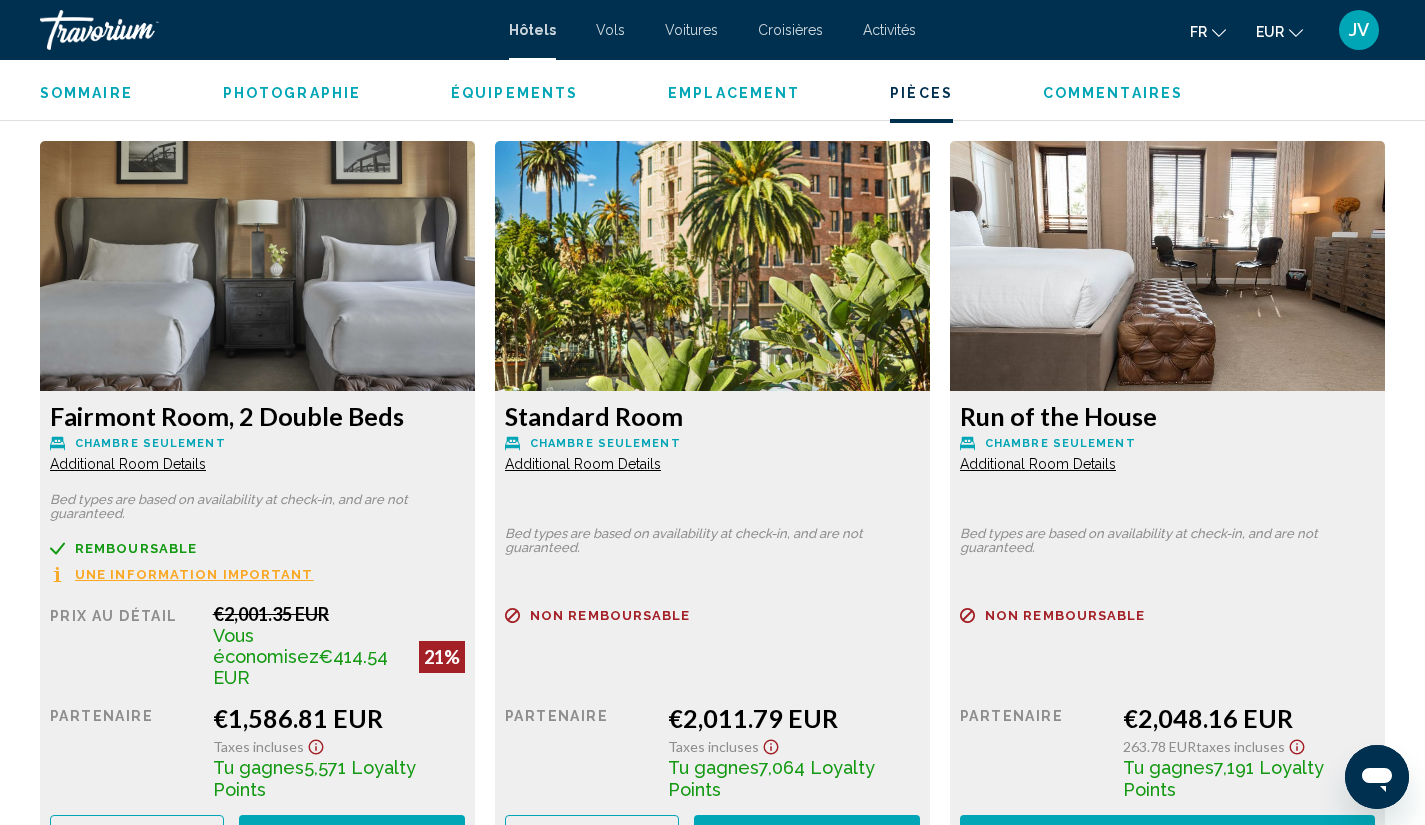 scroll, scrollTop: 2690, scrollLeft: 0, axis: vertical 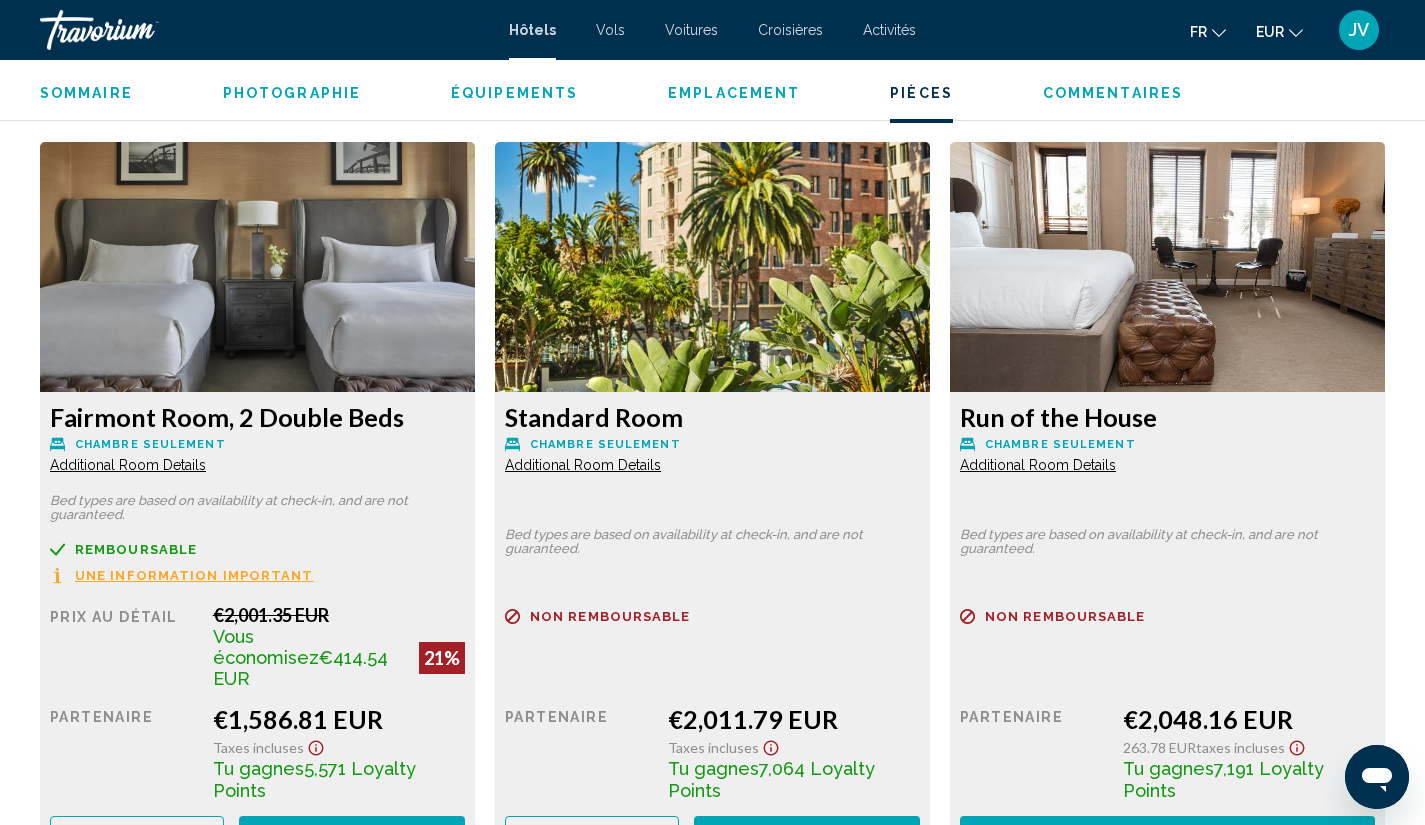 click on "Additional Room Details" at bounding box center (128, 465) 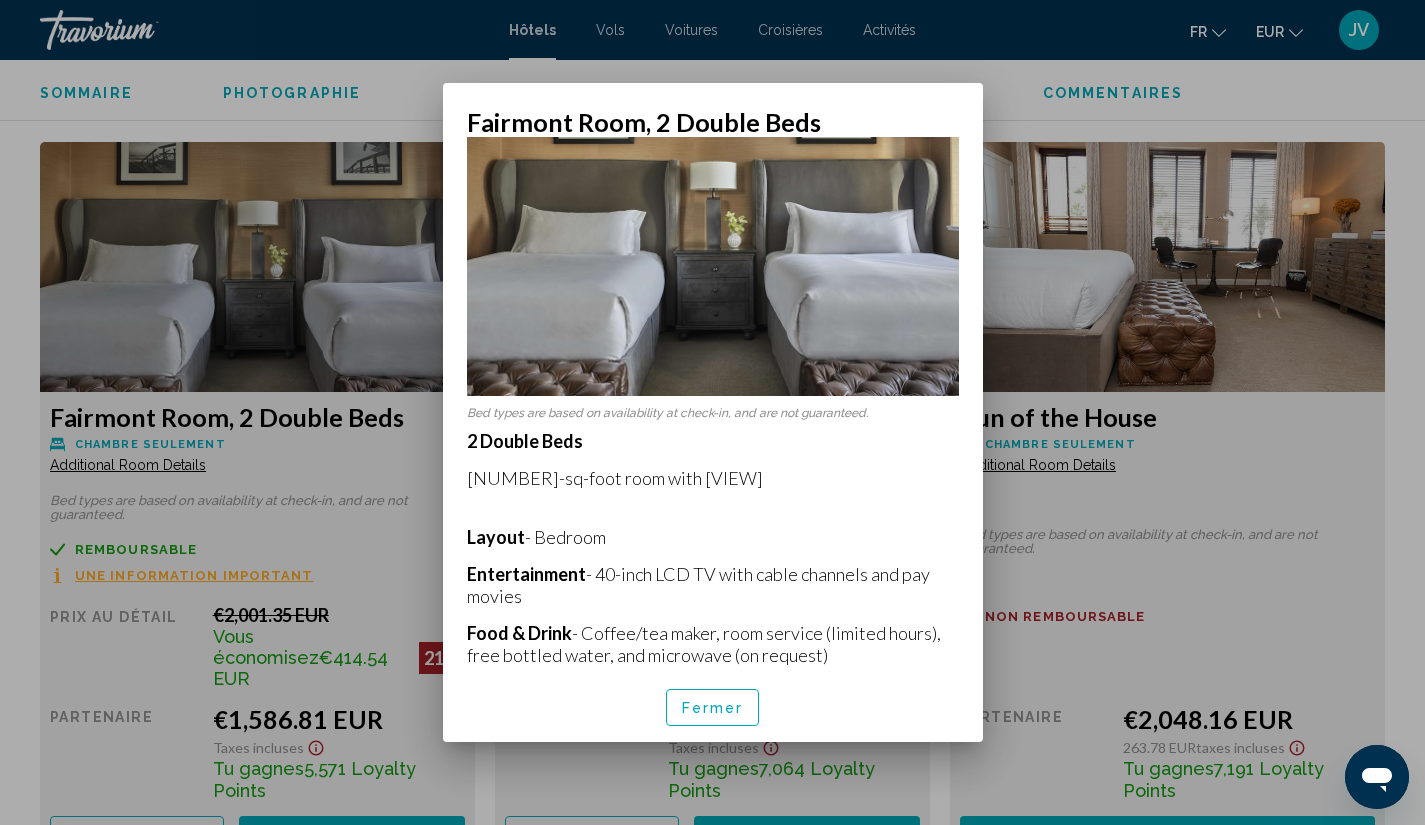 scroll, scrollTop: 0, scrollLeft: 0, axis: both 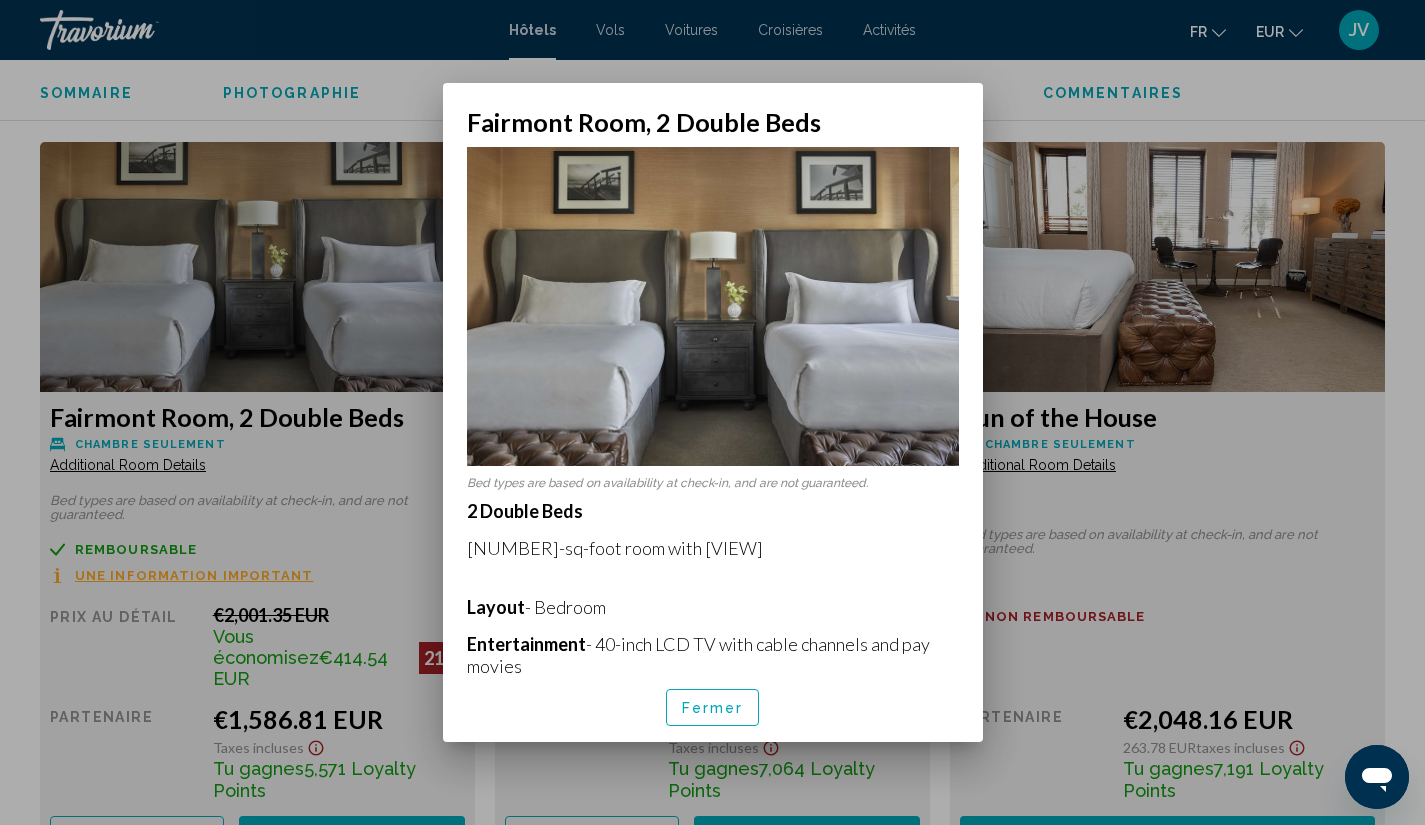 click at bounding box center (712, 412) 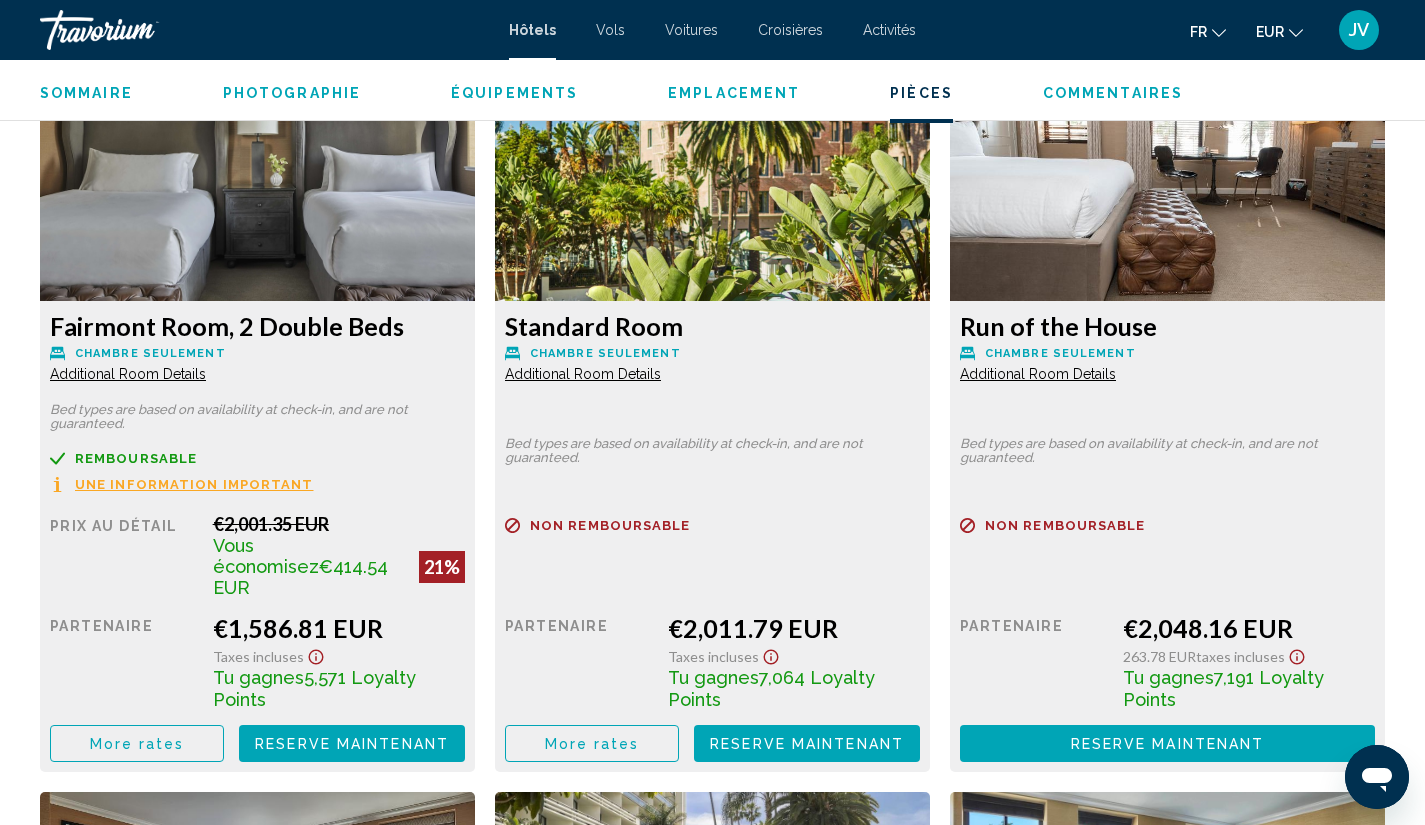 scroll, scrollTop: 2782, scrollLeft: 0, axis: vertical 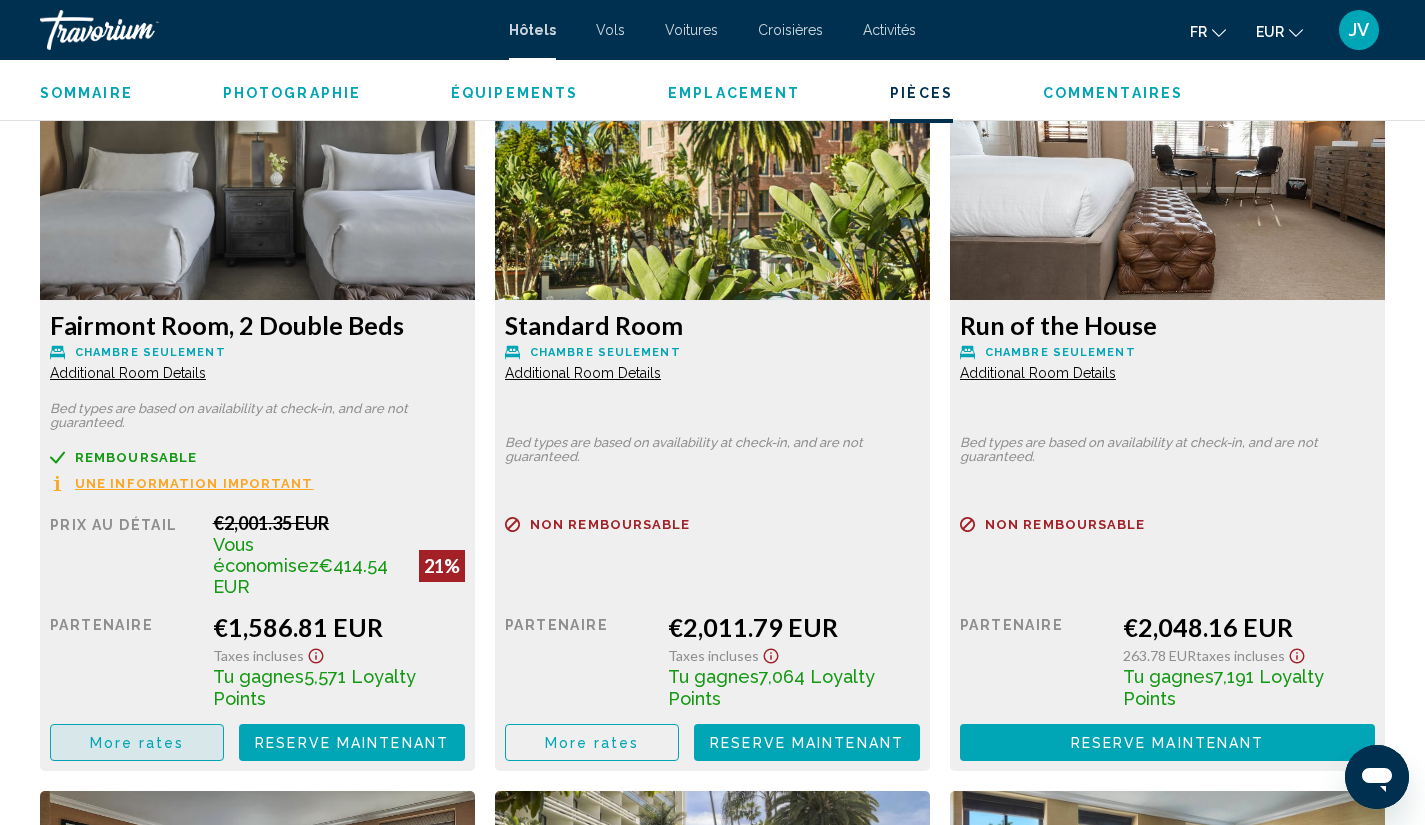 click on "More rates" at bounding box center [137, 742] 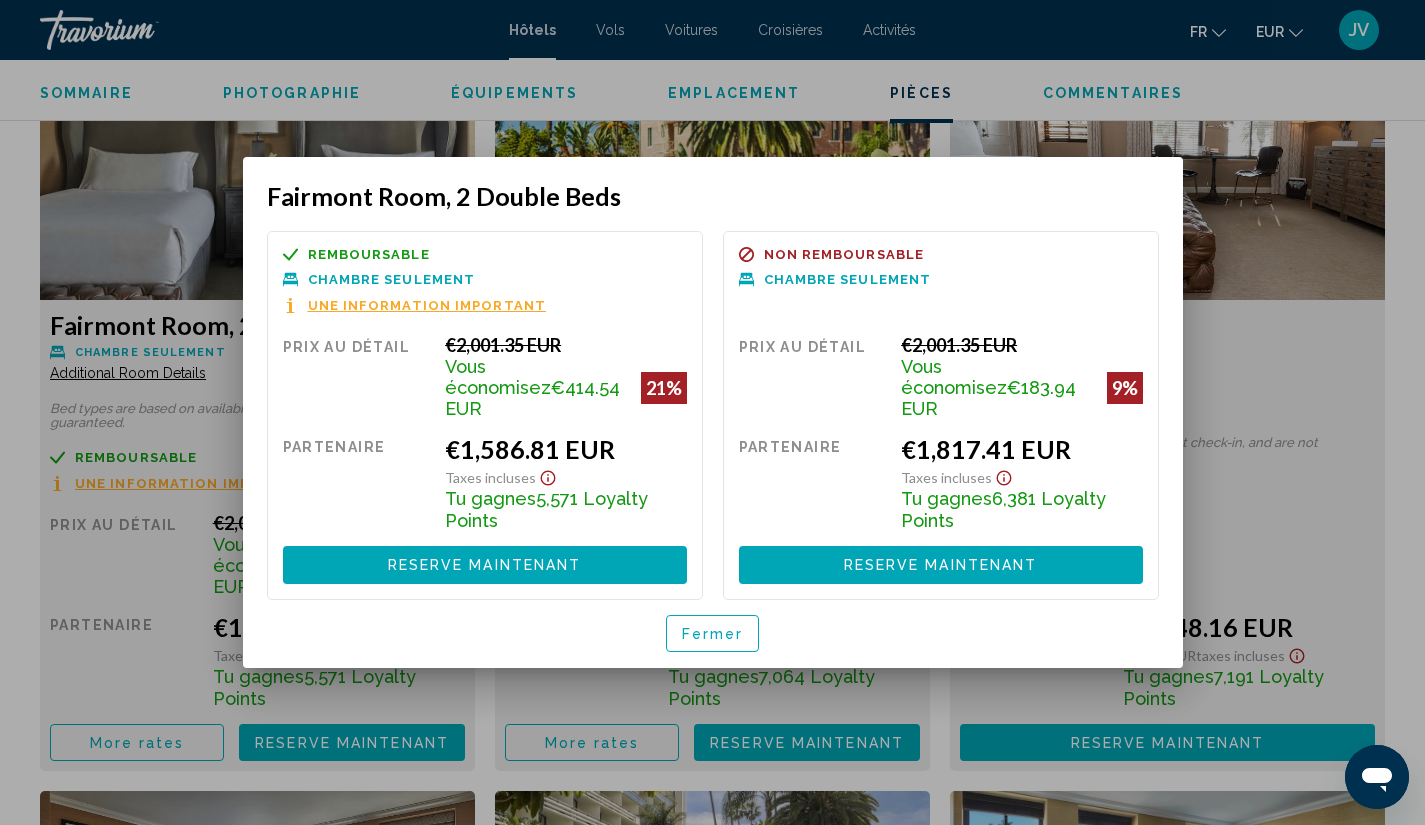 click on "Fermer" at bounding box center [713, 634] 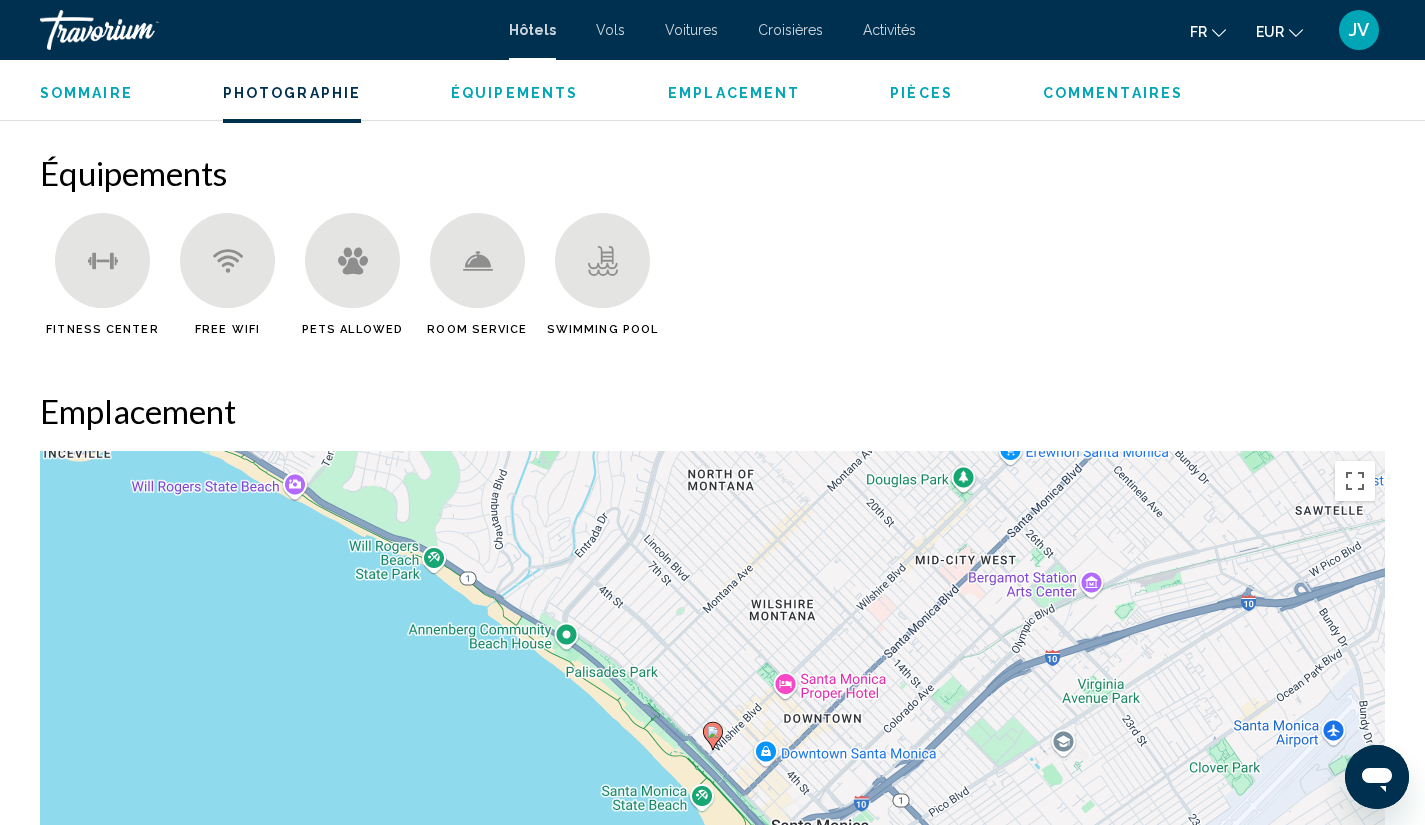 scroll, scrollTop: 1560, scrollLeft: 0, axis: vertical 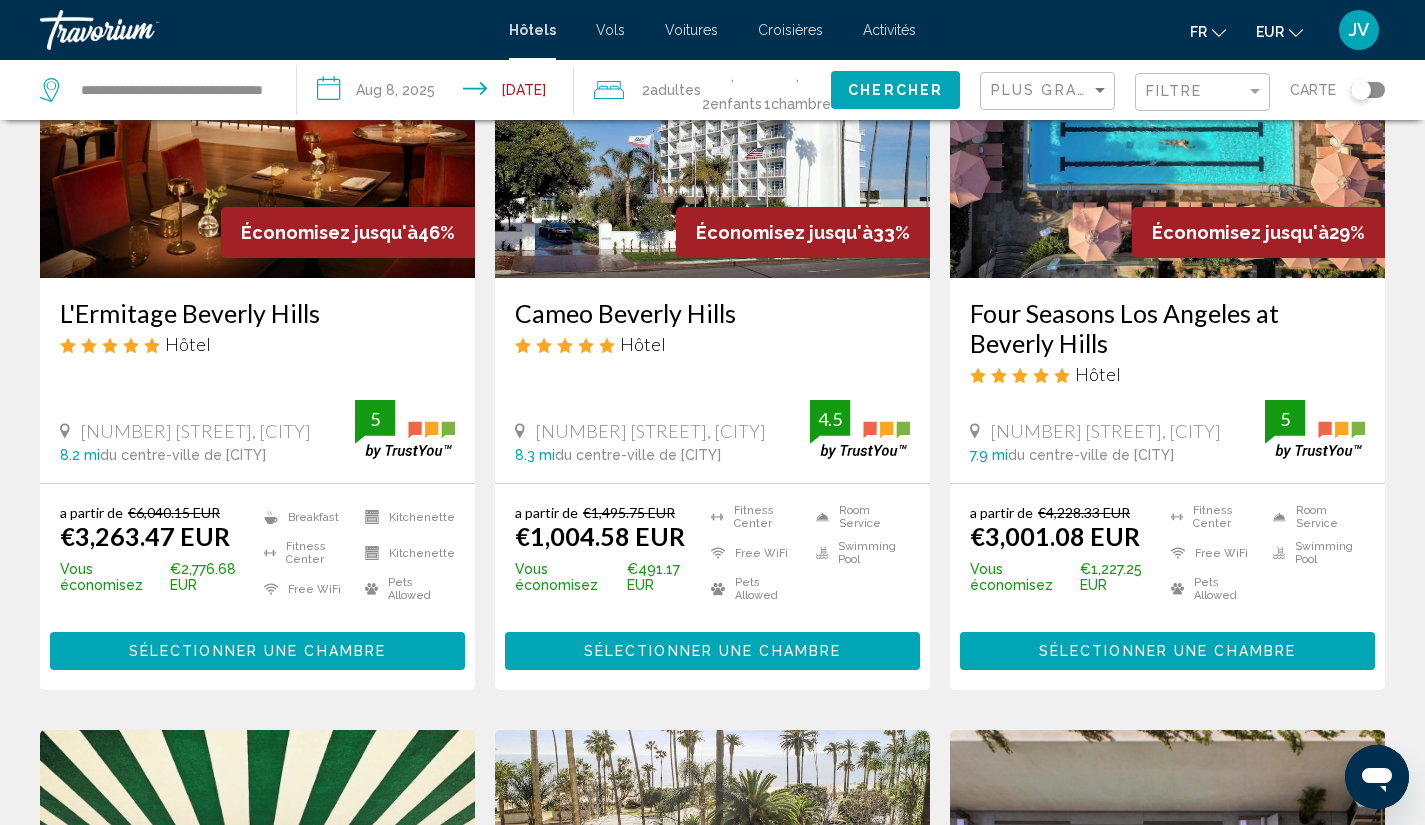 click on "Sélectionner une chambre" at bounding box center [712, 652] 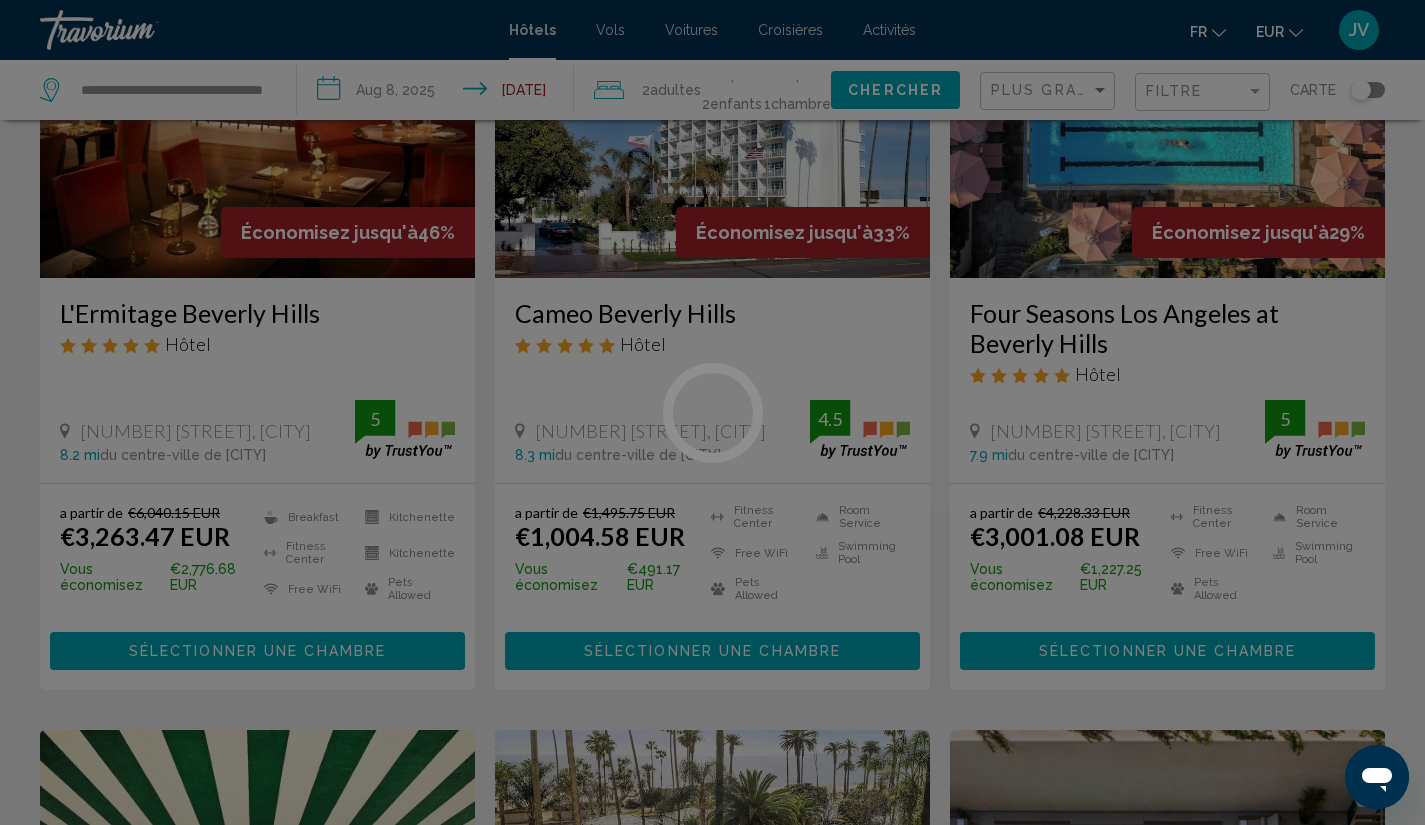 scroll, scrollTop: 0, scrollLeft: 0, axis: both 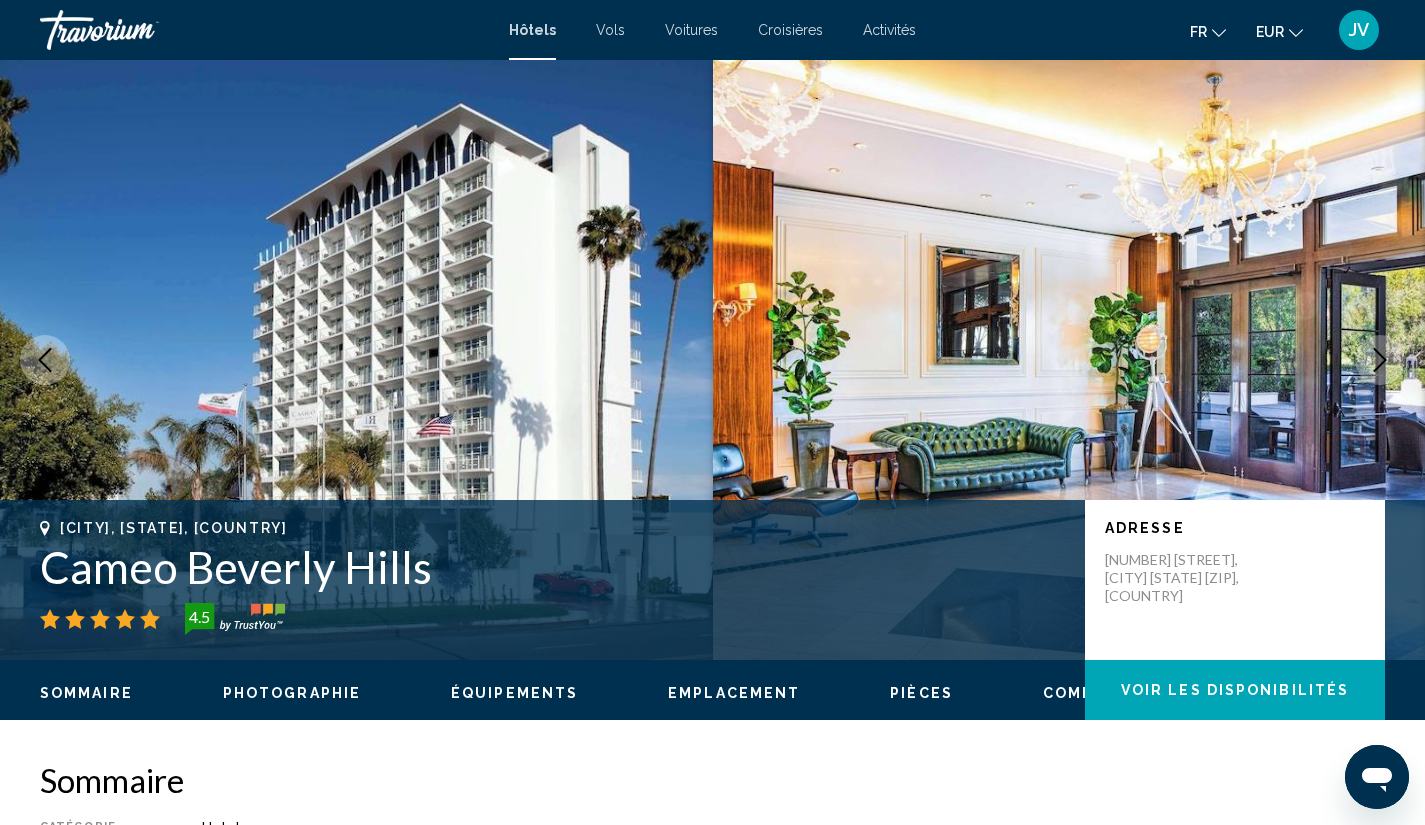 click at bounding box center [1380, 360] 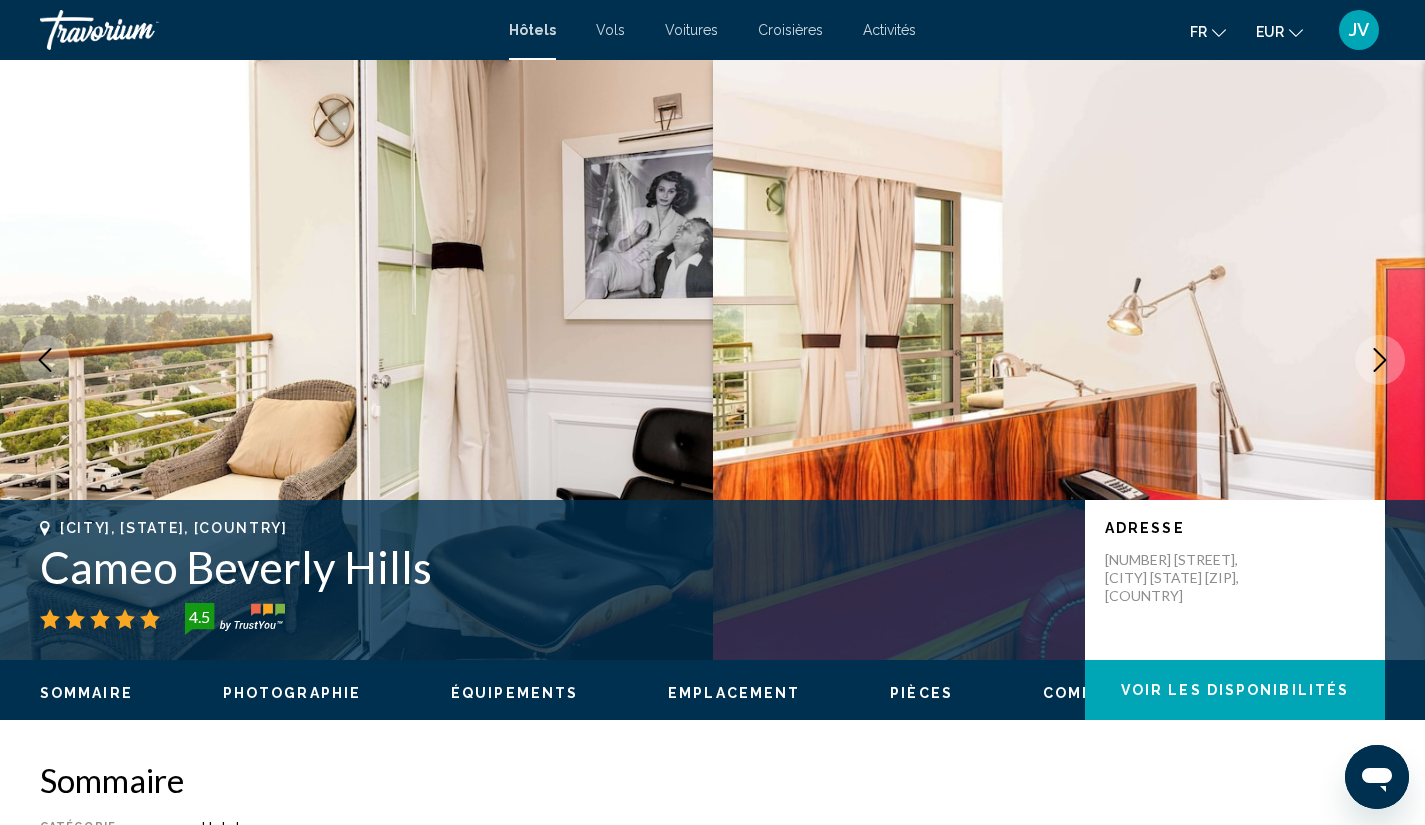 click at bounding box center [1380, 360] 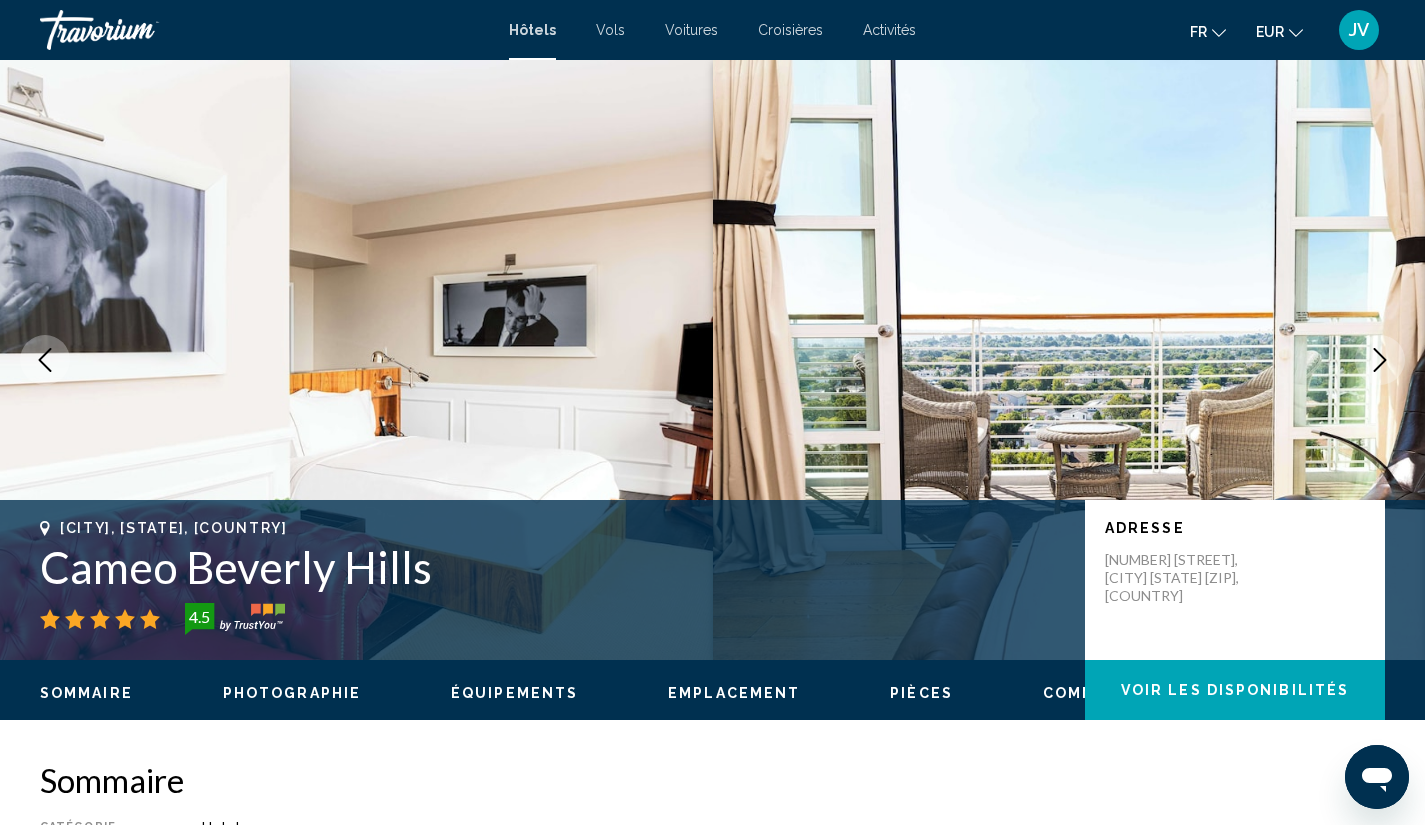 click at bounding box center [1380, 360] 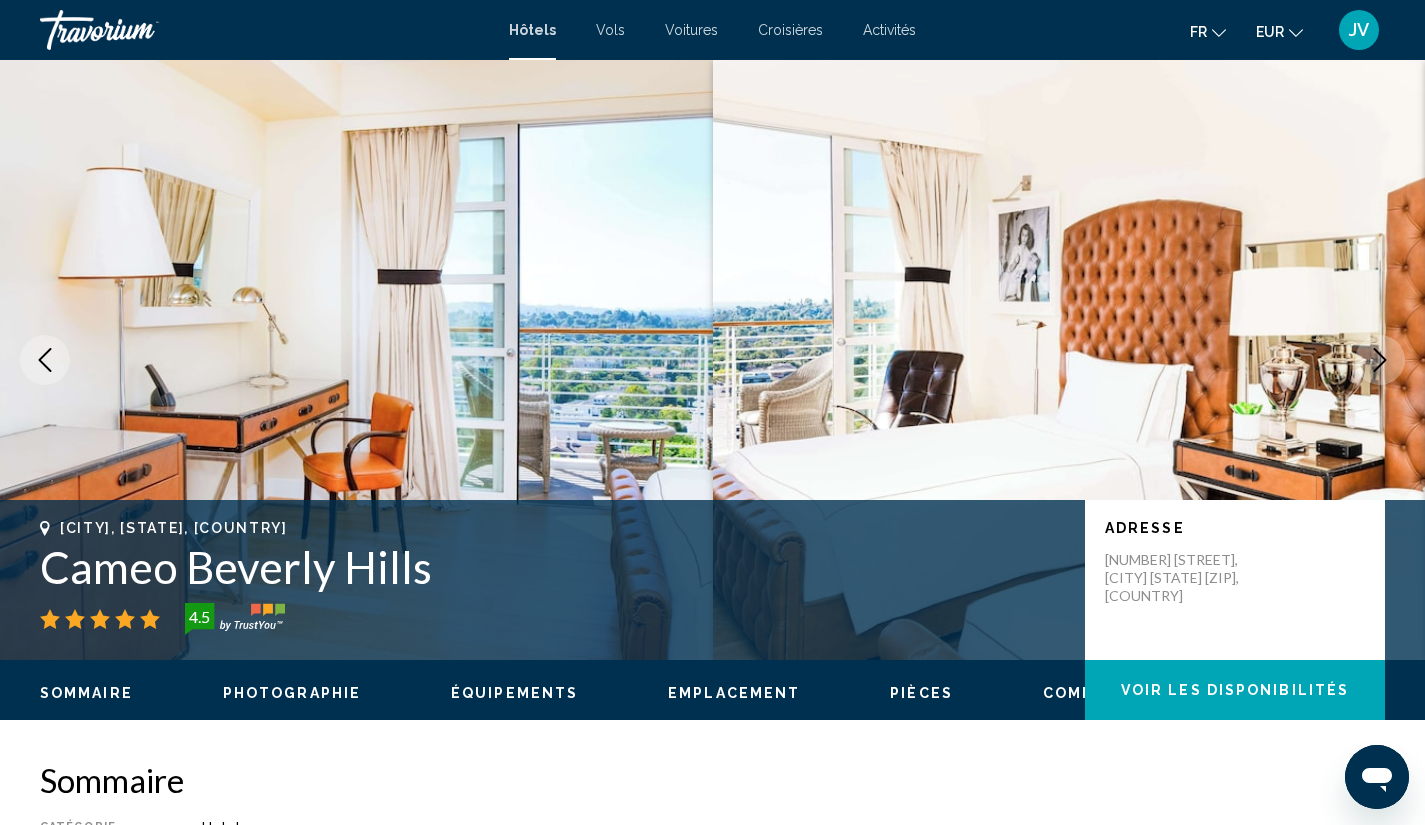 click at bounding box center [1380, 360] 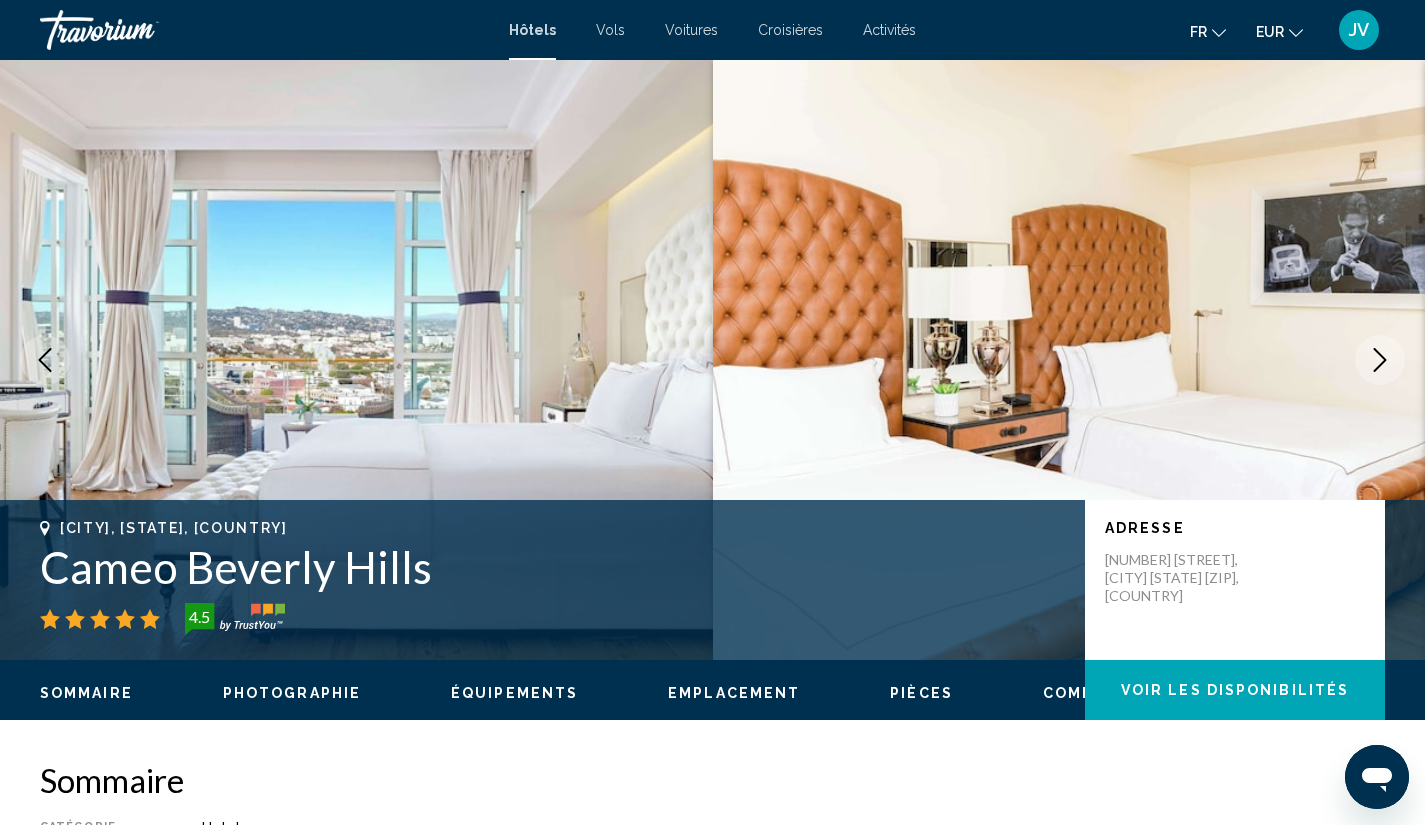 click at bounding box center (1380, 360) 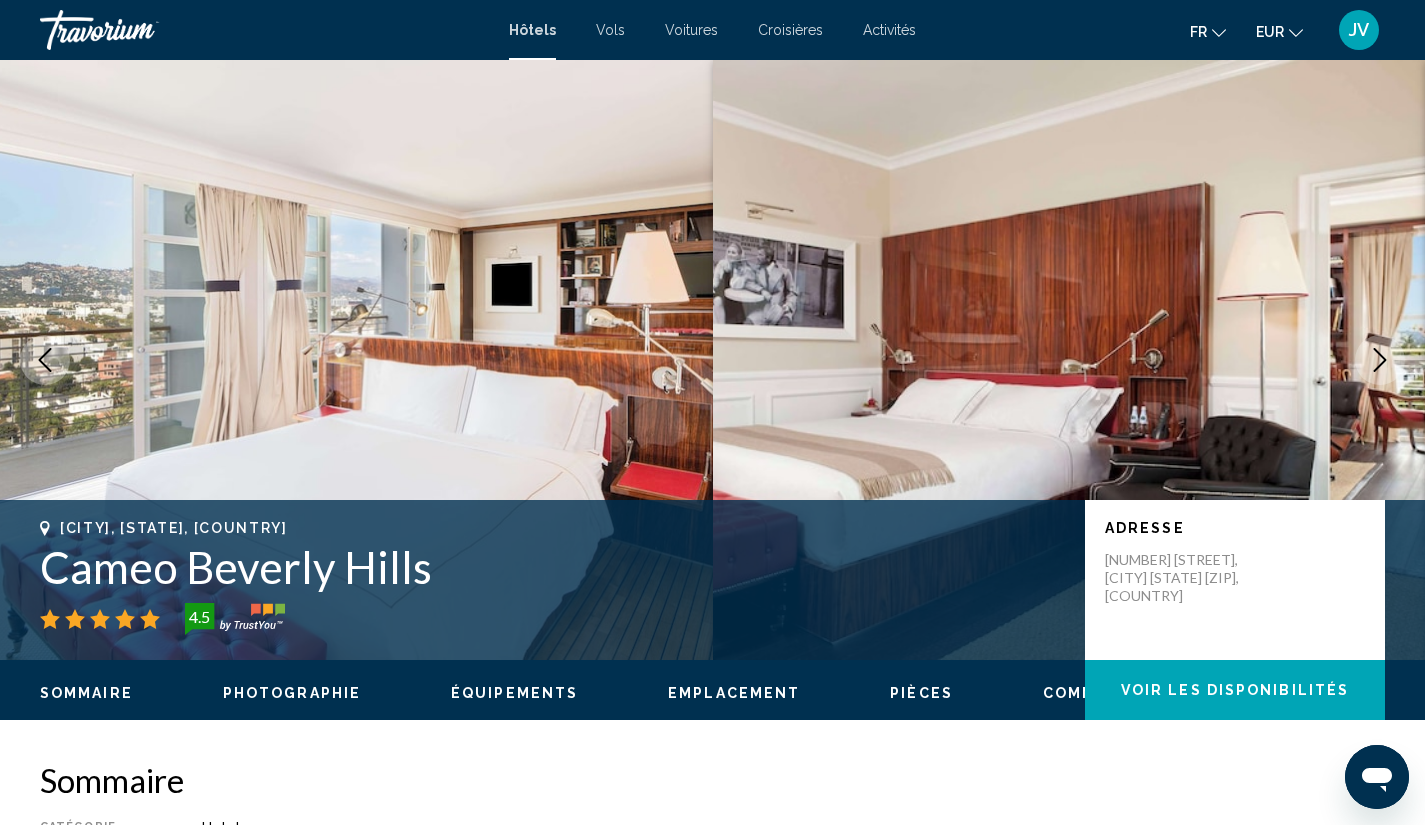 click at bounding box center [1380, 360] 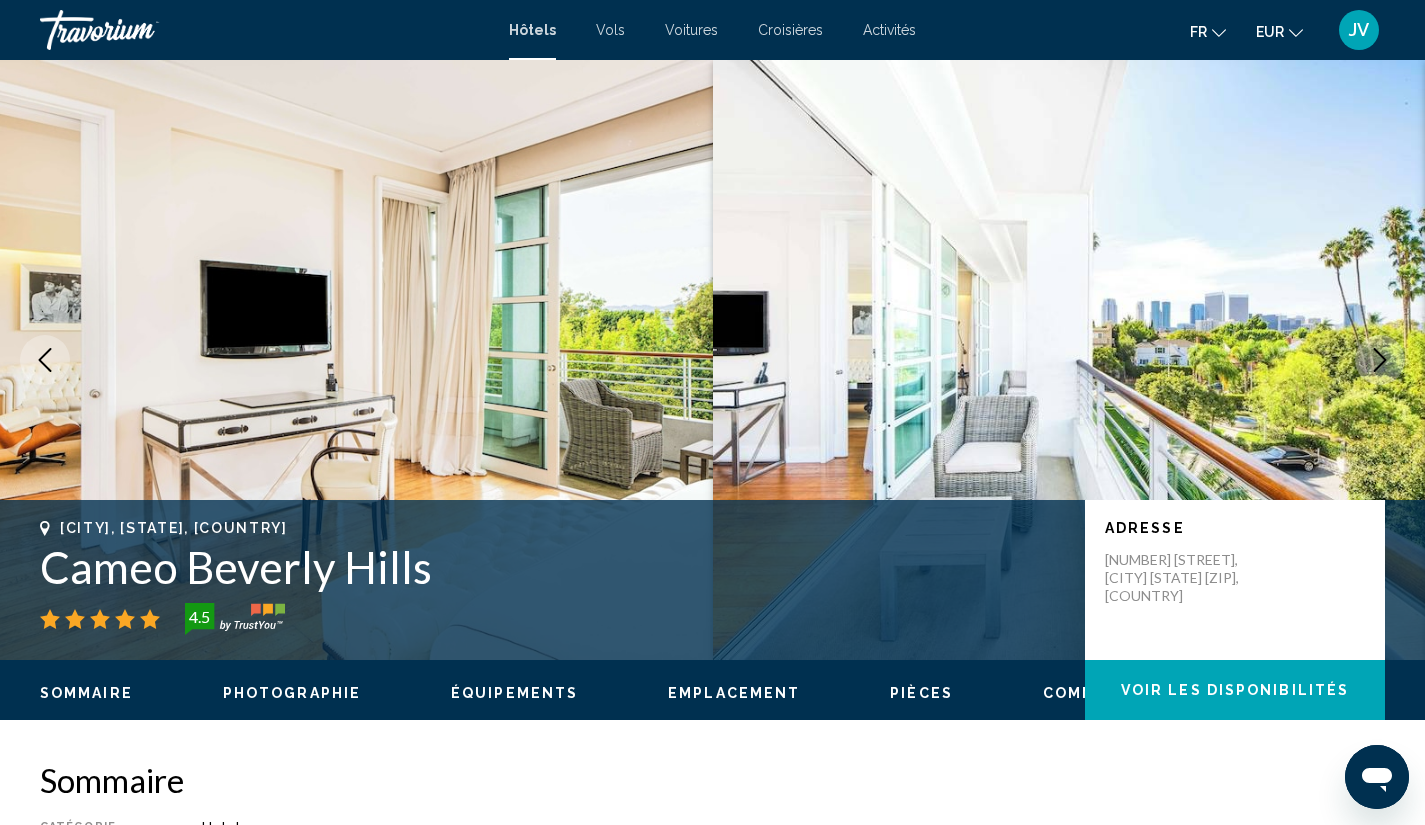 click at bounding box center (1380, 360) 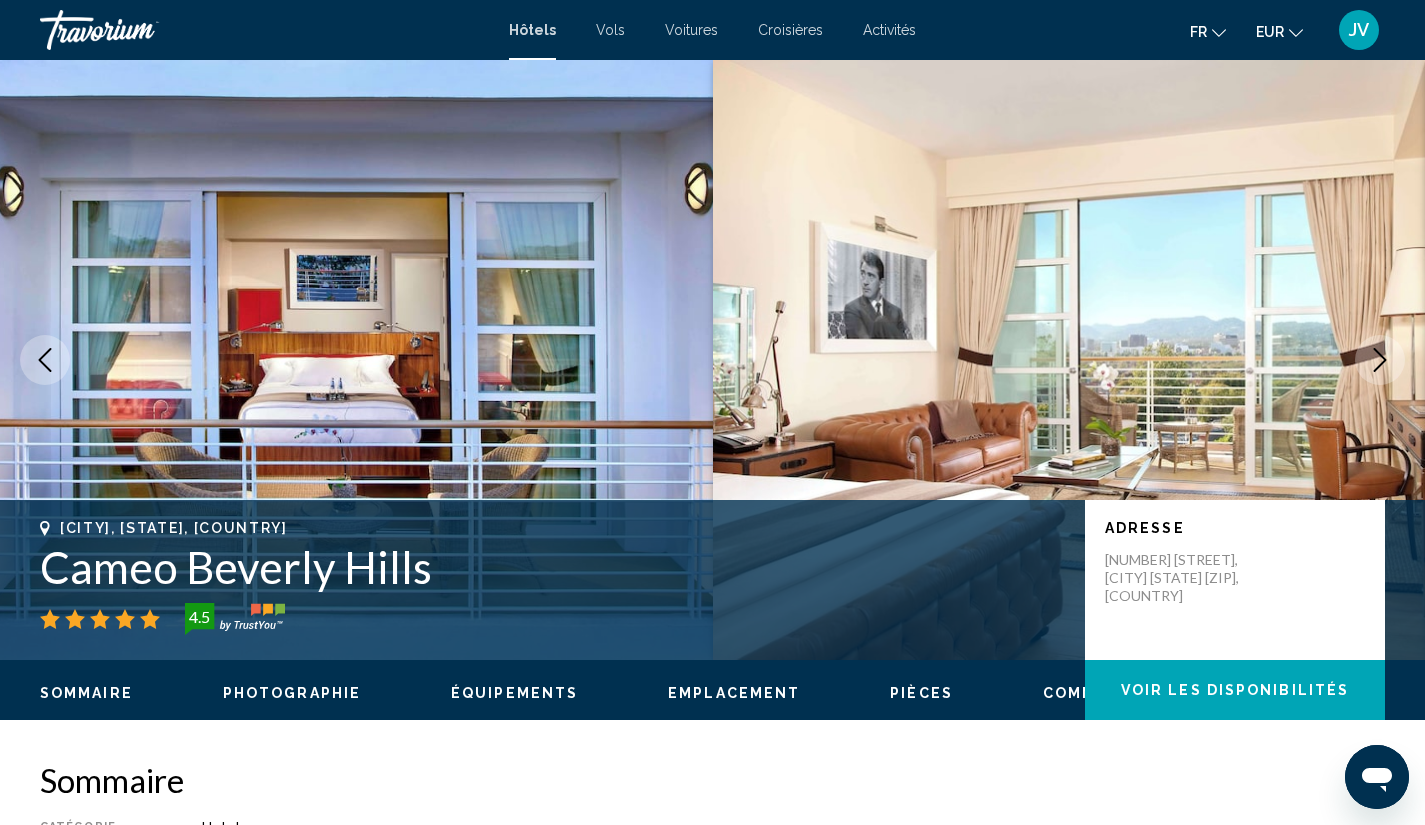 click at bounding box center (1380, 360) 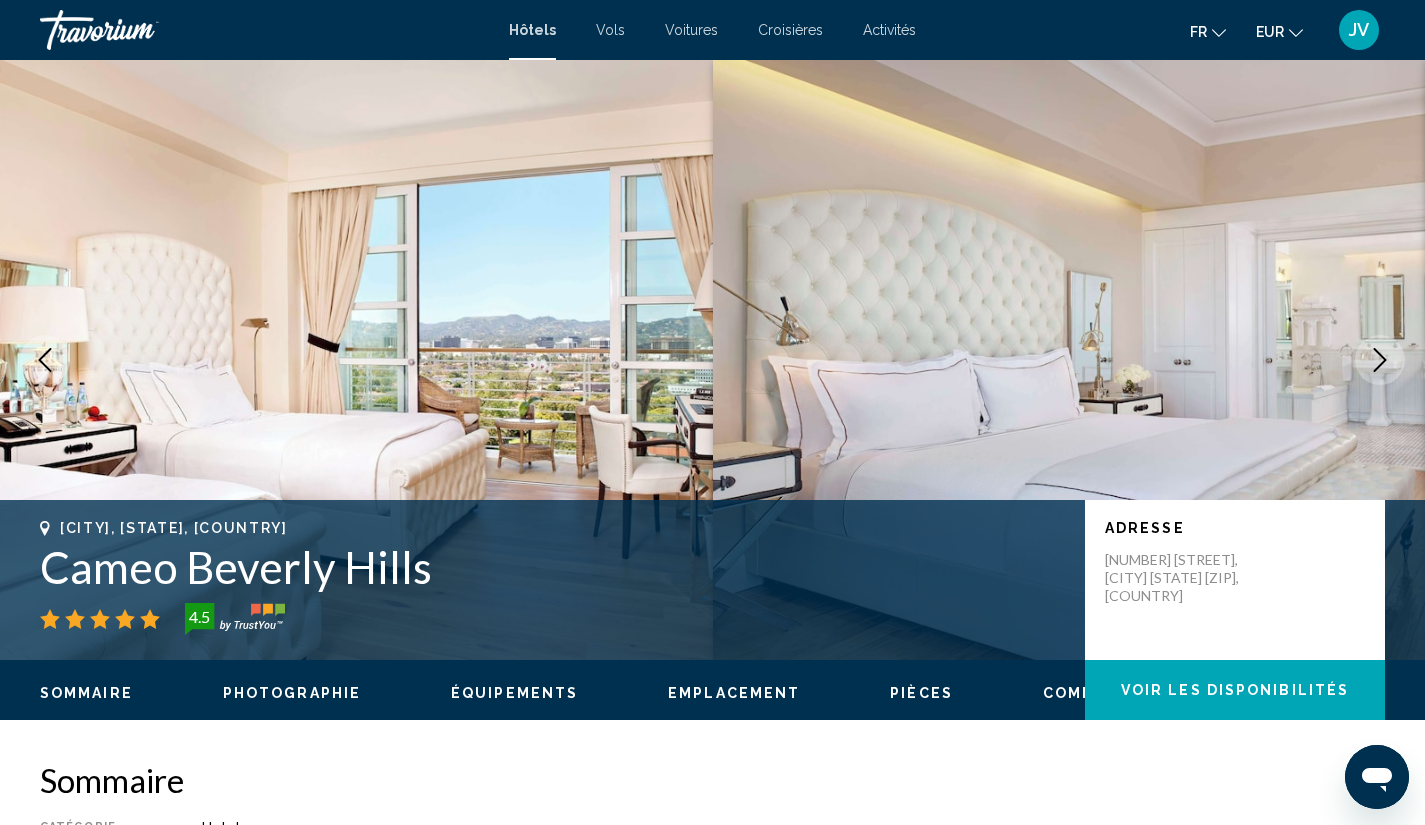 click at bounding box center [1380, 360] 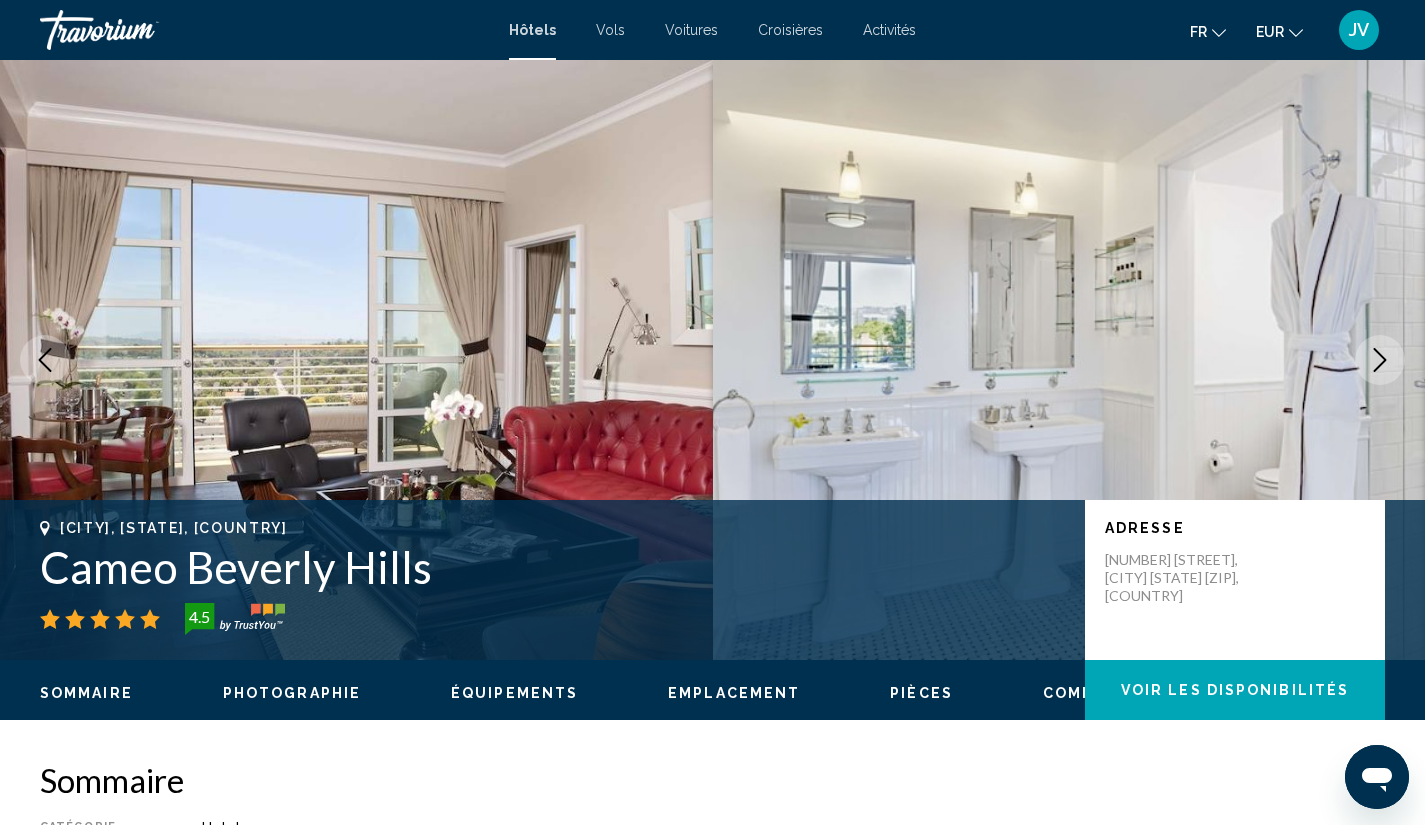 click at bounding box center (1380, 360) 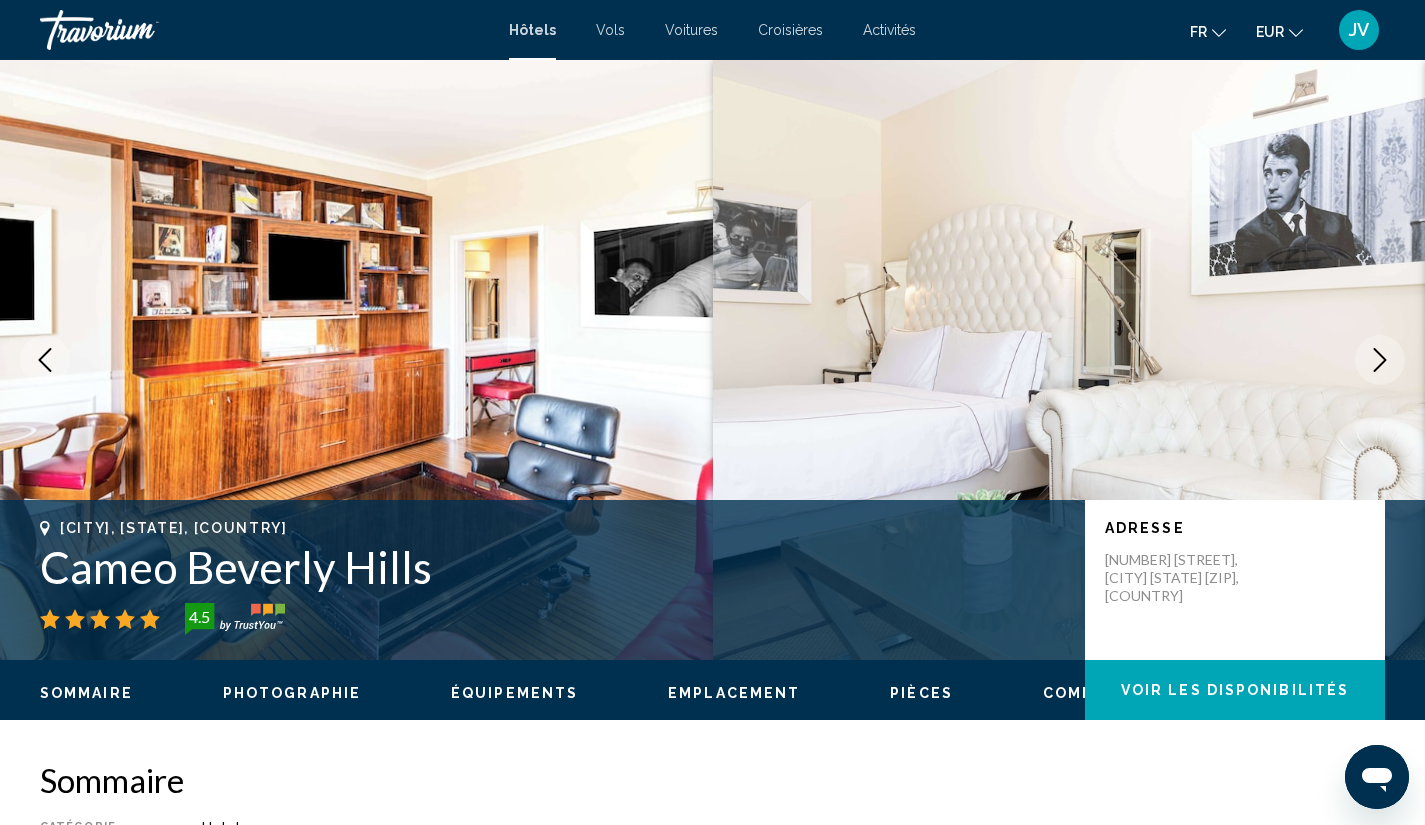 click at bounding box center (1380, 360) 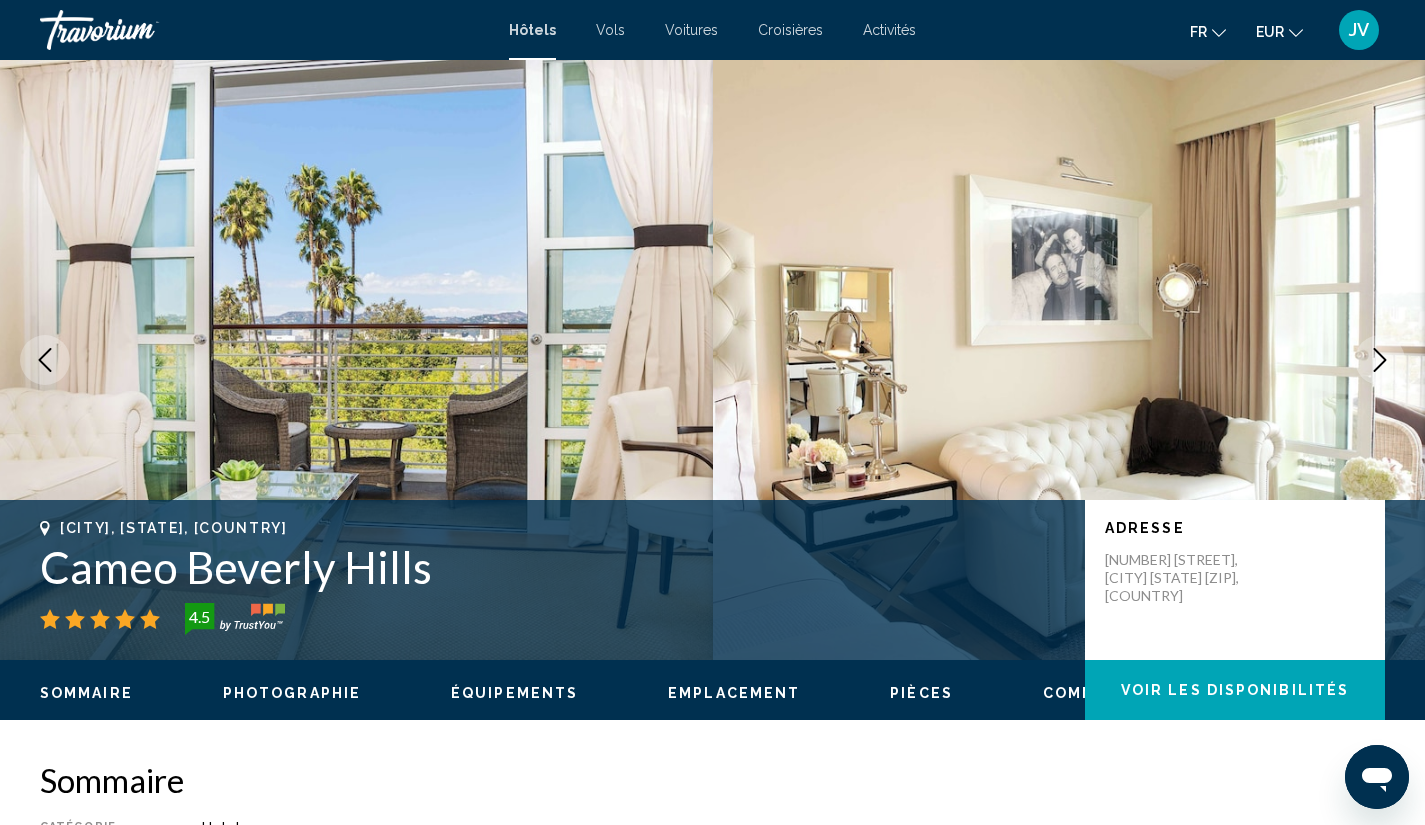 click at bounding box center (1380, 360) 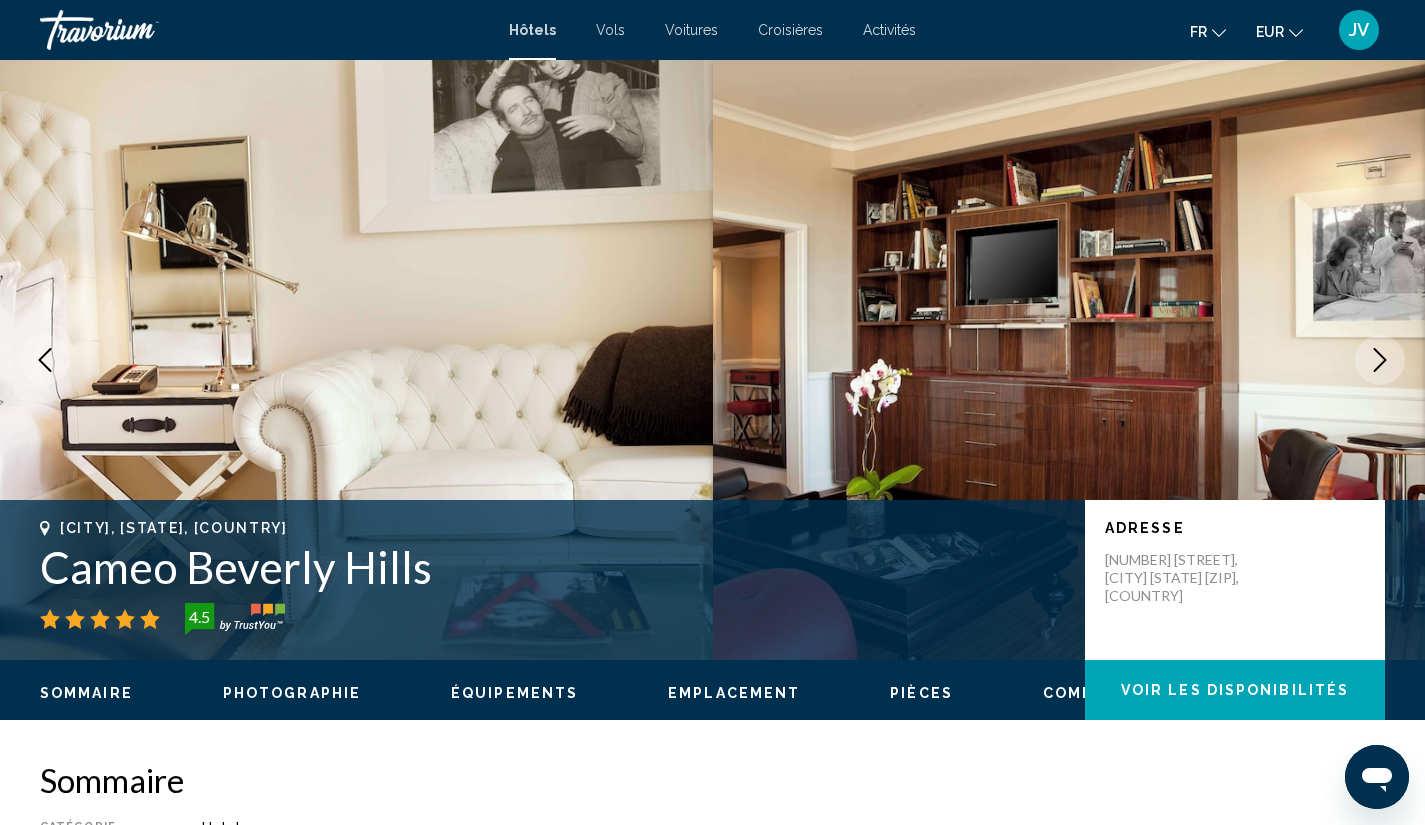 drag, startPoint x: 1370, startPoint y: 372, endPoint x: 1406, endPoint y: 366, distance: 36.496574 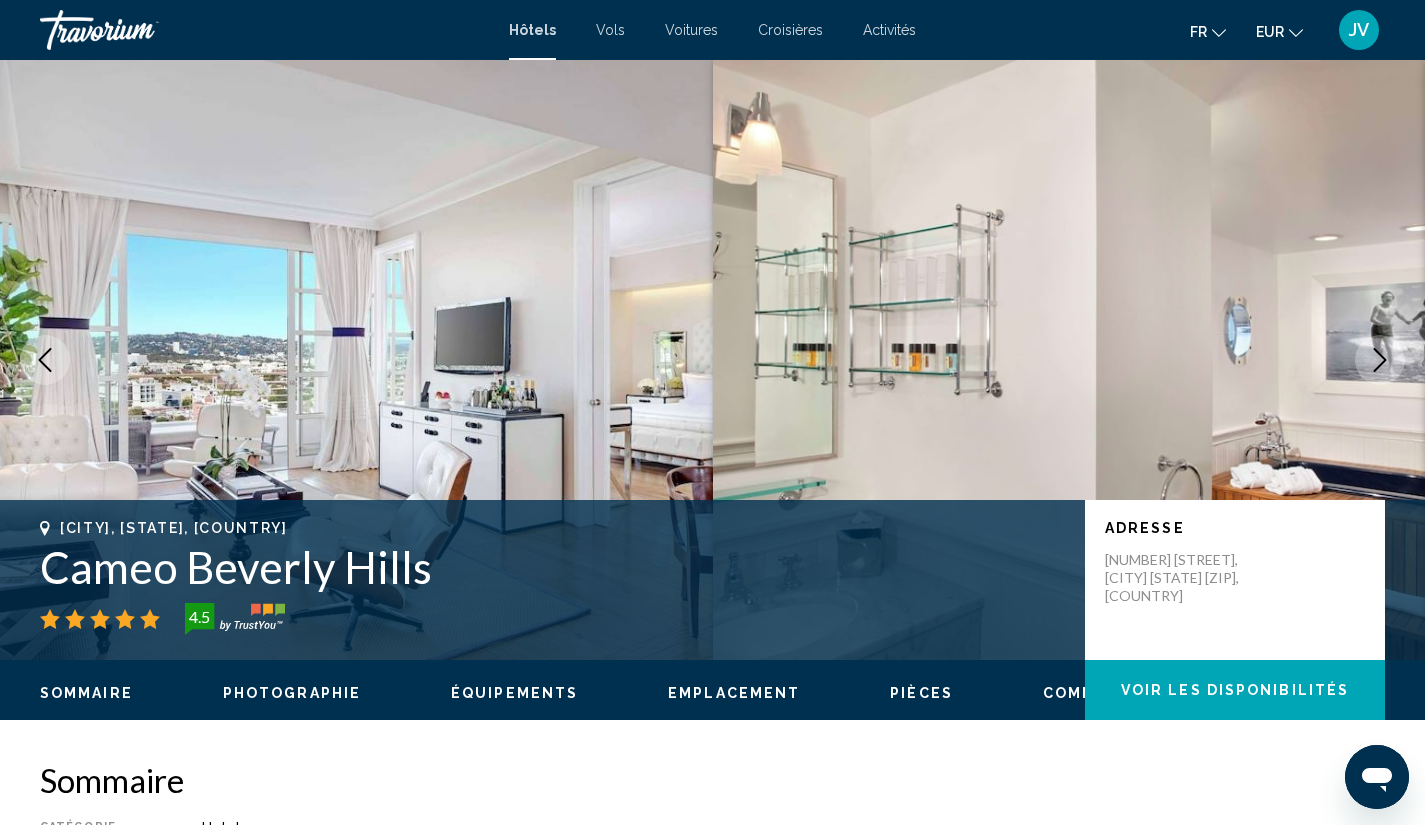 click at bounding box center (1380, 360) 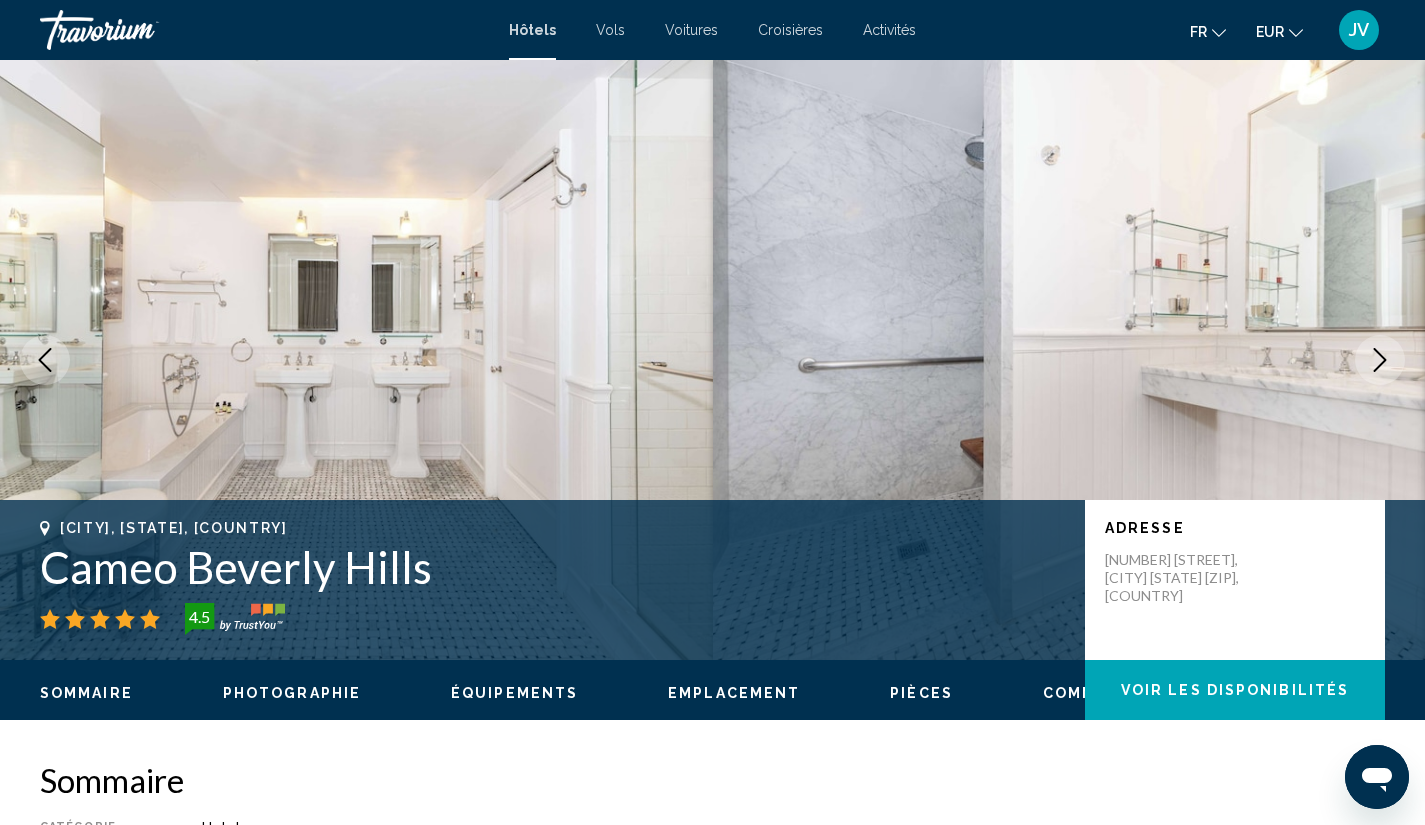 click 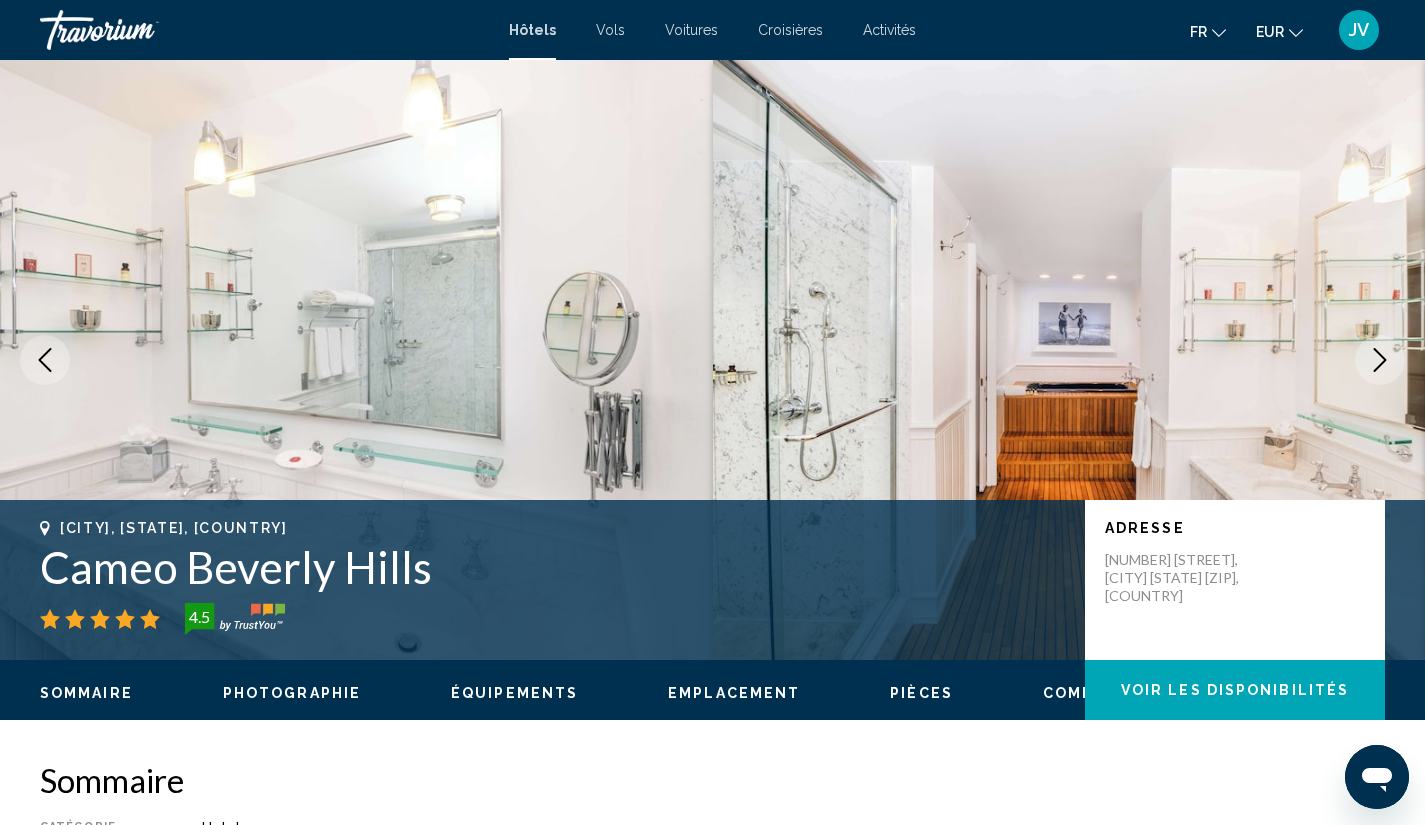 click 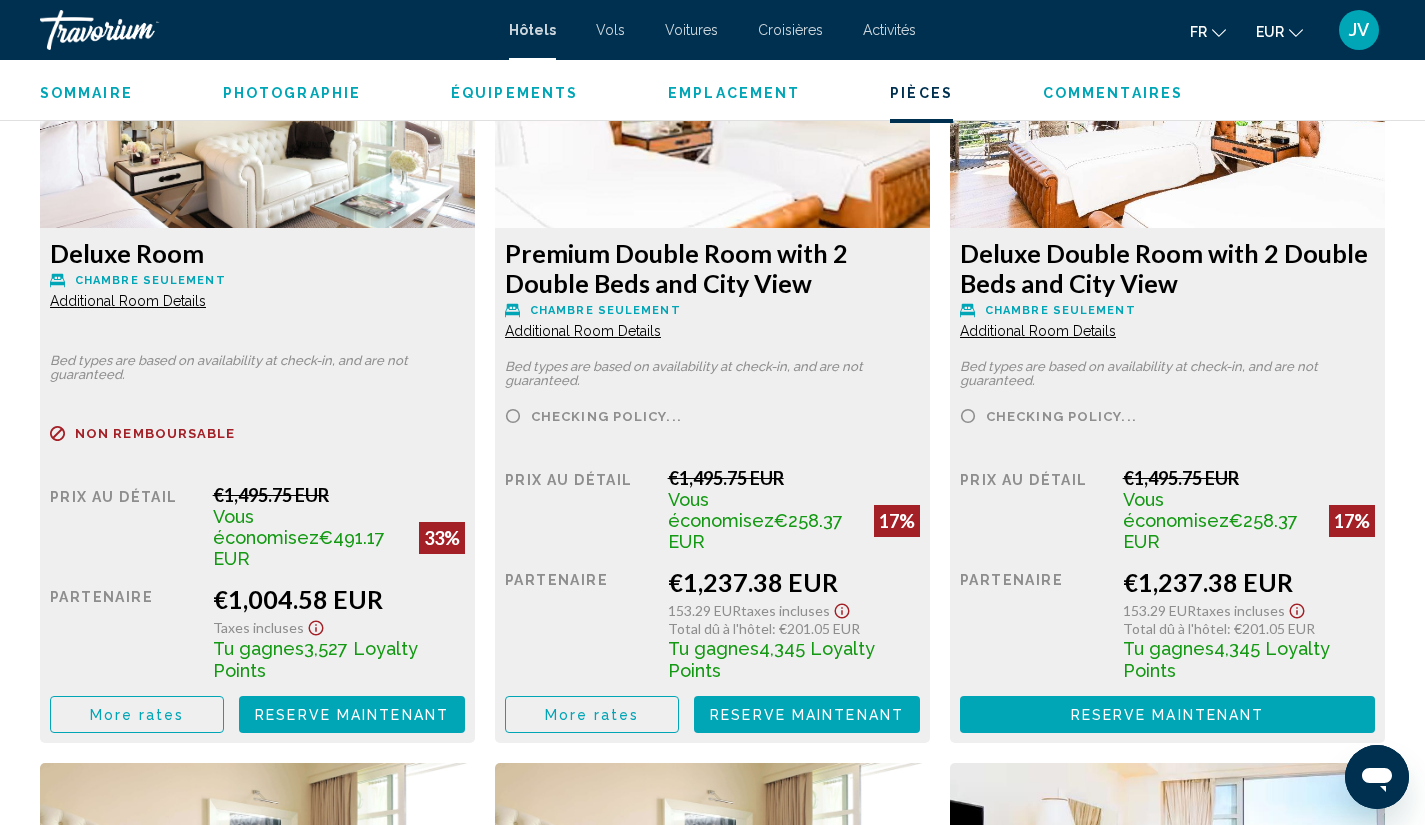 scroll, scrollTop: 2855, scrollLeft: 0, axis: vertical 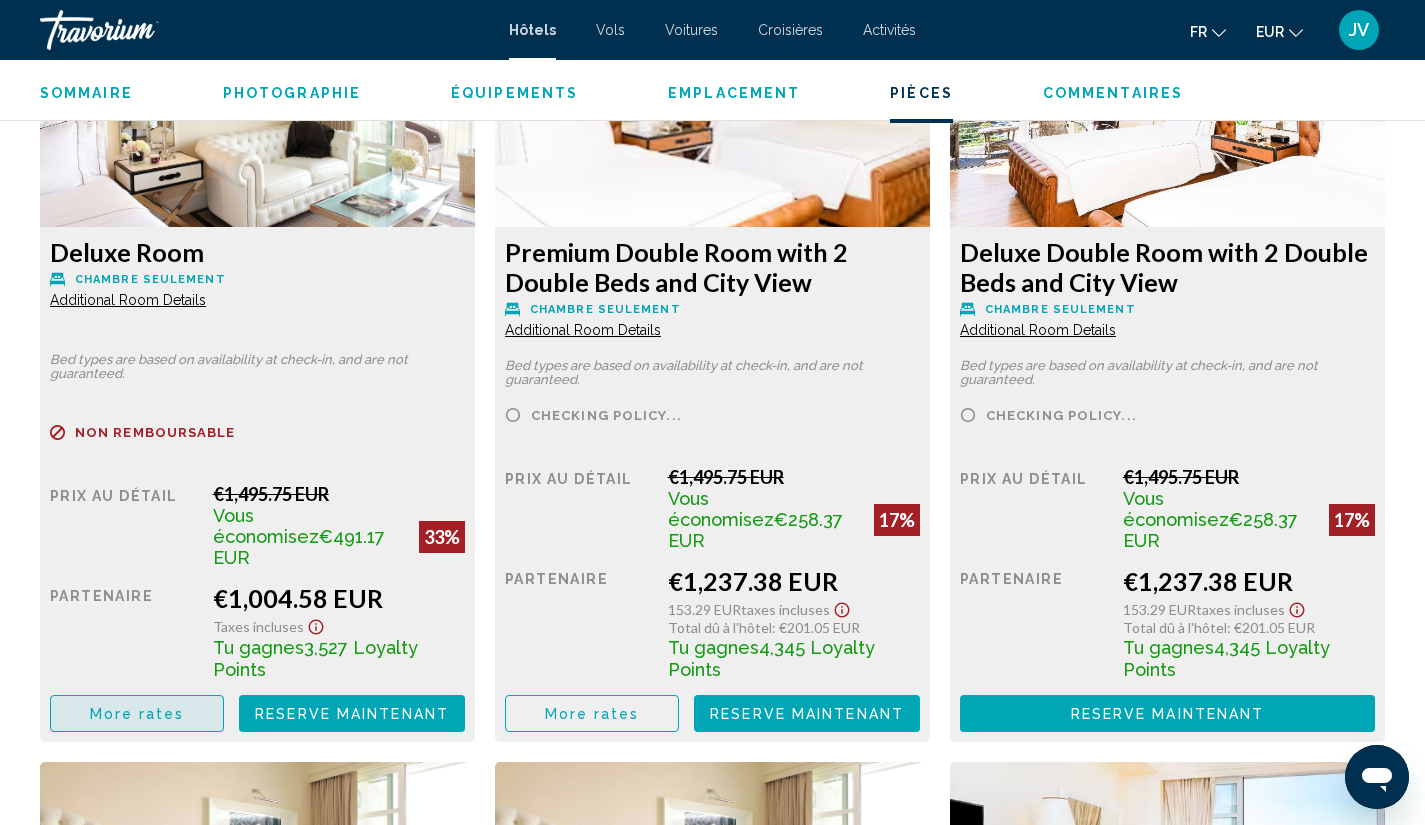click on "More rates" at bounding box center [137, 714] 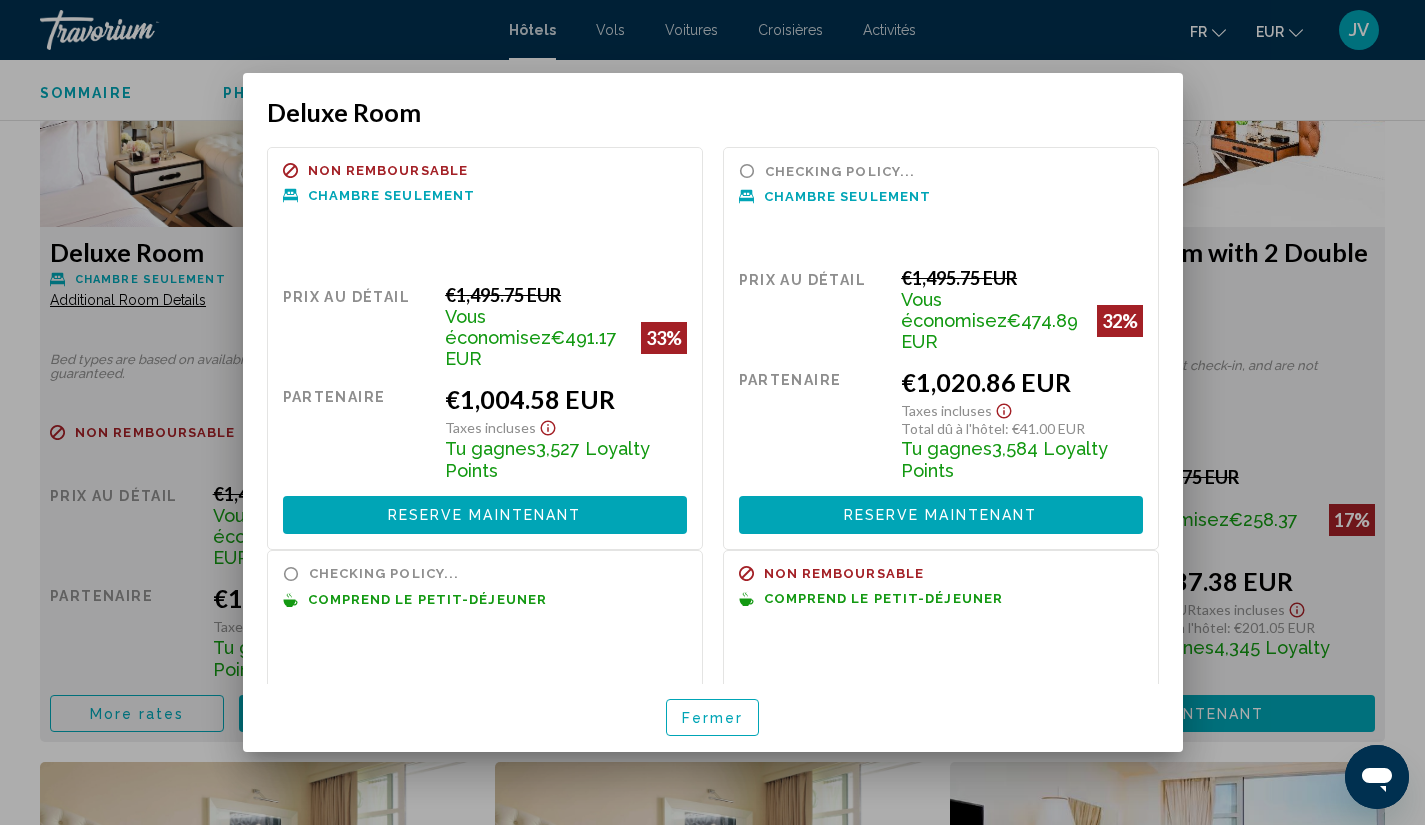 scroll, scrollTop: 0, scrollLeft: 0, axis: both 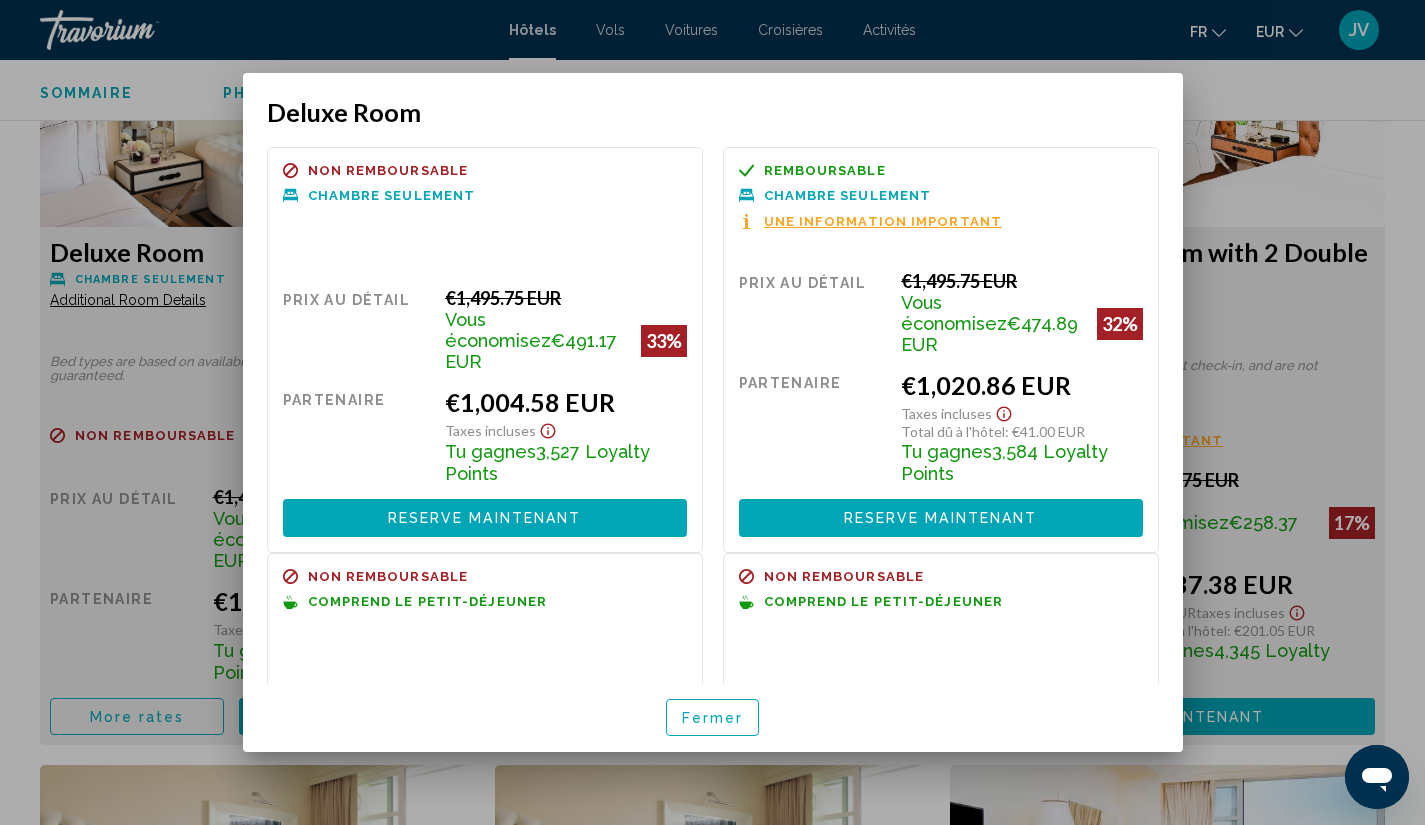 click on "Une information important" at bounding box center (883, 221) 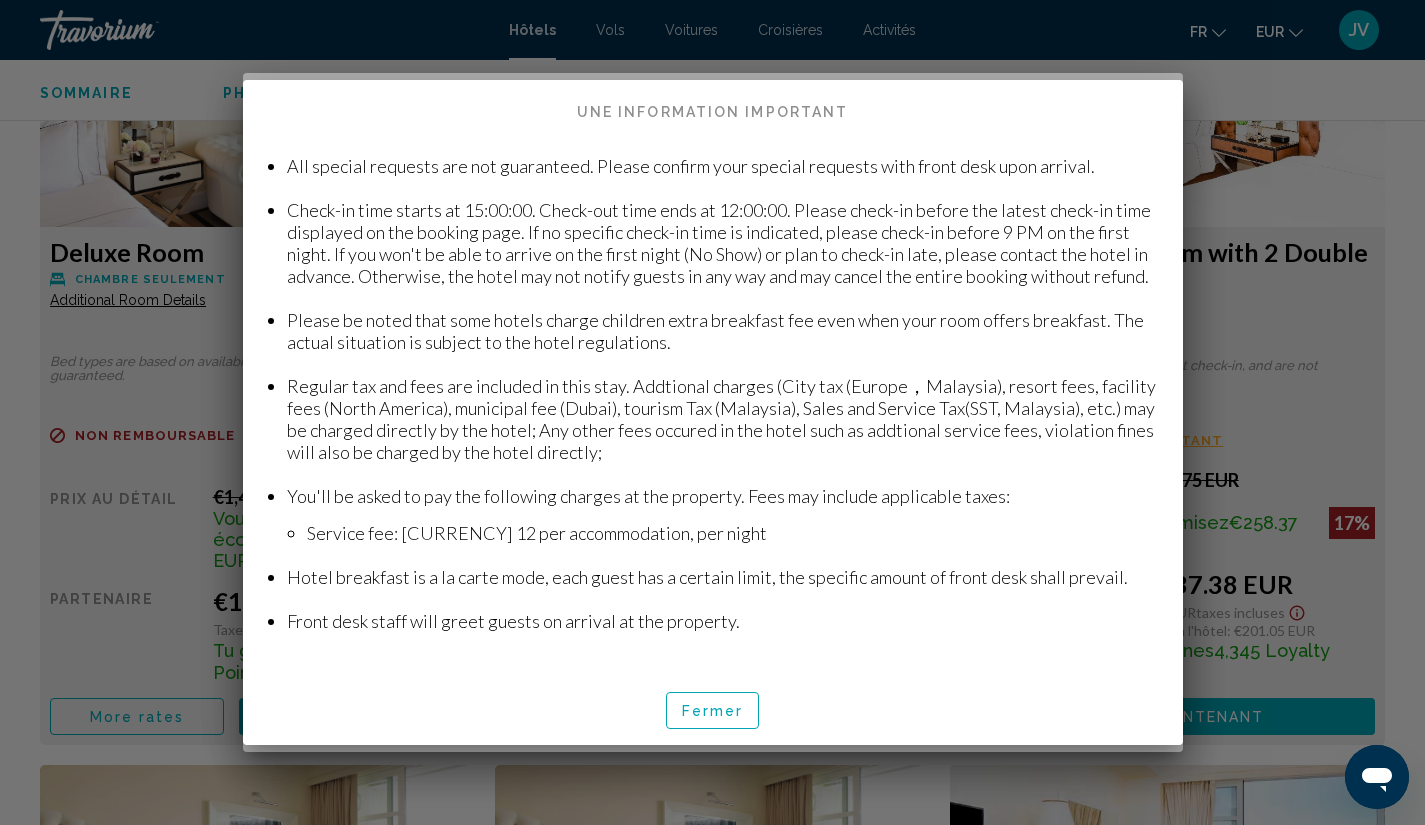 scroll, scrollTop: 0, scrollLeft: 0, axis: both 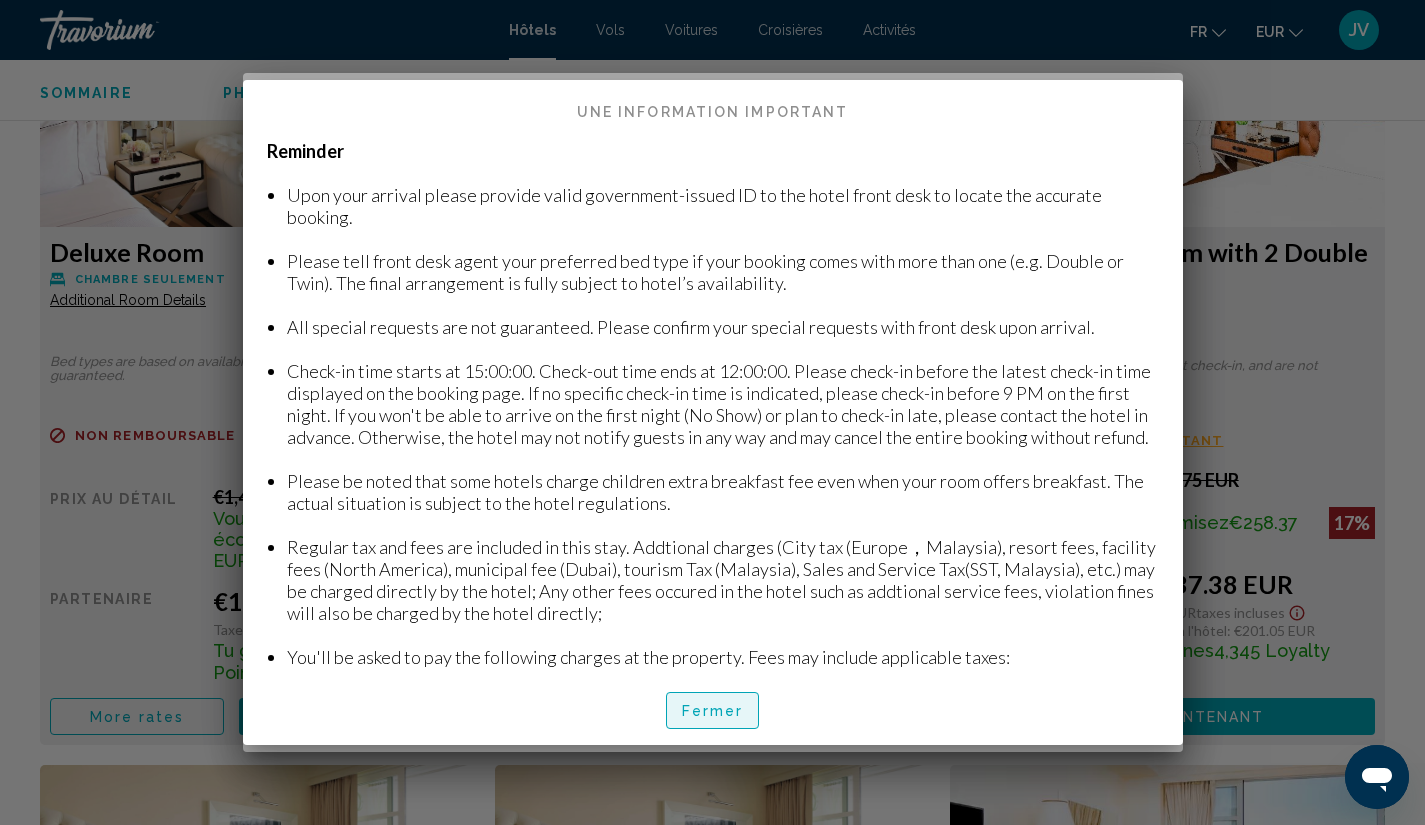 click on "Fermer" at bounding box center [713, 710] 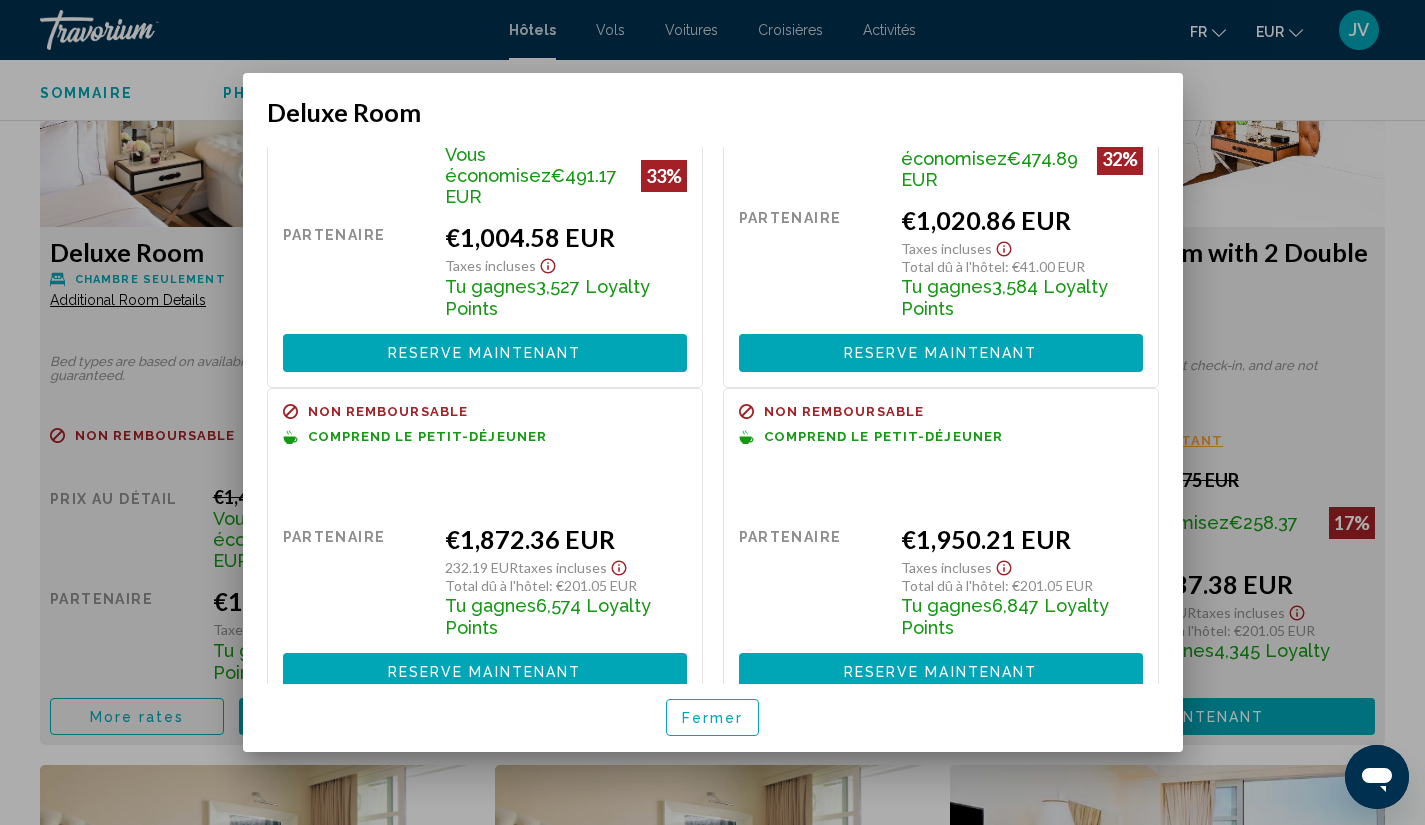 scroll, scrollTop: 0, scrollLeft: 0, axis: both 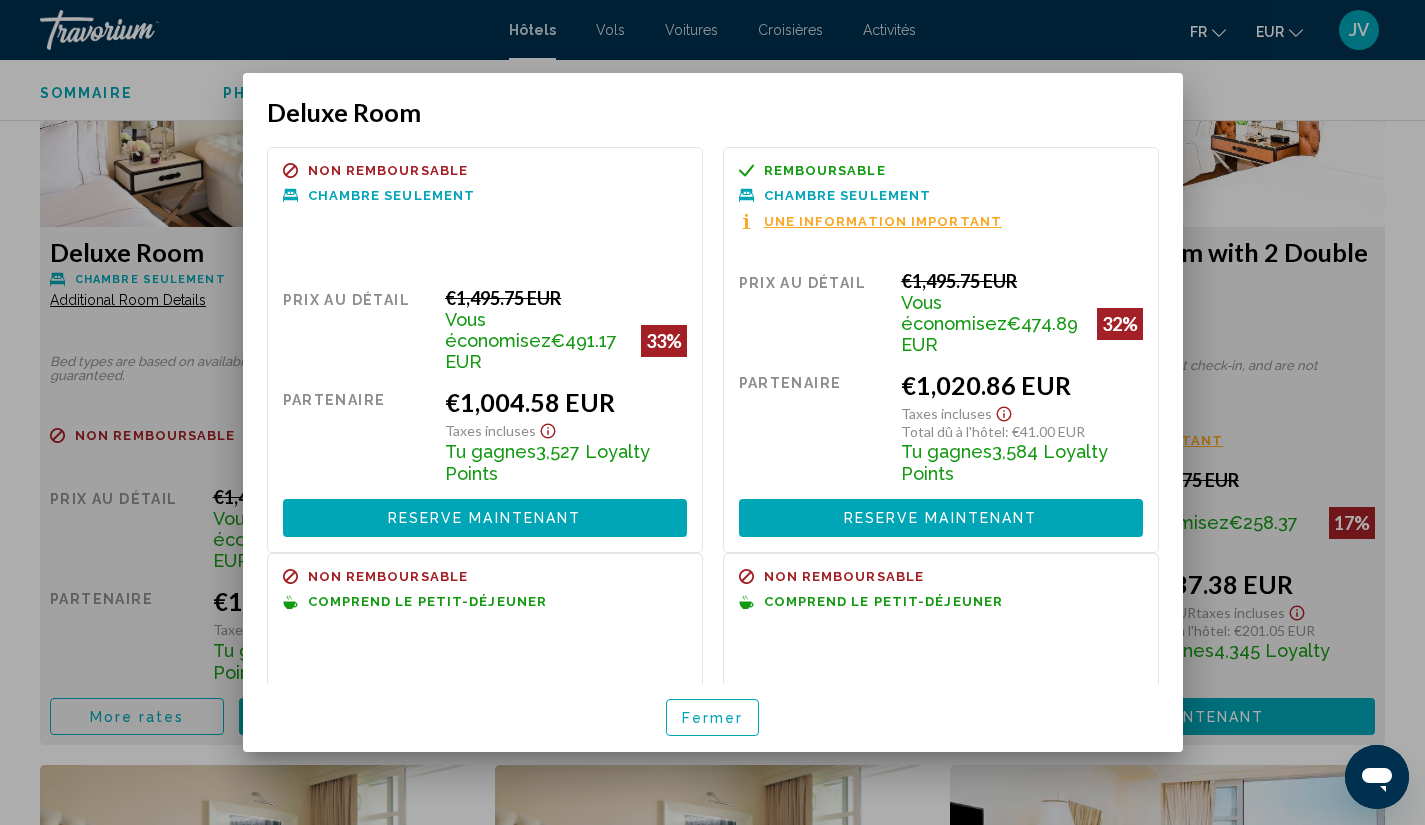 click at bounding box center [712, 412] 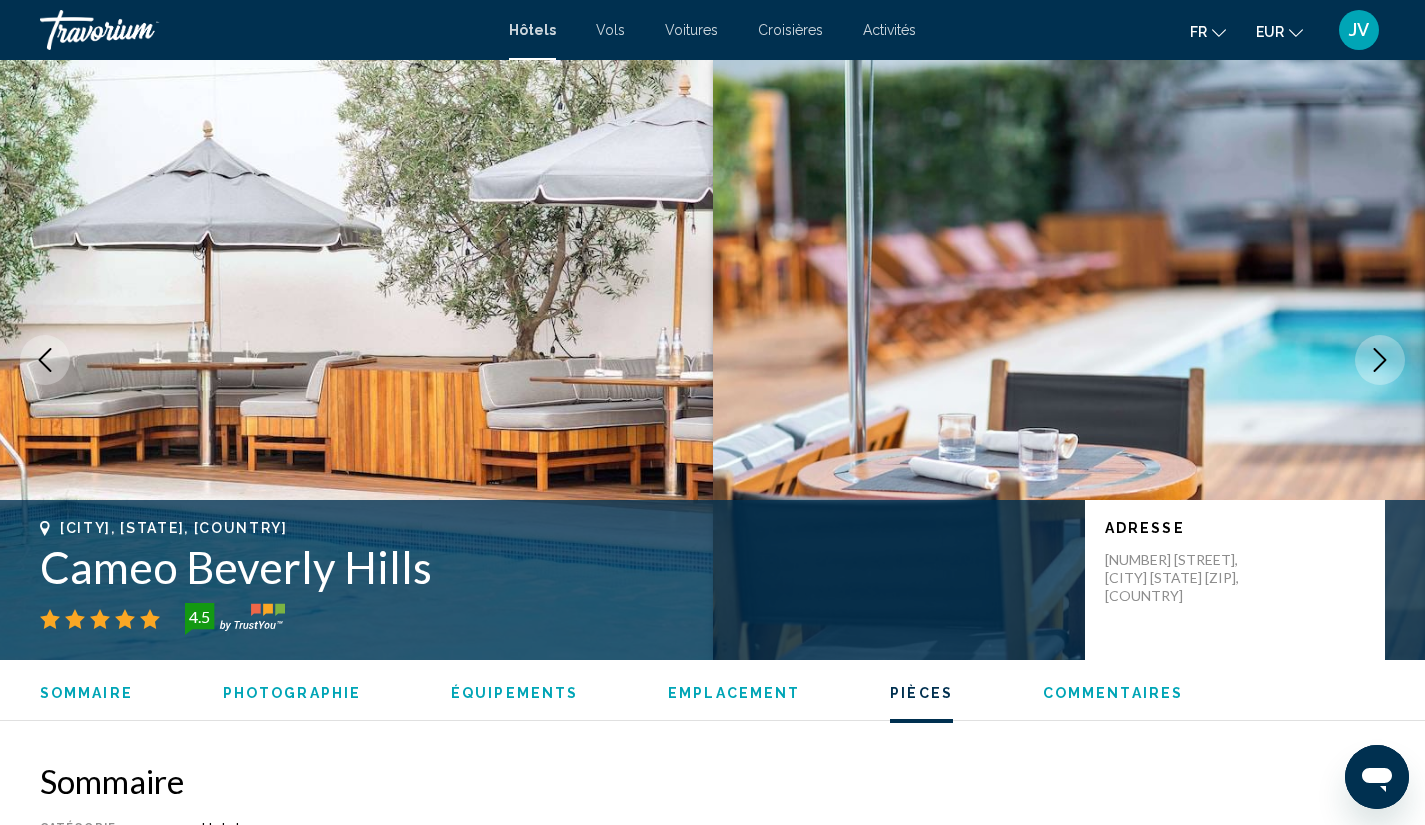 scroll, scrollTop: 2855, scrollLeft: 0, axis: vertical 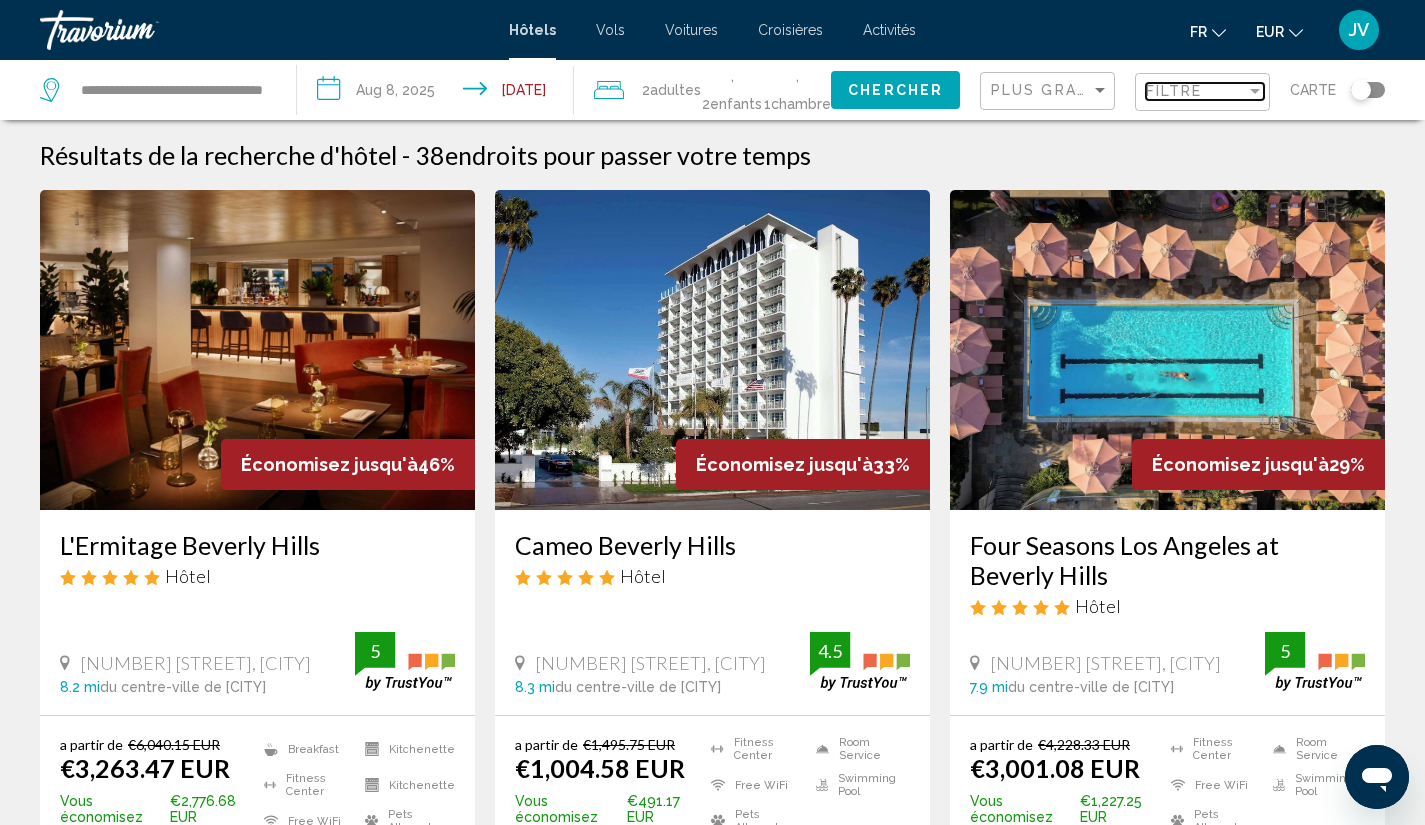 click on "Filtre" at bounding box center [1174, 91] 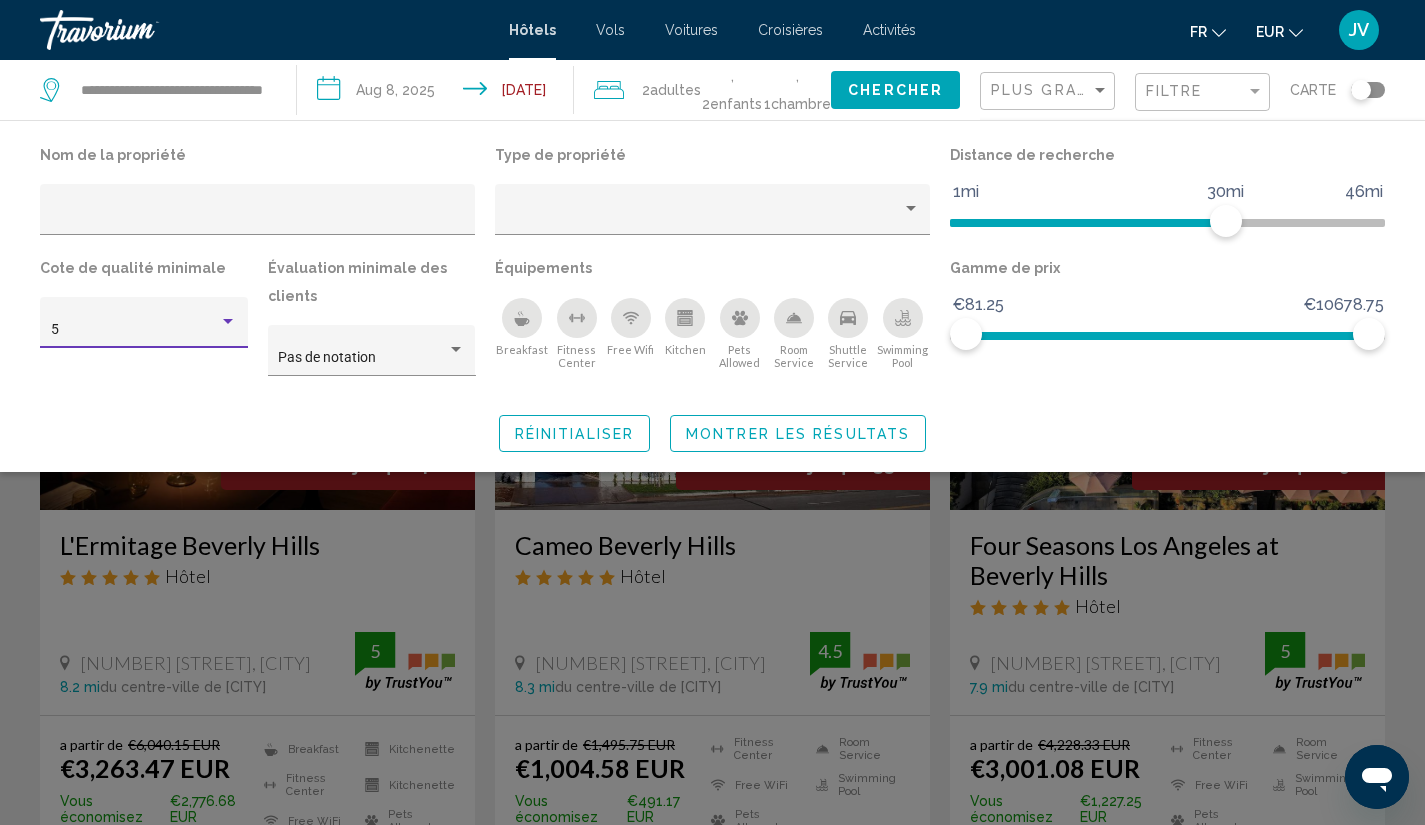 click on "5" at bounding box center (135, 330) 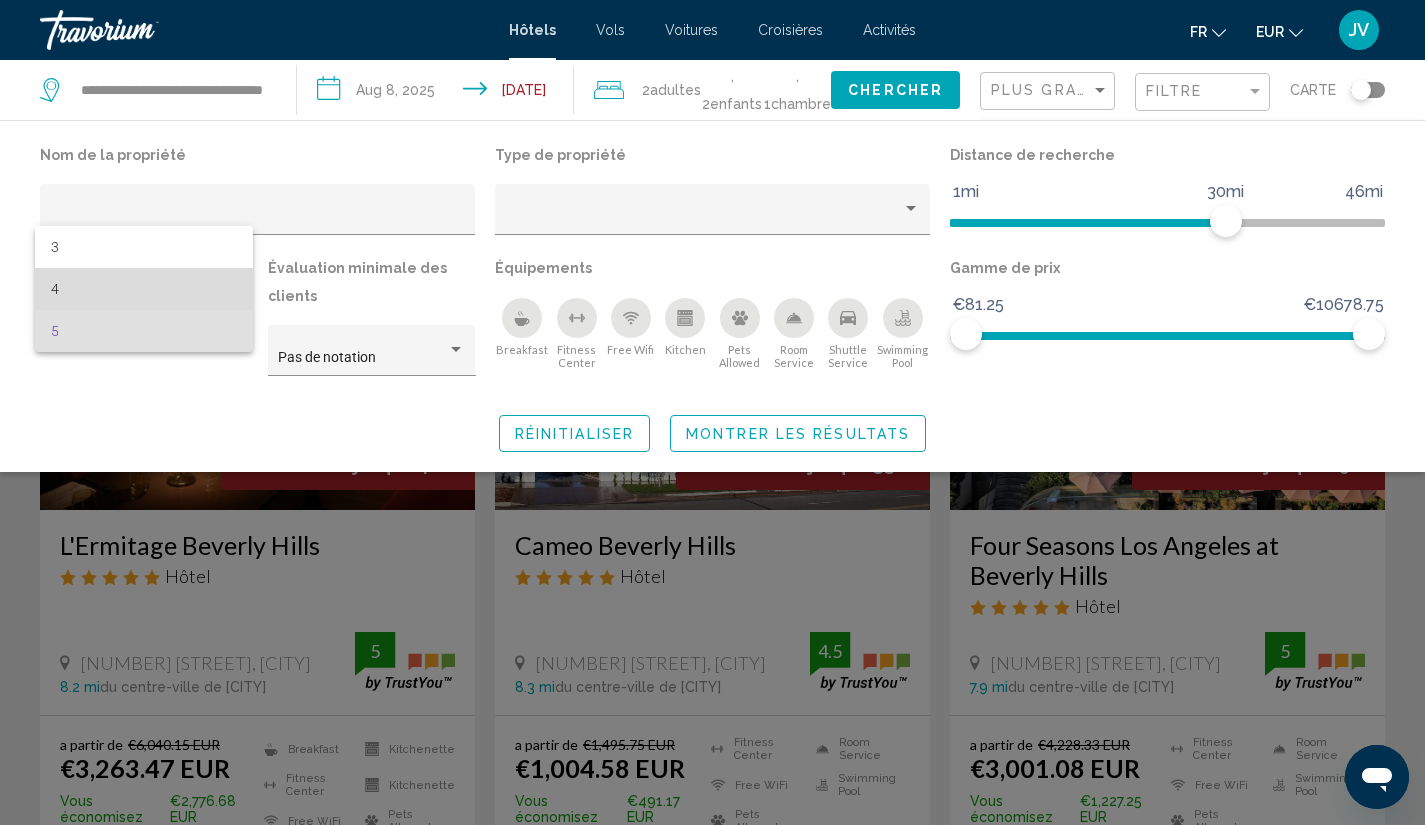 click on "4" at bounding box center [144, 289] 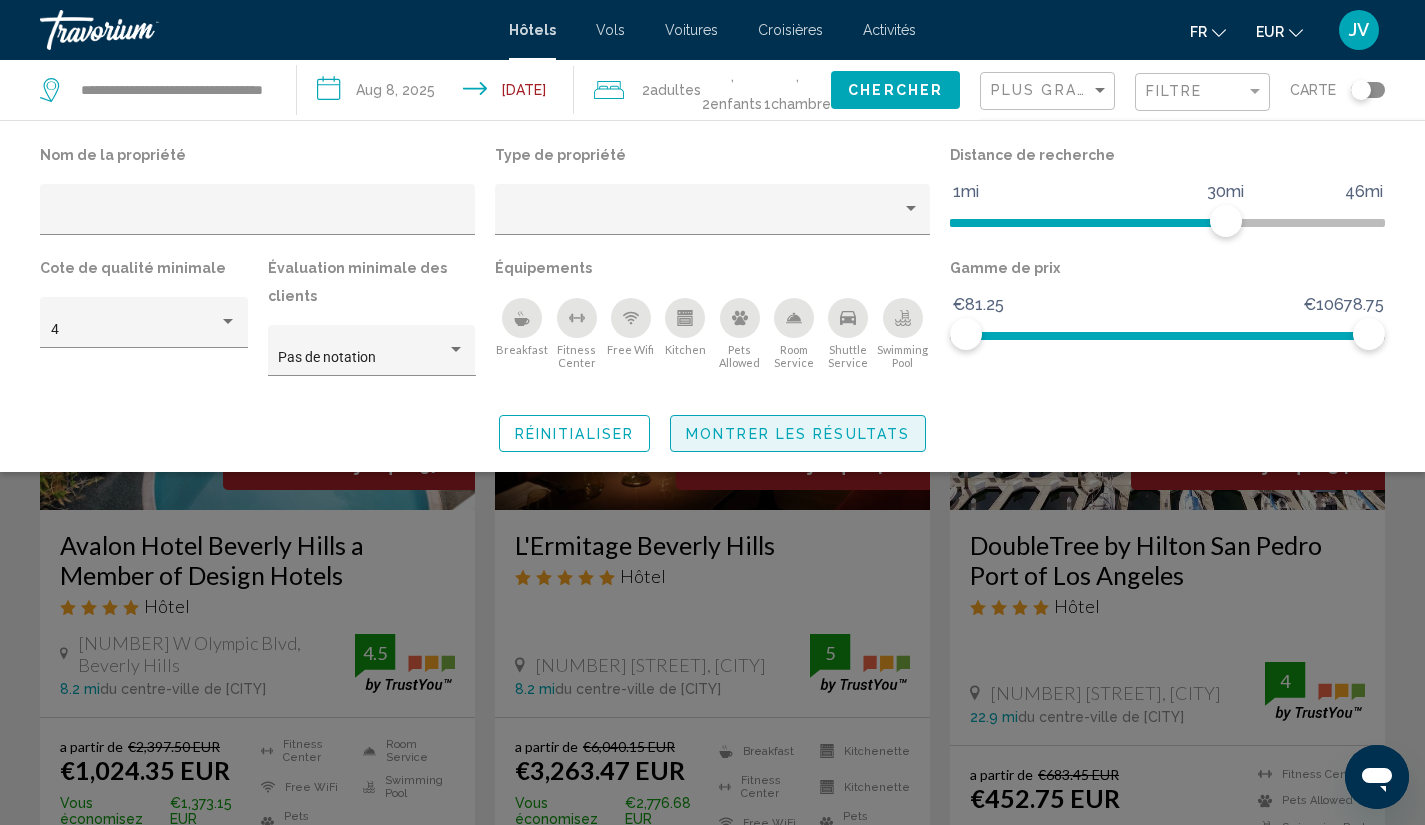 click on "Montrer les résultats" 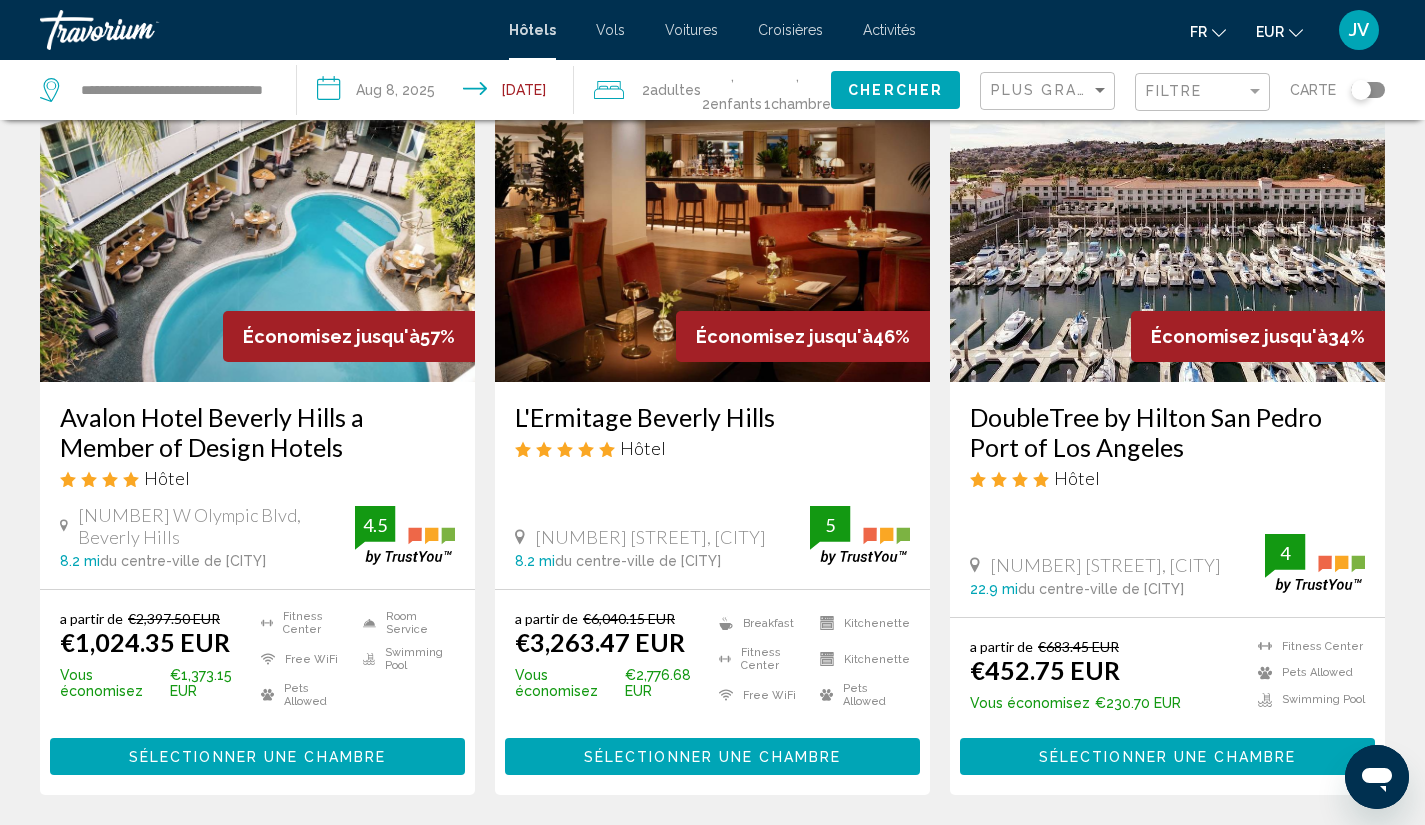 scroll, scrollTop: 100, scrollLeft: 0, axis: vertical 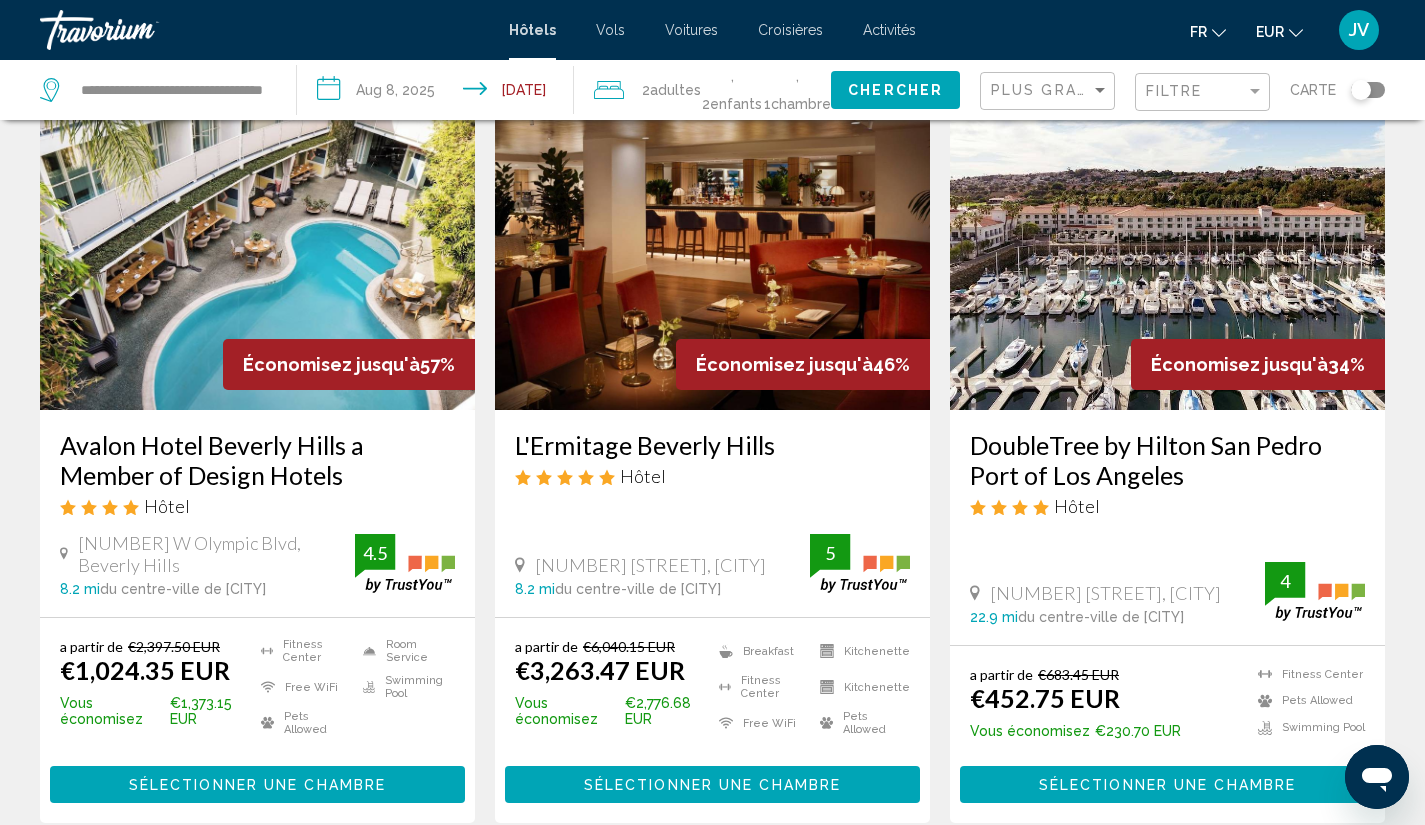 click on "Sélectionner une chambre" at bounding box center (257, 784) 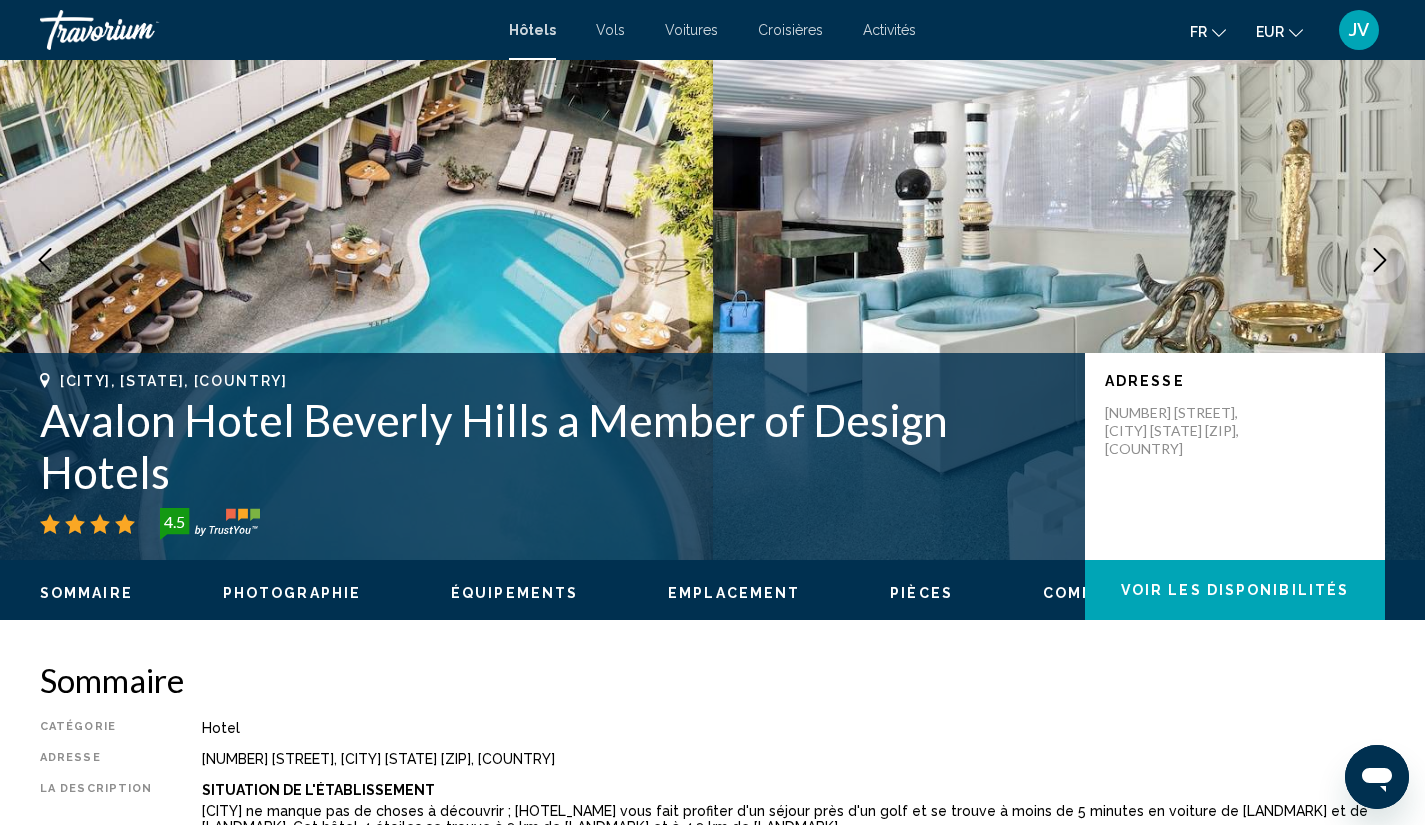 scroll, scrollTop: 0, scrollLeft: 0, axis: both 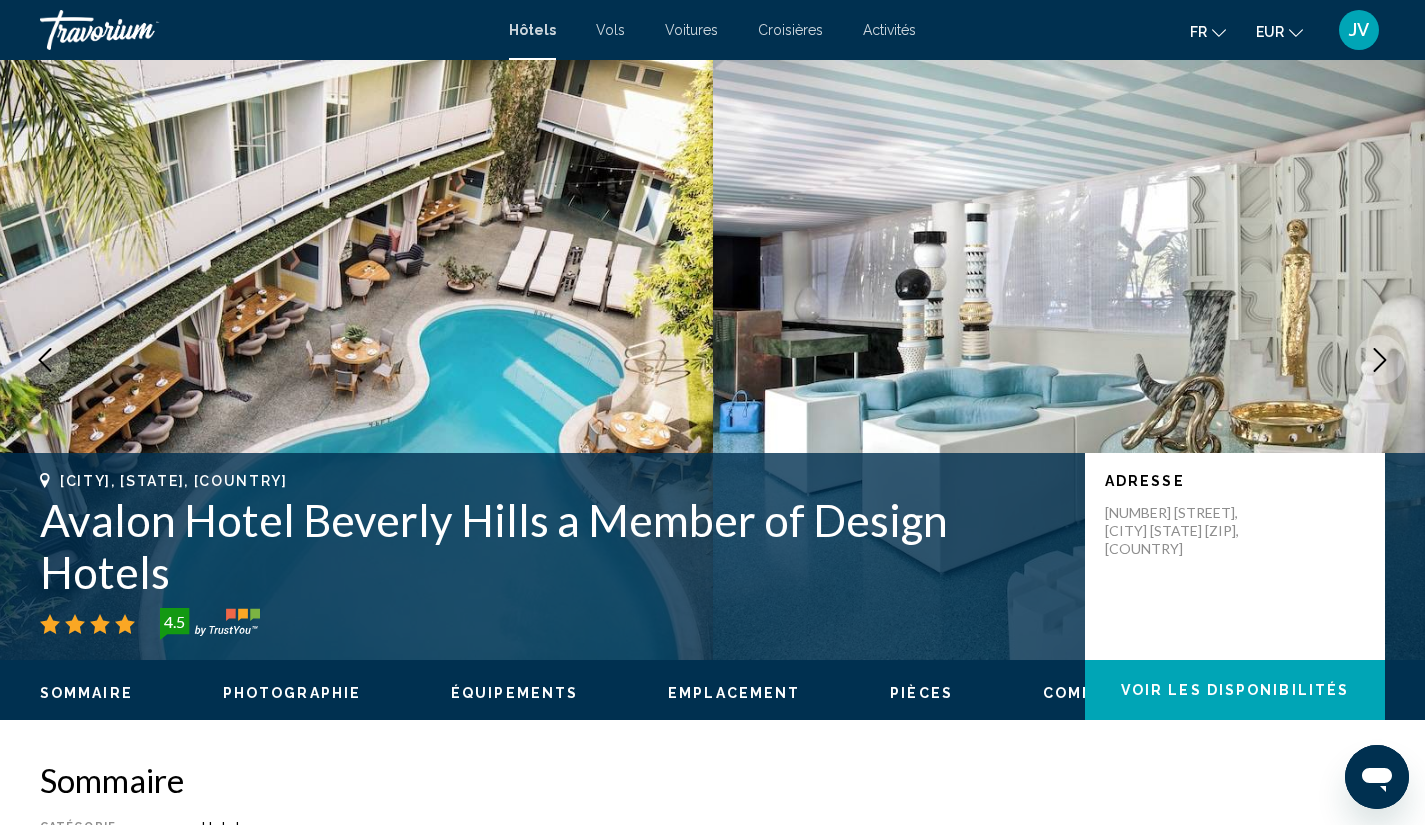 click 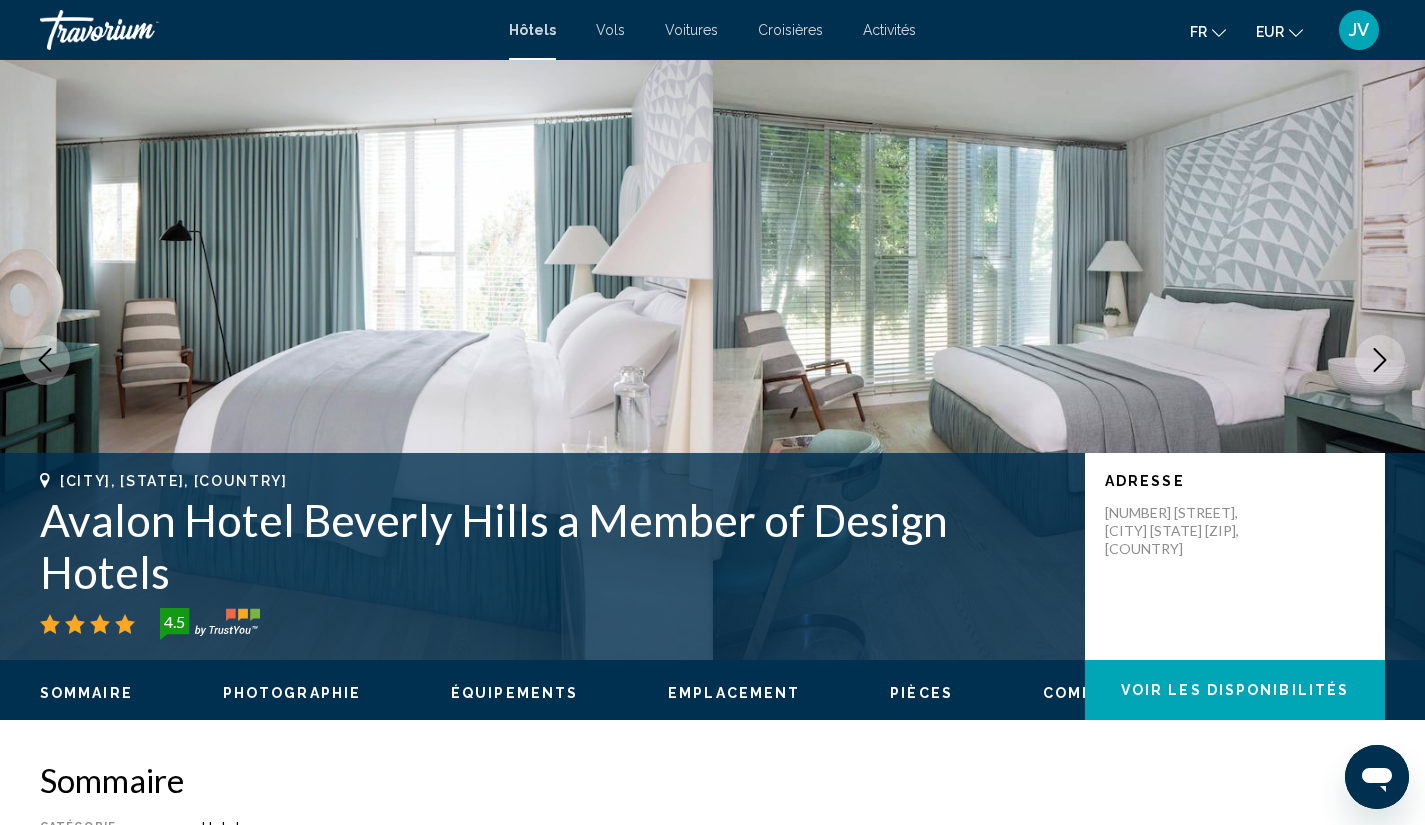 click 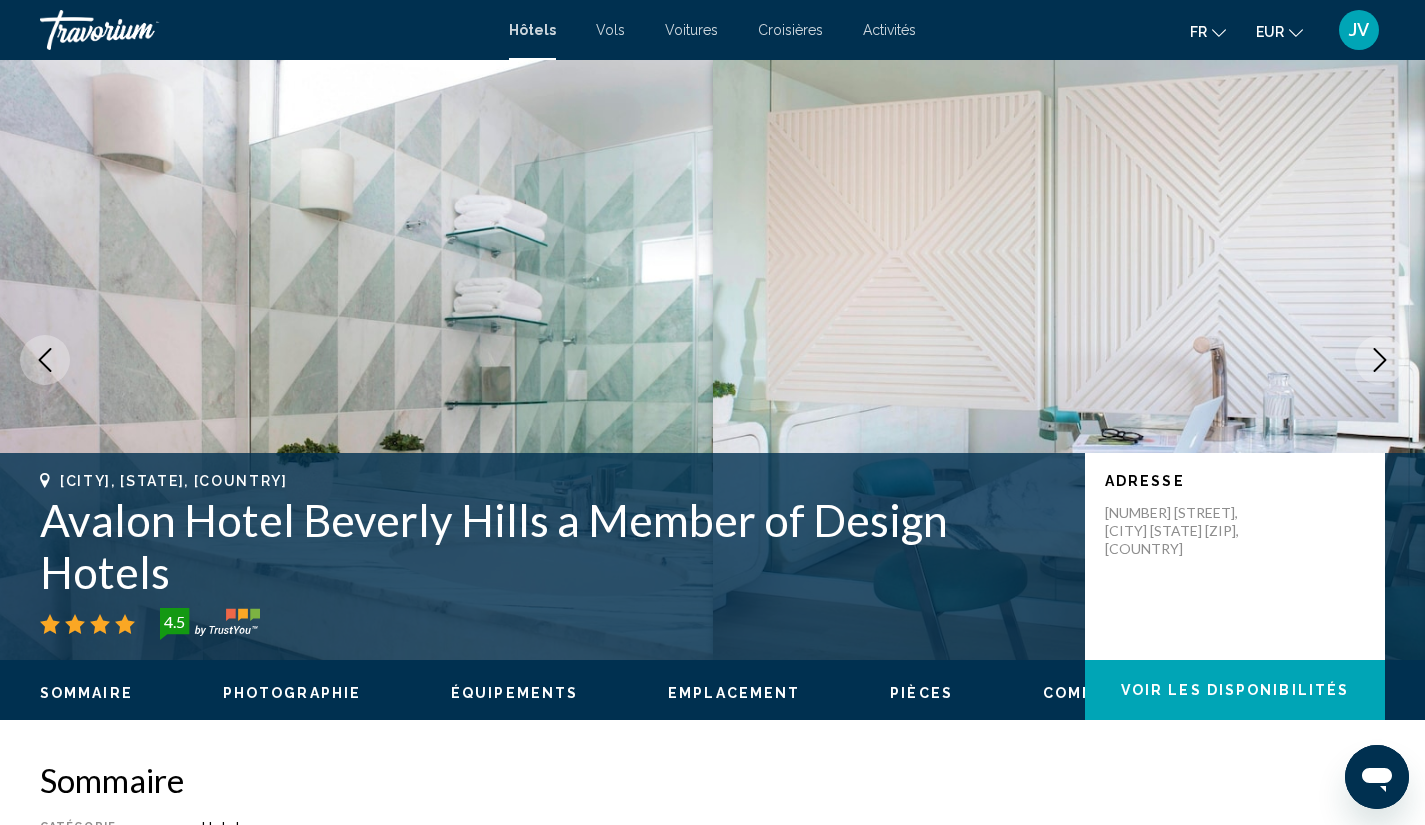 click 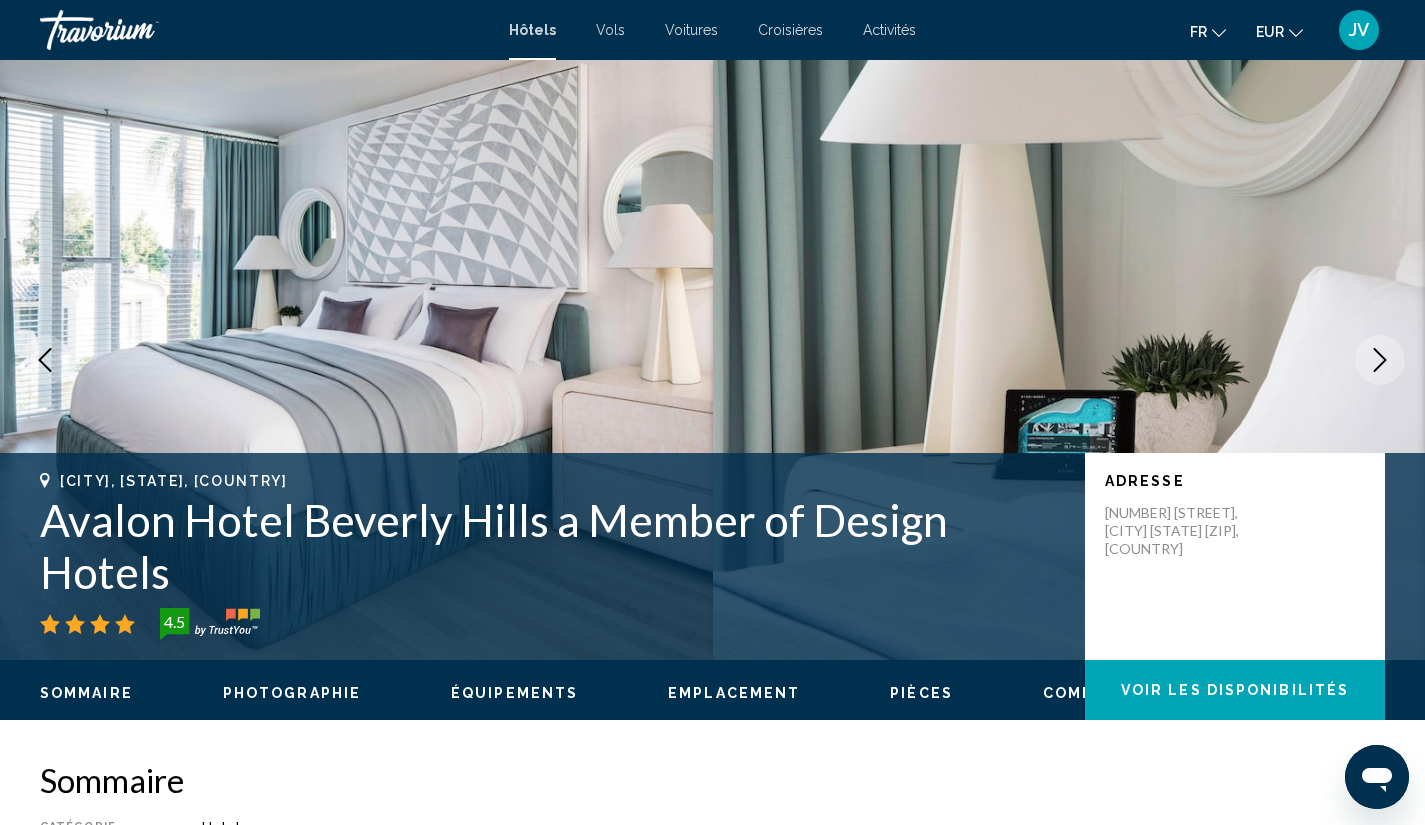 click 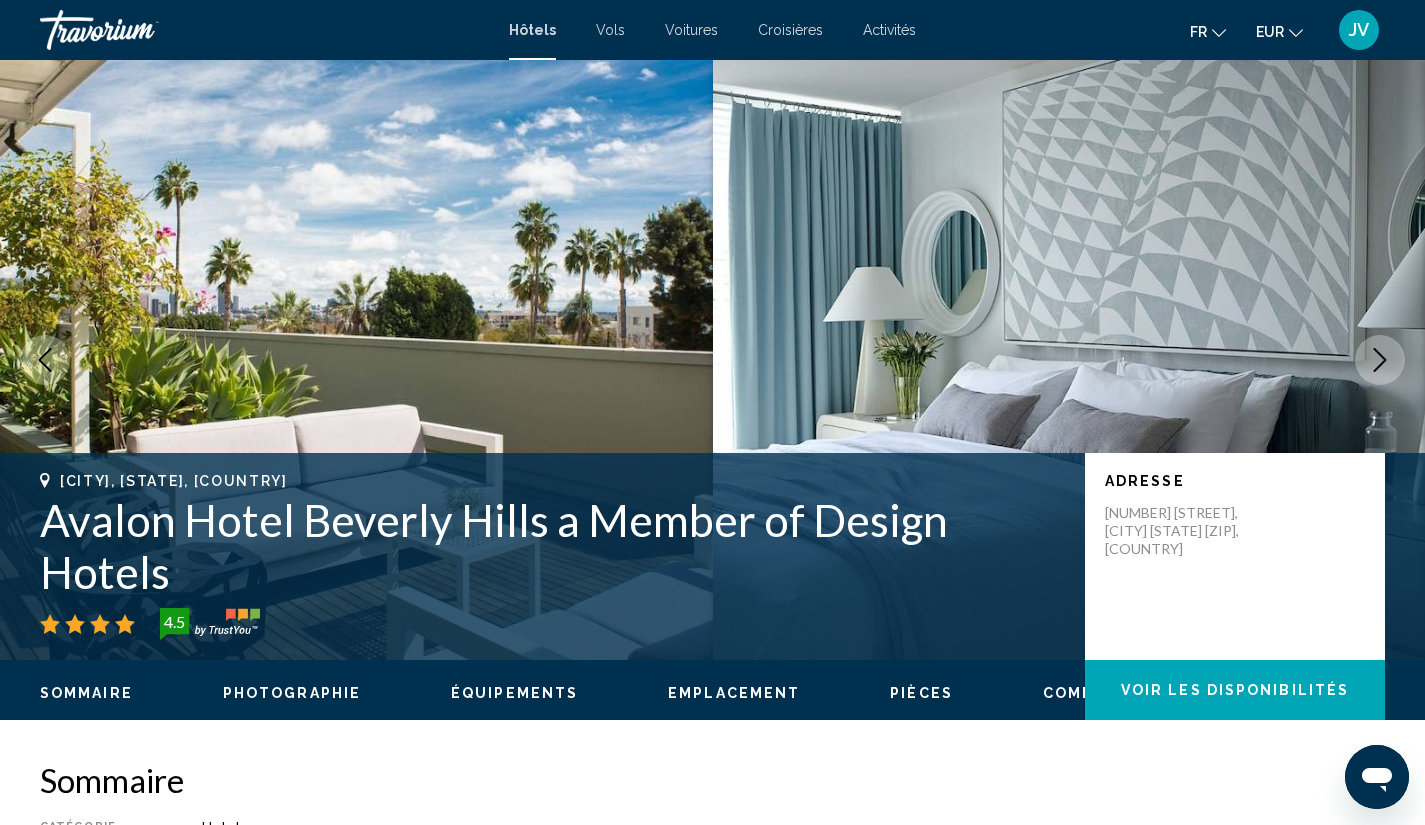 click 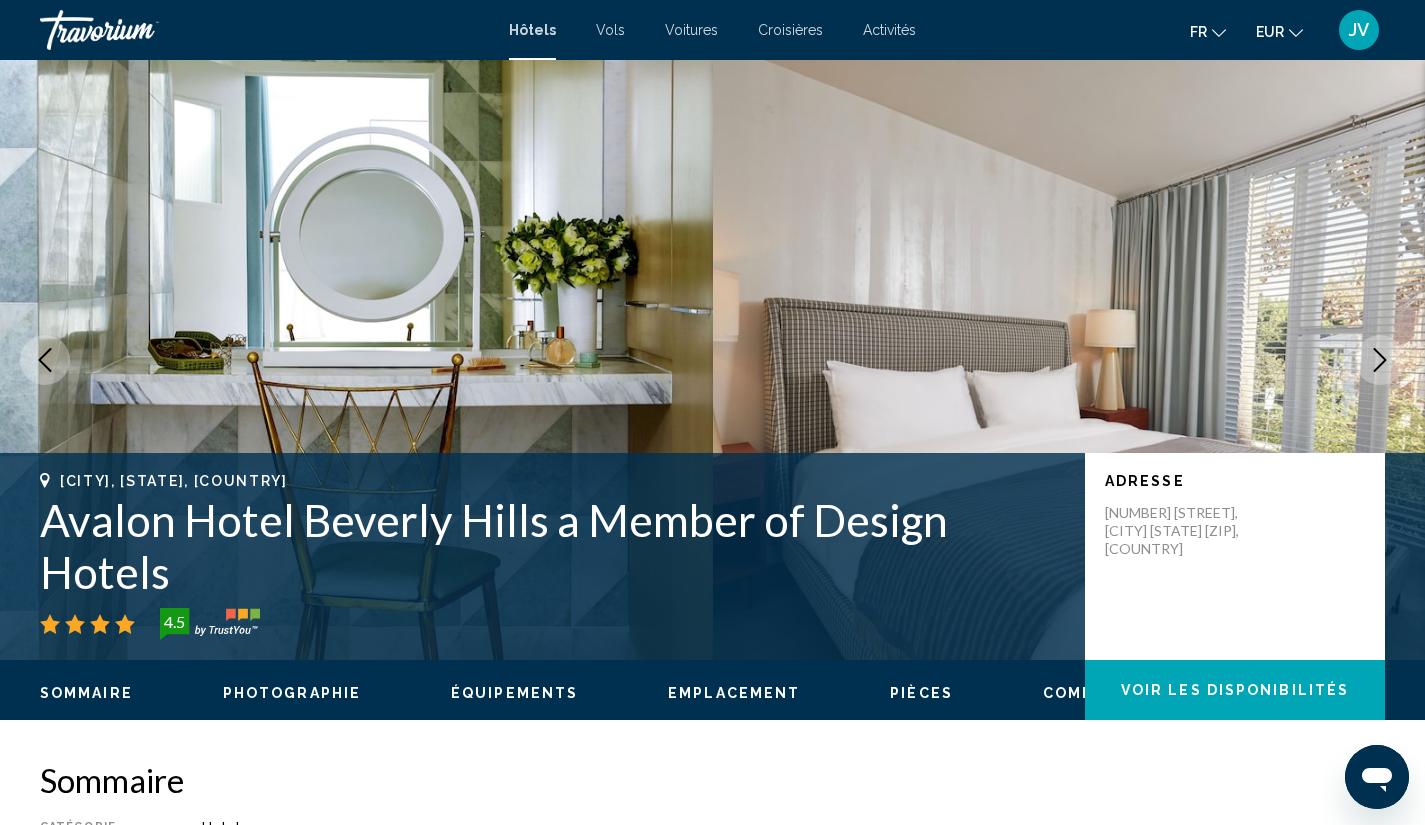 click 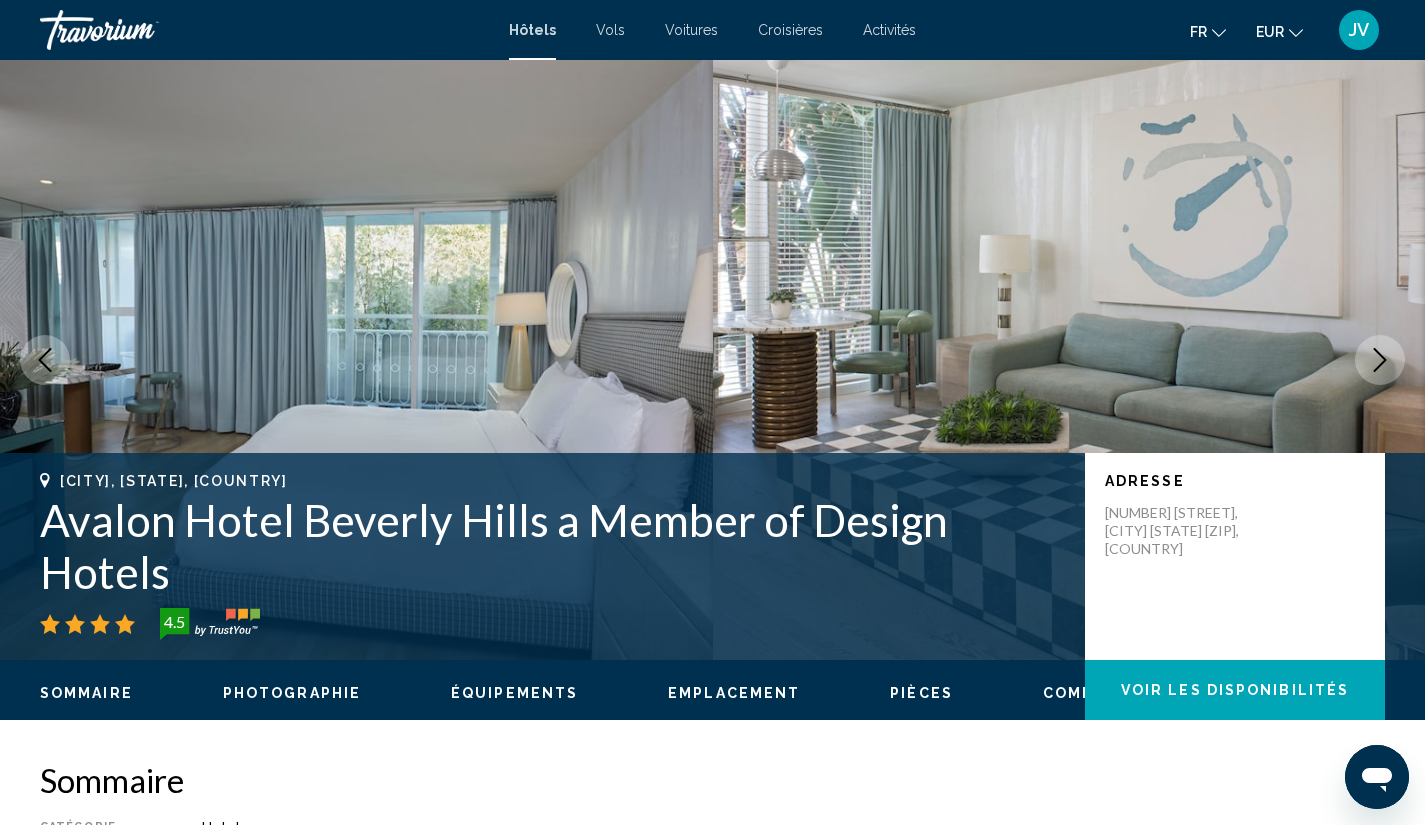 click 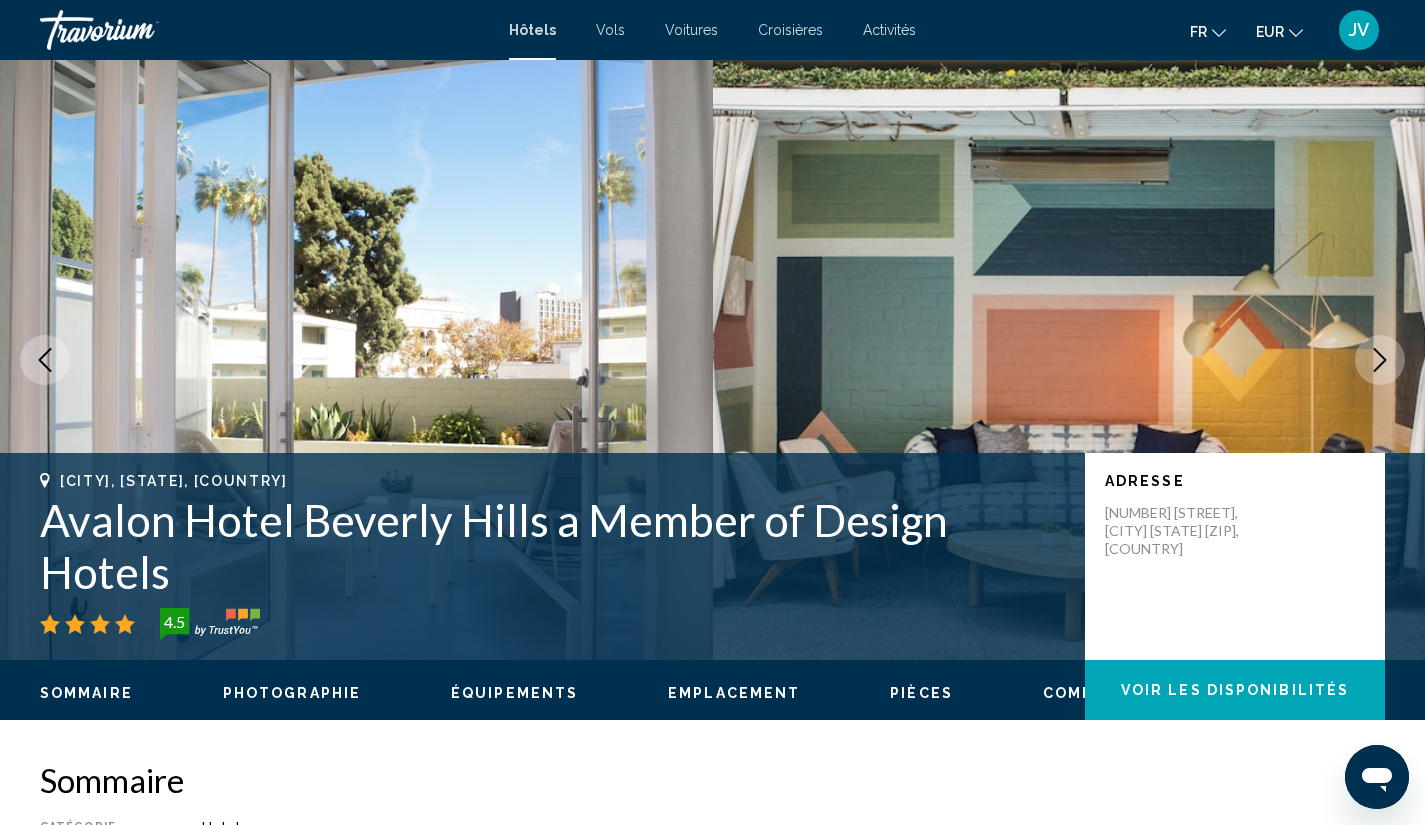 click 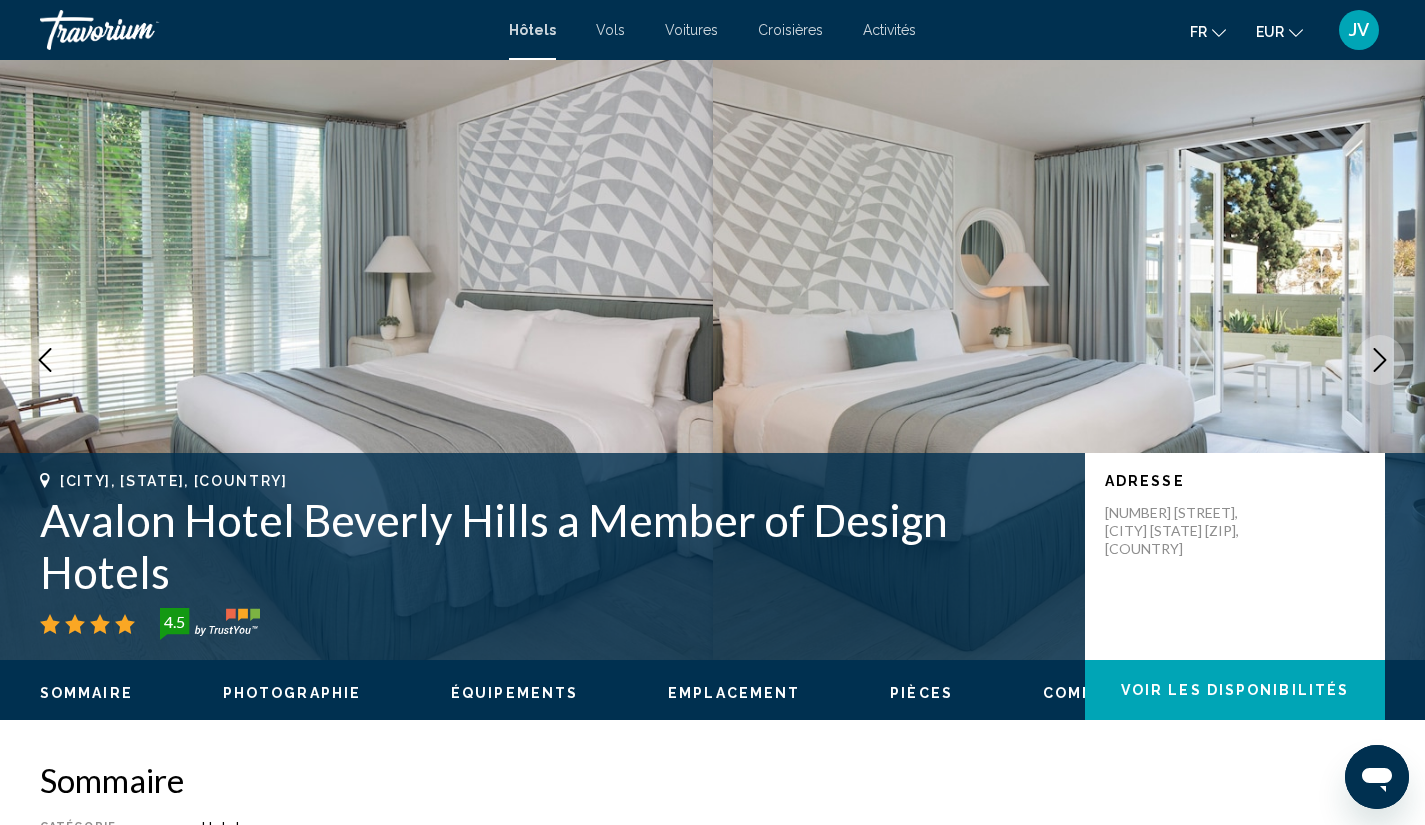 click 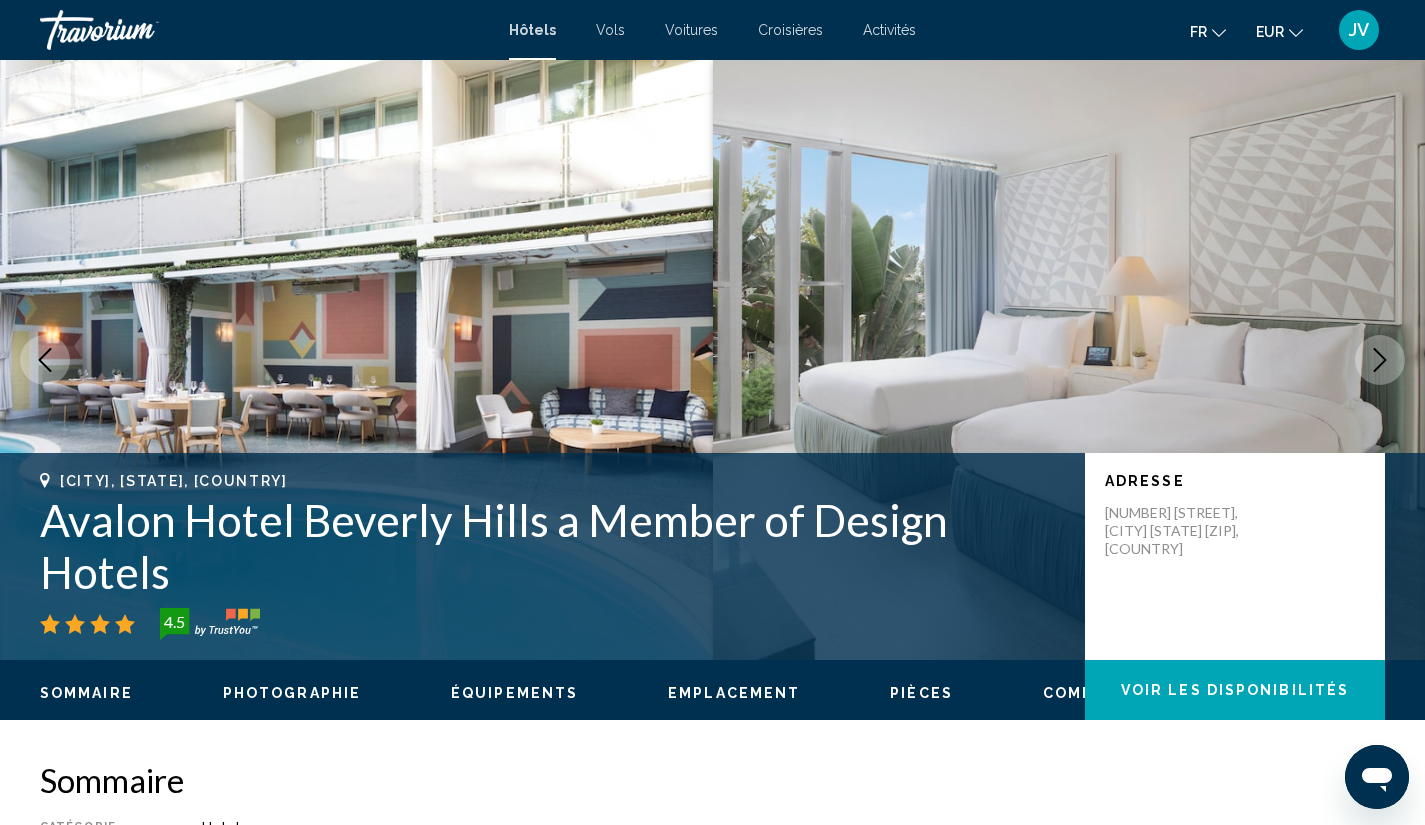 click 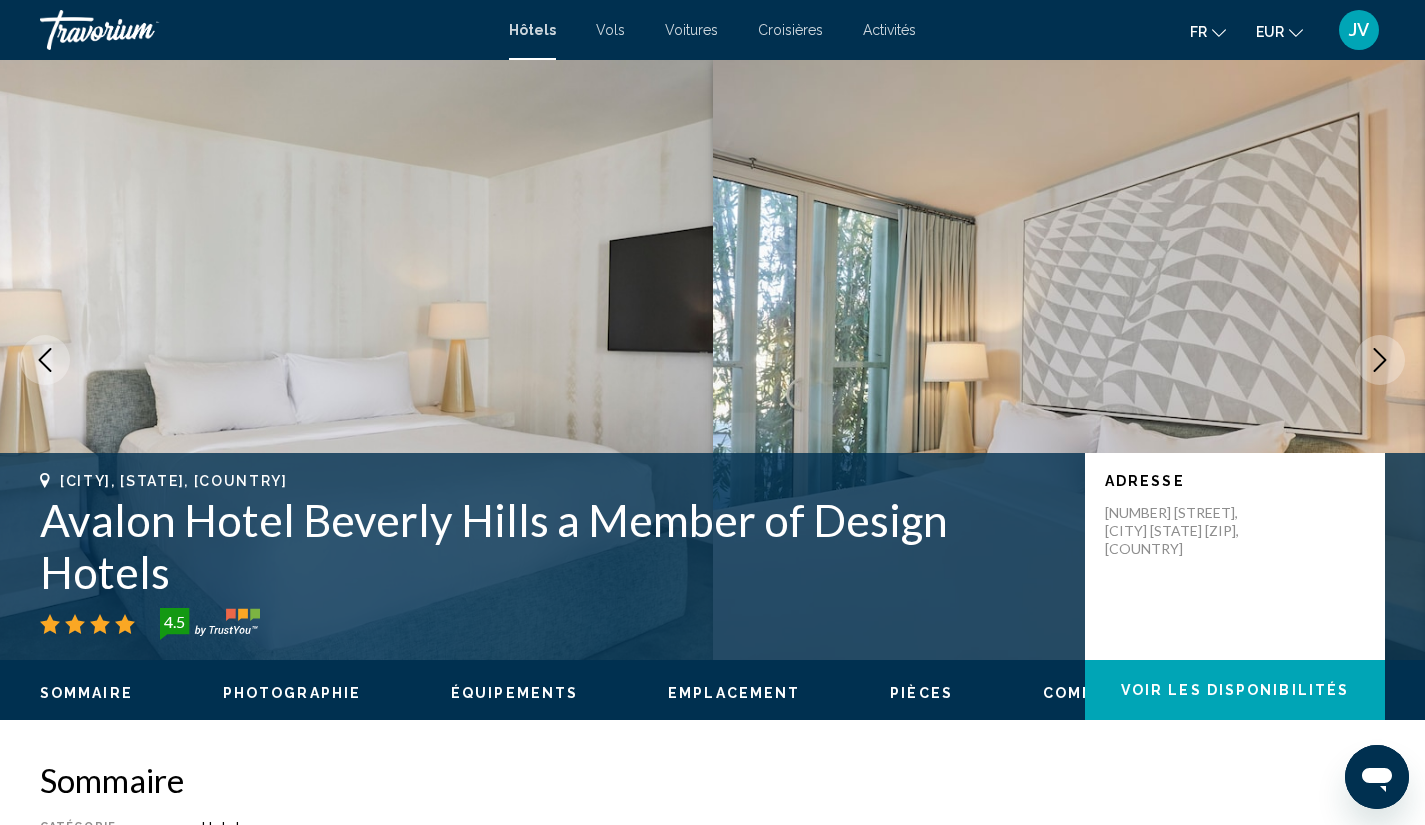 click 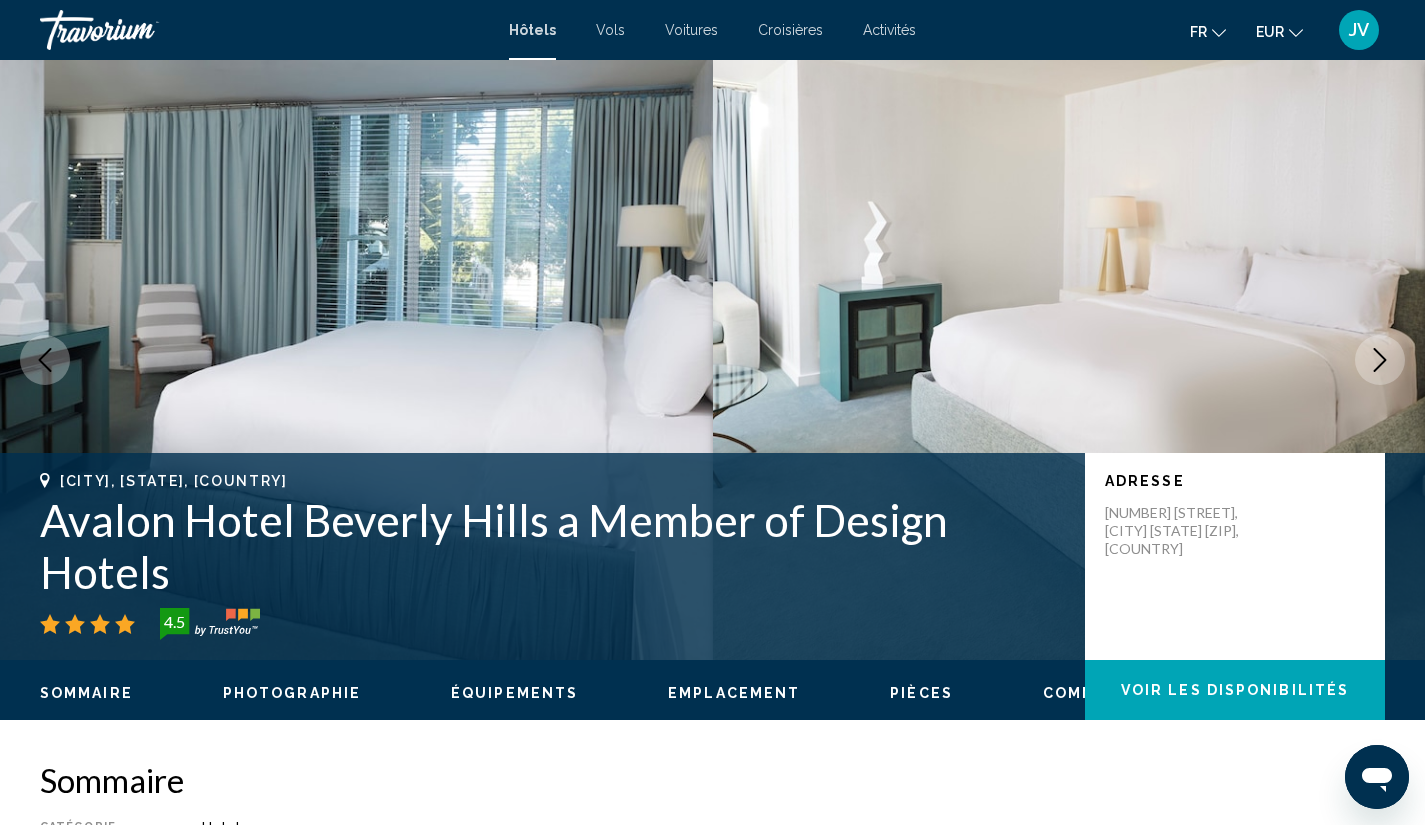click 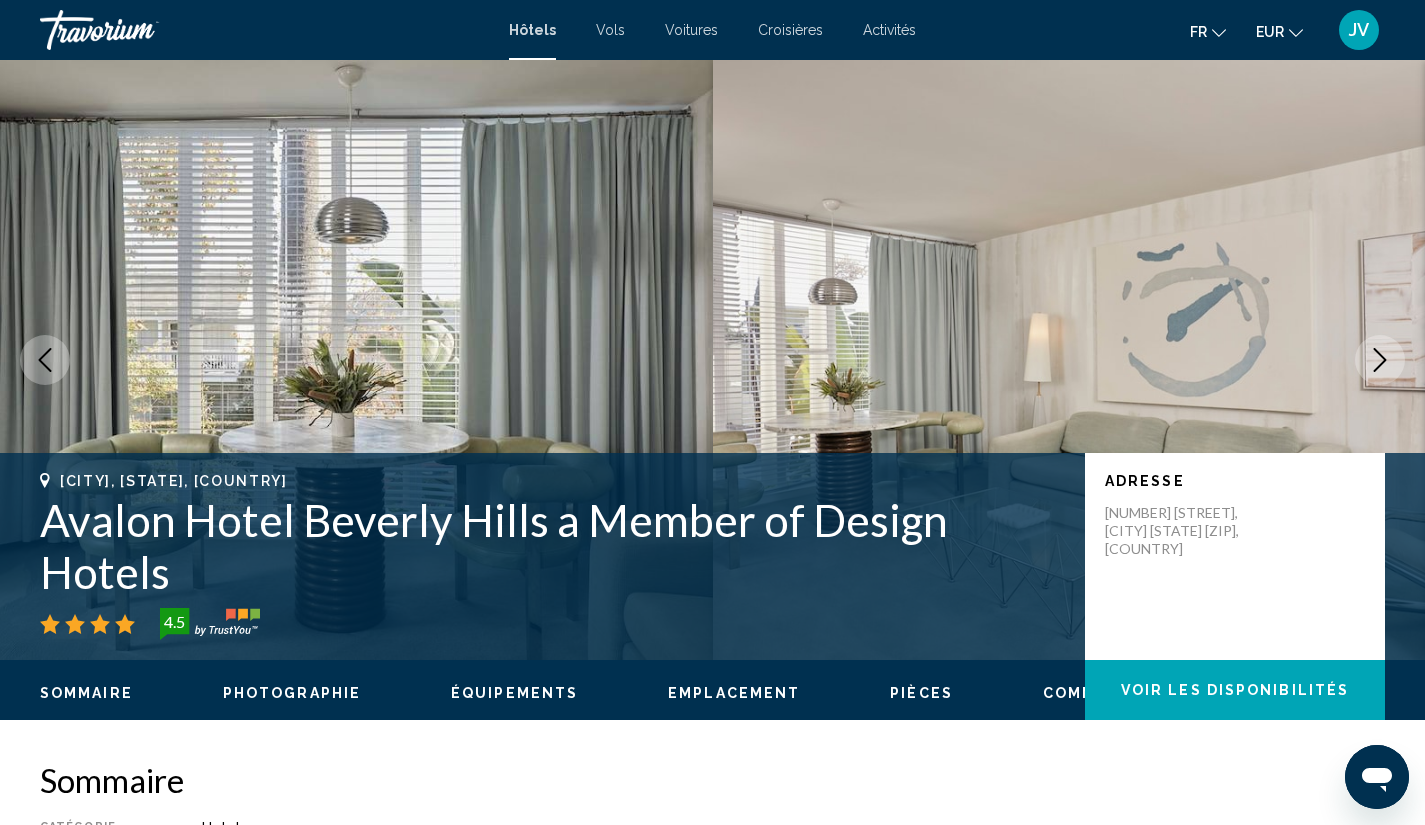 click 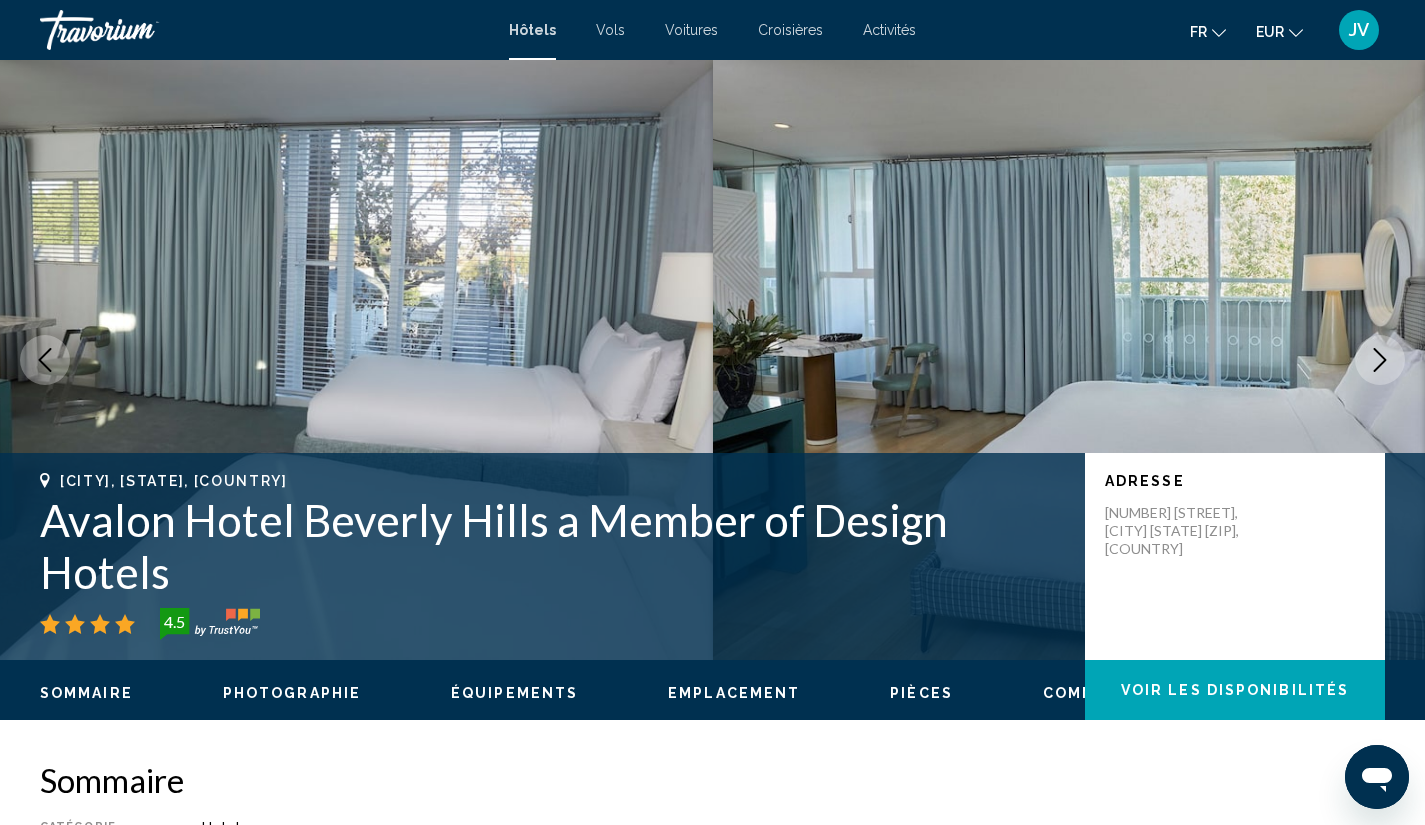 click 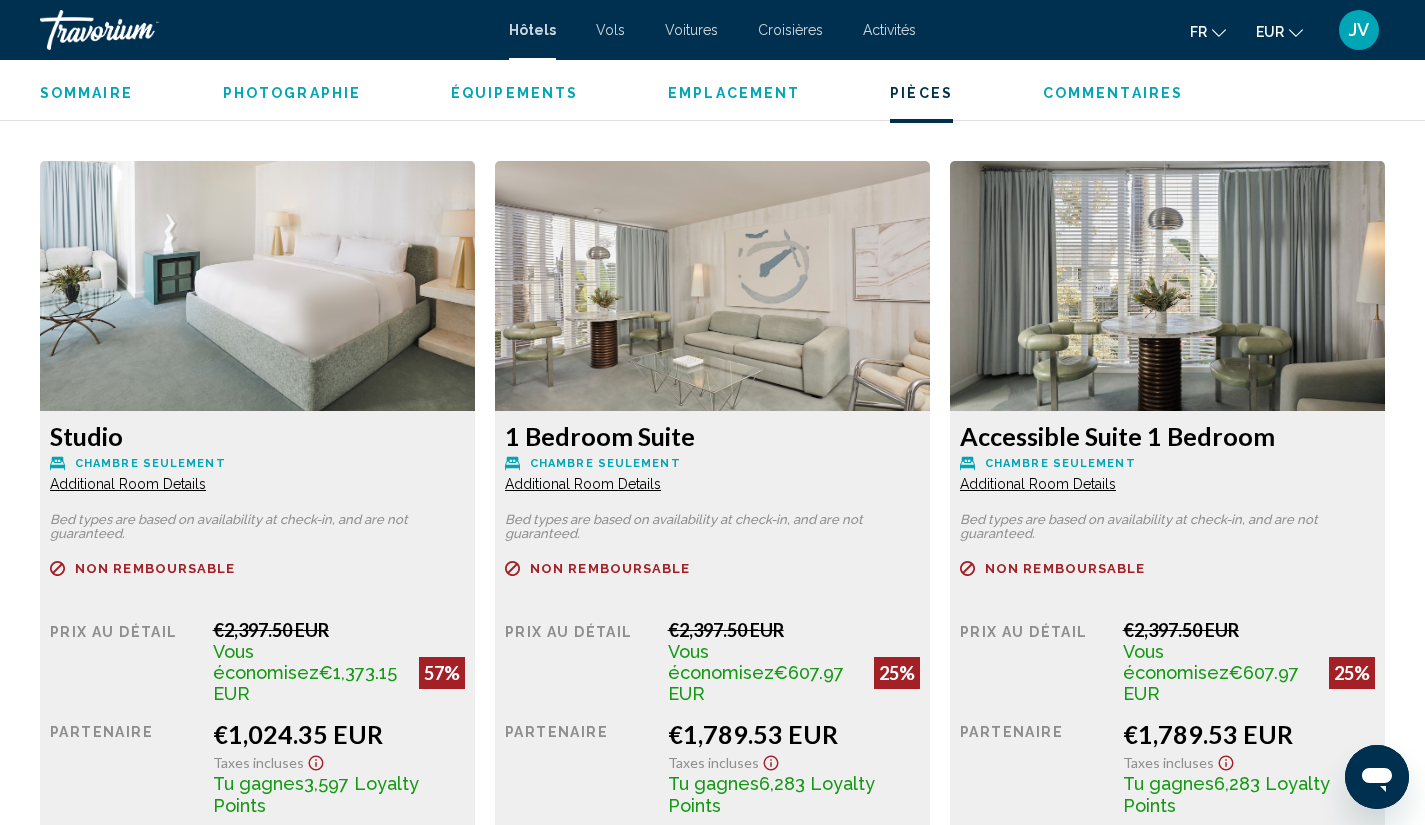 scroll, scrollTop: 2642, scrollLeft: 0, axis: vertical 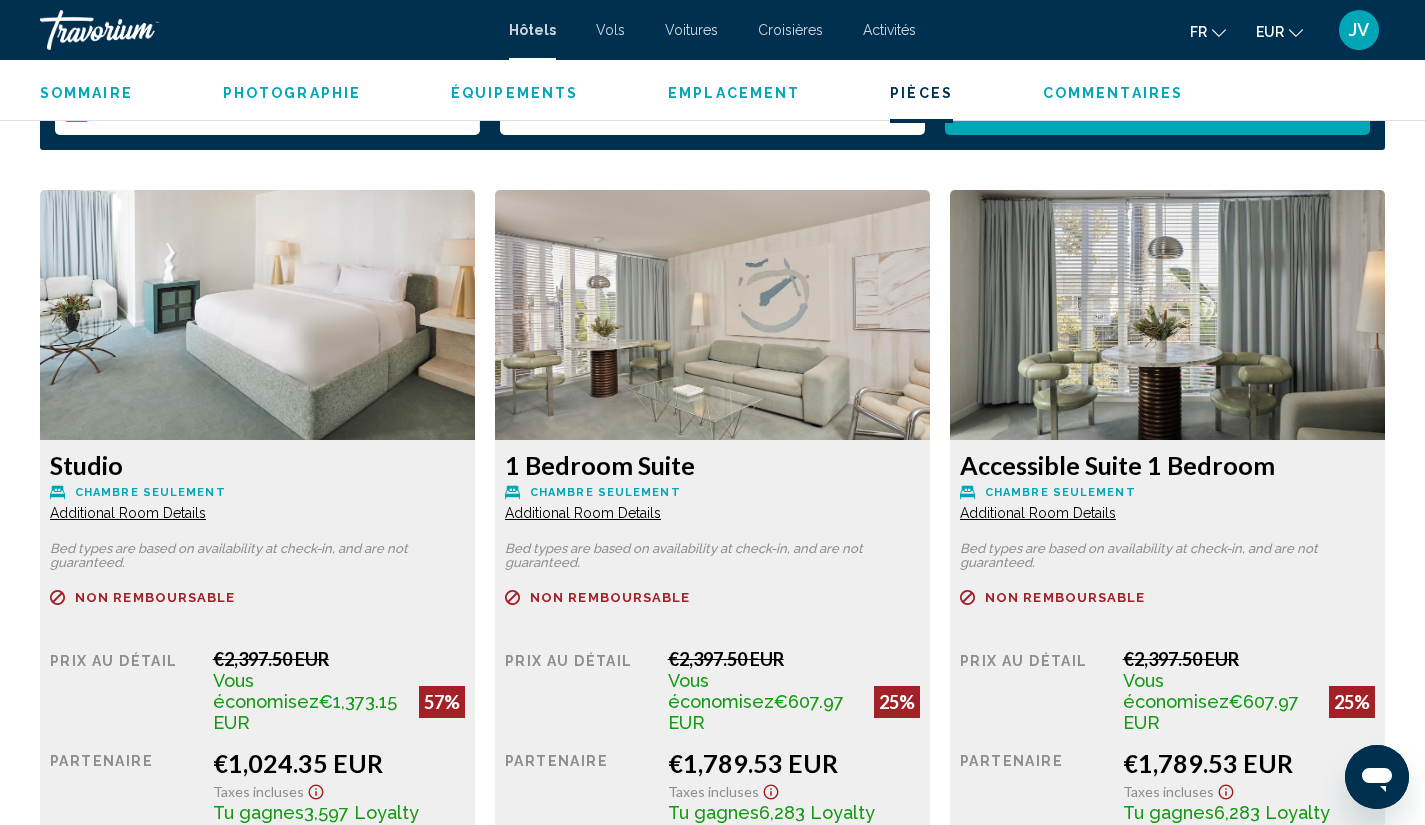 click on "Additional Room Details" at bounding box center [128, 513] 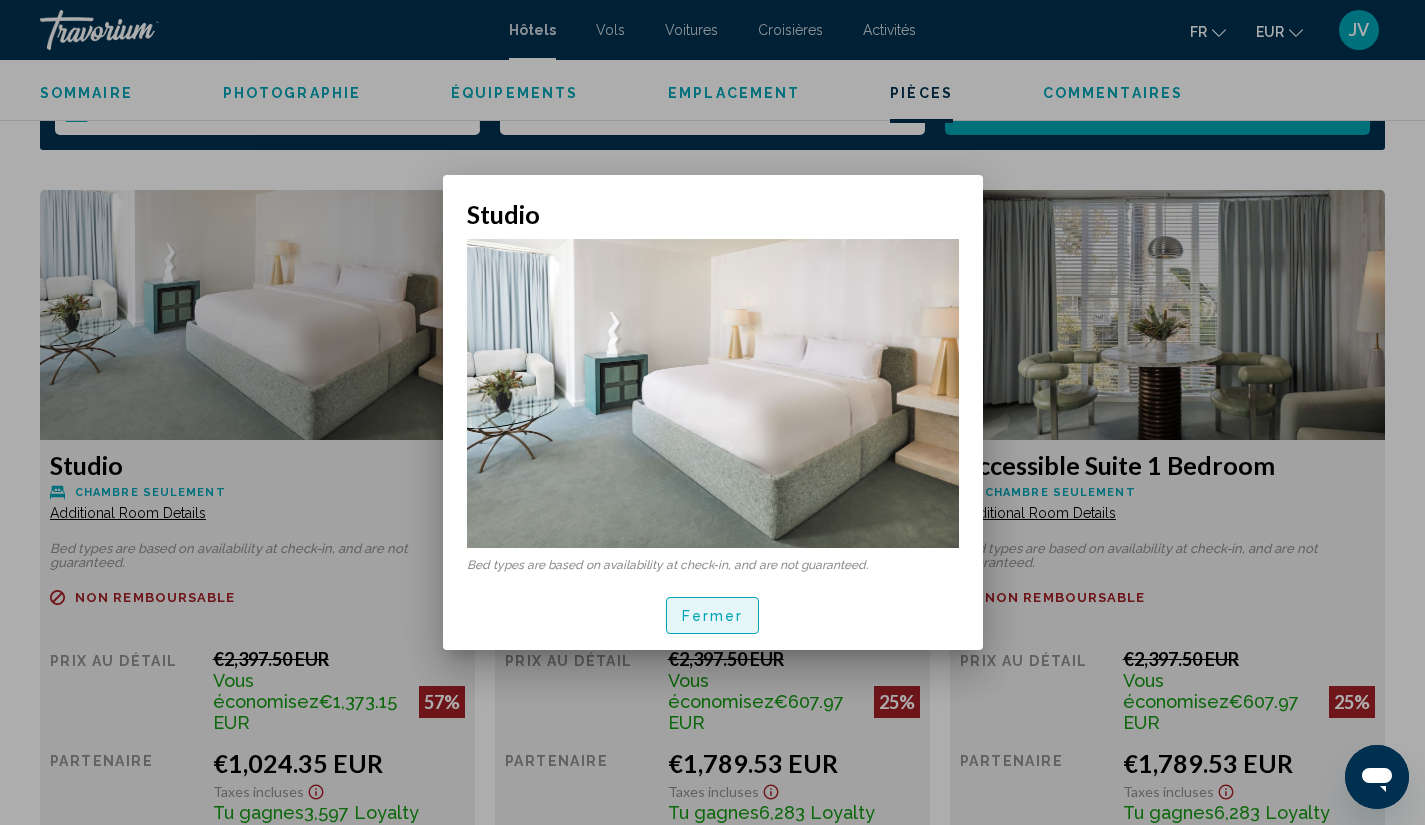 click on "Fermer" at bounding box center [713, 616] 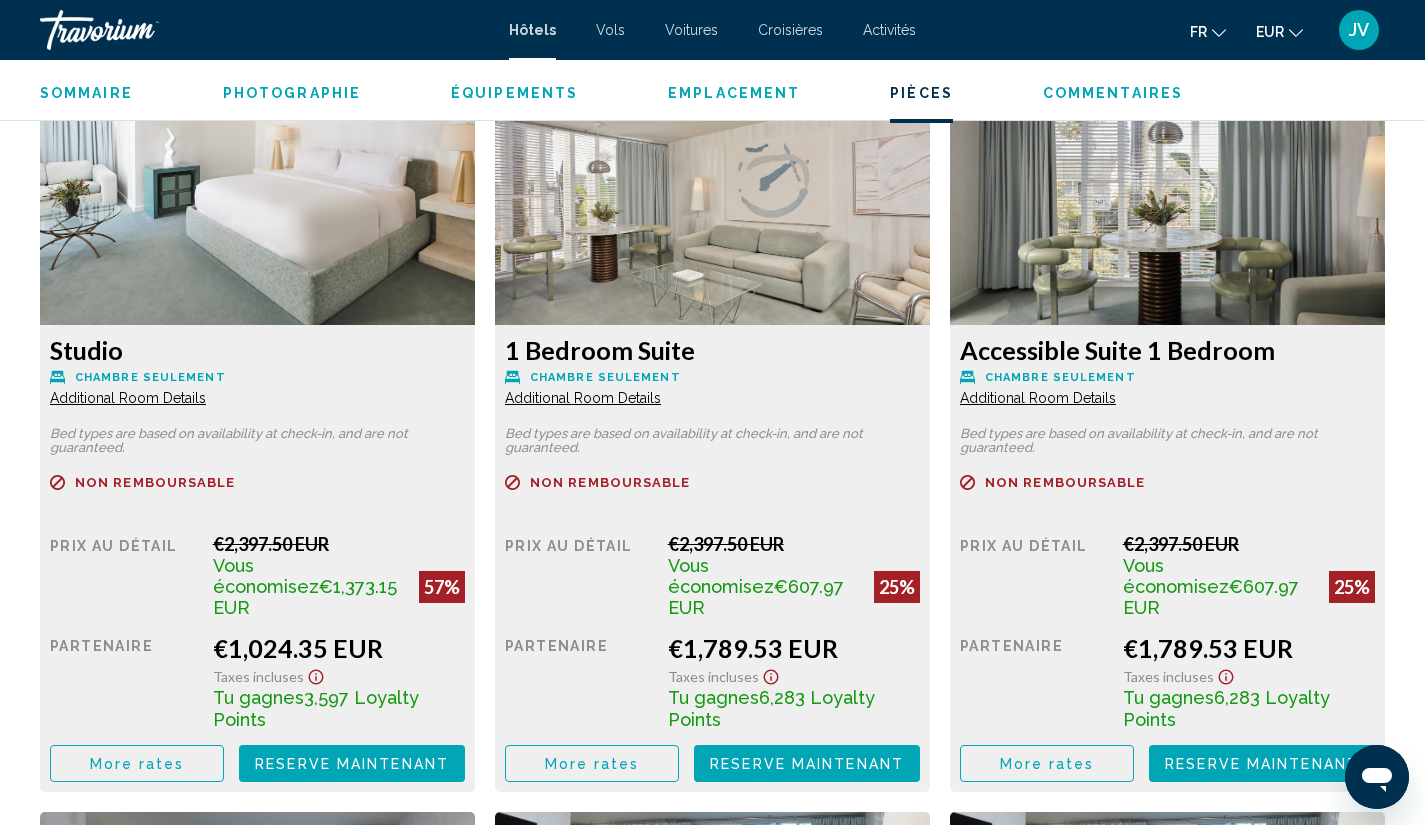 scroll, scrollTop: 2758, scrollLeft: 0, axis: vertical 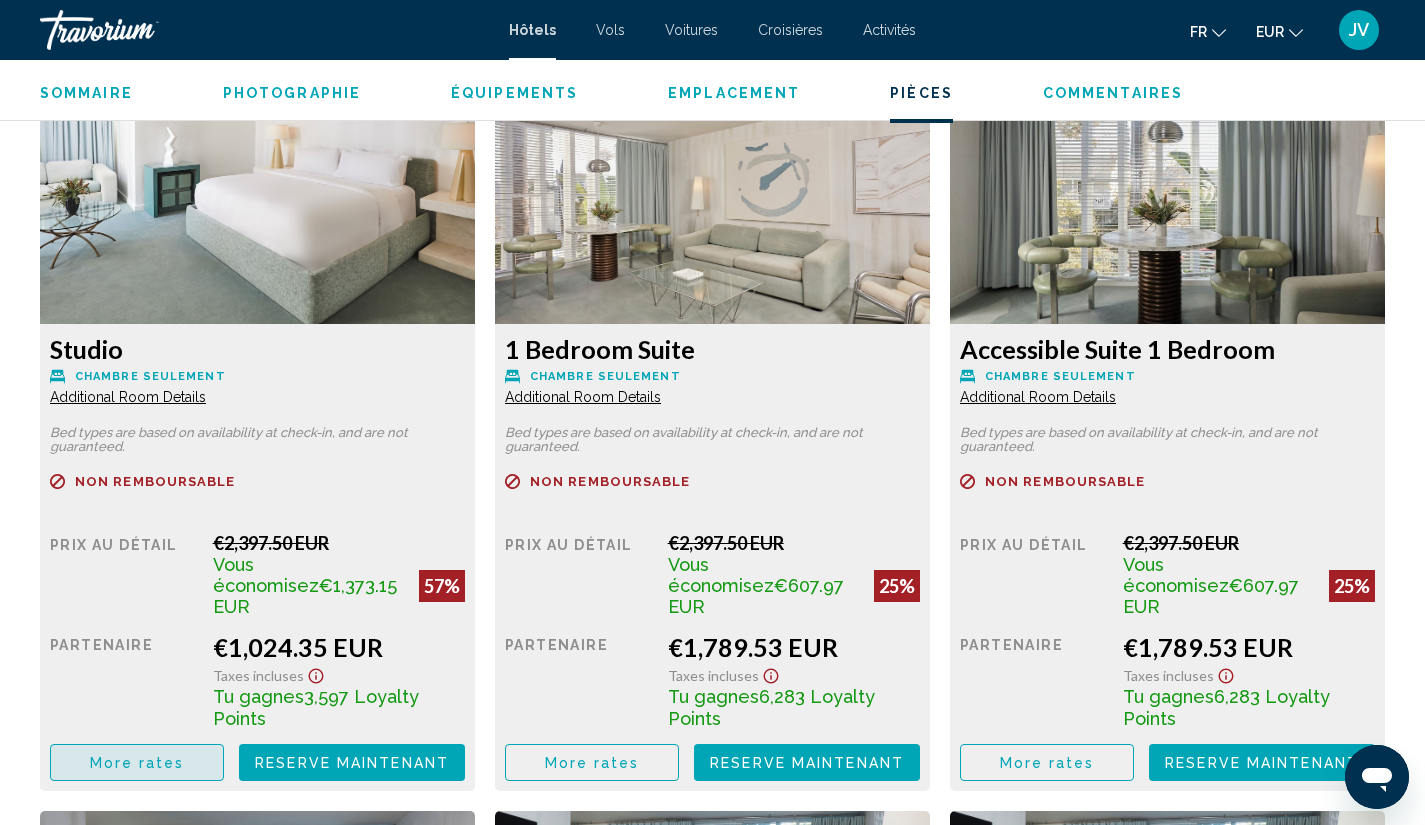 click on "More rates" at bounding box center [137, 763] 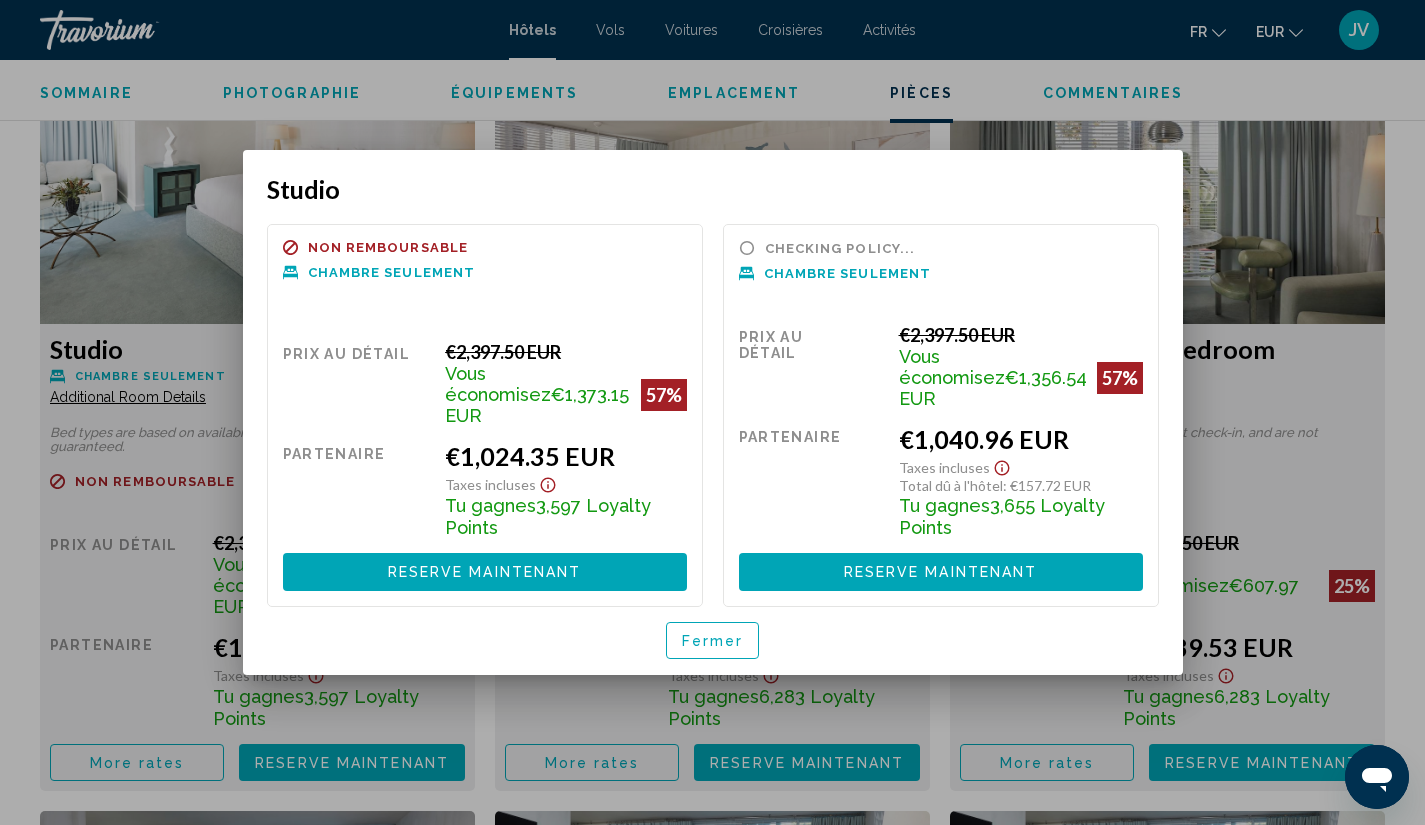scroll, scrollTop: 0, scrollLeft: 0, axis: both 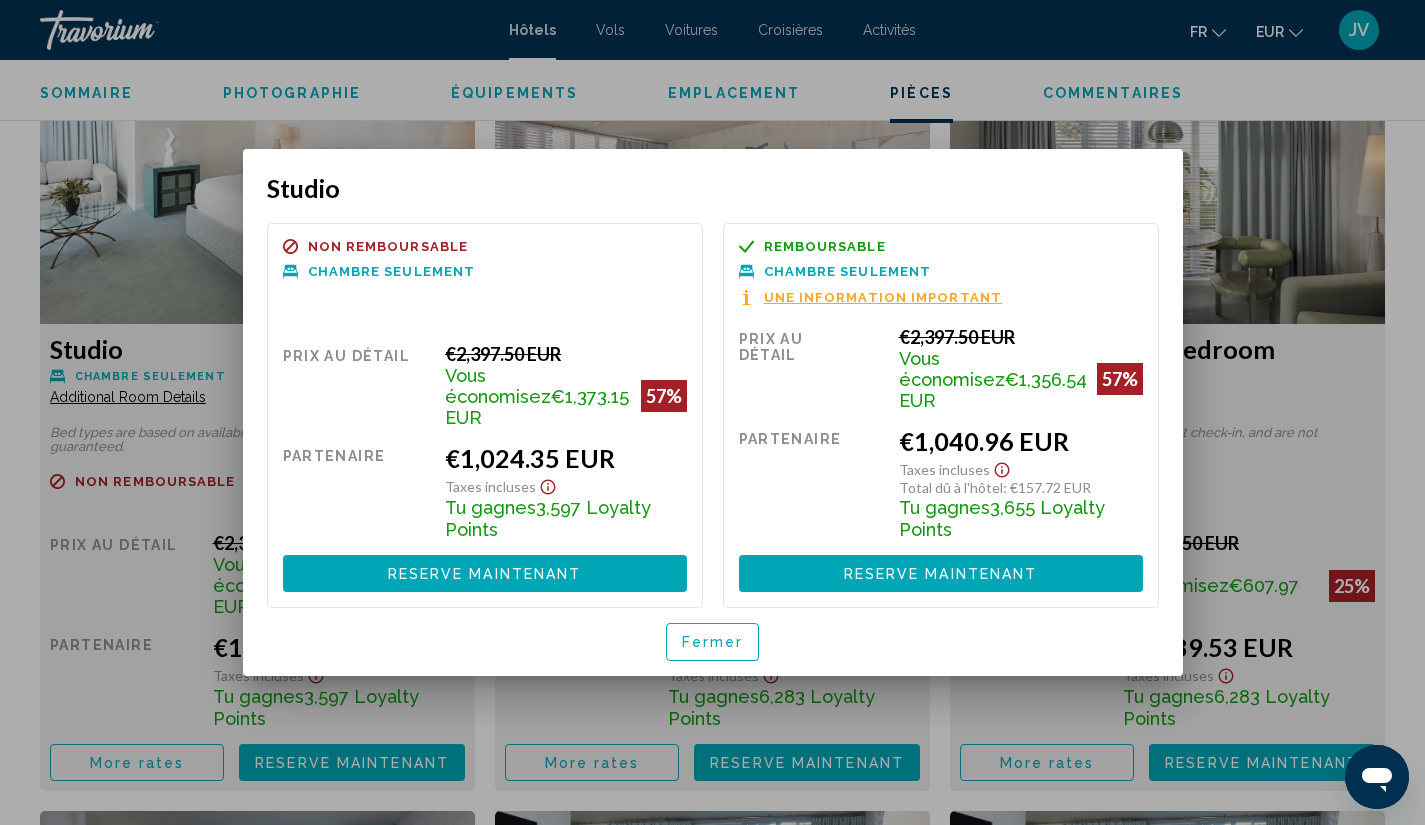 click at bounding box center [712, 412] 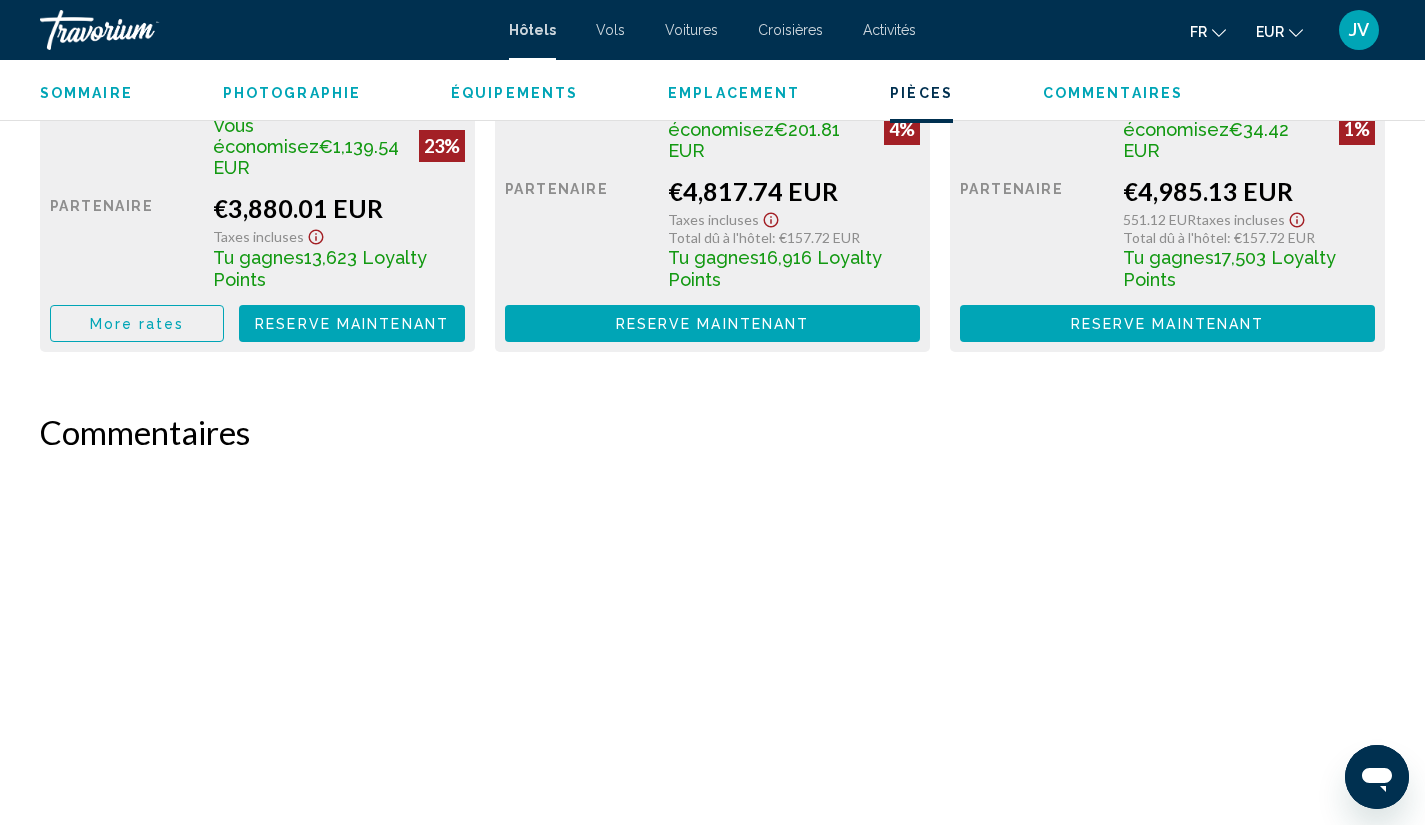 scroll, scrollTop: 4715, scrollLeft: 0, axis: vertical 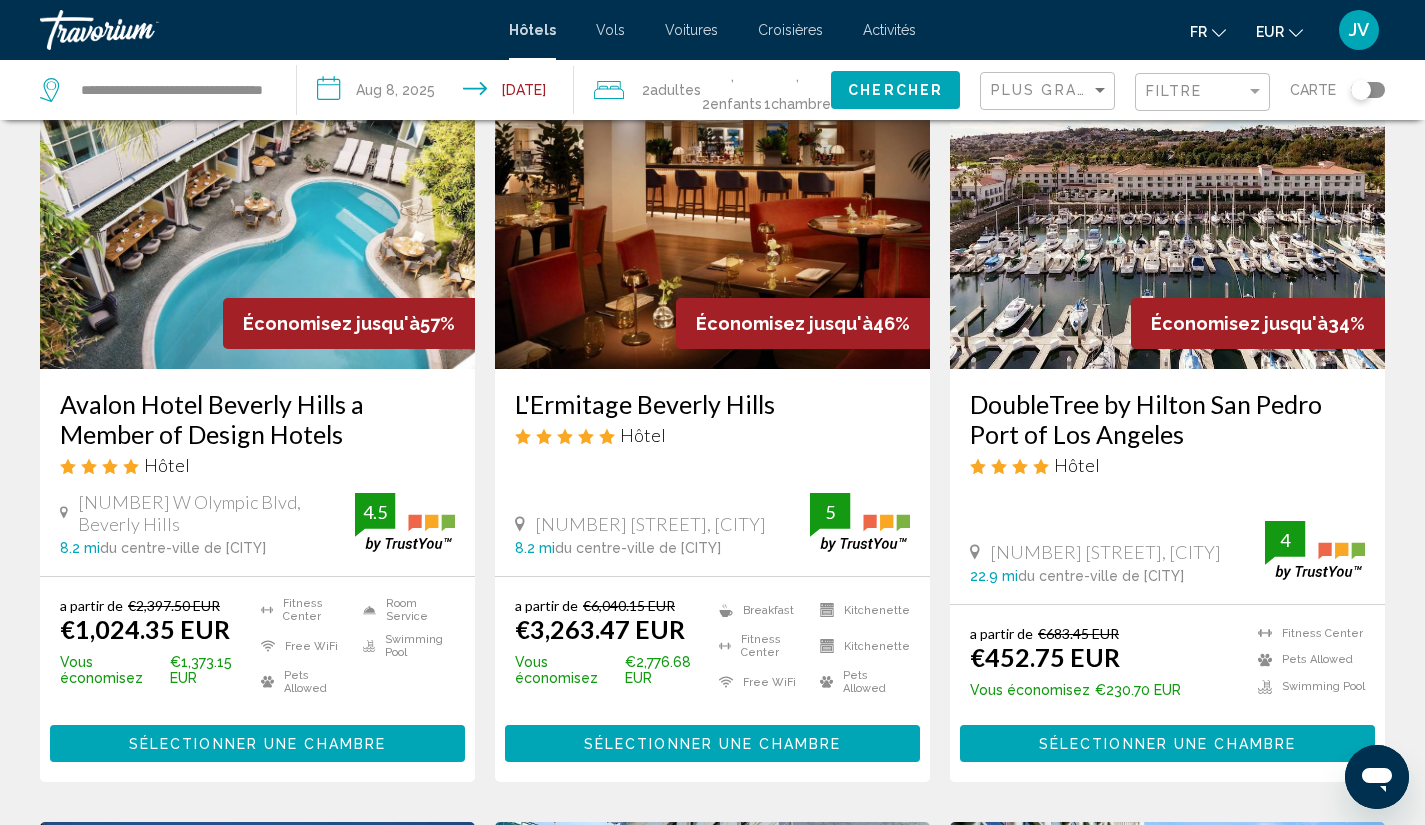 click on "Avalon Hotel Beverly Hills a Member of Design Hotels" at bounding box center (257, 419) 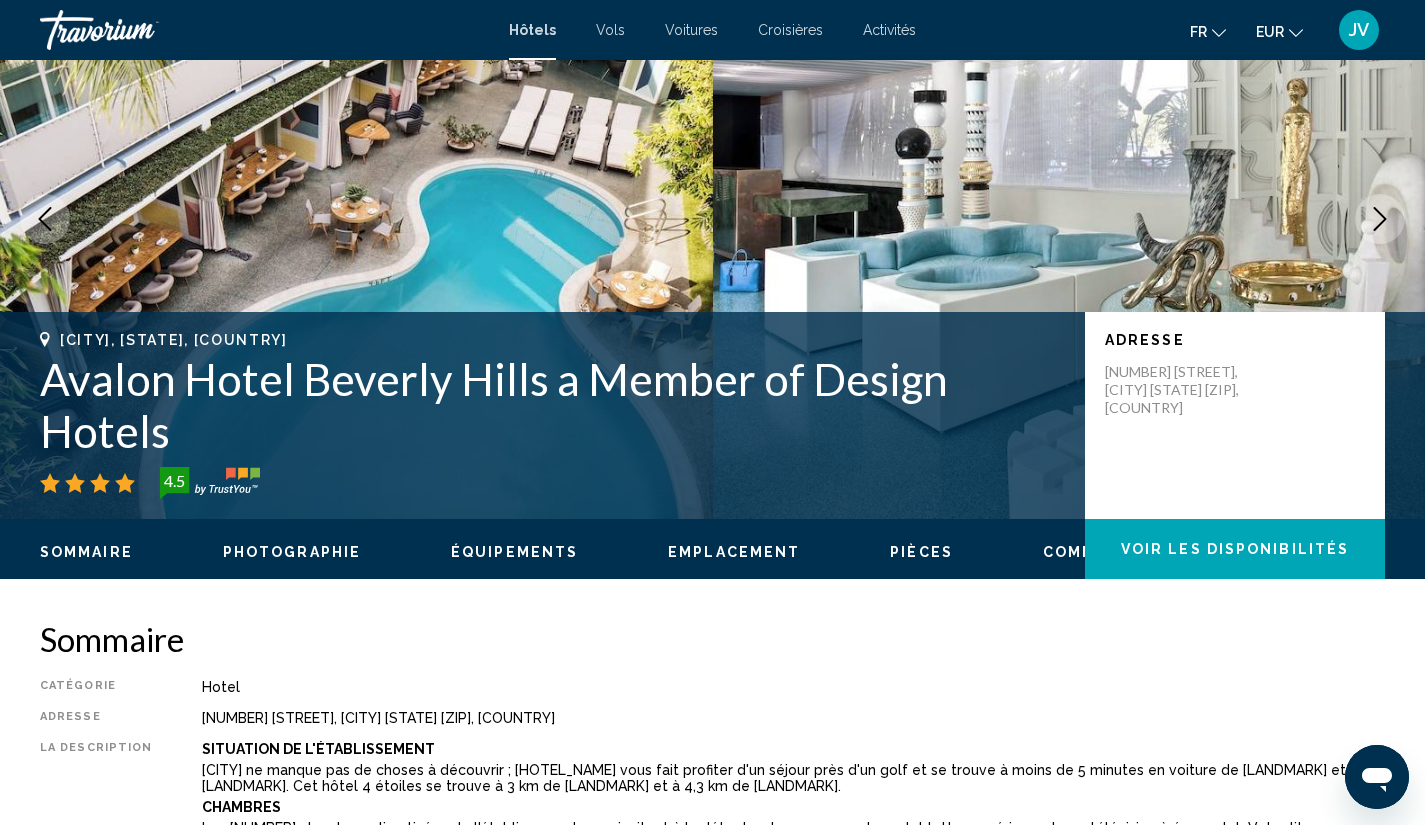 scroll, scrollTop: 0, scrollLeft: 0, axis: both 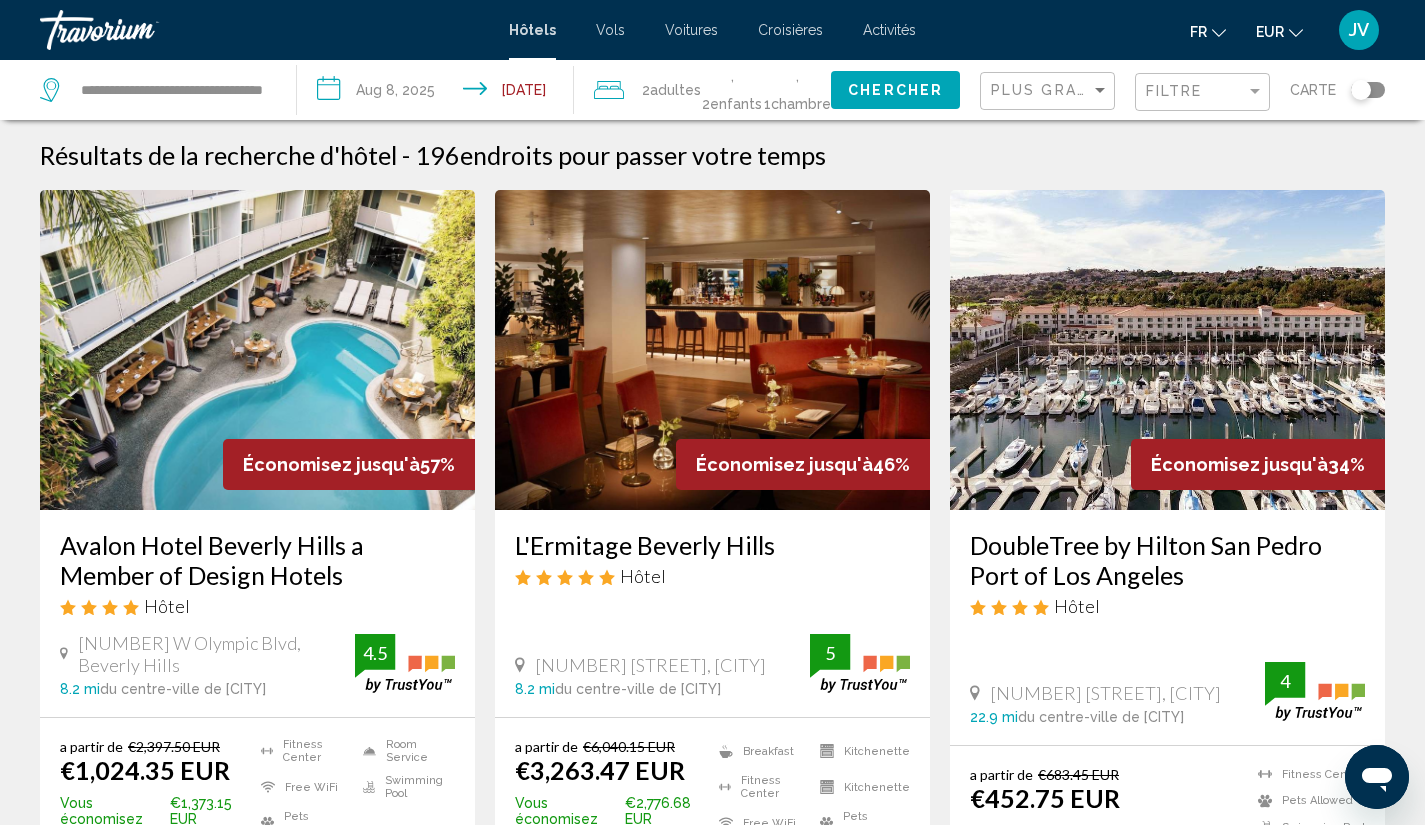 click on "Avalon Hotel Beverly Hills a Member of Design Hotels" at bounding box center [257, 560] 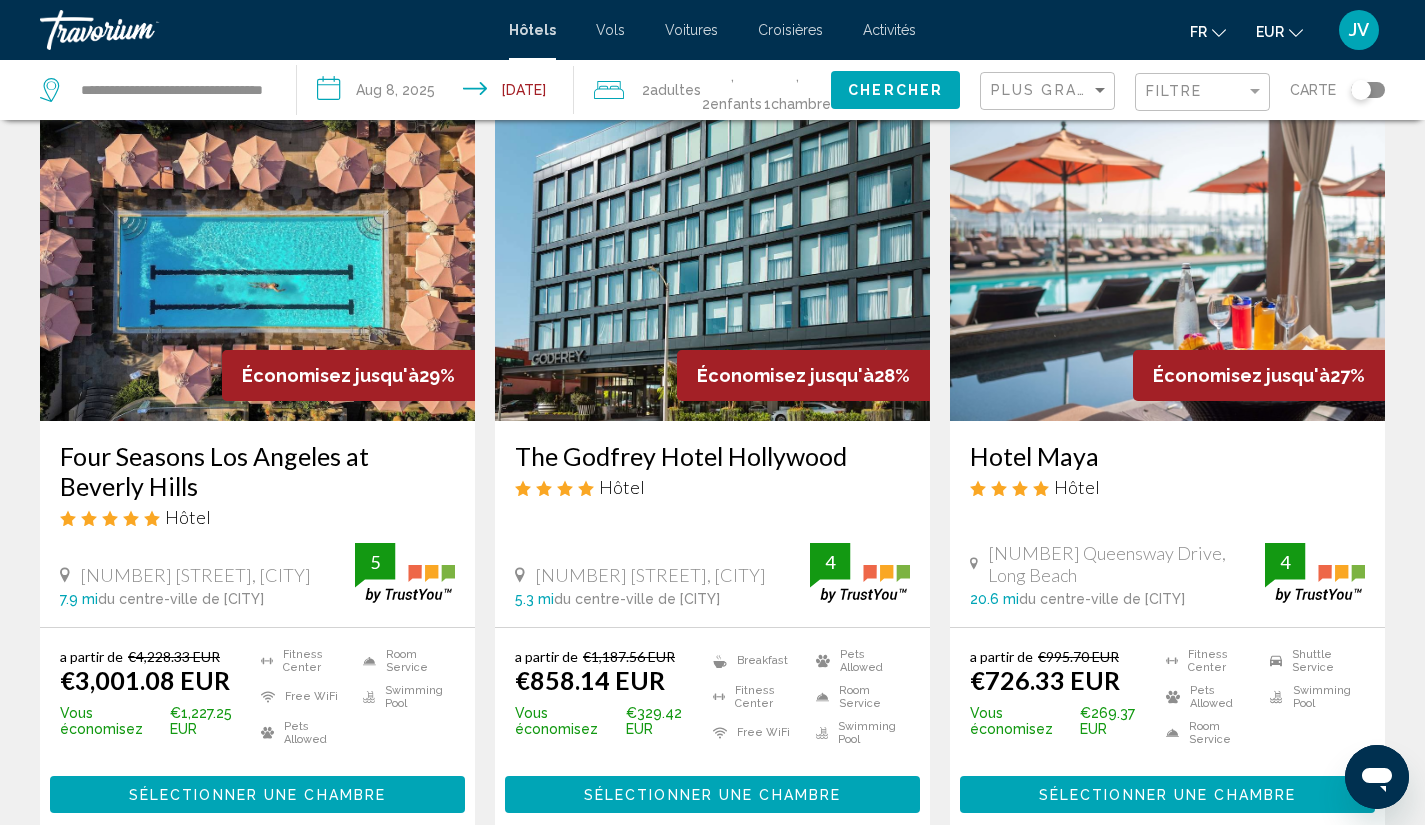 scroll, scrollTop: 1607, scrollLeft: 0, axis: vertical 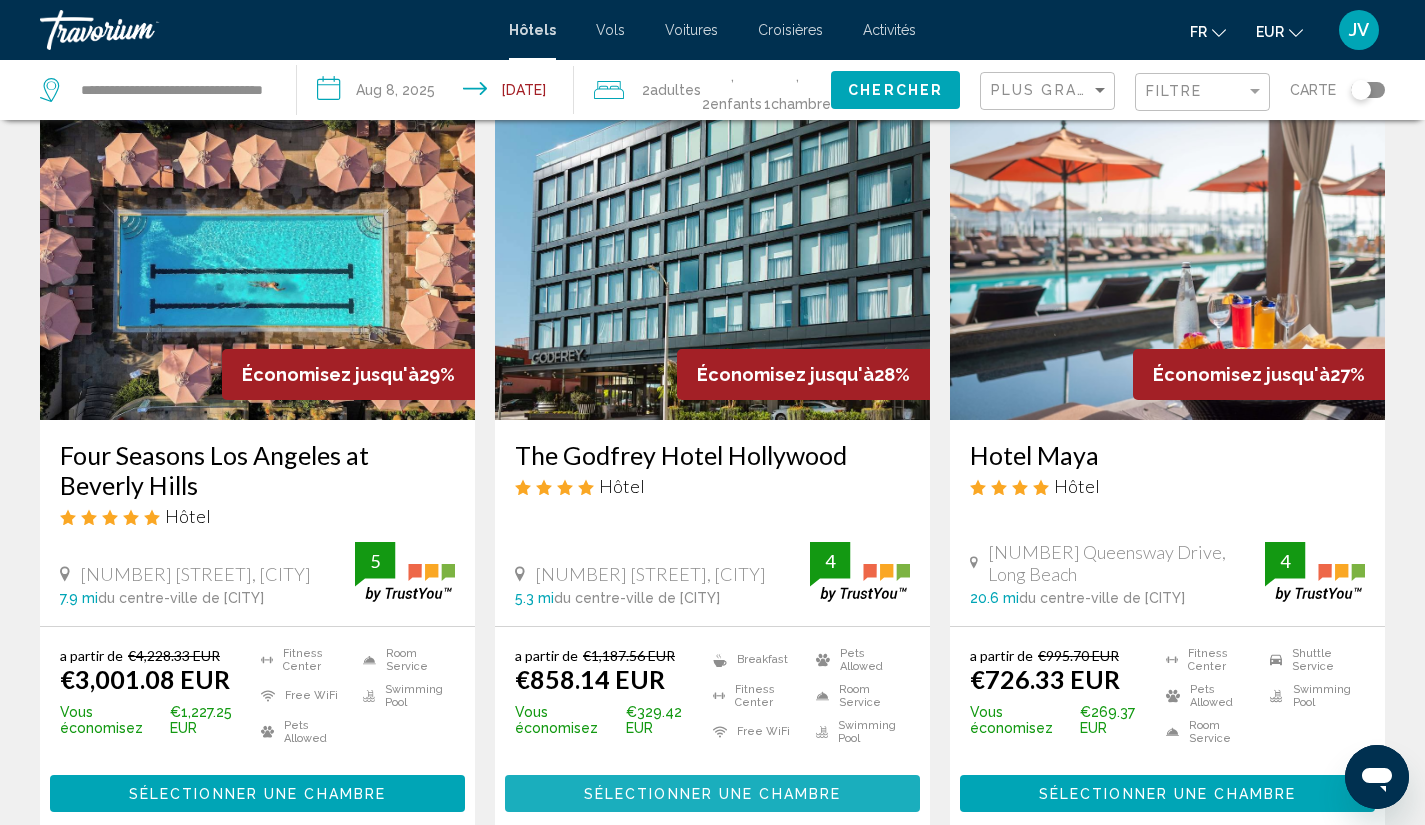 click on "Sélectionner une chambre" at bounding box center (712, 794) 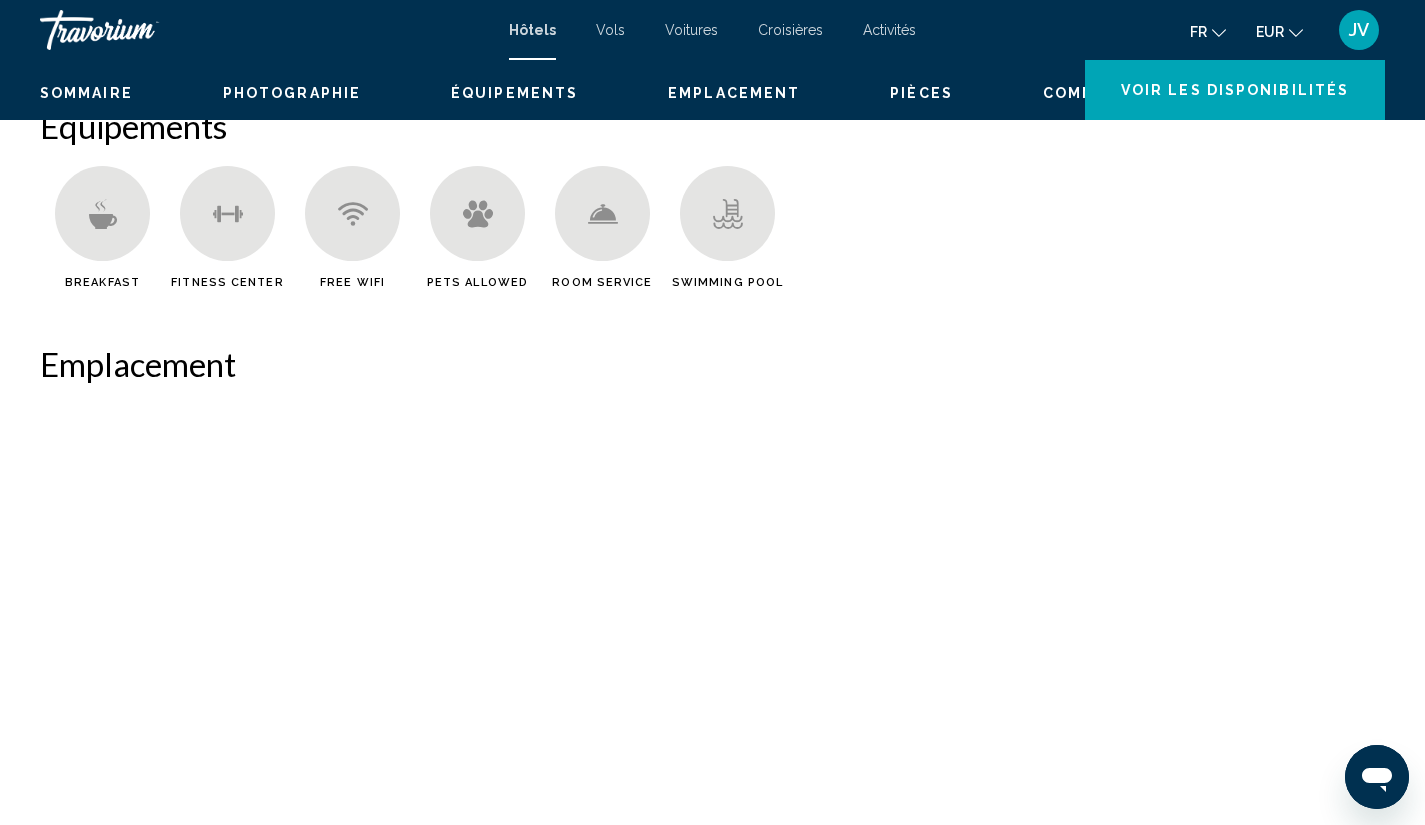 scroll, scrollTop: 0, scrollLeft: 0, axis: both 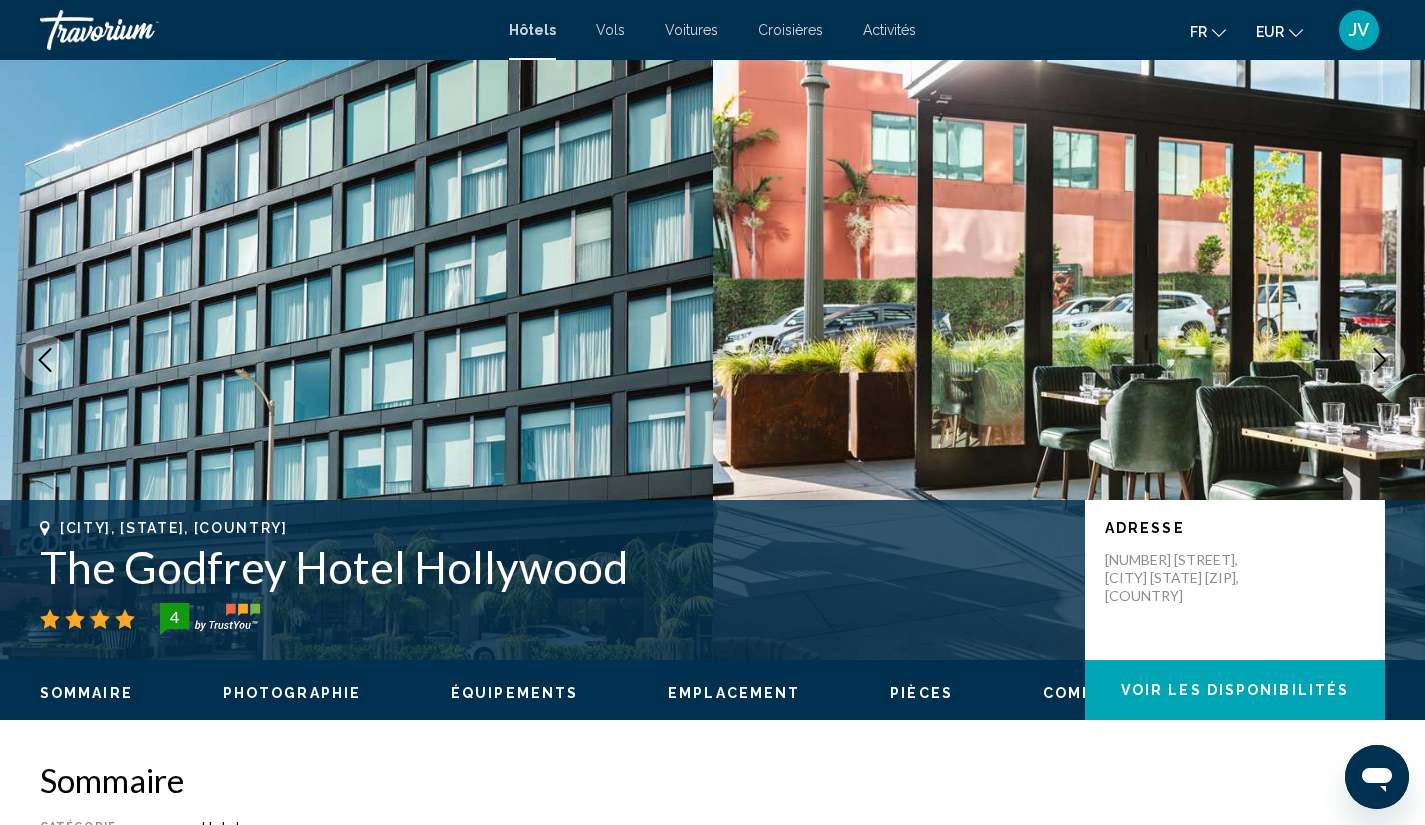click 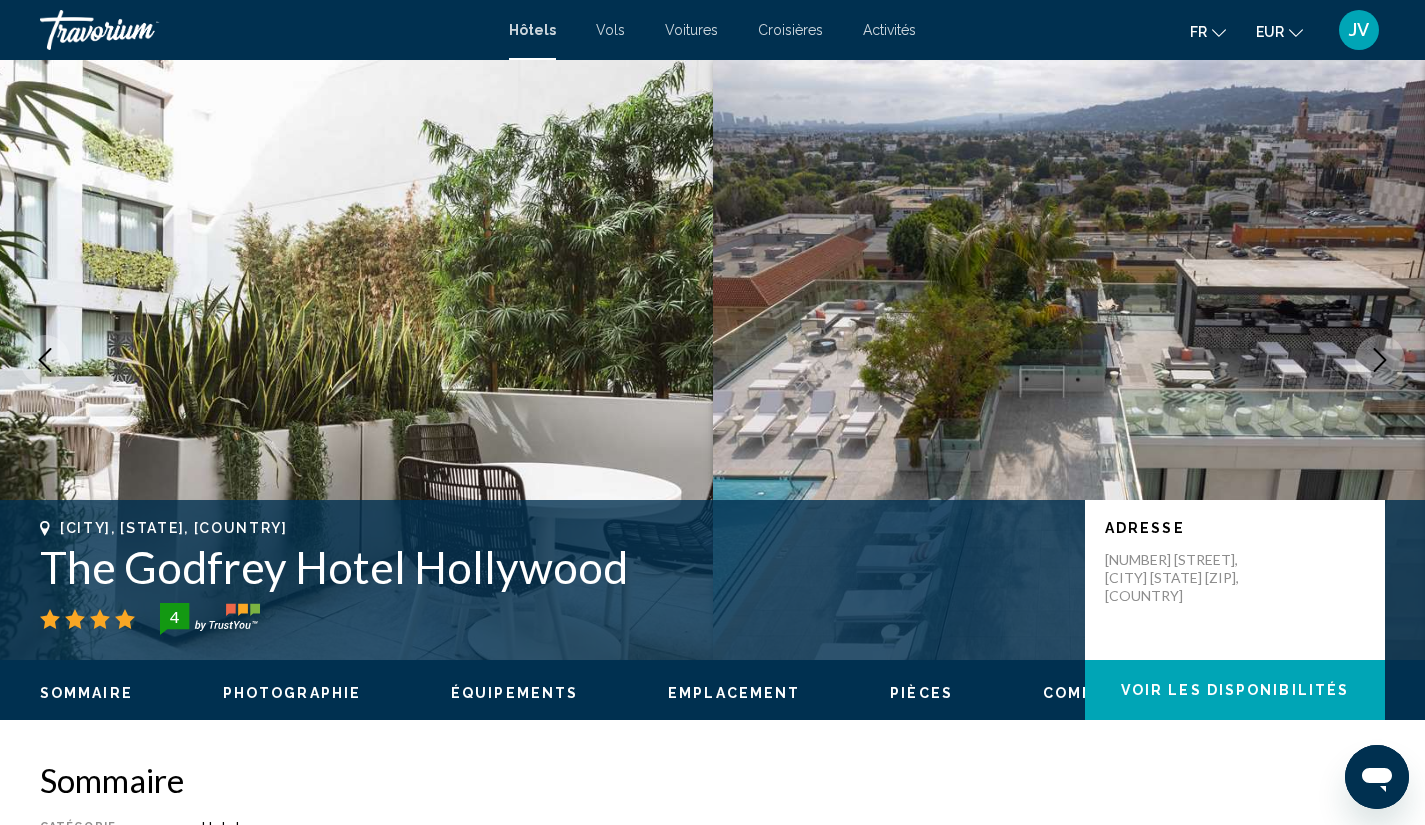 click 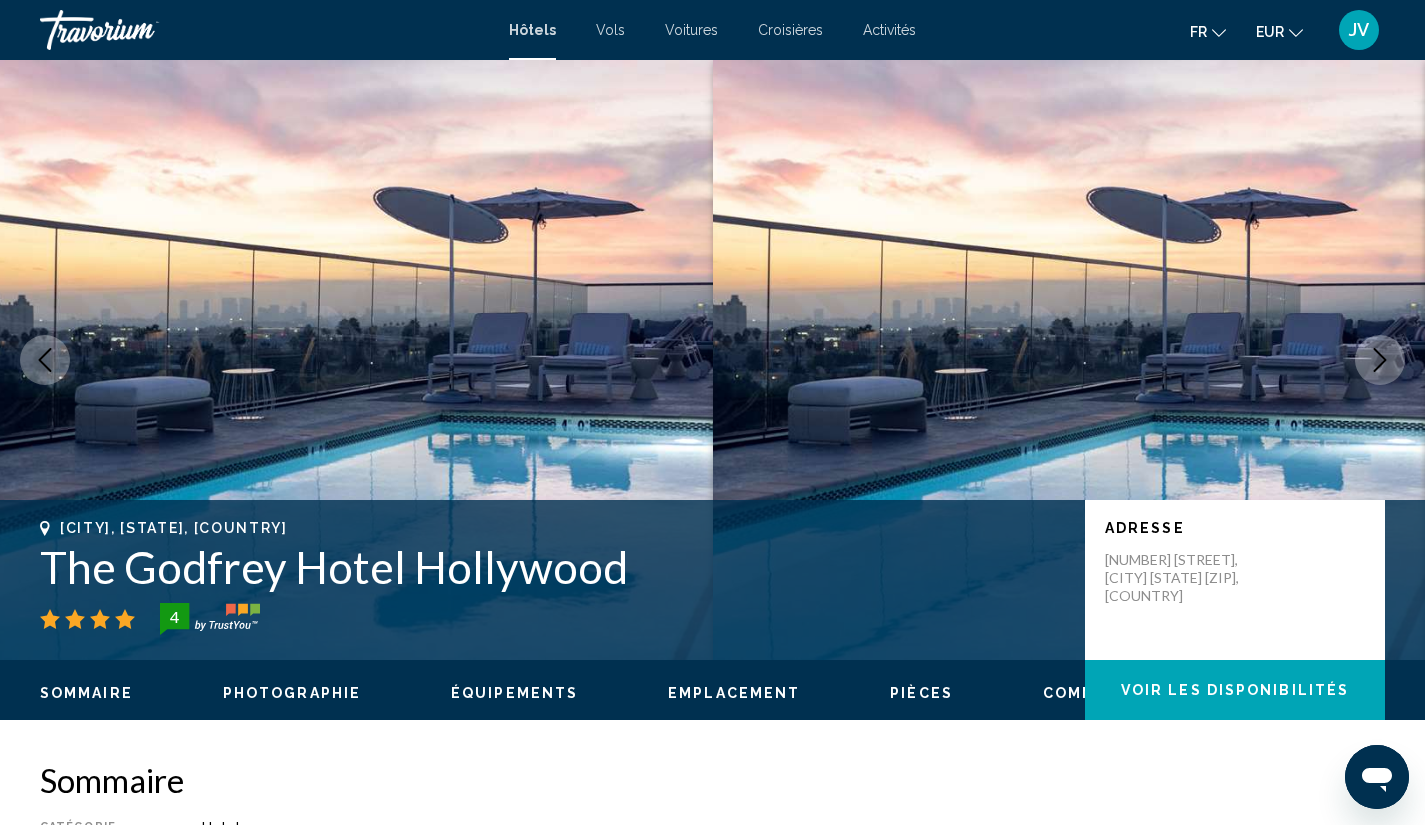 click 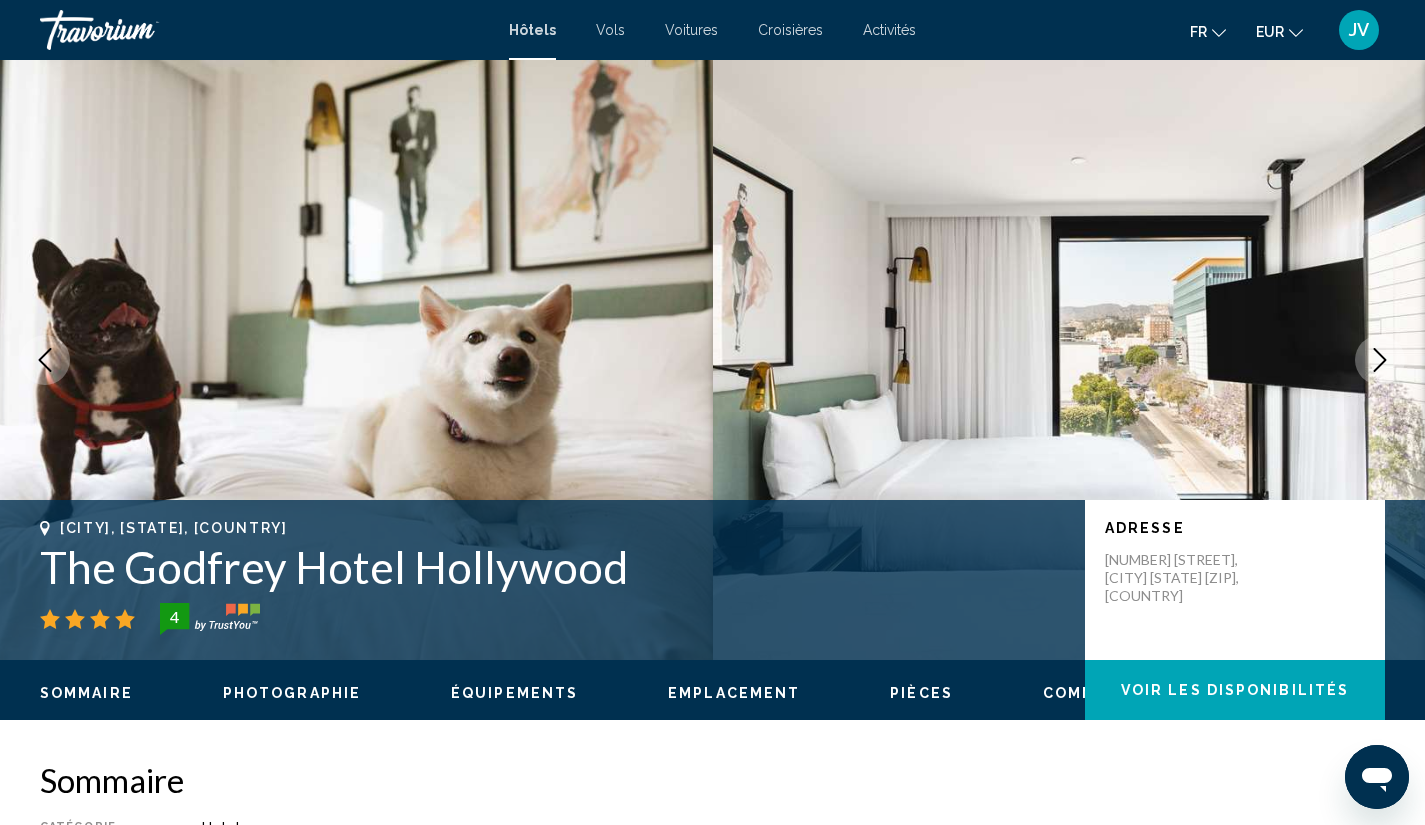 click 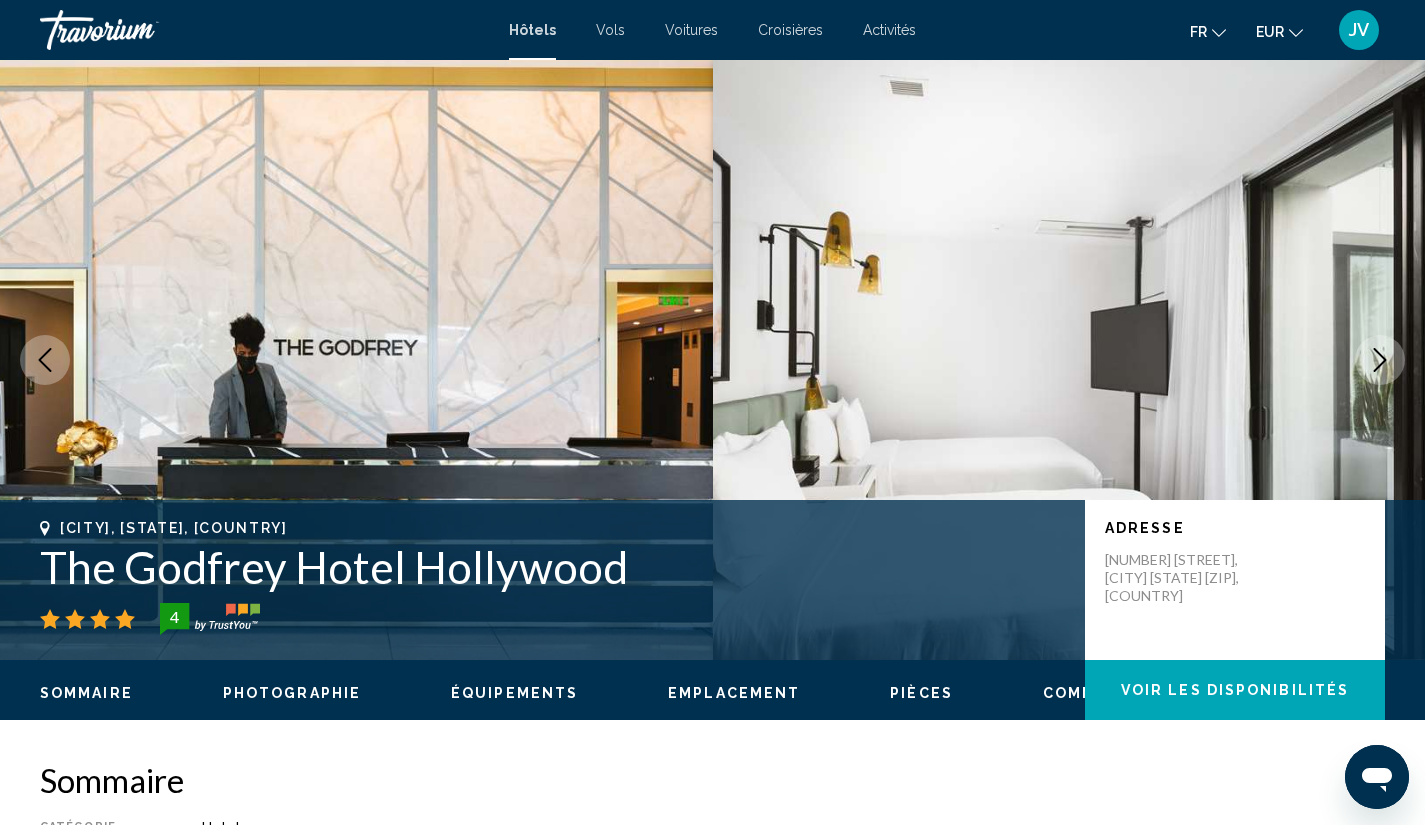 click 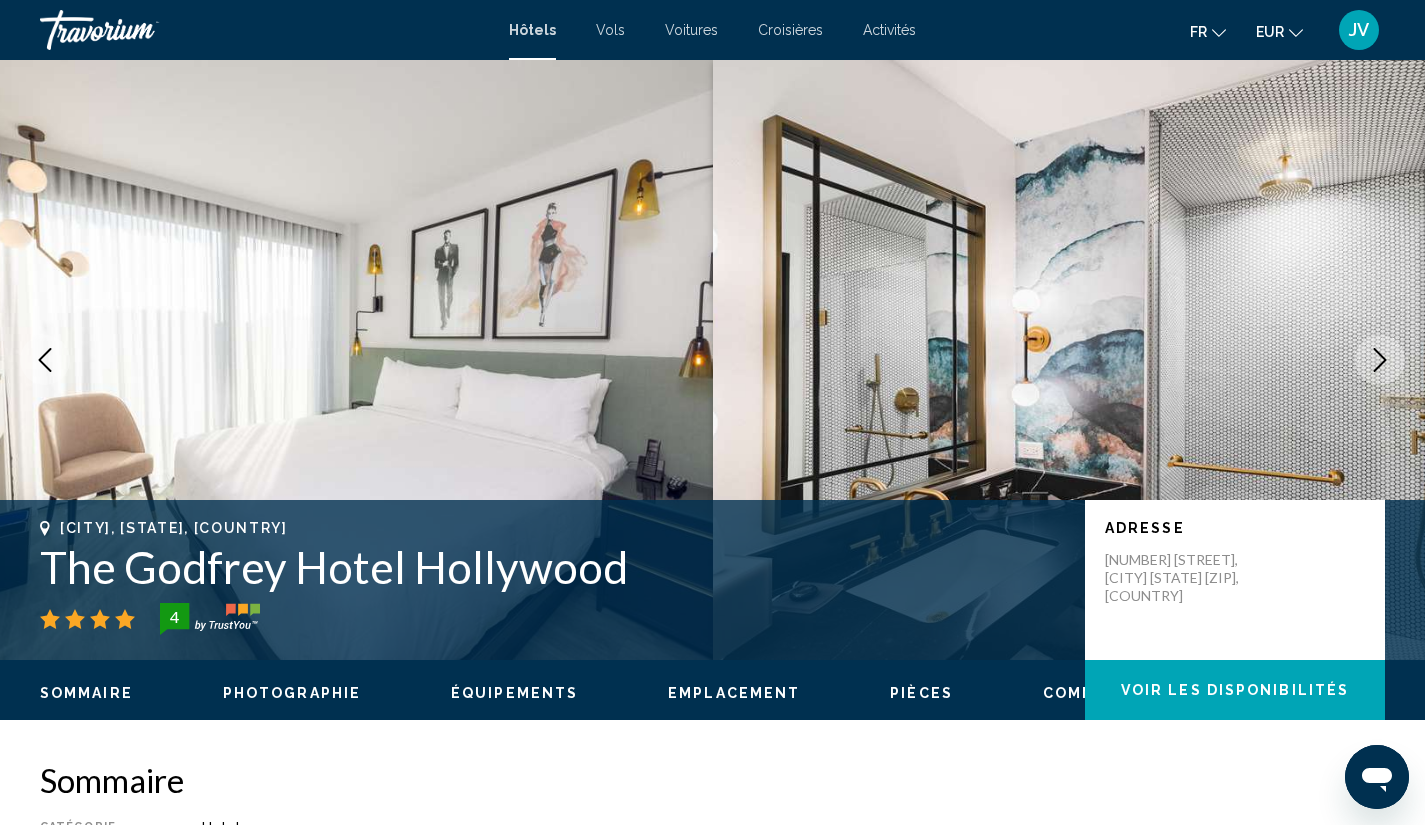 click 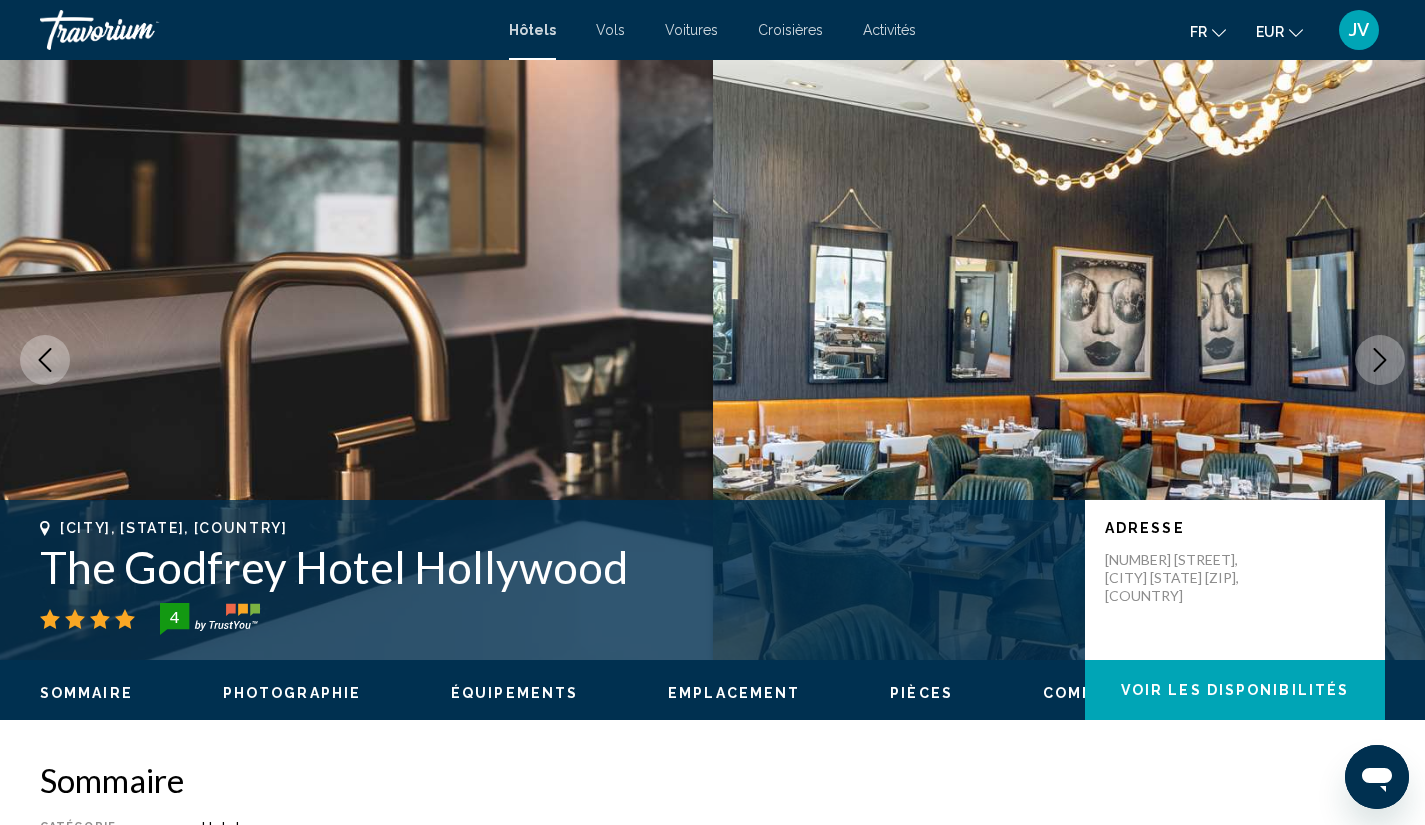 click 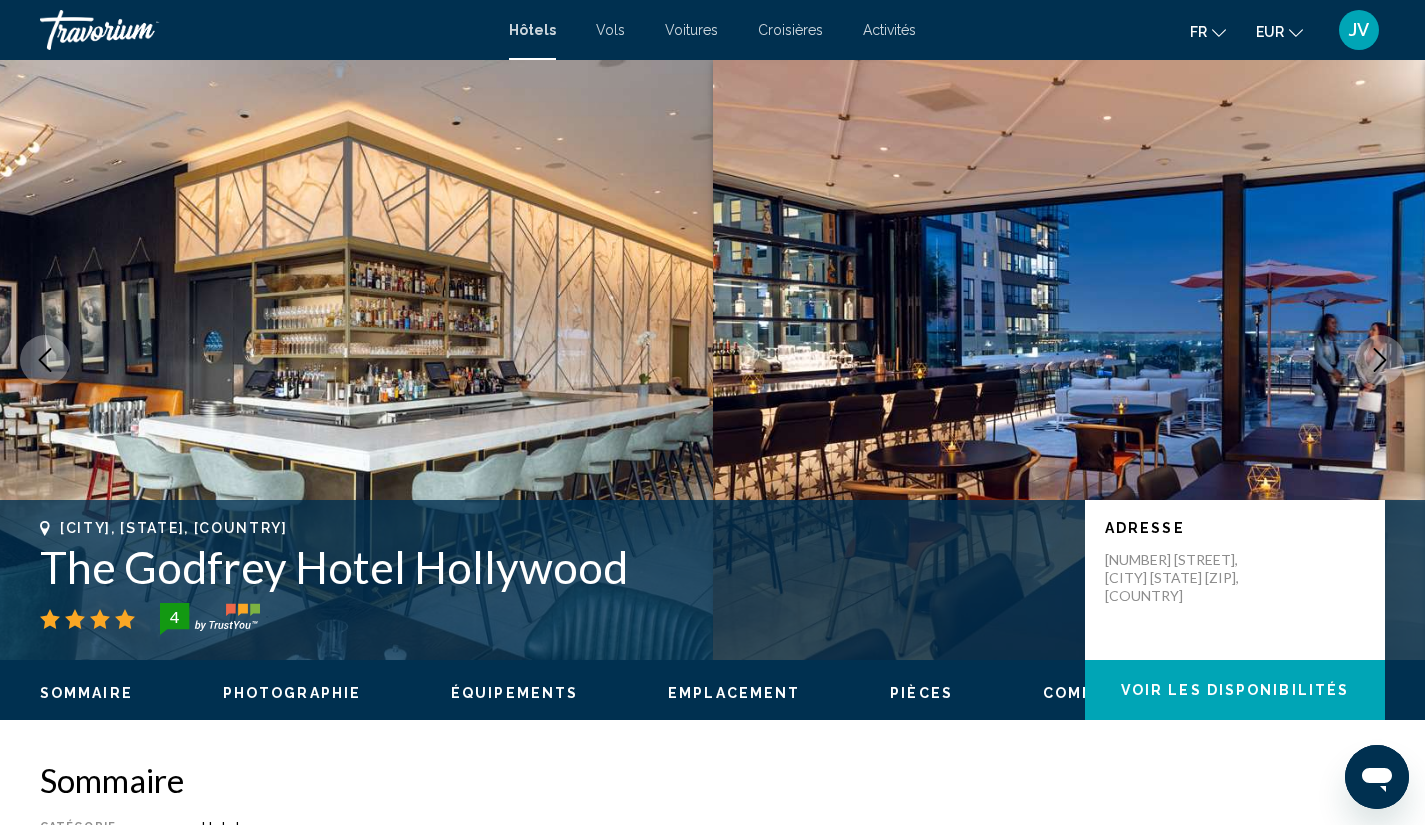 click 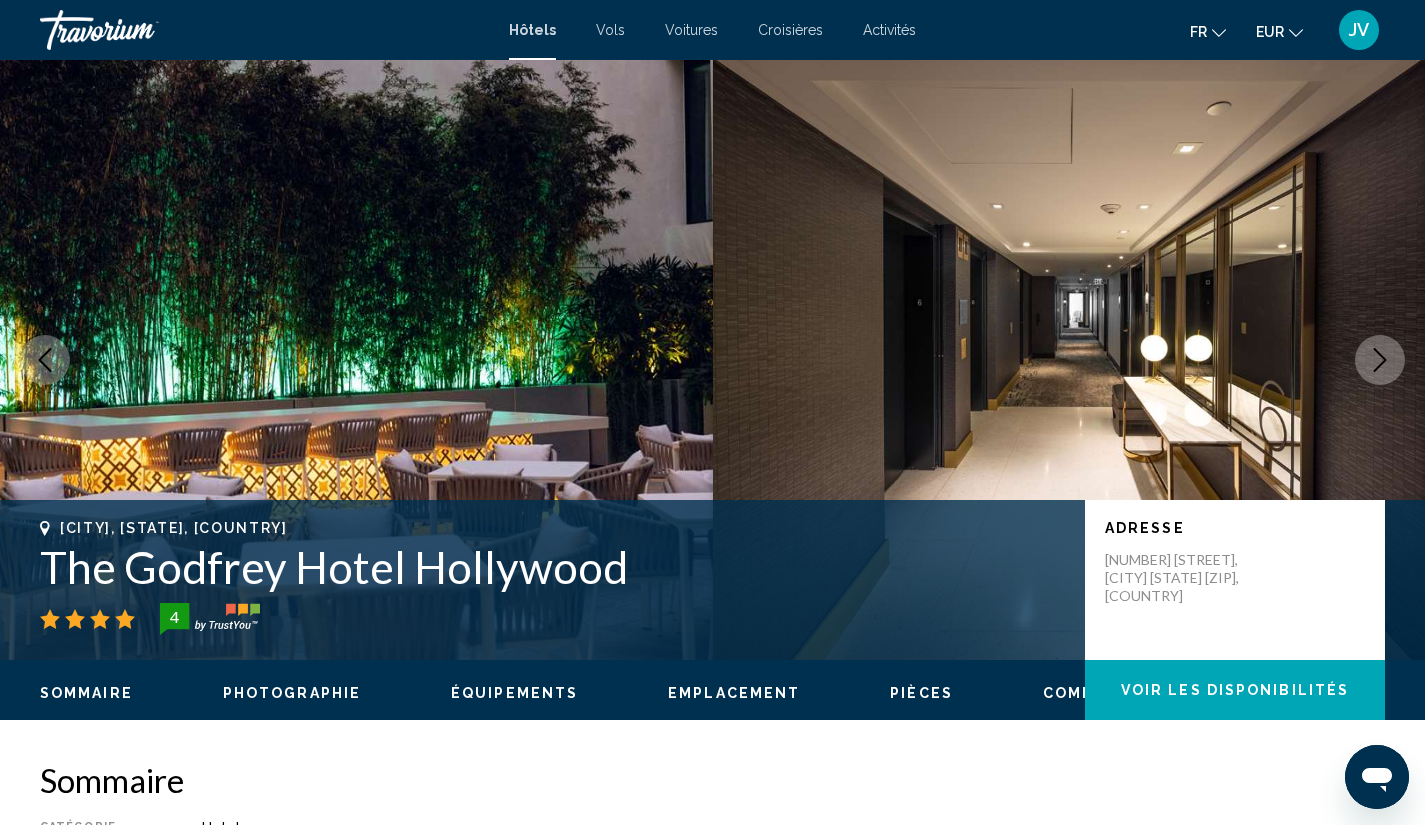 click 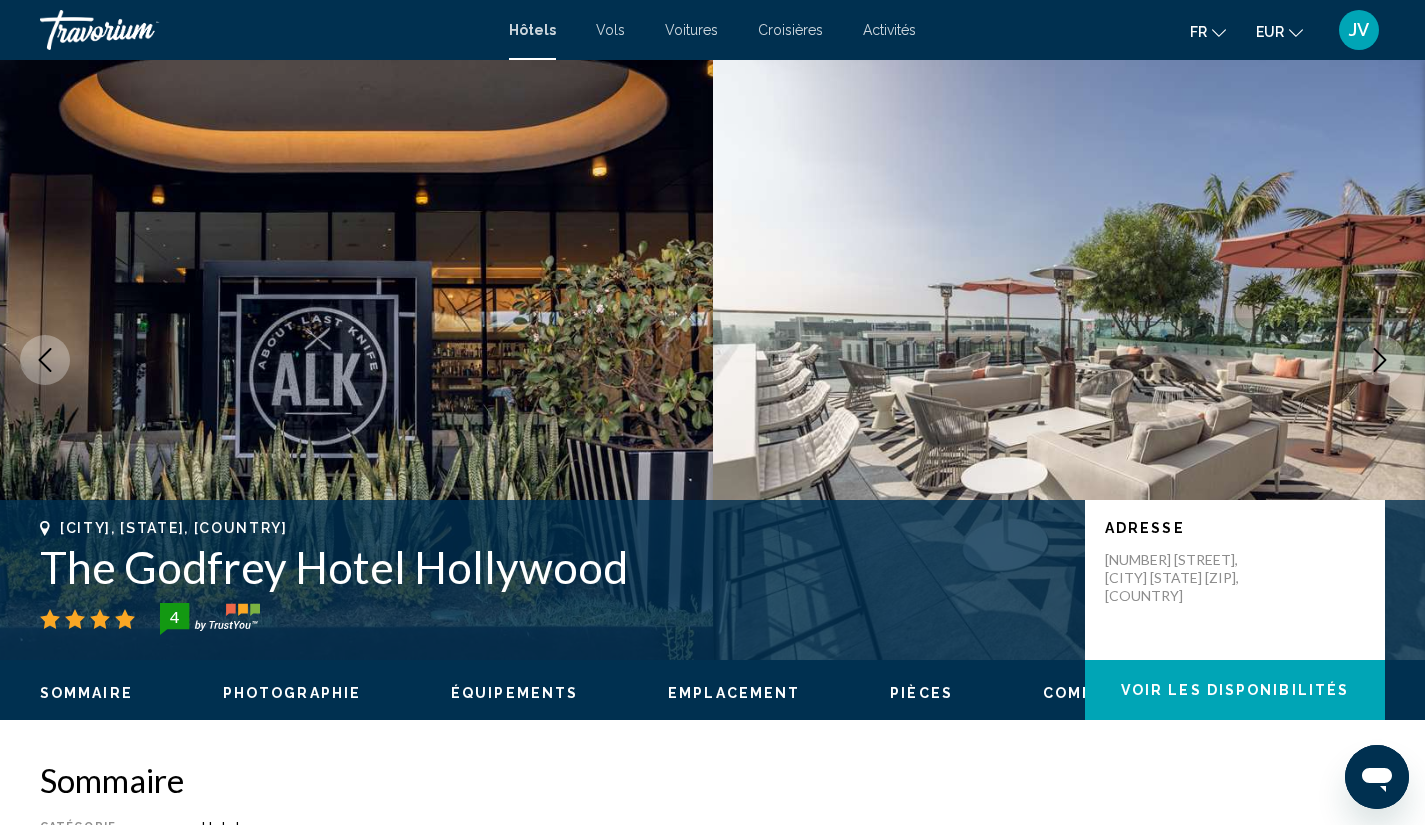 click 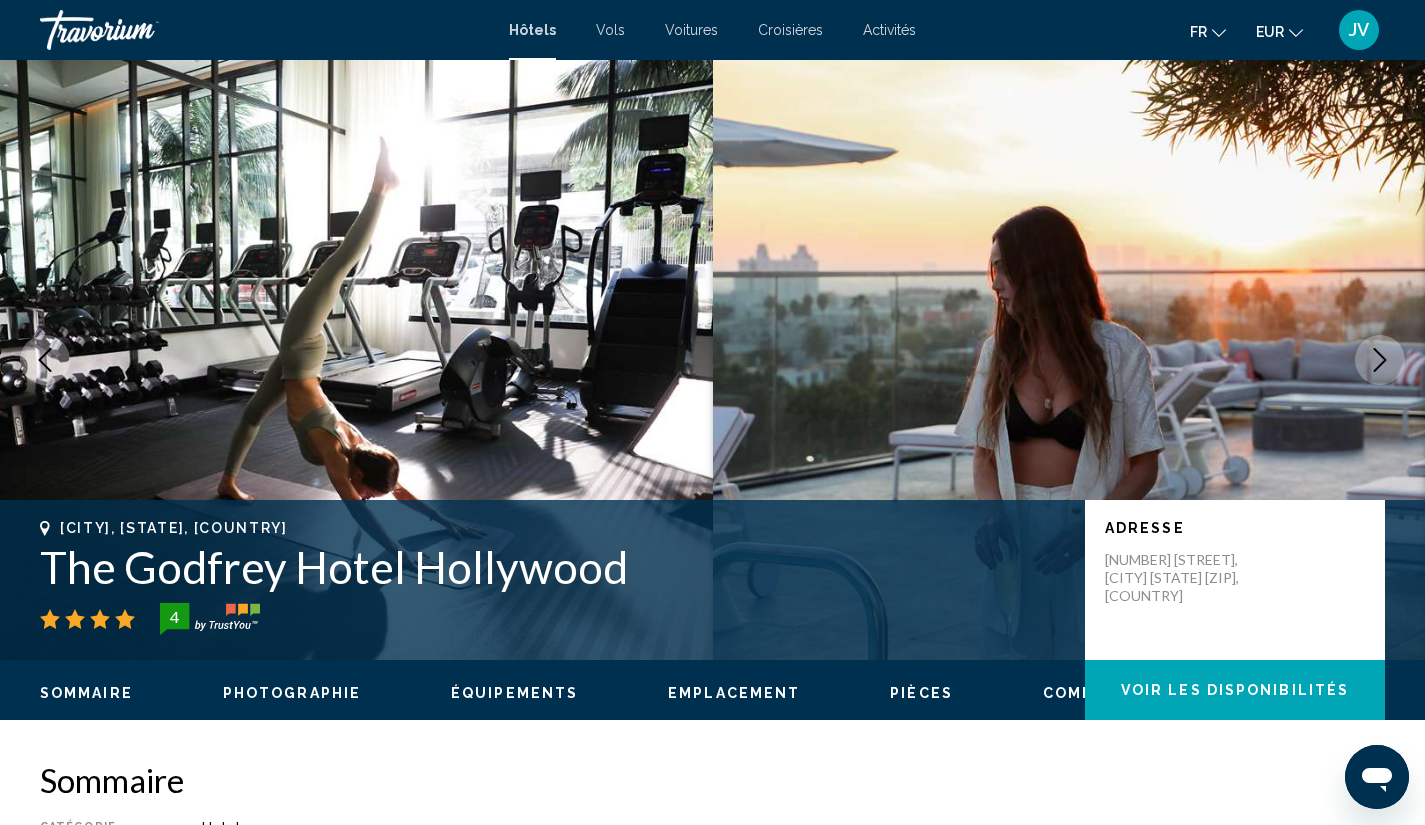 click 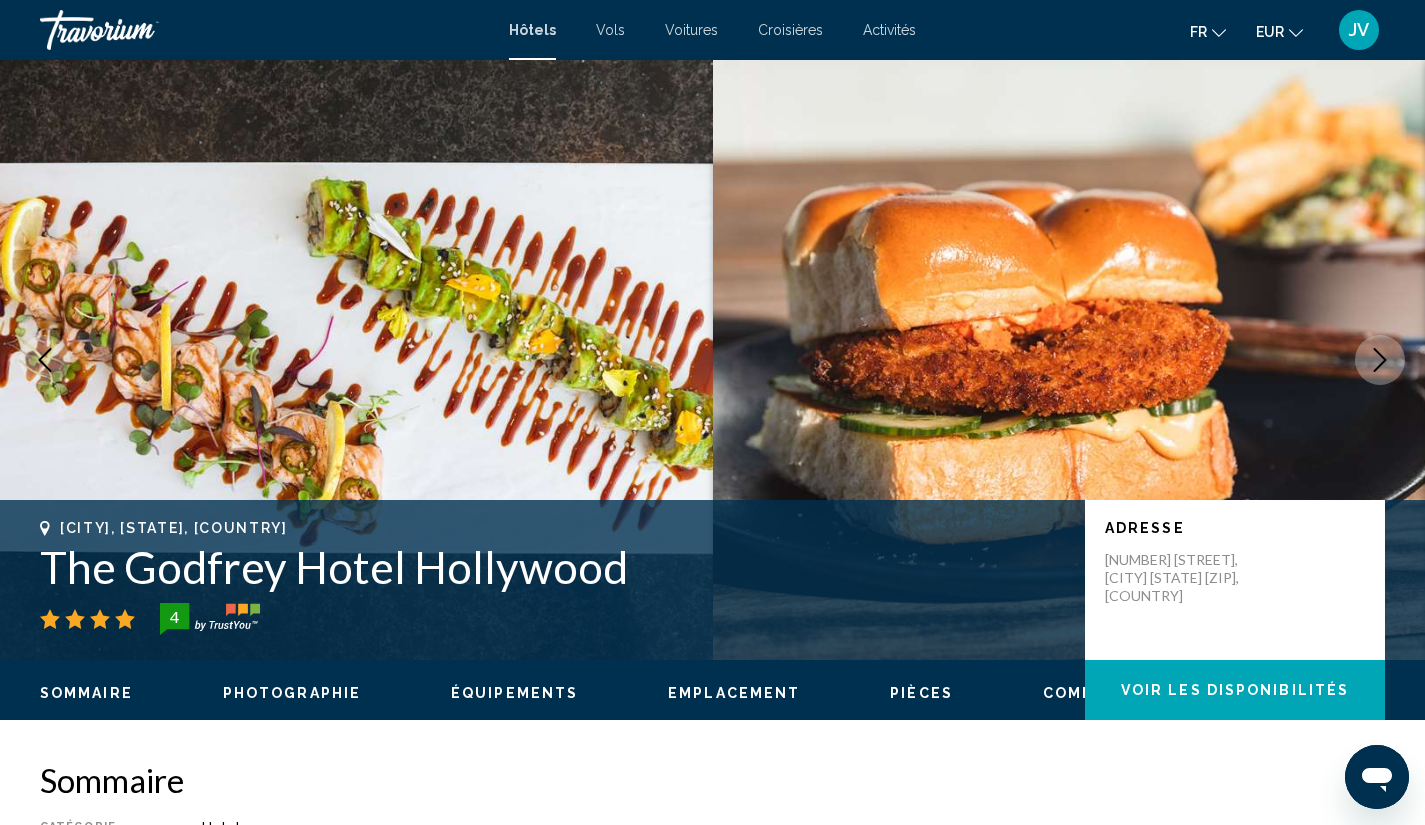 click 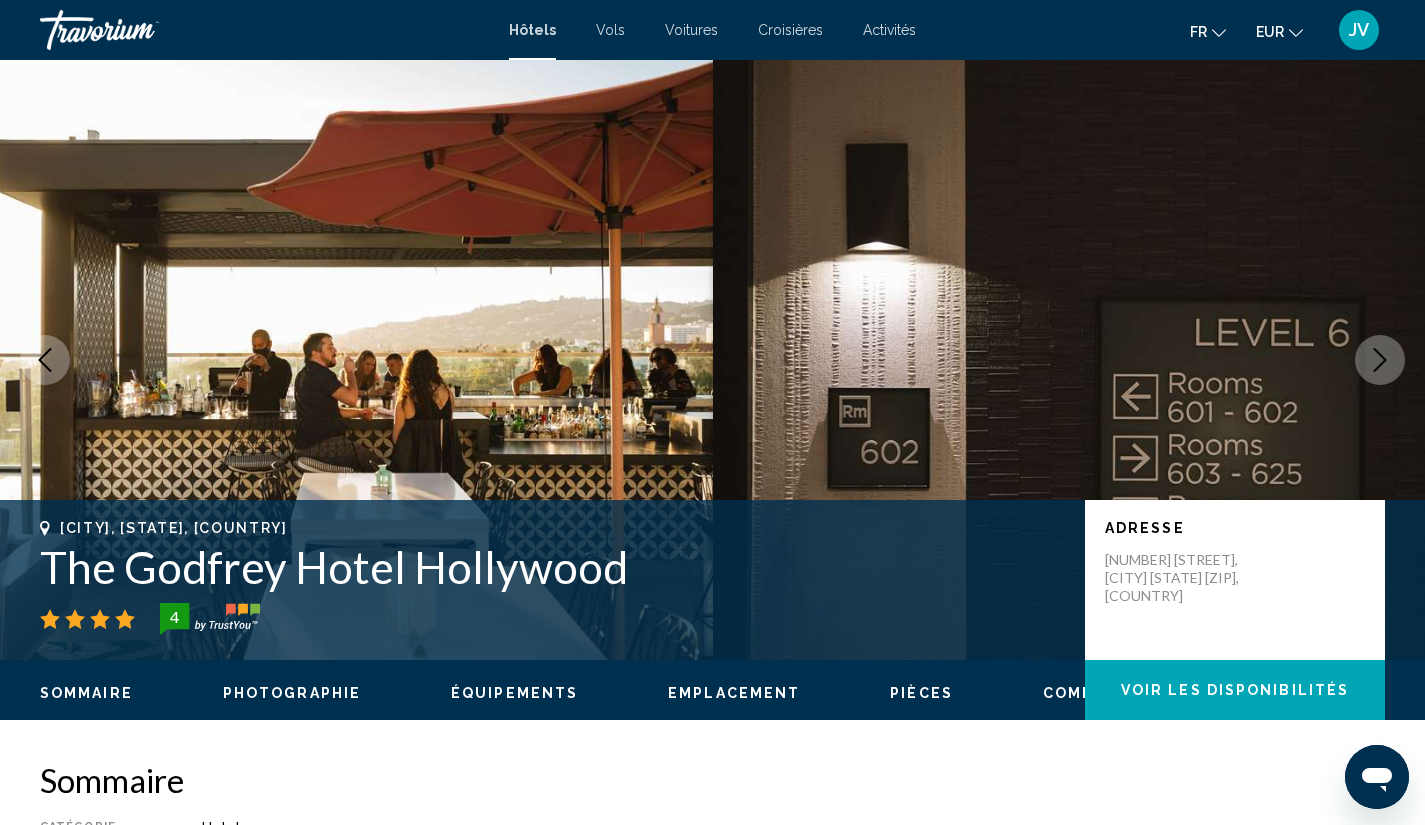 click 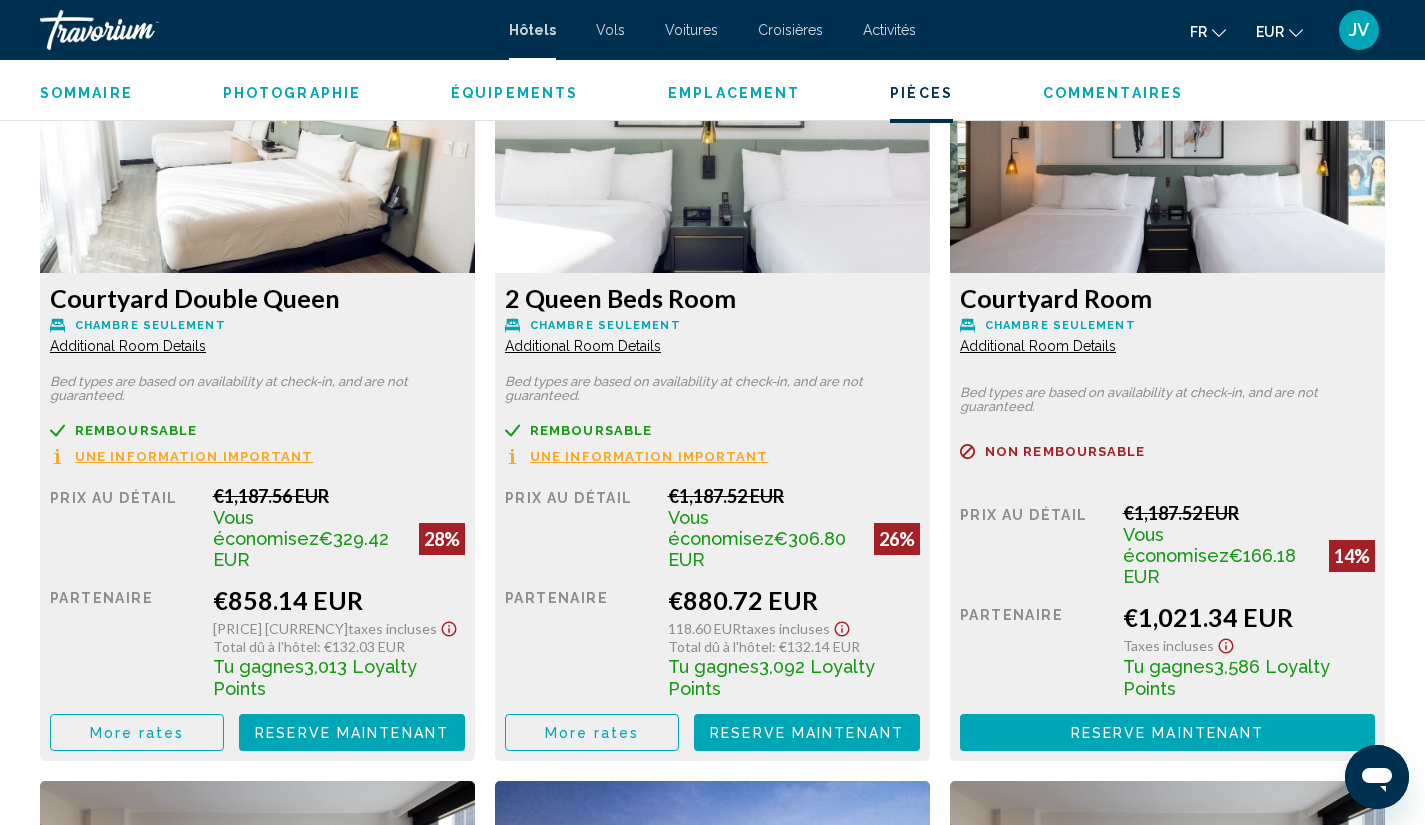 scroll, scrollTop: 2811, scrollLeft: 0, axis: vertical 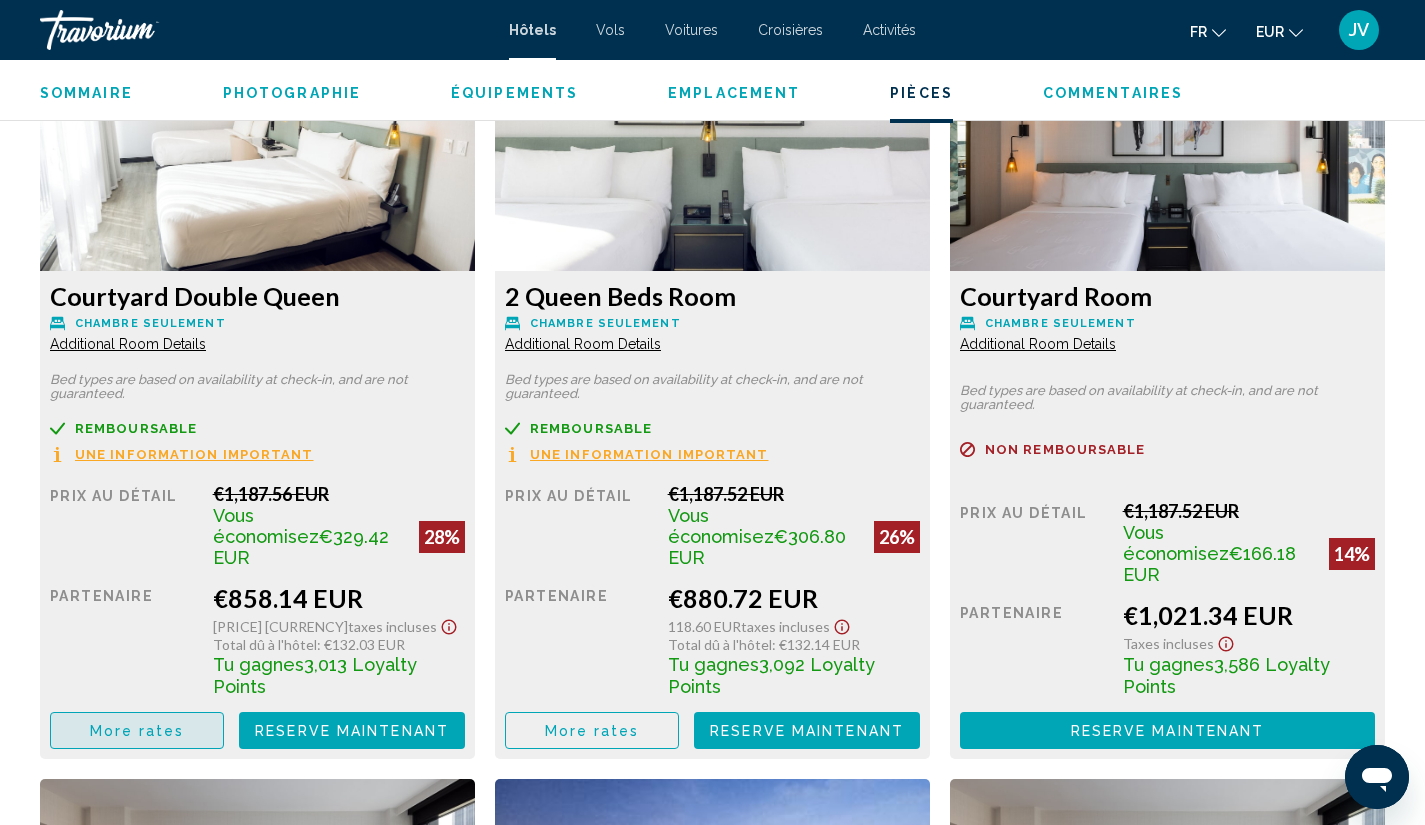 click on "More rates" at bounding box center (137, 731) 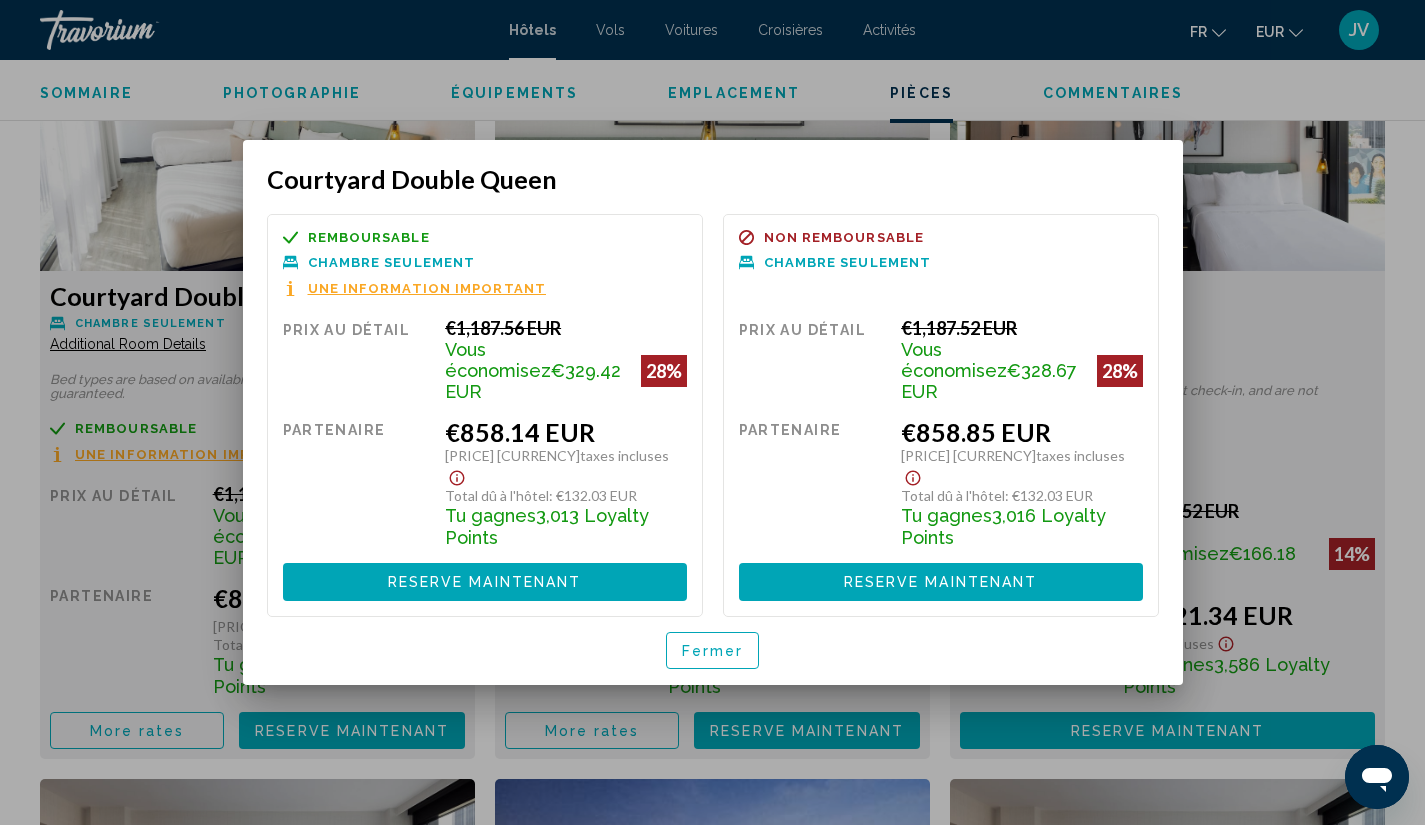 scroll, scrollTop: 0, scrollLeft: 0, axis: both 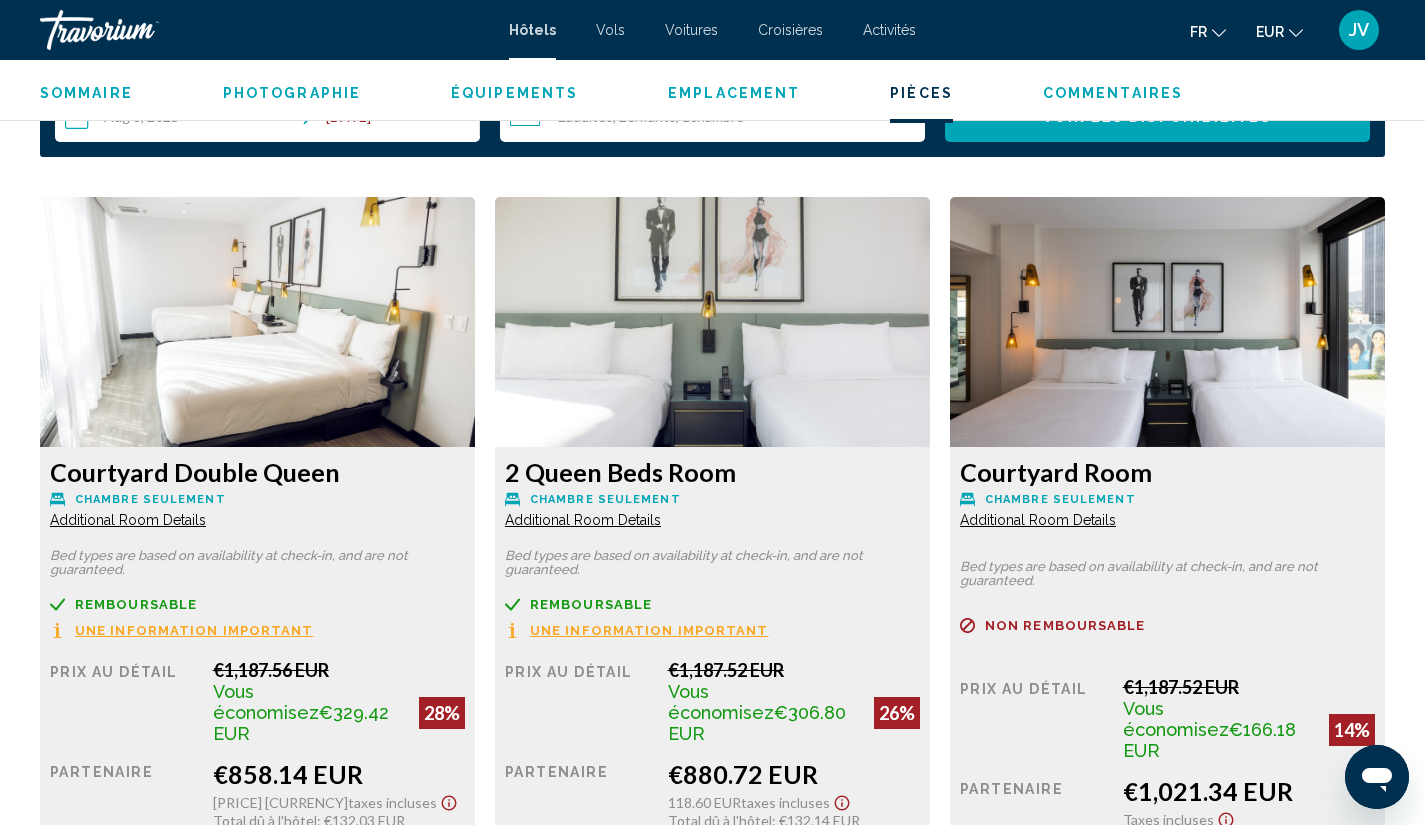 click on "Sommaire Catégorie Hotel Adresse 1400 Cahuenga Blvd, Los Angeles CA 90028, United States La description Situation De L'établissement The Godfrey Hotel Hollywood est la solution idéale pour un séjour en plein cœur de Los Angeles, à moins de 10 minutes de marche de Pantages Theatre et Hollywood Palladium. Cet hôtel se trouve à 0,9 km de Capitol Records Tower et à 1 km de Hollywood Walk of Fame. Chambres Les 220 chambres climatisées de l'établissement vous invitent à la détente et comprennent une machine à espresso. L'accès Wi-Fi à Internet gratuit vous permet de rester en contact avec le reste du monde. Une salle de bain privée avec une baignoire ou une douche est à votre disposition. Vous y trouvez également un pommeau de douche à « effet pluie » et des chaussons. Les équipements et services offerts par l'établissement comprennent un téléphone, mais aussi un coffre-fort et un bureau. Équipements Et Services Restauration Affaires, Autres Prestations Lire la suite" at bounding box center [712, 772] 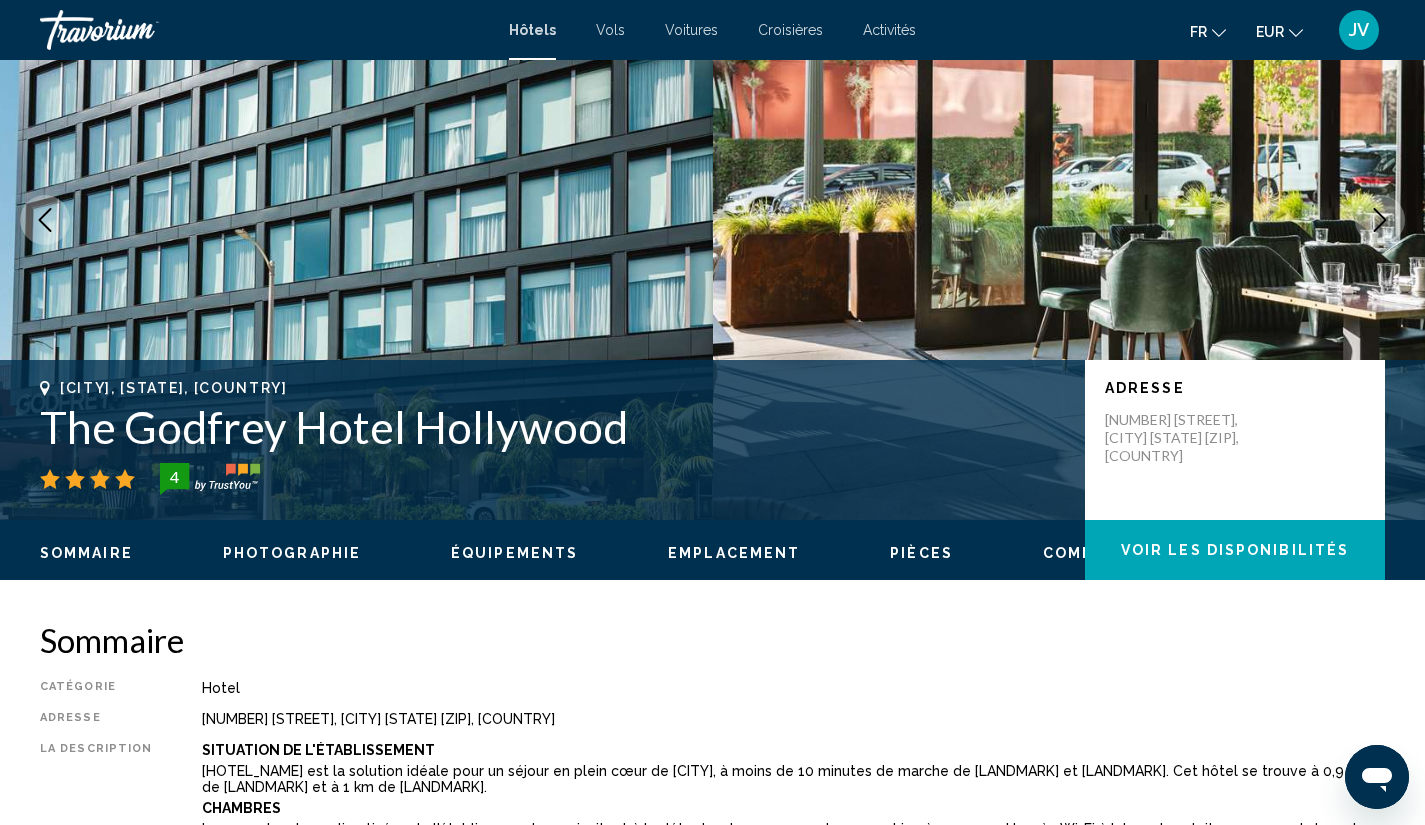 scroll, scrollTop: 0, scrollLeft: 0, axis: both 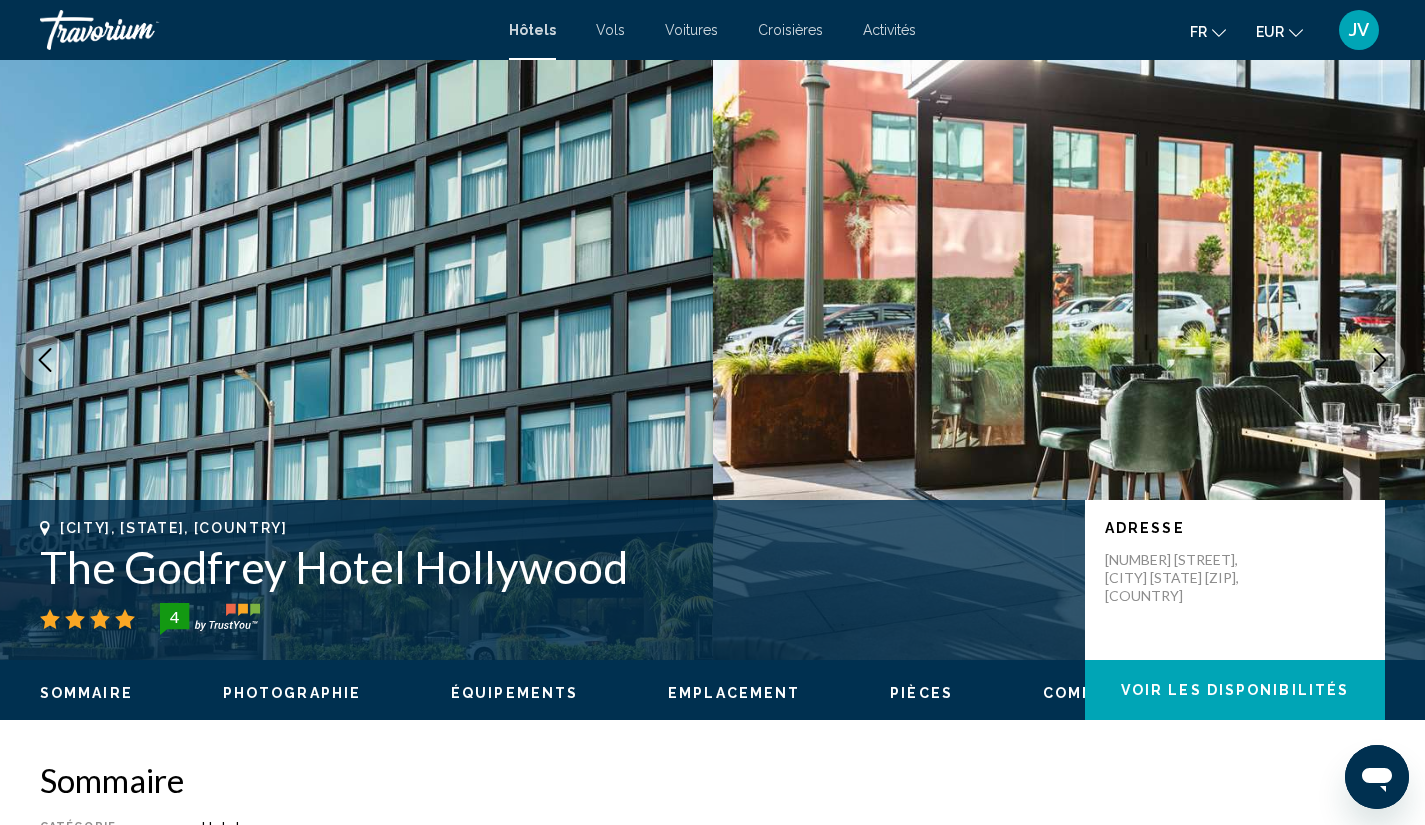 drag, startPoint x: 629, startPoint y: 568, endPoint x: 45, endPoint y: 574, distance: 584.0308 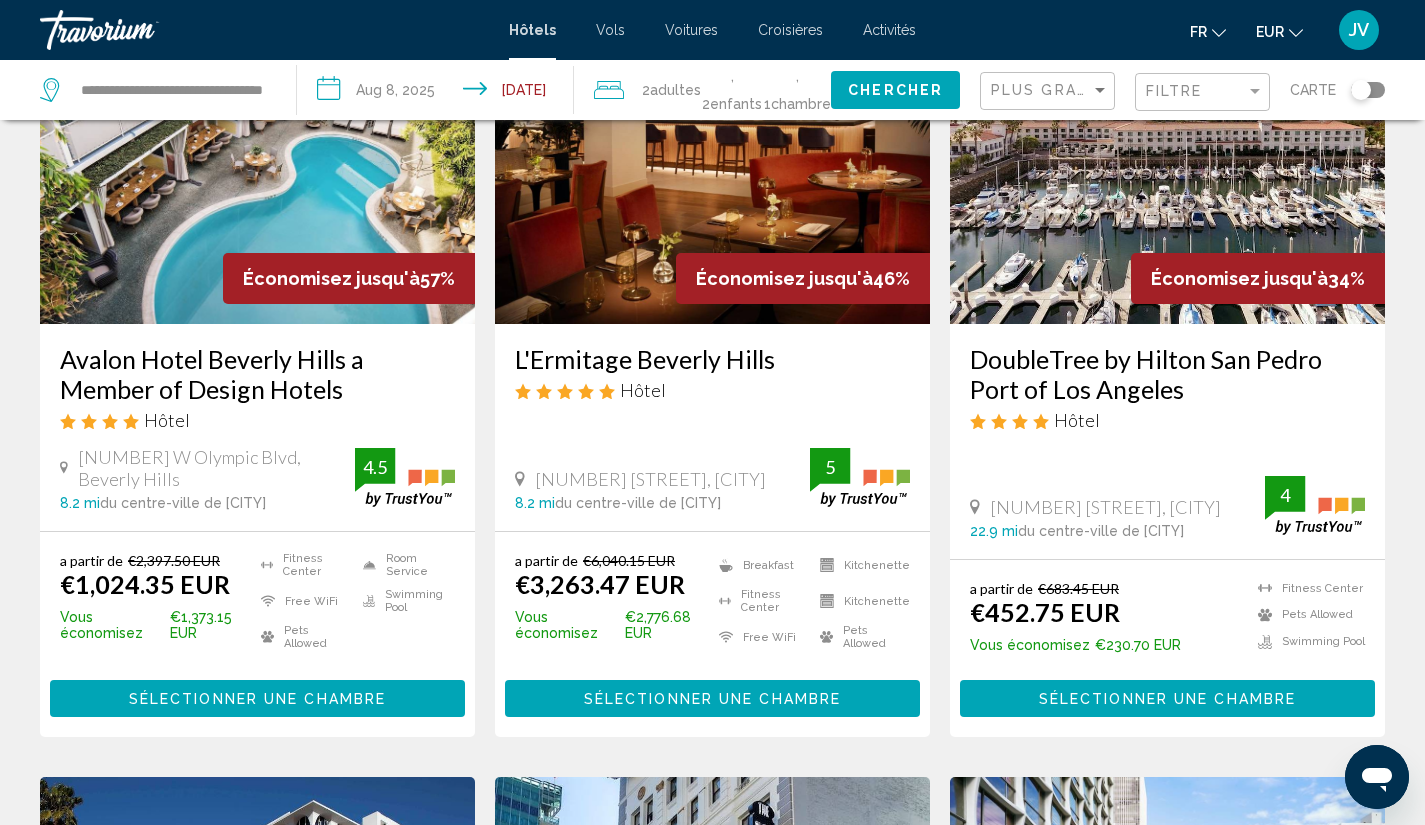 scroll, scrollTop: 197, scrollLeft: 0, axis: vertical 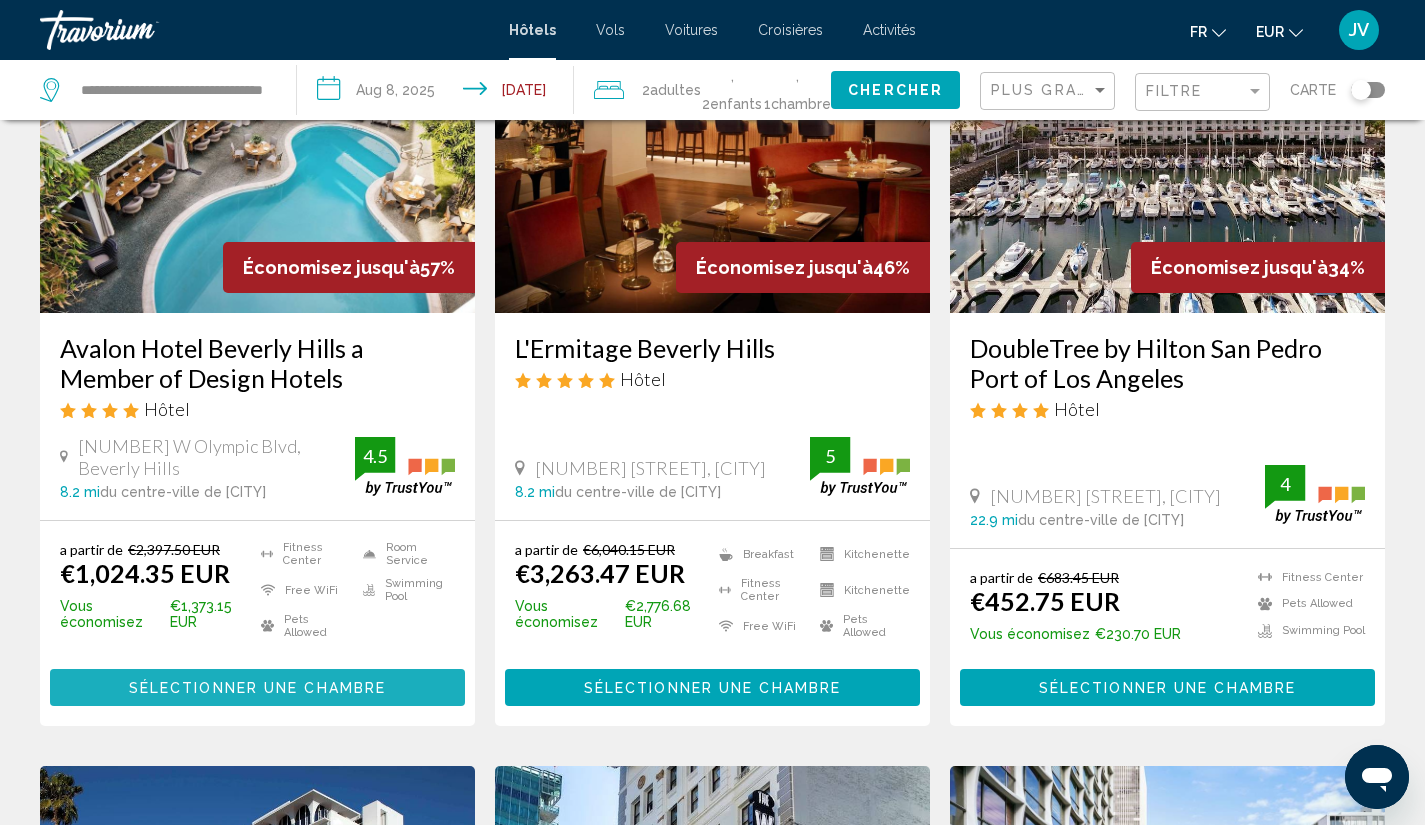 click on "Sélectionner une chambre" at bounding box center (257, 688) 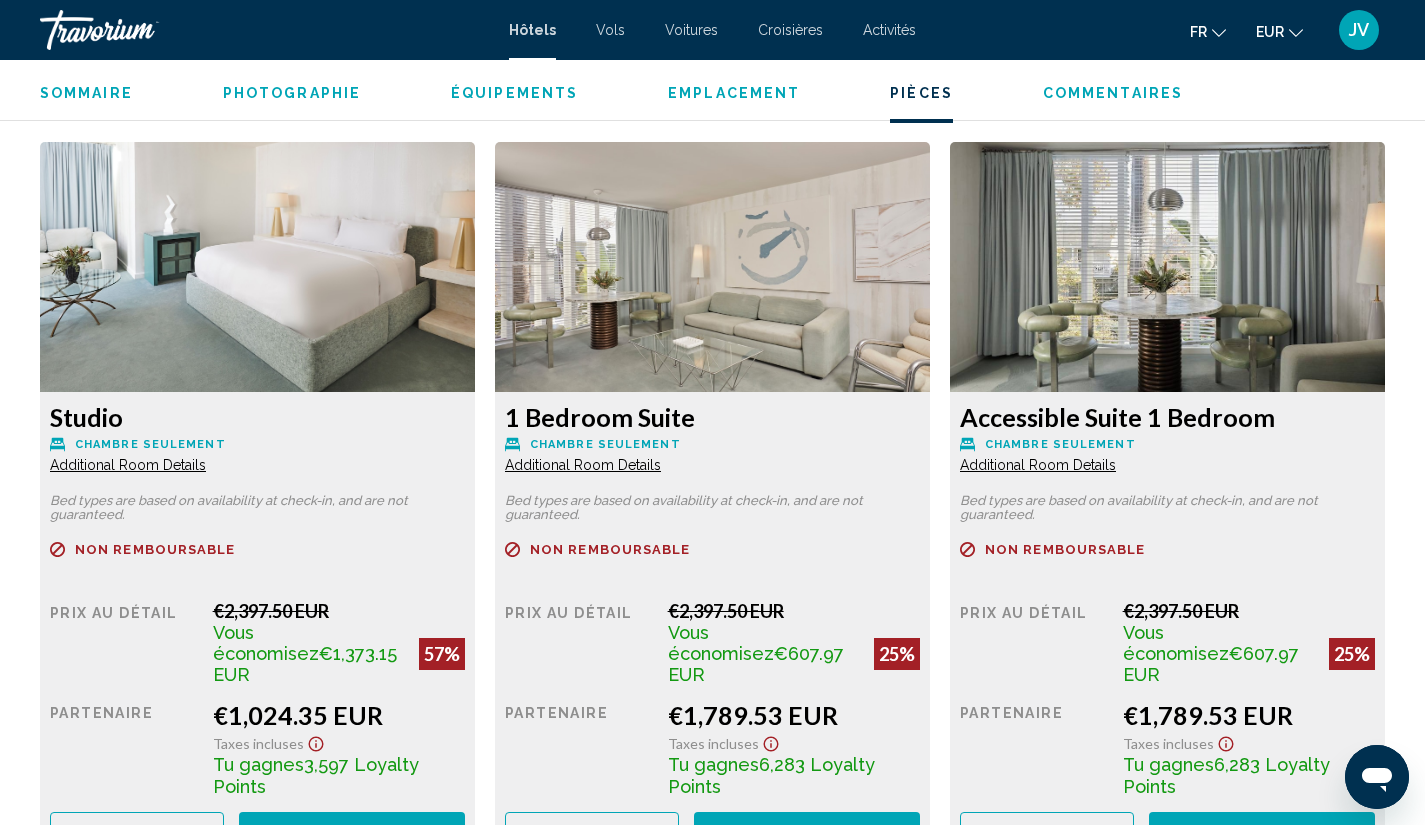 scroll, scrollTop: 2707, scrollLeft: 0, axis: vertical 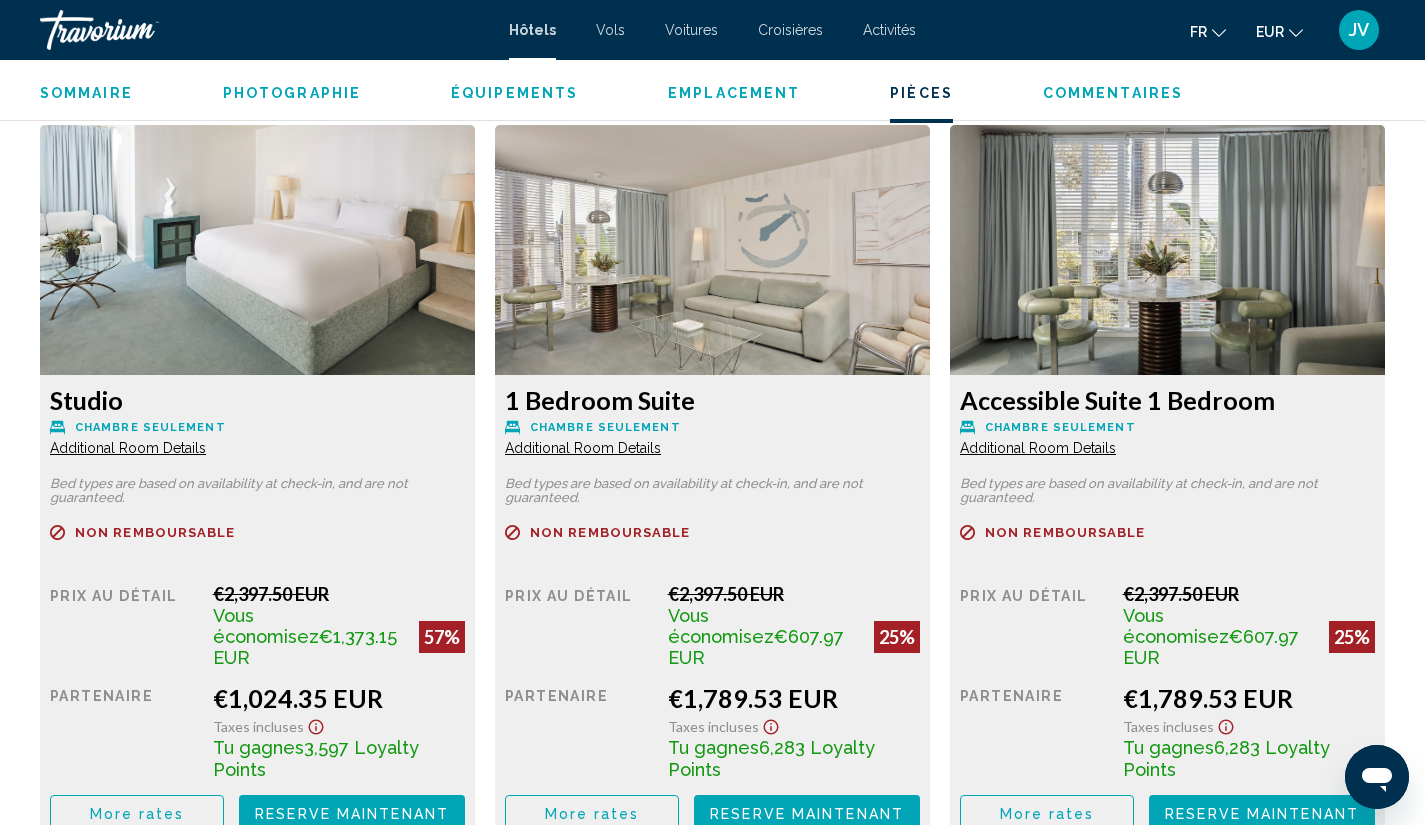 click on "Additional Room Details" at bounding box center (128, 448) 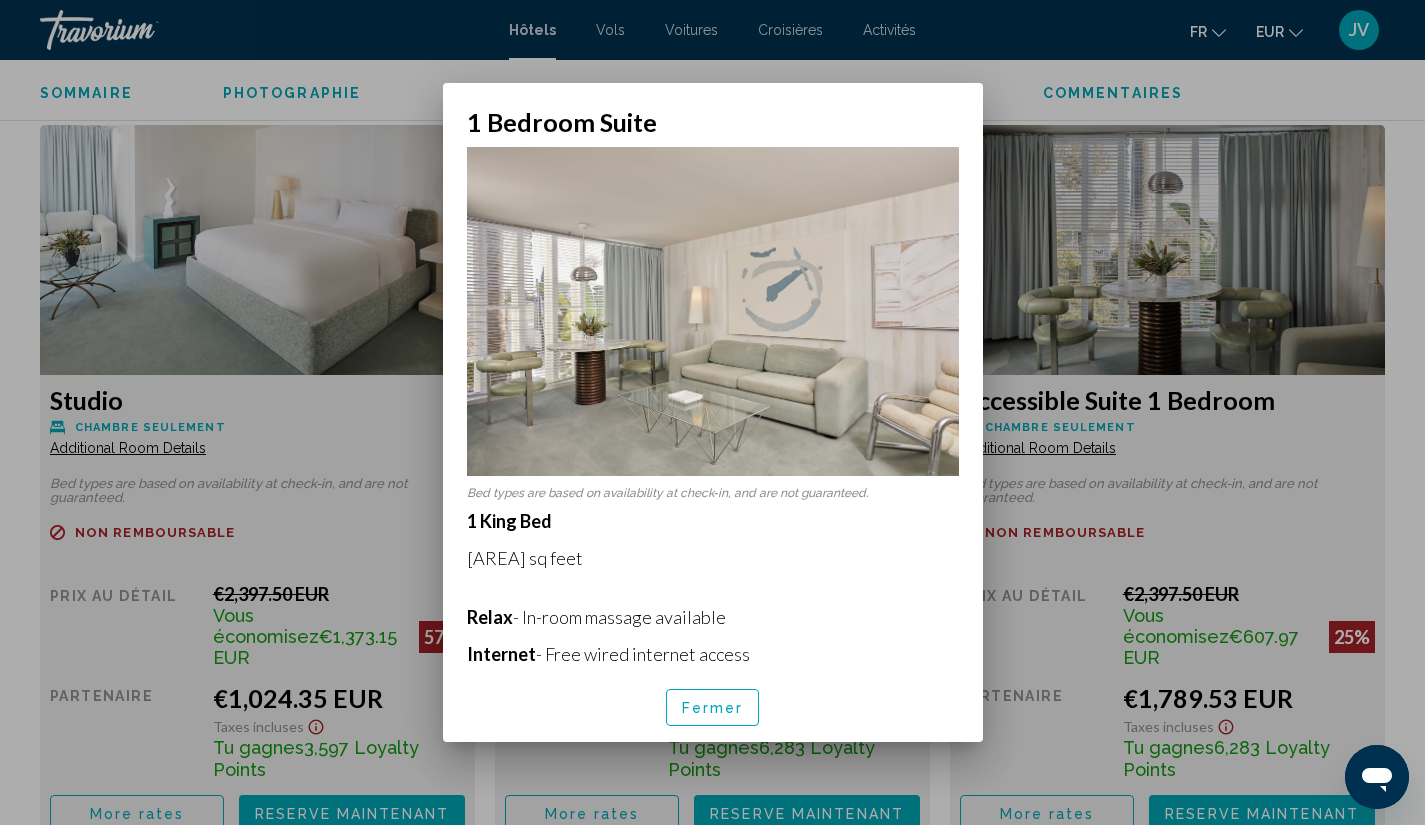scroll, scrollTop: 0, scrollLeft: 0, axis: both 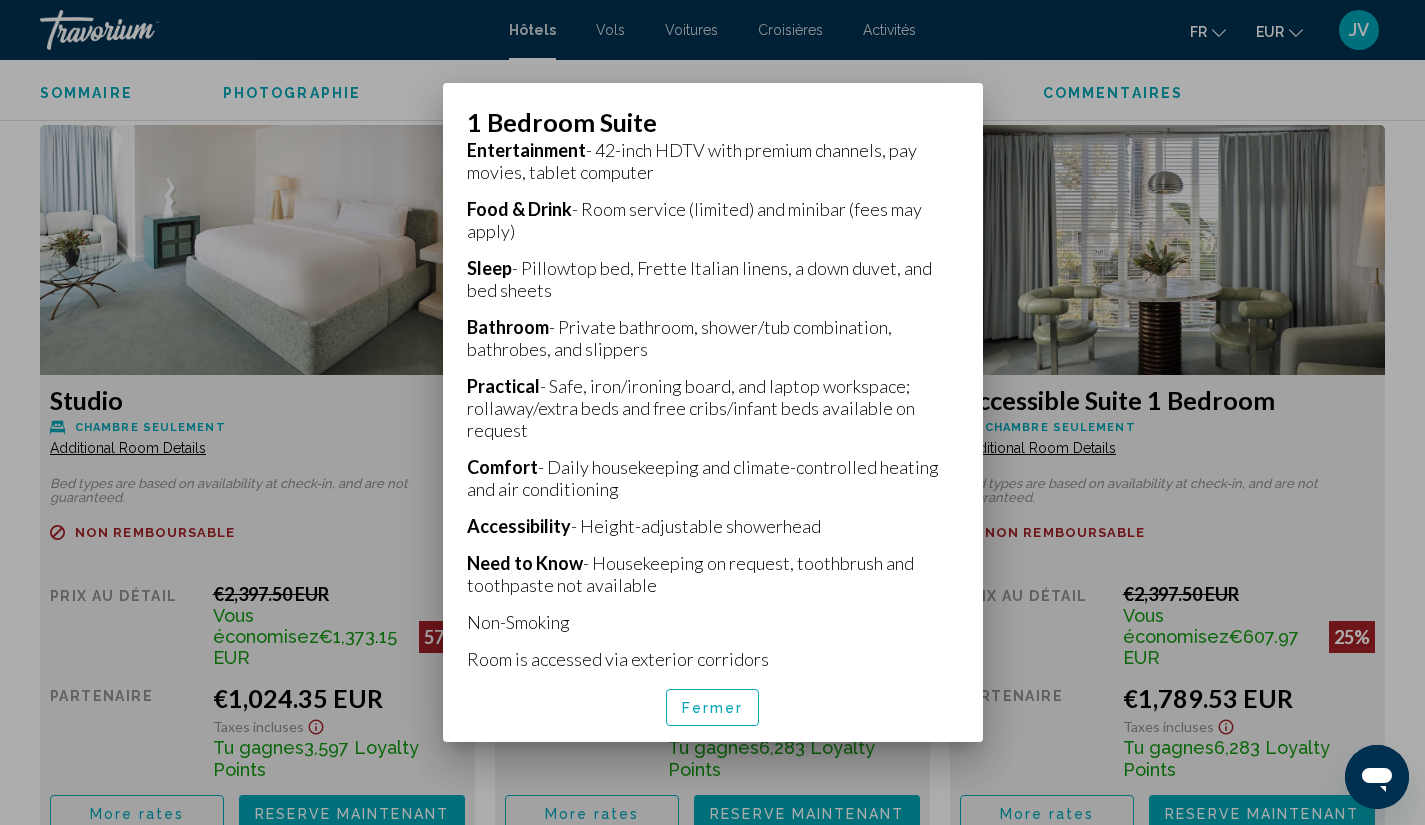 click at bounding box center [712, 412] 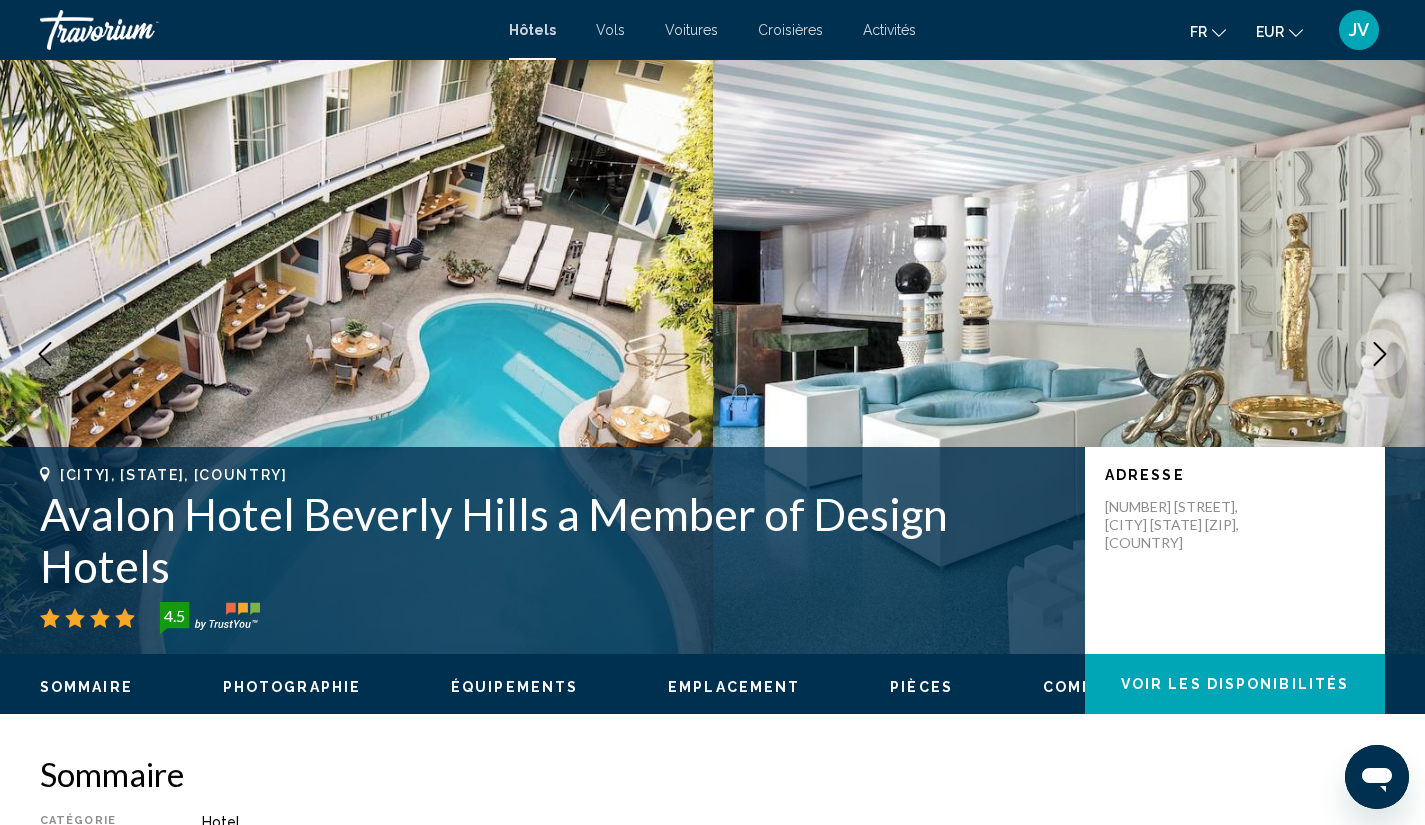 scroll, scrollTop: 0, scrollLeft: 0, axis: both 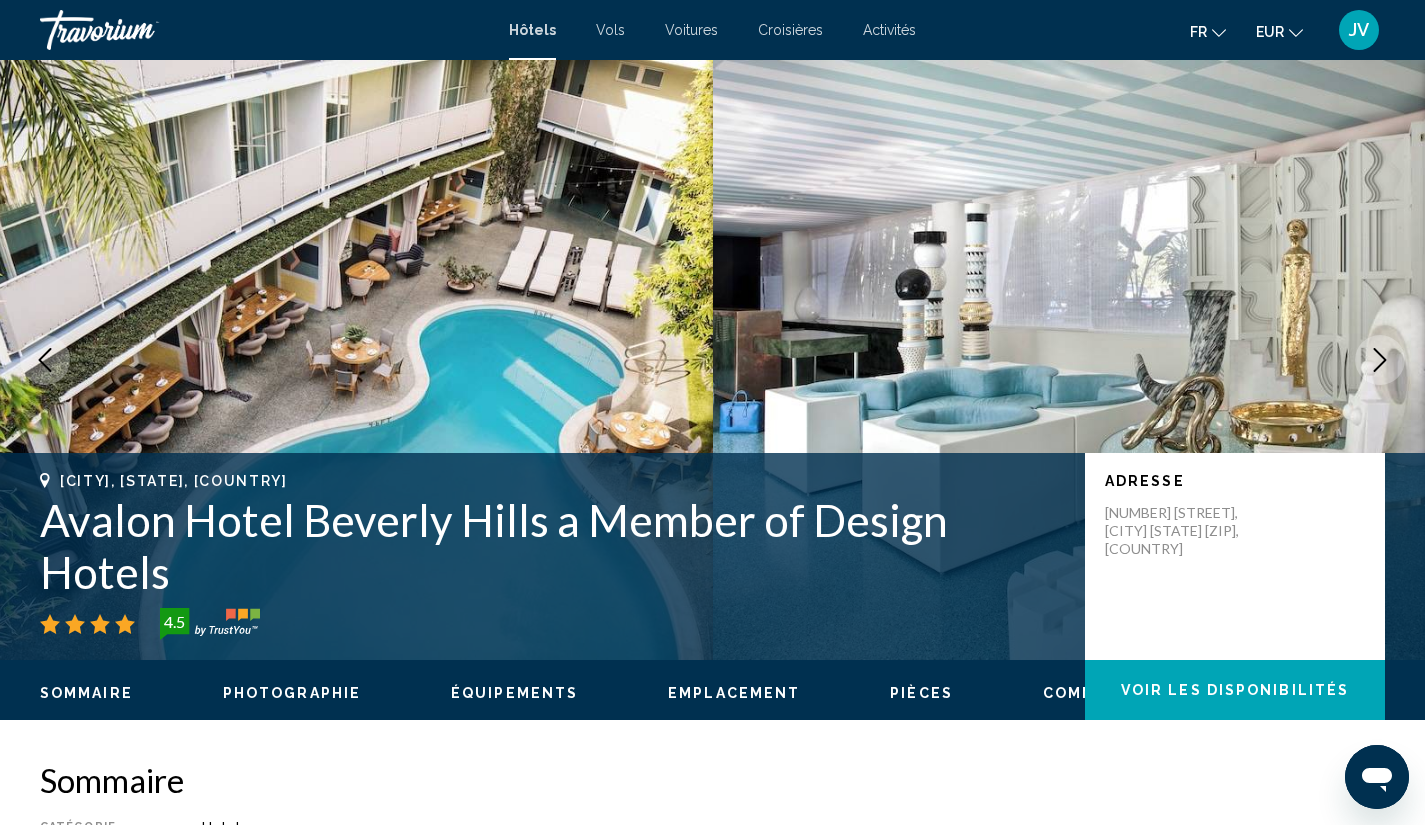 drag, startPoint x: 536, startPoint y: 525, endPoint x: 37, endPoint y: 522, distance: 499.00903 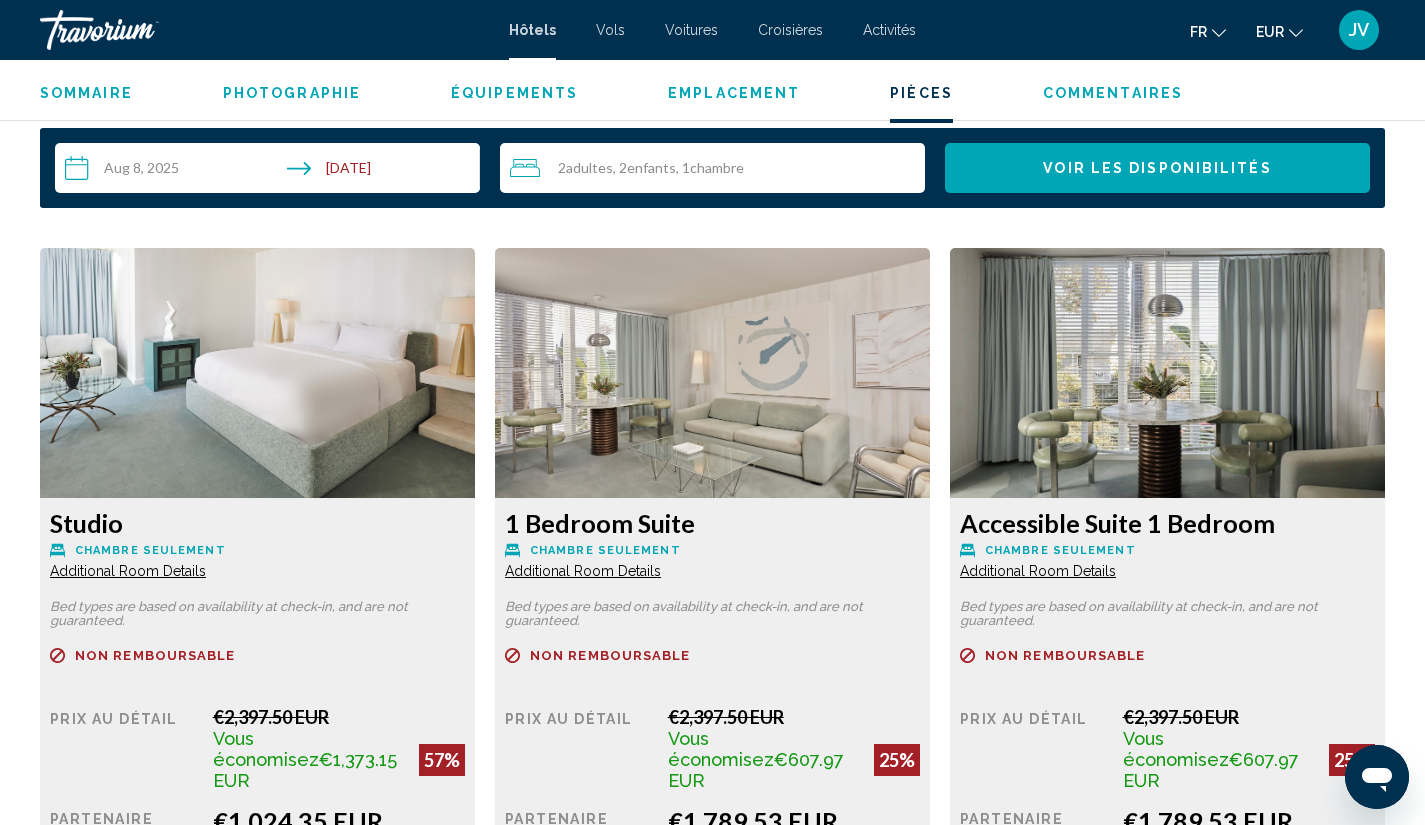 scroll, scrollTop: 2583, scrollLeft: 0, axis: vertical 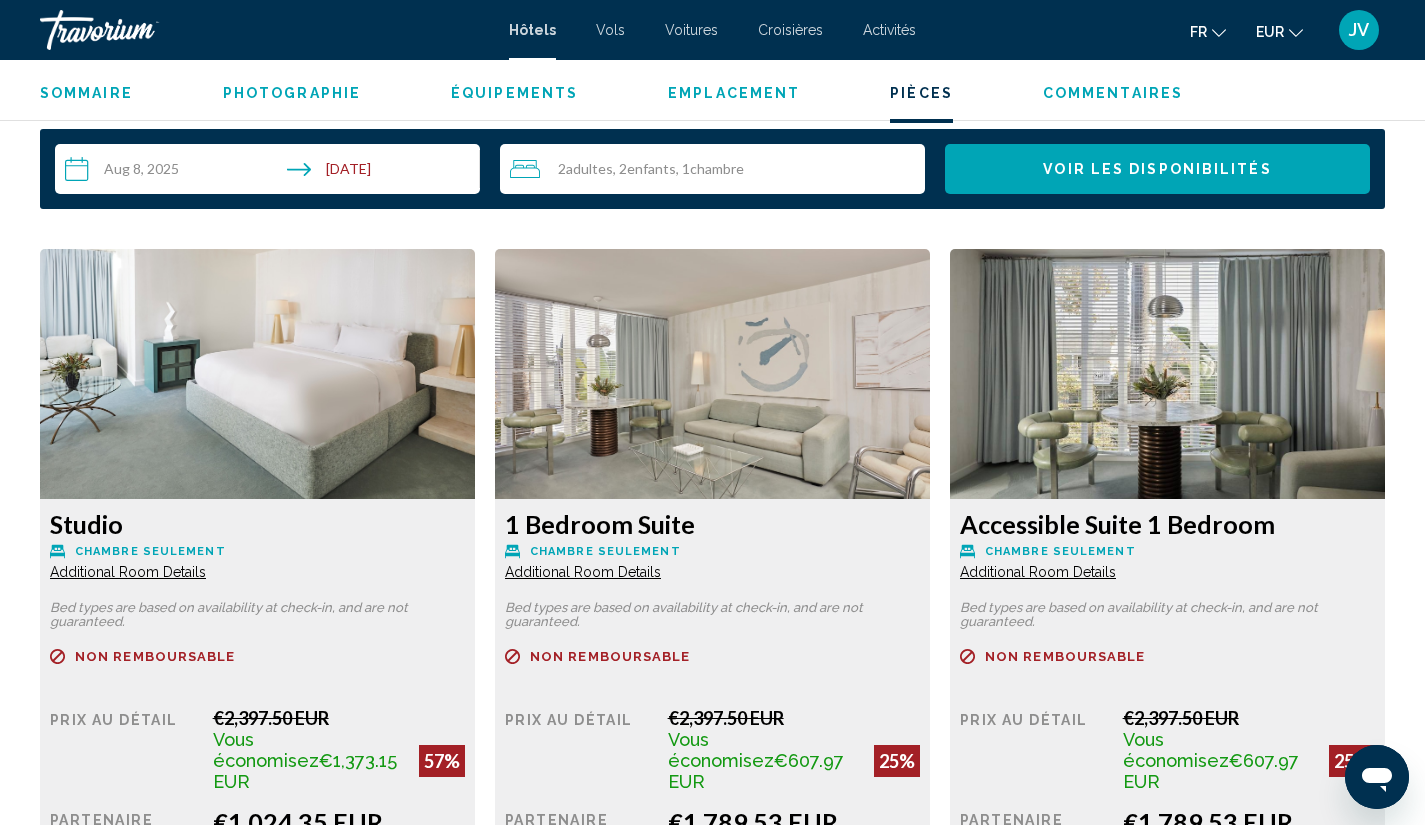 click on "Bed types are based on availability at check-in, and are not guaranteed." at bounding box center (257, 615) 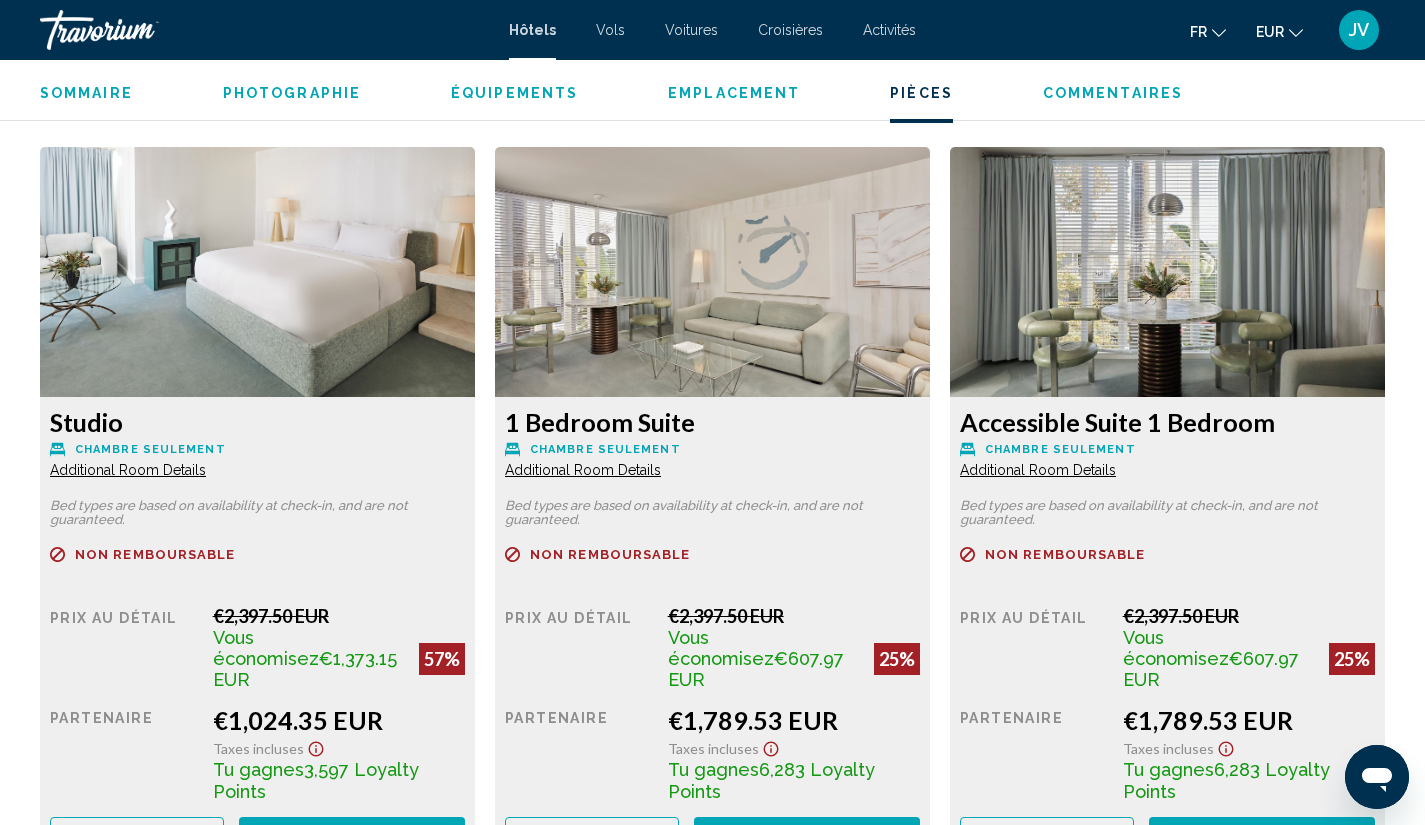 scroll, scrollTop: 2686, scrollLeft: 0, axis: vertical 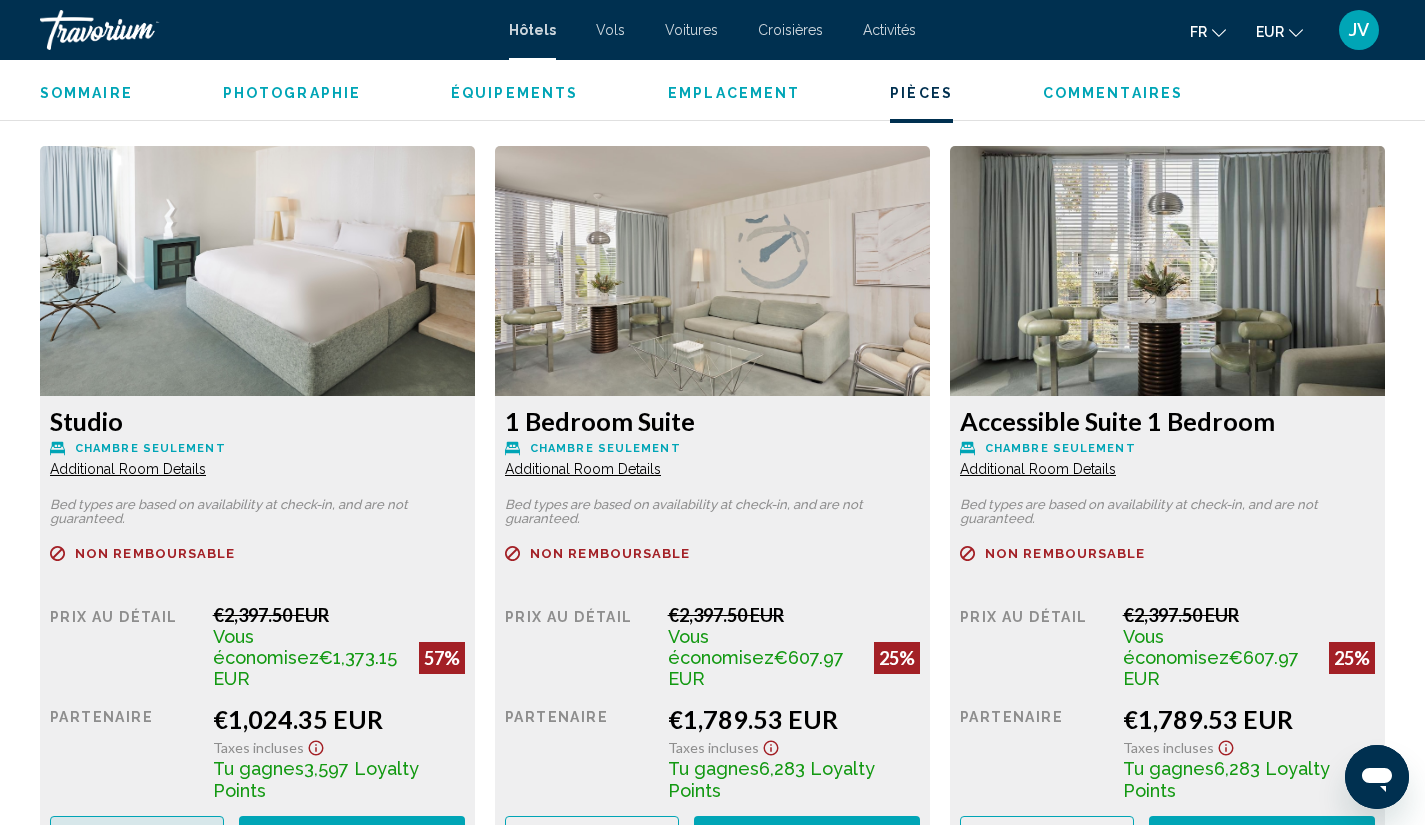 click on "More rates" at bounding box center (137, 835) 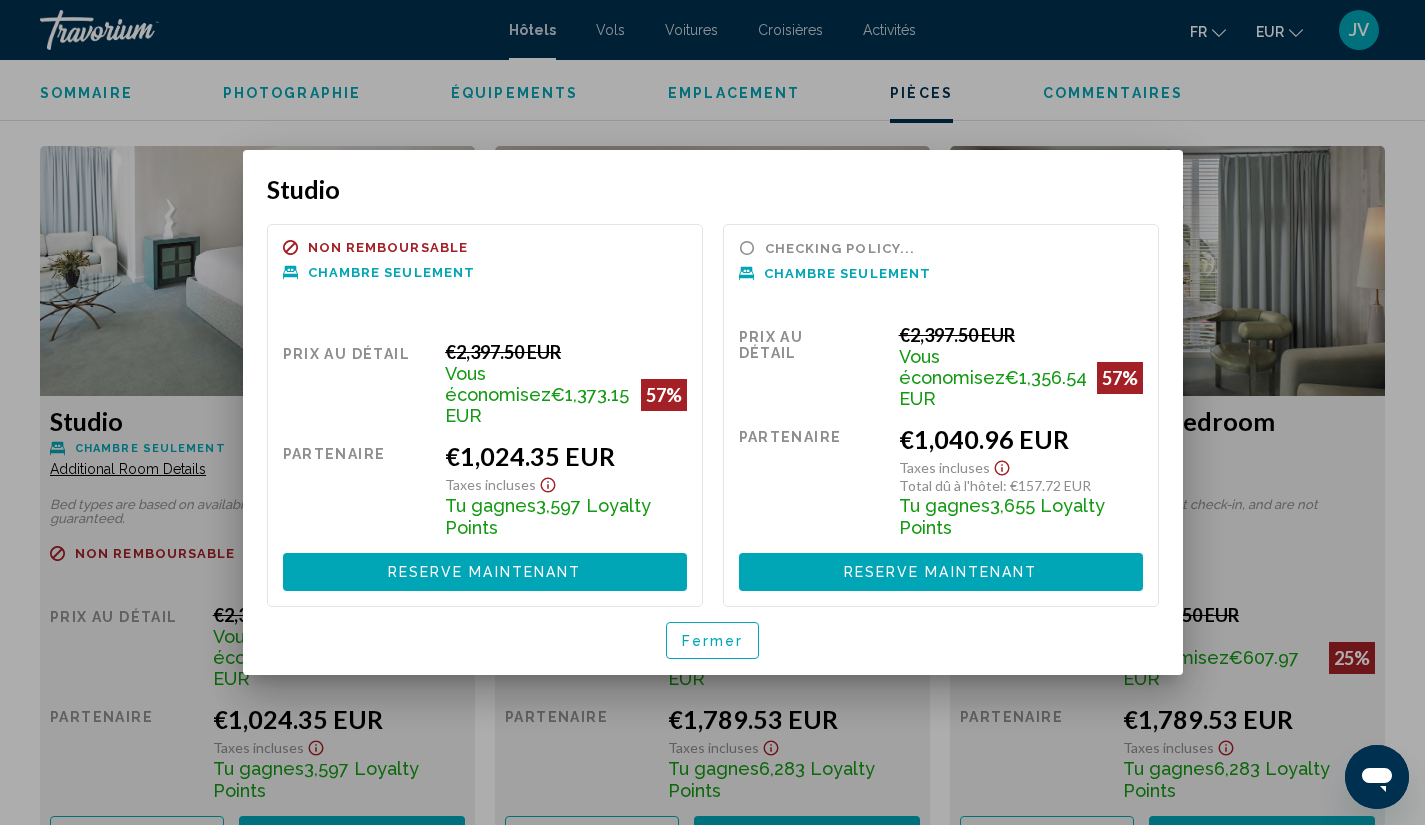 scroll, scrollTop: 0, scrollLeft: 0, axis: both 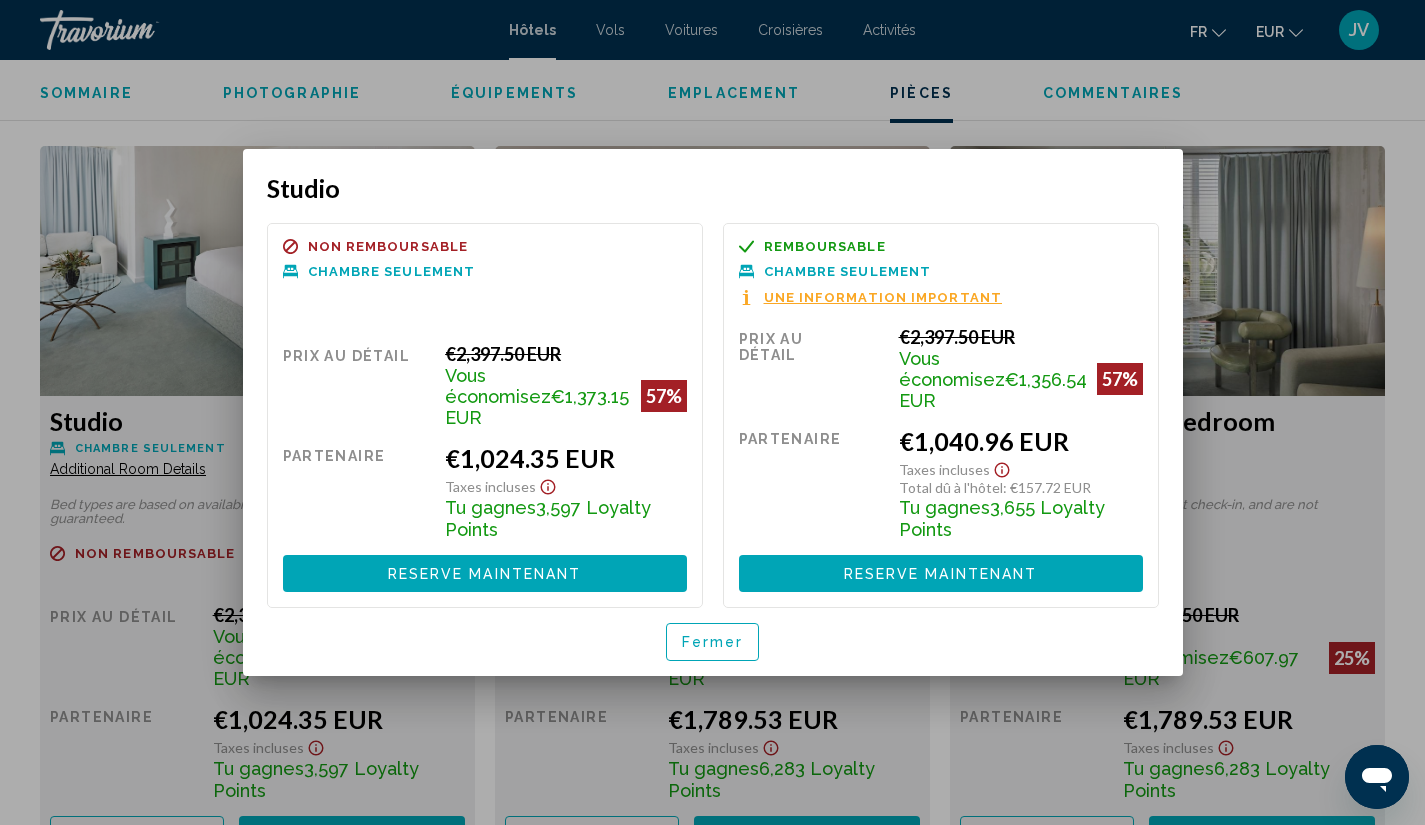 click on "Une information important" at bounding box center [883, 297] 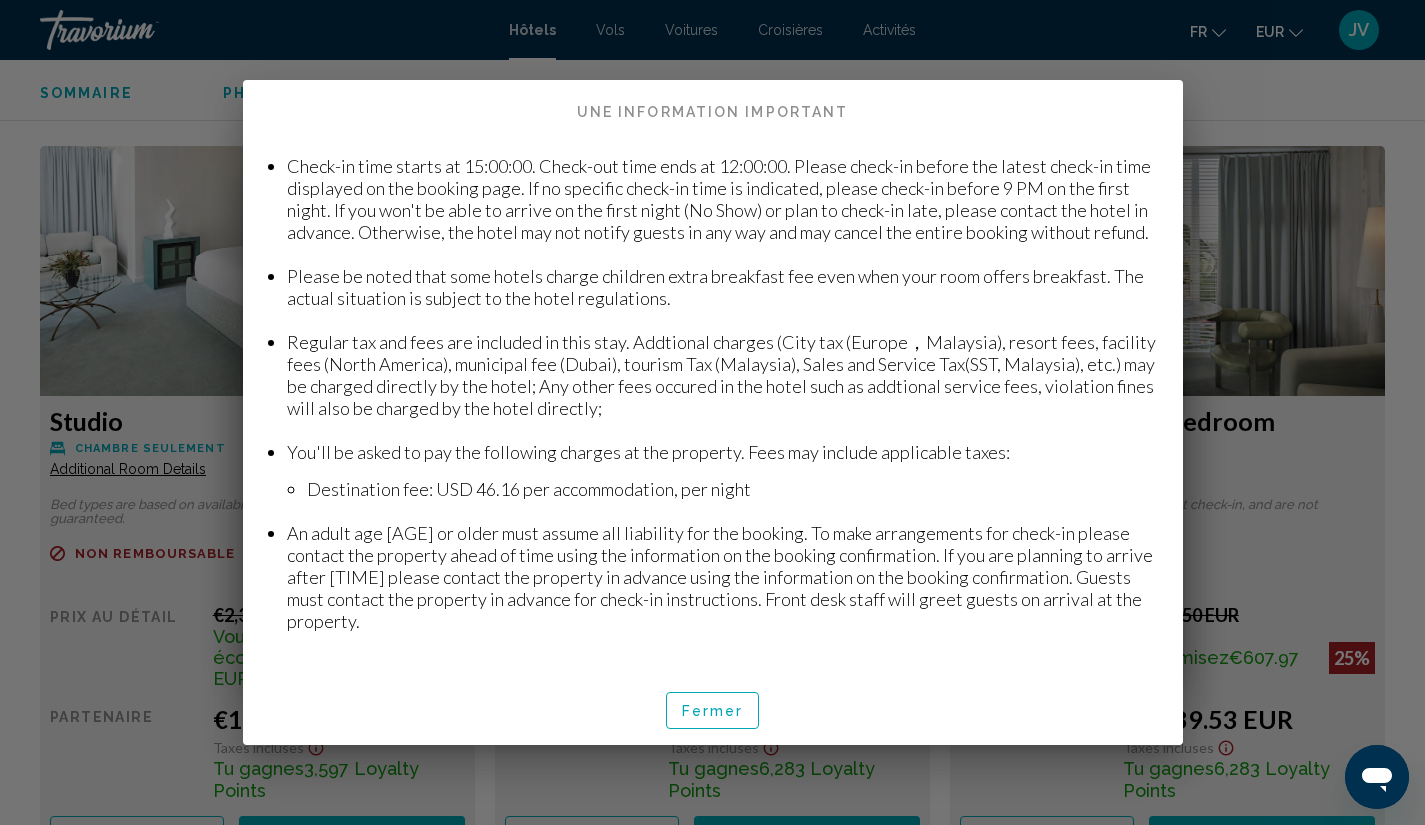 scroll, scrollTop: 159, scrollLeft: 0, axis: vertical 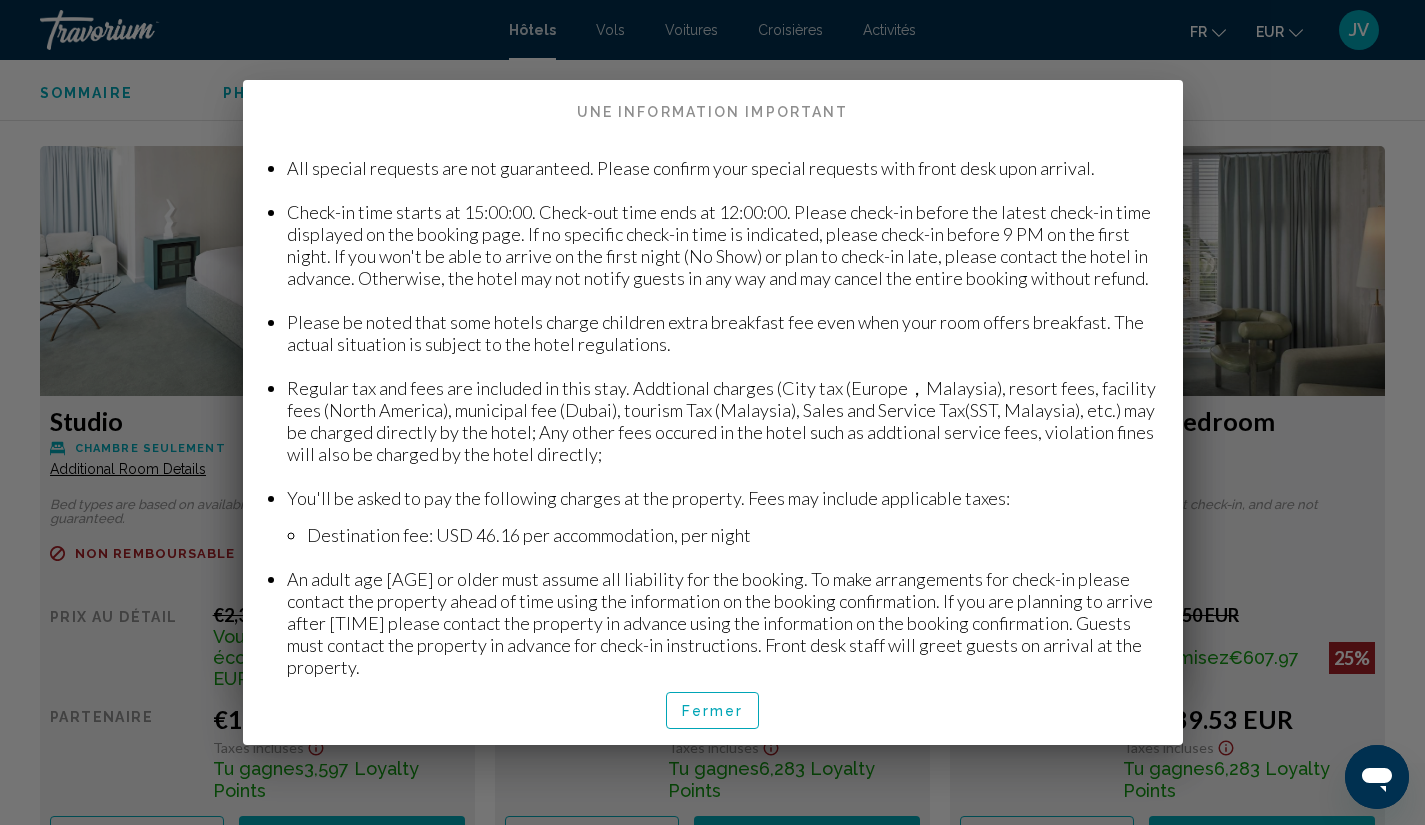 click on "Upon your arrival please provide valid government-issued ID to the hotel front desk to locate the accurate booking.   Please tell front desk agent your preferred bed type if your booking comes with more than one (e.g. Double or Twin). The final arrangement is fully subject to hotel’s availability.   All special requests are not guaranteed. Please confirm your special requests with front desk upon arrival.   Check-in time starts at 15:00:00. Check-out time ends at 12:00:00. Please check-in before the latest check-in time displayed on the booking page. If no specific check-in time is indicated, please check-in before 9 PM on the first night. If you won't be able to arrive on the first night (No Show) or plan to check-in late, please contact the hotel in advance. Otherwise, the hotel may not notify guests in any way and may cancel the entire booking without refund.       You'll be asked to pay the following charges at the property. Fees may include applicable taxes:" at bounding box center [713, 351] 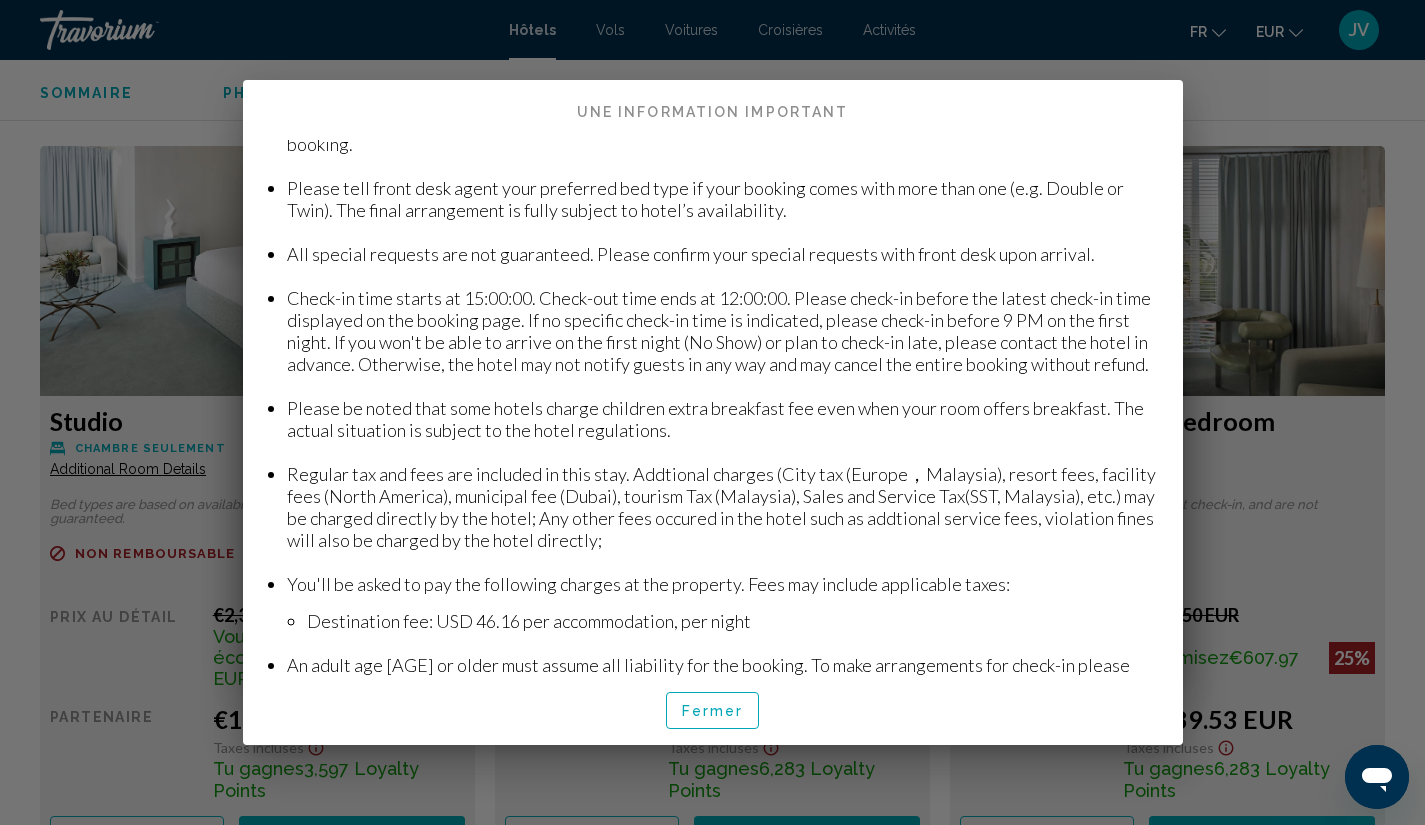 scroll, scrollTop: 68, scrollLeft: 0, axis: vertical 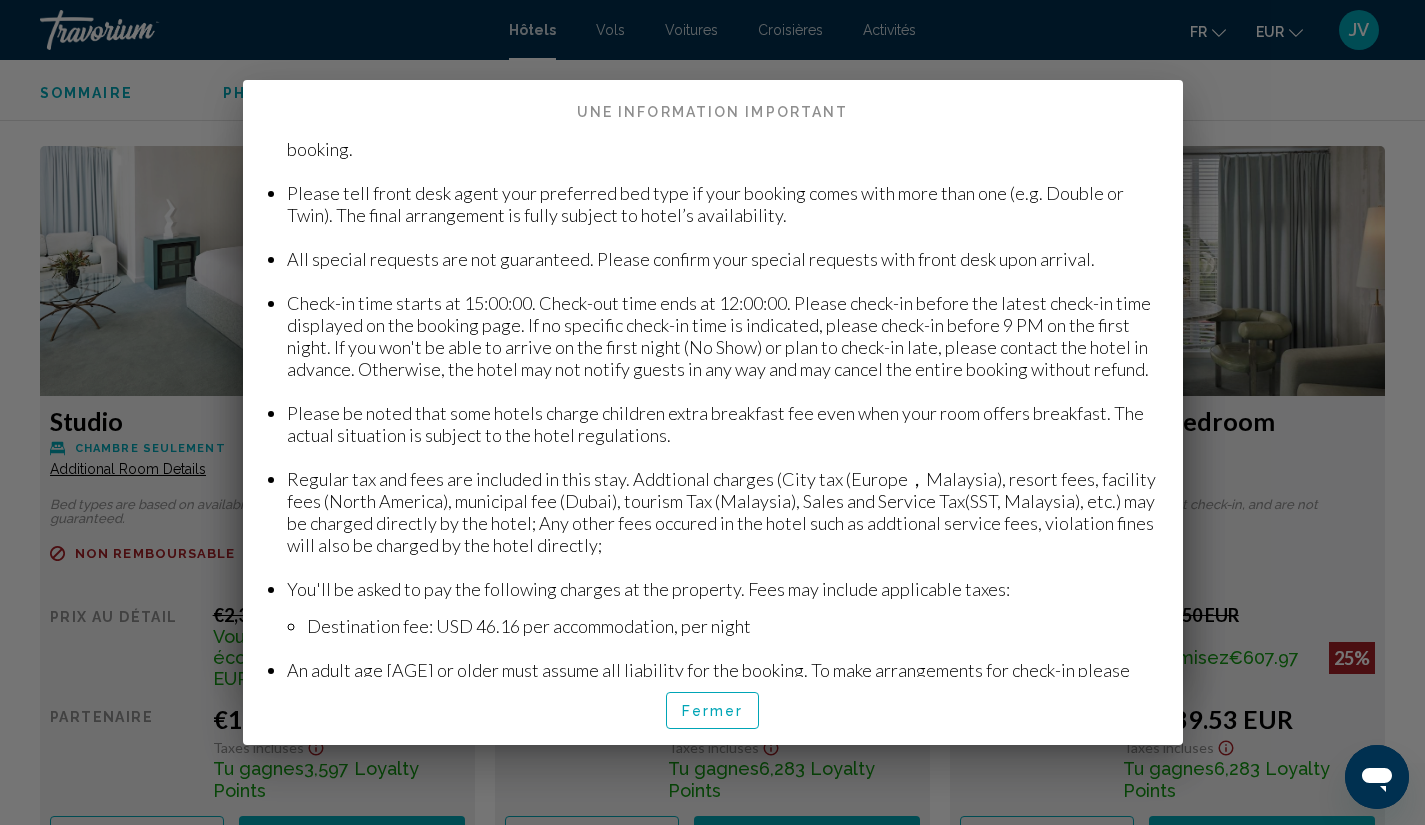click at bounding box center [712, 412] 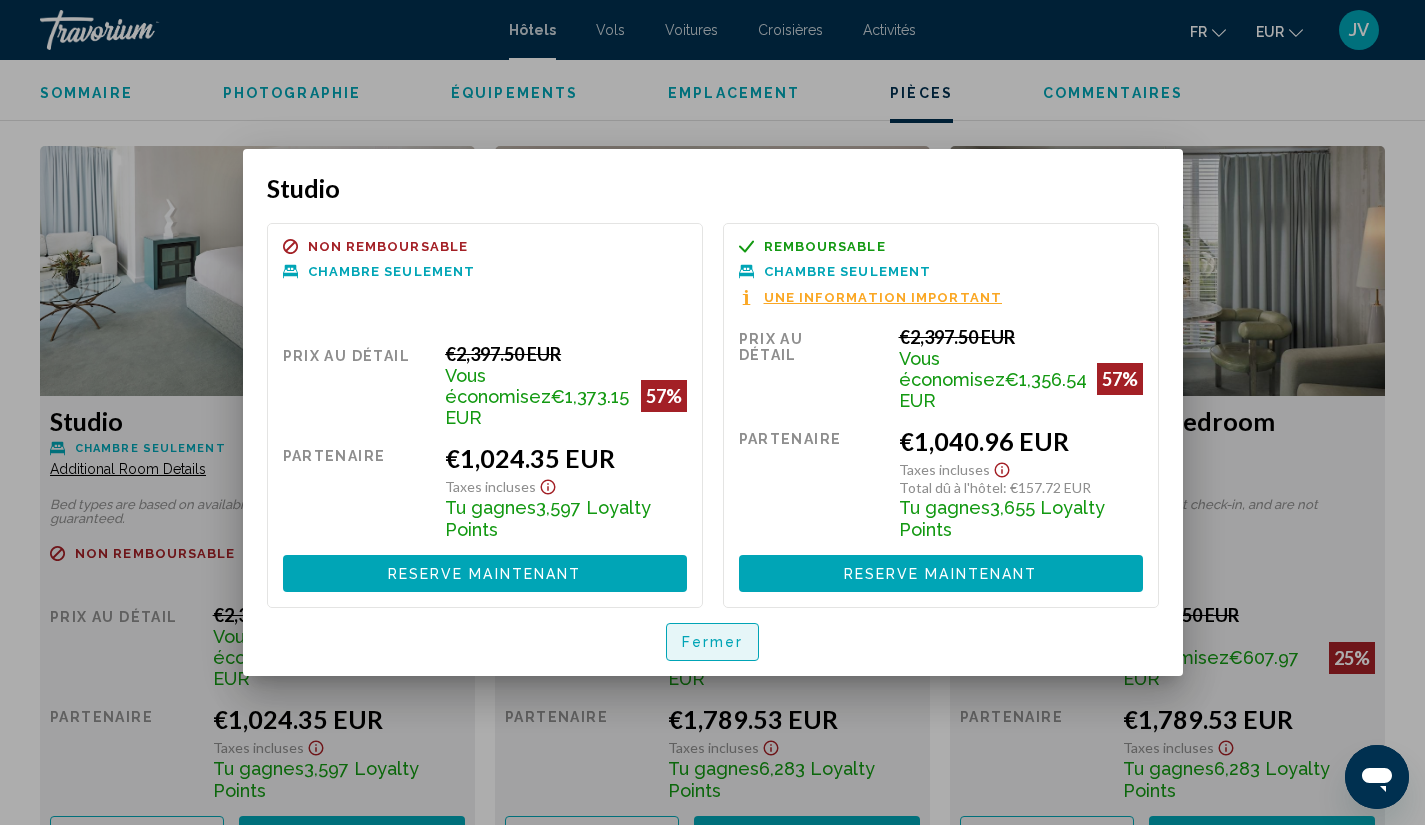 click on "Fermer" at bounding box center [713, 641] 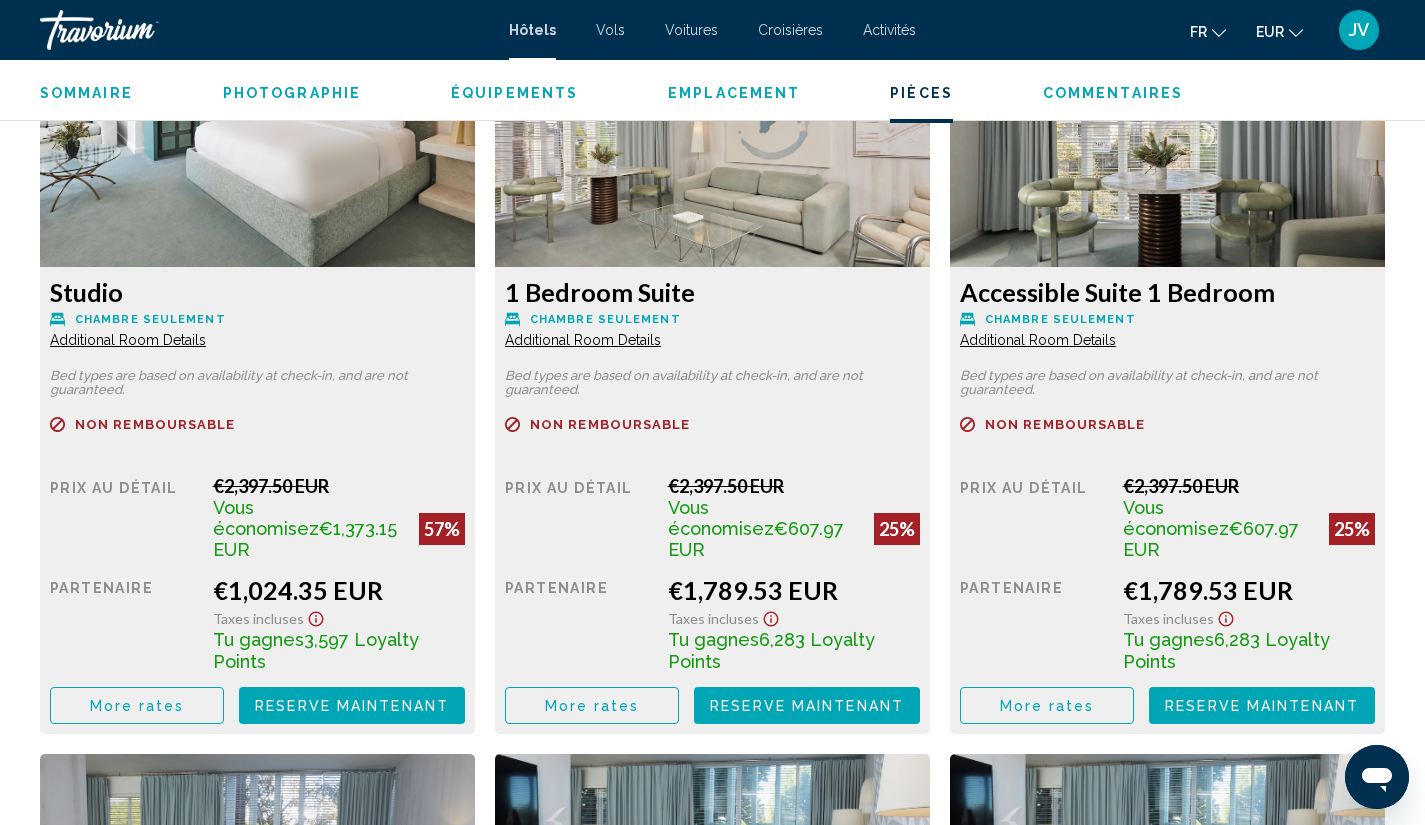 scroll, scrollTop: 2816, scrollLeft: 0, axis: vertical 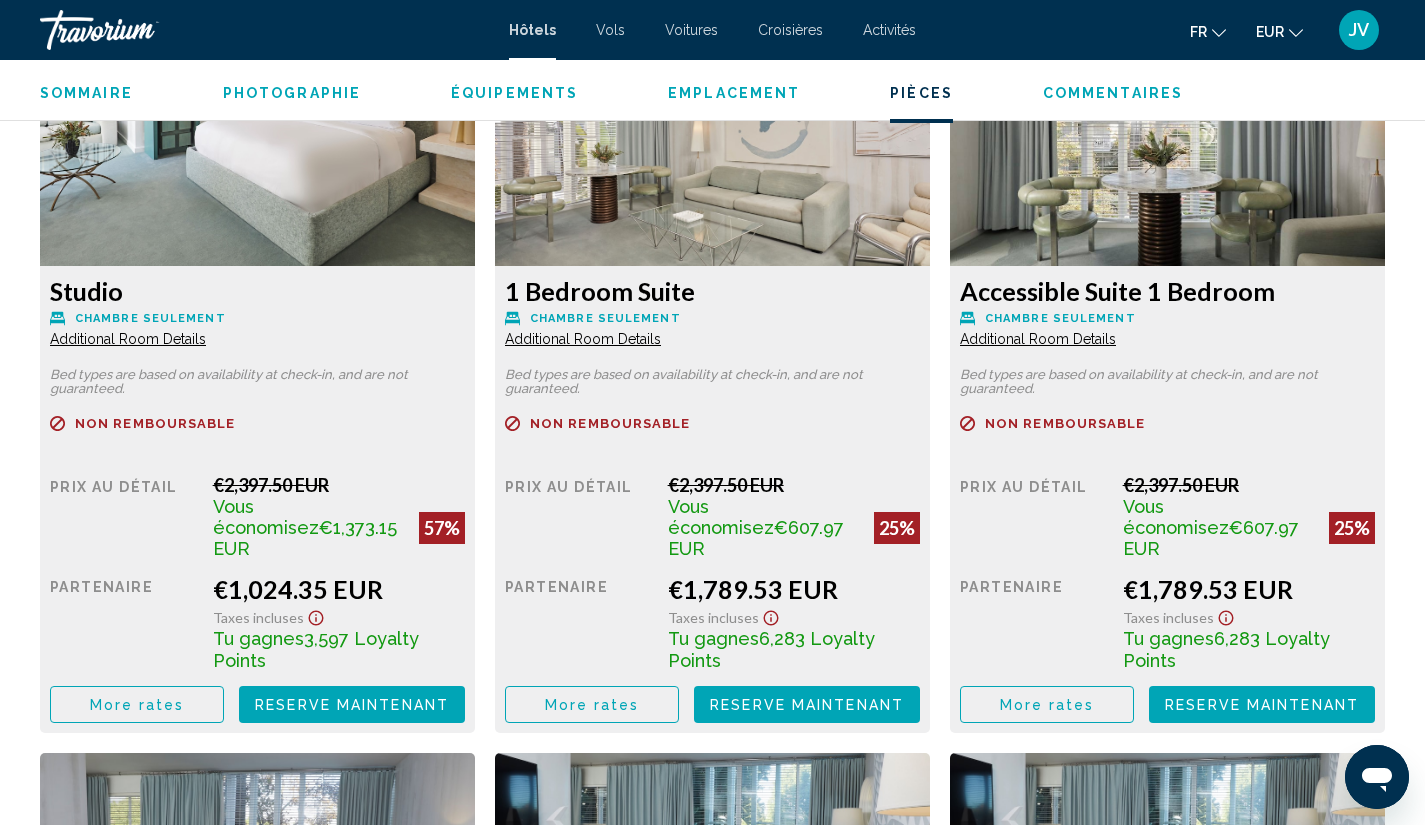 click 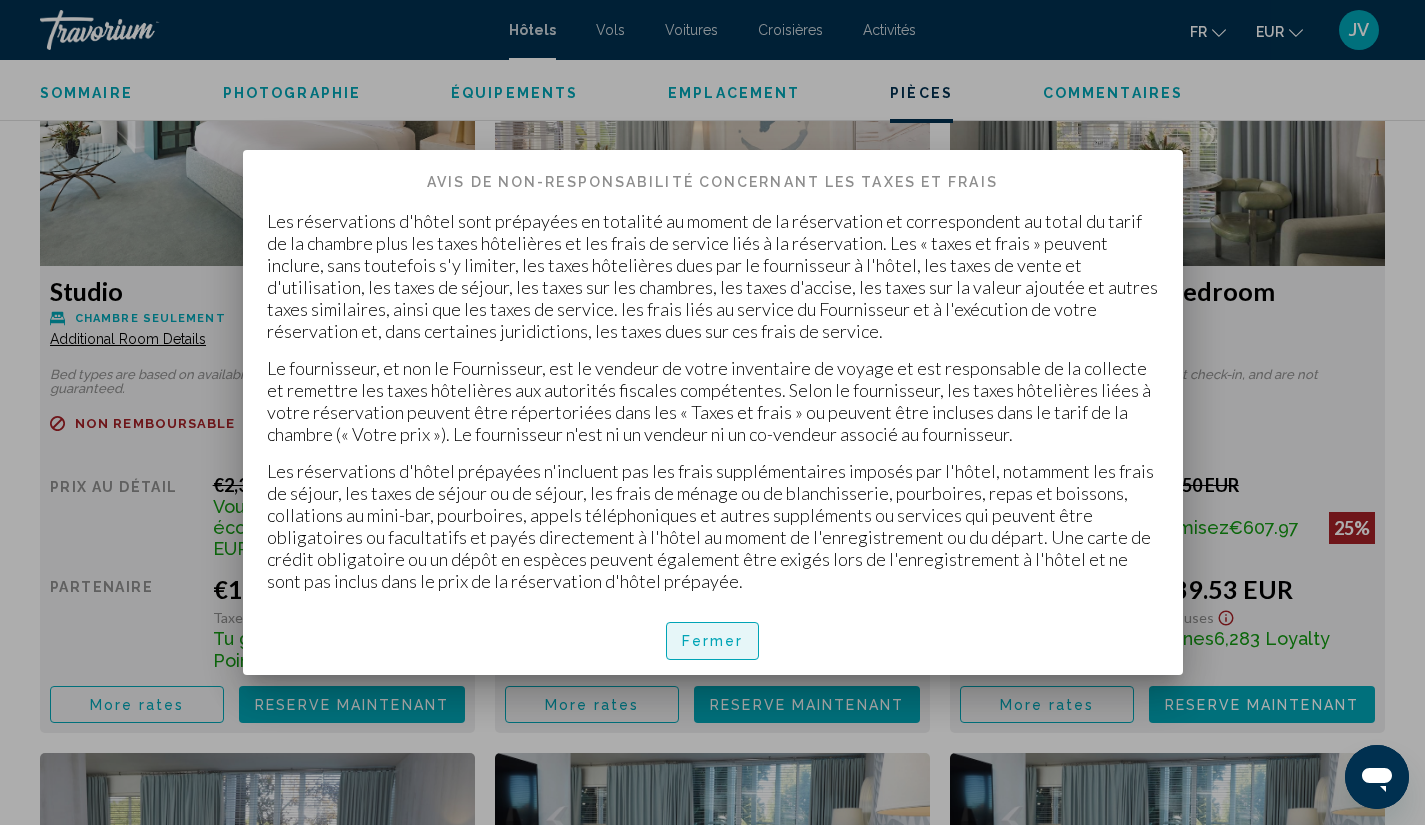 click on "Fermer" at bounding box center (713, 642) 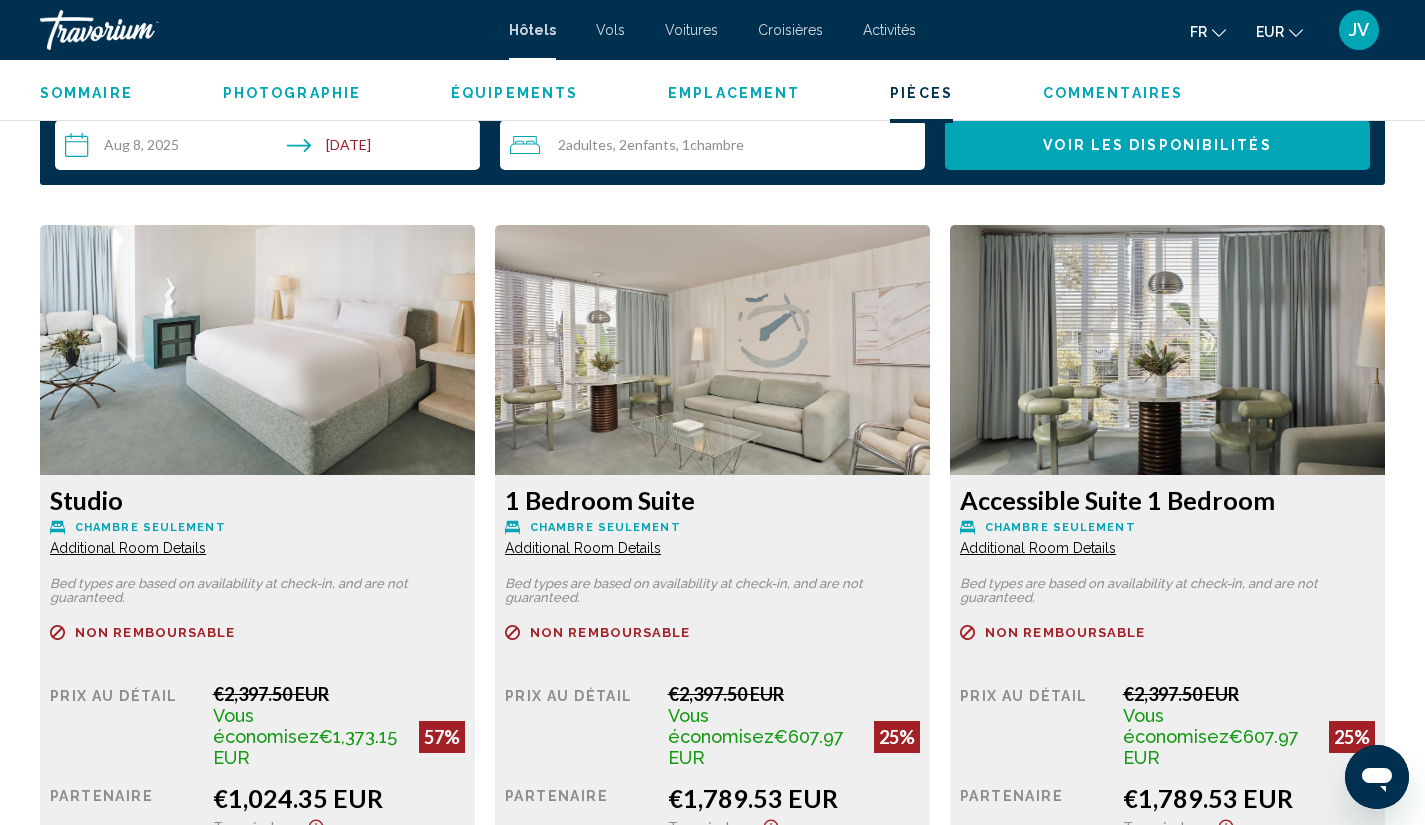 scroll, scrollTop: 2605, scrollLeft: 0, axis: vertical 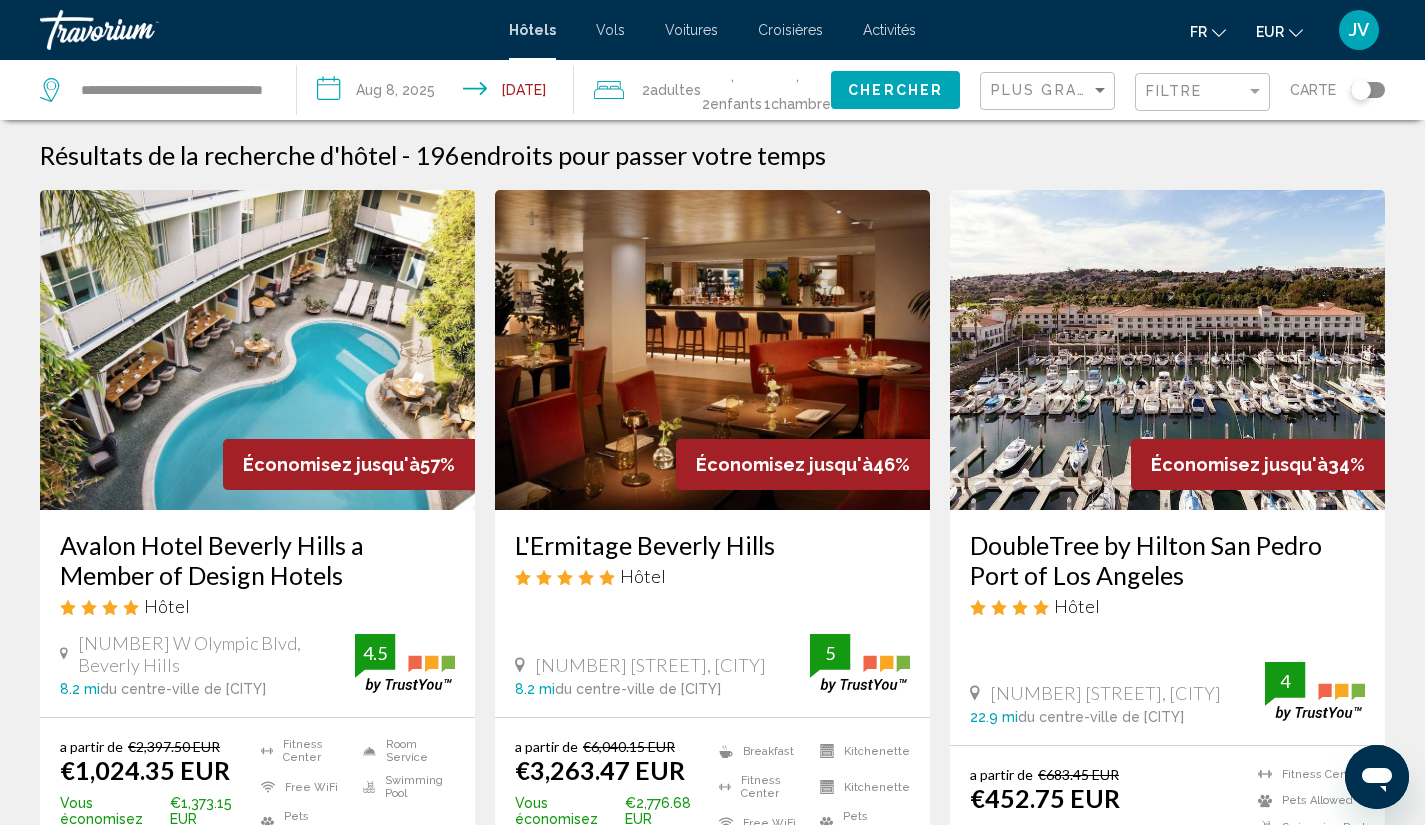click 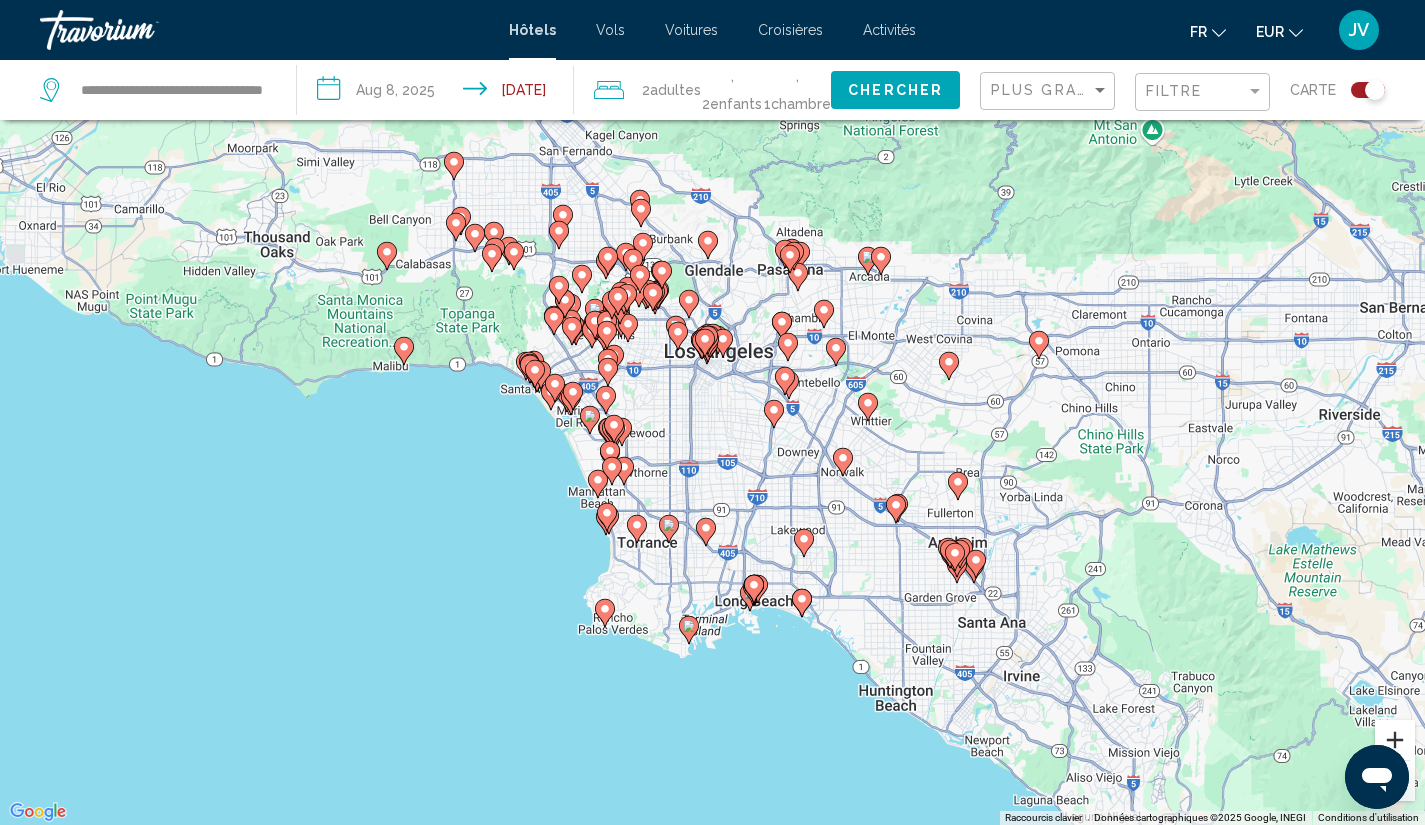 click at bounding box center (1395, 740) 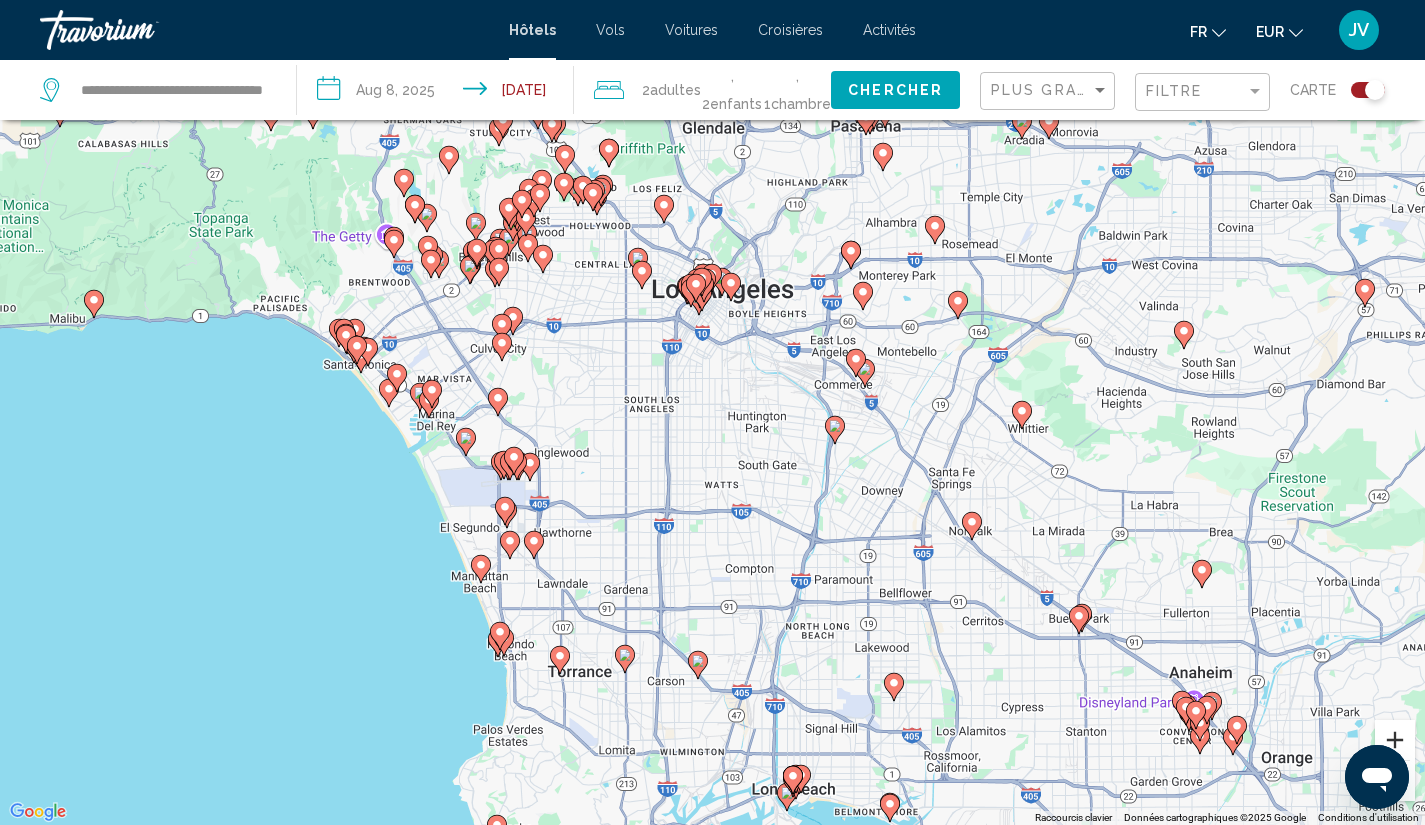 click at bounding box center (1395, 740) 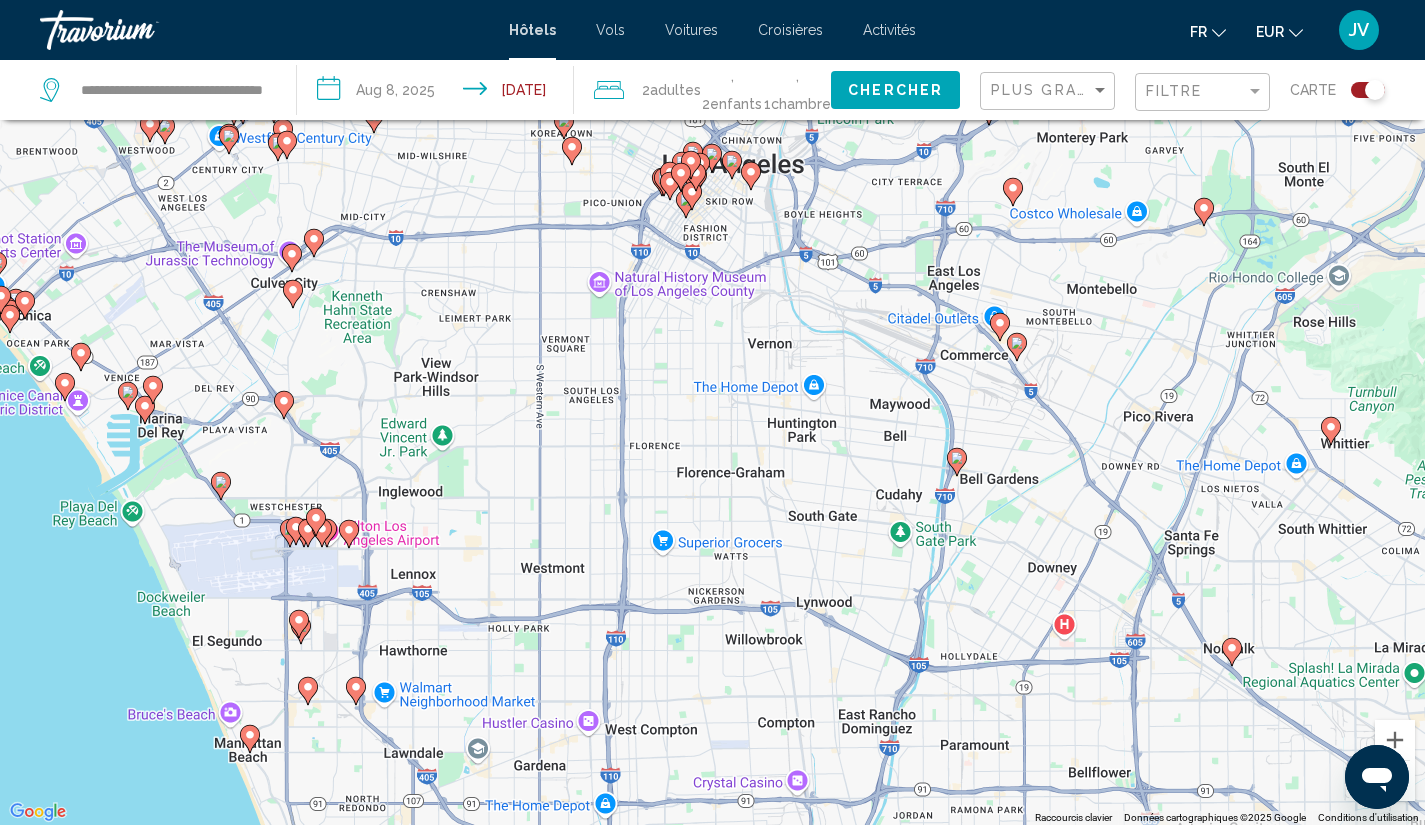 click 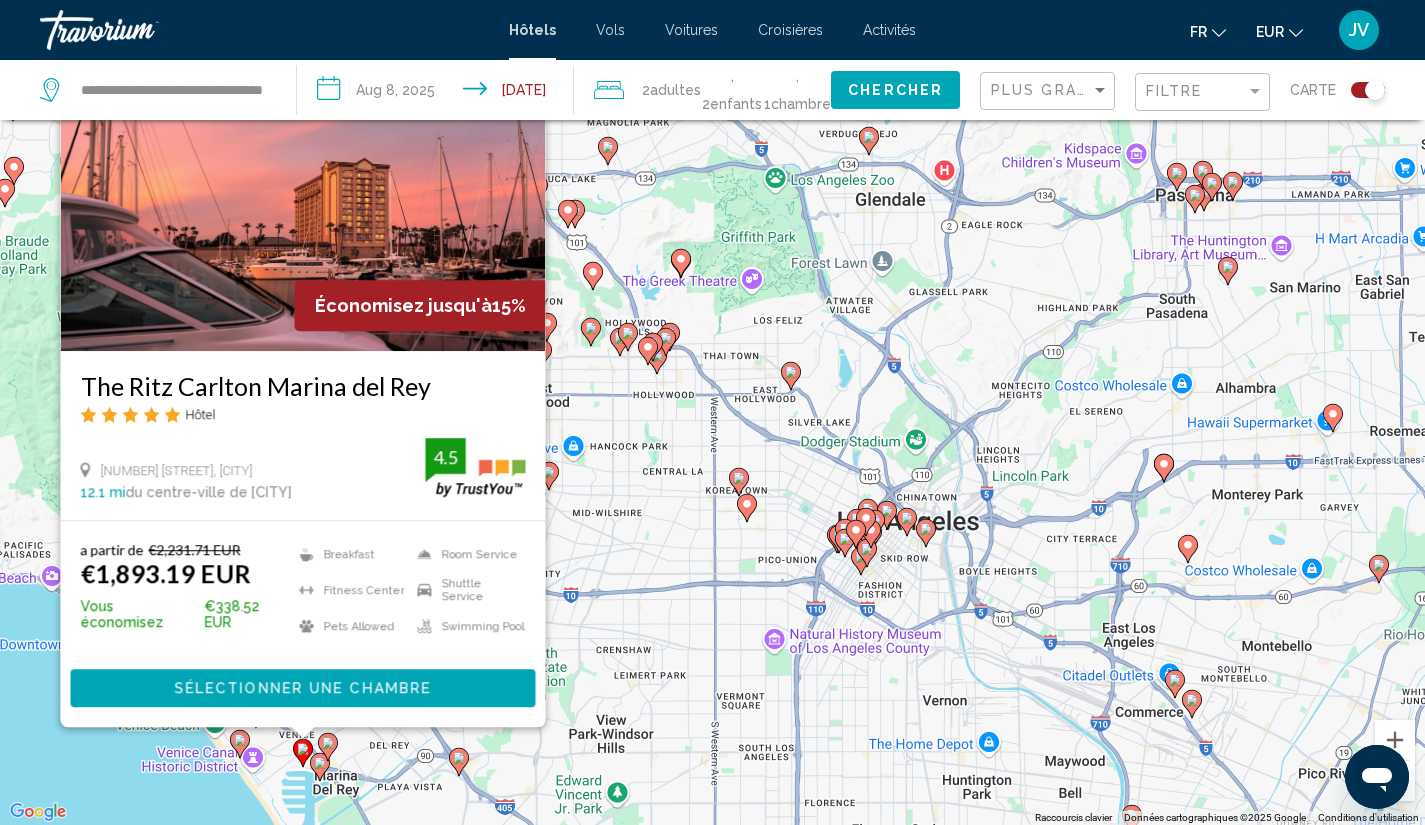 click on "Pour naviguer, appuyez sur les touches fléchées. Pour activer le glissement avec le clavier, appuyez sur Alt+Entrée. Une fois ce mode activé, utilisez les touches fléchées pour déplacer le repère. Pour valider le déplacement, appuyez sur Entrée. Pour annuler, appuyez sur Échap. Économisez jusqu'à  15%   The Ritz Carlton Marina del Rey
Hôtel
4375 Admiralty Way, Marina Del Rey 12.1 mi  du centre-ville de Los Angeles de l'hôtel 4.5 a partir de €2,231.71 EUR €1,893.19 EUR  Vous économisez  €338.52 EUR
Breakfast
Fitness Center
Pets Allowed
Room Service
Shuttle Service
4.5" at bounding box center [712, 412] 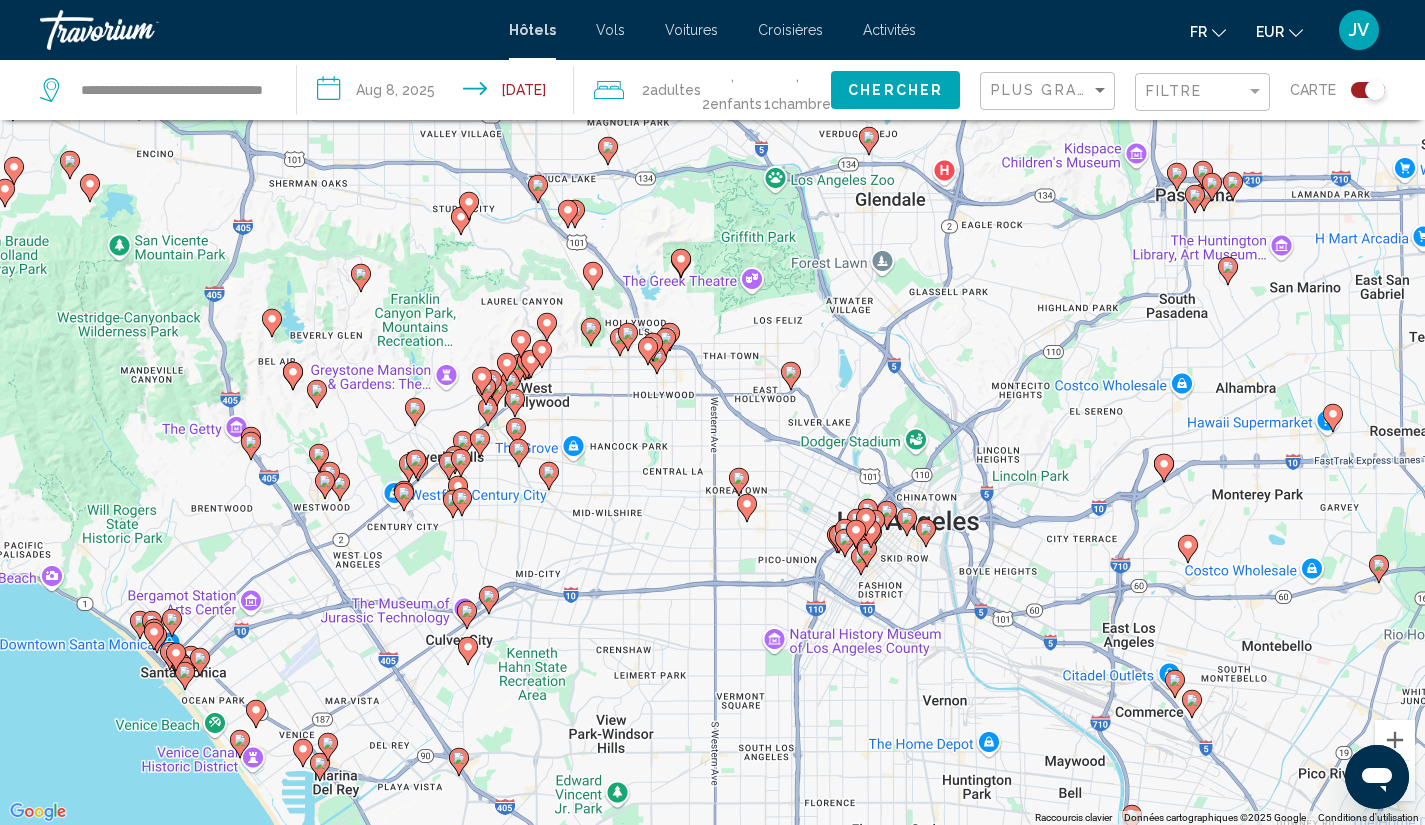 click 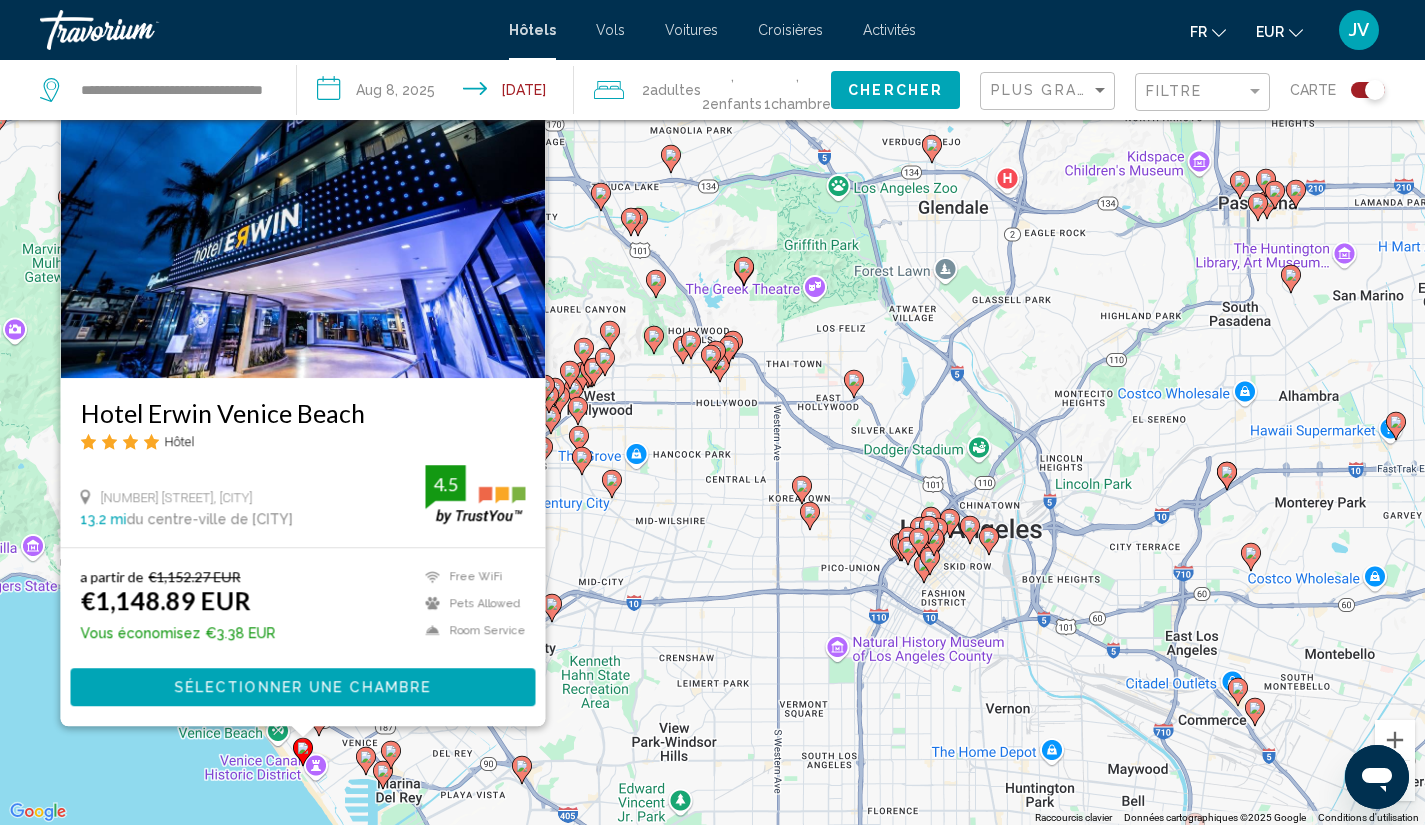 click on "Pour naviguer, appuyez sur les touches fléchées. Pour activer le glissement avec le clavier, appuyez sur Alt+Entrée. Une fois ce mode activé, utilisez les touches fléchées pour déplacer le repère. Pour valider le déplacement, appuyez sur Entrée. Pour annuler, appuyez sur Échap.  Hotel Erwin [CITY]
Hôtel
[NUMBER] [STREET], [CITY] [DISTANCE]  du centre-ville de [CITY] de l'hôtel 4.5 a partir de €1,152.27 EUR €1,148.89 EUR  Vous économisez  €3.38 EUR
Free WiFi
Pets Allowed
Room Service  4.5 Sélectionner une chambre" at bounding box center [712, 412] 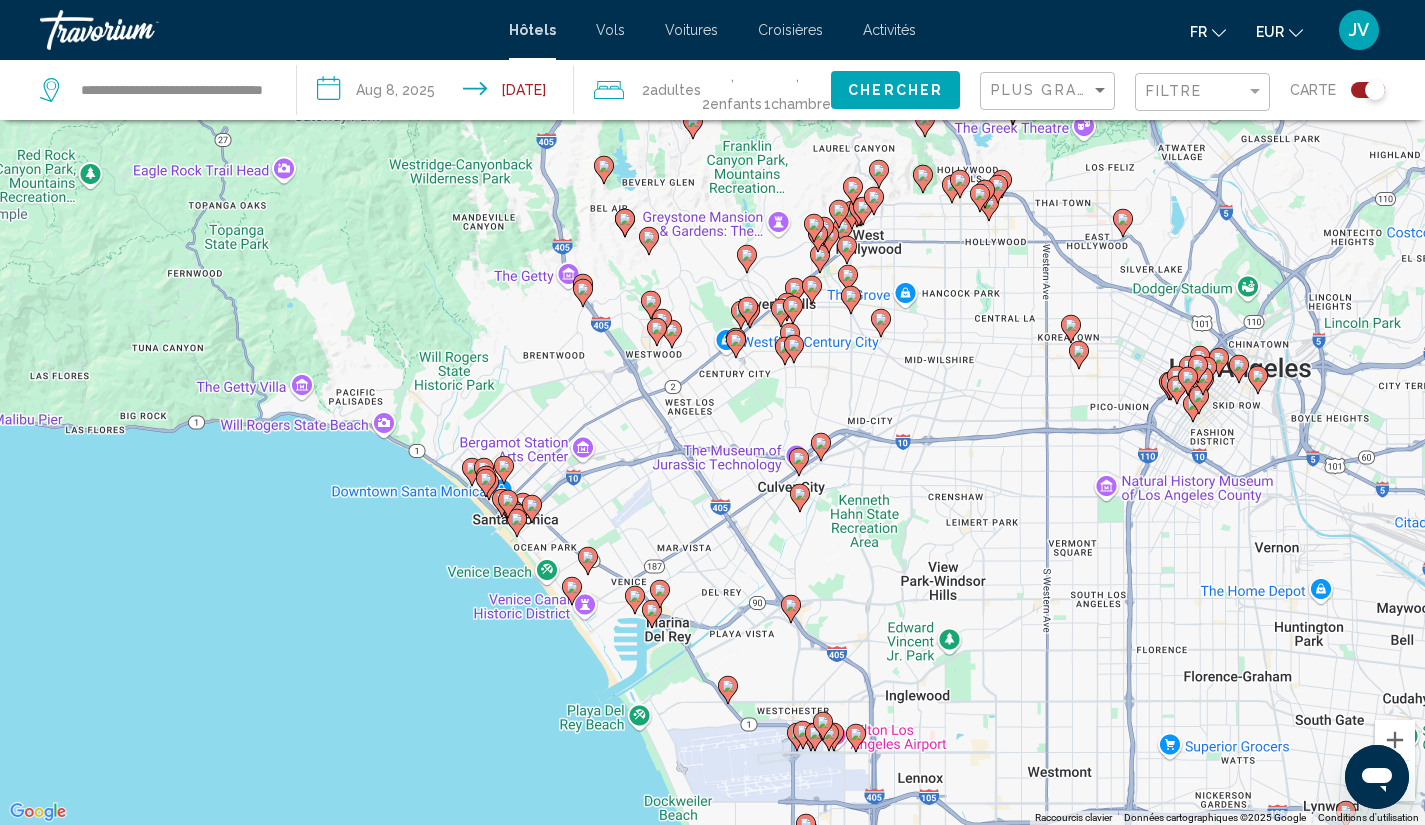 drag, startPoint x: 130, startPoint y: 748, endPoint x: 419, endPoint y: 598, distance: 325.60867 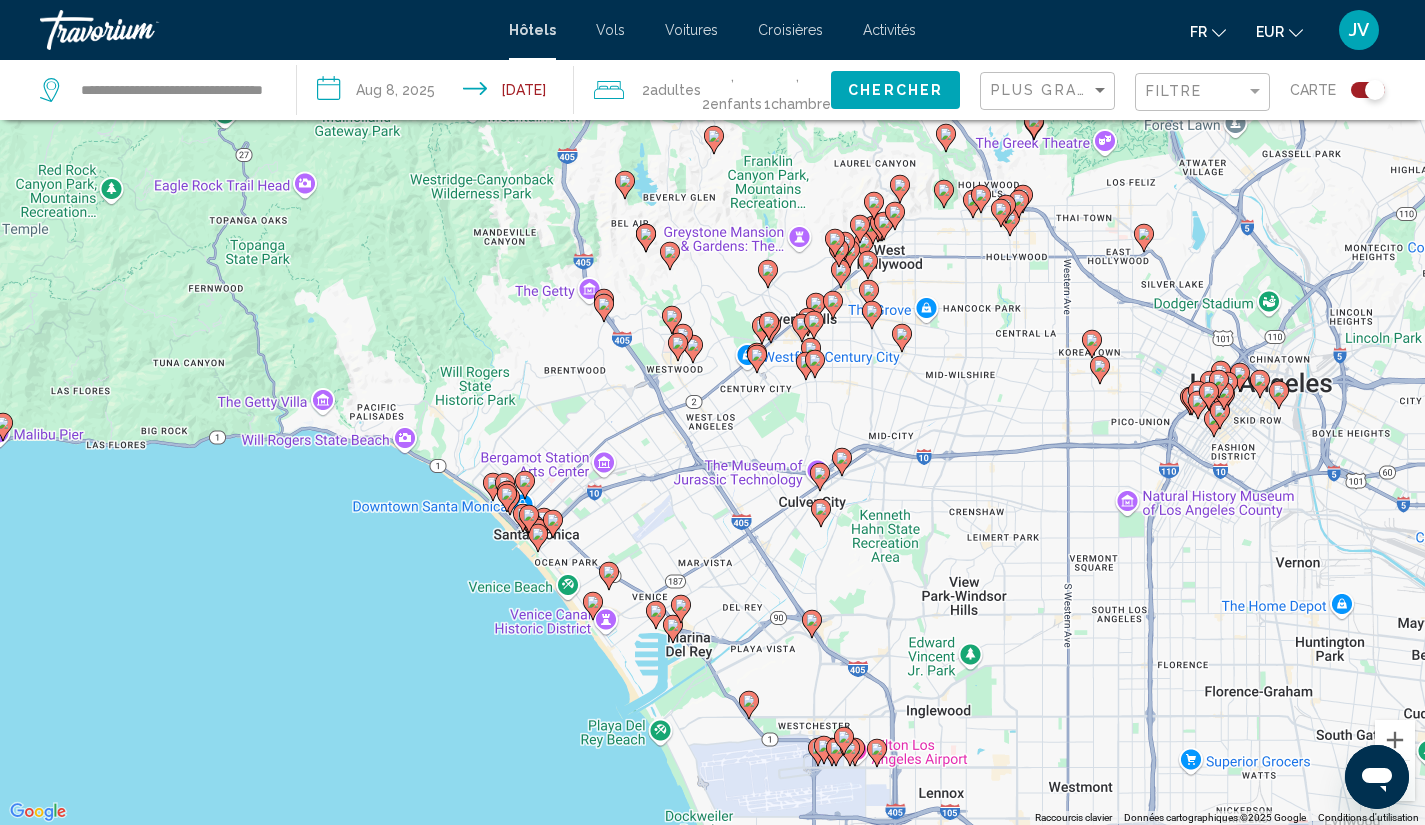 click on "Pour naviguer, appuyez sur les touches fléchées. Pour activer le glissement avec le clavier, appuyez sur Alt+Entrée. Une fois ce mode activé, utilisez les touches fléchées pour déplacer le repère. Pour valider le déplacement, appuyez sur Entrée. Pour annuler, appuyez sur Échap." at bounding box center (712, 412) 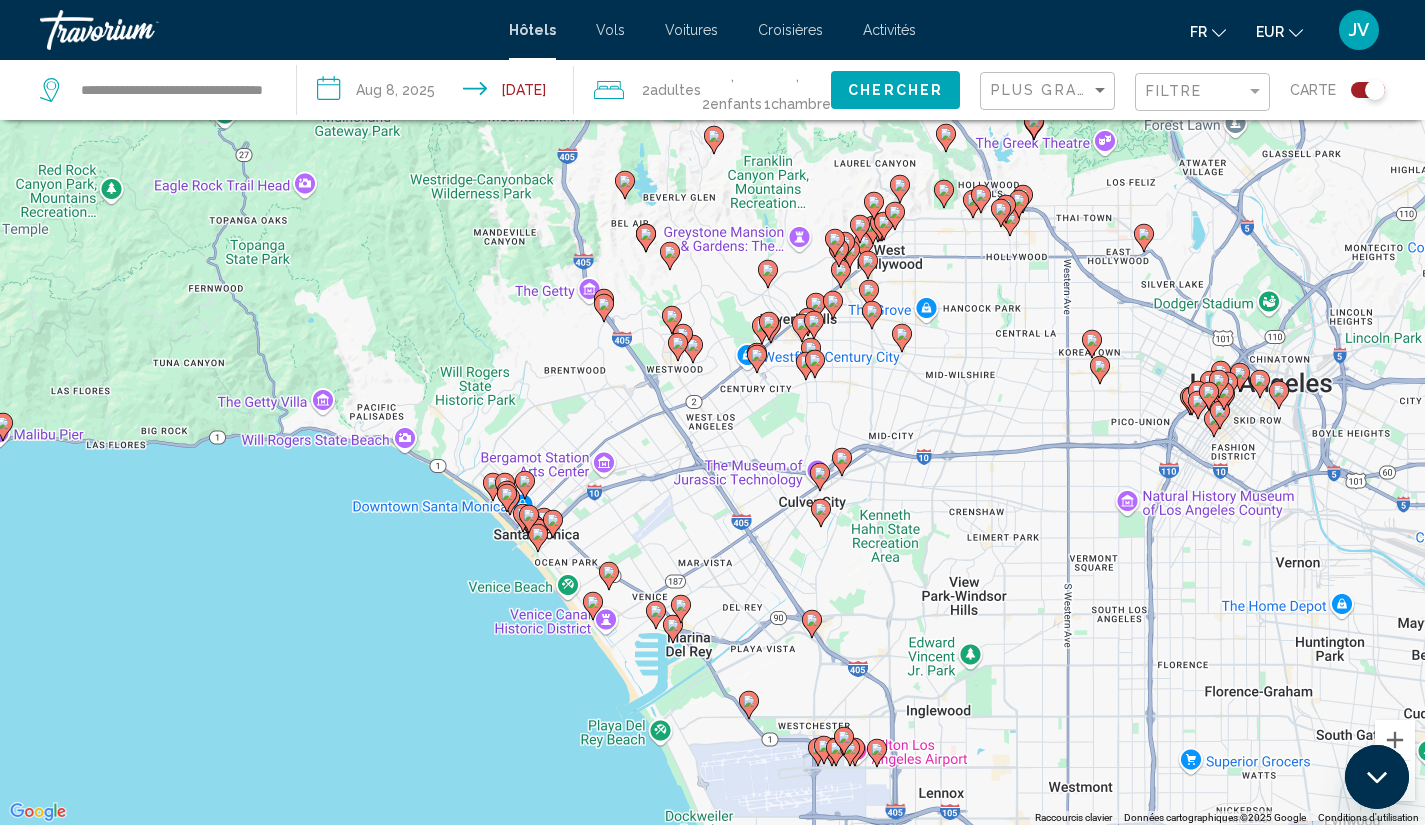 scroll, scrollTop: 0, scrollLeft: 0, axis: both 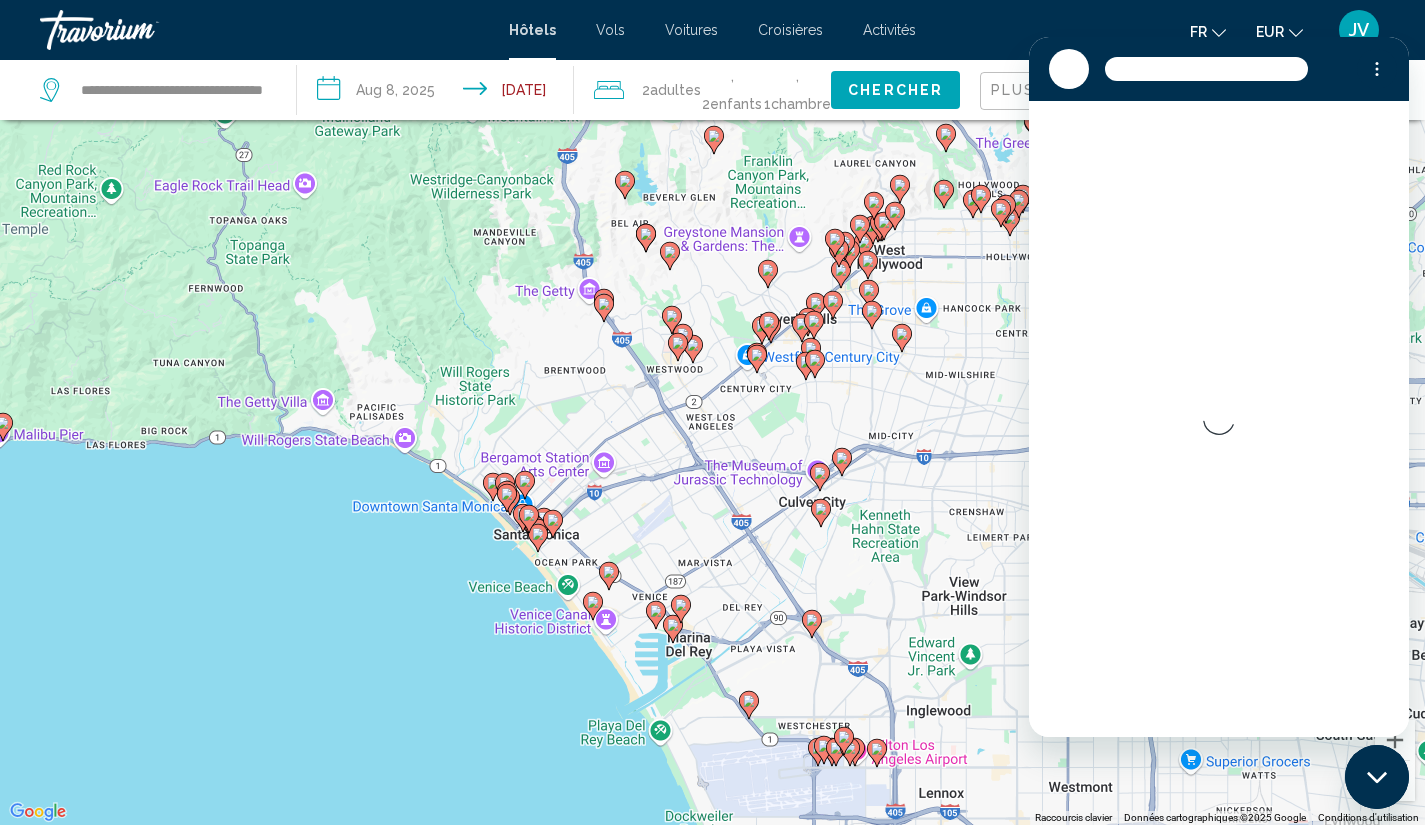 click on "Pour naviguer, appuyez sur les touches fléchées. Pour activer le glissement avec le clavier, appuyez sur Alt+Entrée. Une fois ce mode activé, utilisez les touches fléchées pour déplacer le repère. Pour valider le déplacement, appuyez sur Entrée. Pour annuler, appuyez sur Échap." at bounding box center [712, 412] 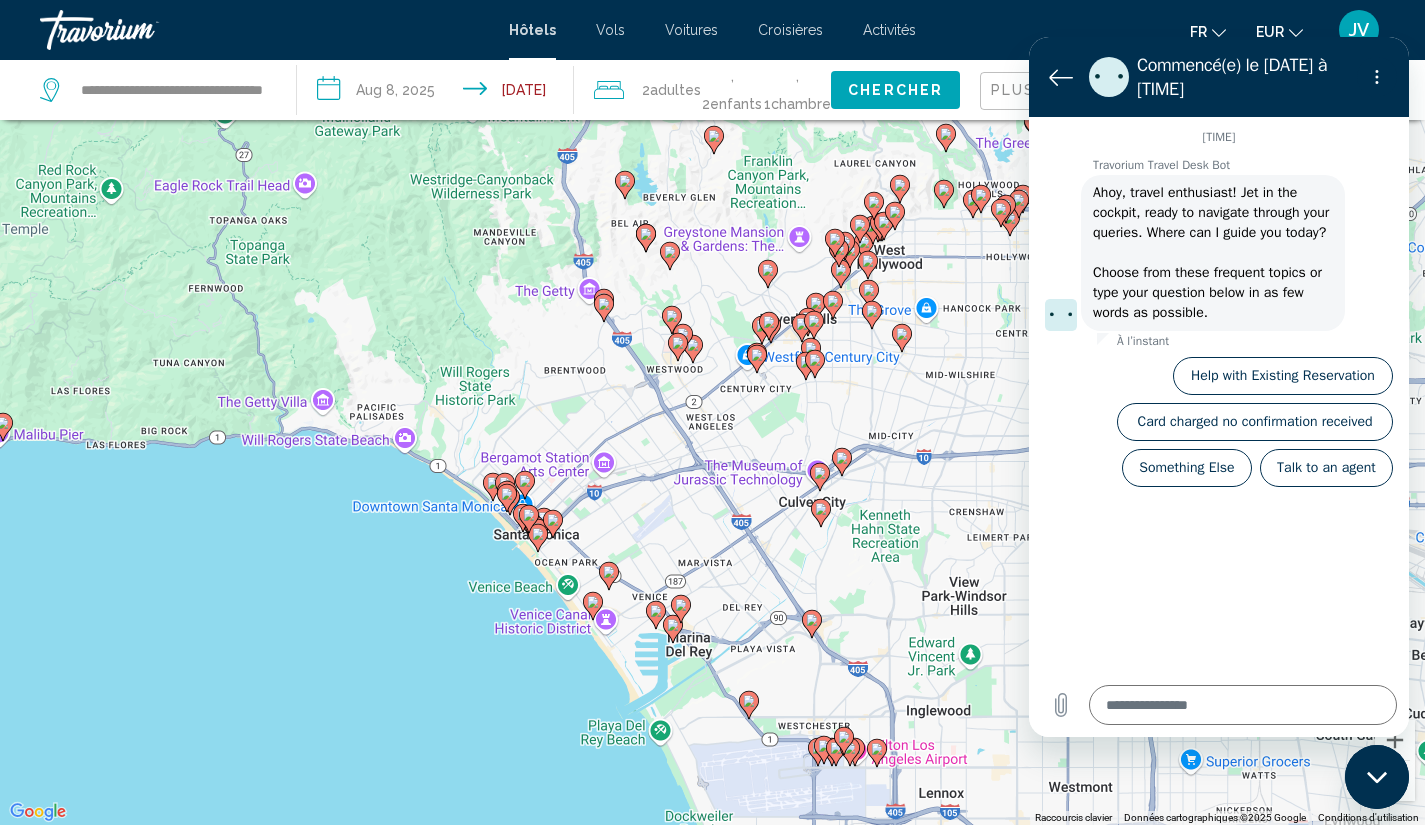 click at bounding box center [1377, 77] 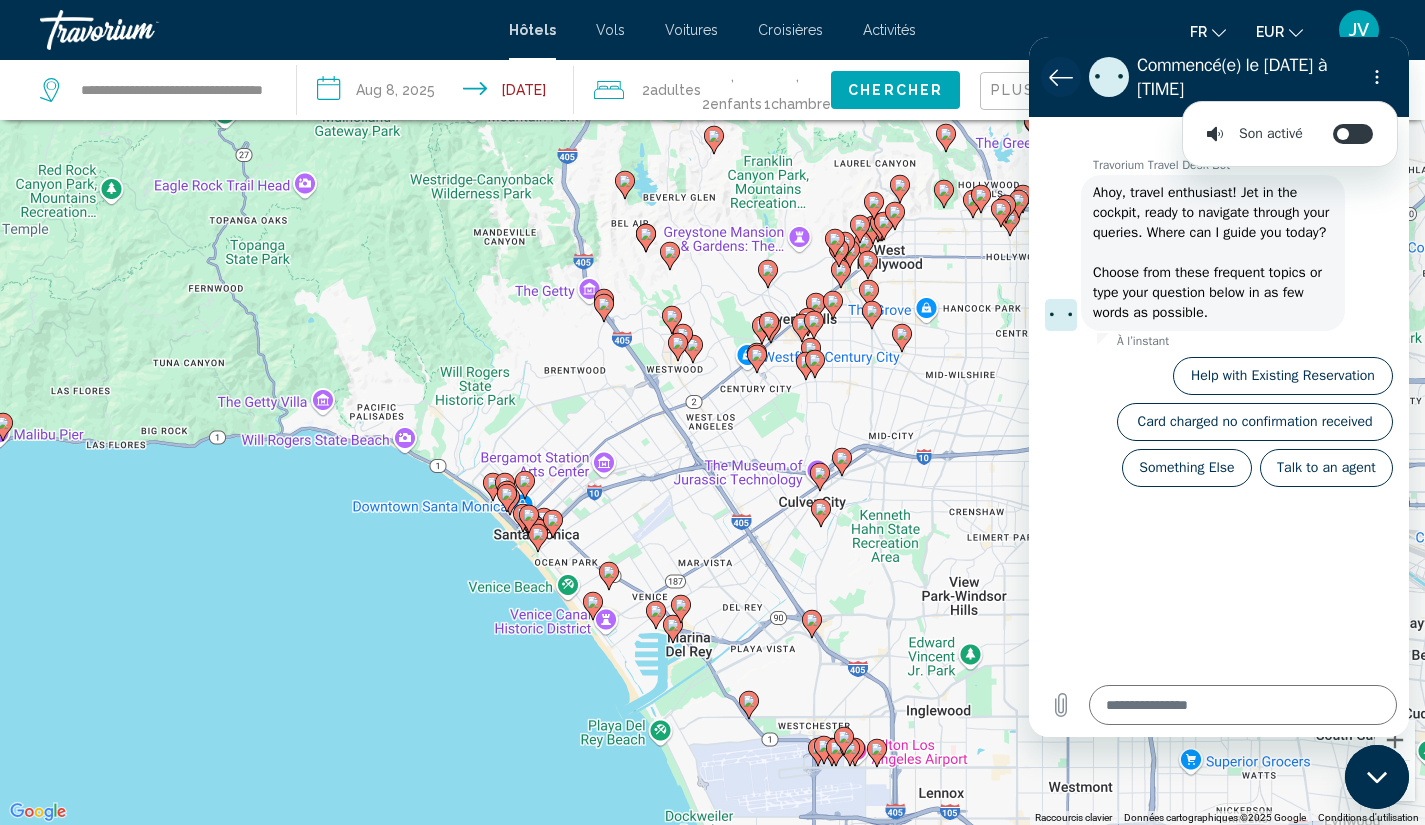 click 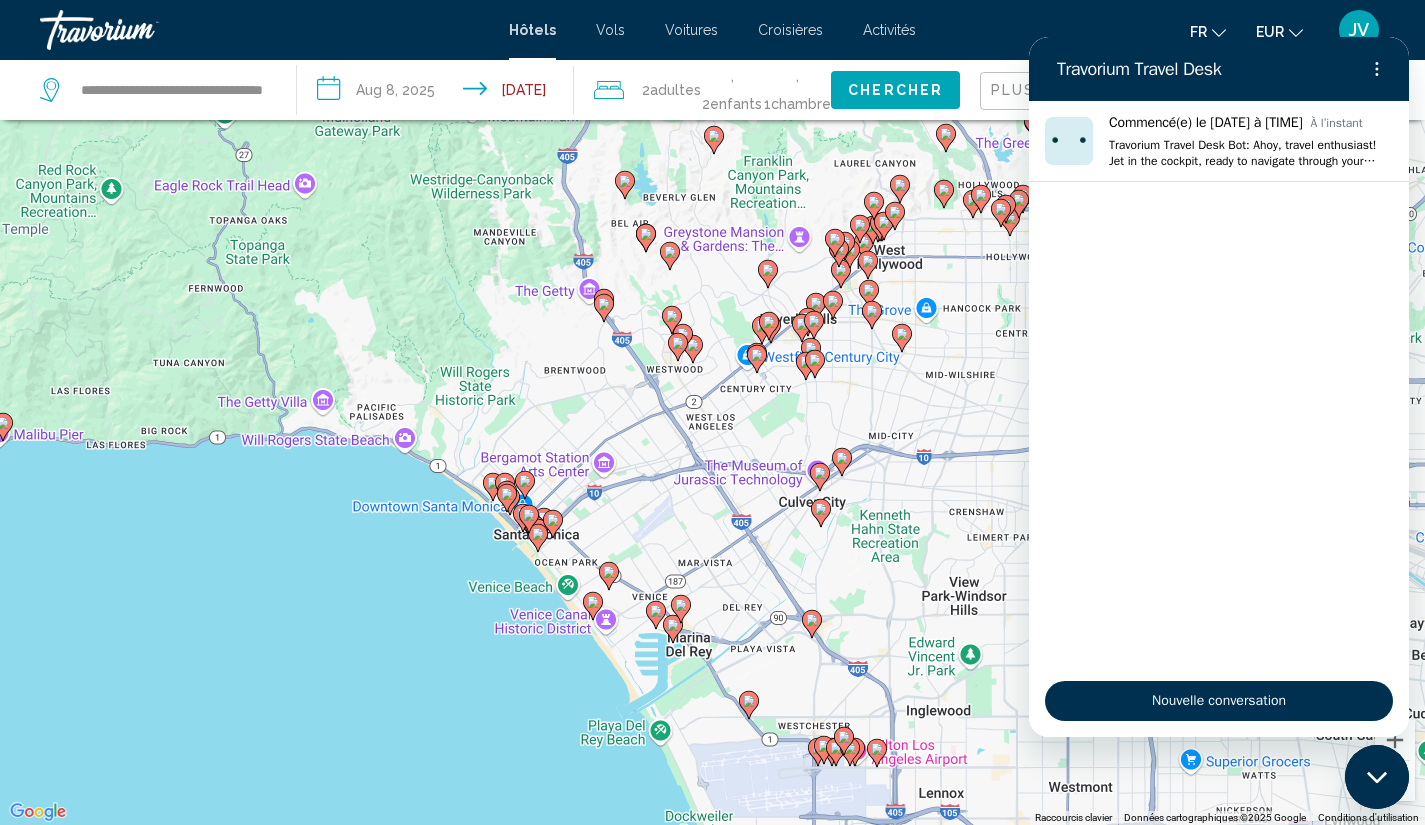 click at bounding box center [1377, 777] 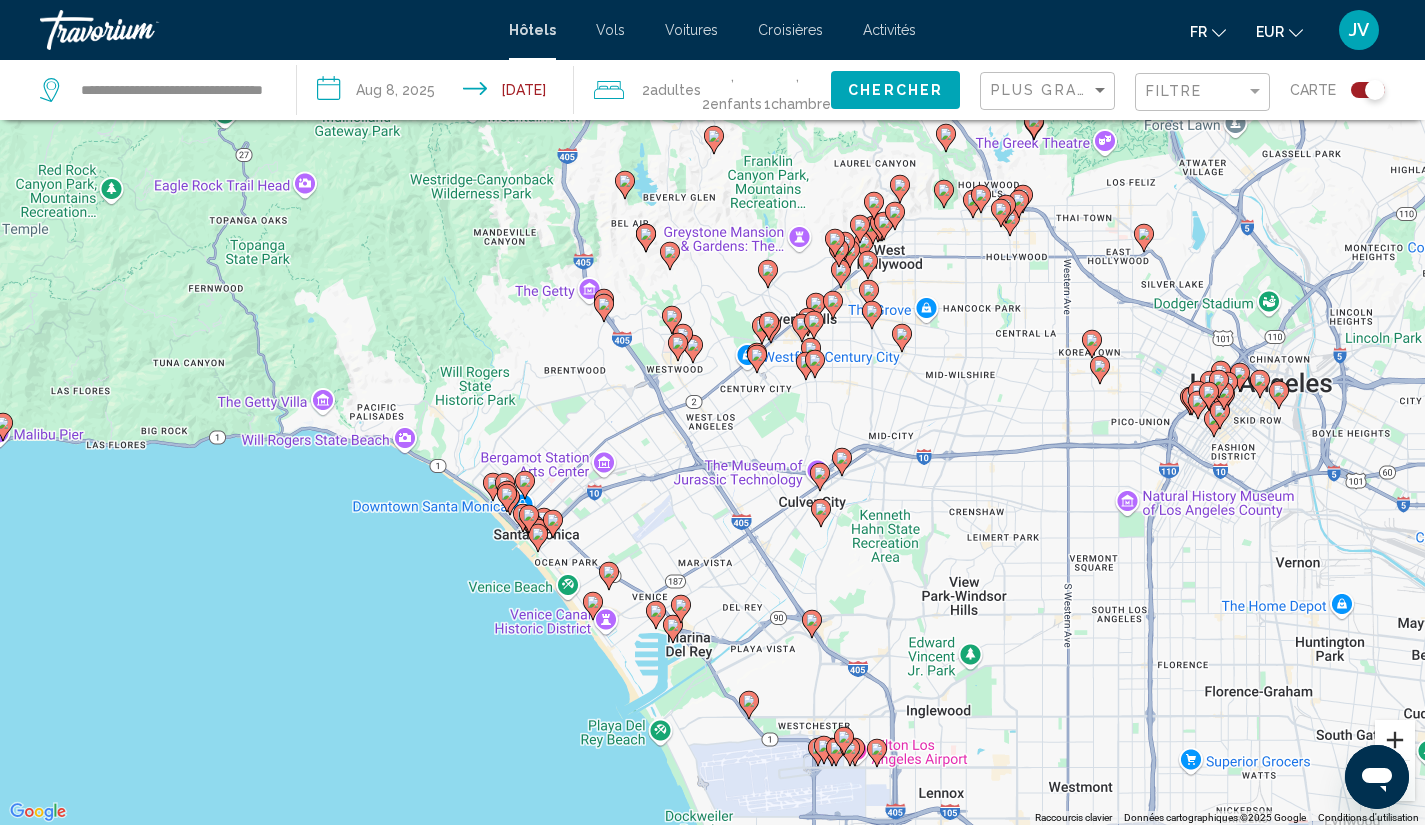 click at bounding box center [1395, 740] 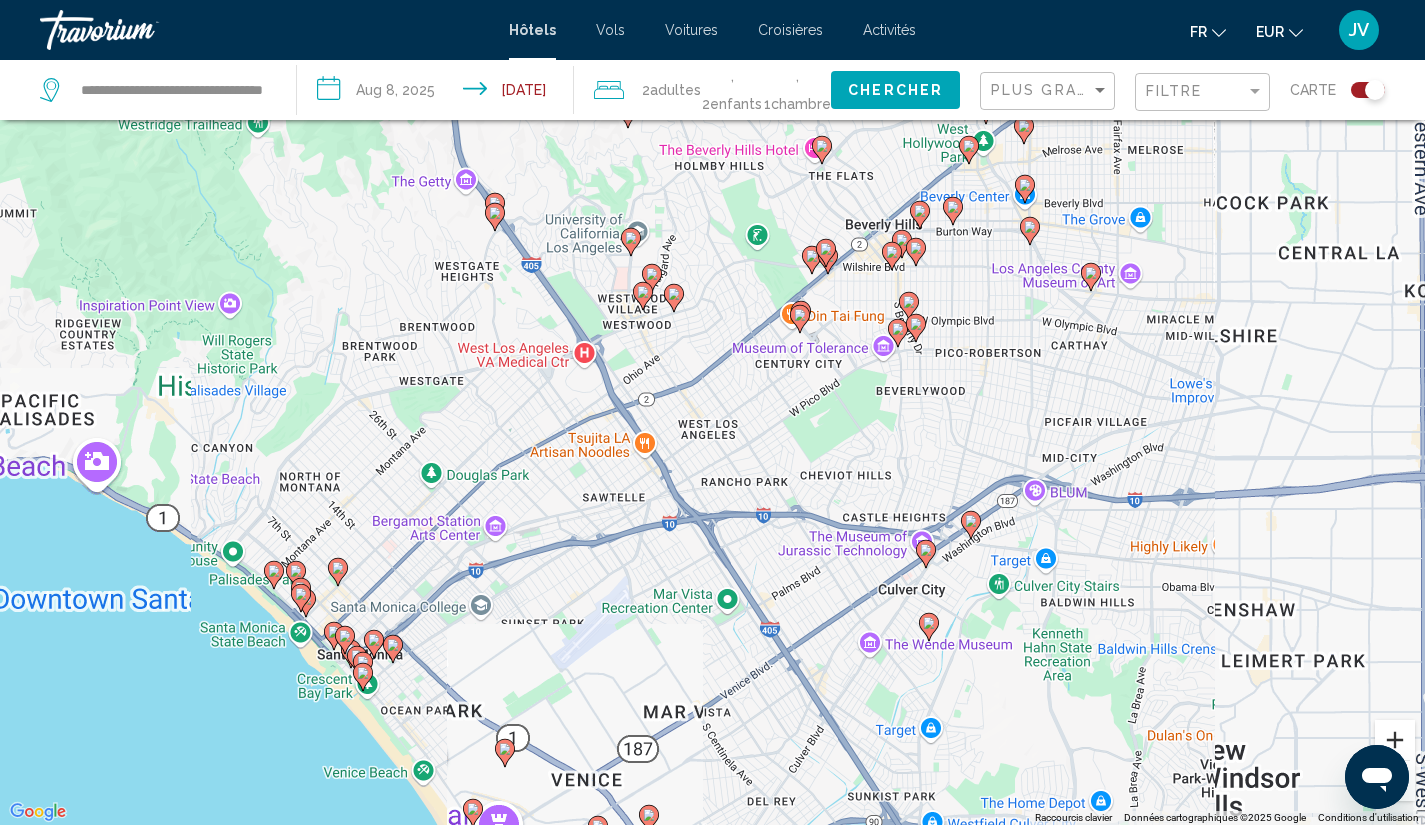 click at bounding box center (1395, 740) 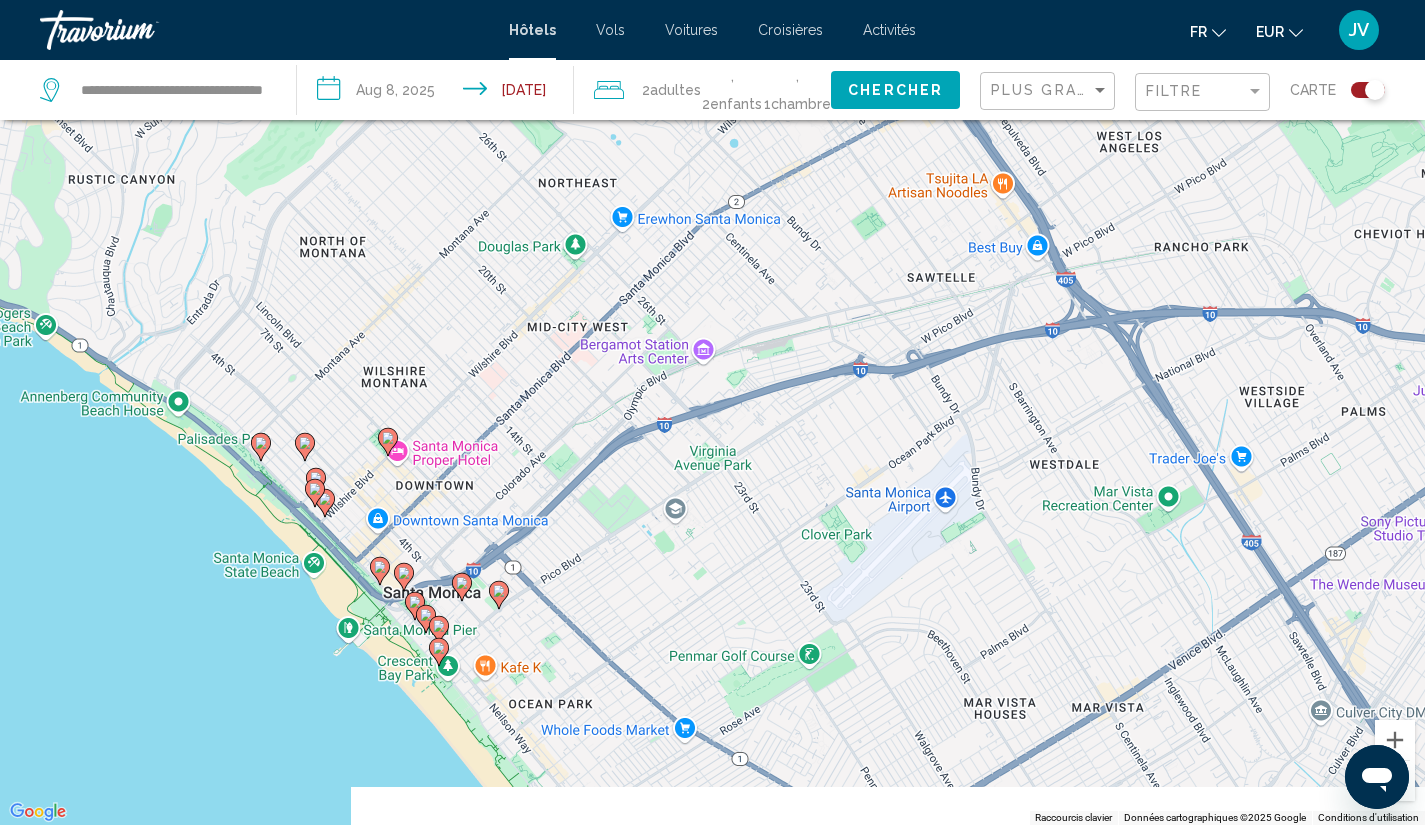 drag, startPoint x: 82, startPoint y: 683, endPoint x: 523, endPoint y: 357, distance: 548.41315 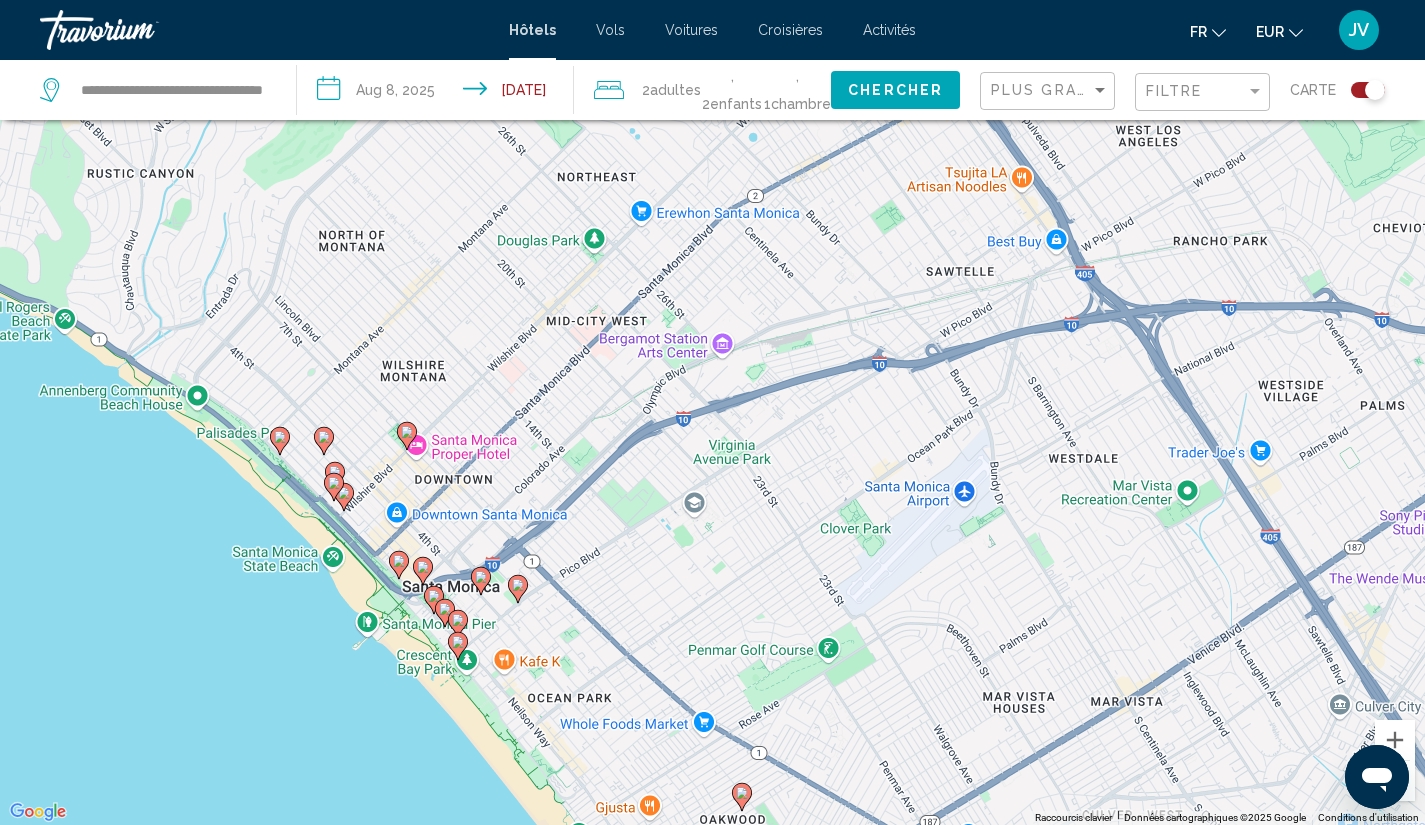 click 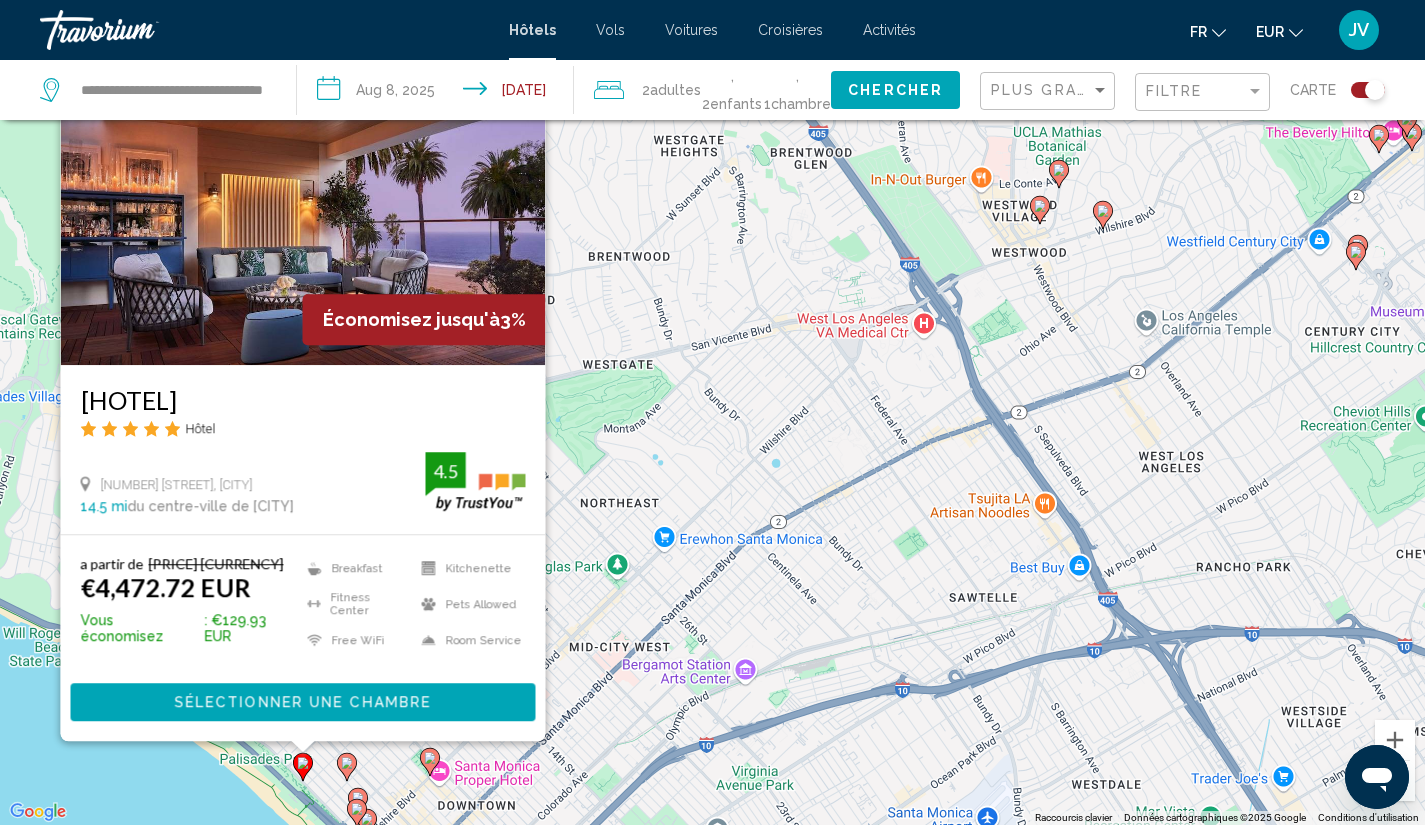 click on "Pour naviguer, appuyez sur les touches fléchées. Pour activer le glissement avec le clavier, appuyez sur Alt+Entrée. Une fois ce mode activé, utilisez les touches fléchées pour déplacer le repère. Pour valider le déplacement, appuyez sur Entrée. Pour annuler, appuyez sur Échap. Économisez jusqu'à  3%   Oceana Santa Monica LXR Hotels & Resorts
Hôtel
849 Ocean Ave, Santa Monica 14.5 mi  du centre-ville de Los Angeles de l'hôtel 4.5 a partir de €4,602.65 EUR €4,472.72 EUR  Vous économisez  €129.93 EUR
Breakfast
Fitness Center
Free WiFi
Kitchenette" at bounding box center [712, 412] 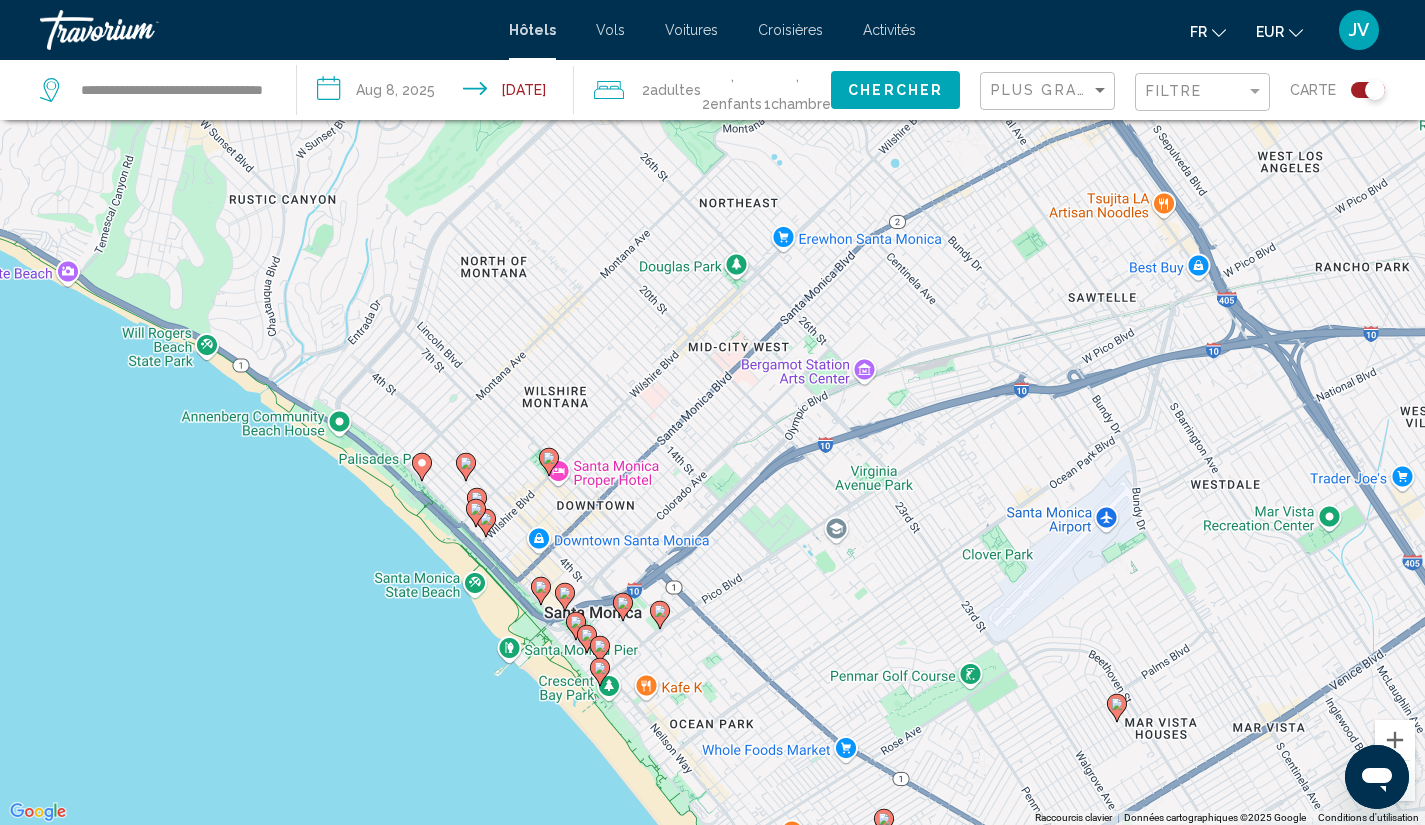 drag, startPoint x: 245, startPoint y: 804, endPoint x: 365, endPoint y: 488, distance: 338.01776 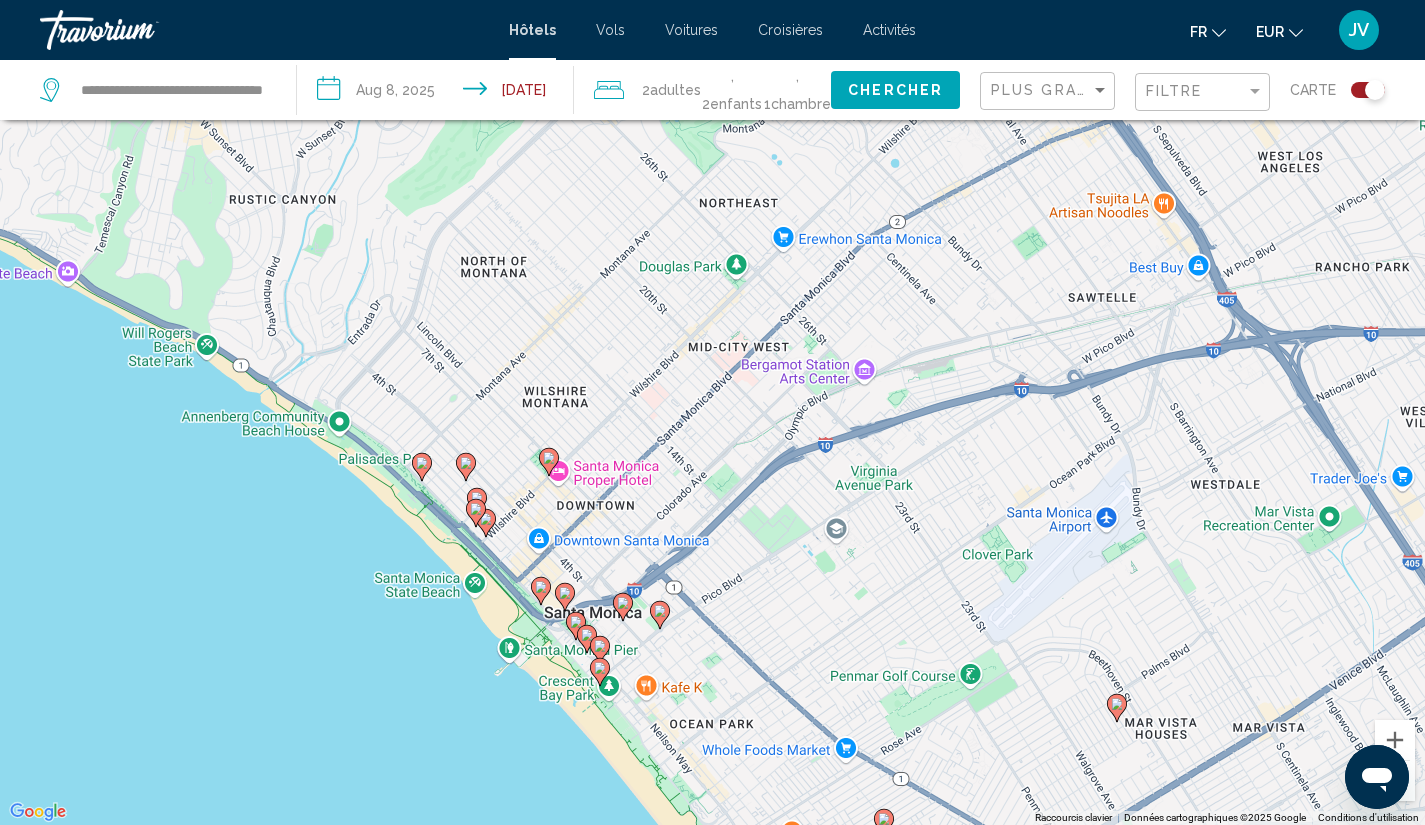 click on "Pour naviguer, appuyez sur les touches fléchées. Pour activer le glissement avec le clavier, appuyez sur Alt+Entrée. Une fois ce mode activé, utilisez les touches fléchées pour déplacer le repère. Pour valider le déplacement, appuyez sur Entrée. Pour annuler, appuyez sur Échap." at bounding box center (712, 412) 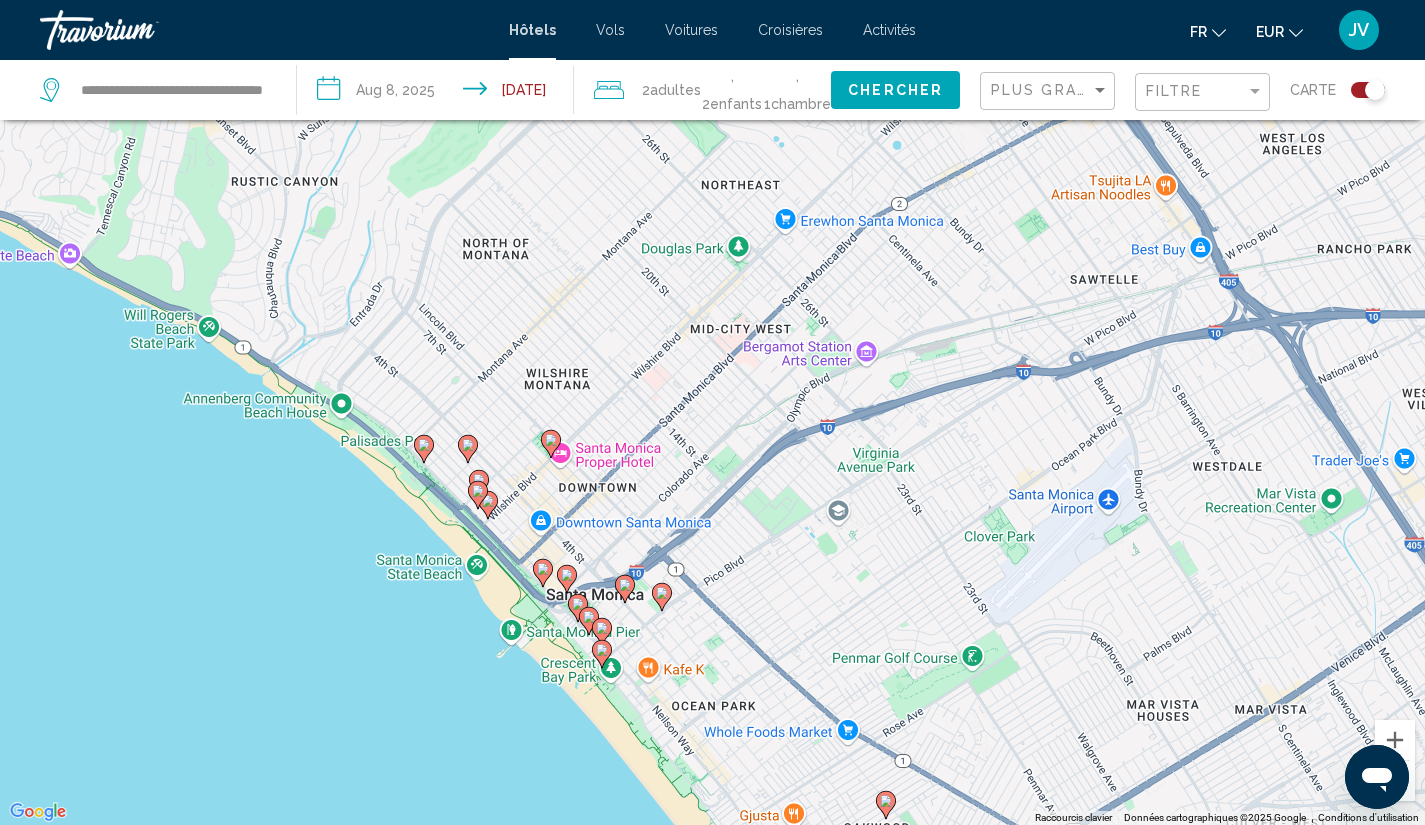 click 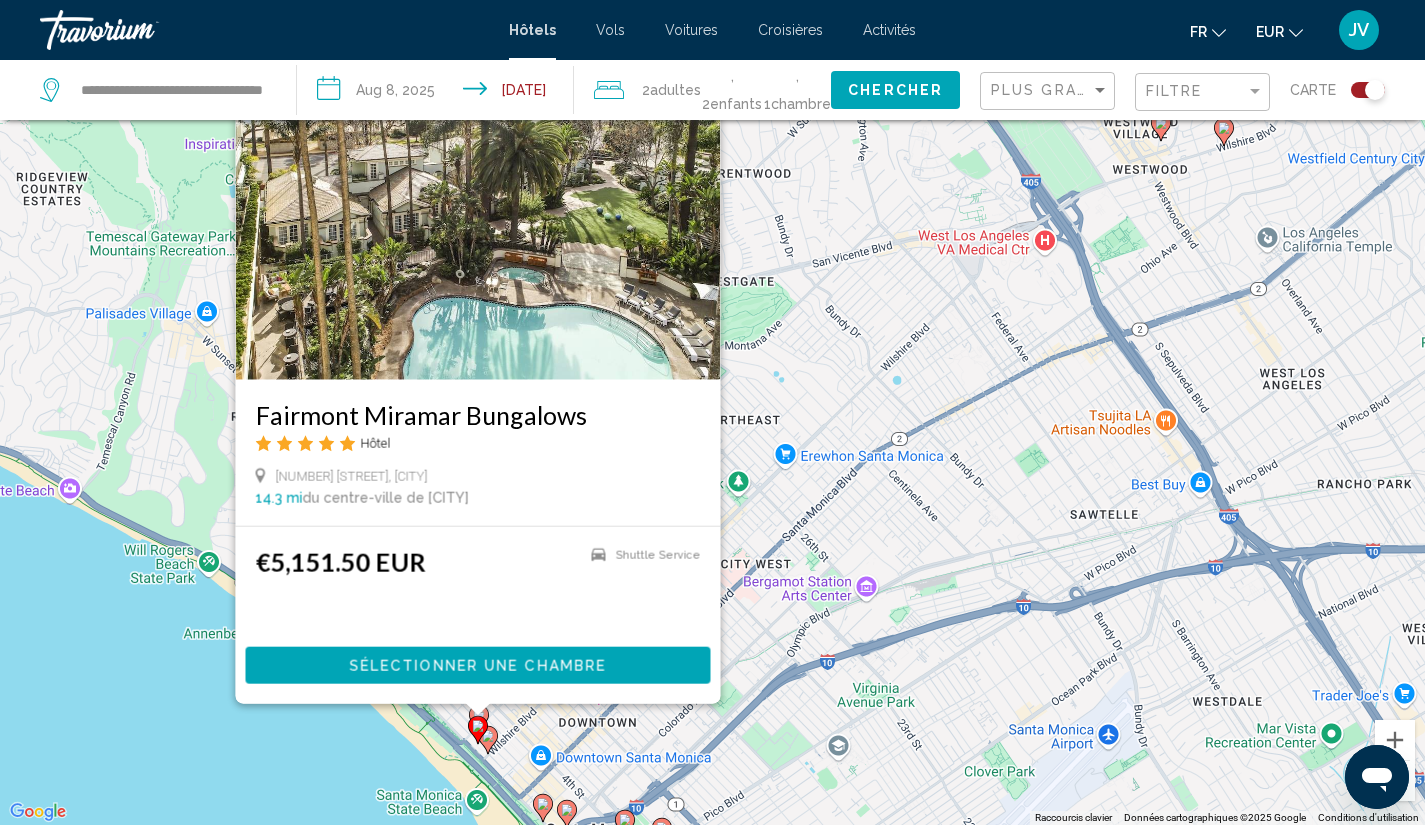 click on "Pour naviguer, appuyez sur les touches fléchées. Pour activer le glissement avec le clavier, appuyez sur Alt+Entrée. Une fois ce mode activé, utilisez les touches fléchées pour déplacer le repère. Pour valider le déplacement, appuyez sur Entrée. Pour annuler, appuyez sur Échap.  Fairmont Miramar Bungalows
Hôtel
101 Wilshire Blvd, Santa Monica 14.3 mi  du centre-ville de Los Angeles de l'hôtel €5,151.50 EUR
Shuttle Service  Sélectionner une chambre" at bounding box center (712, 412) 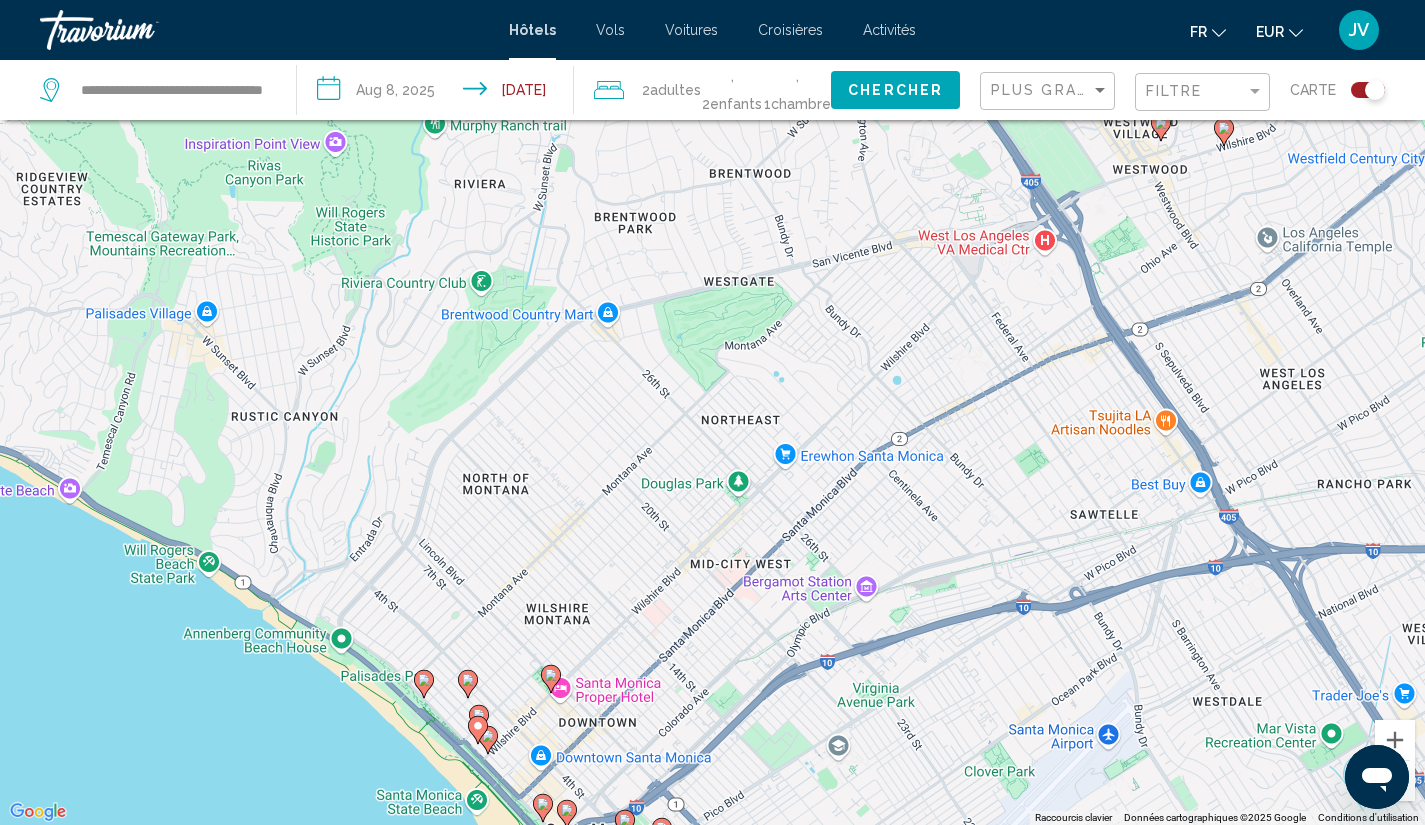 click 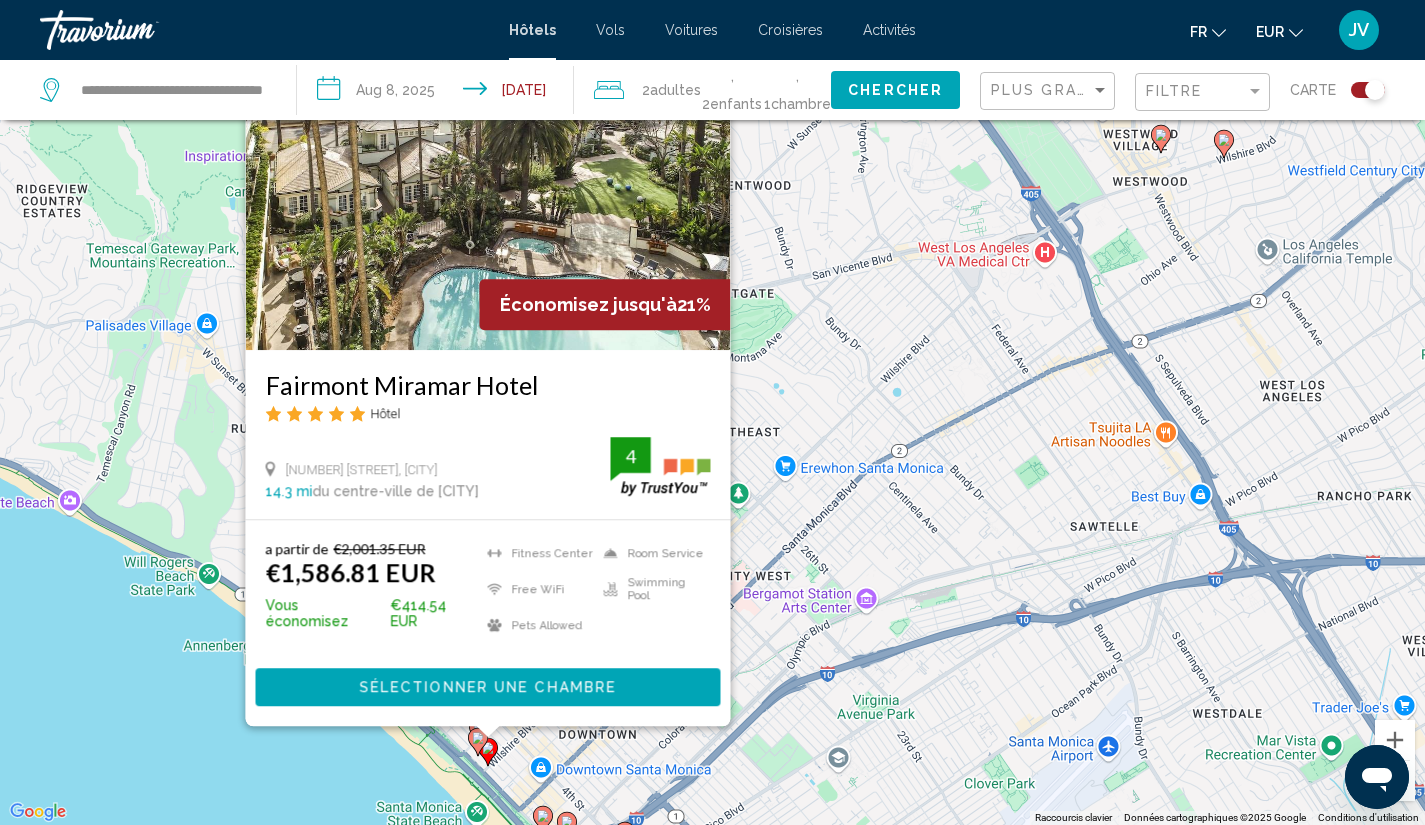 click on "Pour naviguer, appuyez sur les touches fléchées. Pour activer le glissement avec le clavier, appuyez sur Alt+Entrée. Une fois ce mode activé, utilisez les touches fléchées pour déplacer le repère. Pour valider le déplacement, appuyez sur Entrée. Pour annuler, appuyez sur Échap. Économisez jusqu'à  21%   Fairmont Miramar Hotel
Hôtel
101 Wilshire Blvd, Santa Monica 14.3 mi  du centre-ville de Los Angeles de l'hôtel 4 a partir de €2,001.35 EUR €1,586.81 EUR  Vous économisez  €414.54 EUR
Fitness Center
Free WiFi
Pets Allowed
Room Service
Swimming Pool  4 Sélectionner une chambre" at bounding box center (712, 412) 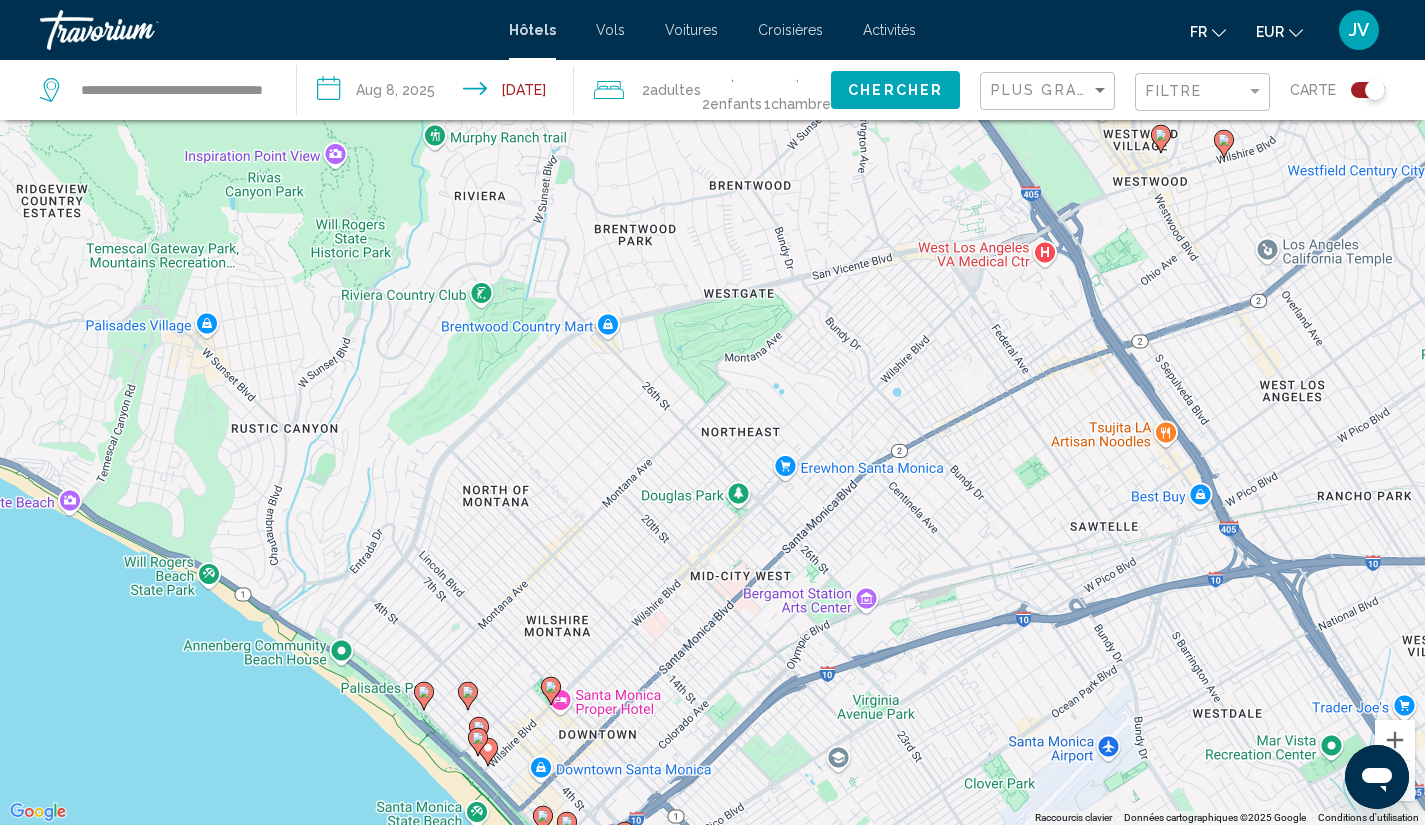 click 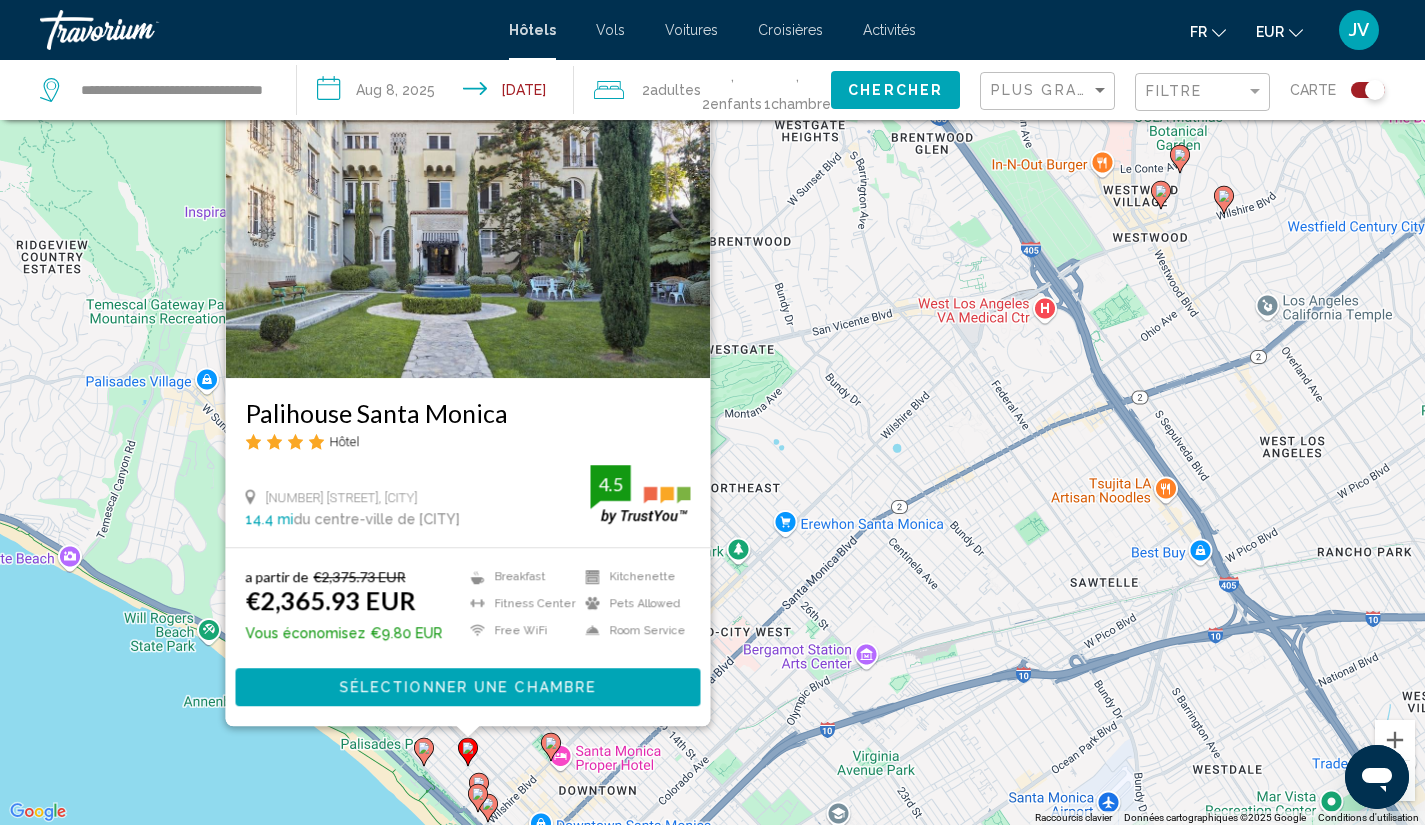 click on "Pour naviguer, appuyez sur les touches fléchées. Pour activer le glissement avec le clavier, appuyez sur Alt+Entrée. Une fois ce mode activé, utilisez les touches fléchées pour déplacer le repère. Pour valider le déplacement, appuyez sur Entrée. Pour annuler, appuyez sur Échap.  Palihouse Santa Monica
Hôtel
1001 3Rd St, Santa Monica 14.4 mi  du centre-ville de Los Angeles de l'hôtel 4.5 a partir de €2,375.73 EUR €2,365.93 EUR  Vous économisez  €9.80 EUR
Breakfast
Fitness Center
Free WiFi
Kitchenette
Pets Allowed
4.5" at bounding box center [712, 412] 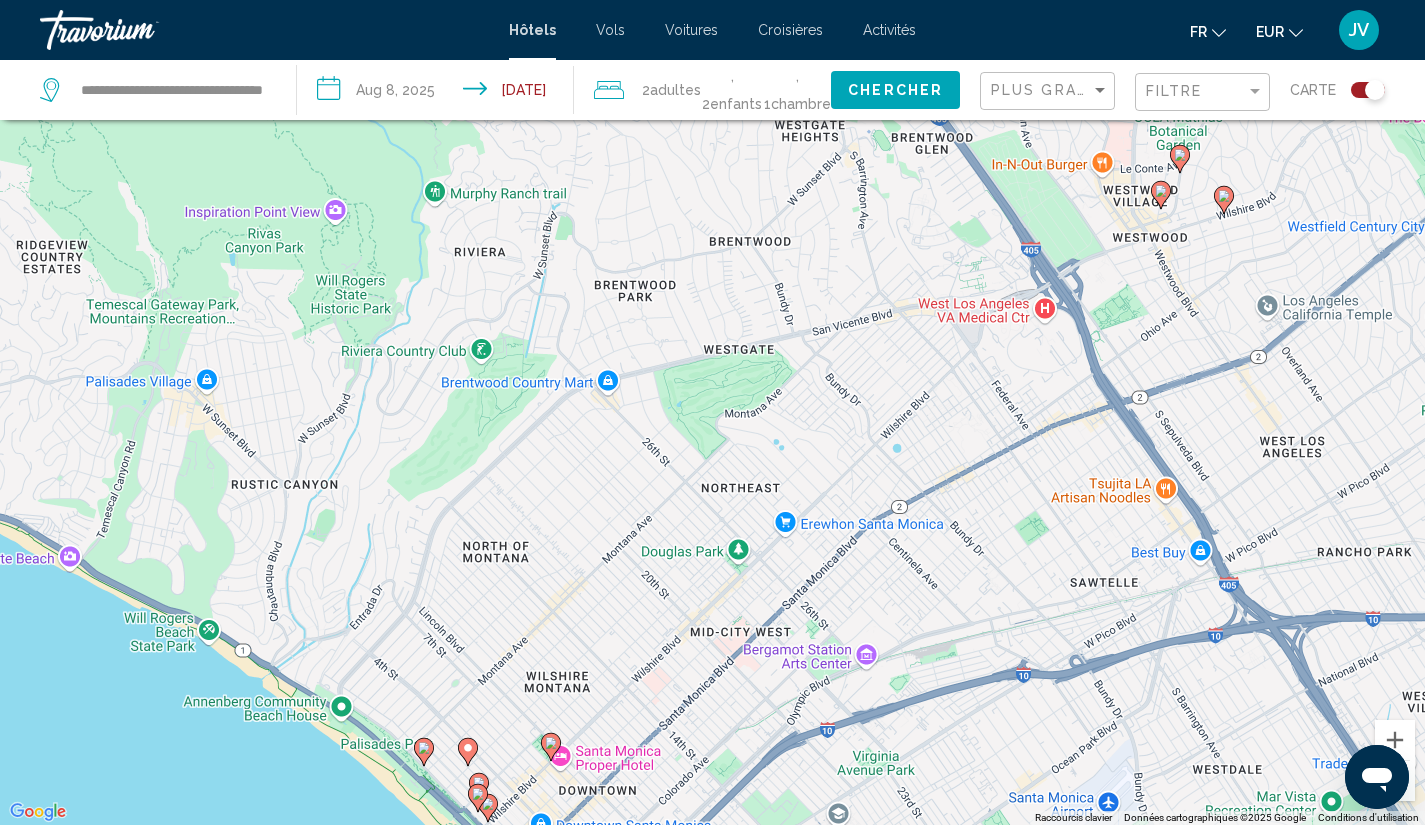 click 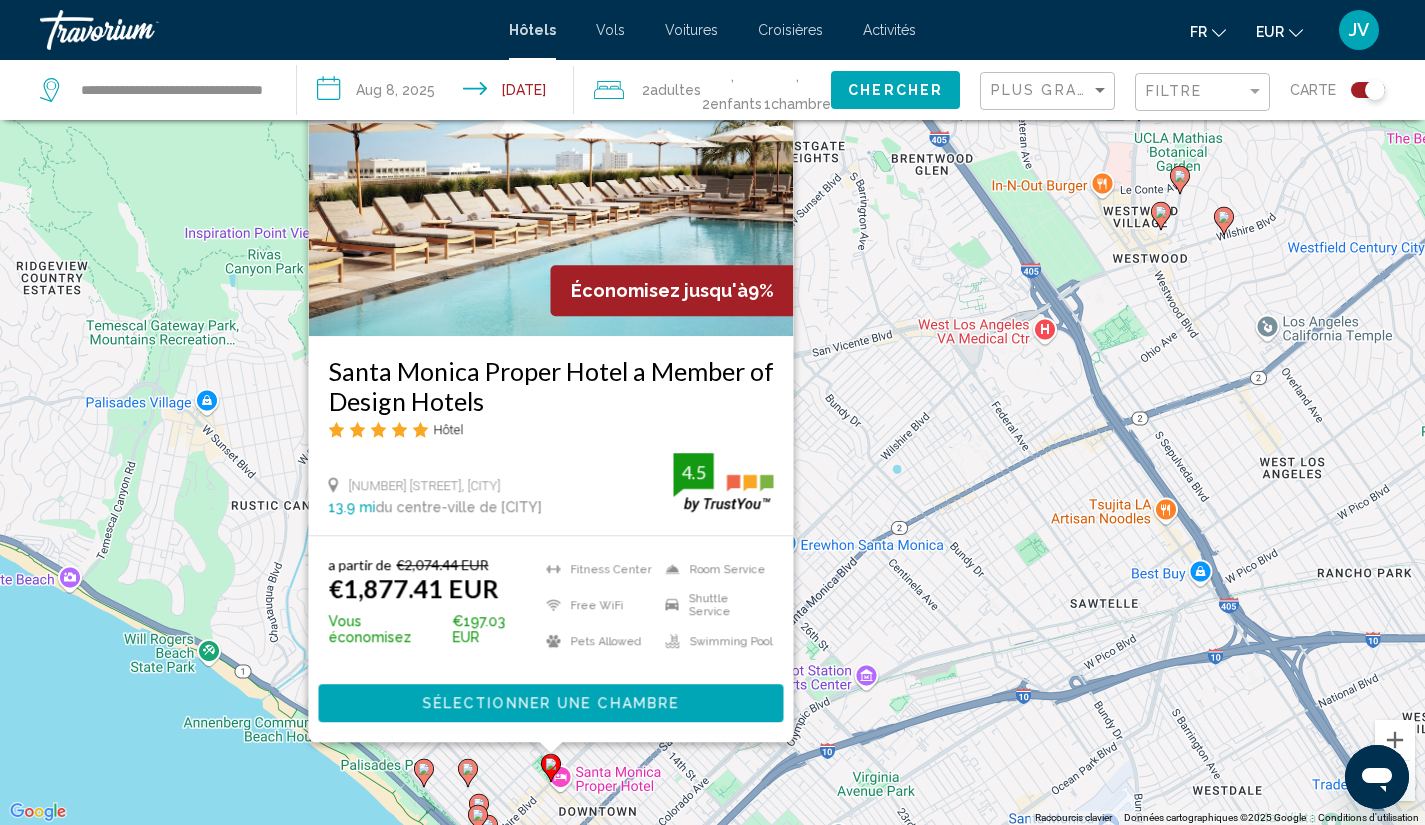 click on "Pour naviguer, appuyez sur les touches fléchées. Pour activer le glissement avec le clavier, appuyez sur Alt+Entrée. Une fois ce mode activé, utilisez les touches fléchées pour déplacer le repère. Pour valider le déplacement, appuyez sur Entrée. Pour annuler, appuyez sur Échap. Économisez jusqu'à  9%   Santa Monica Proper Hotel a Member of Design Hotels
Hôtel
700 Wilshire Blvd, Santa Monica 13.9 mi  du centre-ville de Los Angeles de l'hôtel 4.5 a partir de €2,074.44 EUR €1,877.41 EUR  Vous économisez  €197.03 EUR
Fitness Center
Free WiFi
Pets Allowed
Room Service
Shuttle Service
4.5" at bounding box center (712, 412) 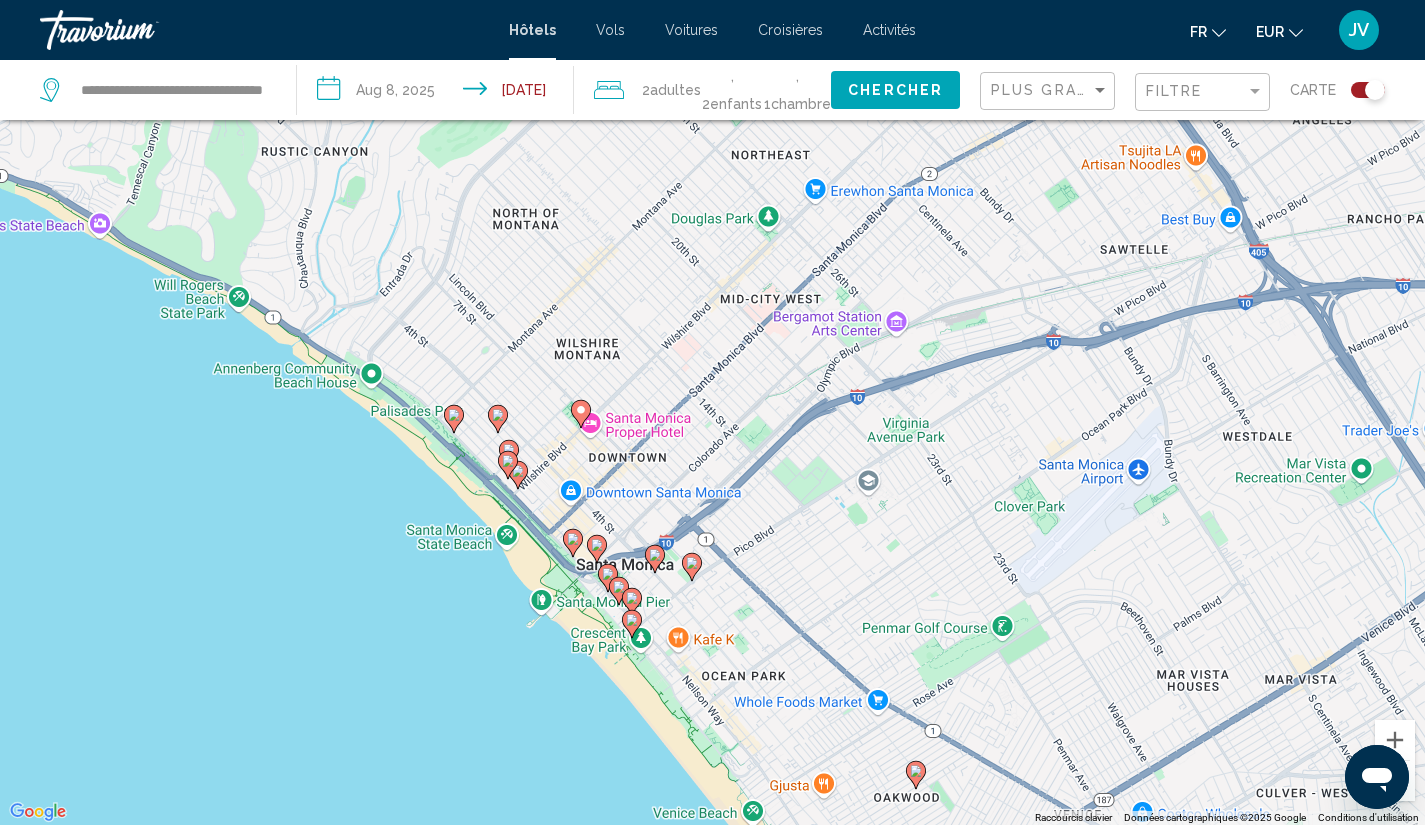 drag, startPoint x: 243, startPoint y: 782, endPoint x: 268, endPoint y: 422, distance: 360.867 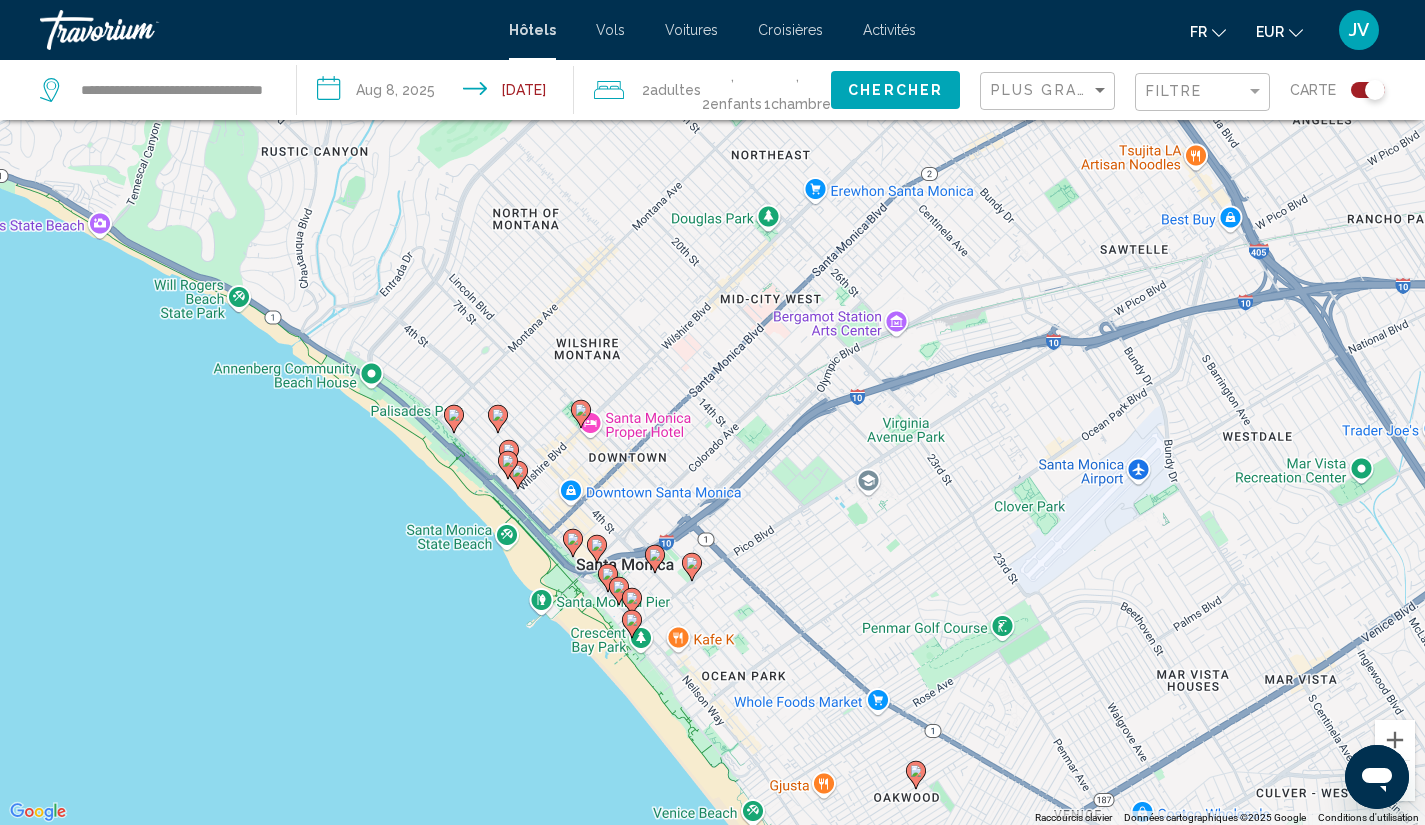 click on "Pour naviguer, appuyez sur les touches fléchées. Pour activer le glissement avec le clavier, appuyez sur Alt+Entrée. Une fois ce mode activé, utilisez les touches fléchées pour déplacer le repère. Pour valider le déplacement, appuyez sur Entrée. Pour annuler, appuyez sur Échap." at bounding box center [712, 412] 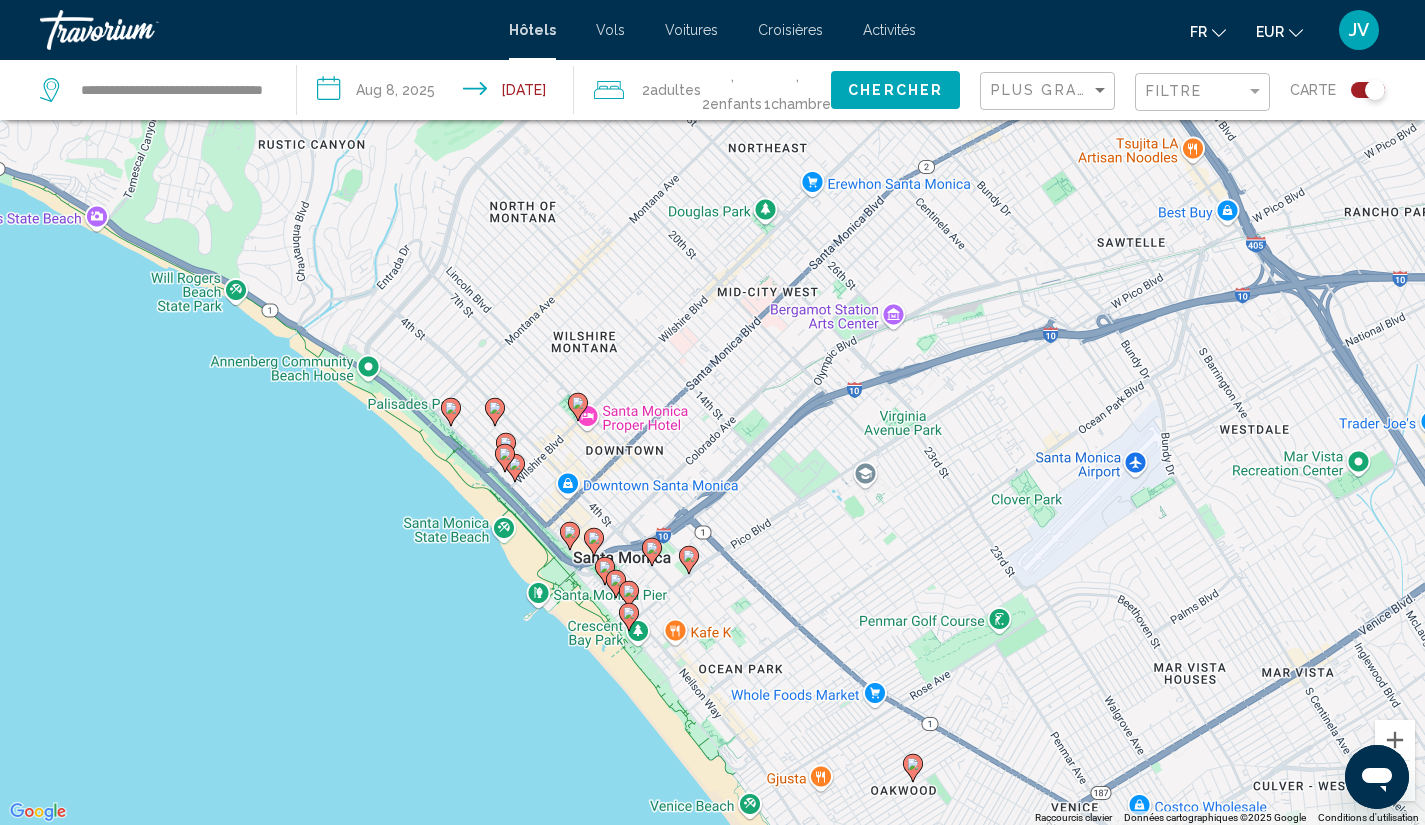 click 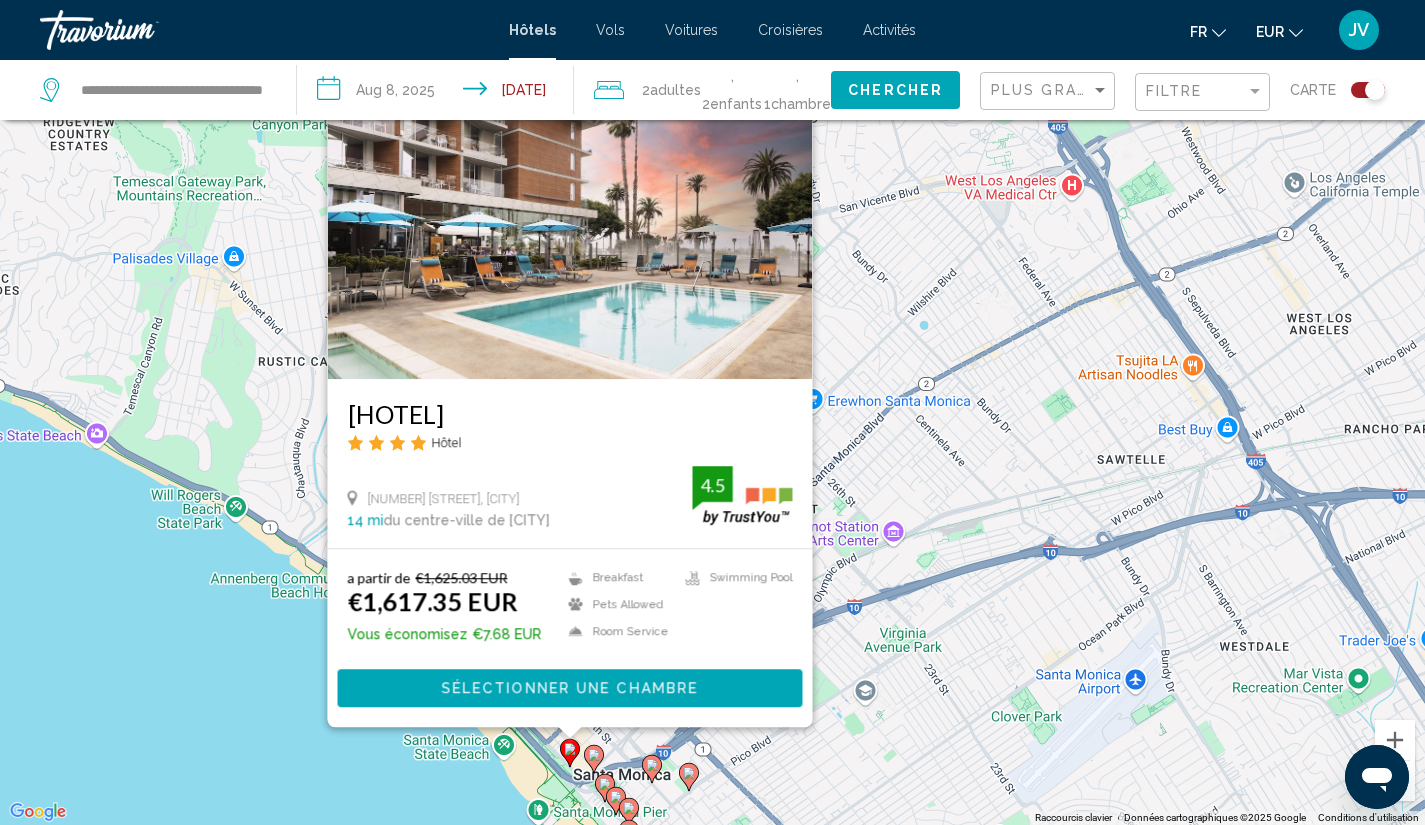 click on "Pour naviguer, appuyez sur les touches fléchées. Pour activer le glissement avec le clavier, appuyez sur Alt+Entrée. Une fois ce mode activé, utilisez les touches fléchées pour déplacer le repère. Pour valider le déplacement, appuyez sur Entrée. Pour annuler, appuyez sur Échap.  Shore Hotel
Hôtel
1515 Ocean Avenue, Santa Monica 14 mi  du centre-ville de Los Angeles de l'hôtel 4.5 a partir de €1,625.03 EUR €1,617.35 EUR  Vous économisez  €7.68 EUR
Breakfast
Pets Allowed
Room Service
Swimming Pool  4.5 Sélectionner une chambre" at bounding box center (712, 412) 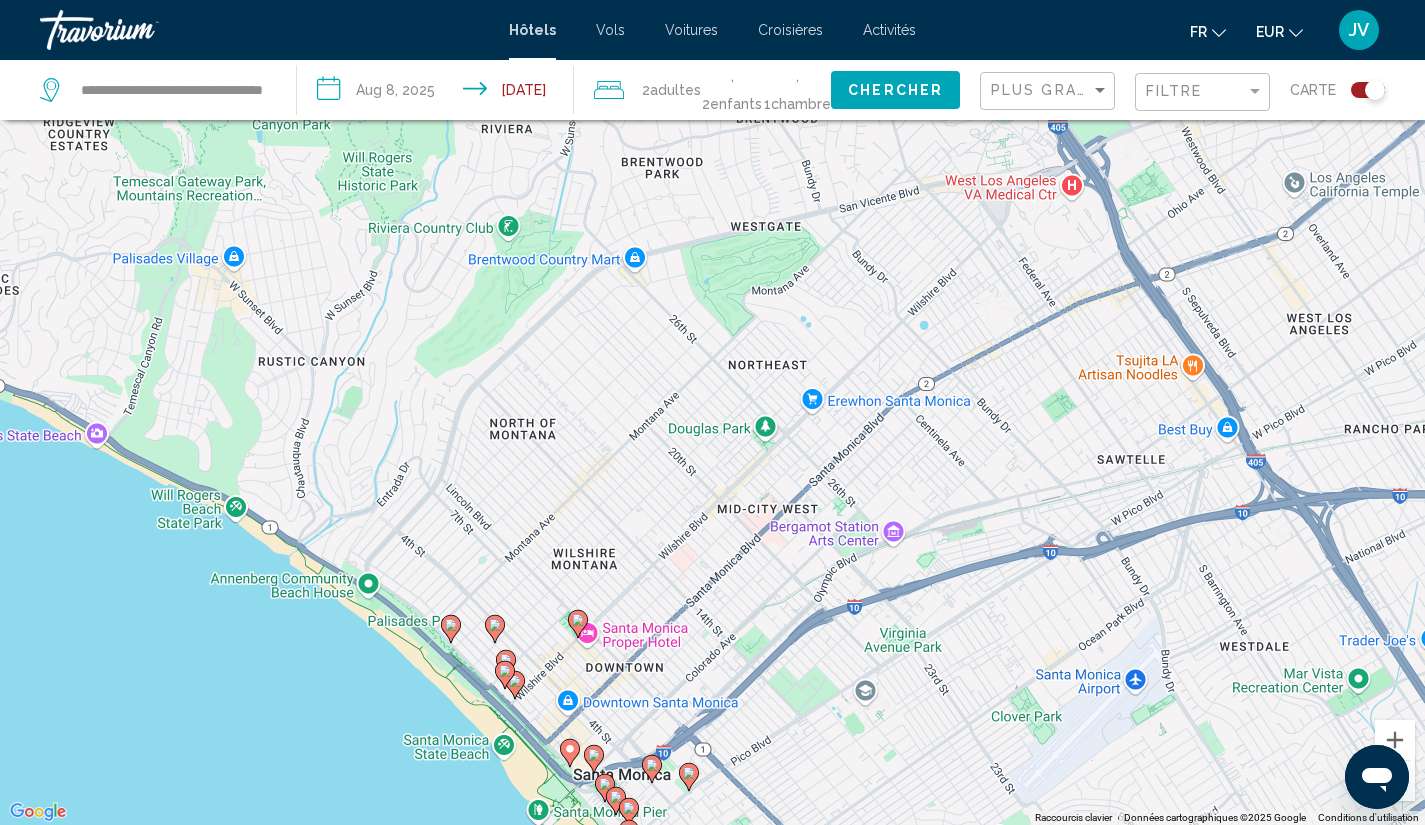 click 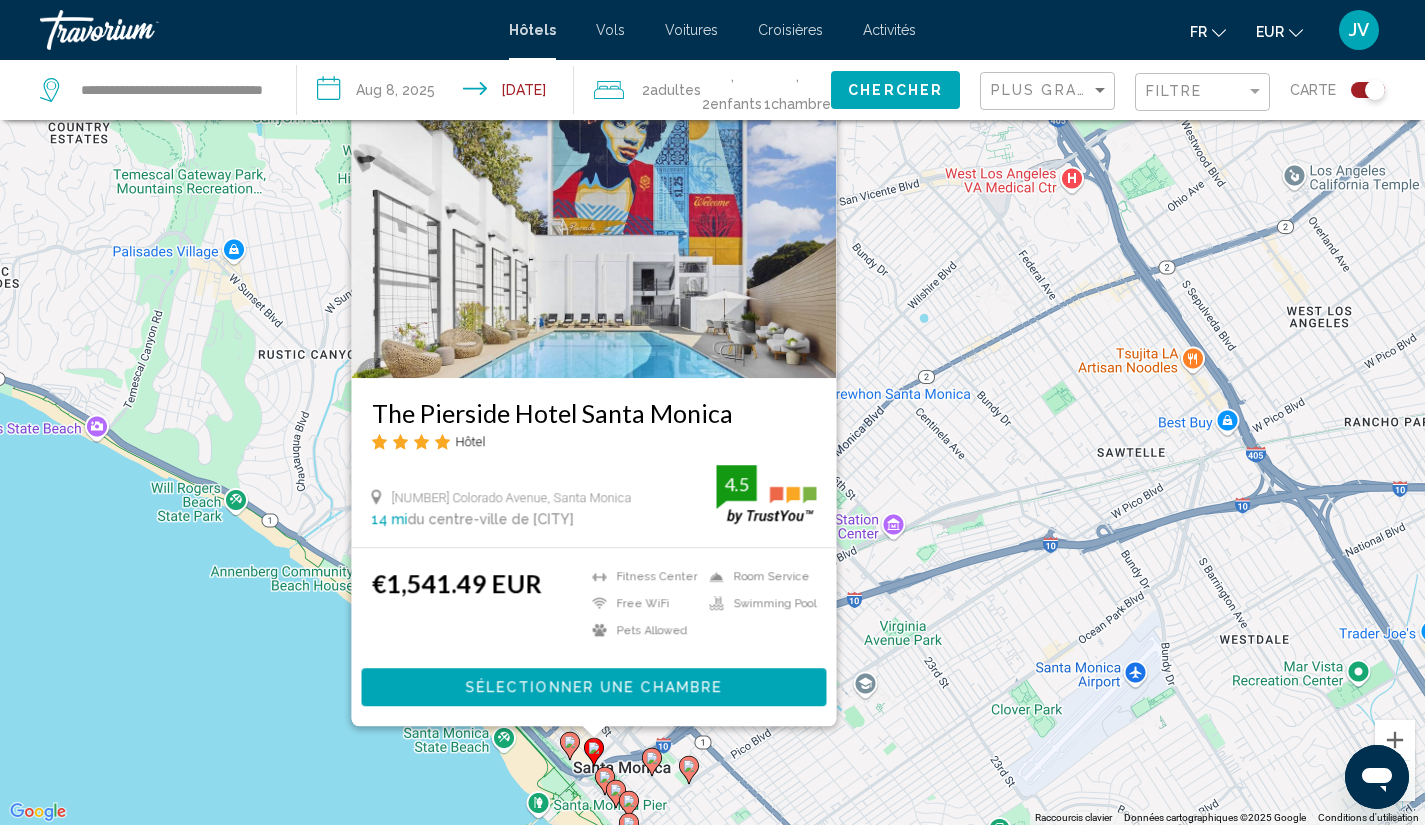 click on "Pour naviguer, appuyez sur les touches fléchées. Pour activer le glissement avec le clavier, appuyez sur Alt+Entrée. Une fois ce mode activé, utilisez les touches fléchées pour déplacer le repère. Pour valider le déplacement, appuyez sur Entrée. Pour annuler, appuyez sur Échap.  The Pierside Hotel Santa Monica
Hôtel
120 Colorado Avenue, Santa Monica 14 mi  du centre-ville de Los Angeles de l'hôtel 4.5 €1,541.49 EUR
Fitness Center
Free WiFi
Pets Allowed
Room Service
Swimming Pool  4.5 Sélectionner une chambre" at bounding box center [712, 412] 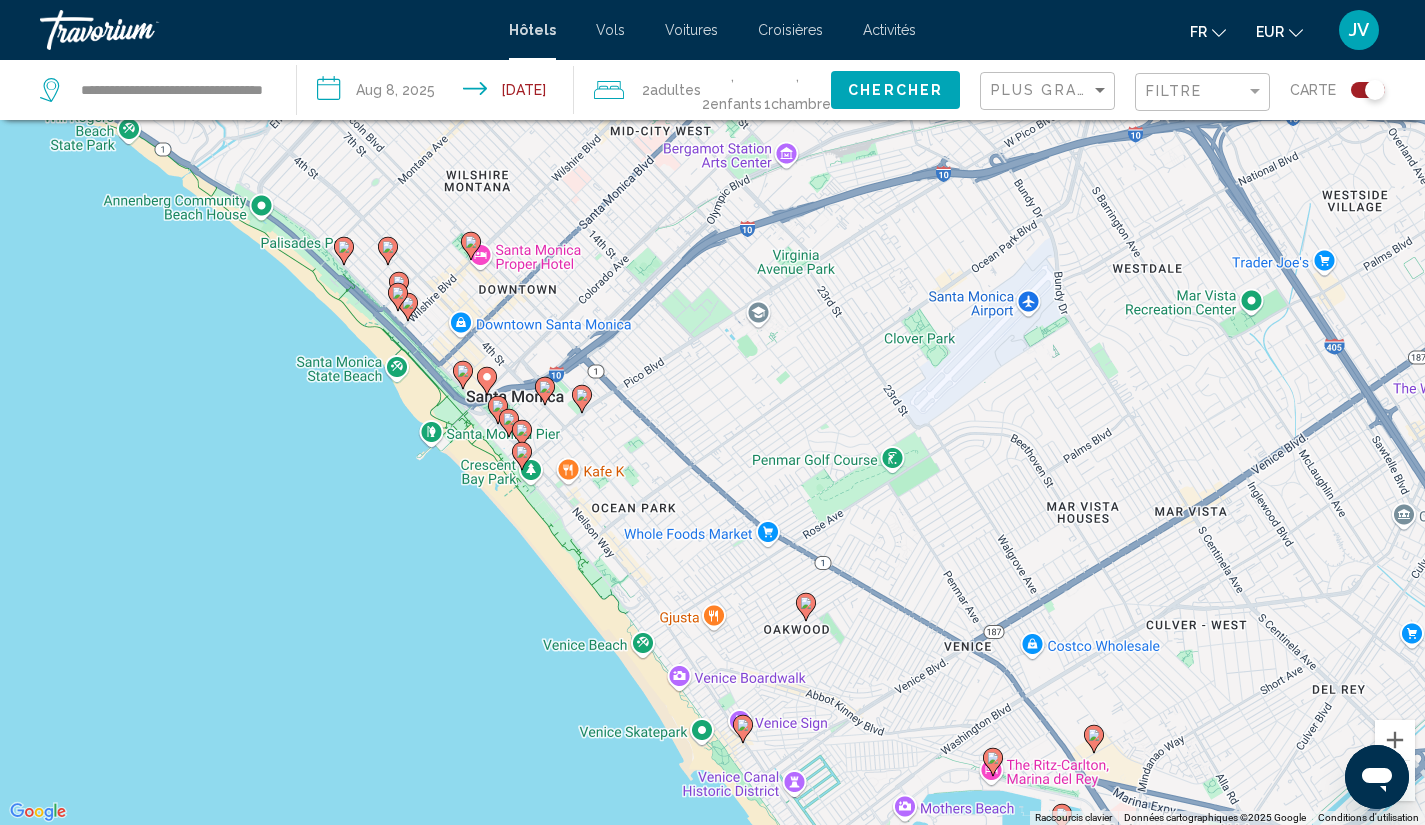 drag, startPoint x: 314, startPoint y: 758, endPoint x: 193, endPoint y: 358, distance: 417.9007 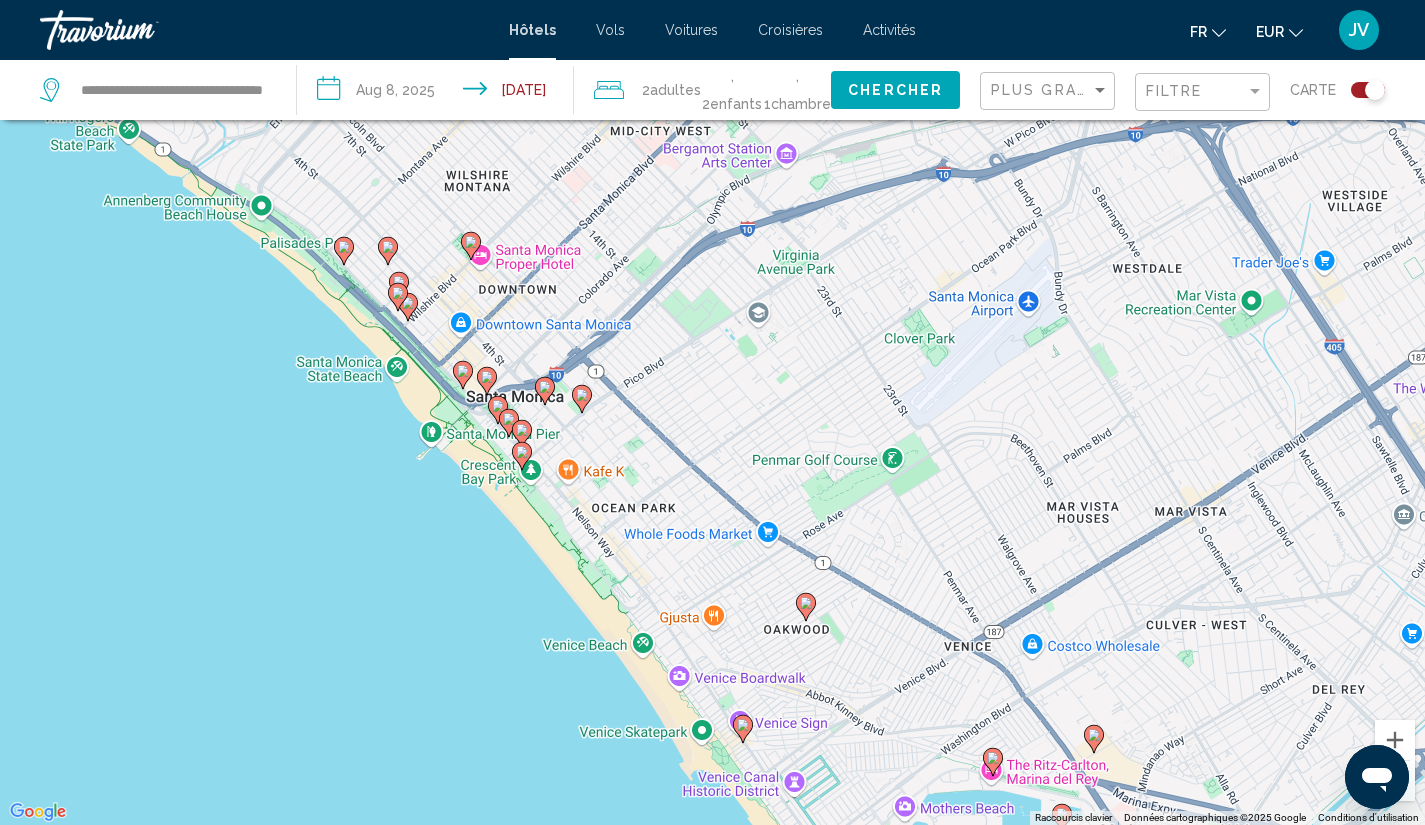 click on "Pour naviguer, appuyez sur les touches fléchées. Pour activer le glissement avec le clavier, appuyez sur Alt+Entrée. Une fois ce mode activé, utilisez les touches fléchées pour déplacer le repère. Pour valider le déplacement, appuyez sur Entrée. Pour annuler, appuyez sur Échap." at bounding box center [712, 412] 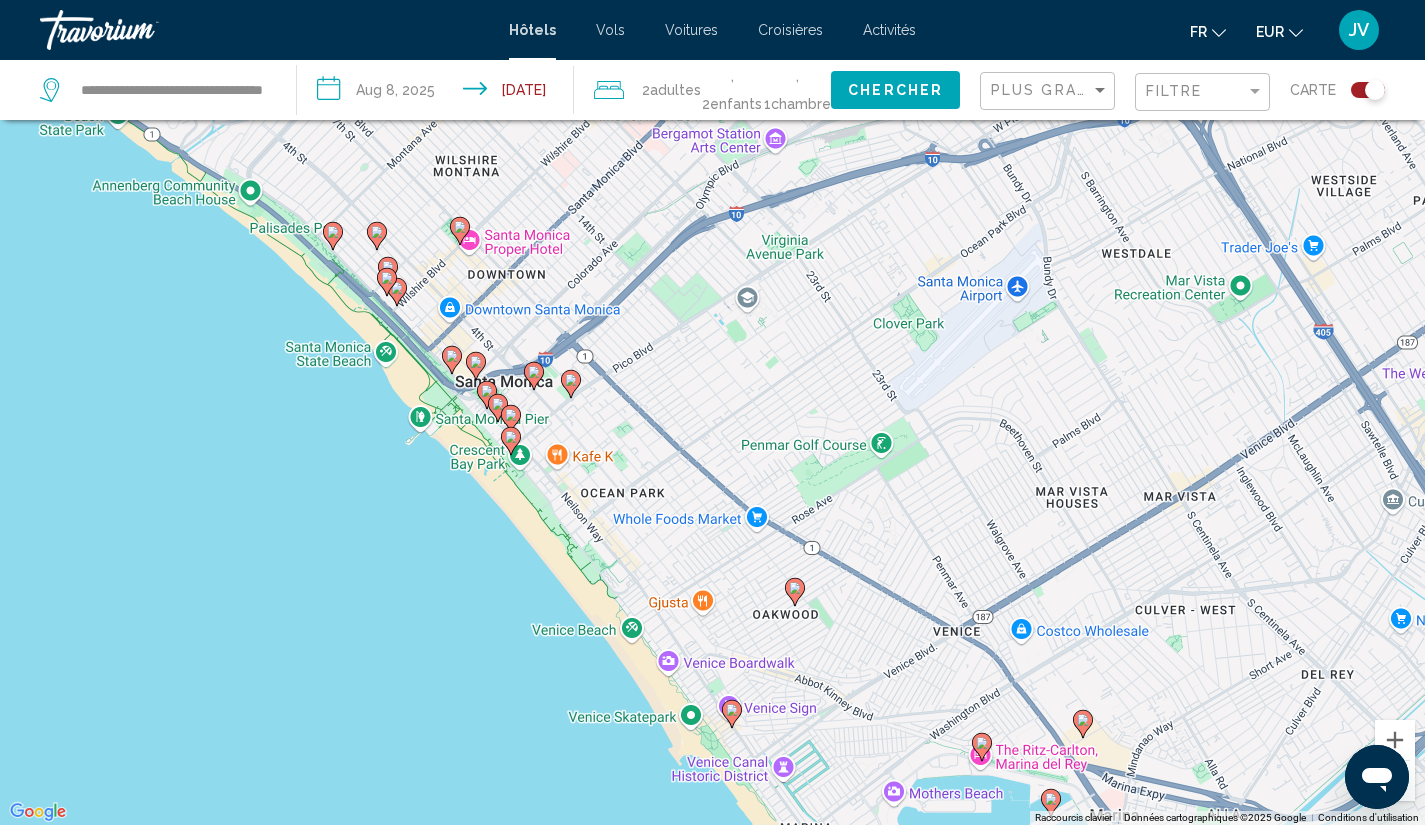 click 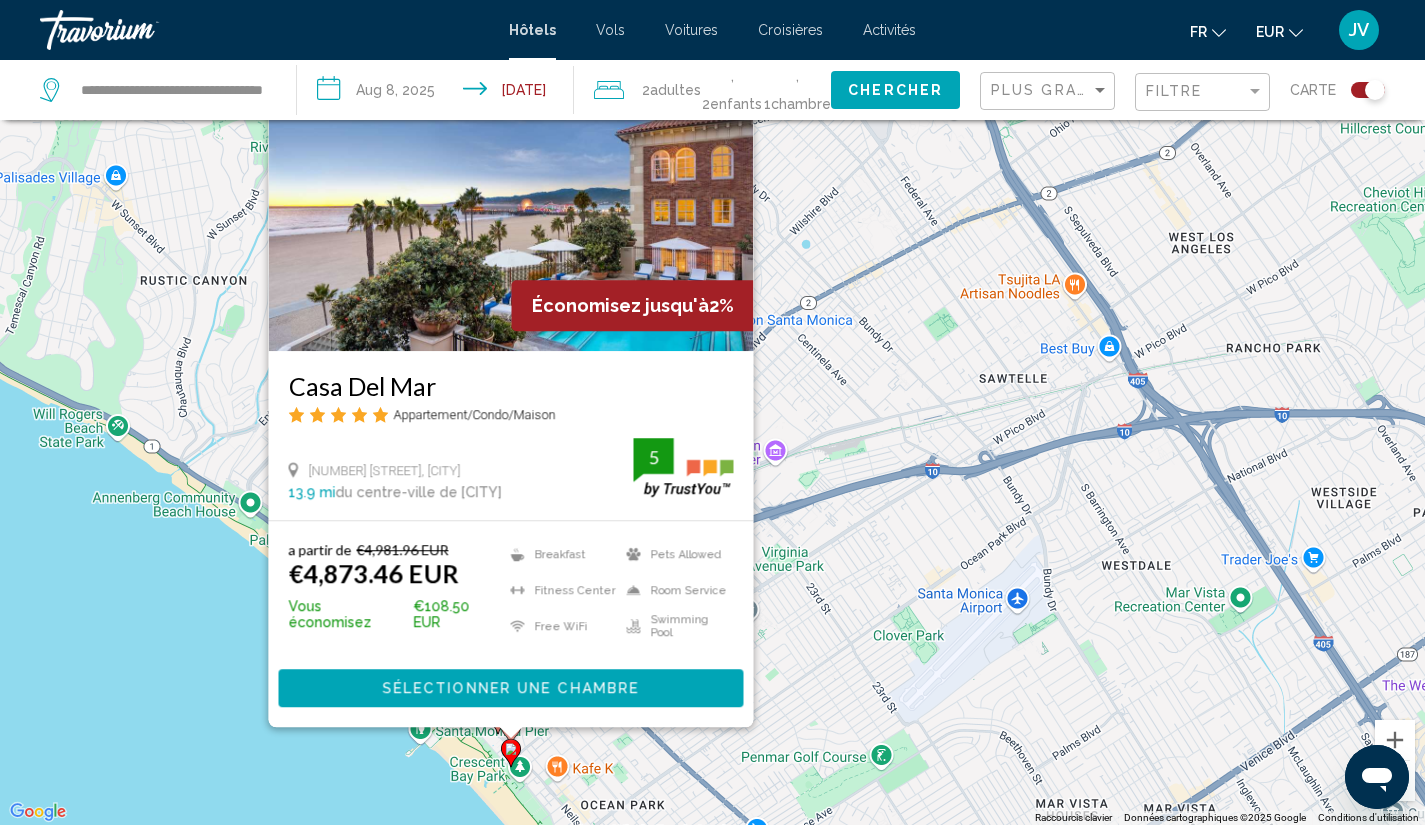 click on "Pour naviguer, appuyez sur les touches fléchées. Pour activer le glissement avec le clavier, appuyez sur Alt+Entrée. Une fois ce mode activé, utilisez les touches fléchées pour déplacer le repère. Pour valider le déplacement, appuyez sur Entrée. Pour annuler, appuyez sur Échap. Économisez jusqu'à  2%   Casa Del Mar
Appartement/Condo/Maison
1910 Ocean Way, Santa Monica 13.9 mi  du centre-ville de Los Angeles de l'hôtel 5 a partir de €4,981.96 EUR €4,873.46 EUR  Vous économisez  €108.50 EUR
Breakfast
Fitness Center
Free WiFi
Pets Allowed
Room Service" at bounding box center [712, 412] 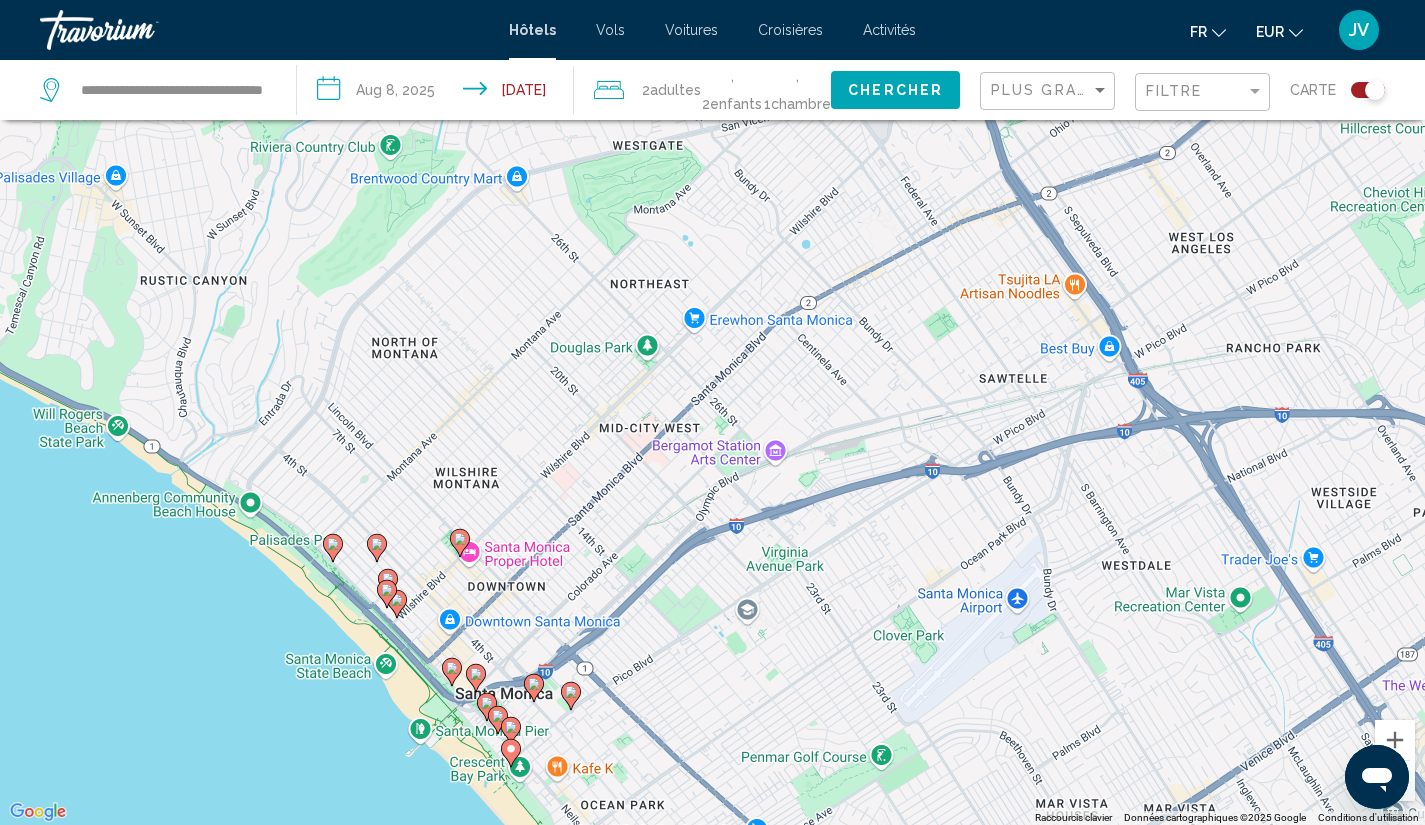 click 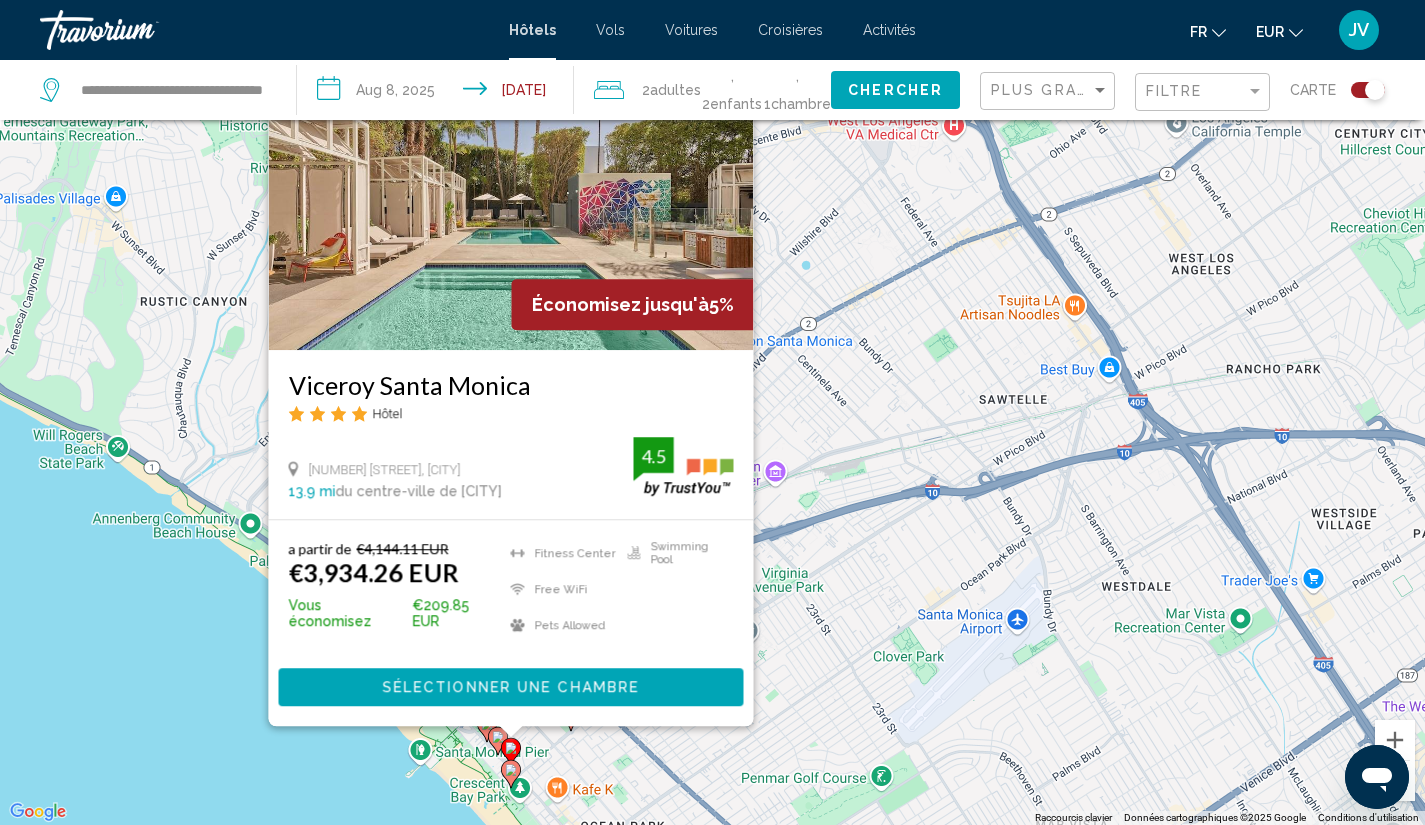 click on "Pour naviguer, appuyez sur les touches fléchées. Pour activer le glissement avec le clavier, appuyez sur Alt+Entrée. Une fois ce mode activé, utilisez les touches fléchées pour déplacer le repère. Pour valider le déplacement, appuyez sur Entrée. Pour annuler, appuyez sur Échap. Économisez jusqu'à  5%   Viceroy Santa Monica
Hôtel
1819 Ocean Avenue, Santa Monica 13.9 mi  du centre-ville de Los Angeles de l'hôtel 4.5 a partir de €4,144.11 EUR €3,934.26 EUR  Vous économisez  €209.85 EUR
Fitness Center
Free WiFi
Pets Allowed
Swimming Pool  4.5 Sélectionner une chambre" at bounding box center (712, 412) 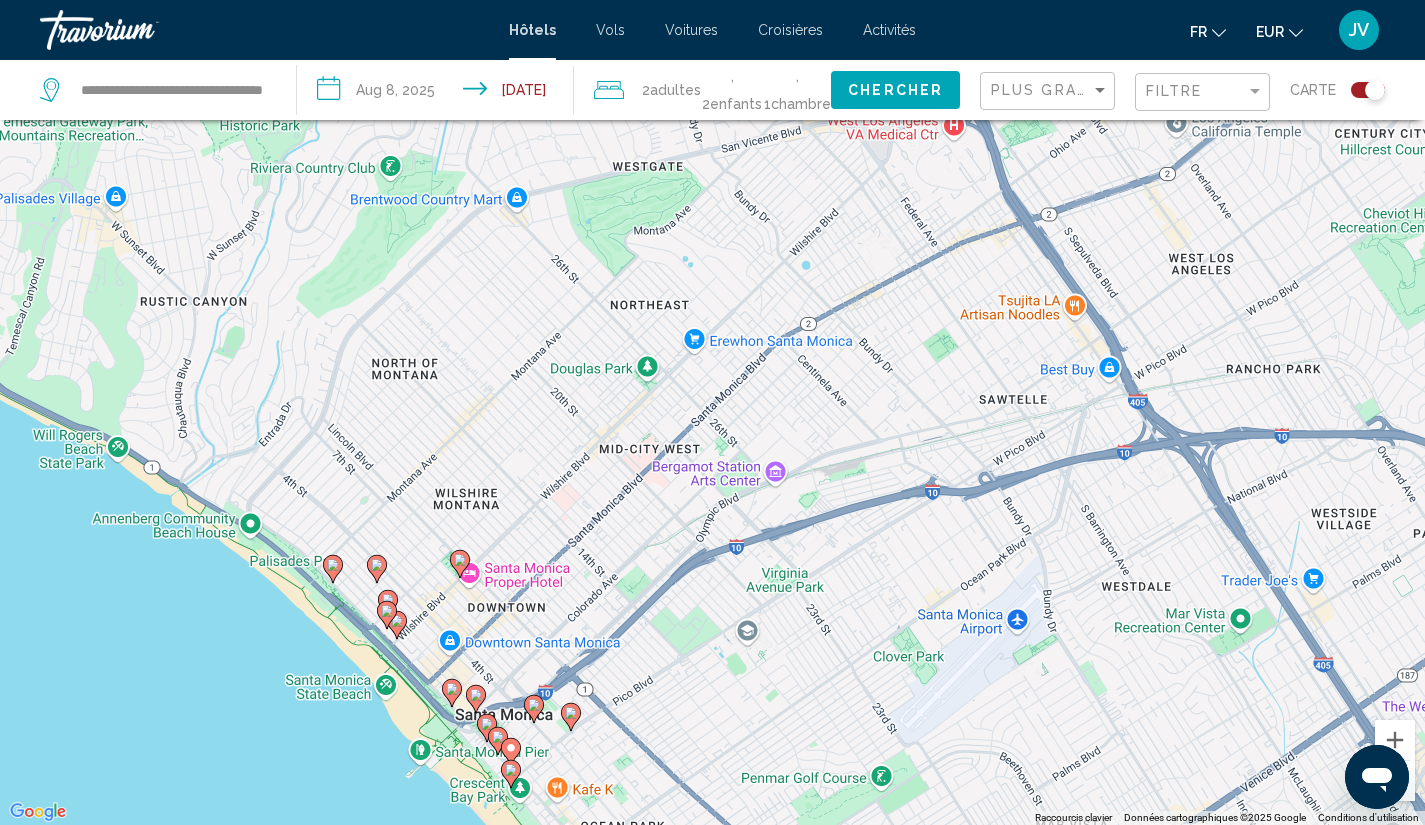 click 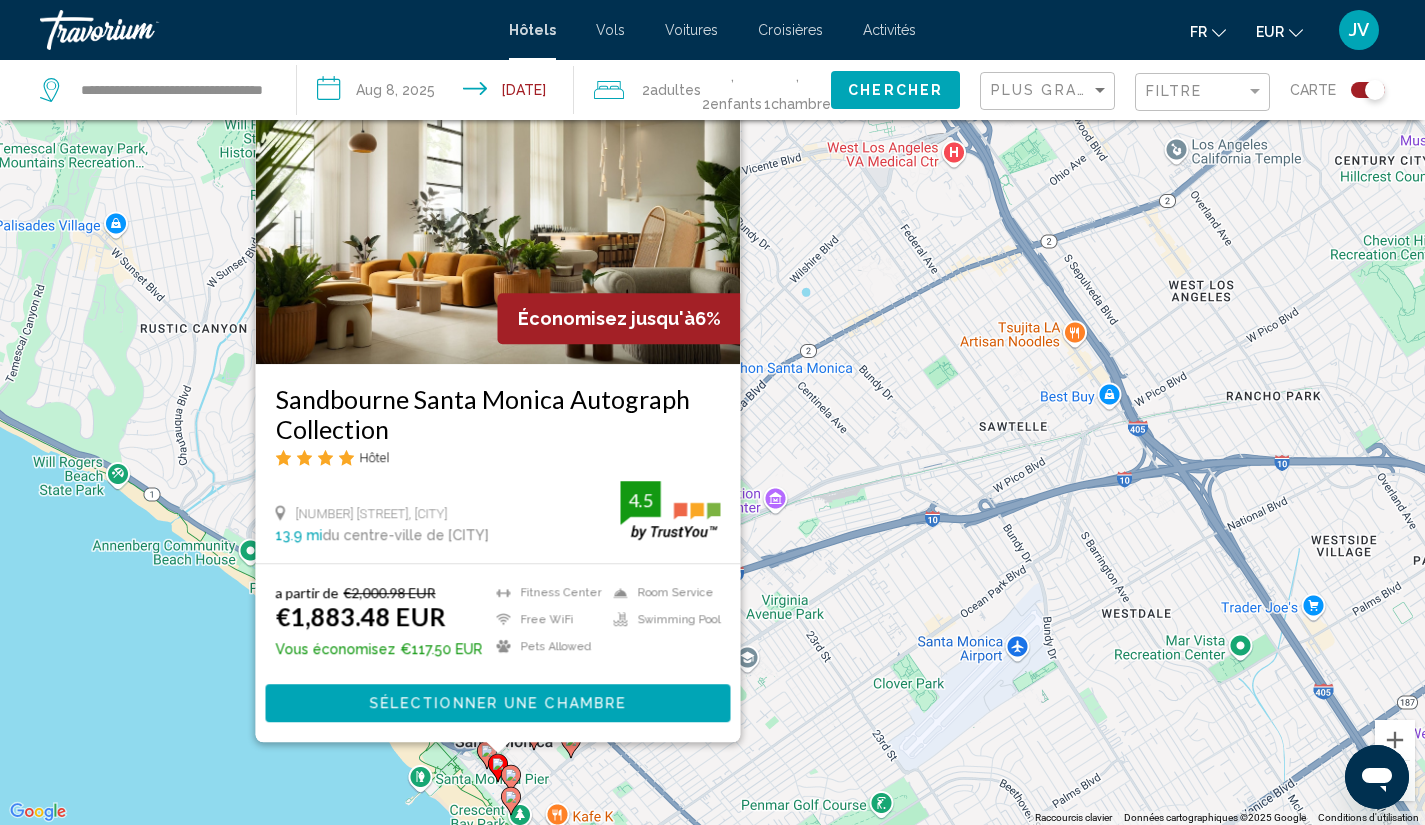click on "Pour naviguer, appuyez sur les touches fléchées. Pour activer le glissement avec le clavier, appuyez sur Alt+Entrée. Une fois ce mode activé, utilisez les touches fléchées pour déplacer le repère. Pour valider le déplacement, appuyez sur Entrée. Pour annuler, appuyez sur Échap. Économisez jusqu'à  6%   Sandbourne Santa Monica Autograph Collection
Hôtel
1740 Ocean Ave, Santa Monica 13.9 mi  du centre-ville de Los Angeles de l'hôtel 4.5 a partir de €2,000.98 EUR €1,883.48 EUR  Vous économisez  €117.50 EUR
Fitness Center
Free WiFi
Pets Allowed
Room Service
Swimming Pool  4.5 Sélectionner une chambre" at bounding box center (712, 412) 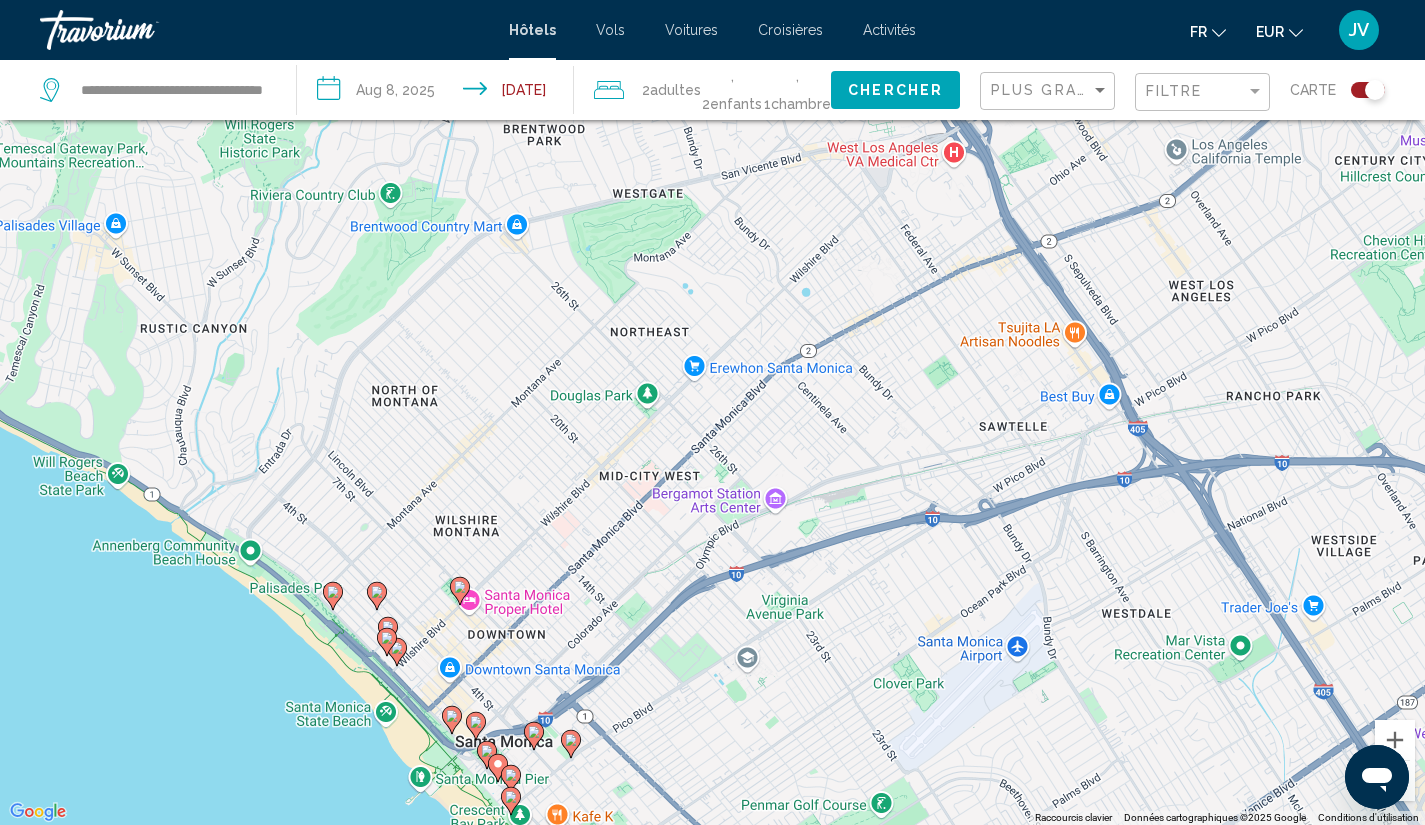click 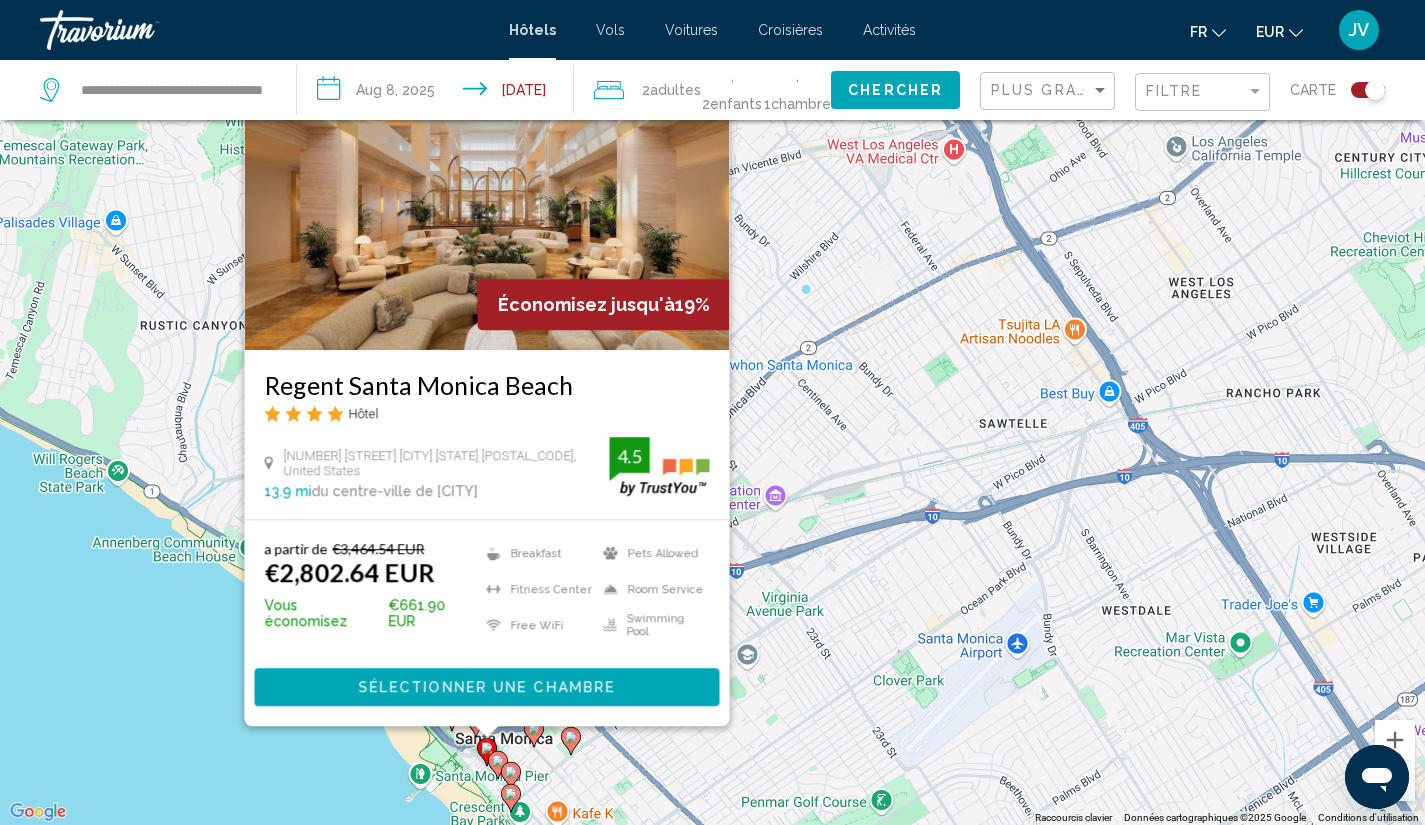 click on "Pour naviguer, appuyez sur les touches fléchées. Pour activer le glissement avec le clavier, appuyez sur Alt+Entrée. Une fois ce mode activé, utilisez les touches fléchées pour déplacer le repère. Pour valider le déplacement, appuyez sur Entrée. Pour annuler, appuyez sur Échap. Économisez jusqu'à  19%   Regent Santa Monica Beach
Hôtel
1700 Ocean Ave Santa Monica California 90401 13.9 mi  du centre-ville de Los Angeles de l'hôtel 4.5 a partir de €3,464.54 EUR €2,802.64 EUR  Vous économisez  €661.90 EUR
Breakfast
Fitness Center
Free WiFi
Pets Allowed
Room Service
4.5" at bounding box center (712, 412) 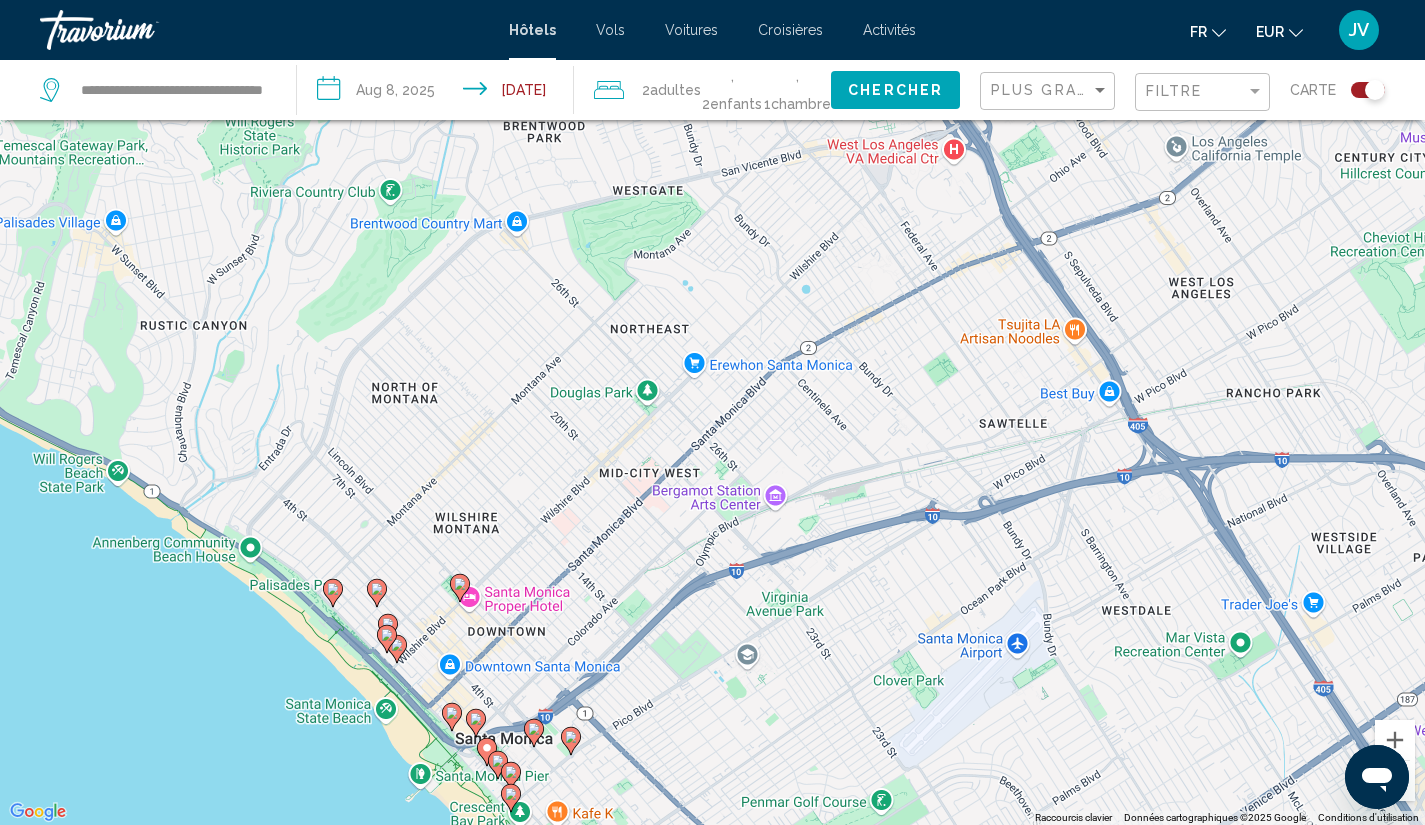 click at bounding box center (397, 649) 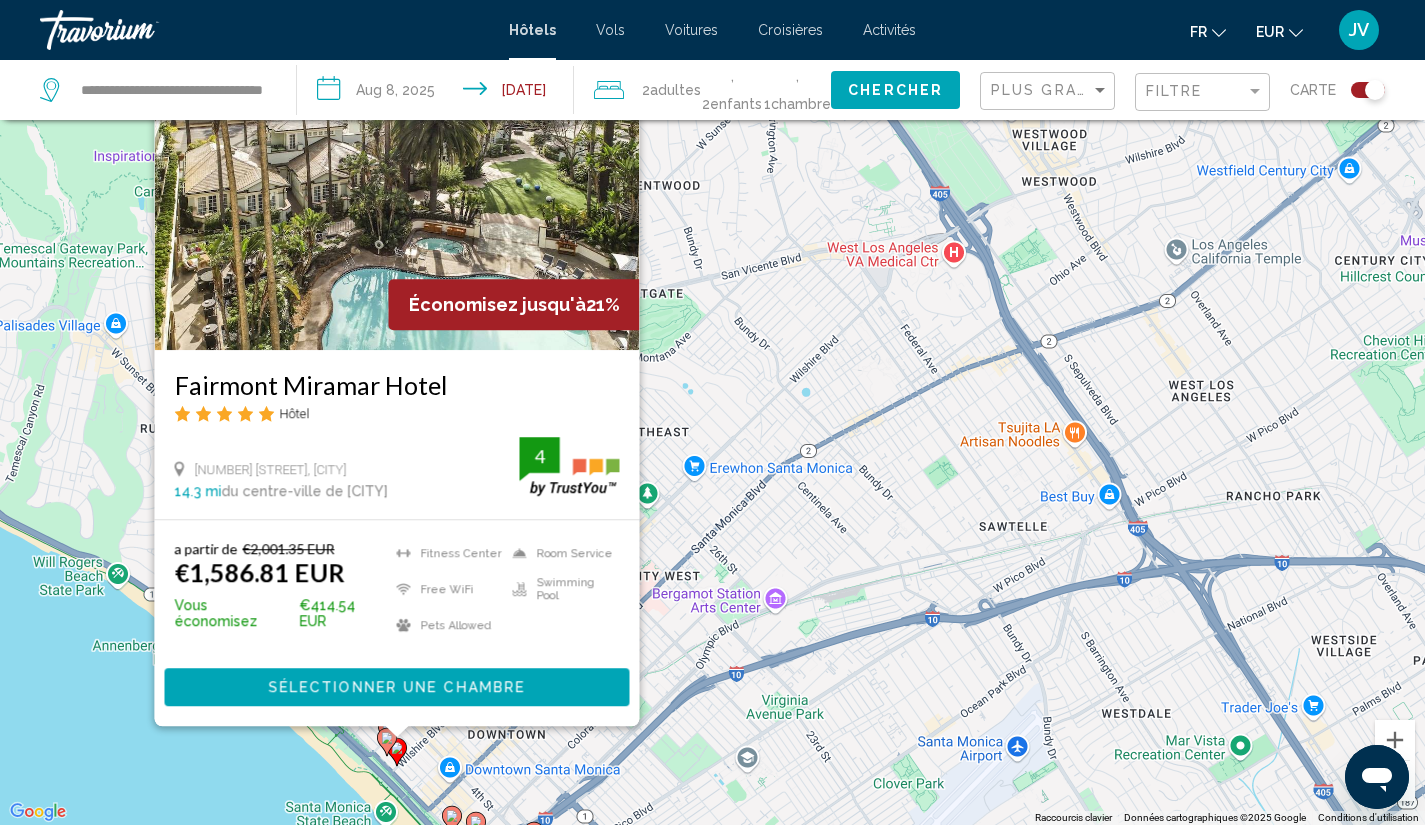 click on "Pour naviguer, appuyez sur les touches fléchées. Pour activer le glissement avec le clavier, appuyez sur Alt+Entrée. Une fois ce mode activé, utilisez les touches fléchées pour déplacer le repère. Pour valider le déplacement, appuyez sur Entrée. Pour annuler, appuyez sur Échap. Économisez jusqu'à  21%   Fairmont Miramar Hotel
Hôtel
101 Wilshire Blvd, Santa Monica 14.3 mi  du centre-ville de Los Angeles de l'hôtel 4 a partir de €2,001.35 EUR €1,586.81 EUR  Vous économisez  €414.54 EUR
Fitness Center
Free WiFi
Pets Allowed
Room Service
Swimming Pool  4 Sélectionner une chambre" at bounding box center (712, 412) 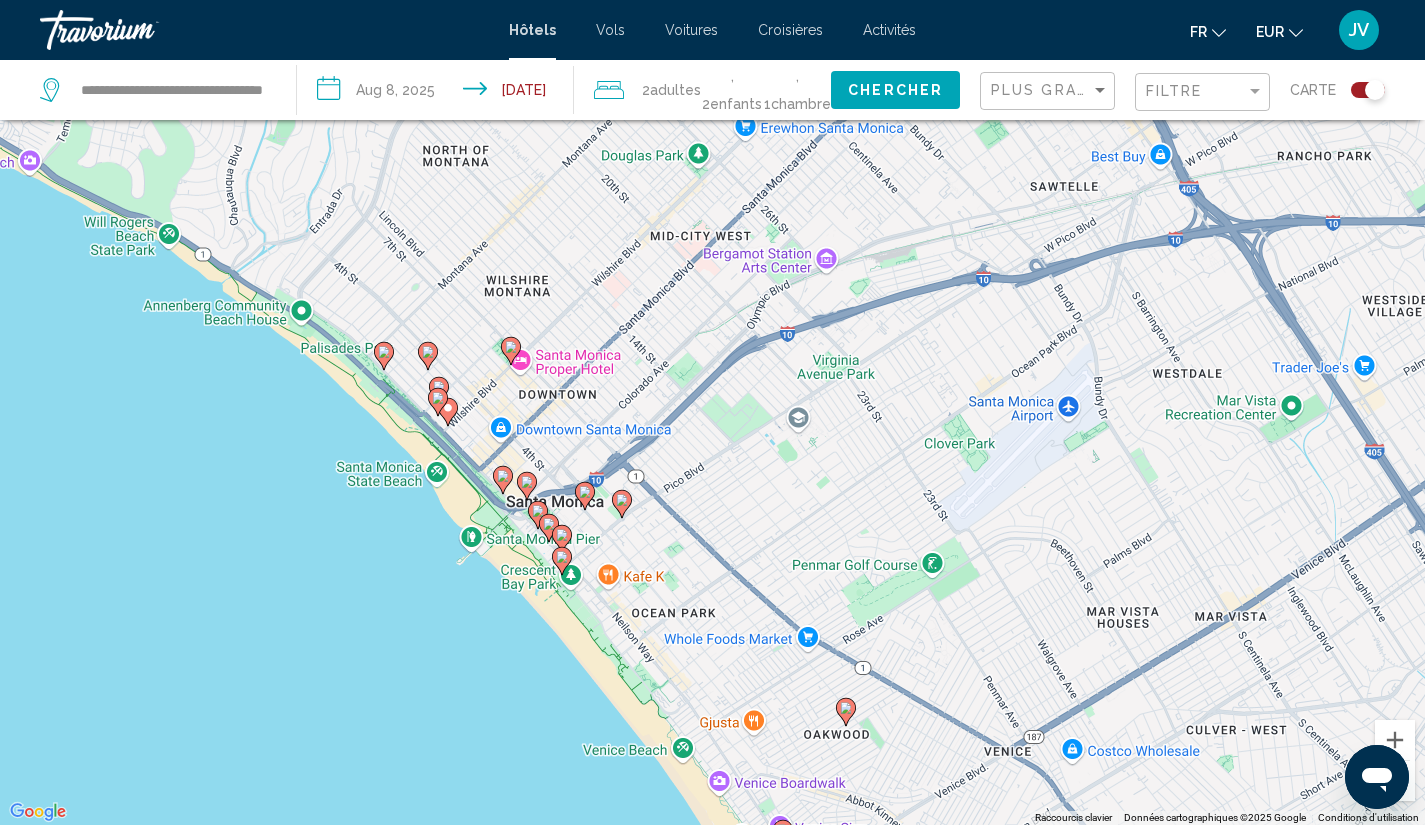 drag, startPoint x: 224, startPoint y: 754, endPoint x: 268, endPoint y: 368, distance: 388.49966 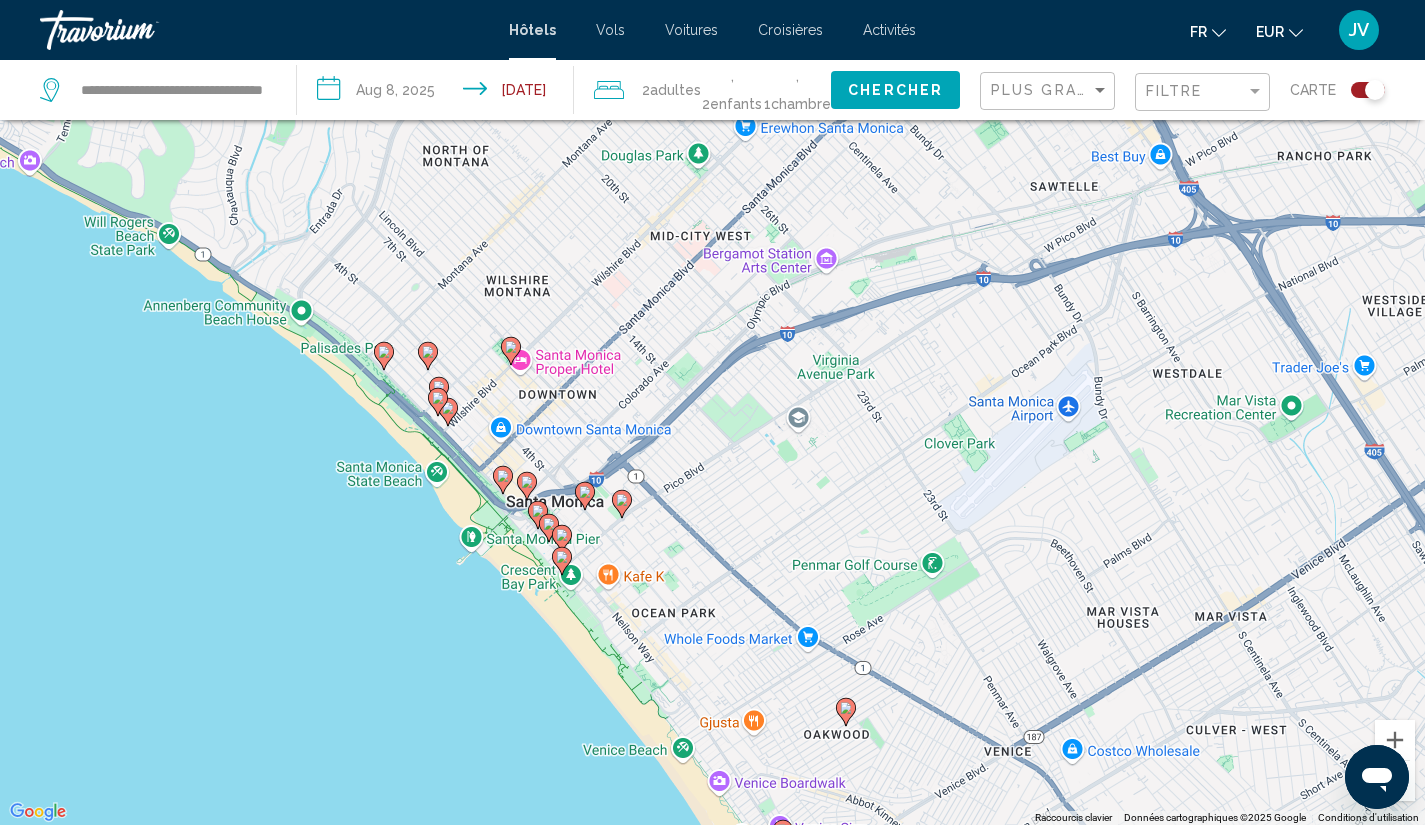 click on "Pour naviguer, appuyez sur les touches fléchées. Pour activer le glissement avec le clavier, appuyez sur Alt+Entrée. Une fois ce mode activé, utilisez les touches fléchées pour déplacer le repère. Pour valider le déplacement, appuyez sur Entrée. Pour annuler, appuyez sur Échap." at bounding box center (712, 412) 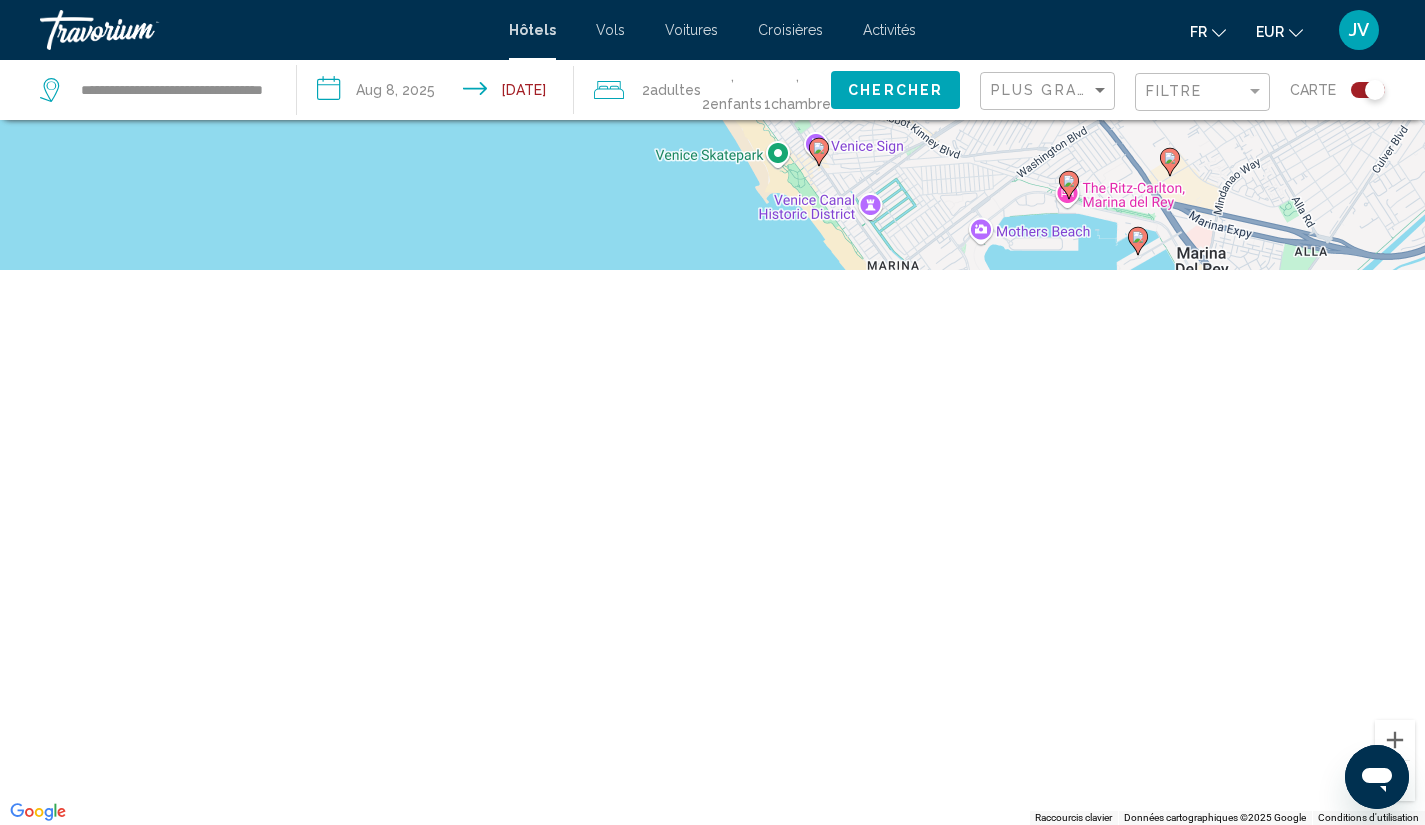 click on "Pour naviguer, appuyez sur les touches fléchées. Pour activer le glissement avec le clavier, appuyez sur Alt+Entrée. Une fois ce mode activé, utilisez les touches fléchées pour déplacer le repère. Pour valider le déplacement, appuyez sur Entrée. Pour annuler, appuyez sur Échap." at bounding box center [712, 412] 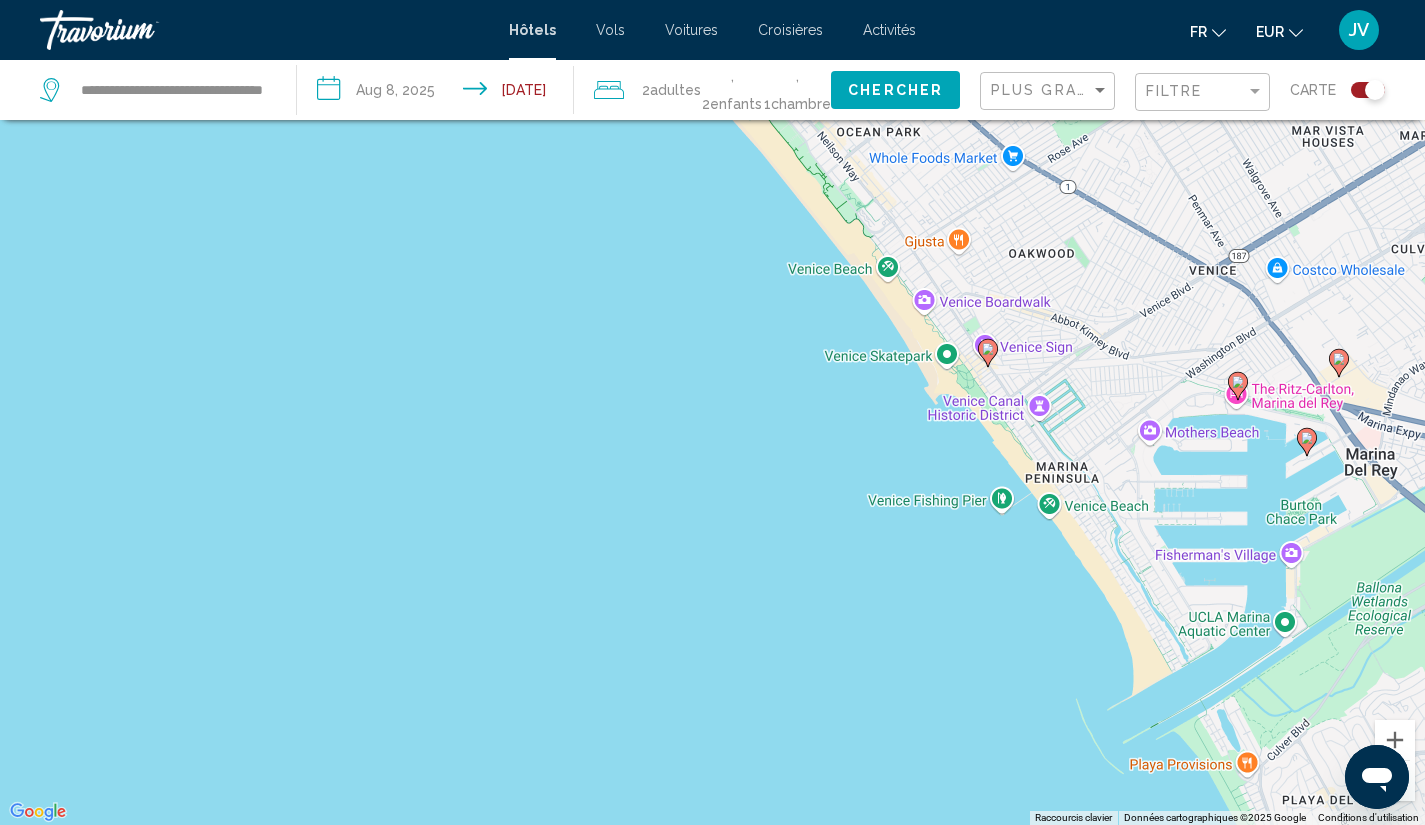 drag, startPoint x: 701, startPoint y: 344, endPoint x: 841, endPoint y: 872, distance: 546.24536 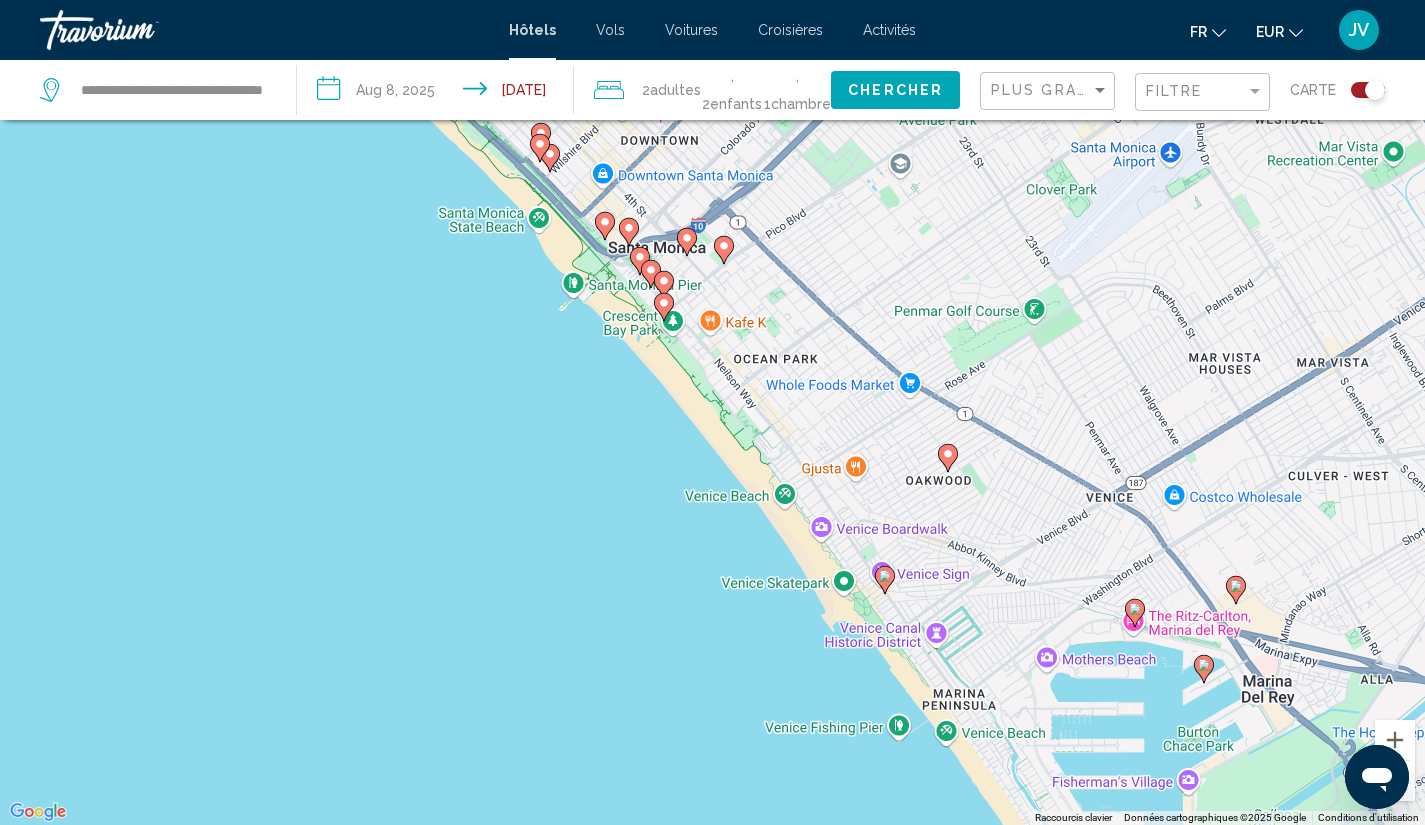 drag, startPoint x: 697, startPoint y: 273, endPoint x: 567, endPoint y: 510, distance: 270.31277 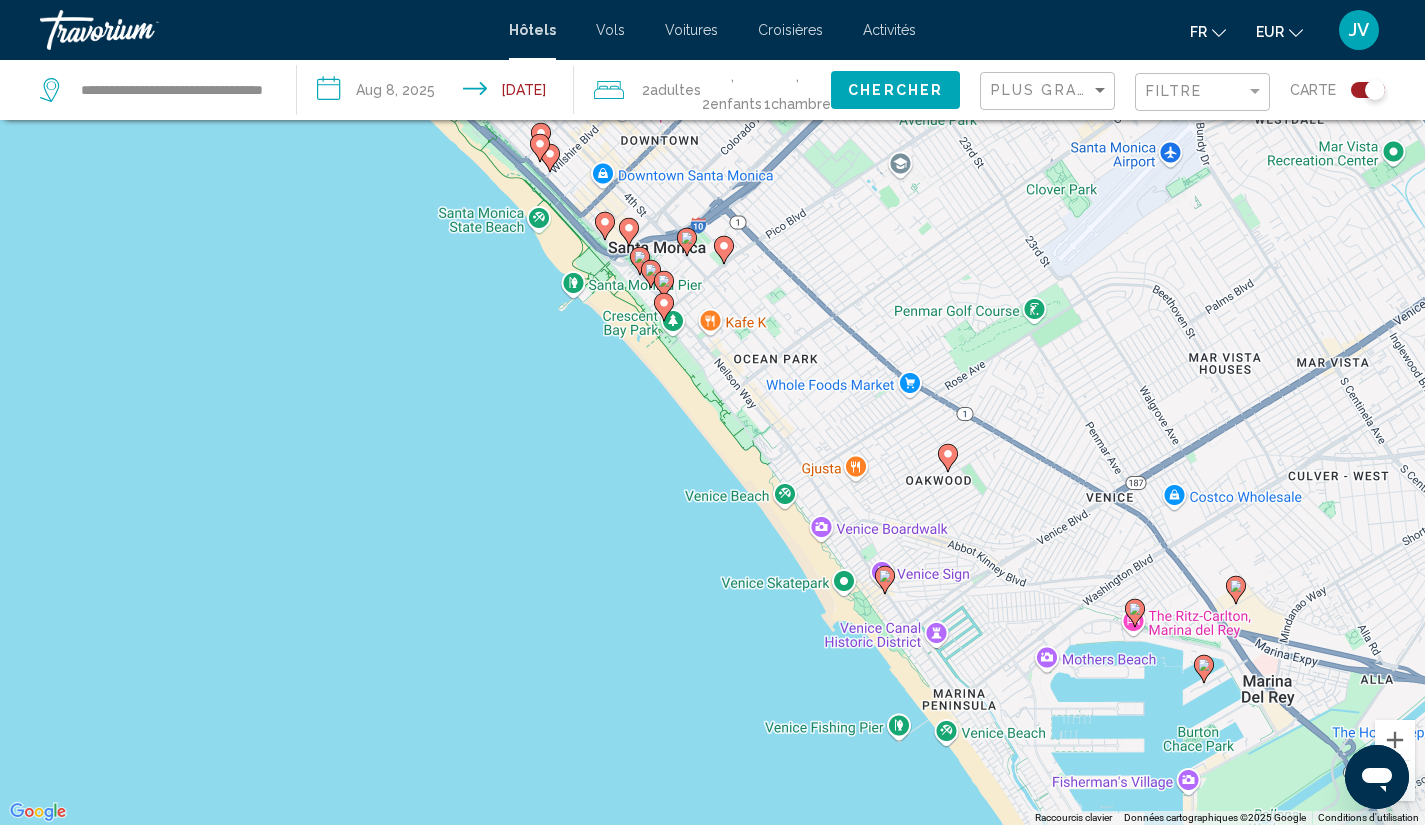click 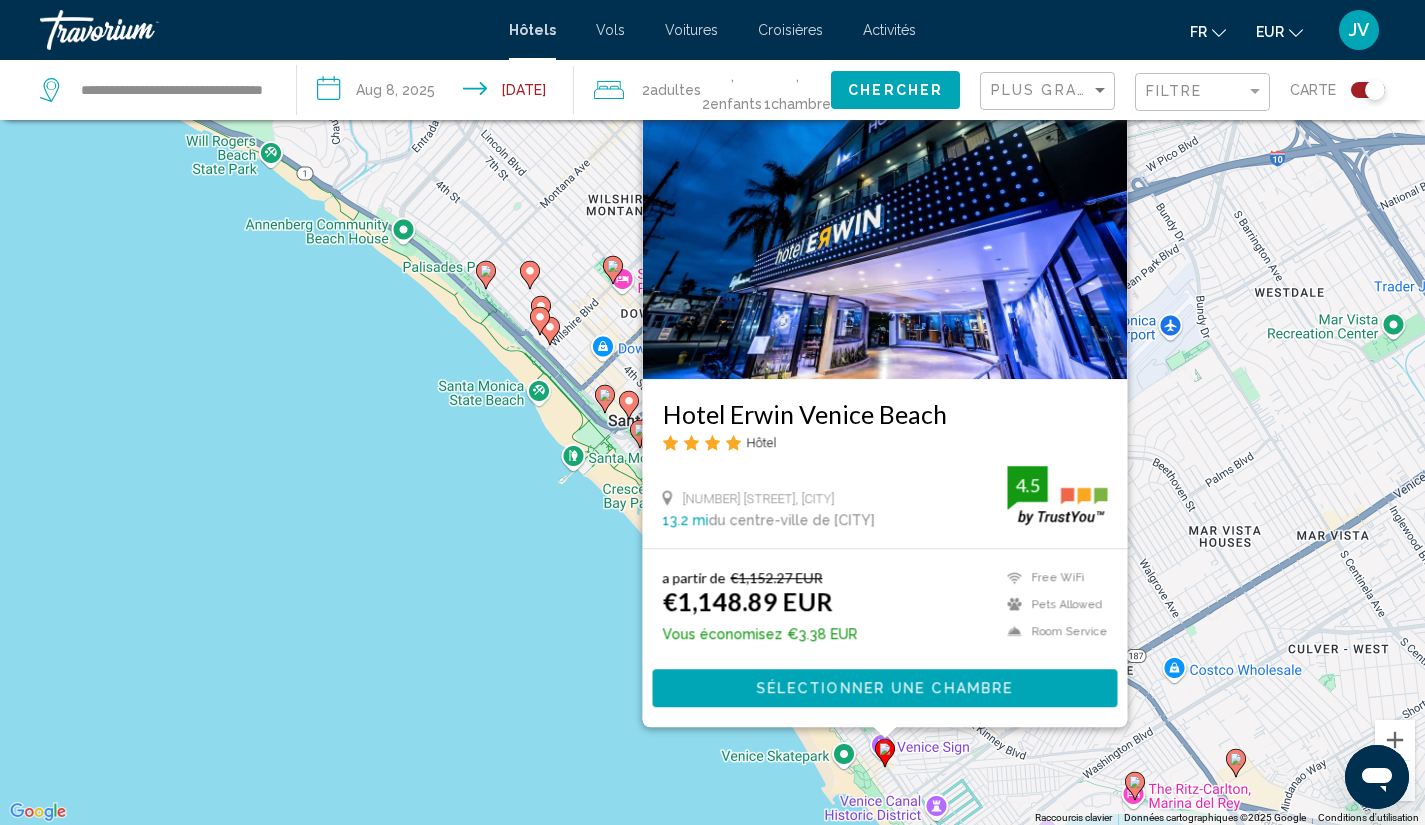 click on "Pour naviguer, appuyez sur les touches fléchées. Pour activer le glissement avec le clavier, appuyez sur Alt+Entrée. Une fois ce mode activé, utilisez les touches fléchées pour déplacer le repère. Pour valider le déplacement, appuyez sur Entrée. Pour annuler, appuyez sur Échap.  Hotel Erwin [CITY]
Hôtel
[NUMBER] [STREET], [CITY] [DISTANCE]  du centre-ville de [CITY] de l'hôtel 4.5 a partir de €1,152.27 EUR €1,148.89 EUR  Vous économisez  €3.38 EUR
Free WiFi
Pets Allowed
Room Service  4.5 Sélectionner une chambre" at bounding box center (712, 412) 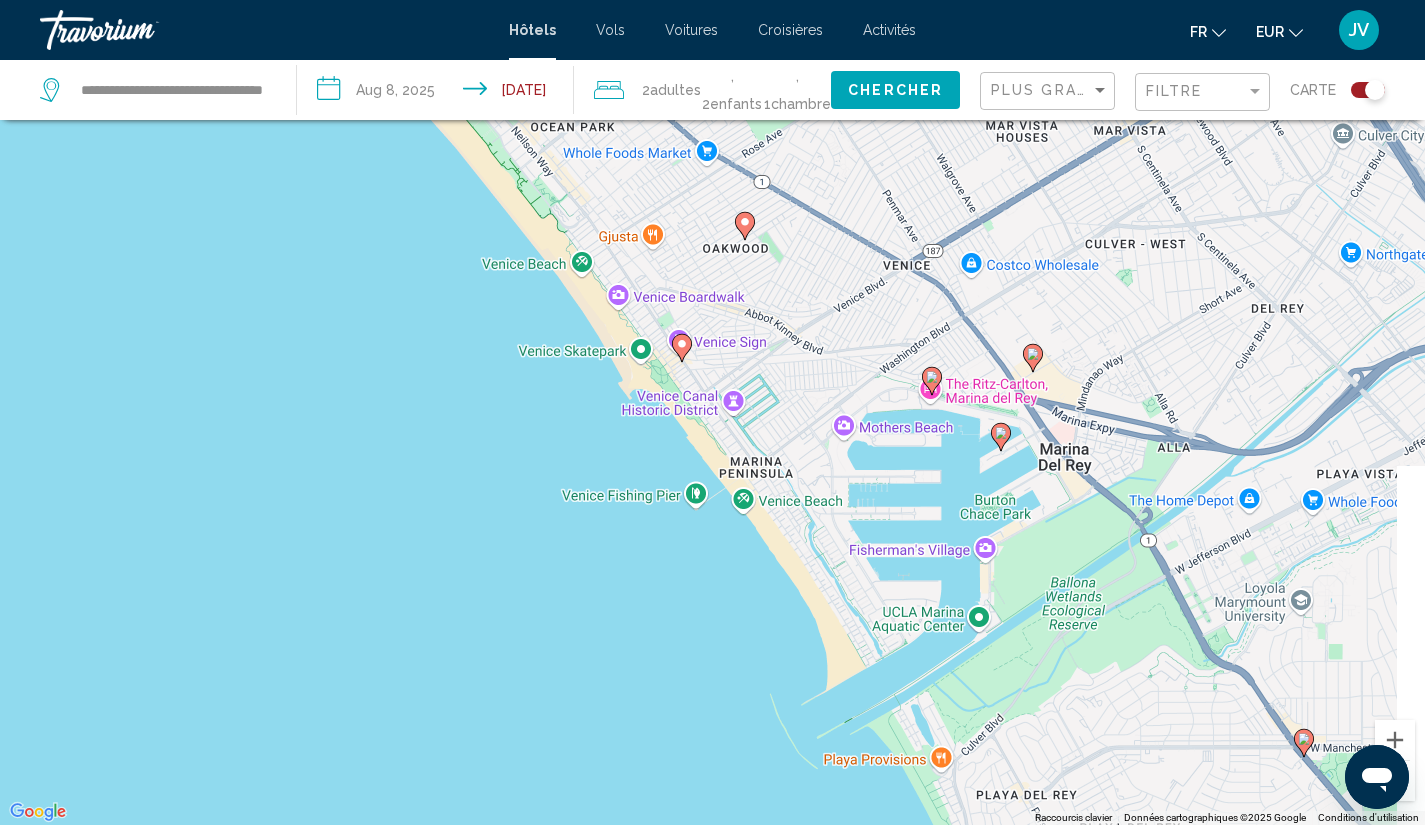 drag, startPoint x: 700, startPoint y: 783, endPoint x: 499, endPoint y: 367, distance: 462.01407 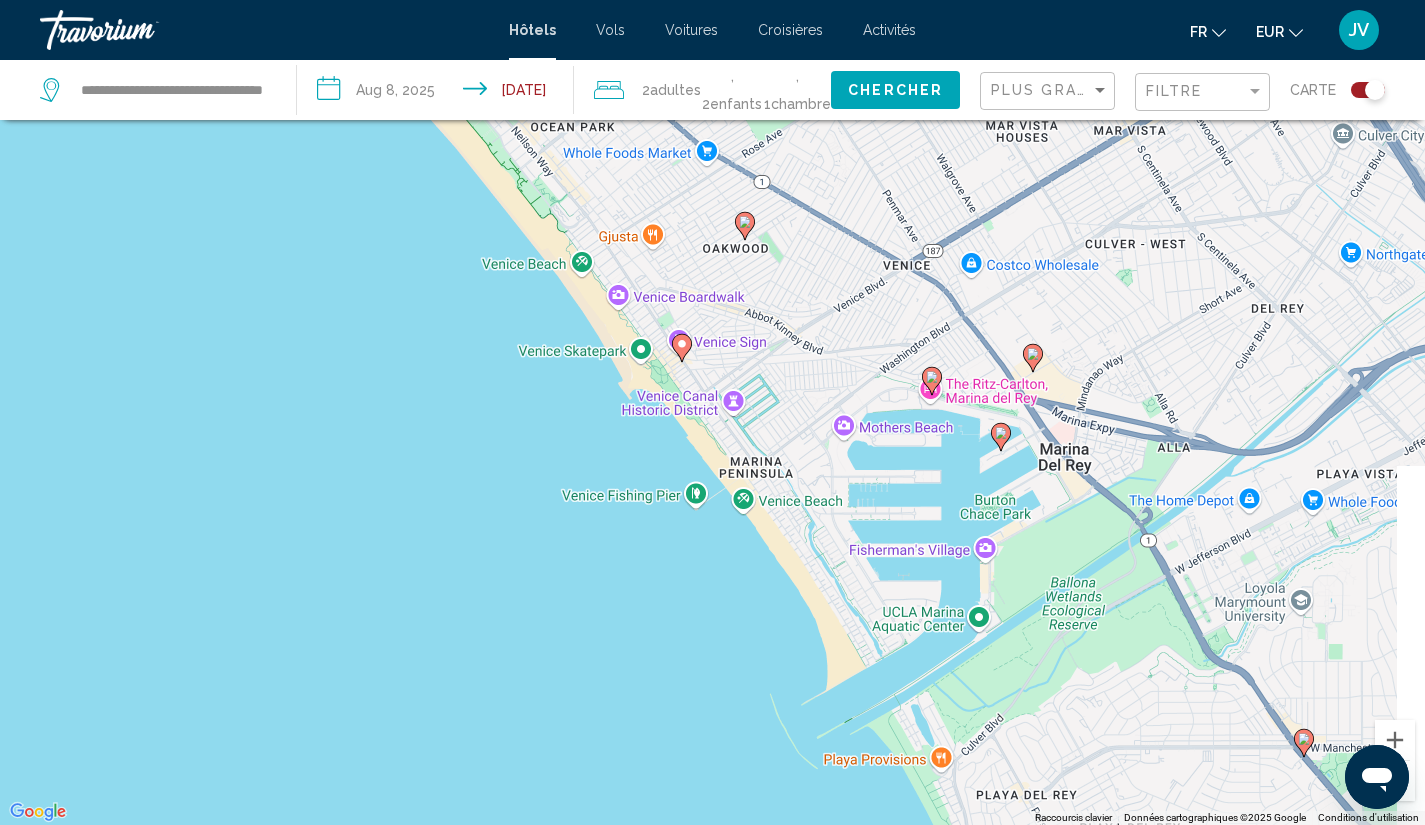 click on "Pour naviguer, appuyez sur les touches fléchées. Pour activer le glissement avec le clavier, appuyez sur Alt+Entrée. Une fois ce mode activé, utilisez les touches fléchées pour déplacer le repère. Pour valider le déplacement, appuyez sur Entrée. Pour annuler, appuyez sur Échap." at bounding box center [712, 412] 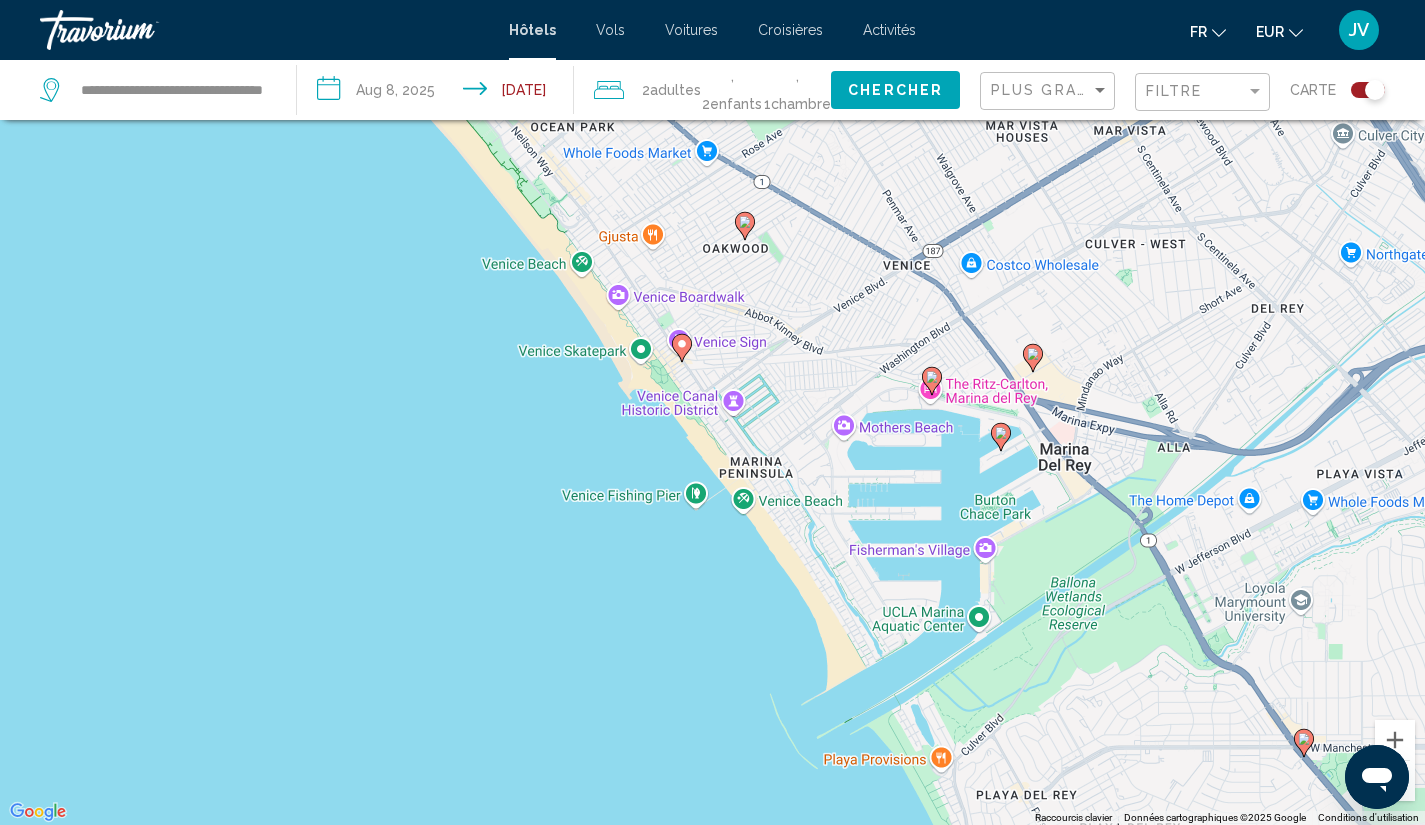 click 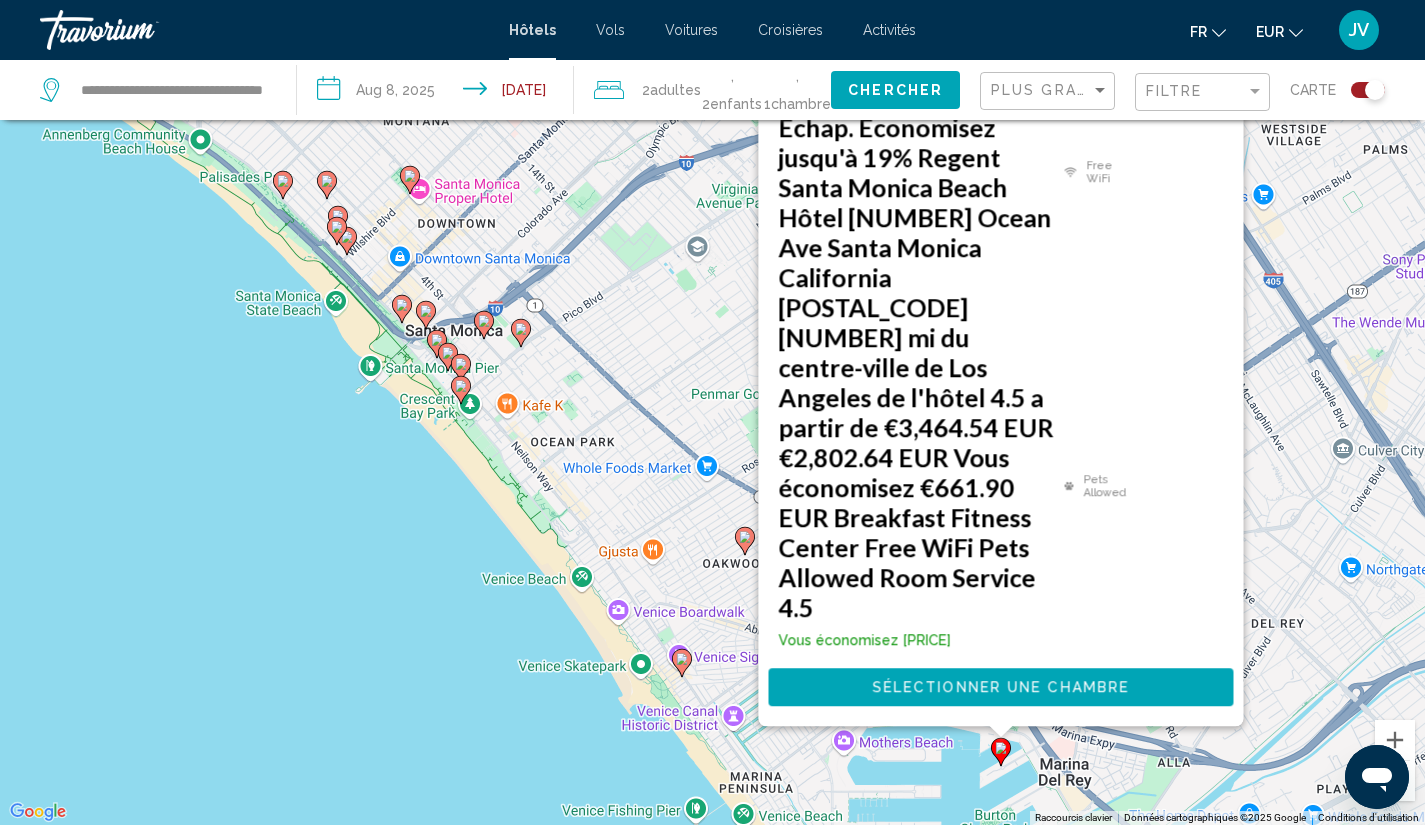 click on "Pour naviguer, appuyez sur les touches fléchées. Pour activer le glissement avec le clavier, appuyez sur Alt+Entrée. Une fois ce mode activé, utilisez les touches fléchées pour déplacer le repère. Pour valider le déplacement, appuyez sur Entrée. Pour annuler, appuyez sur Échap. Économisez jusqu'à  3%   [BRAND] [CITY]
Hôtel
[NUMBER] [STREET], [CITY] [DISTANCE]  du centre-ville de [CITY] de l'hôtel 4.5 a partir de [PRICE] EUR [PRICE] EUR  Vous économisez  [PRICE] EUR
Fitness Center
Free WiFi
Pets Allowed
Swimming Pool  4.5 Sélectionner une chambre" at bounding box center [712, 412] 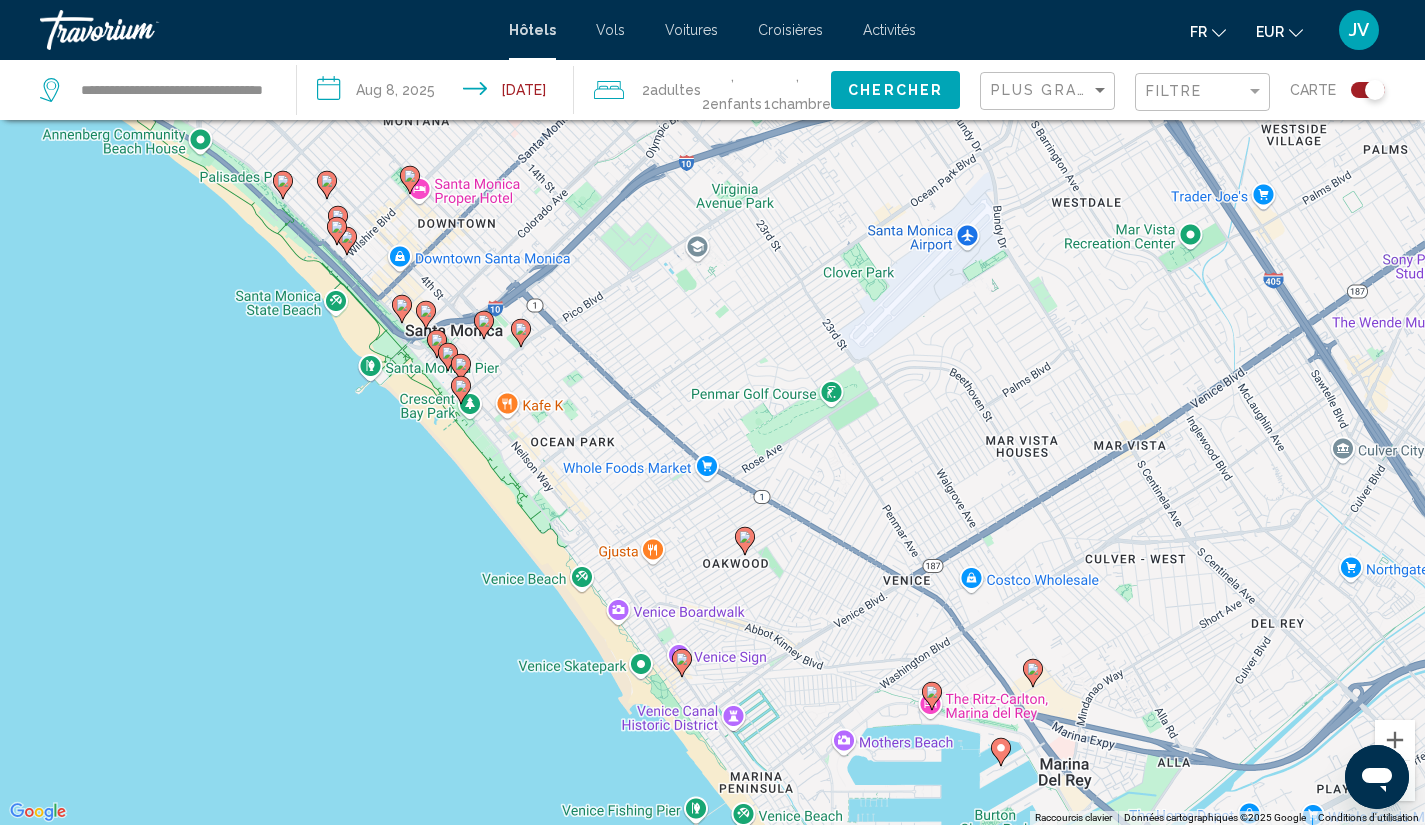 click 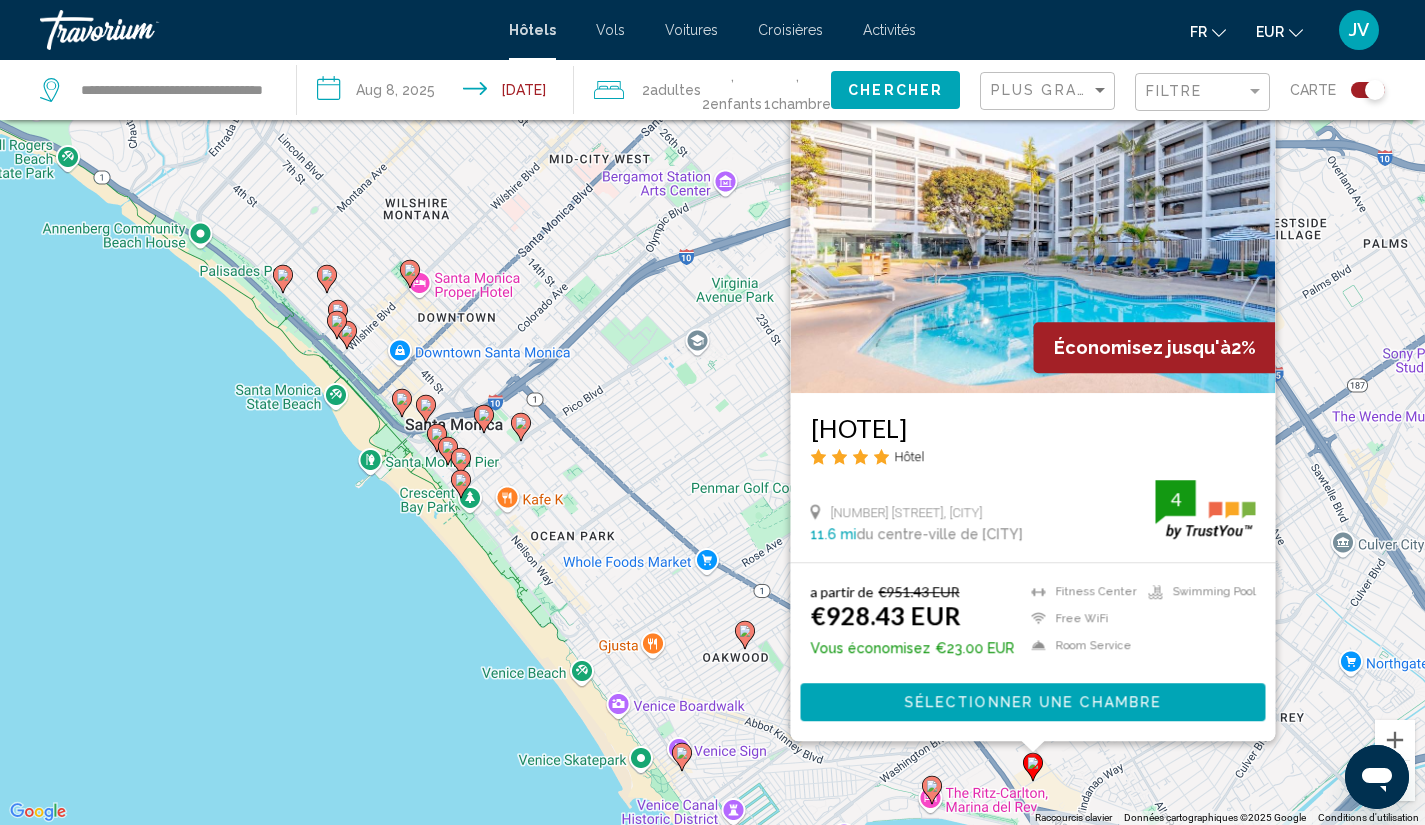 click on "Pour naviguer, appuyez sur les touches fléchées. Pour activer le glissement avec le clavier, appuyez sur Alt+Entrée. Une fois ce mode activé, utilisez les touches fléchées pour déplacer le repère. Pour valider le déplacement, appuyez sur Entrée. Pour annuler, appuyez sur Échap. Économisez jusqu'à  2%   Hotel [BRAND] [BRAND] [BRAND]
Hôtel
[NUMBER] [STREET], [CITY] [NUMBER] mi  du centre-ville de [CITY] de l'hôtel [NUMBER] a partir de €951.43 EUR €928.43 EUR  Vous économisez  €23.00 EUR
Fitness Center
Free WiFi
Room Service
Swimming Pool  4 Sélectionner une chambre" at bounding box center (712, 412) 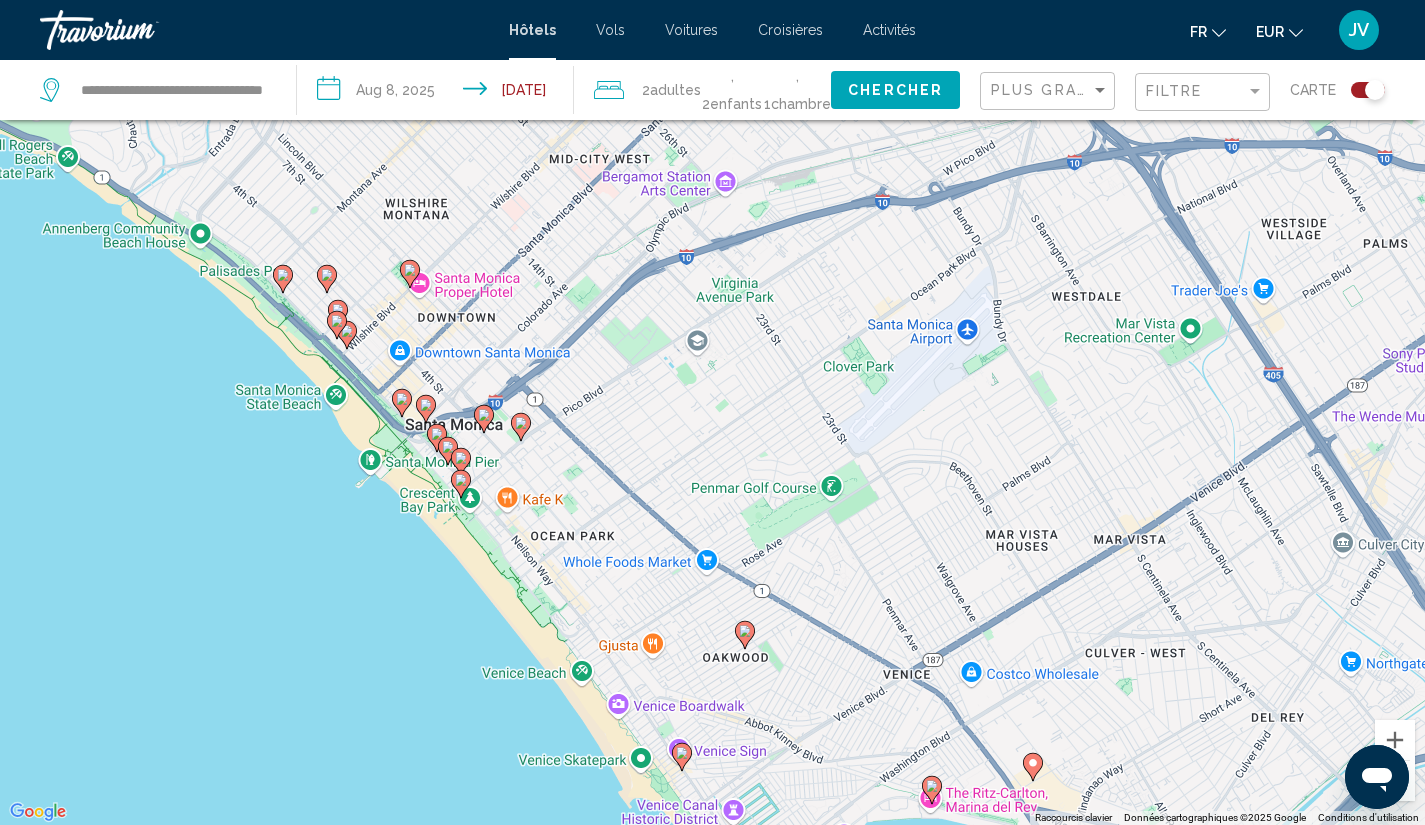 click 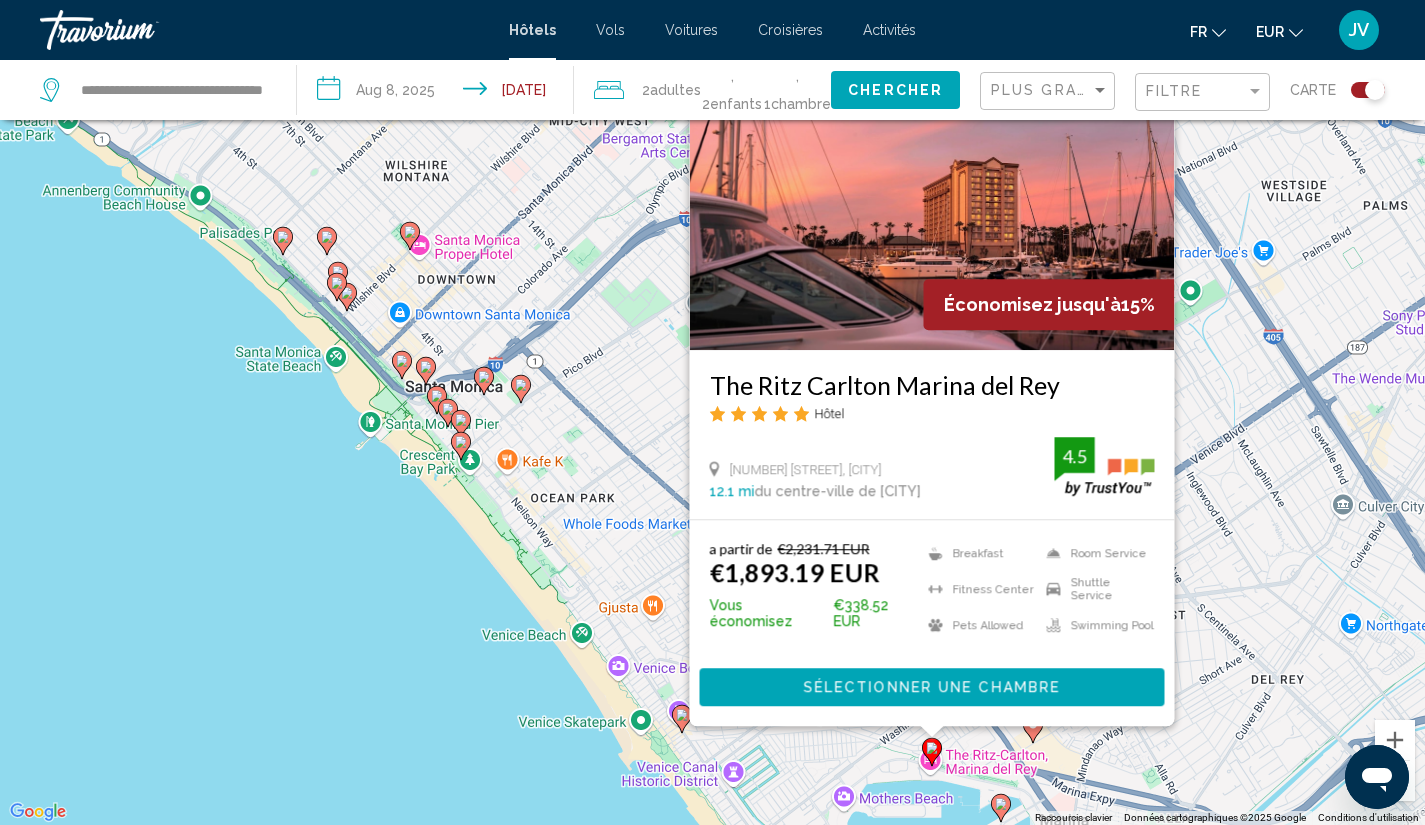 click on "Pour naviguer, appuyez sur les touches fléchées. Pour activer le glissement avec le clavier, appuyez sur Alt+Entrée. Une fois ce mode activé, utilisez les touches fléchées pour déplacer le repère. Pour valider le déplacement, appuyez sur Entrée. Pour annuler, appuyez sur Échap. Économisez jusqu'à  15%   The Ritz Carlton Marina del Rey
Hôtel
4375 Admiralty Way, Marina Del Rey 12.1 mi  du centre-ville de Los Angeles de l'hôtel 4.5 a partir de €2,231.71 EUR €1,893.19 EUR  Vous économisez  €338.52 EUR
Breakfast
Fitness Center
Pets Allowed
Room Service
Shuttle Service
4.5" at bounding box center [712, 412] 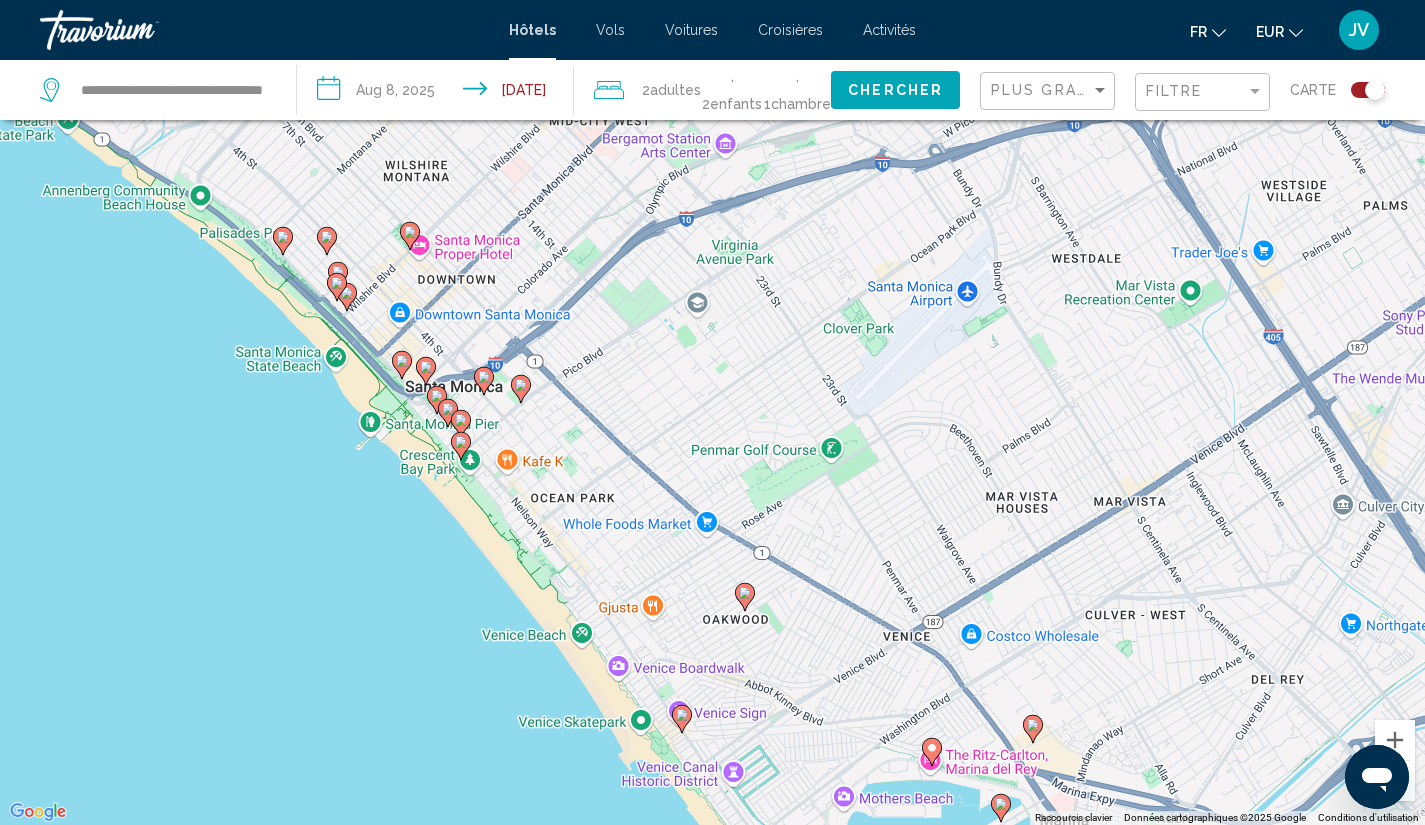 click 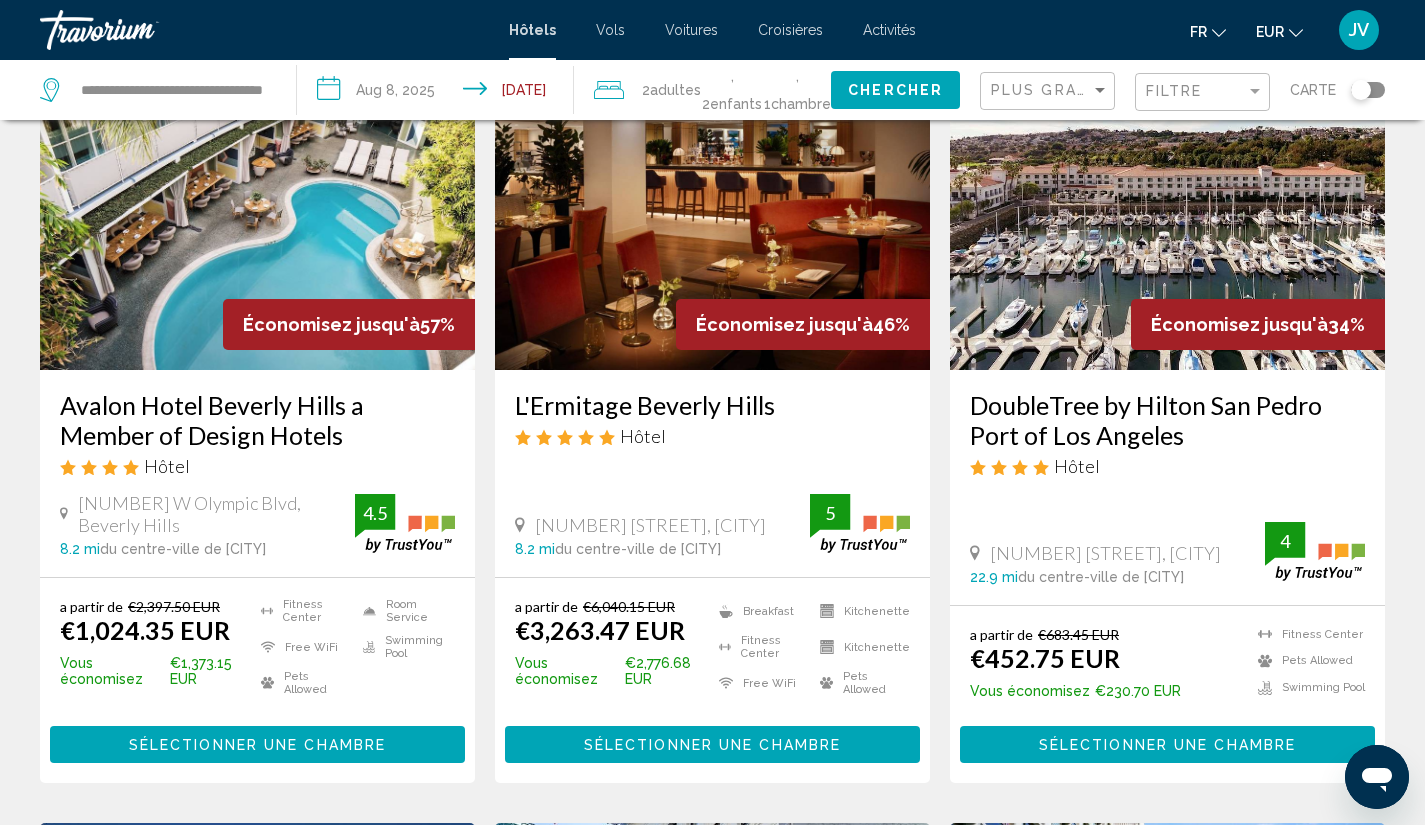 click 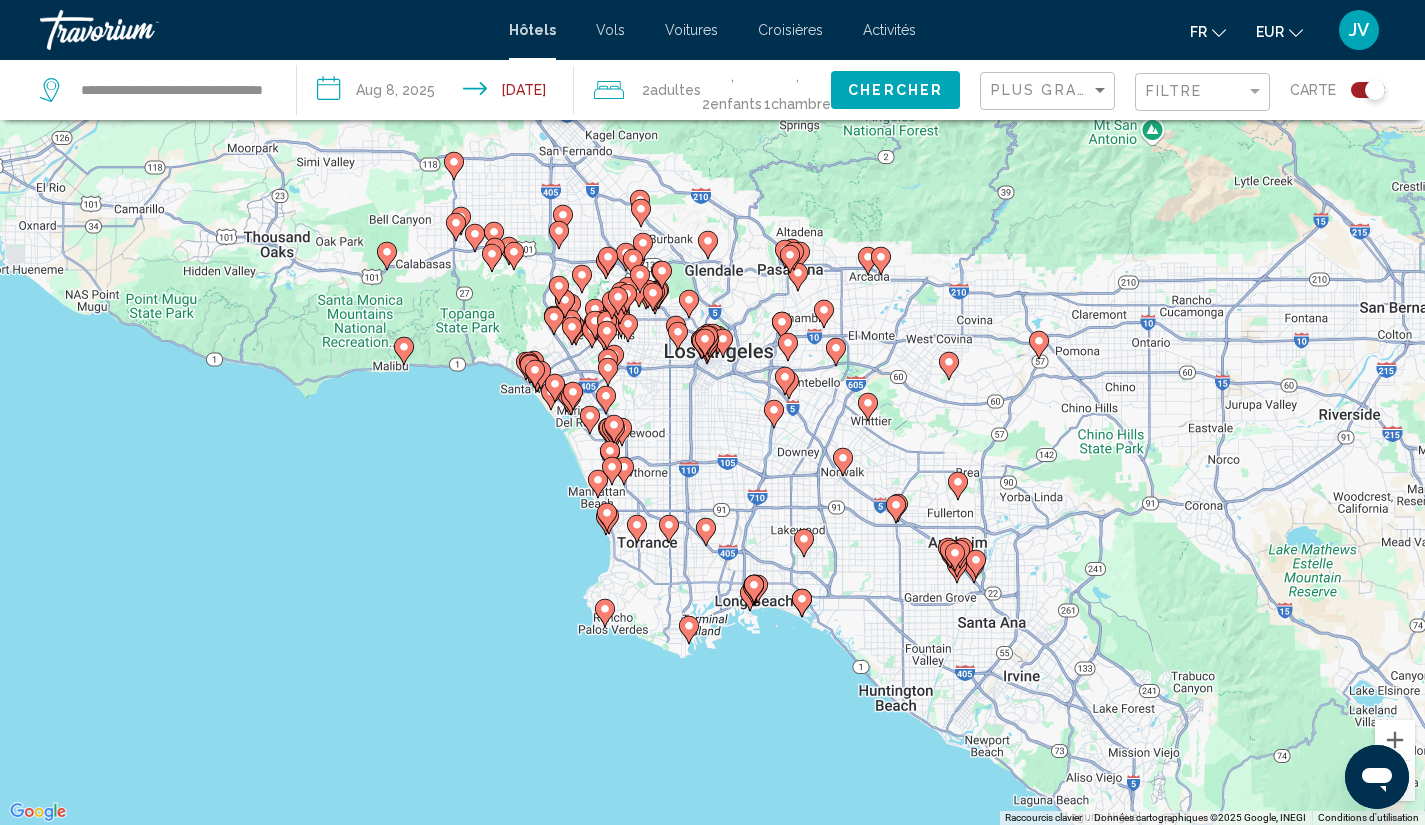 click 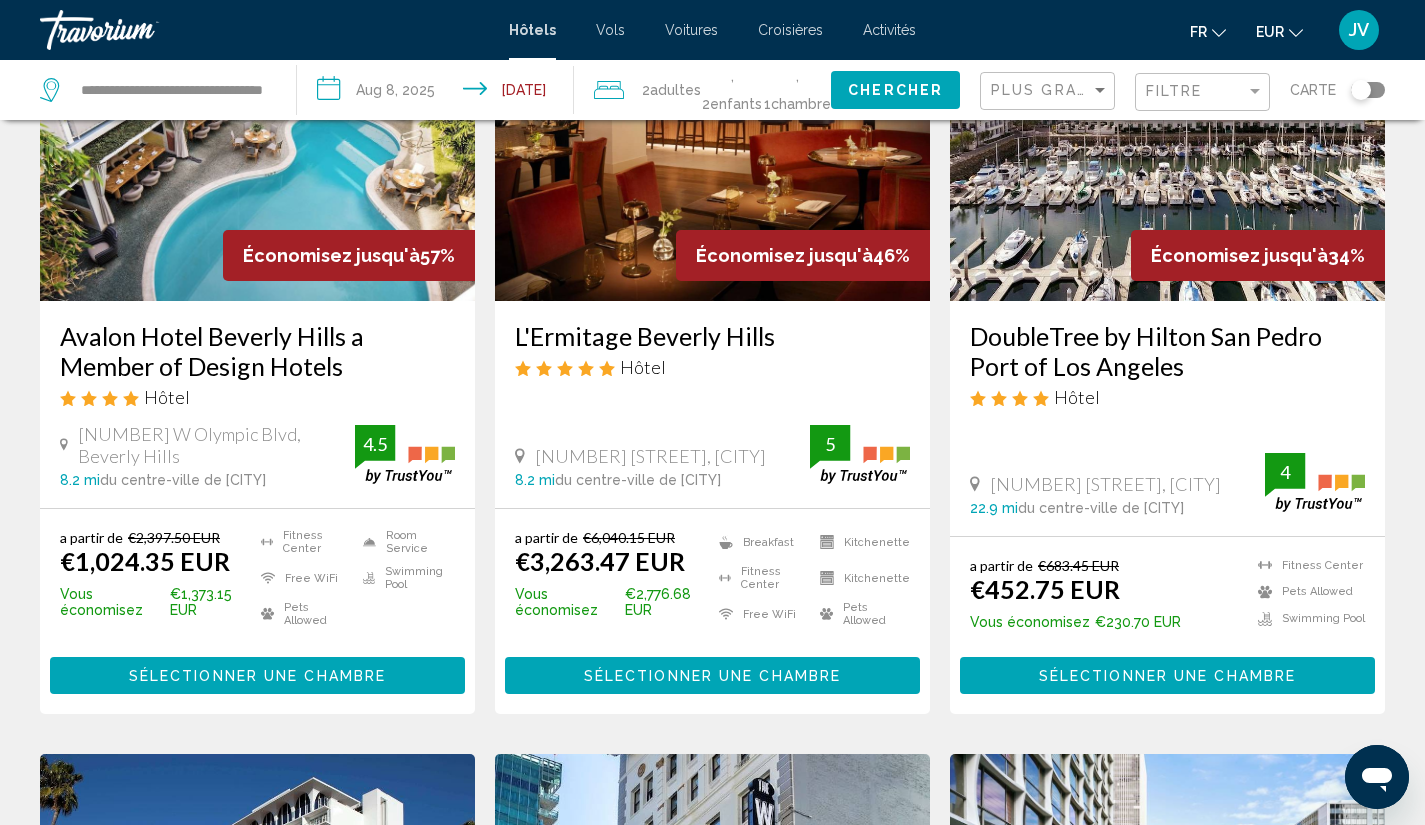 scroll, scrollTop: 210, scrollLeft: 0, axis: vertical 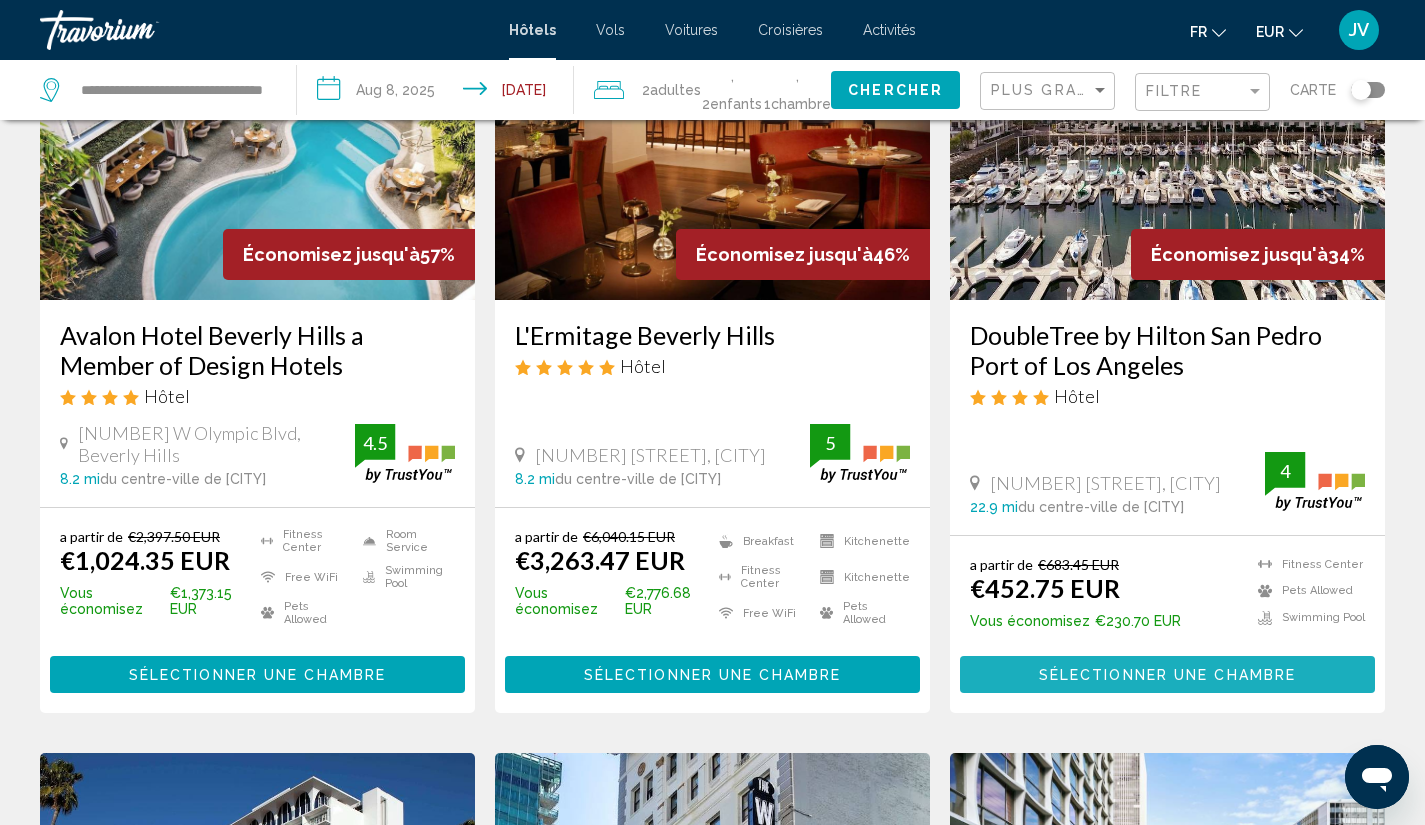 click on "Sélectionner une chambre" at bounding box center [1167, 675] 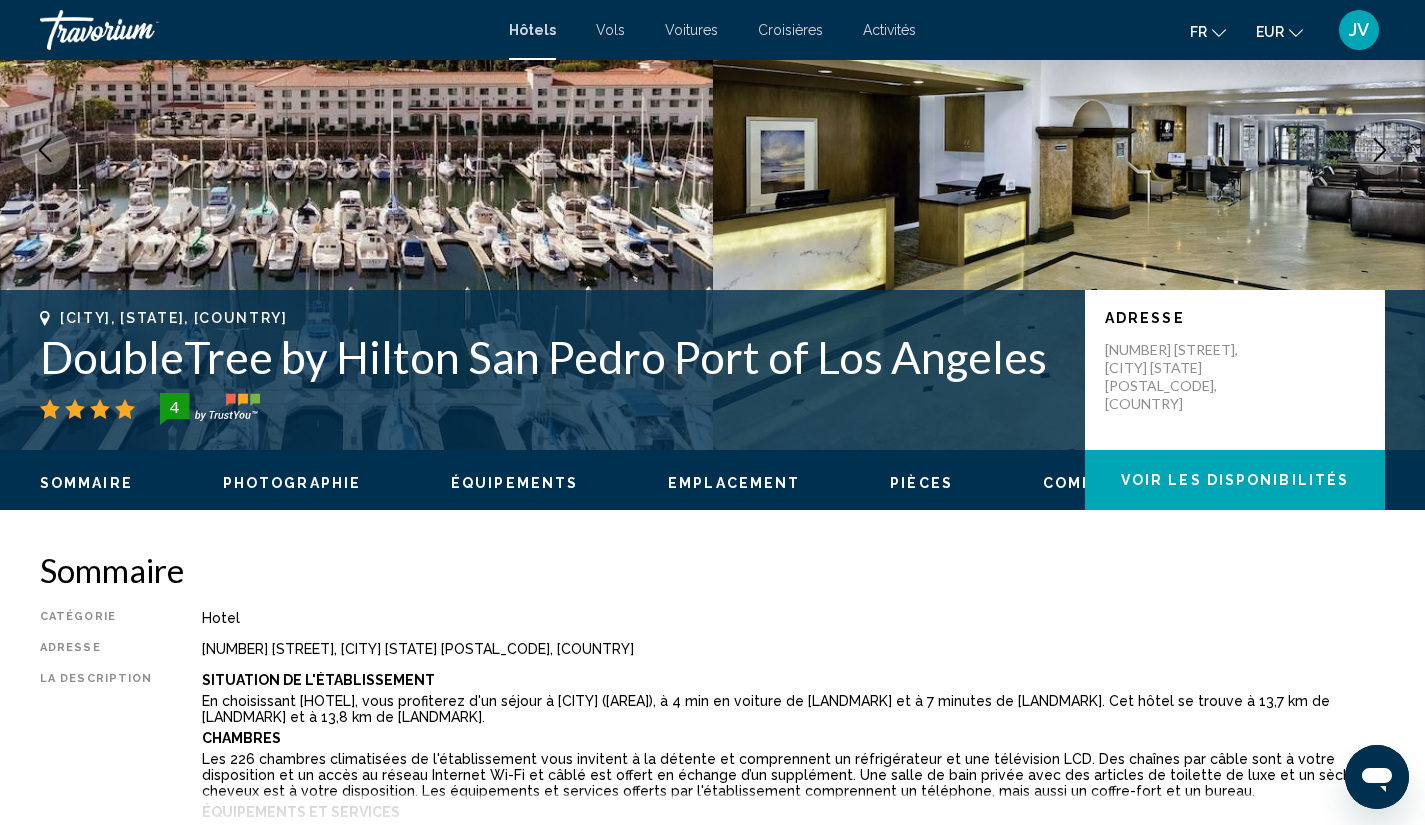 scroll, scrollTop: 0, scrollLeft: 0, axis: both 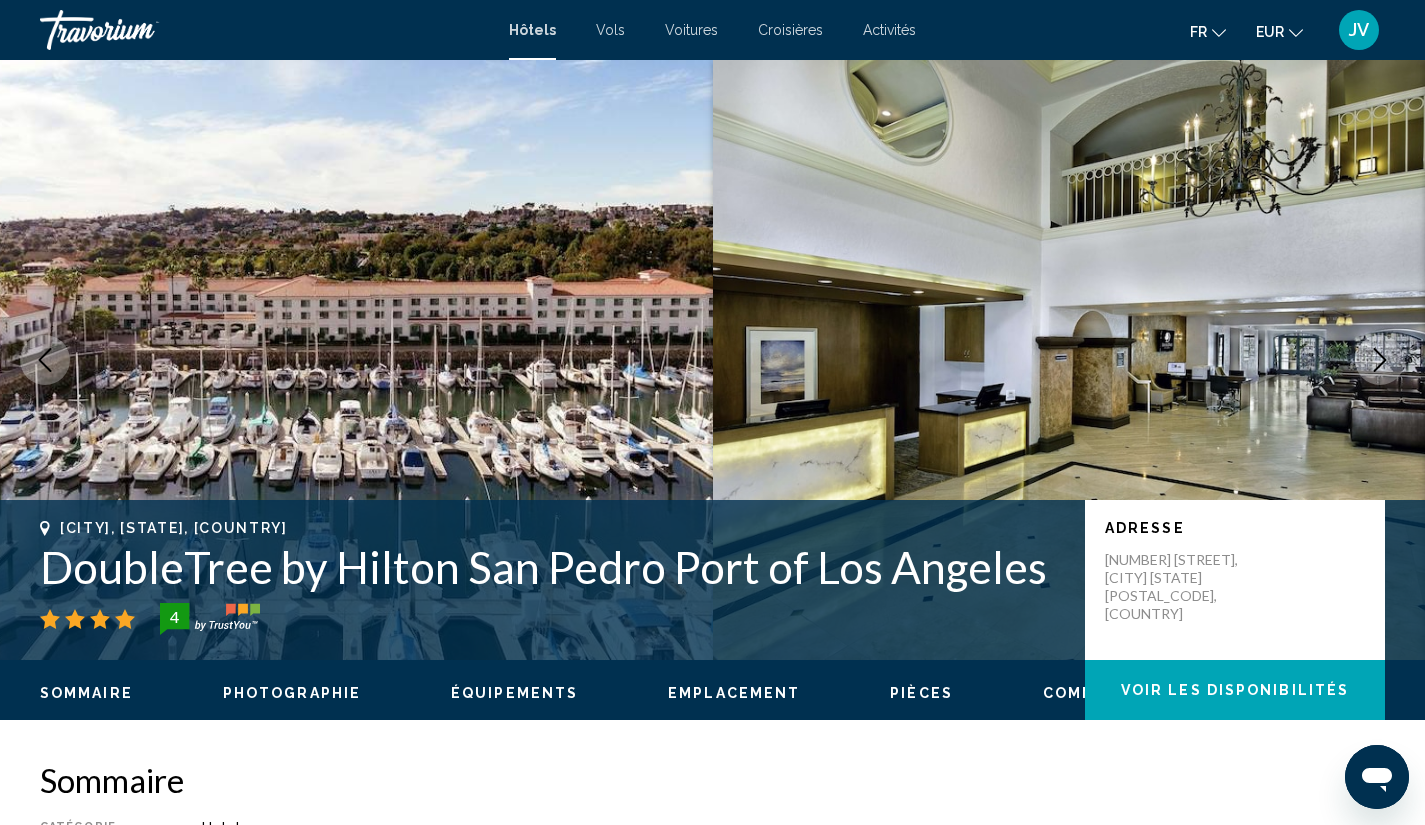 click 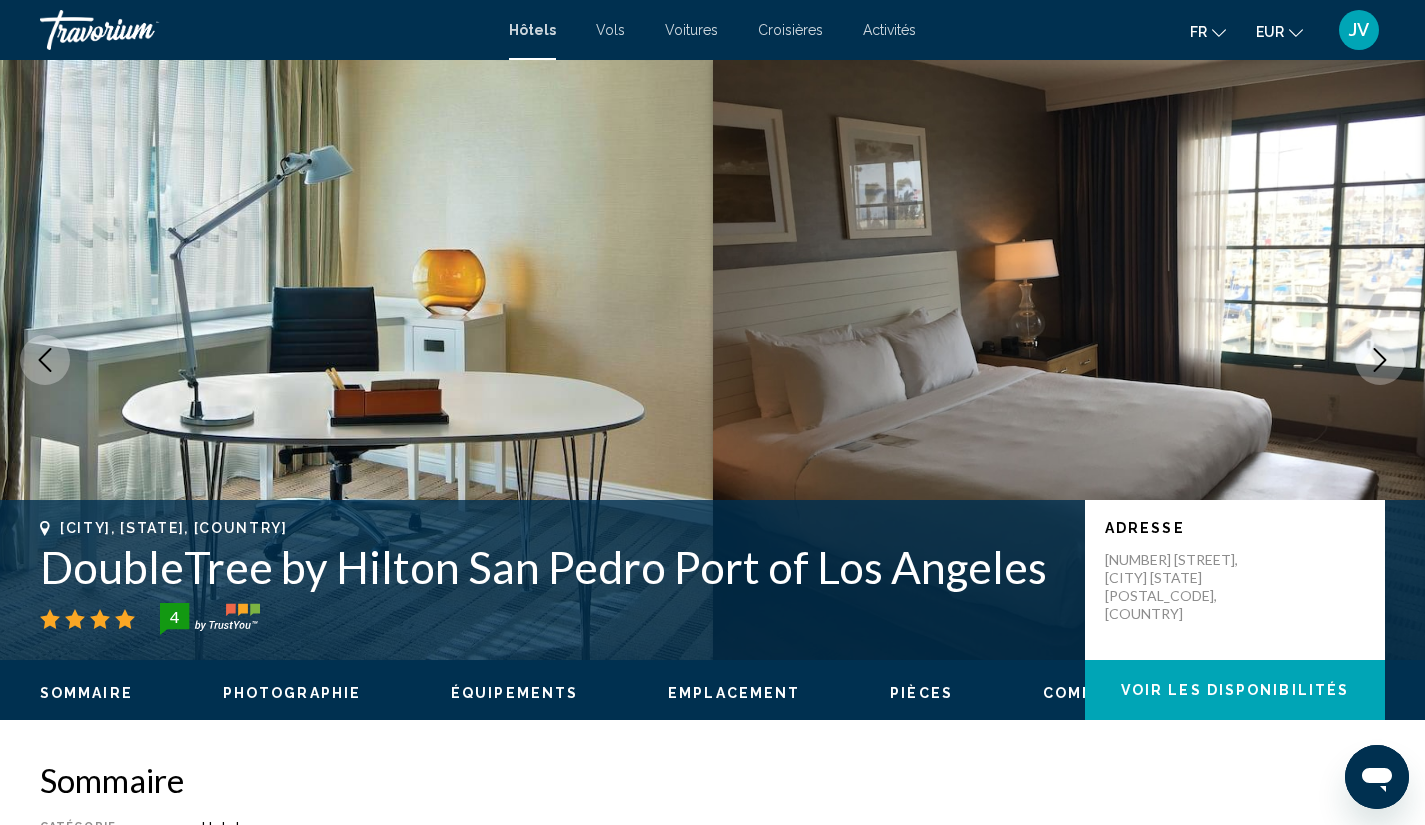 click 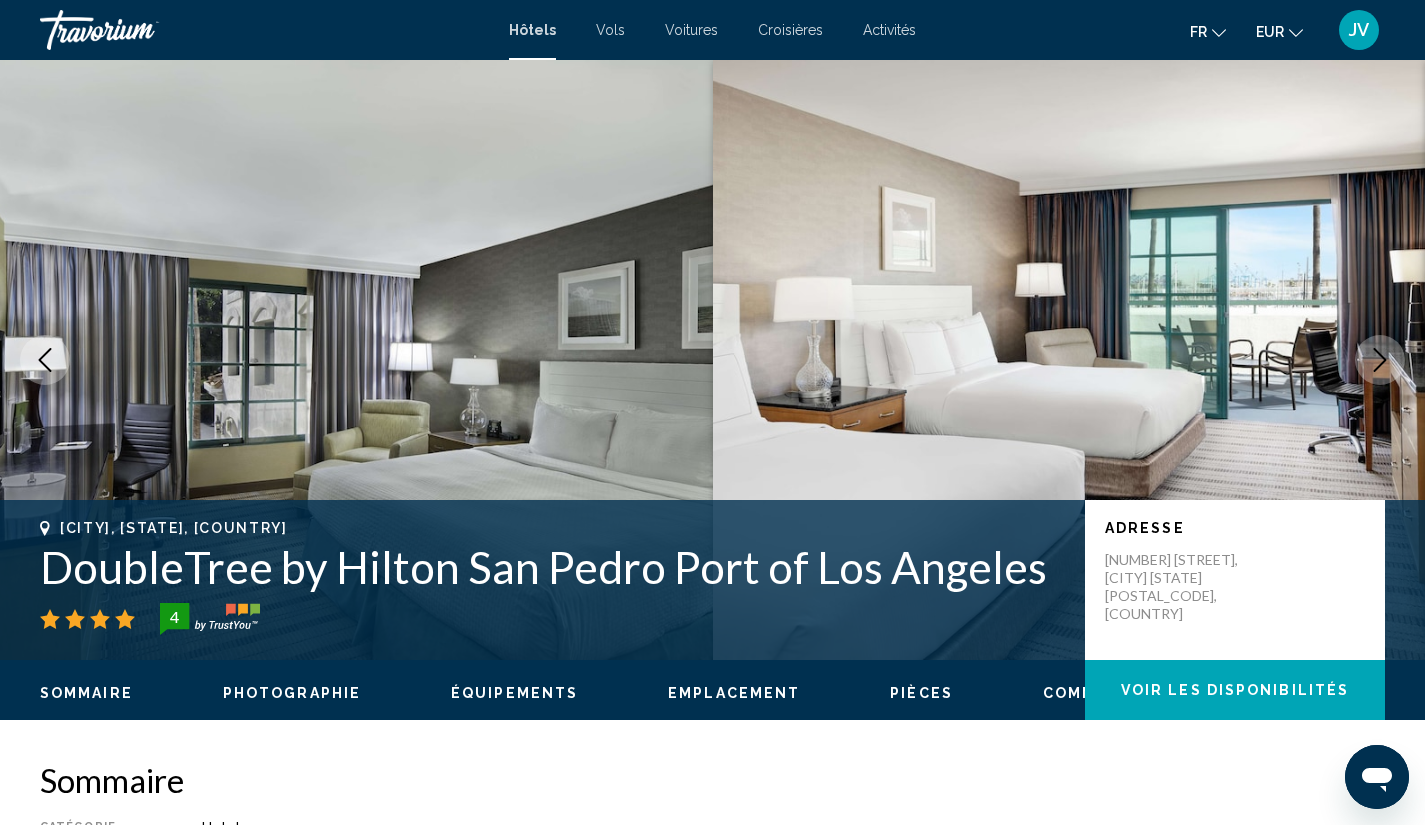 click 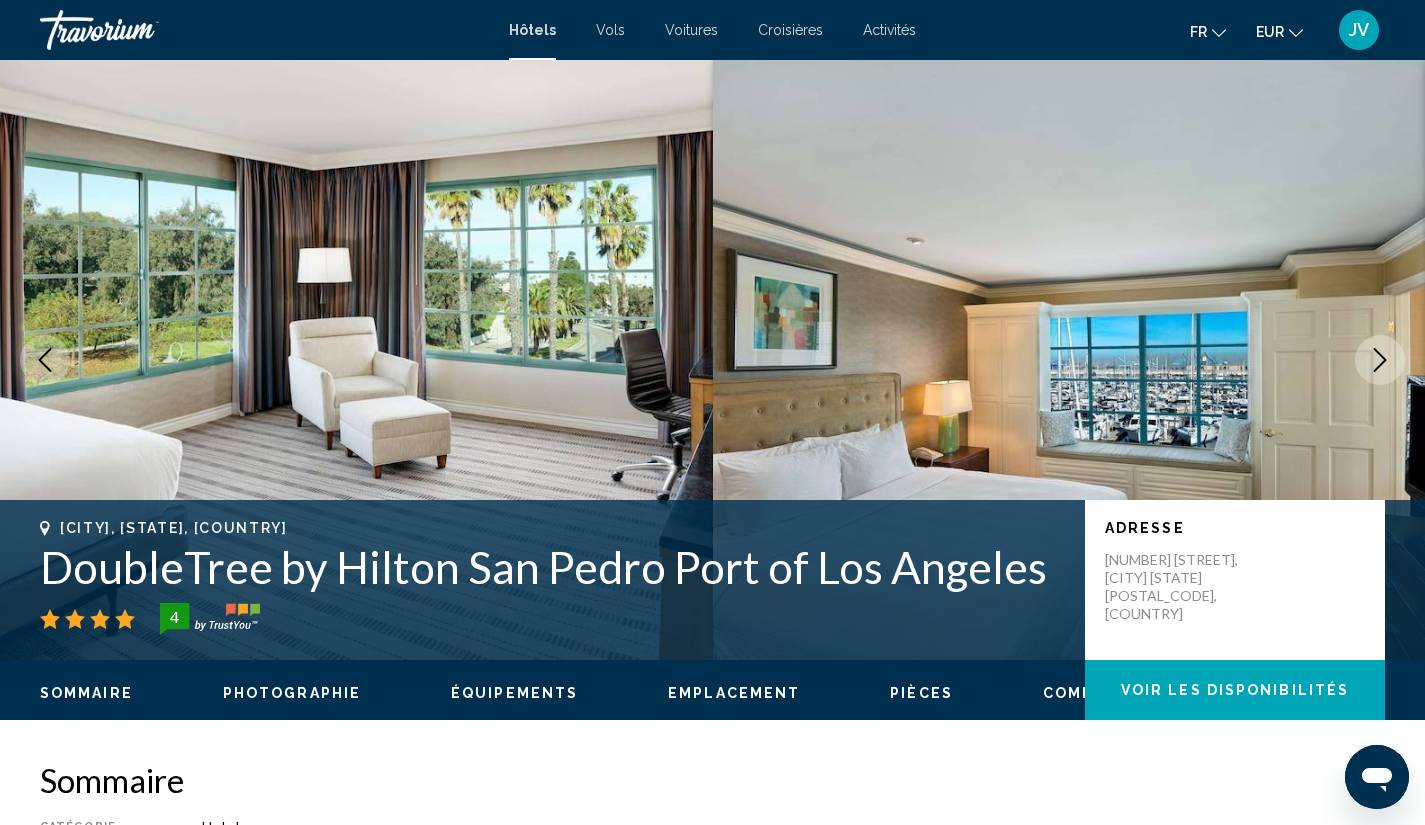 click 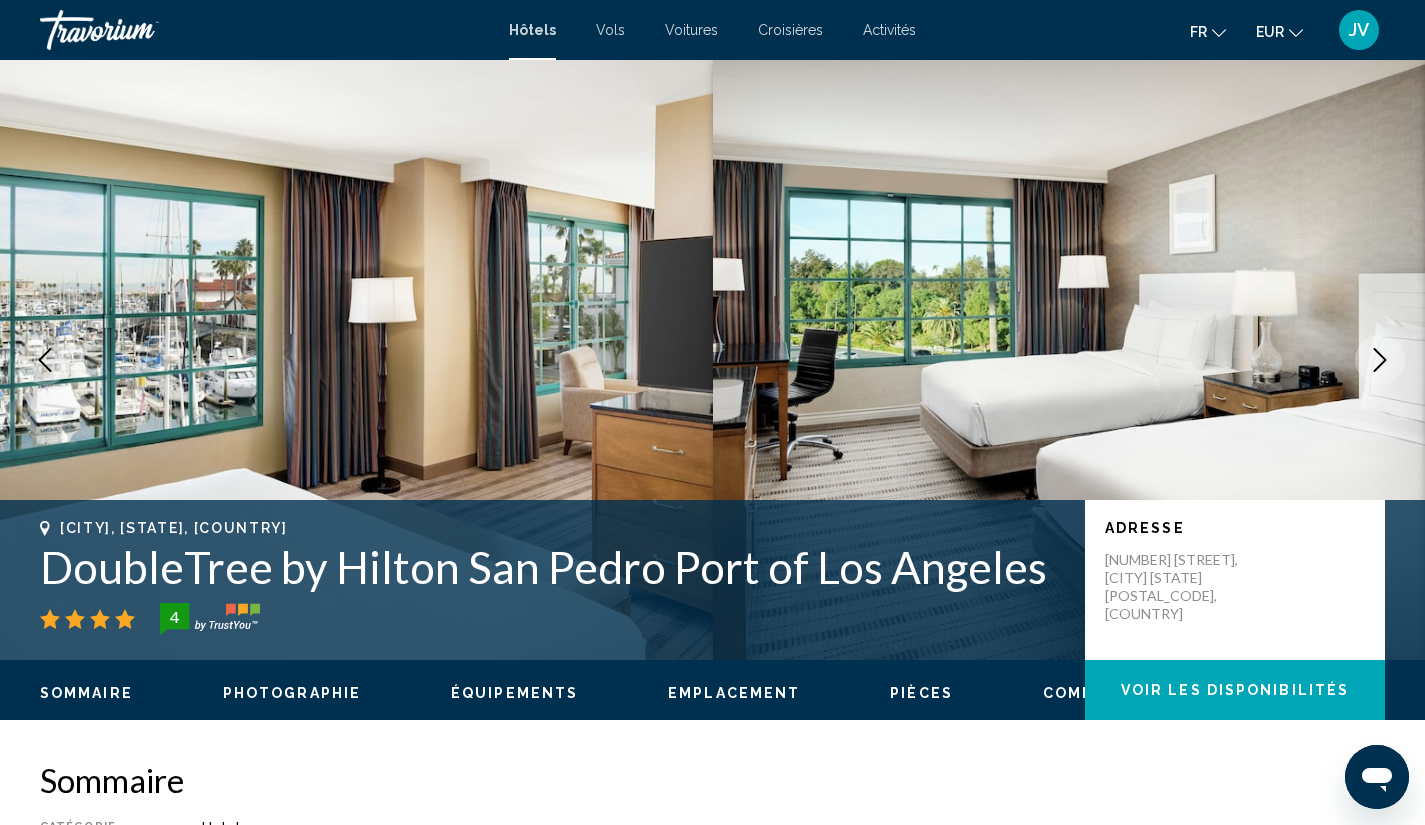 click 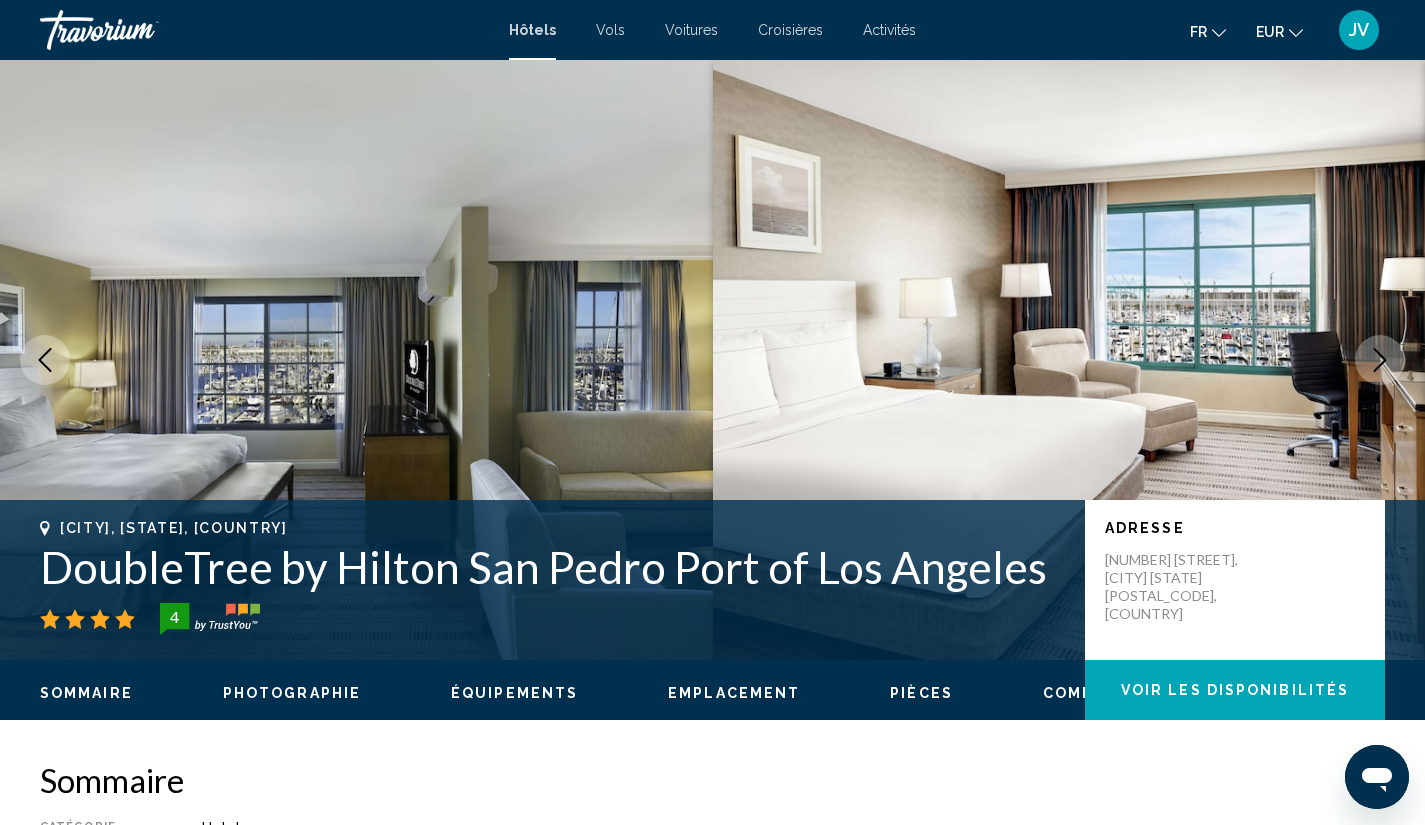 click 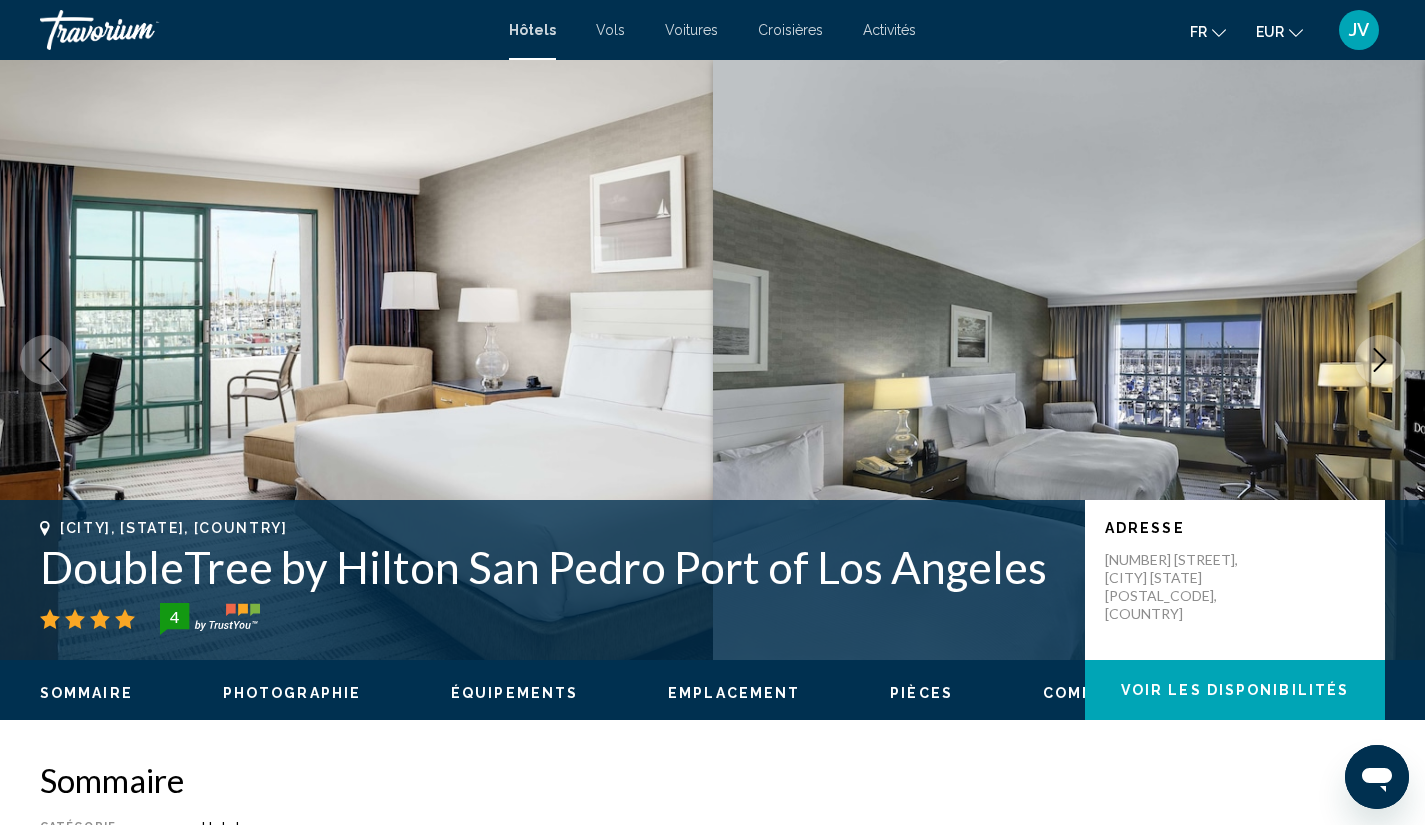 click 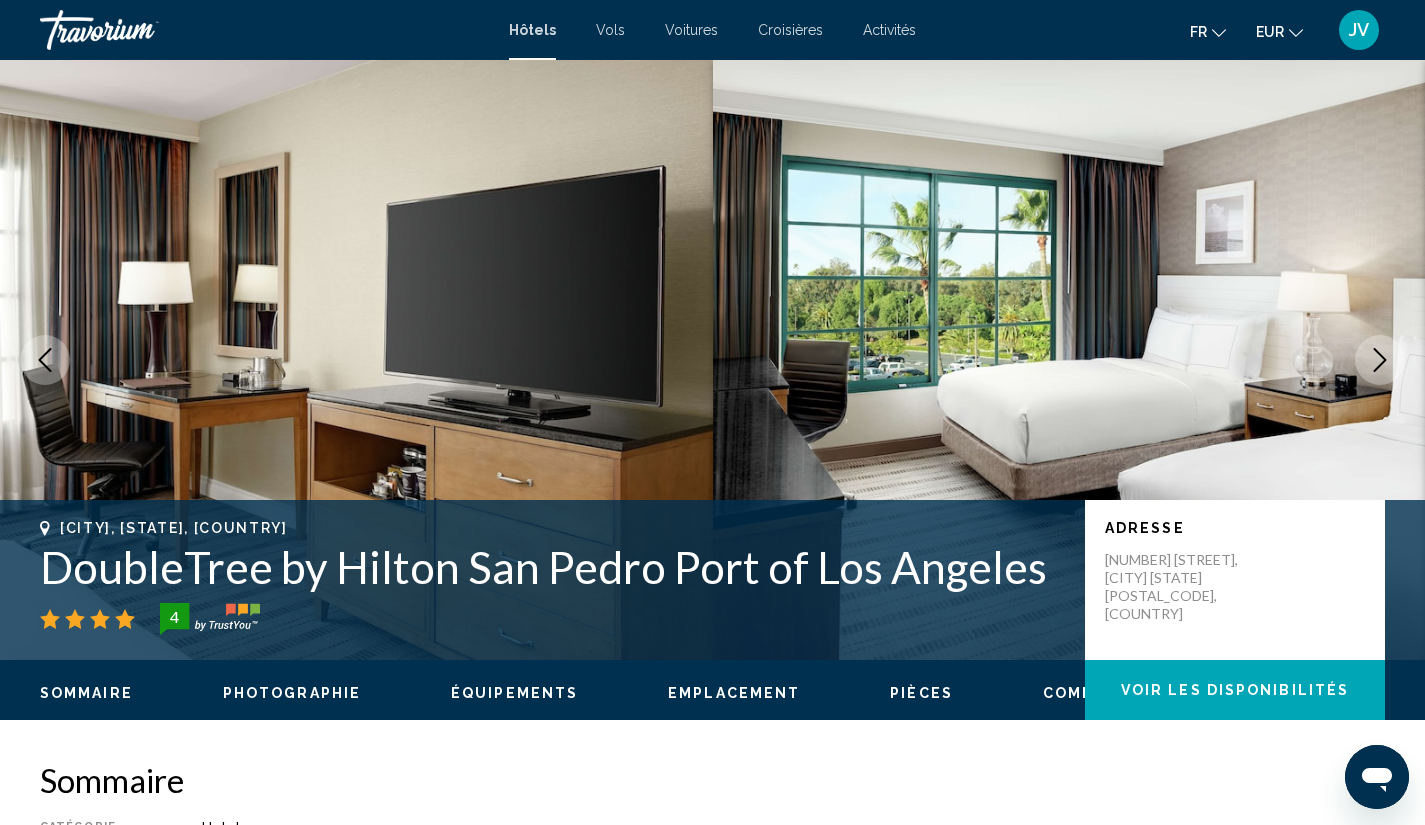 click 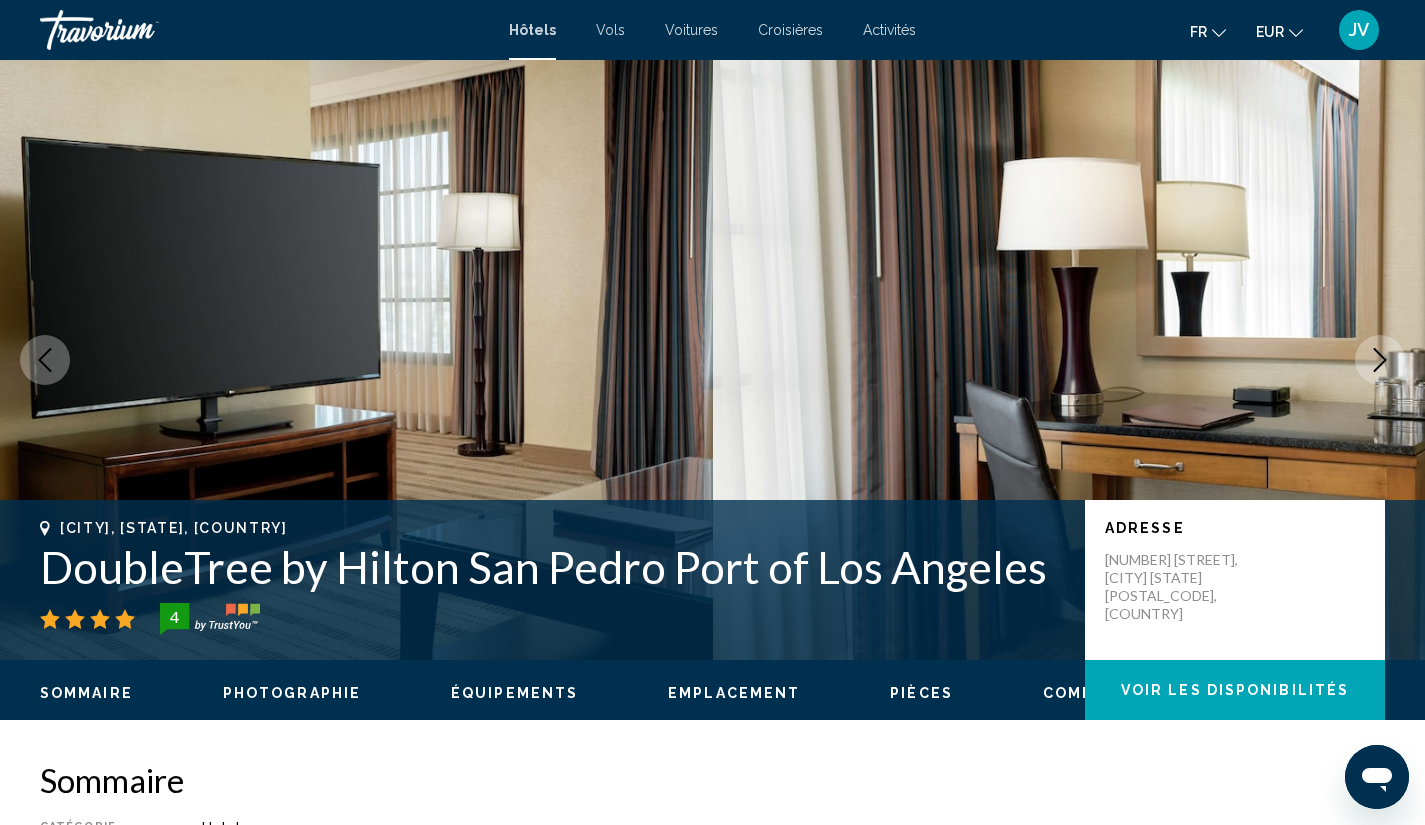 click 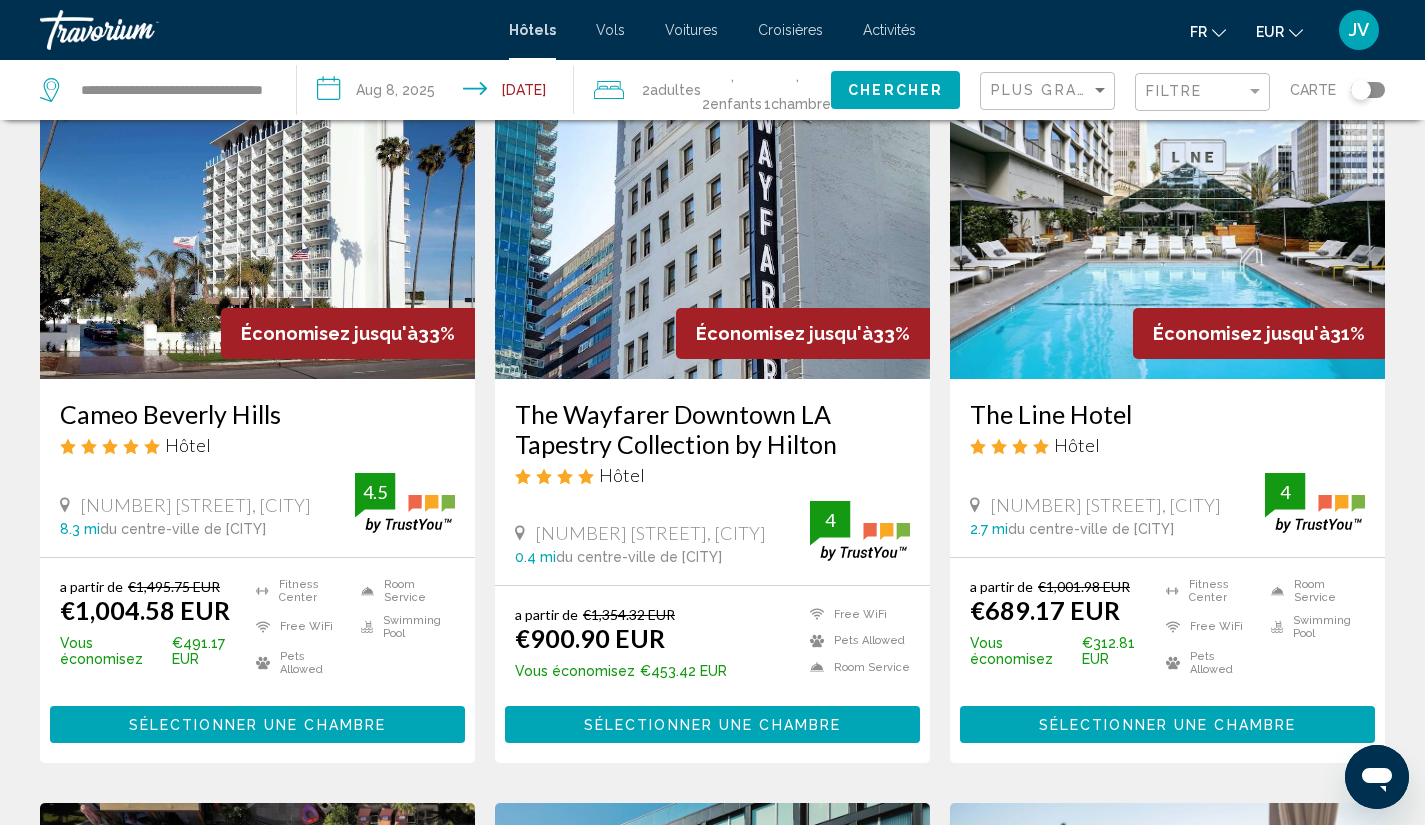scroll, scrollTop: 906, scrollLeft: 0, axis: vertical 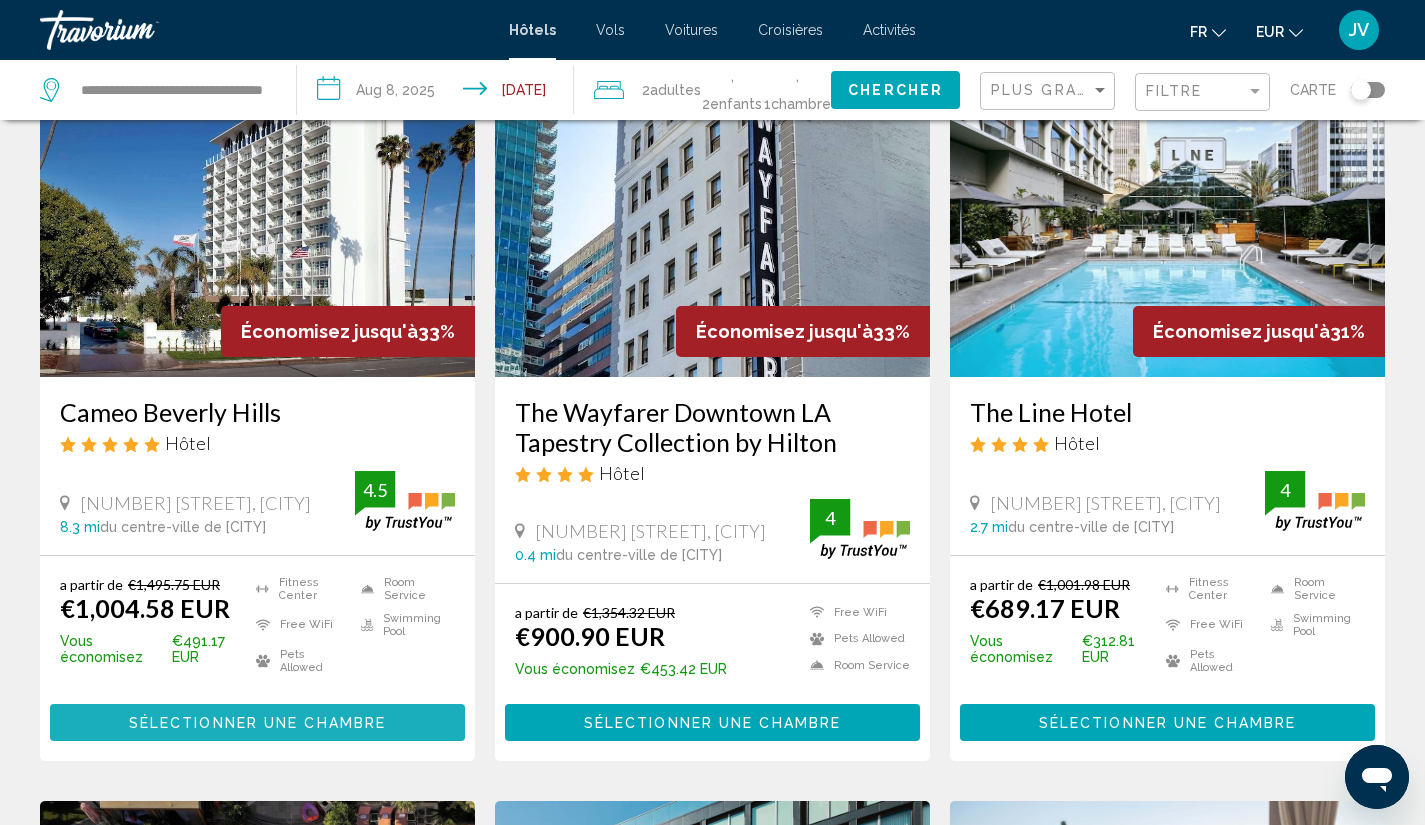 click on "Sélectionner une chambre" at bounding box center [257, 722] 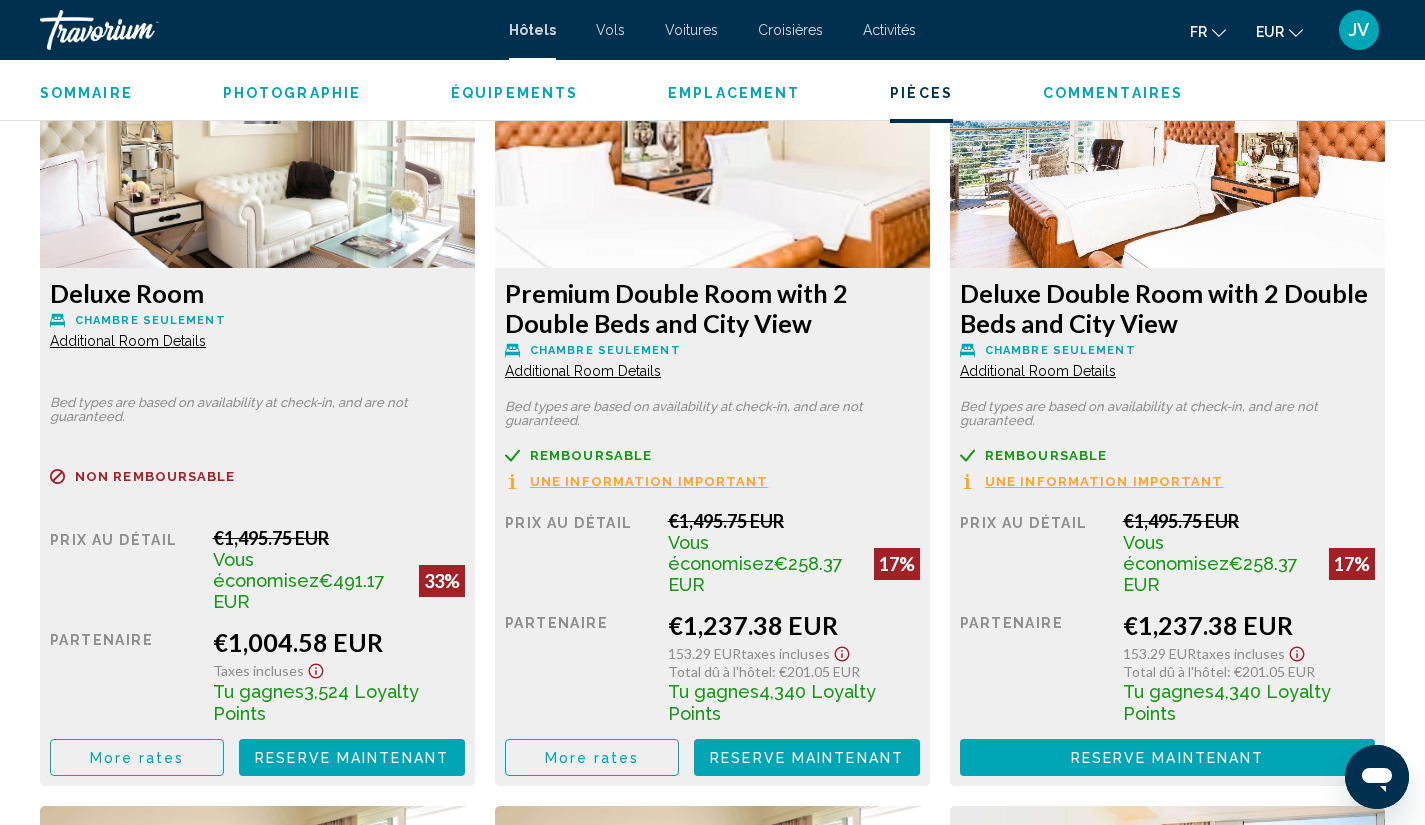 scroll, scrollTop: 2815, scrollLeft: 0, axis: vertical 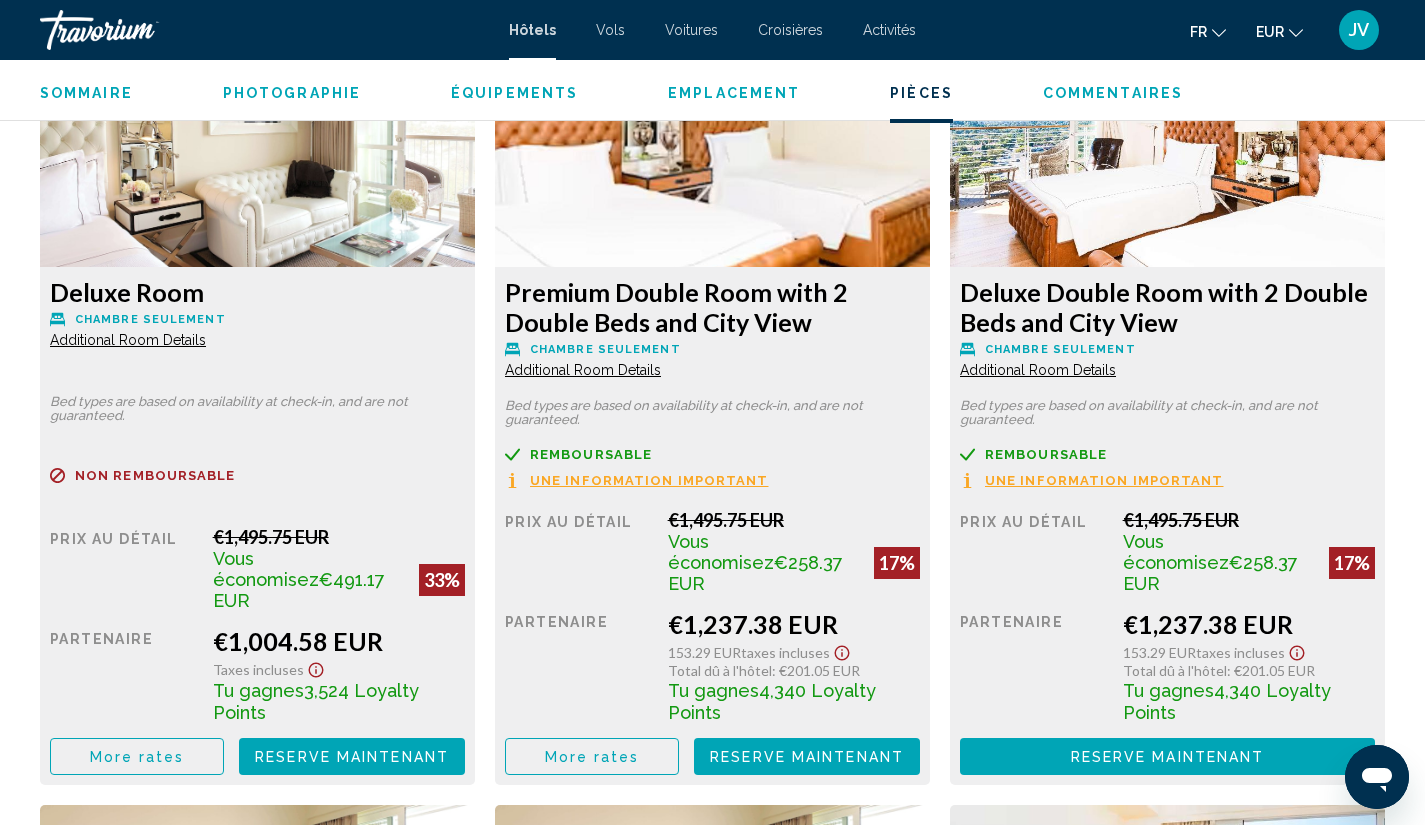 click on "More rates" at bounding box center (137, 757) 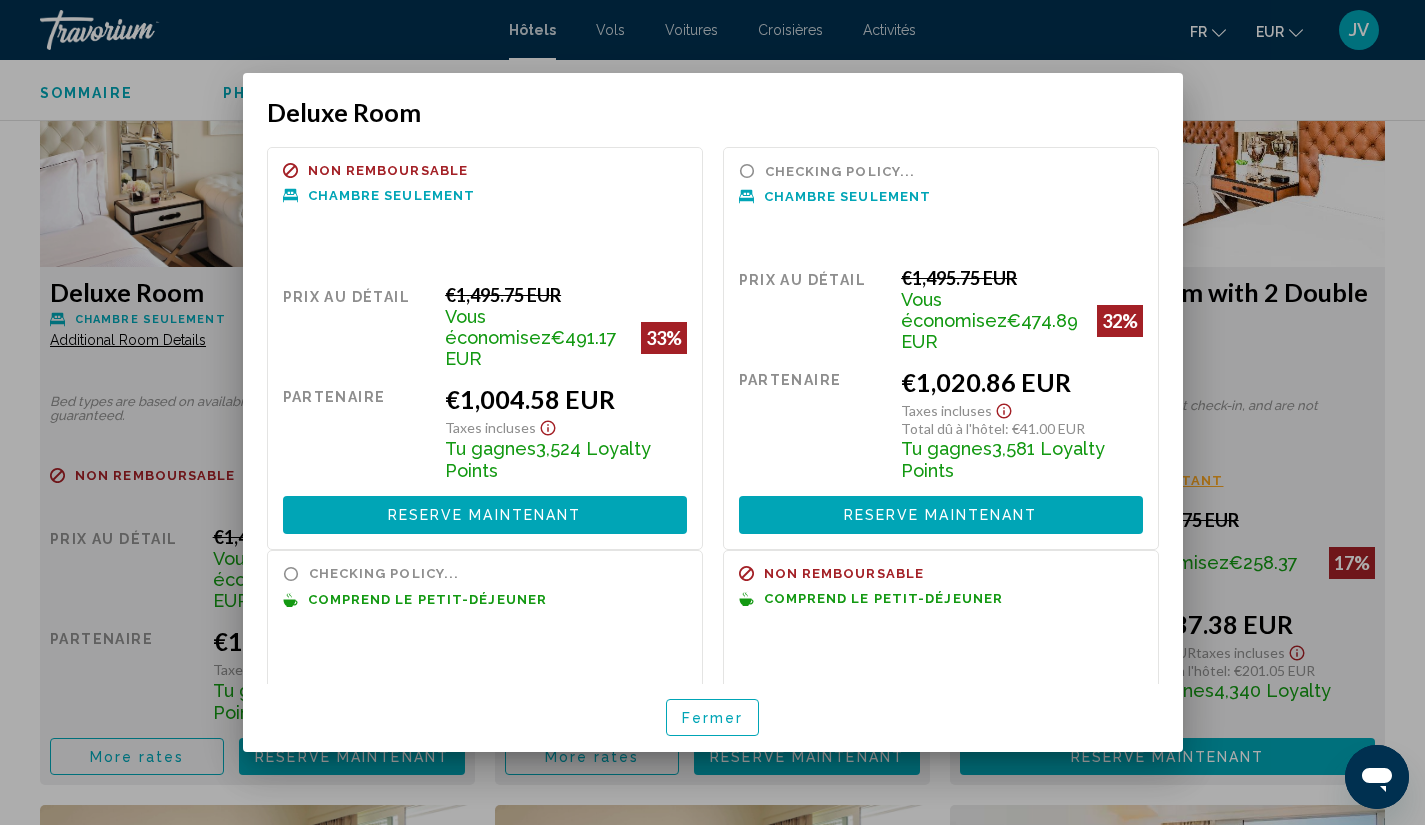 scroll, scrollTop: 0, scrollLeft: 0, axis: both 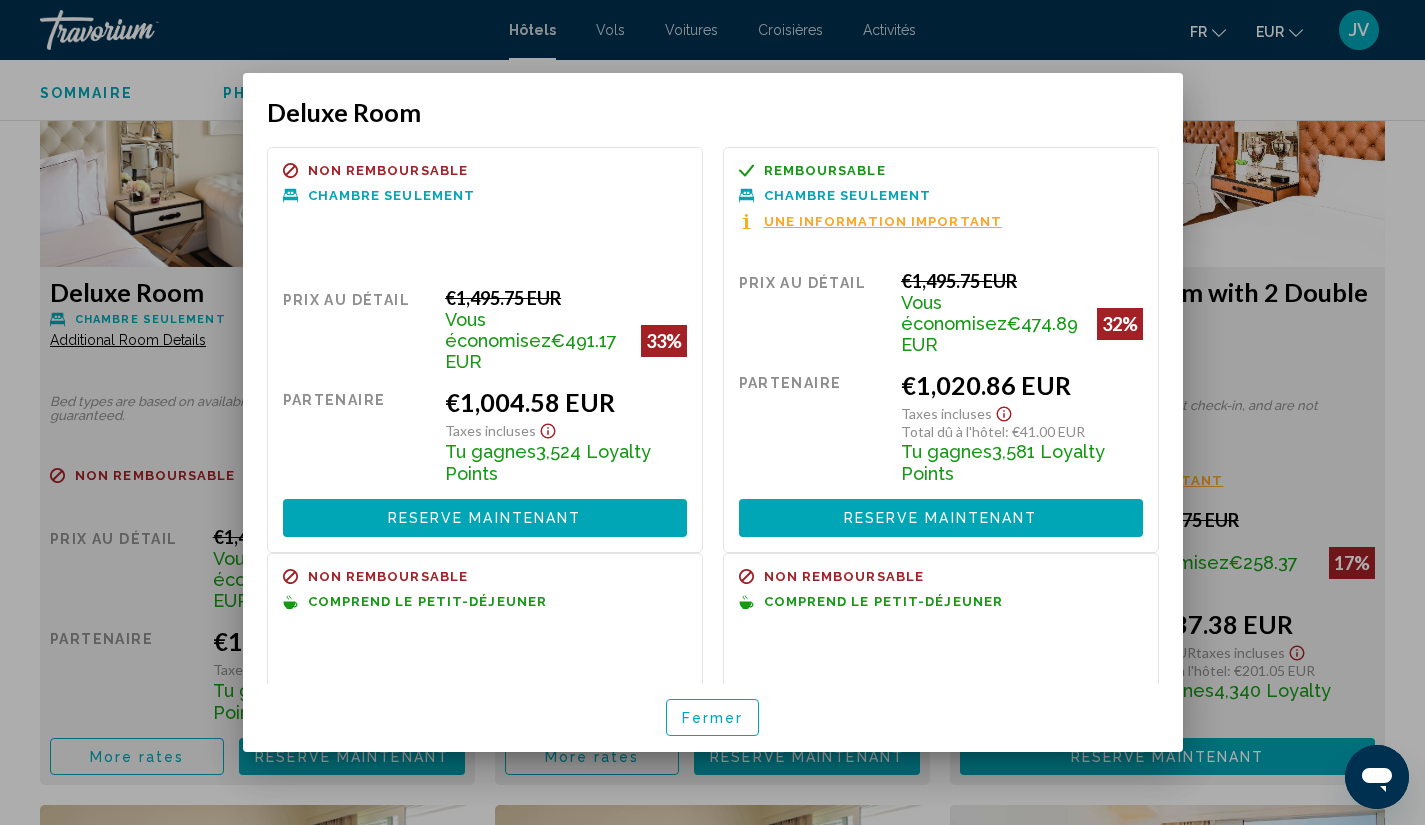 drag, startPoint x: 11, startPoint y: 319, endPoint x: 1, endPoint y: 282, distance: 38.327538 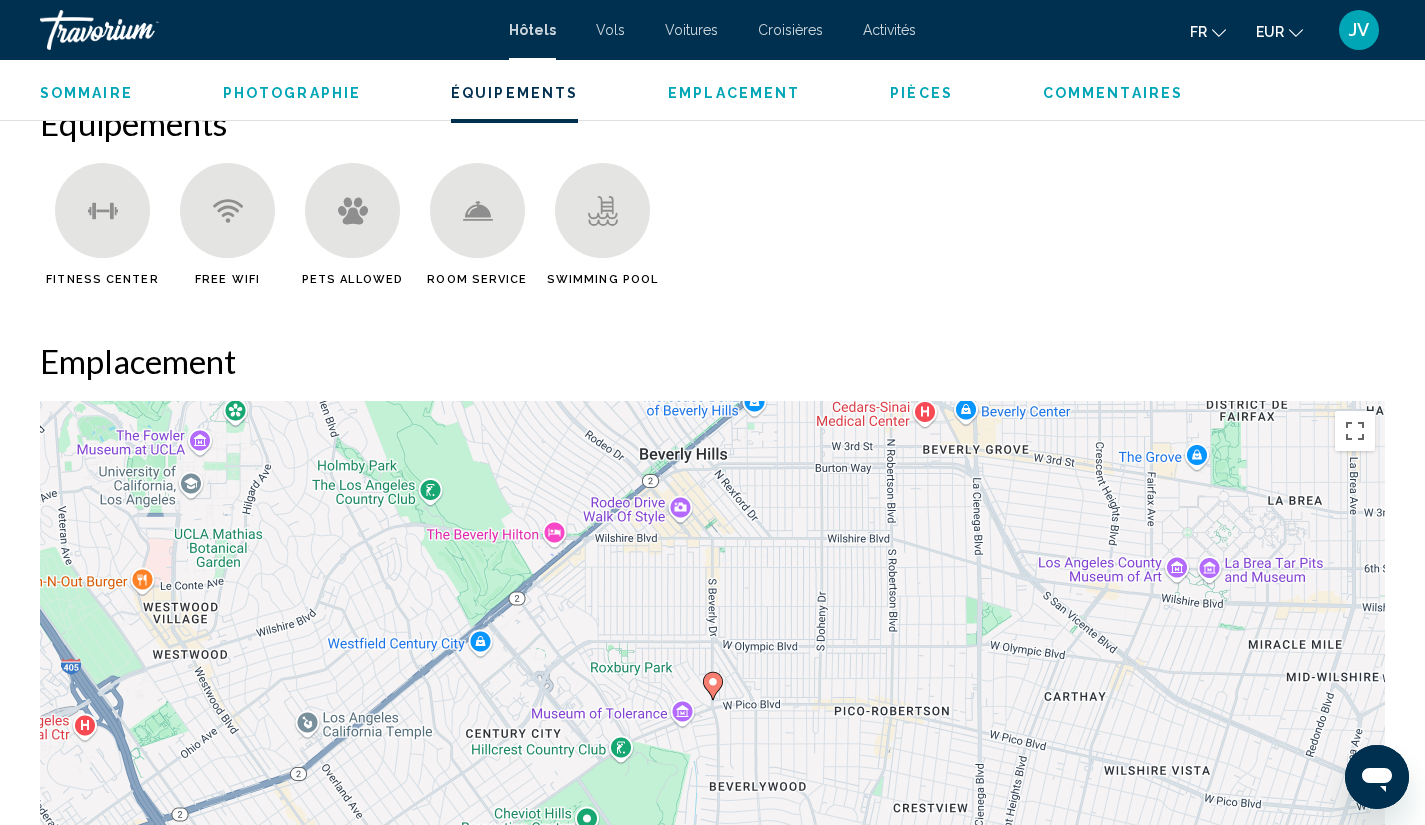 scroll, scrollTop: 1598, scrollLeft: 0, axis: vertical 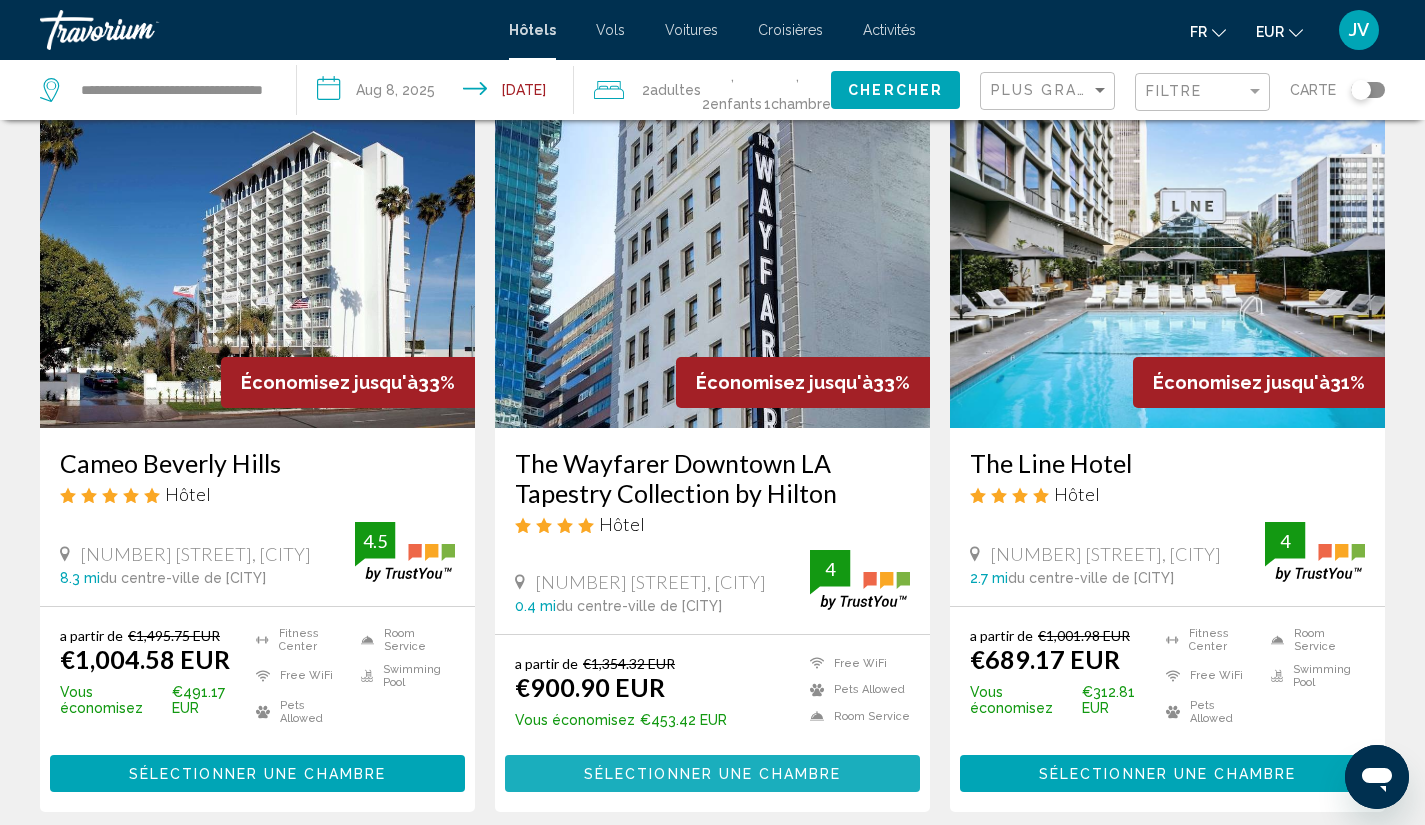 click on "Sélectionner une chambre" at bounding box center [712, 774] 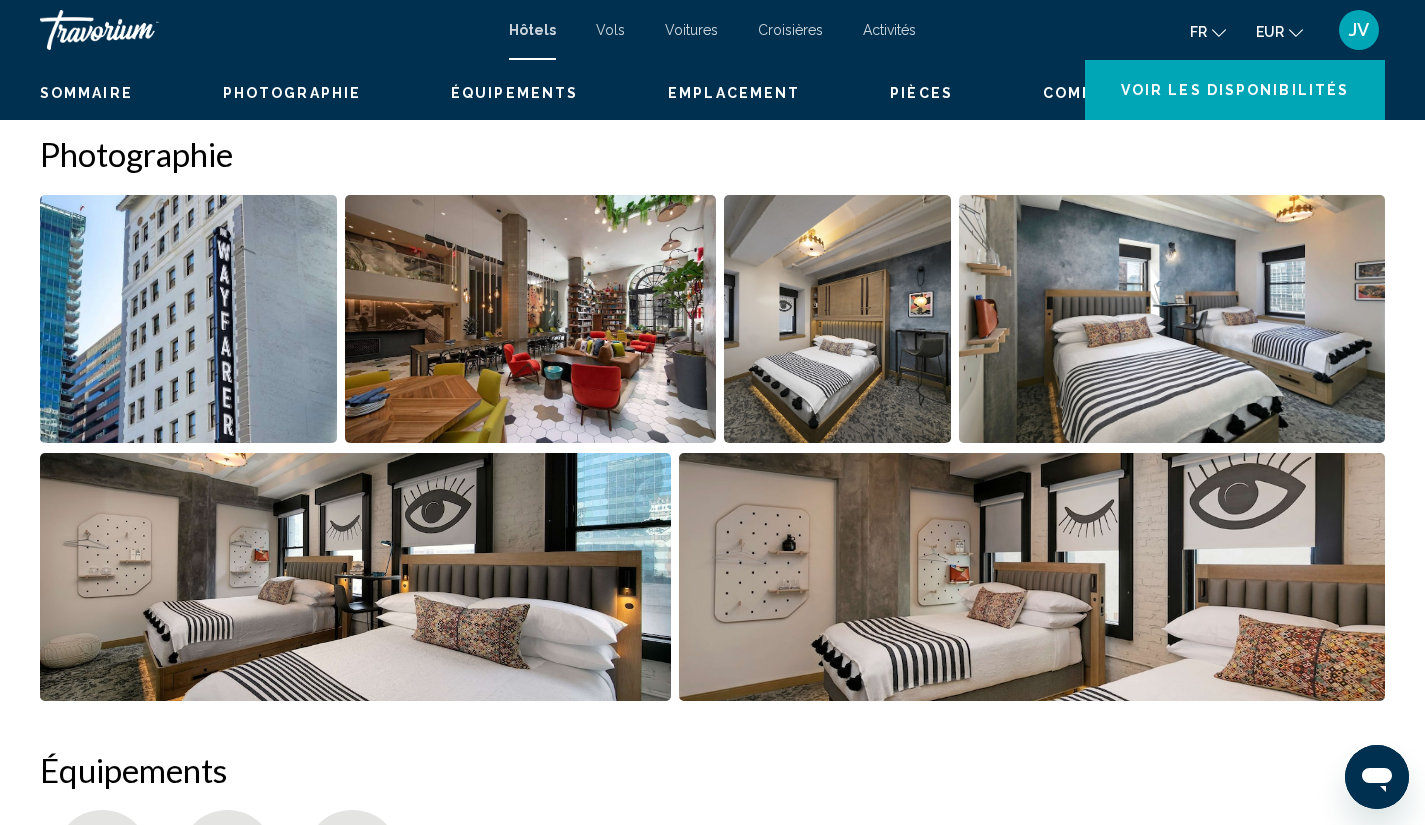 scroll, scrollTop: 0, scrollLeft: 0, axis: both 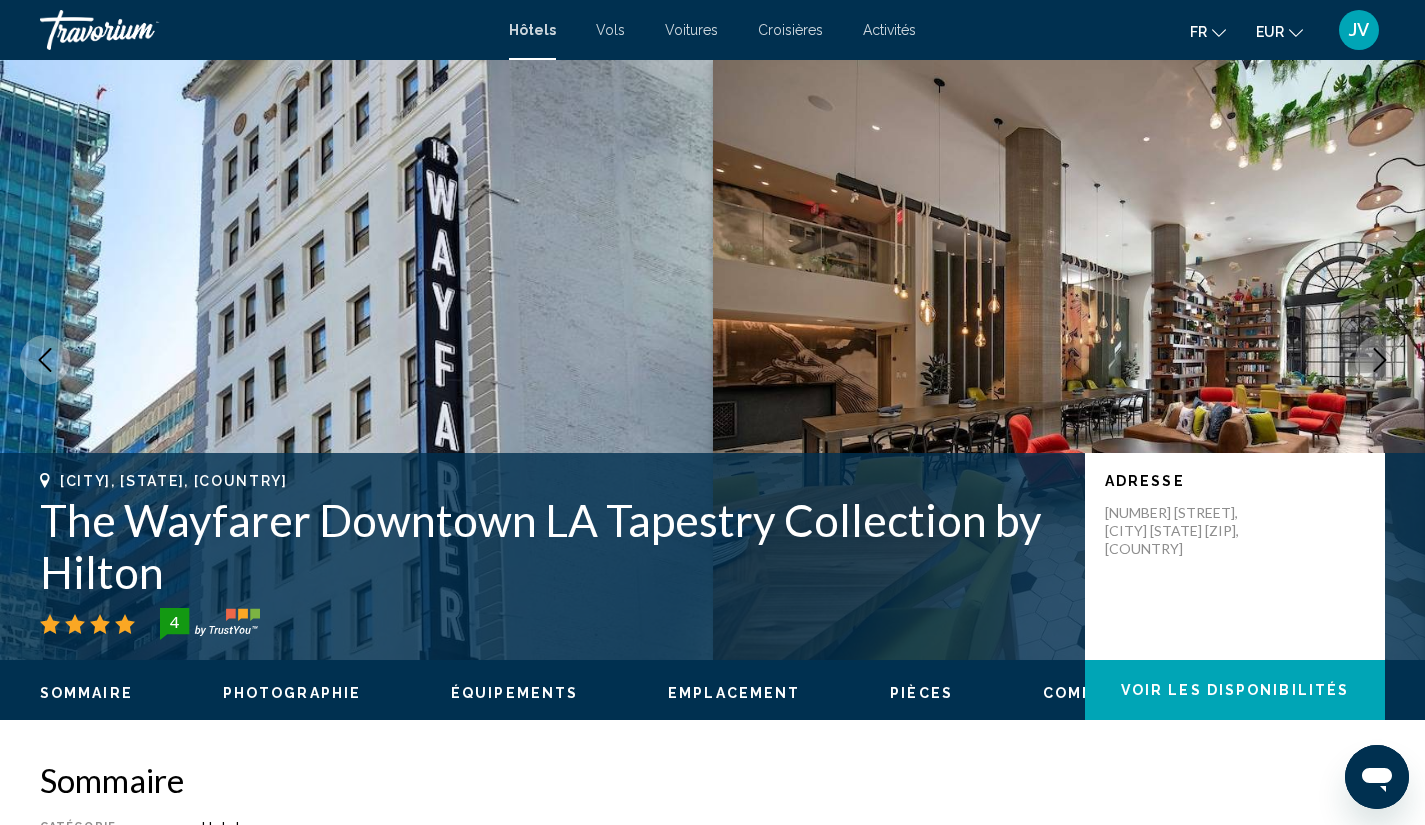click at bounding box center [1380, 360] 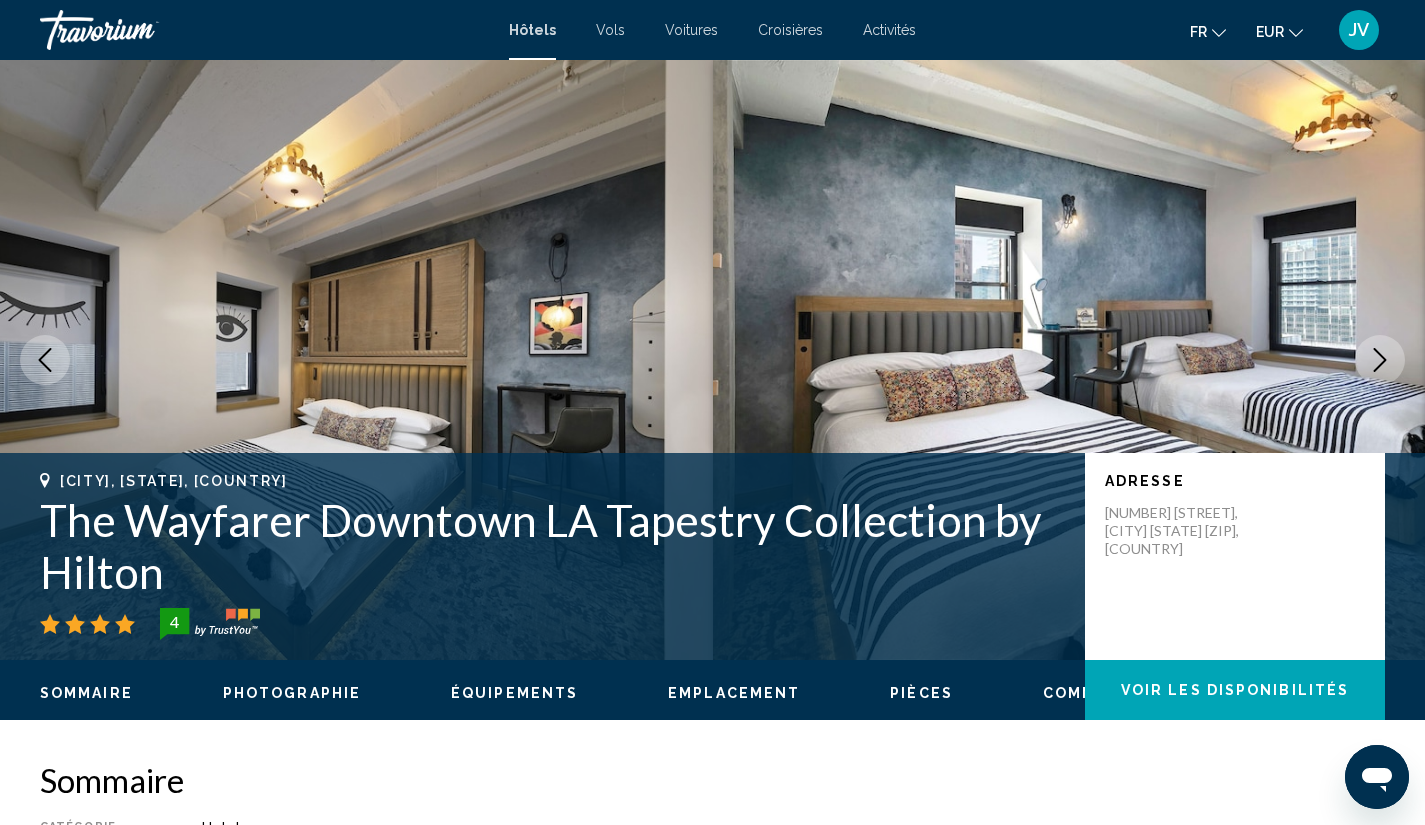 click at bounding box center (1380, 360) 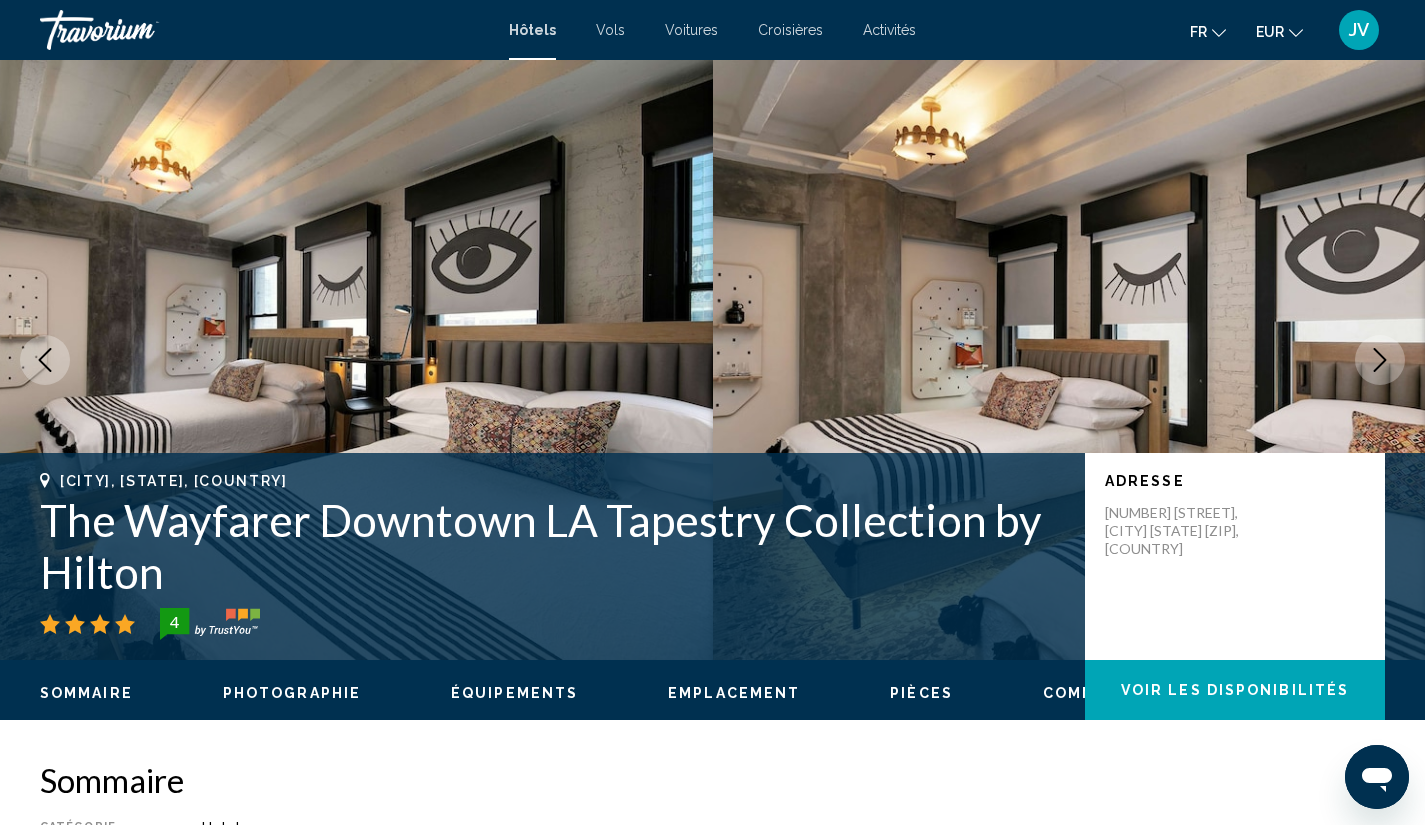 click at bounding box center [1380, 360] 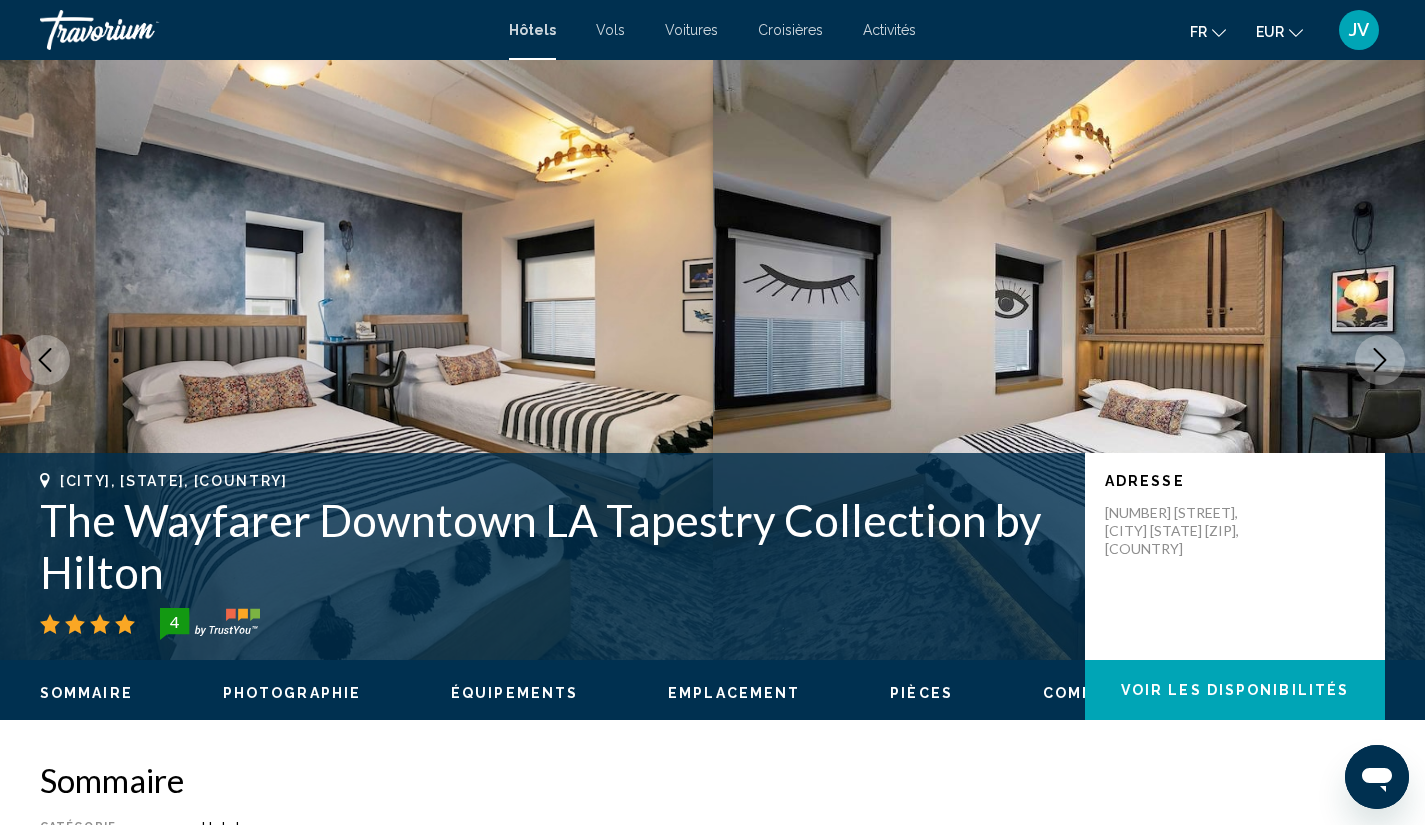 click at bounding box center (1380, 360) 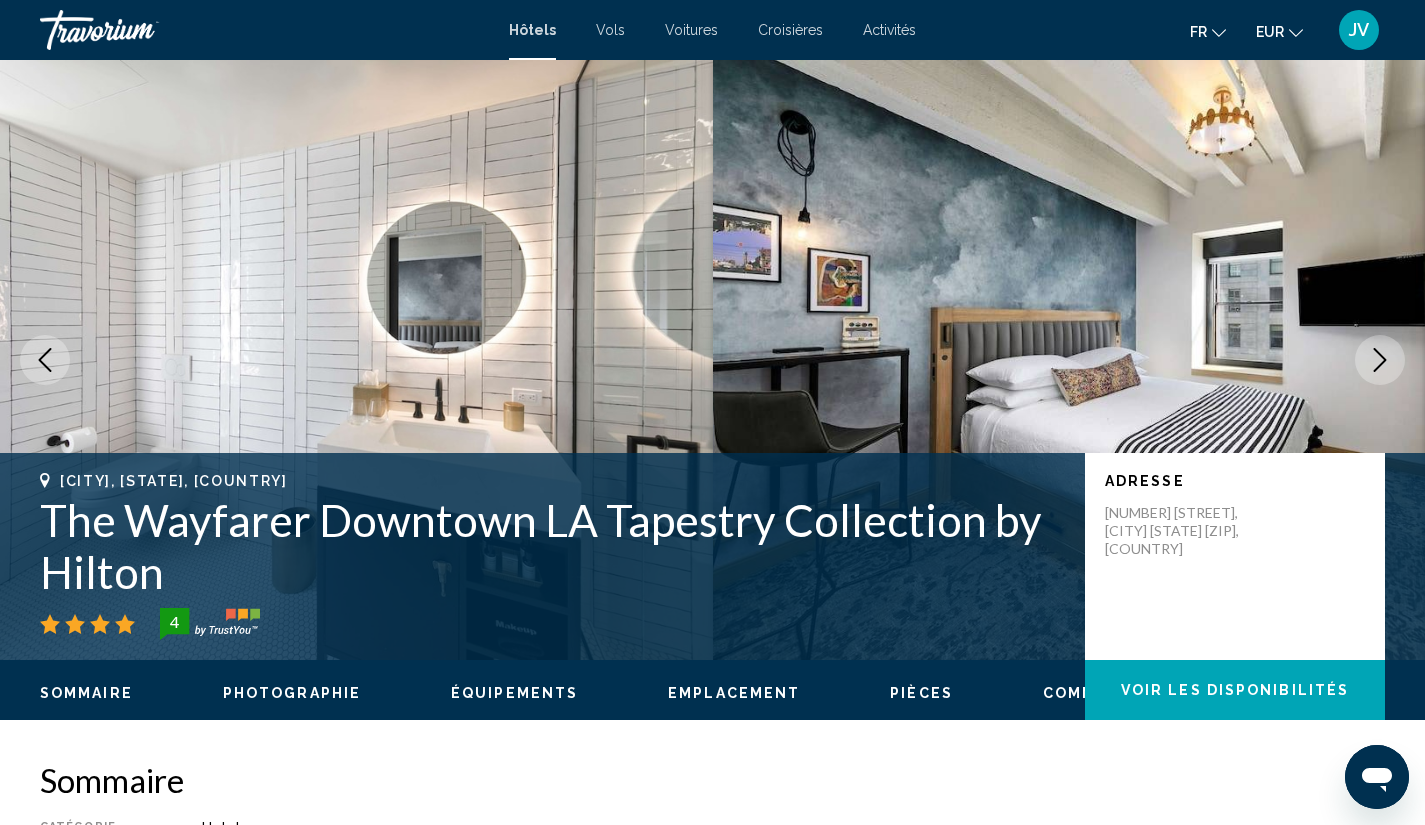 click at bounding box center [1380, 360] 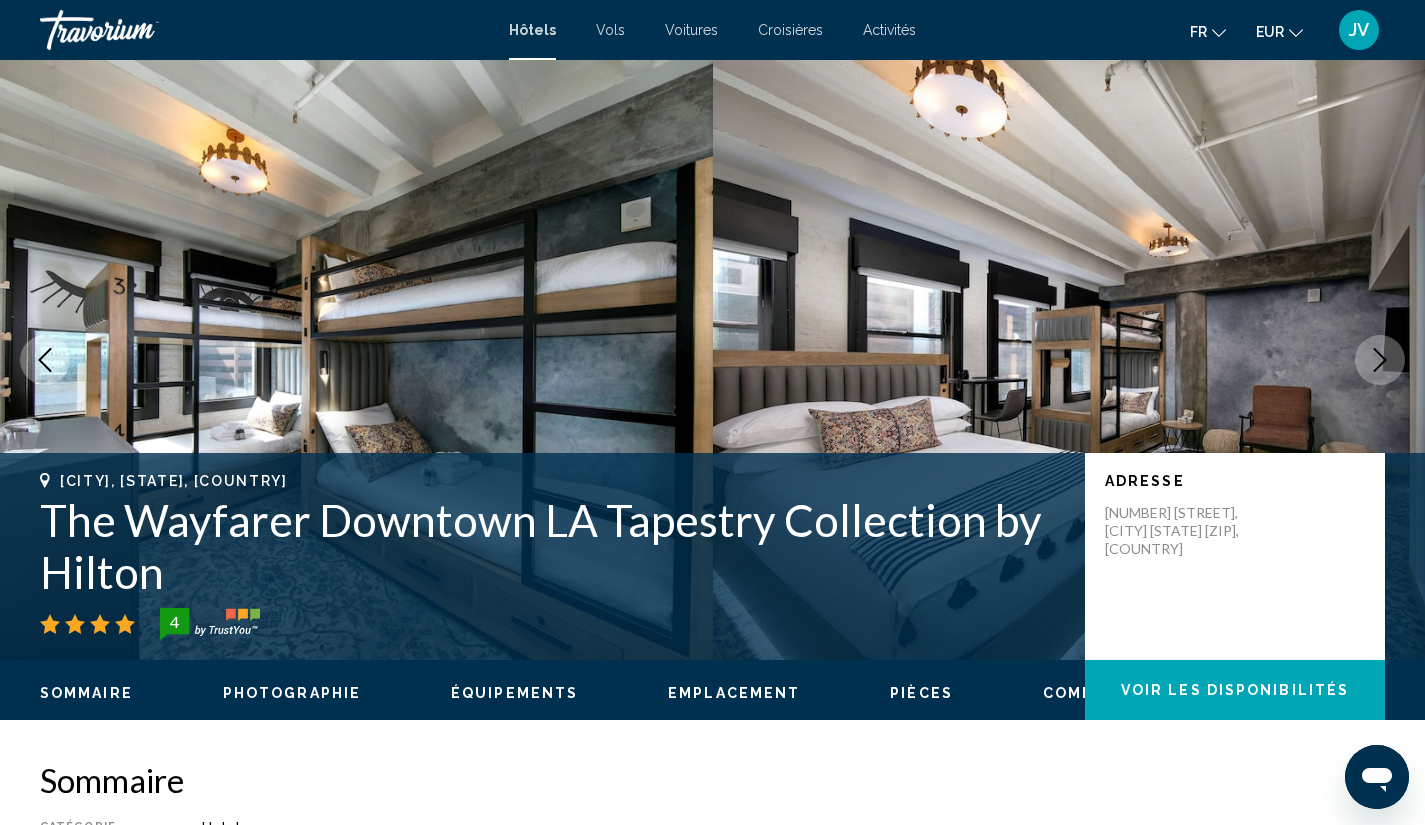 click at bounding box center (1380, 360) 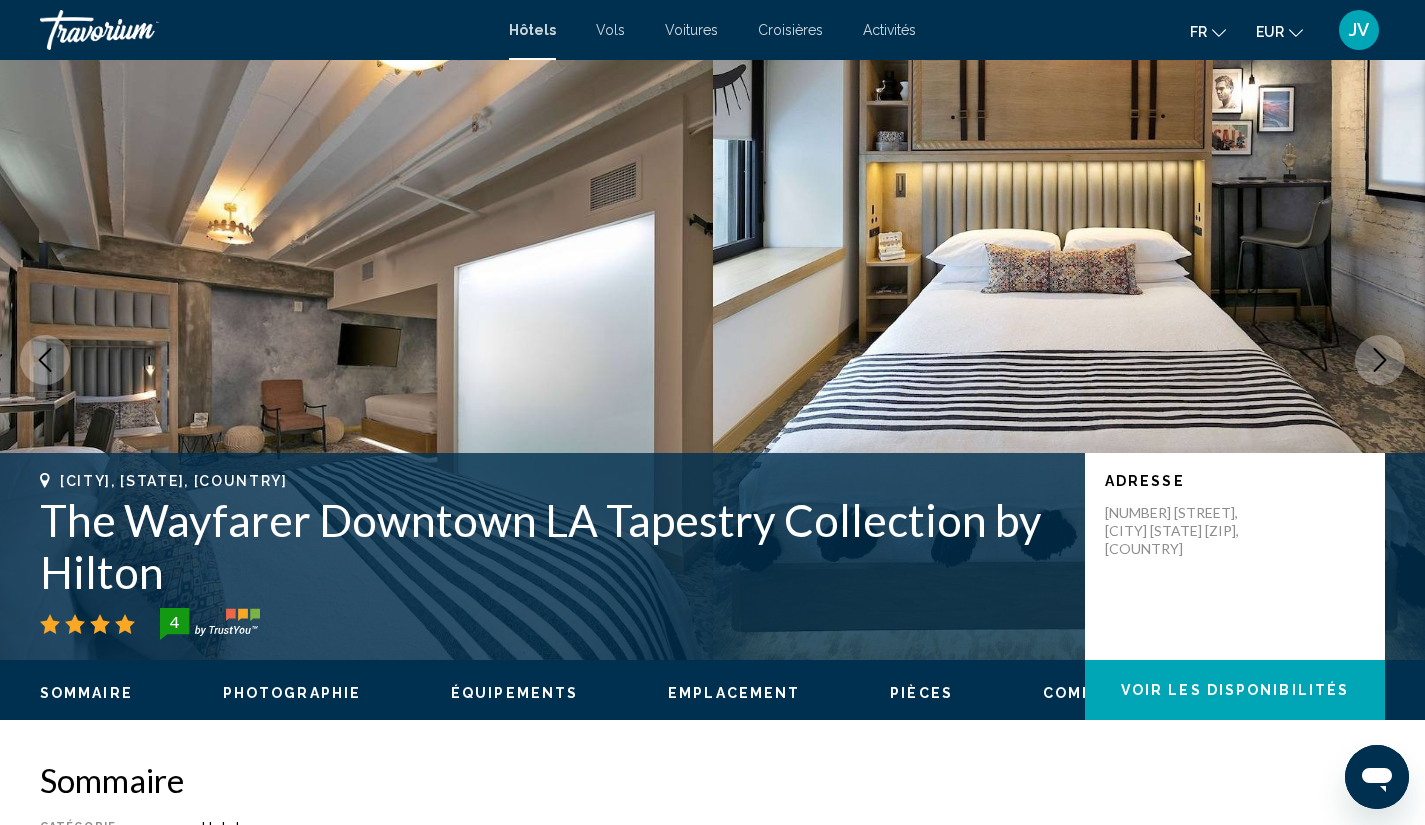 click at bounding box center (1380, 360) 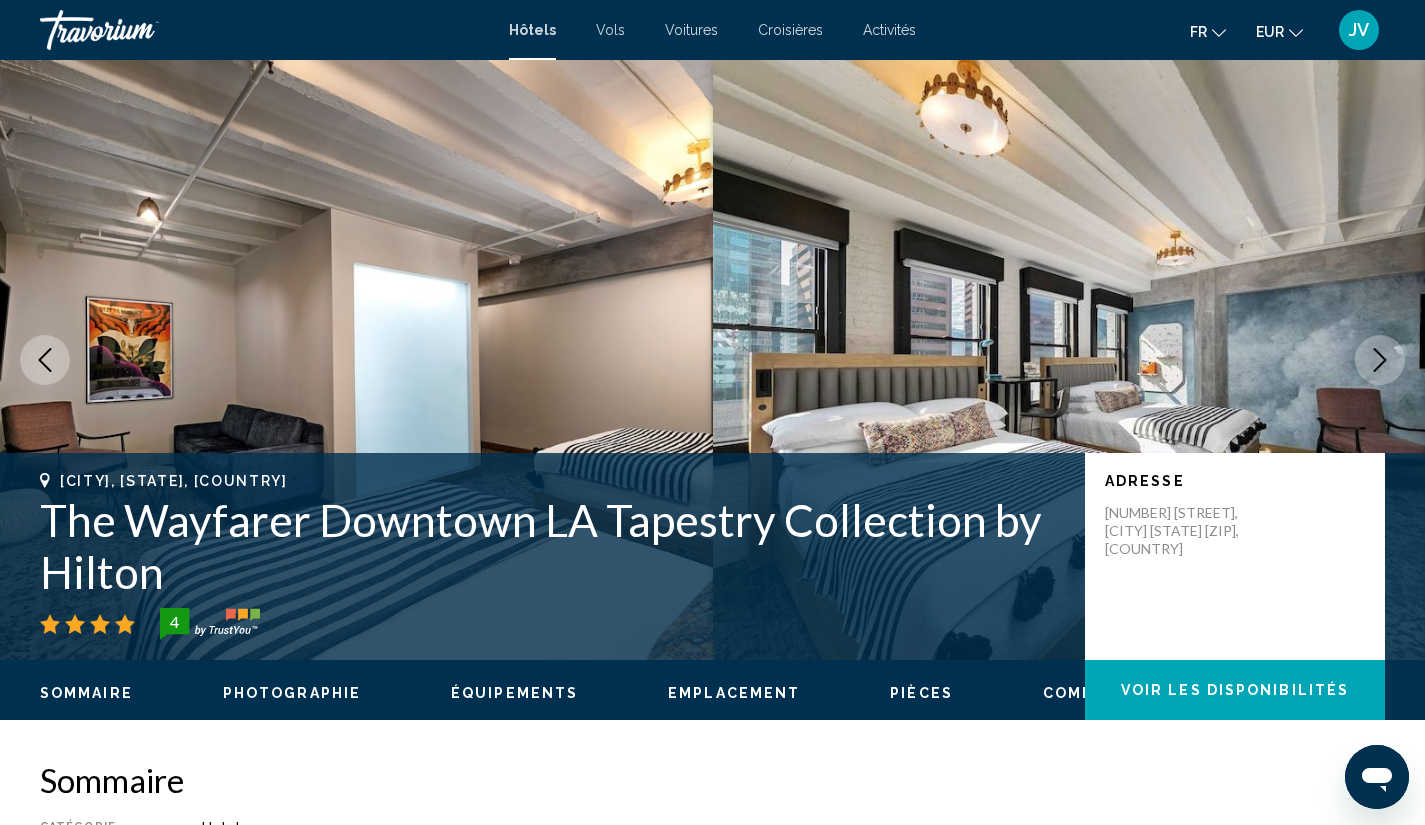 click at bounding box center [1380, 360] 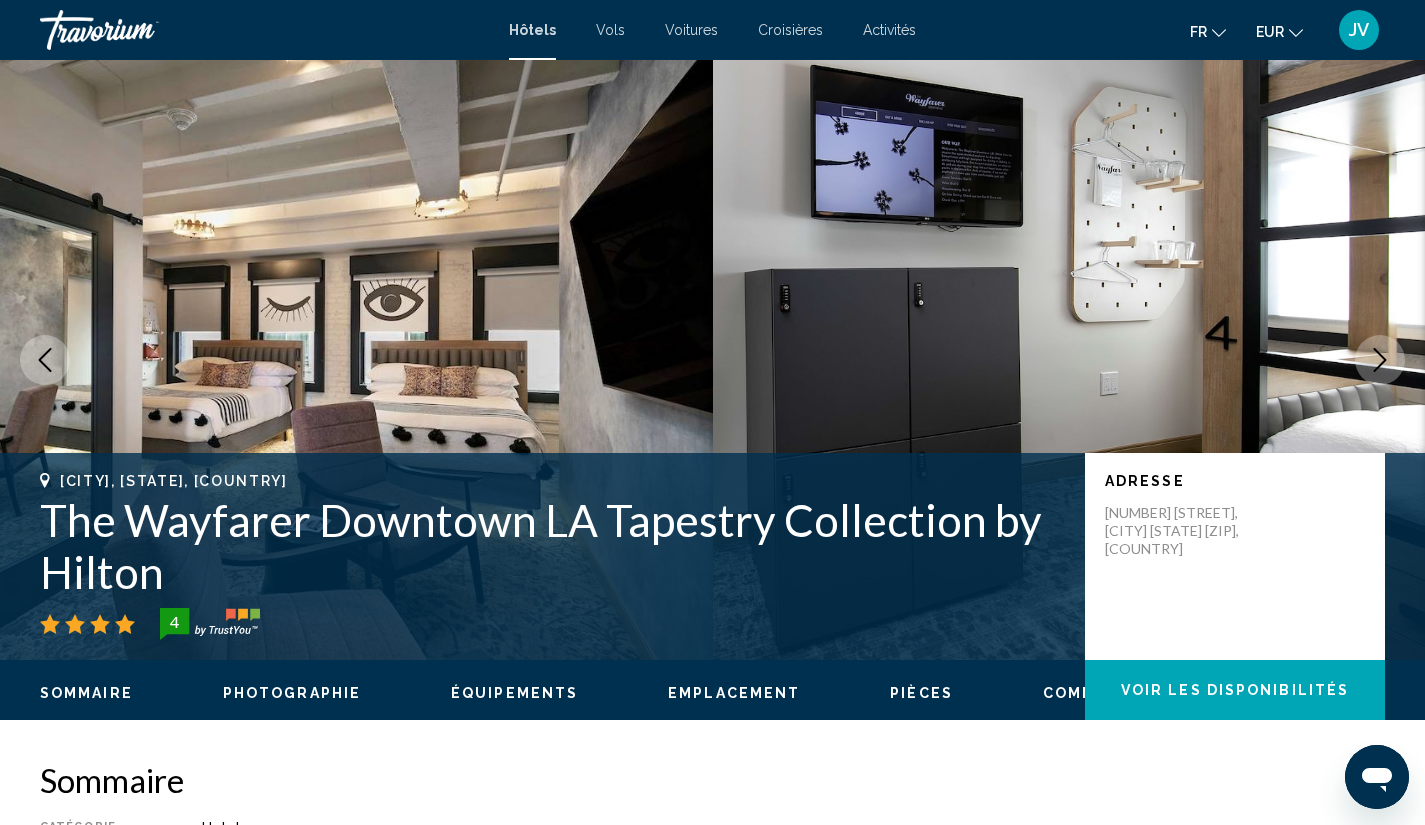 click at bounding box center [1380, 360] 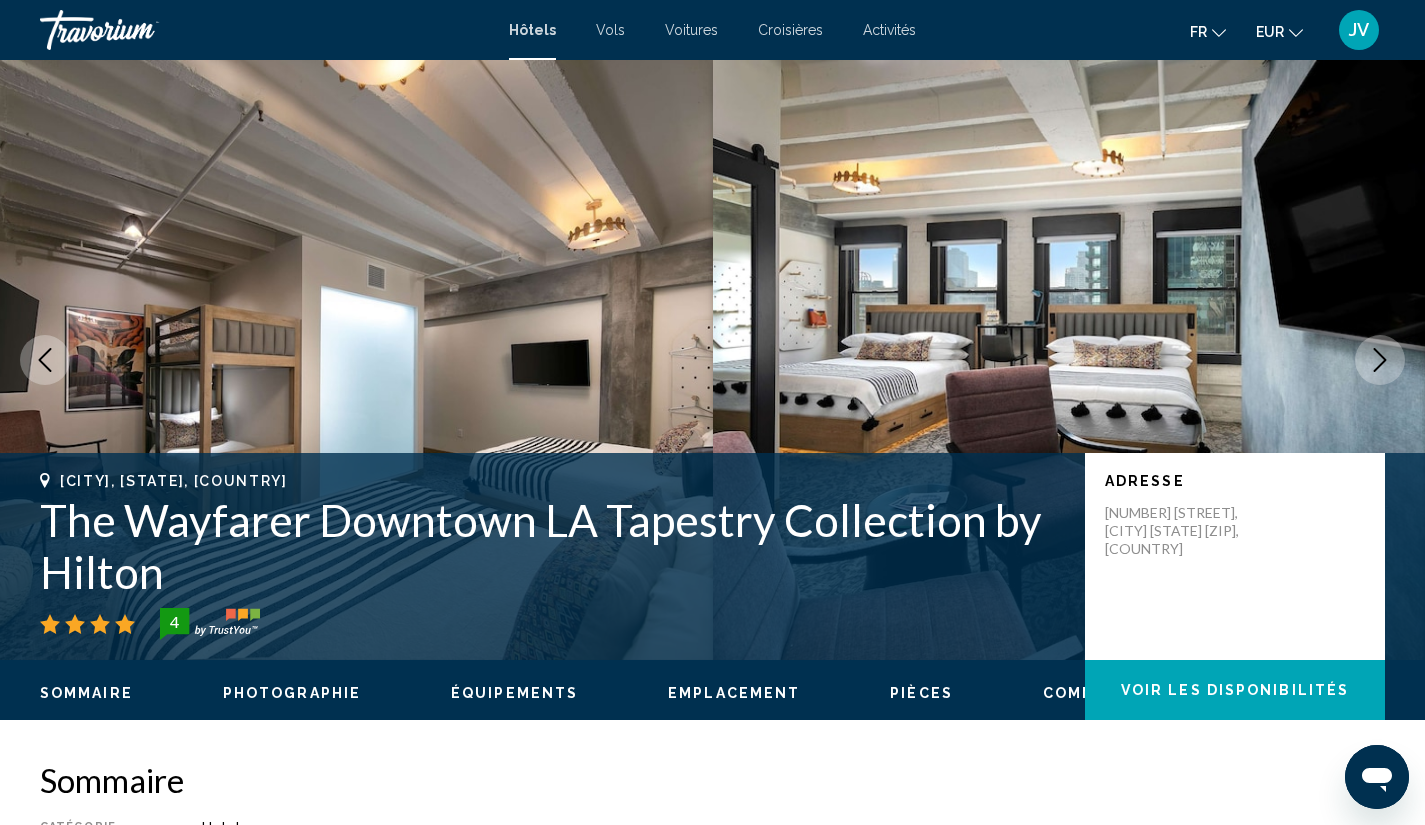 click at bounding box center [1380, 360] 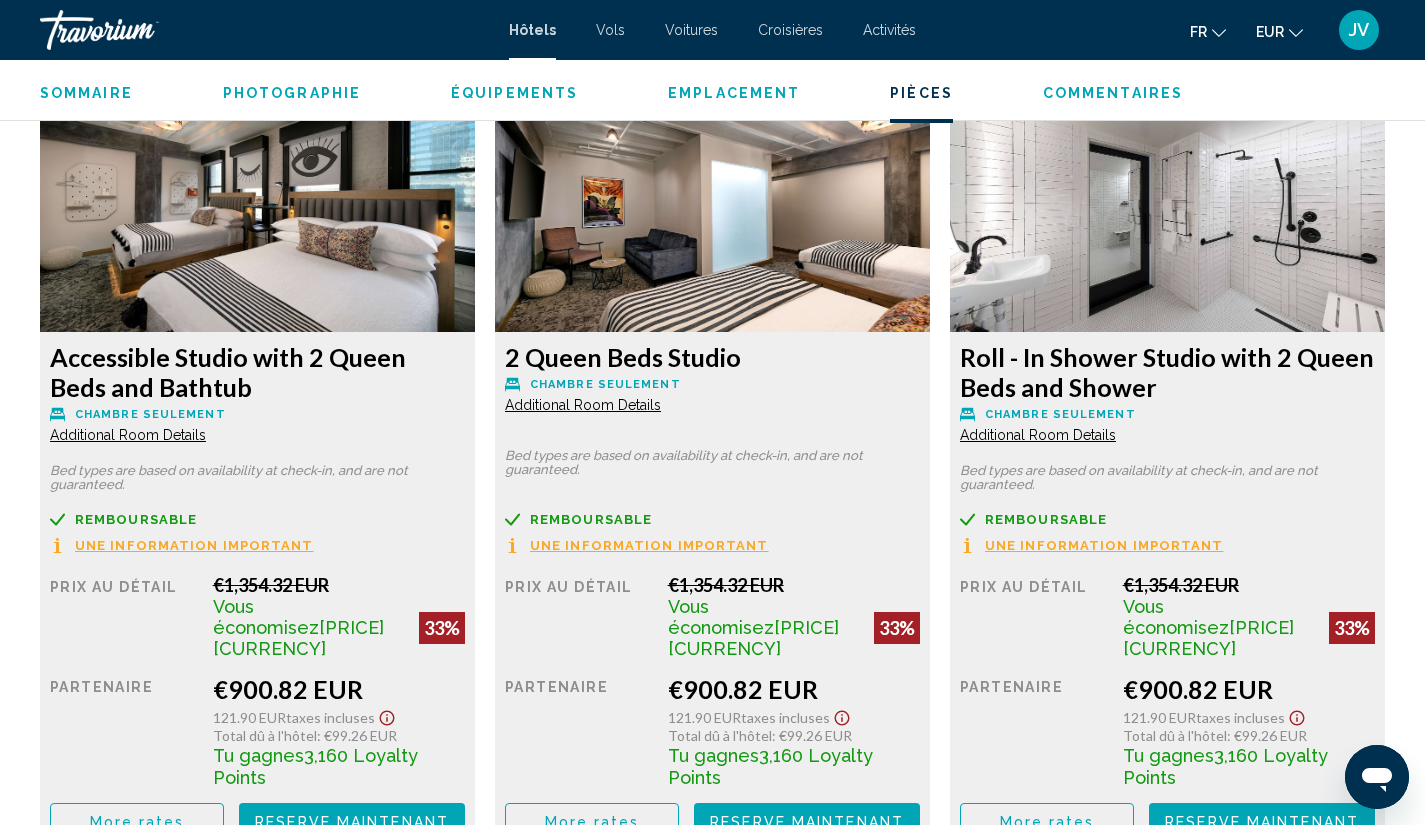 scroll, scrollTop: 2673, scrollLeft: 0, axis: vertical 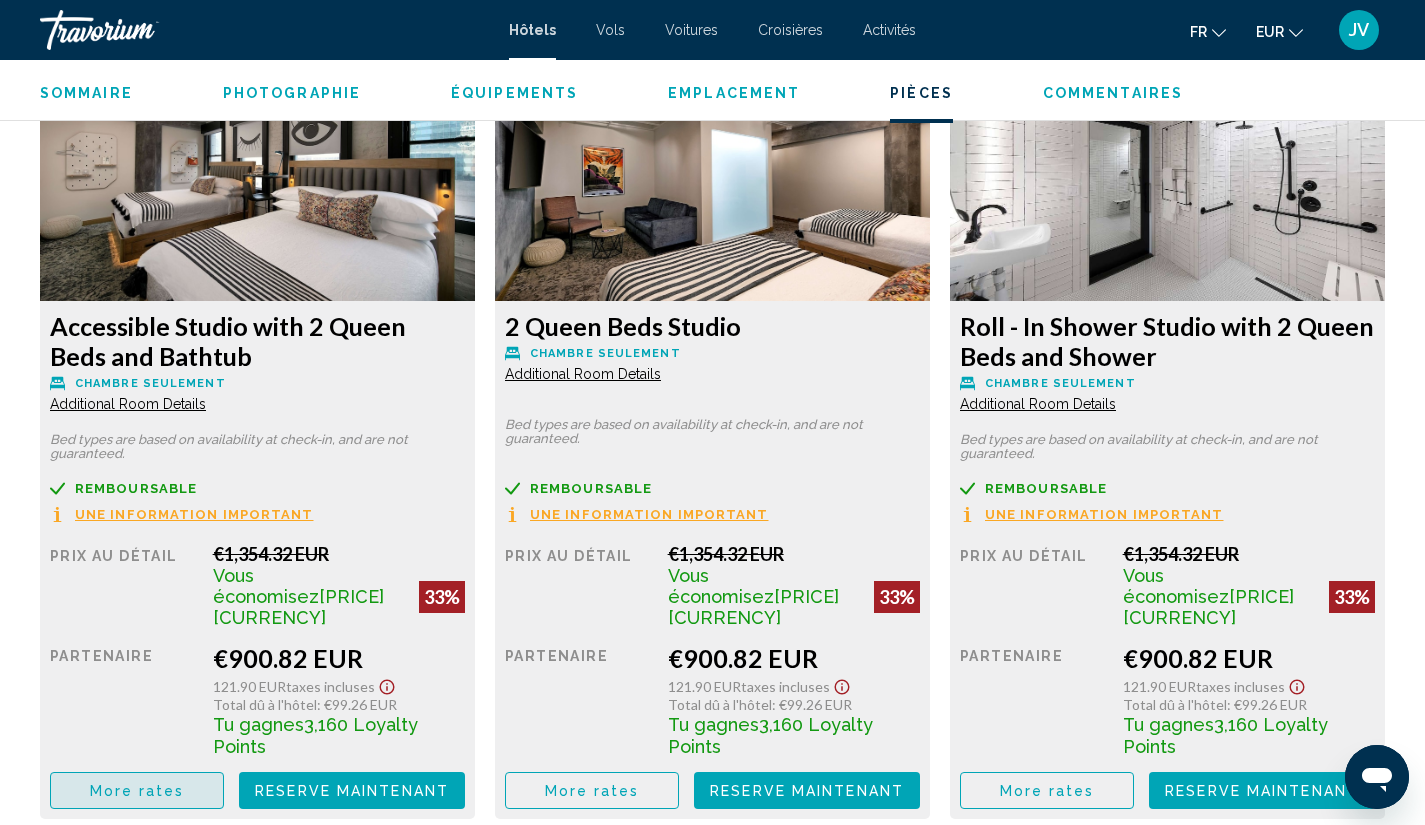 click on "More rates" at bounding box center (137, 791) 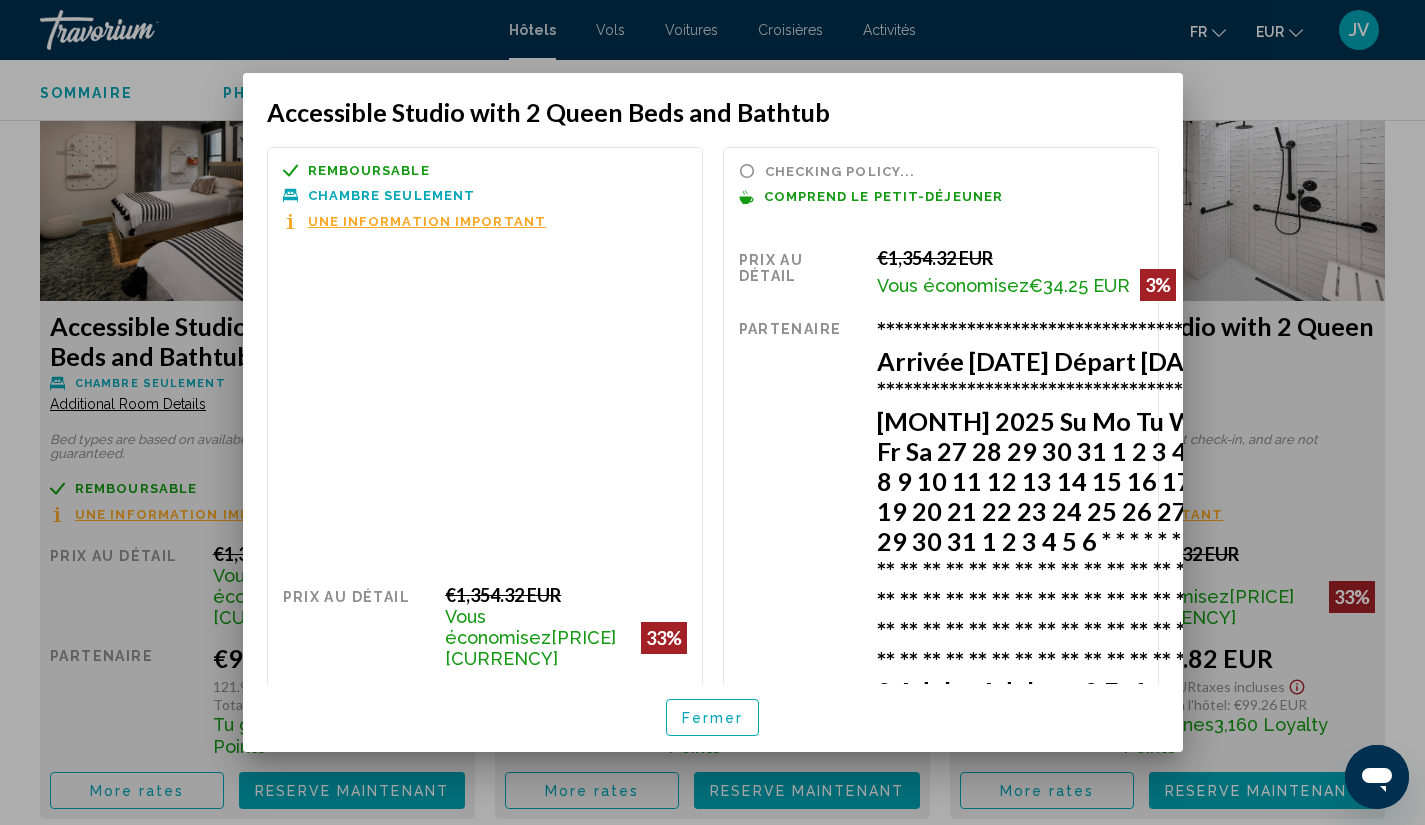 scroll, scrollTop: 0, scrollLeft: 0, axis: both 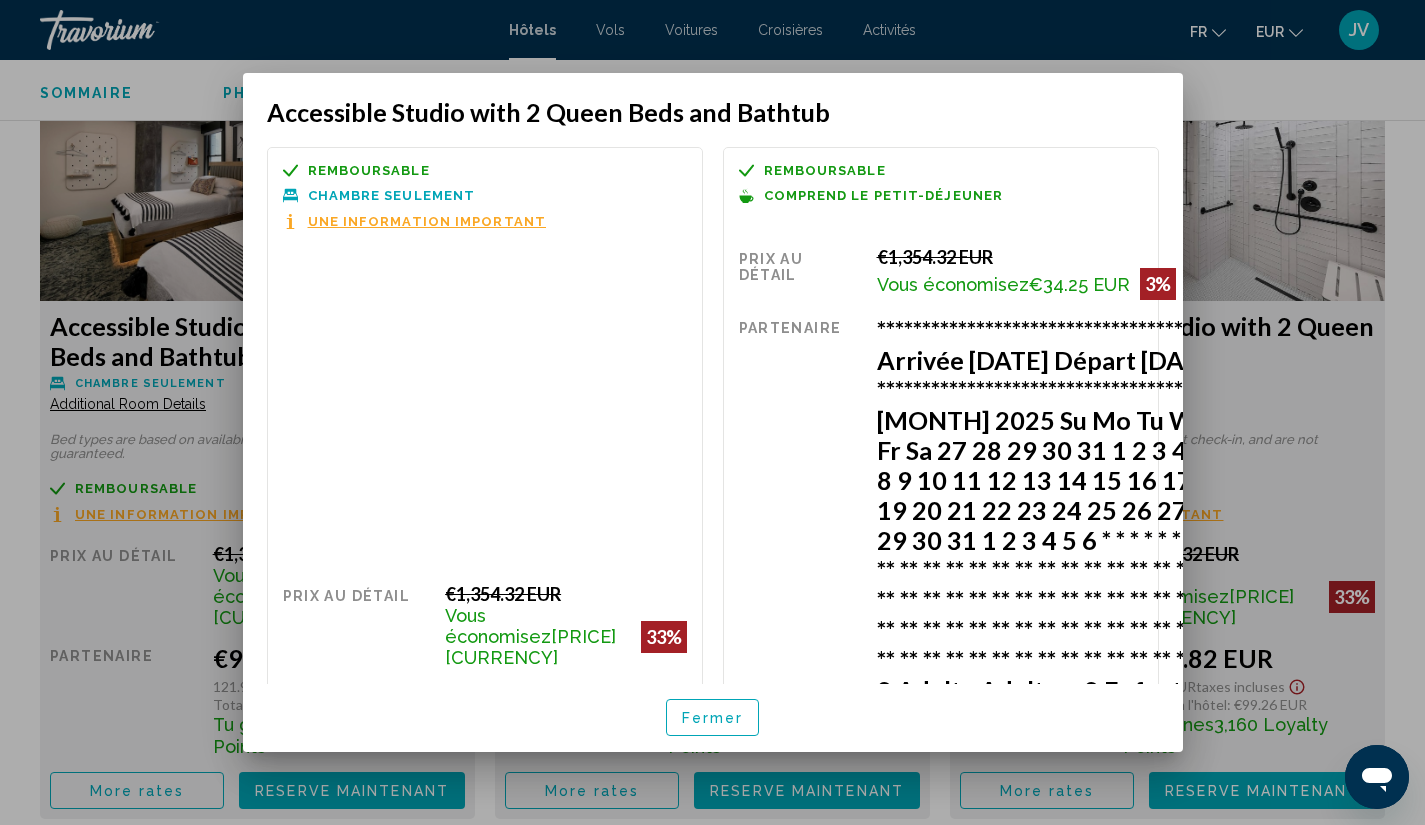 click at bounding box center (712, 412) 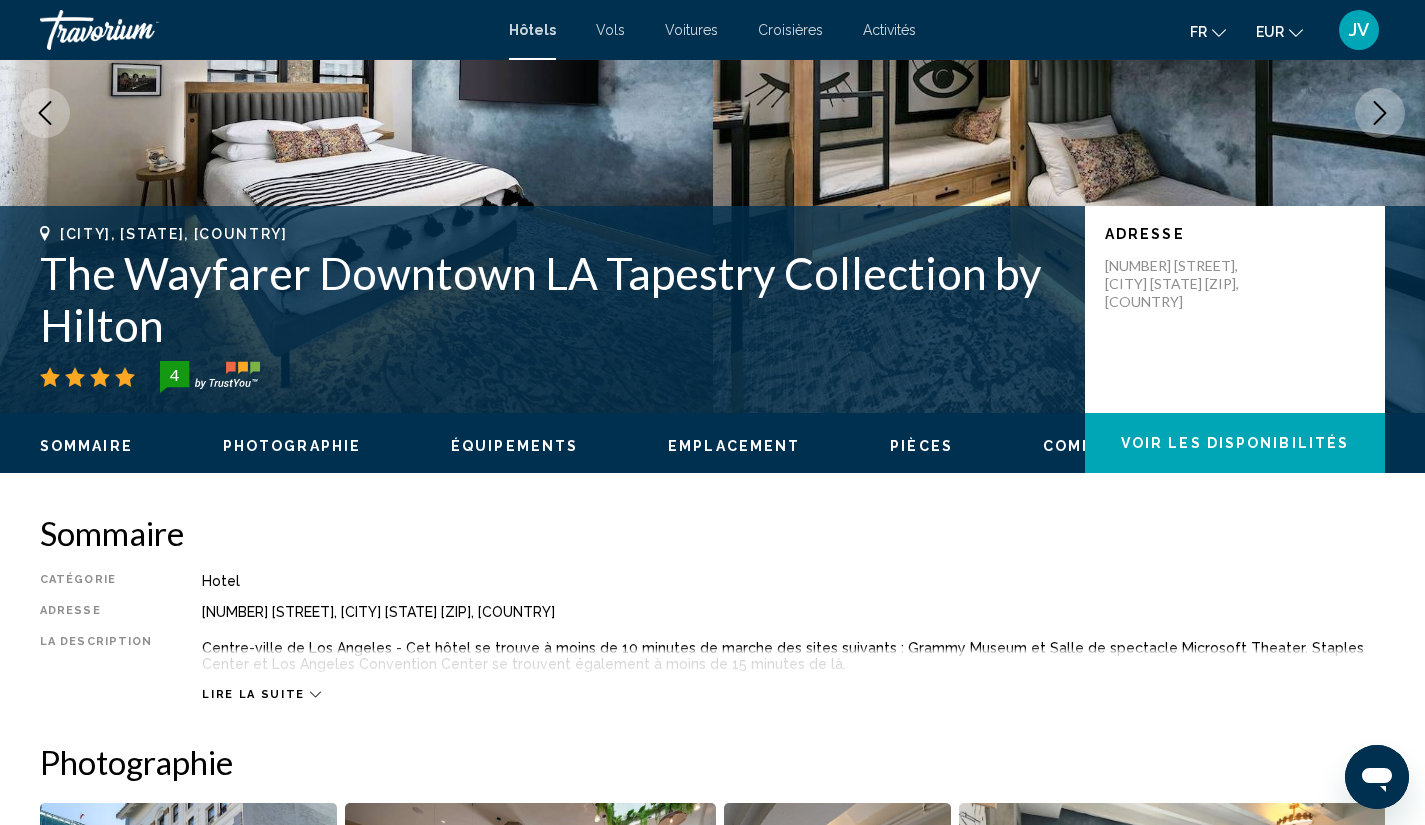 scroll, scrollTop: 0, scrollLeft: 0, axis: both 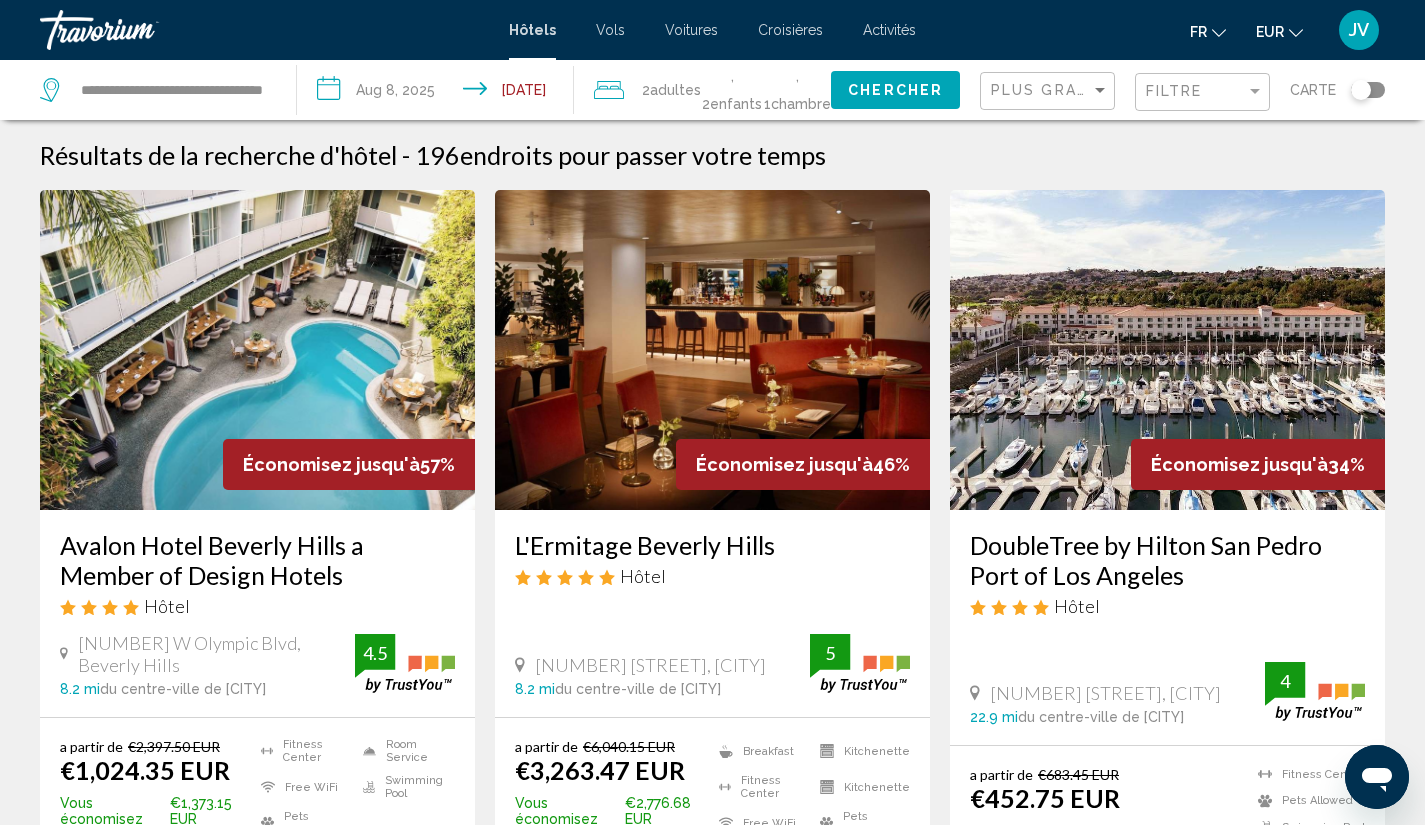 click 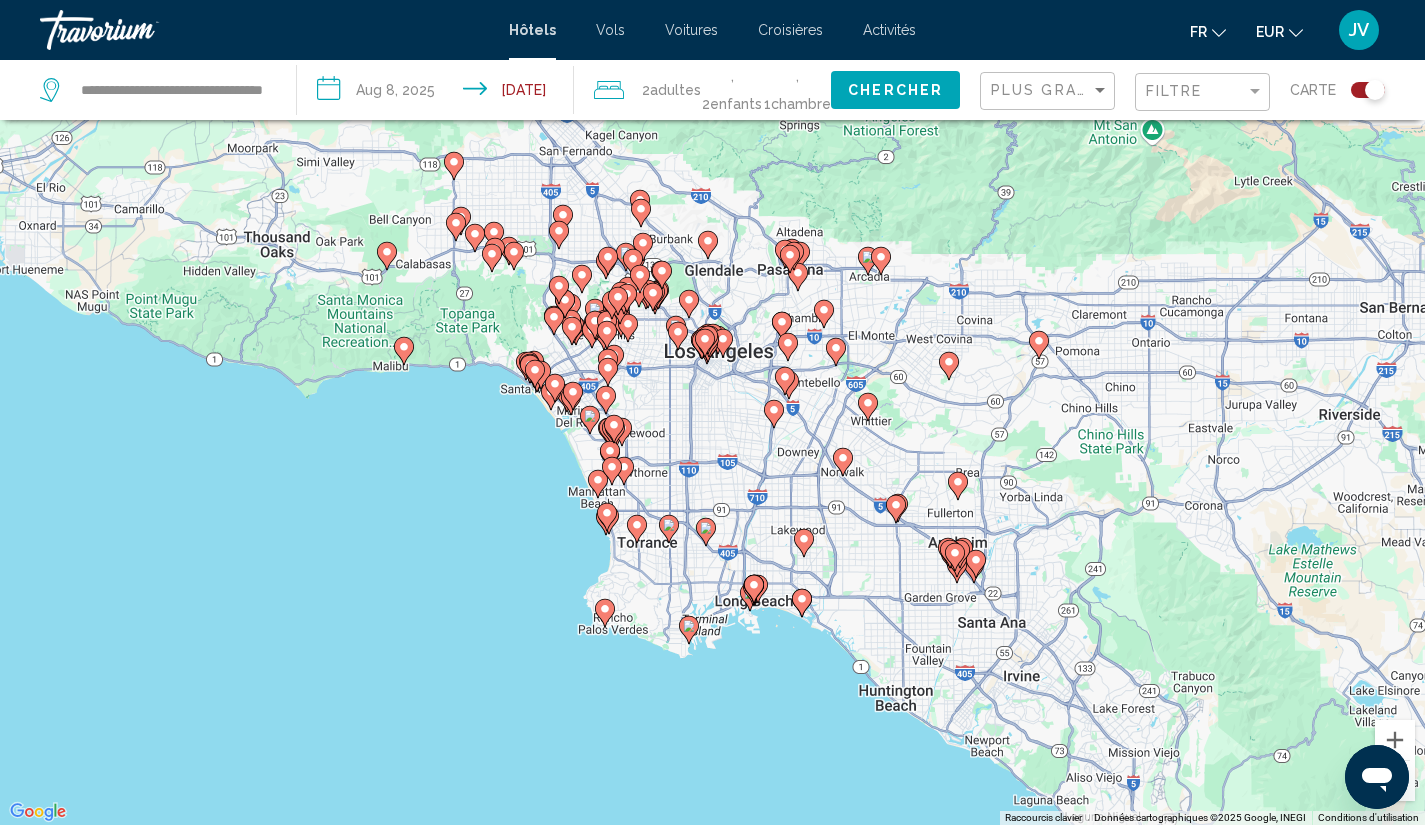 click 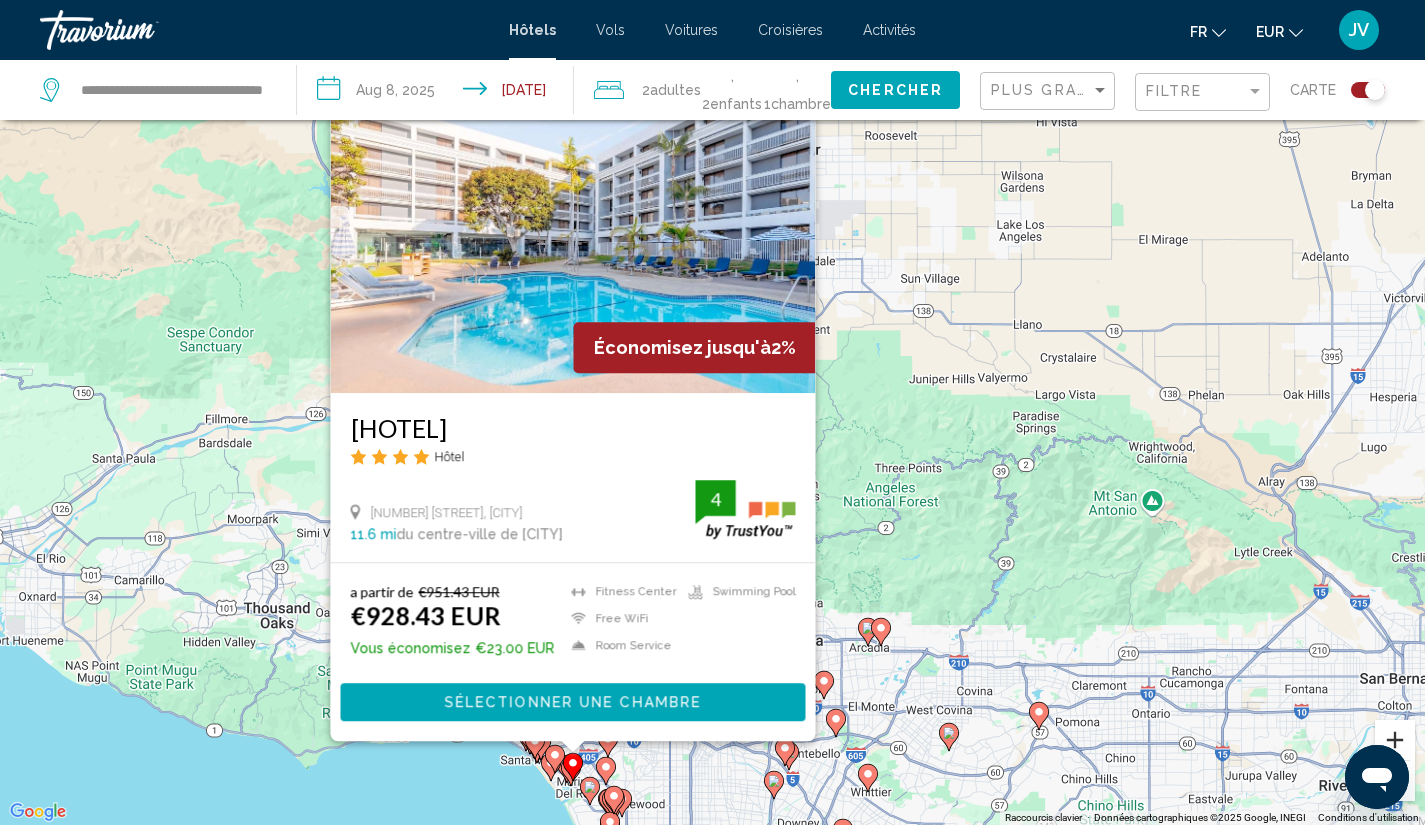 click at bounding box center [1395, 740] 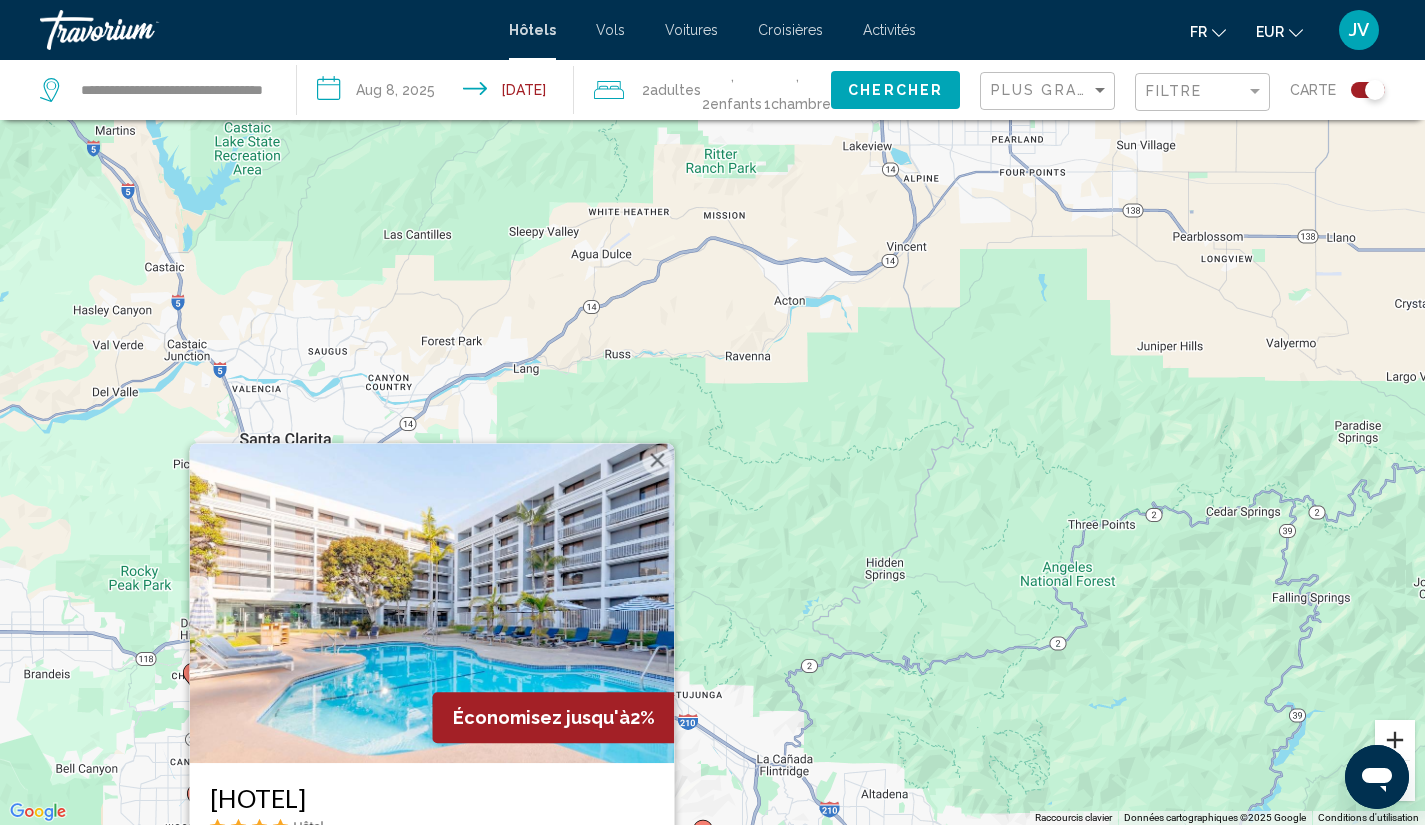 click at bounding box center (1395, 740) 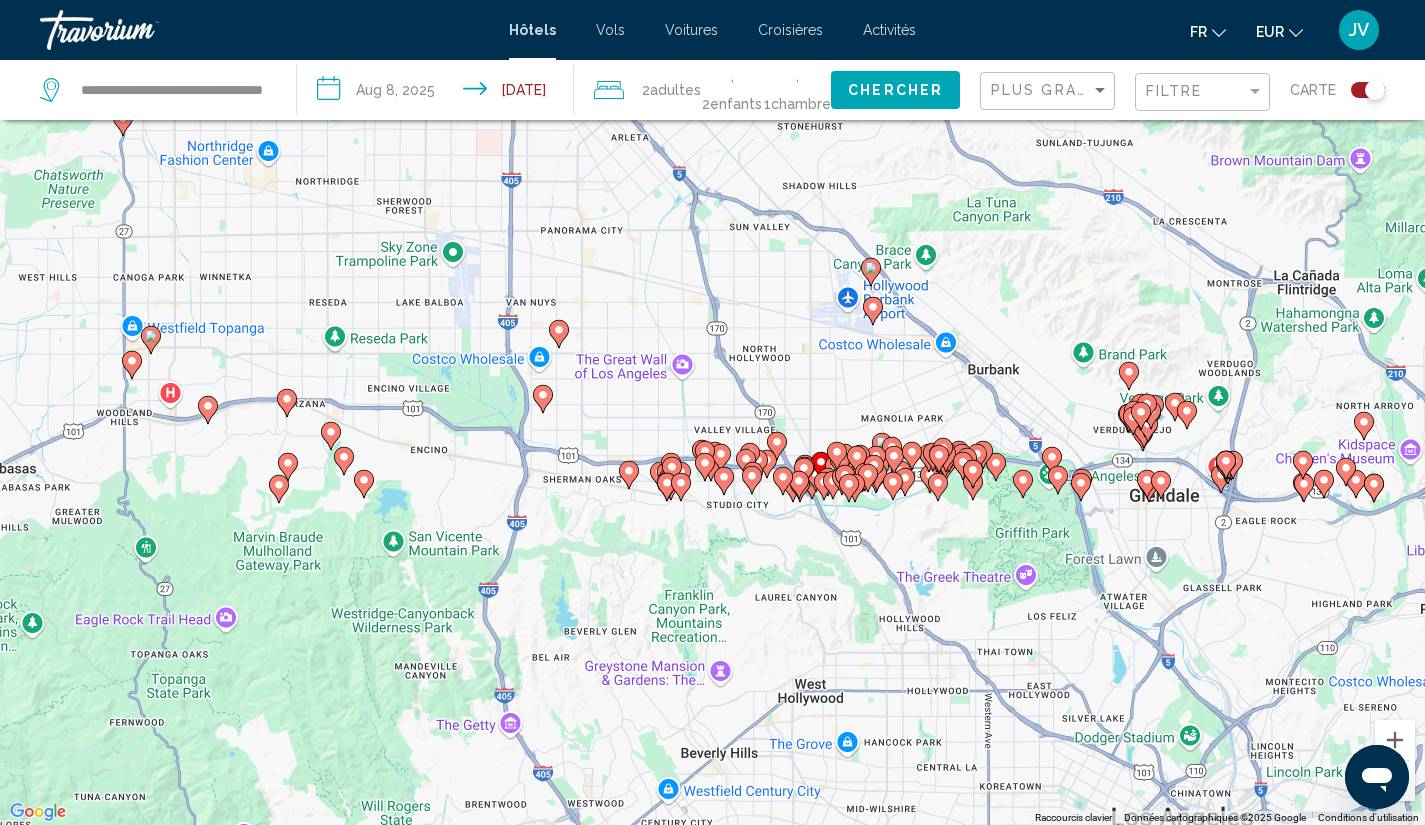 drag, startPoint x: 621, startPoint y: 763, endPoint x: 1069, endPoint y: -82, distance: 956.4147 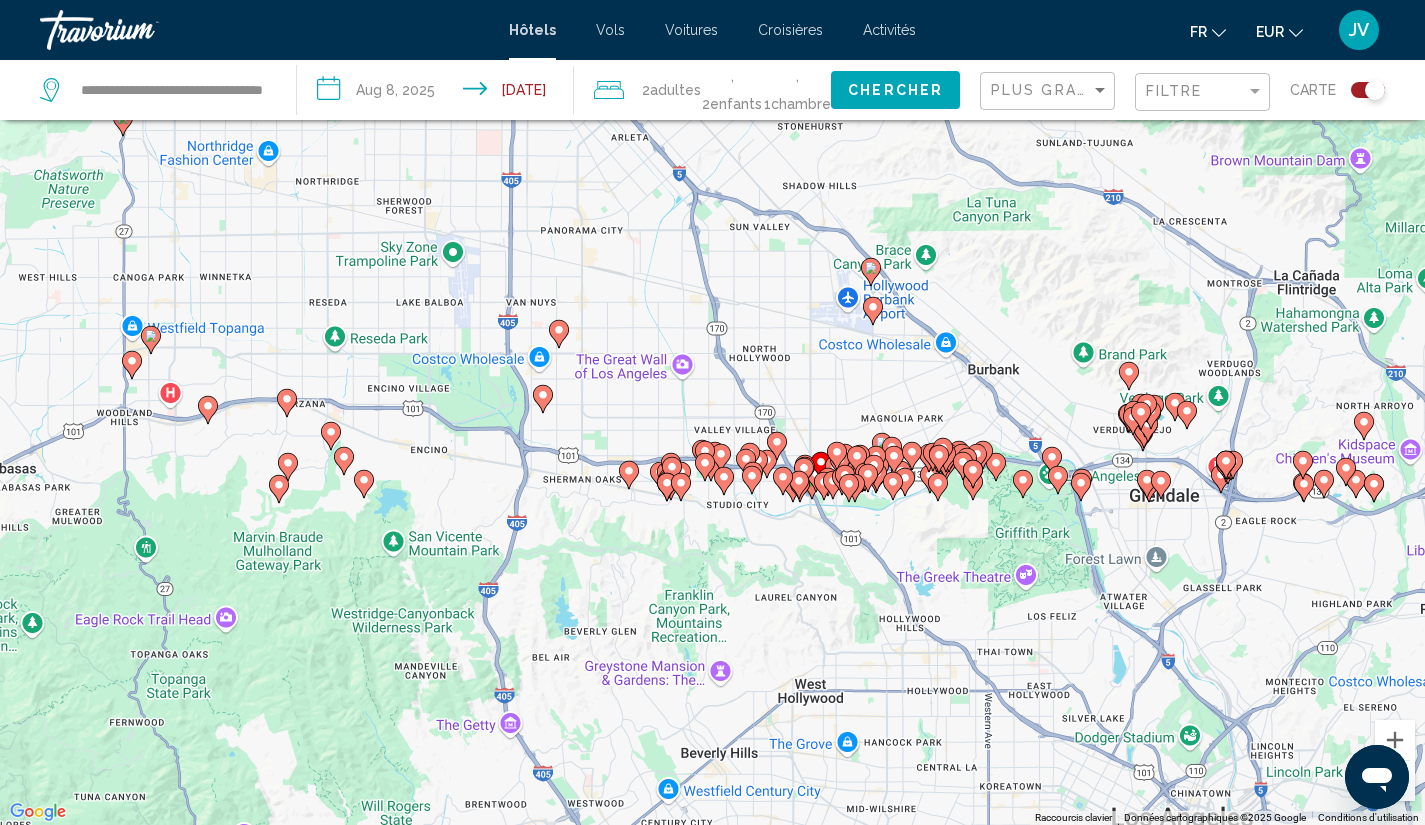 click on "**********" at bounding box center (712, 292) 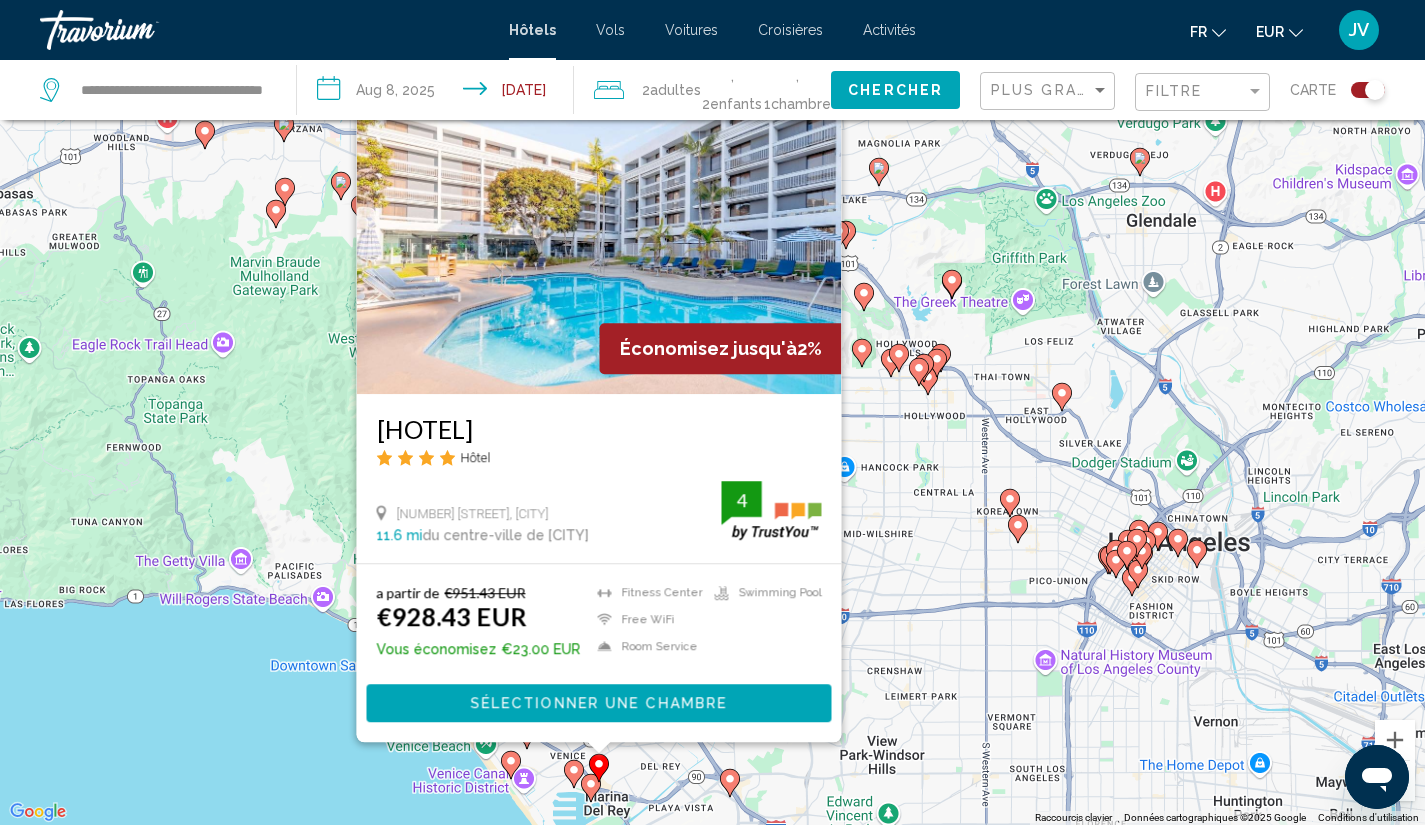 click on "Pour naviguer, appuyez sur les touches fléchées. Pour activer le glissement avec le clavier, appuyez sur Alt+Entrée. Une fois ce mode activé, utilisez les touches fléchées pour déplacer le repère. Pour valider le déplacement, appuyez sur Entrée. Pour annuler, appuyez sur Échap. Économisez jusqu'à  2%   Hotel [BRAND] [BRAND] [BRAND]
Hôtel
[NUMBER] [STREET], [CITY] [NUMBER] mi  du centre-ville de [CITY] de l'hôtel [NUMBER] a partir de €951.43 EUR €928.43 EUR  Vous économisez  €23.00 EUR
Fitness Center
Free WiFi
Room Service
Swimming Pool  4 Sélectionner une chambre" at bounding box center [712, 412] 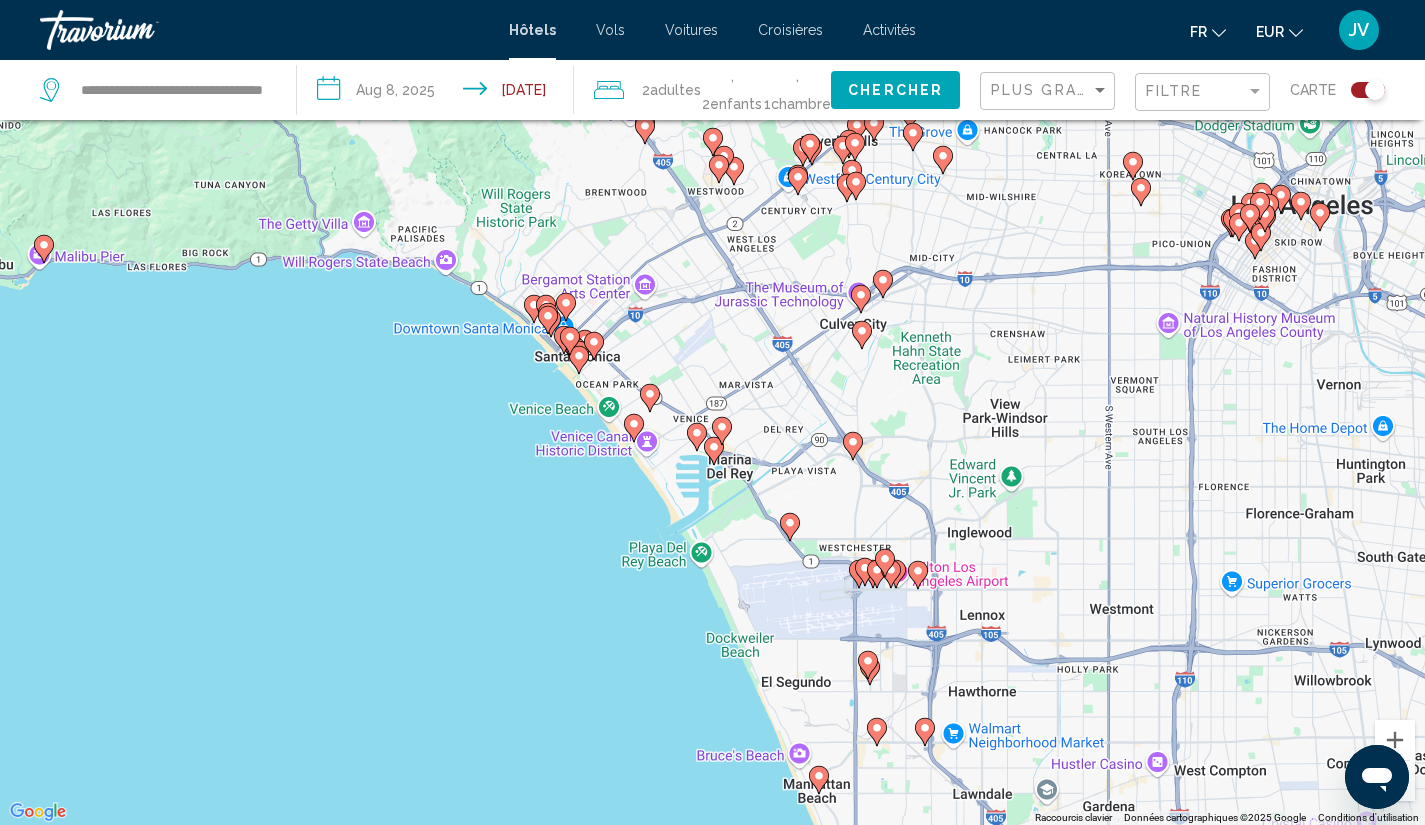 drag, startPoint x: 271, startPoint y: 714, endPoint x: 387, endPoint y: 354, distance: 378.22745 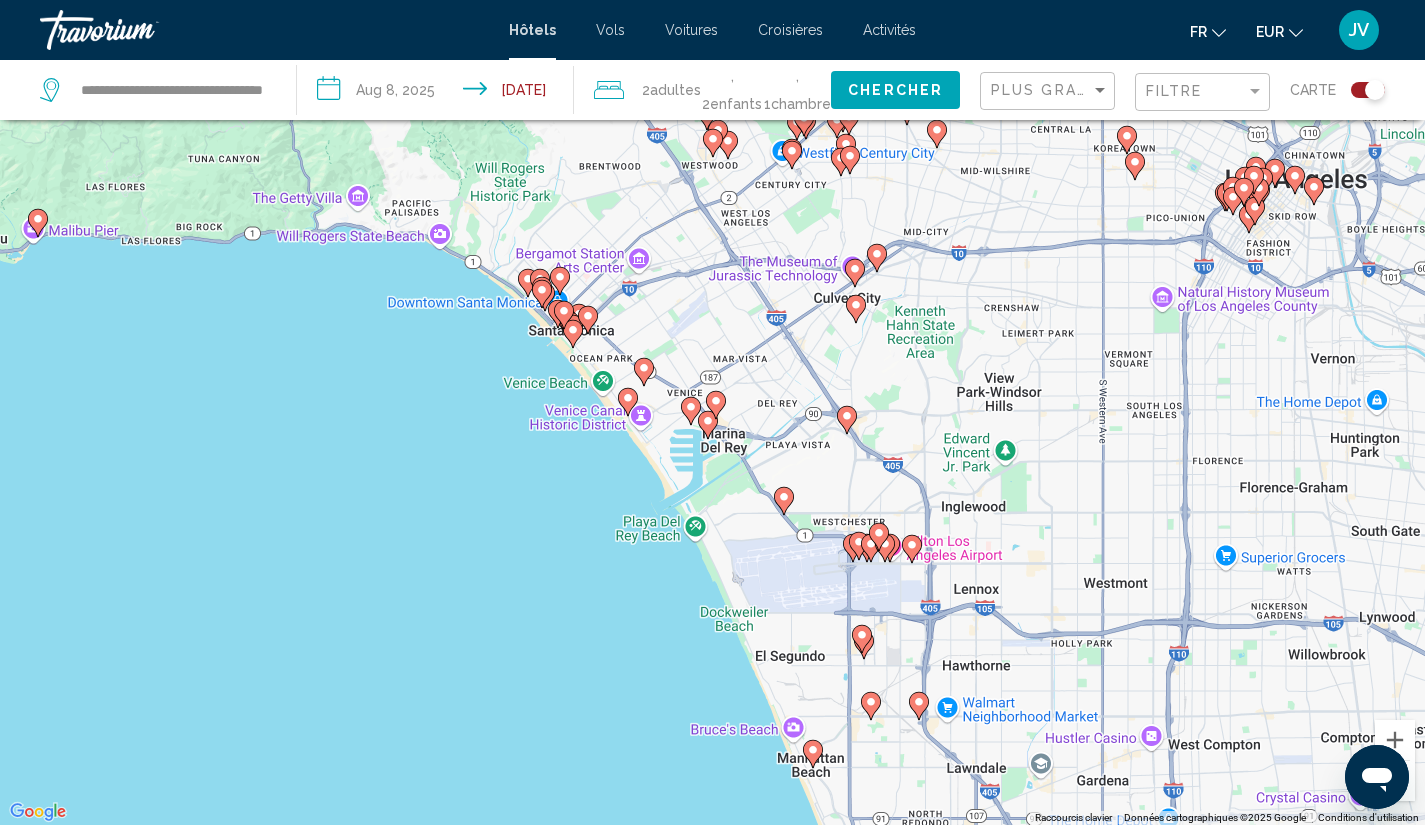 click 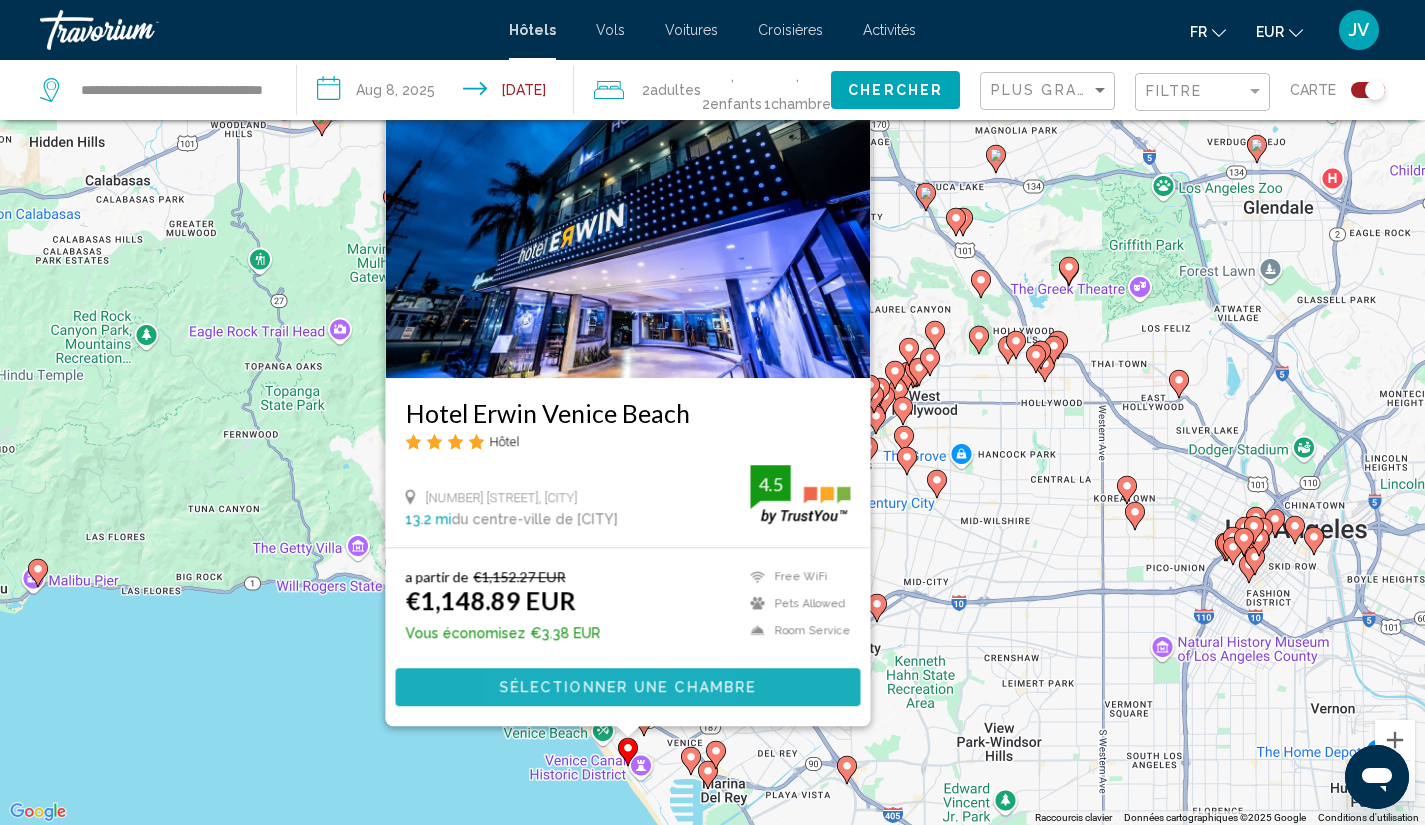 click on "Sélectionner une chambre" at bounding box center [627, 686] 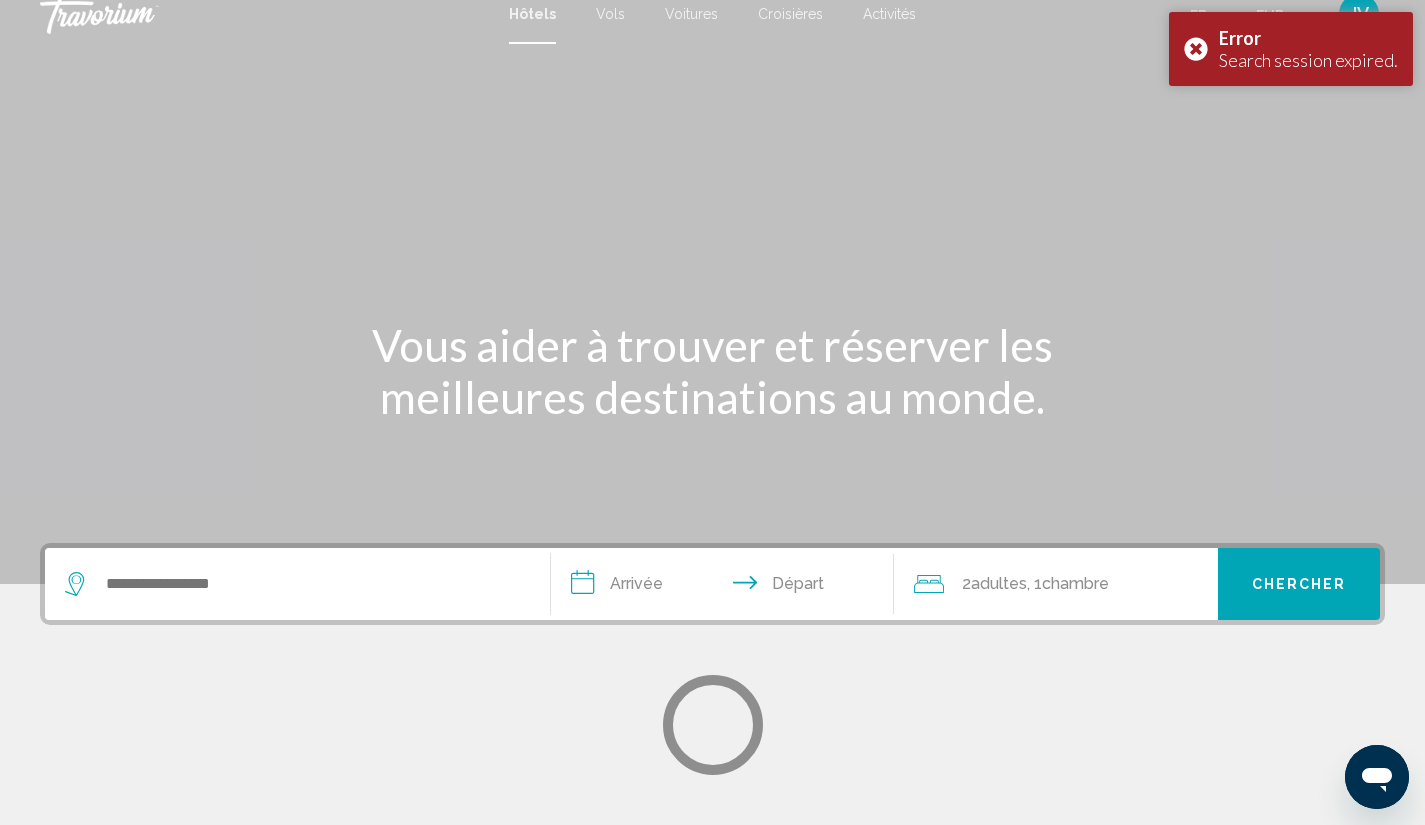 scroll, scrollTop: 0, scrollLeft: 0, axis: both 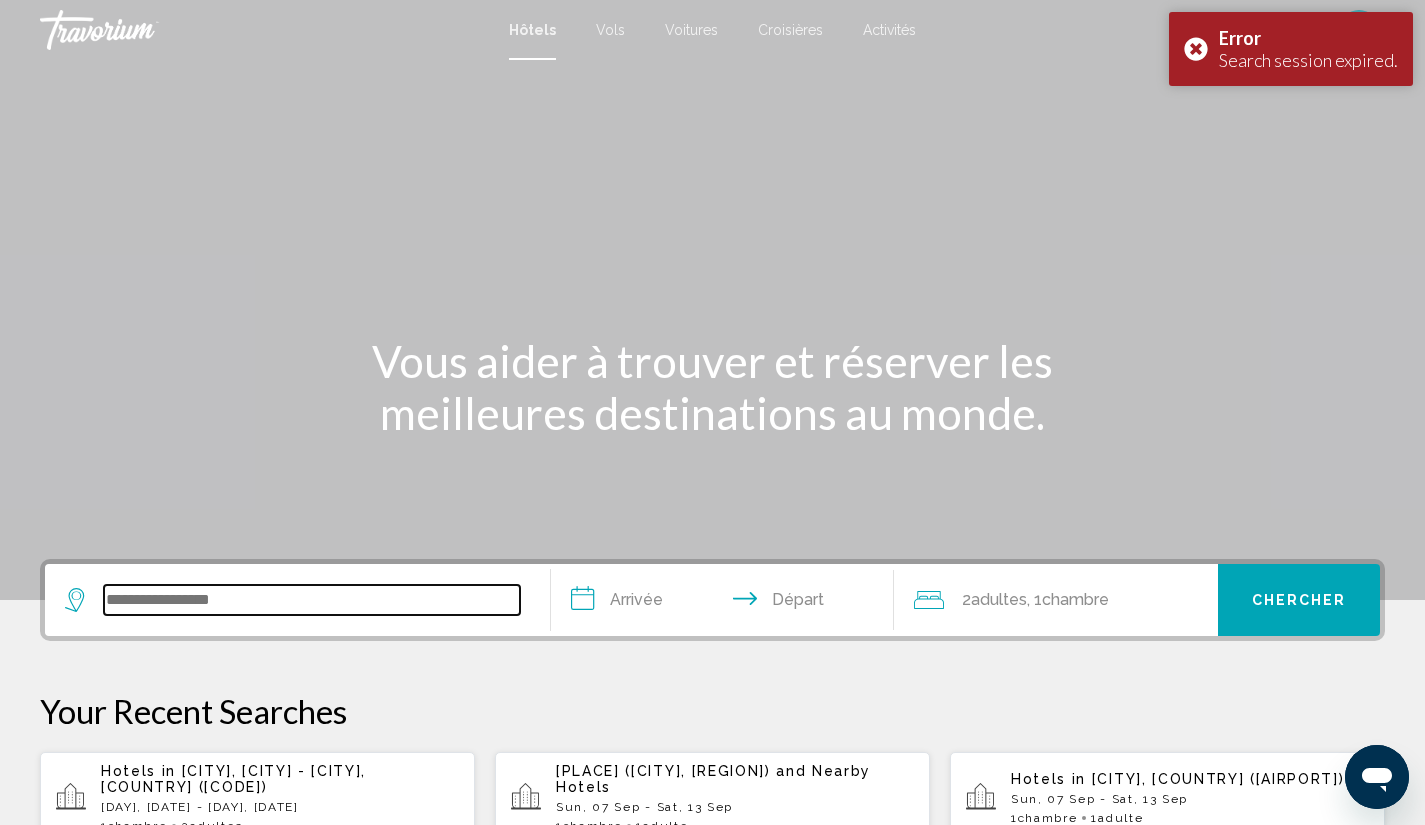 click at bounding box center (312, 600) 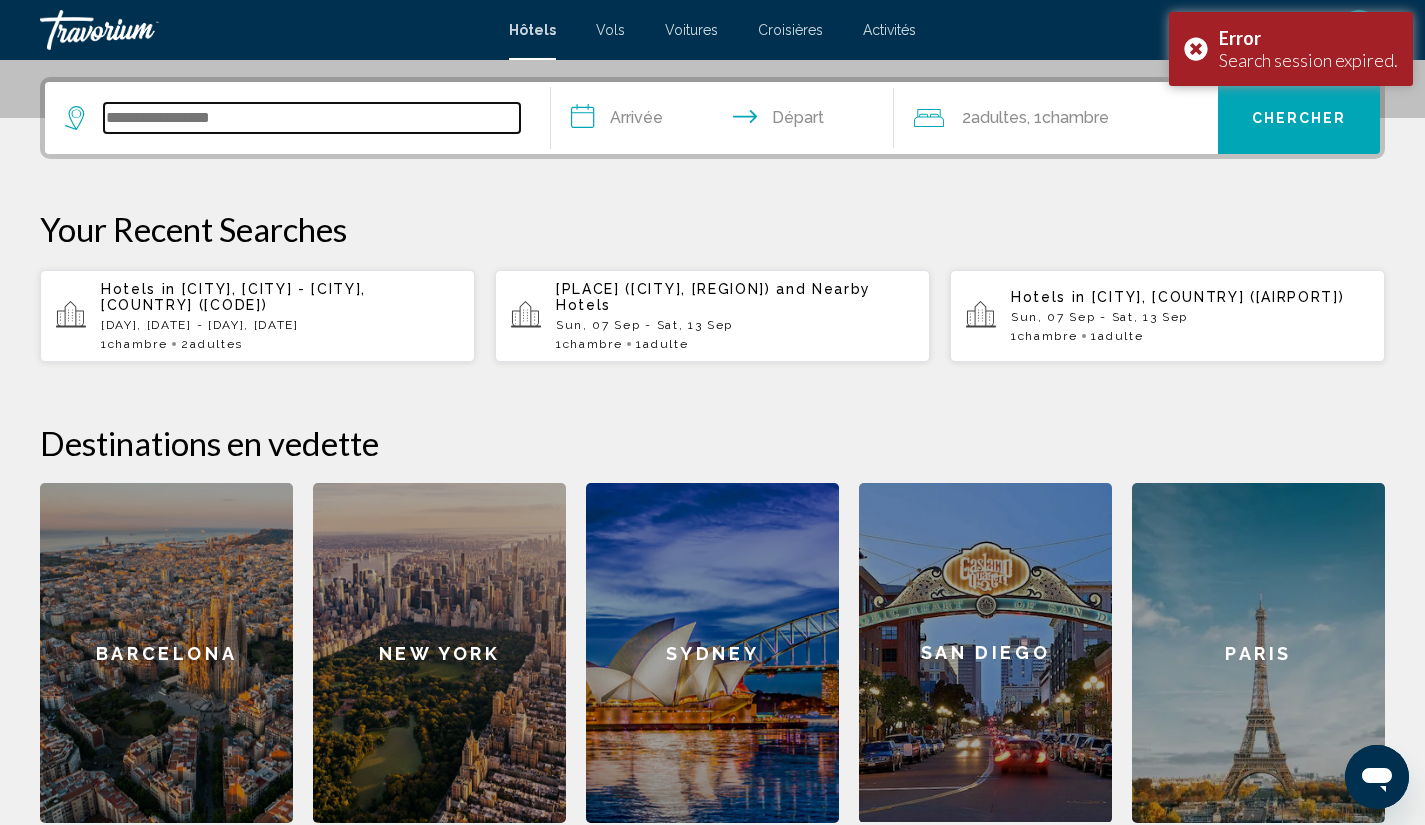 scroll, scrollTop: 494, scrollLeft: 0, axis: vertical 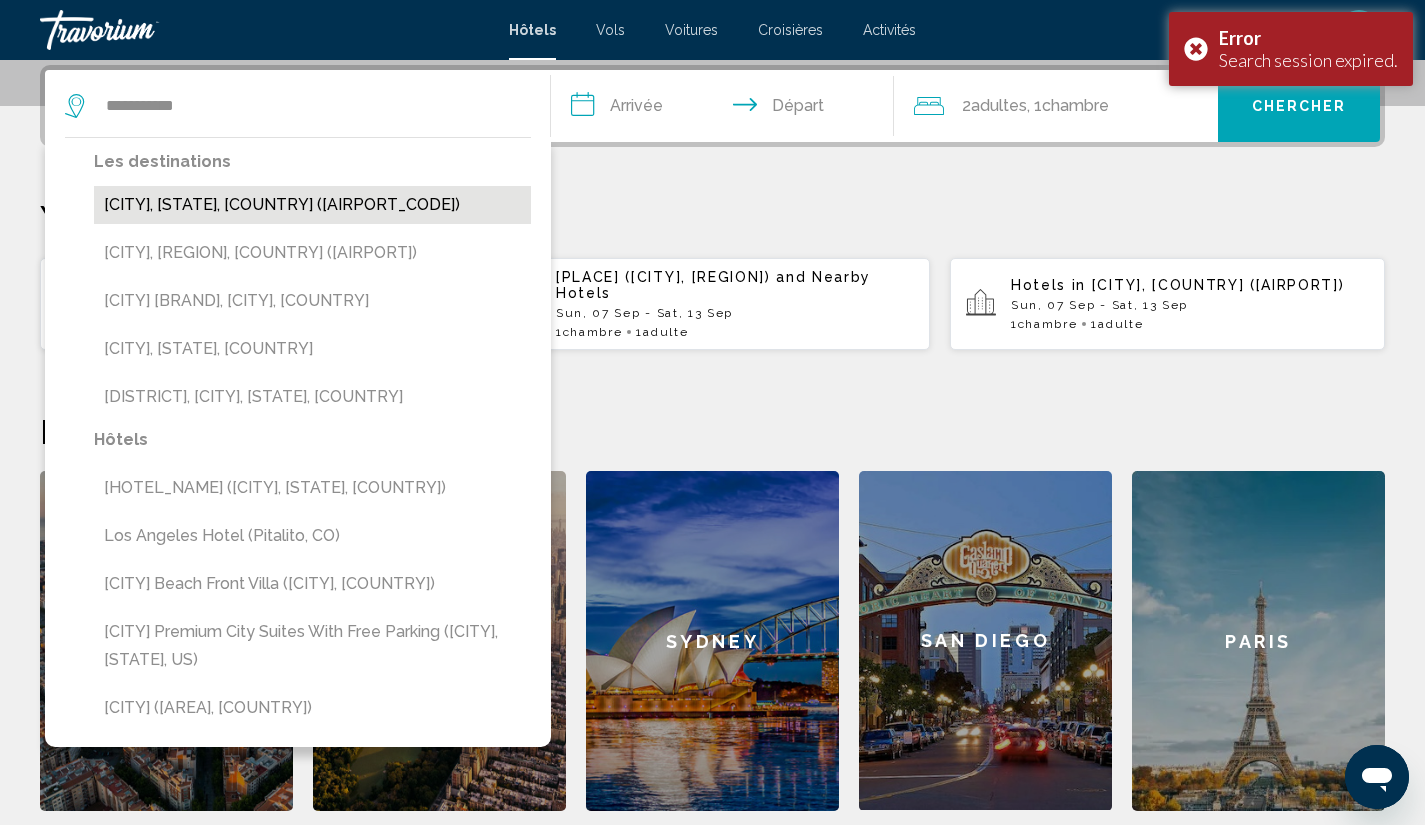 click on "Los Angeles, CA, United States (LAX)" at bounding box center [312, 205] 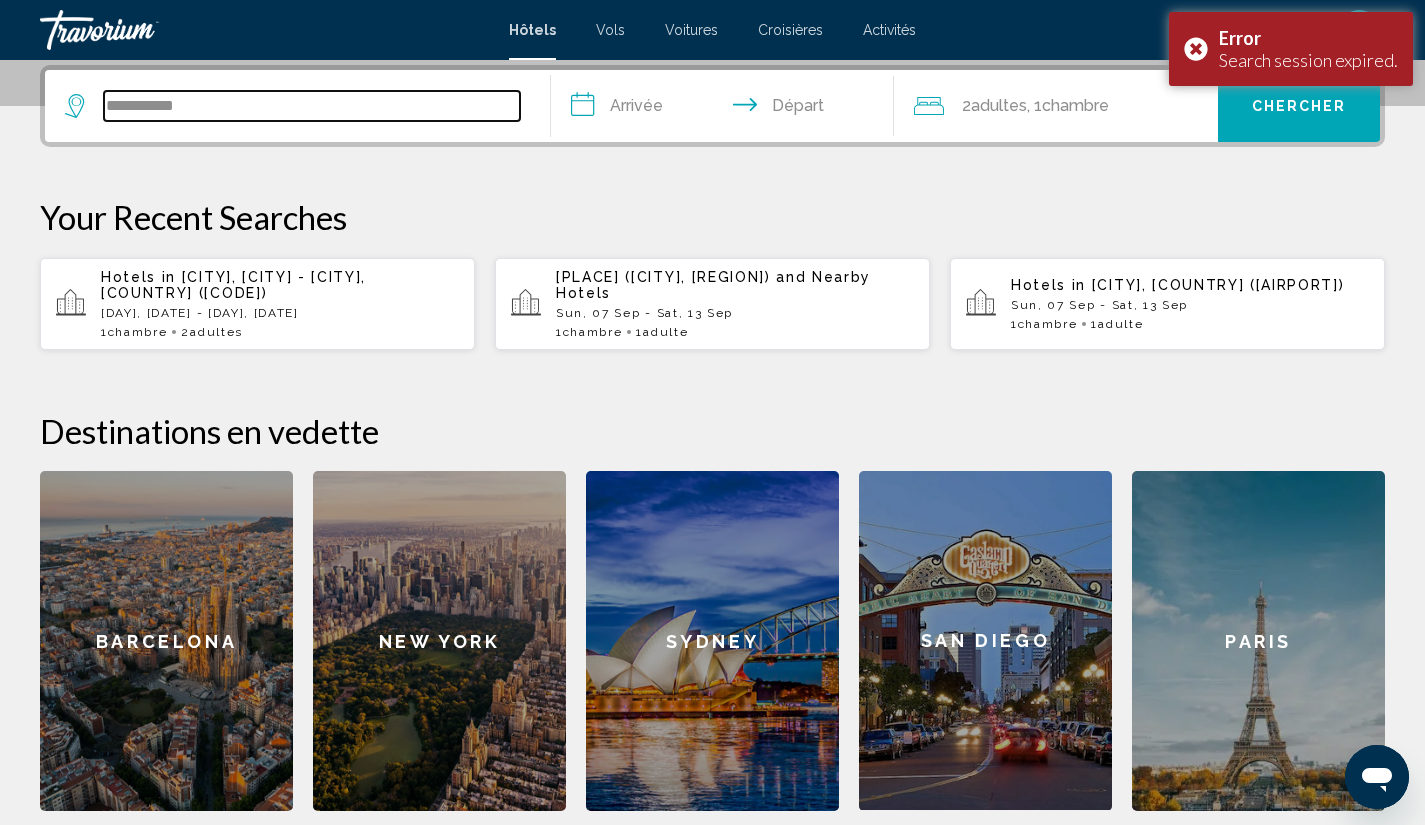 type on "**********" 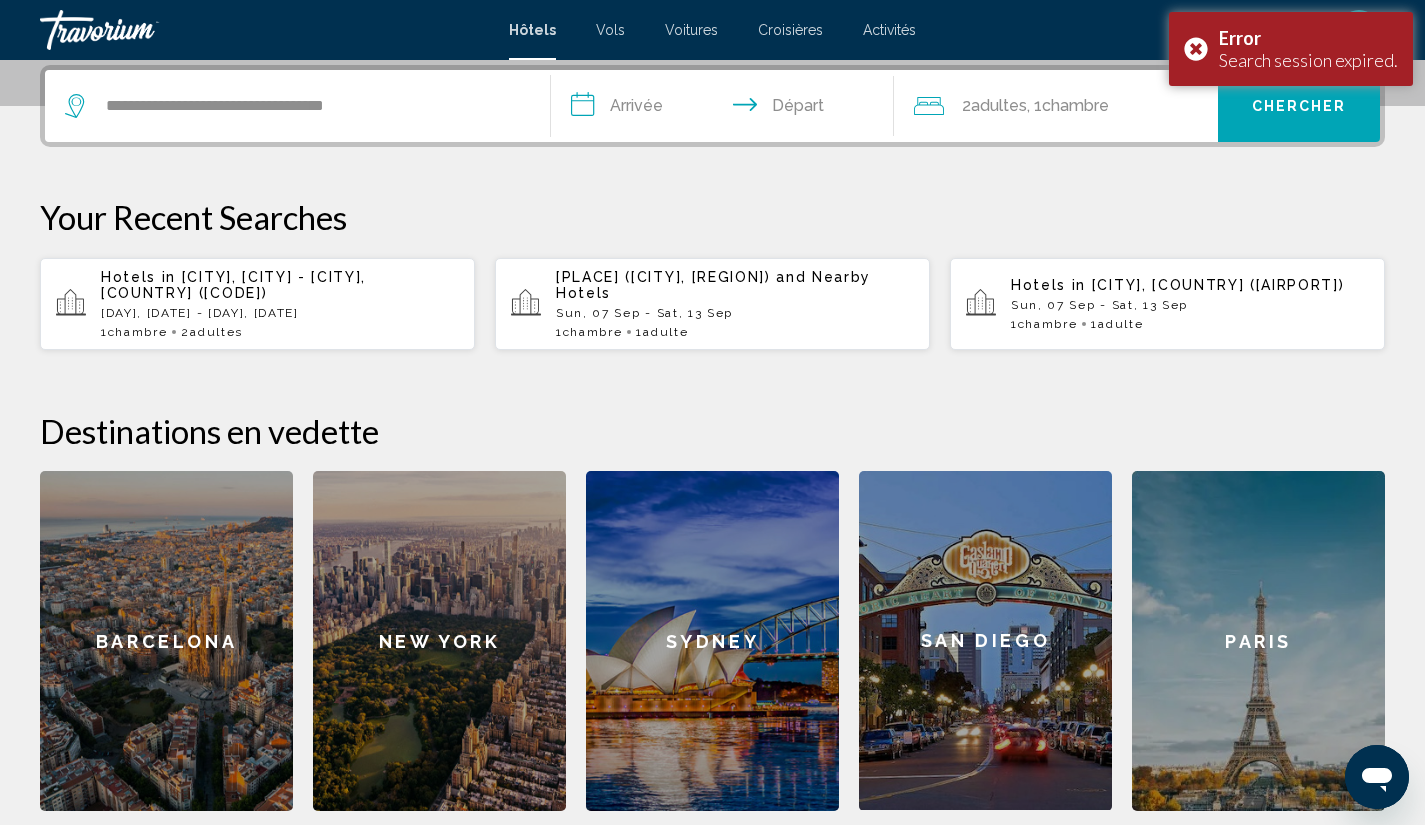 click on "**********" at bounding box center [727, 109] 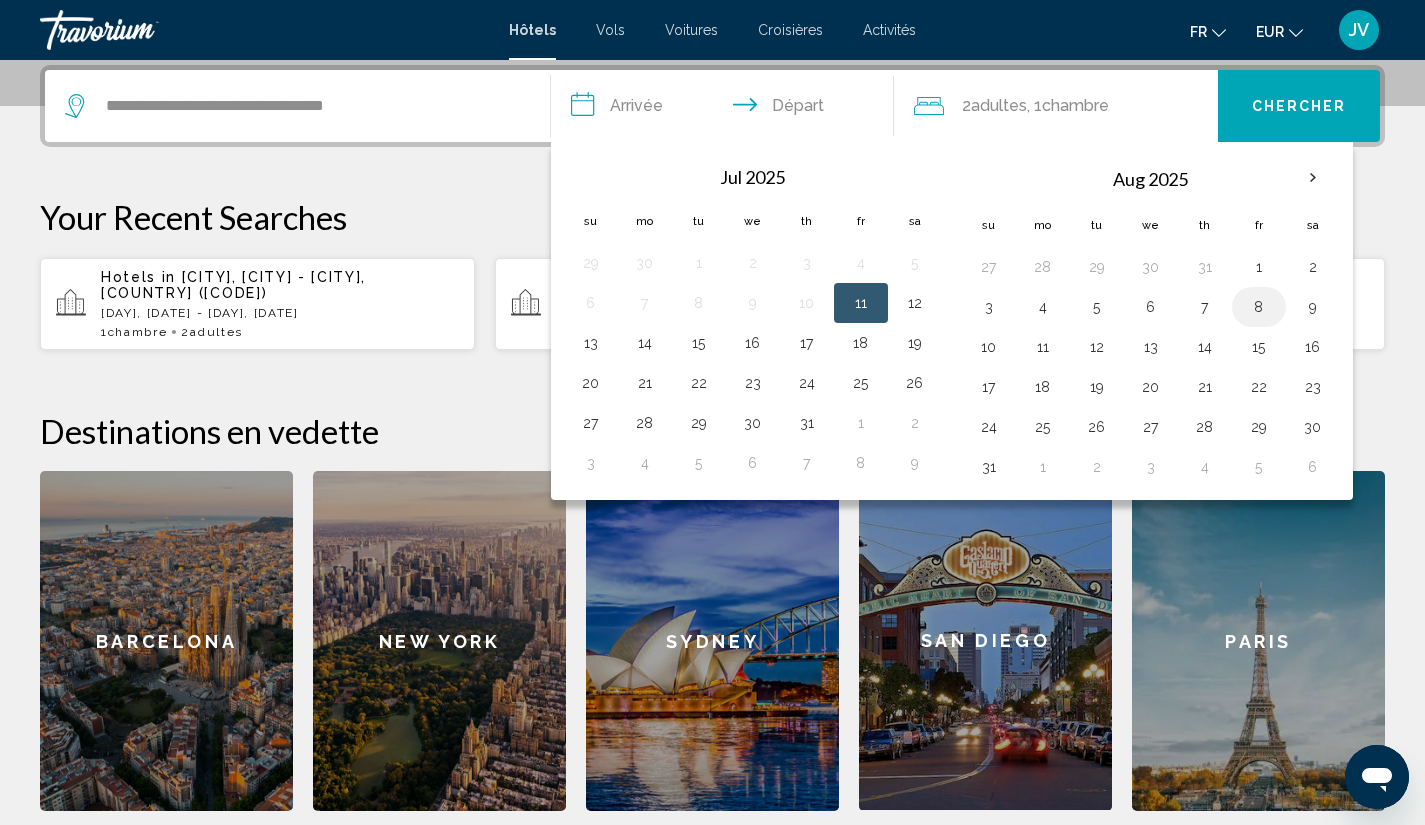 click on "8" at bounding box center [1259, 307] 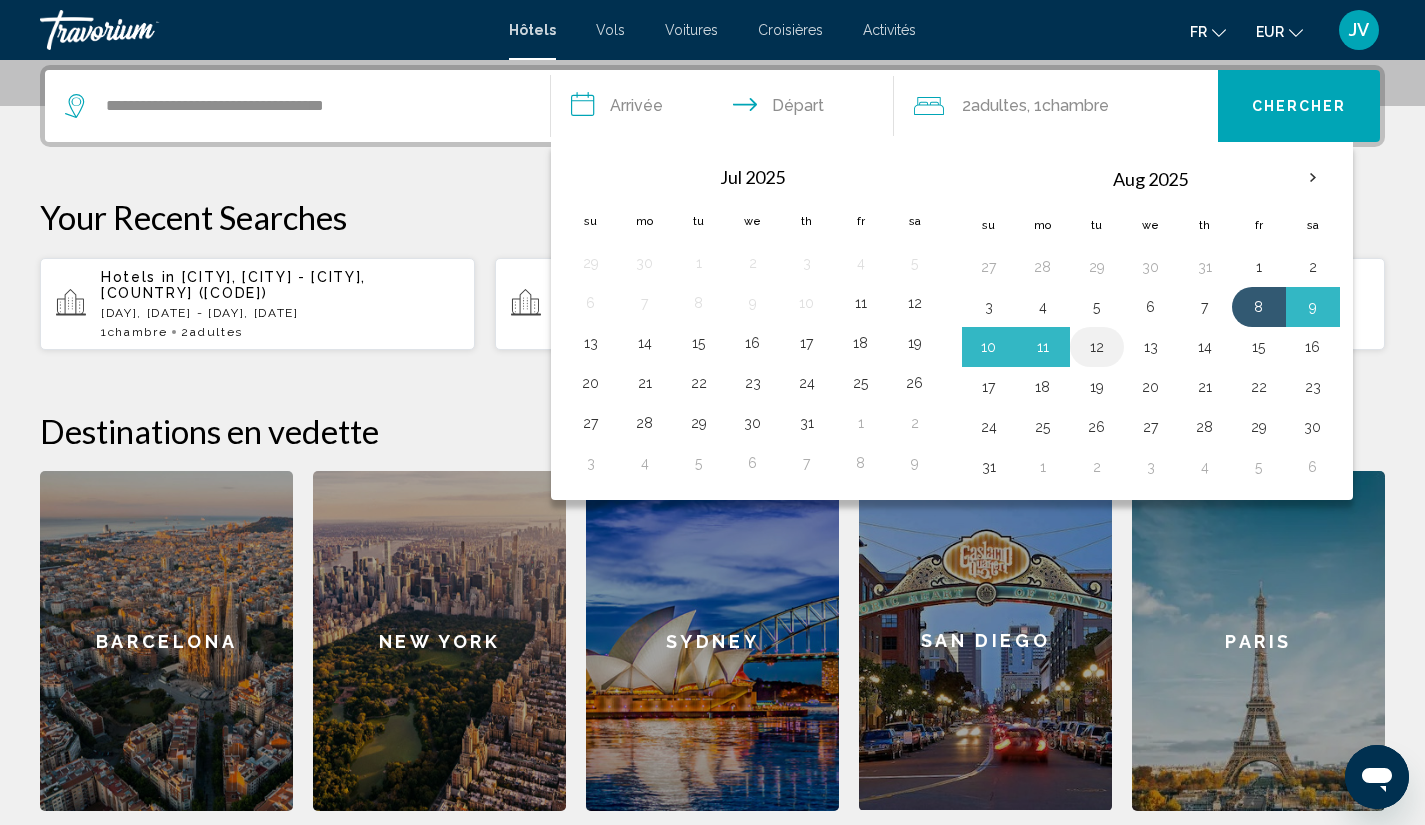 click on "12" at bounding box center (1097, 347) 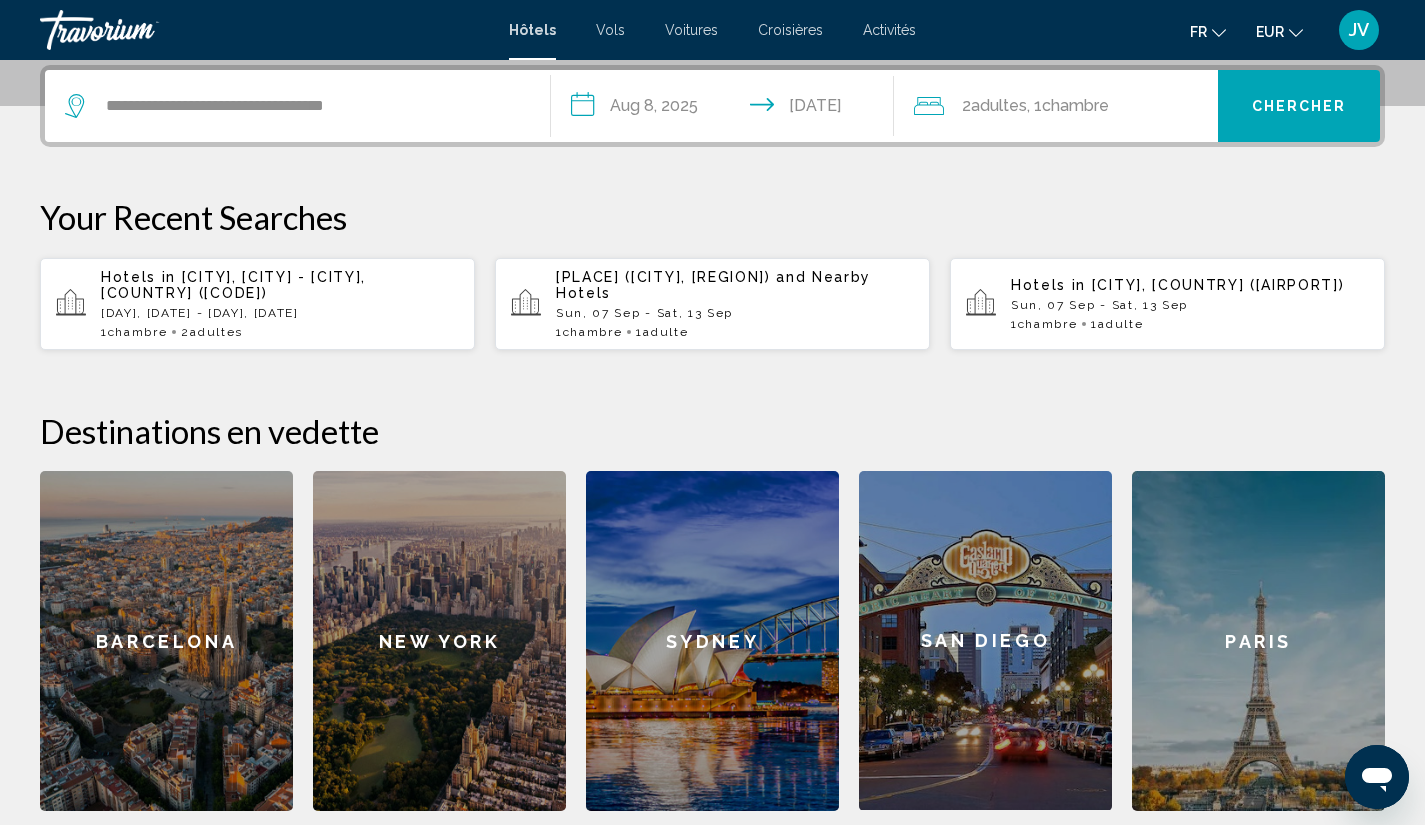 click on "Adultes" 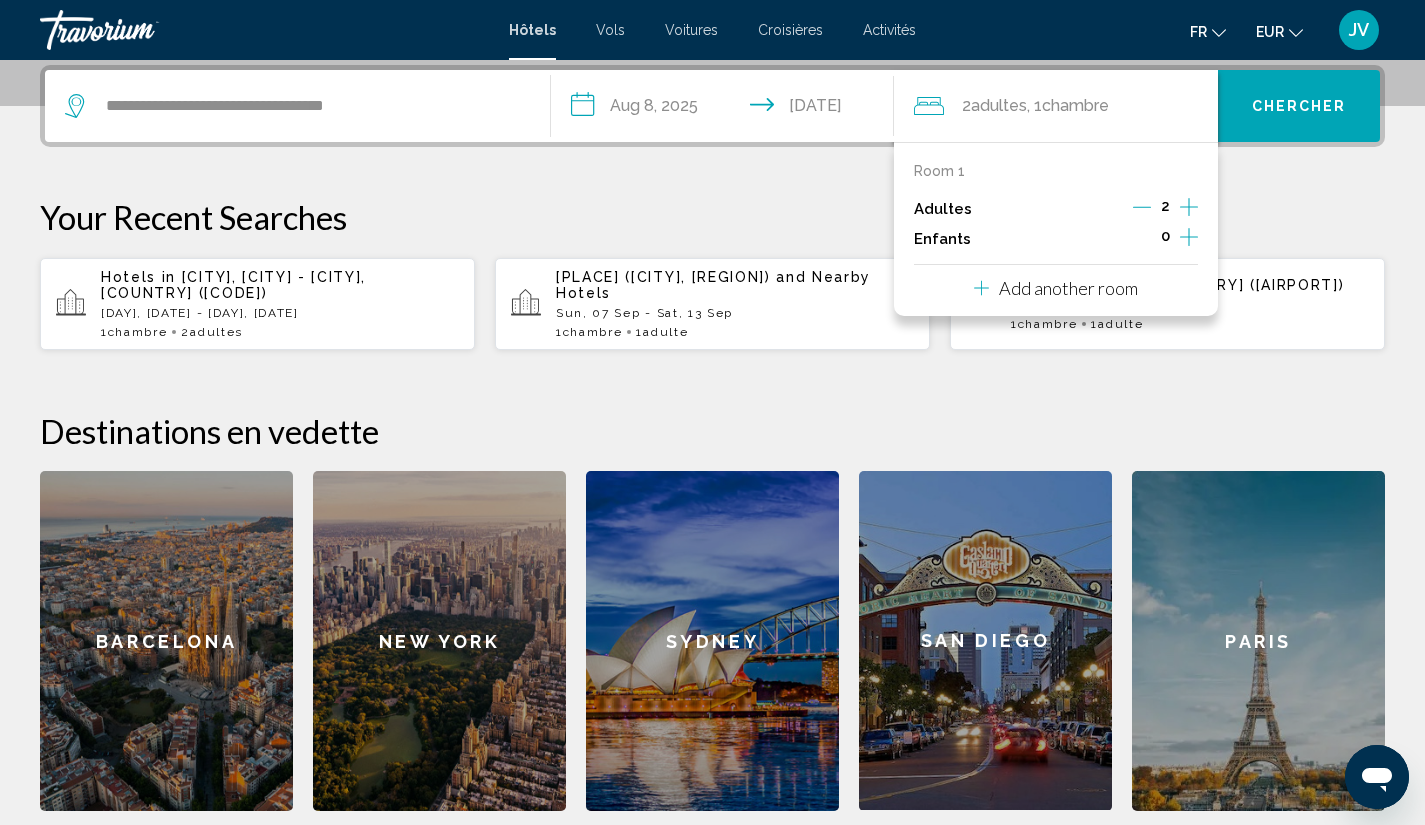 click 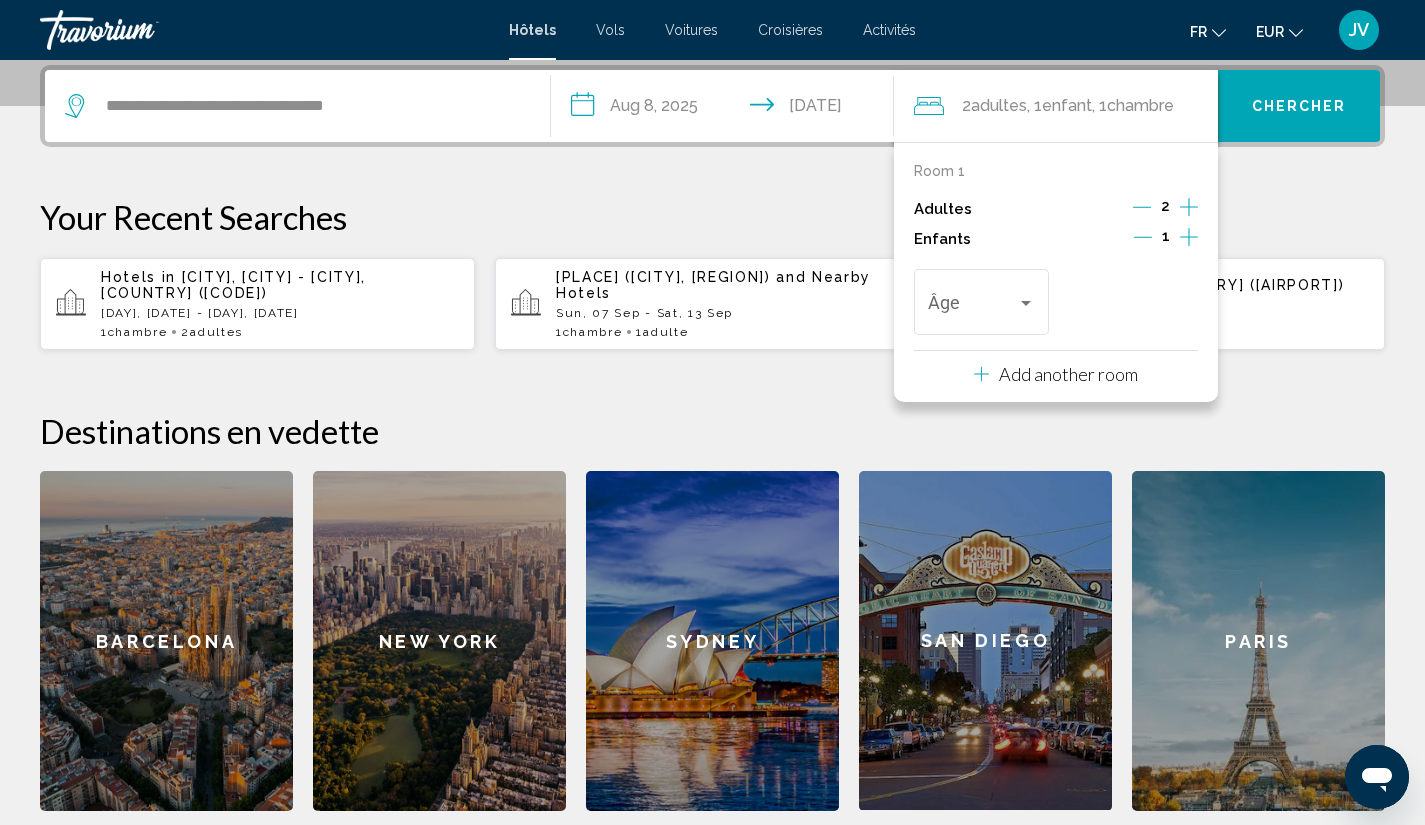 click 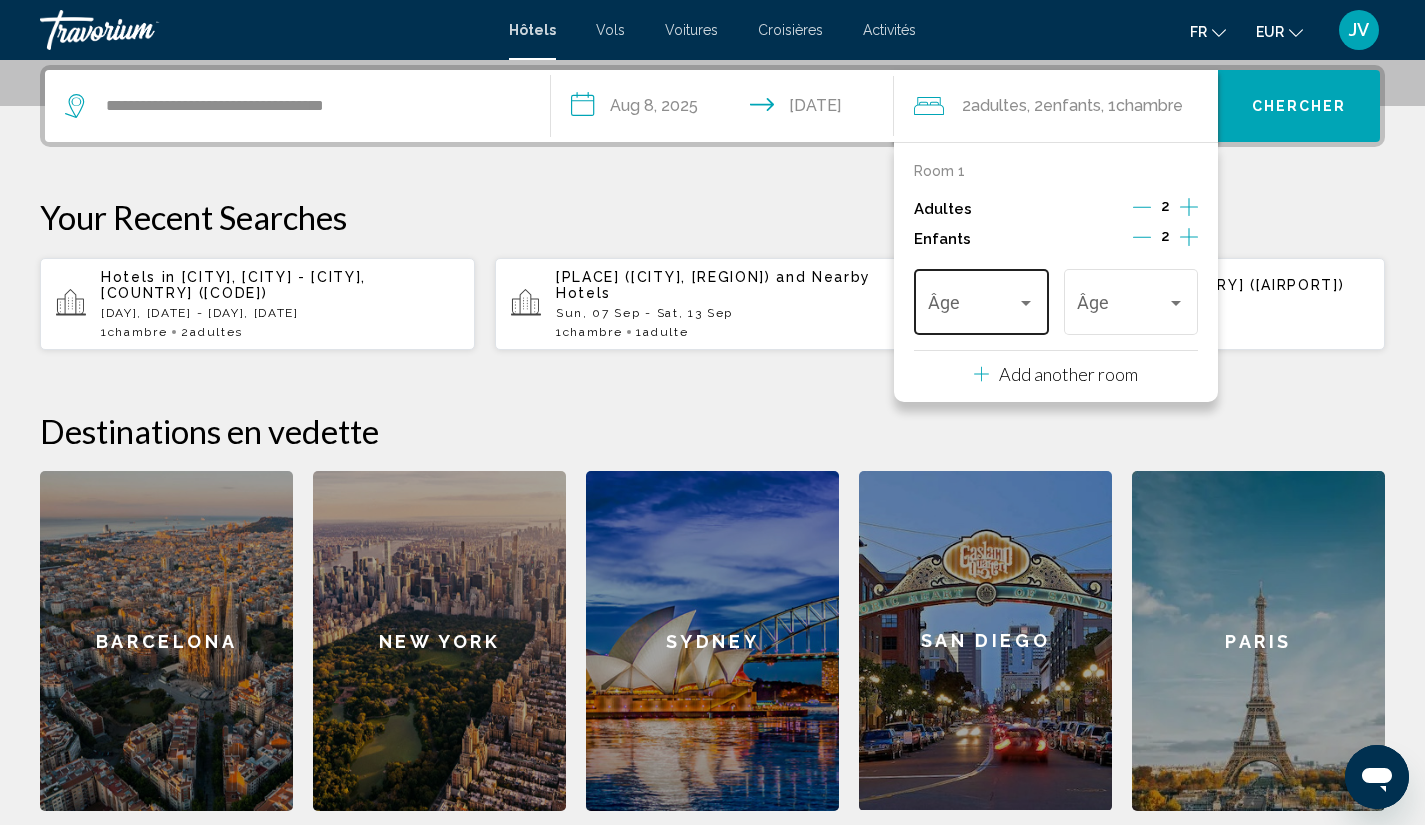 click on "Âge" at bounding box center [981, 299] 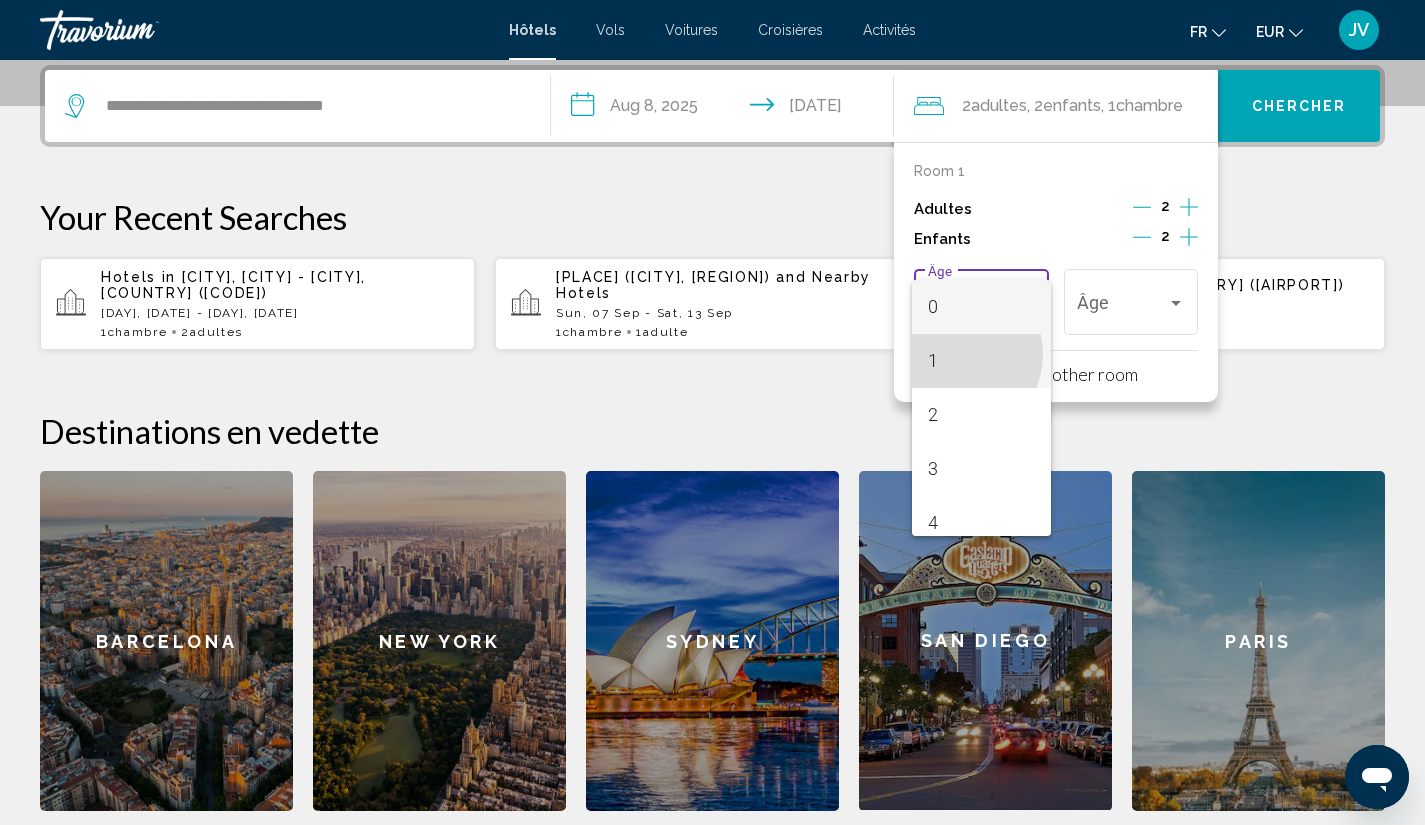 click on "1" at bounding box center (981, 361) 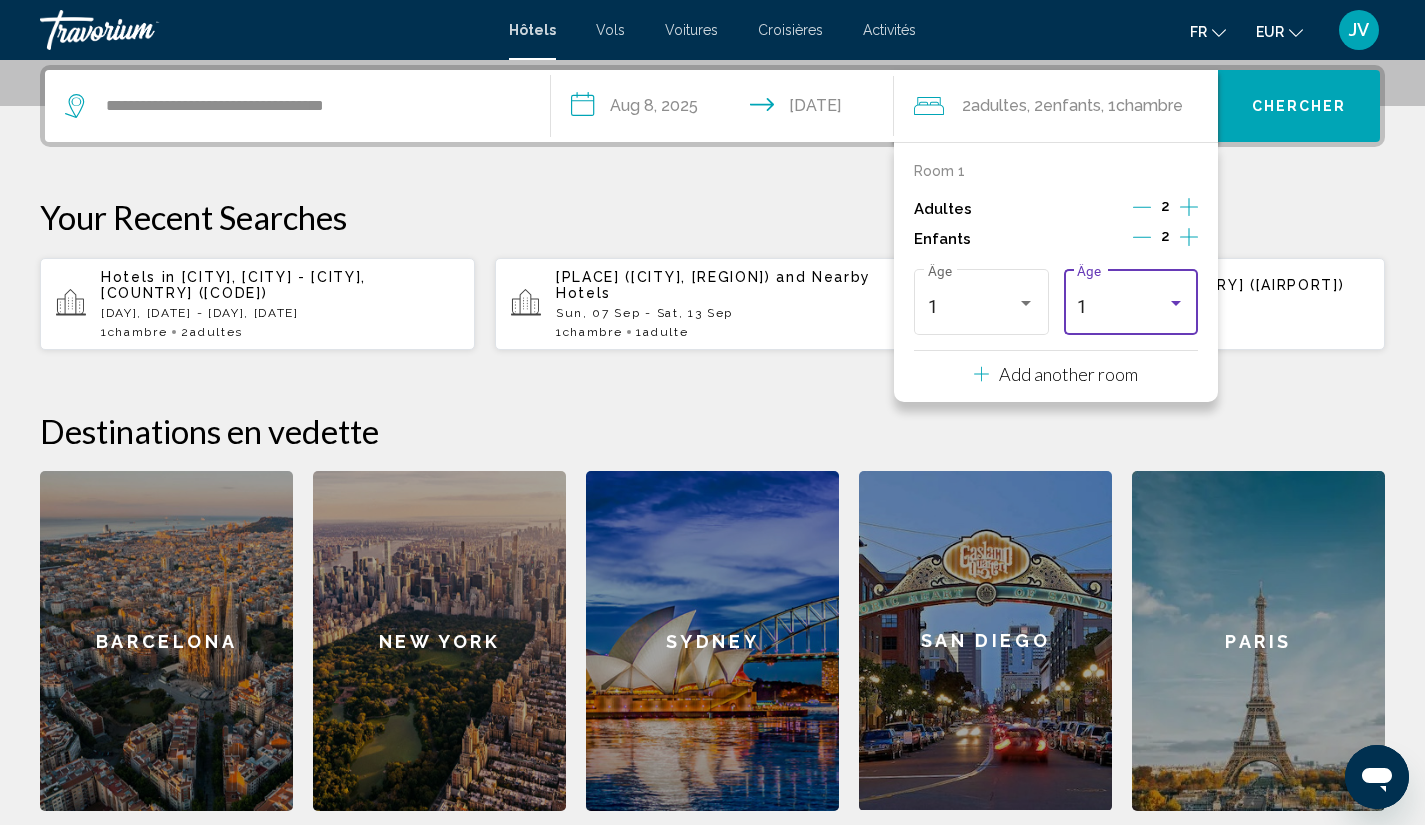 click on "1" at bounding box center [1121, 307] 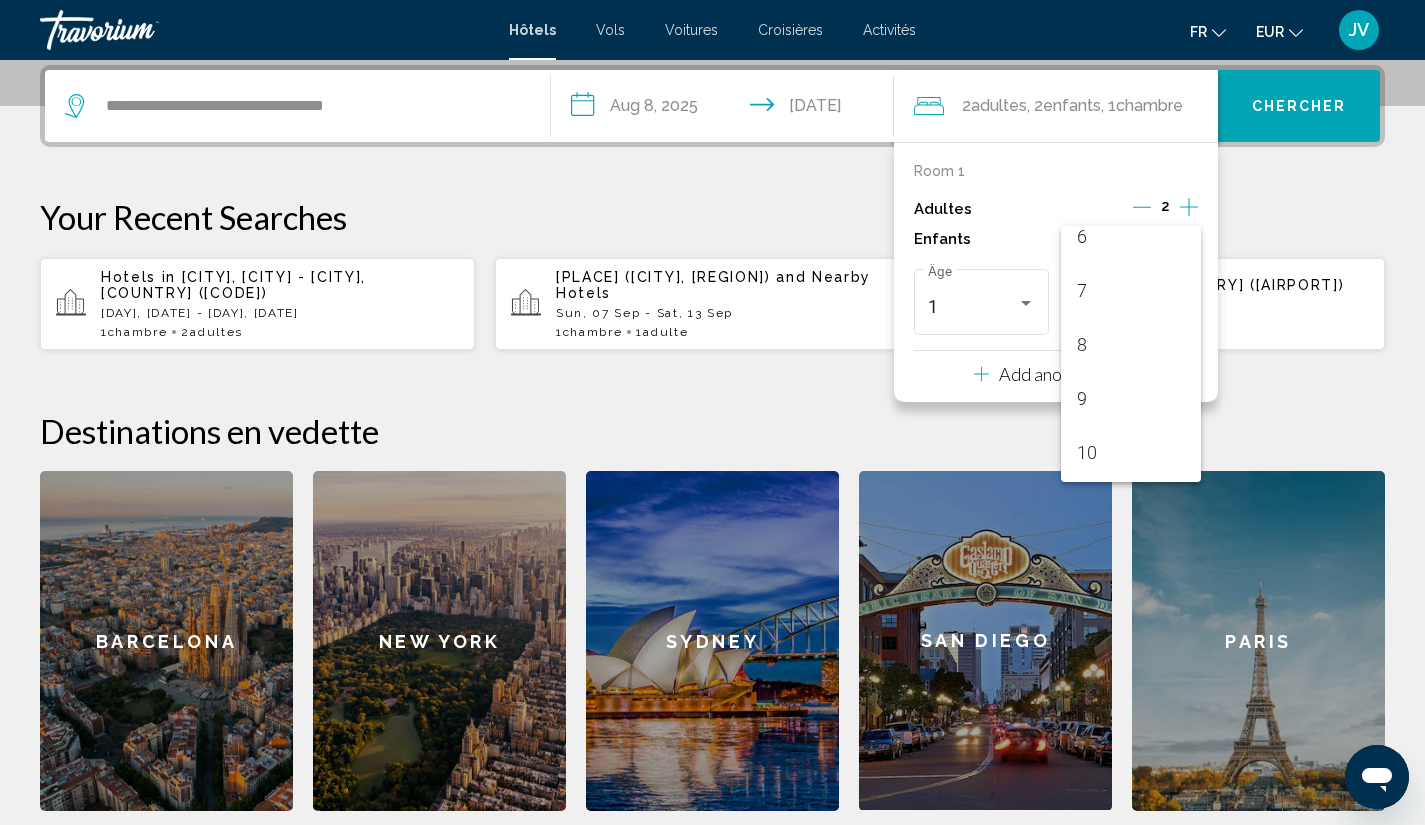 scroll, scrollTop: 377, scrollLeft: 0, axis: vertical 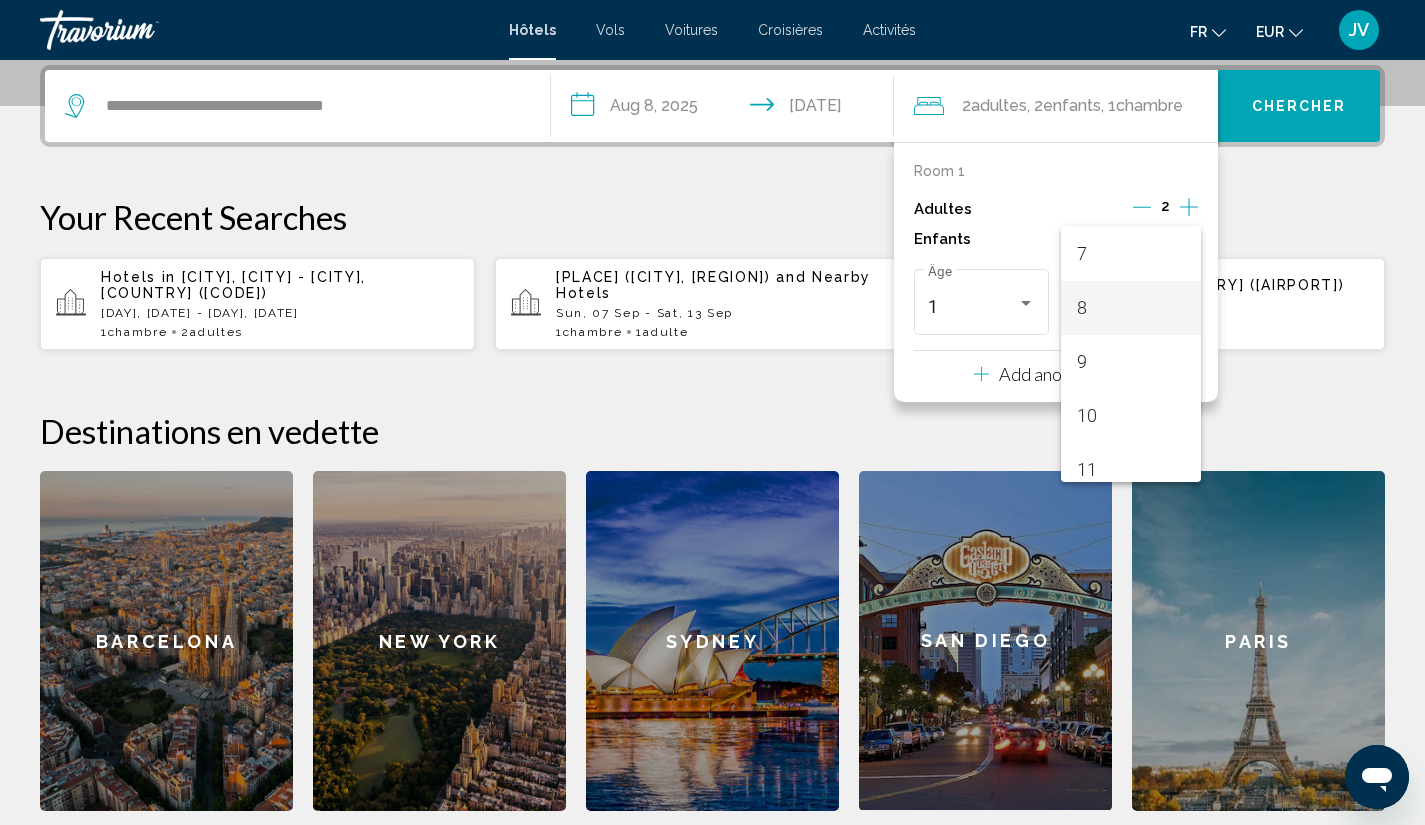 click on "8" at bounding box center [1130, 308] 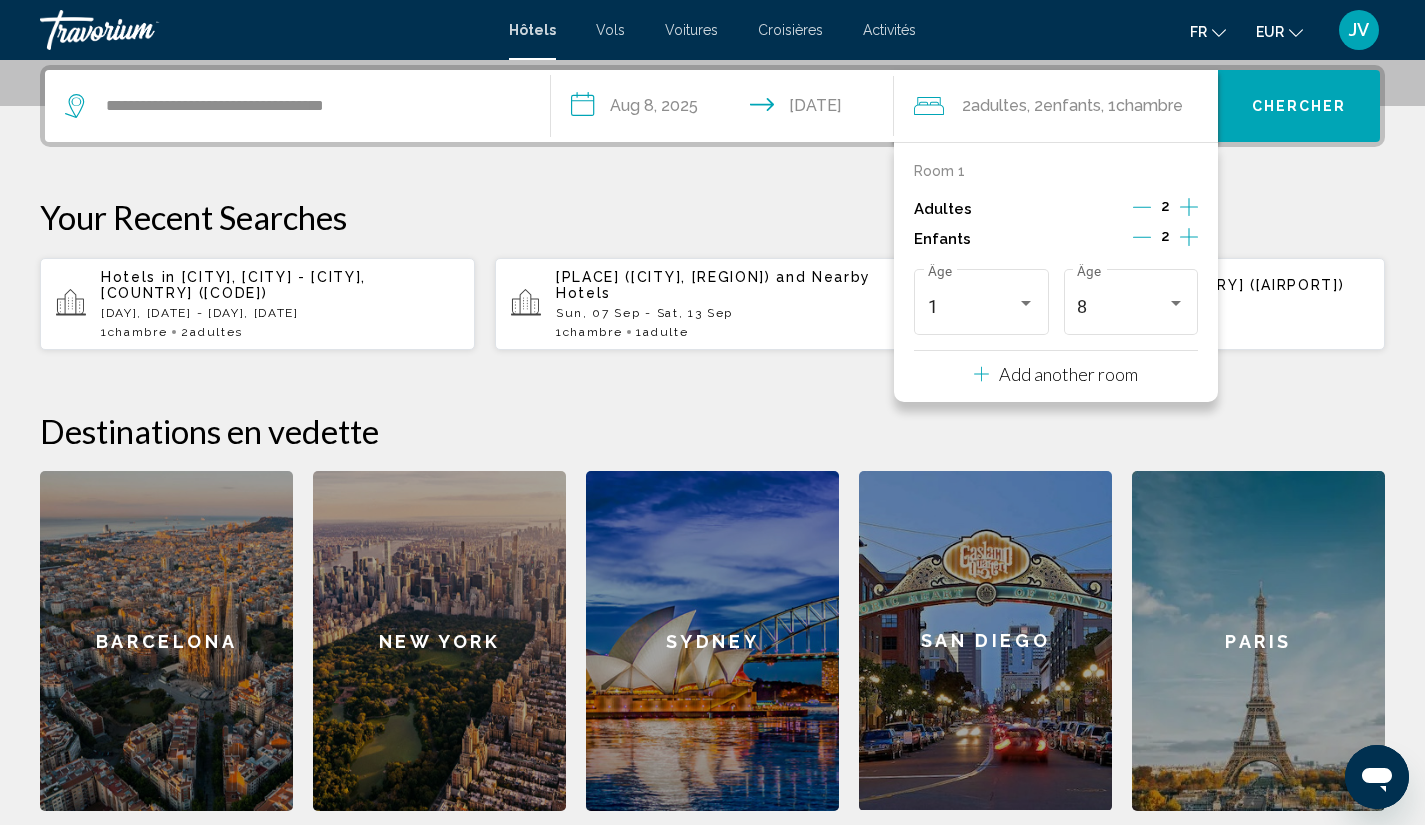 click on "Chercher" at bounding box center [1299, 107] 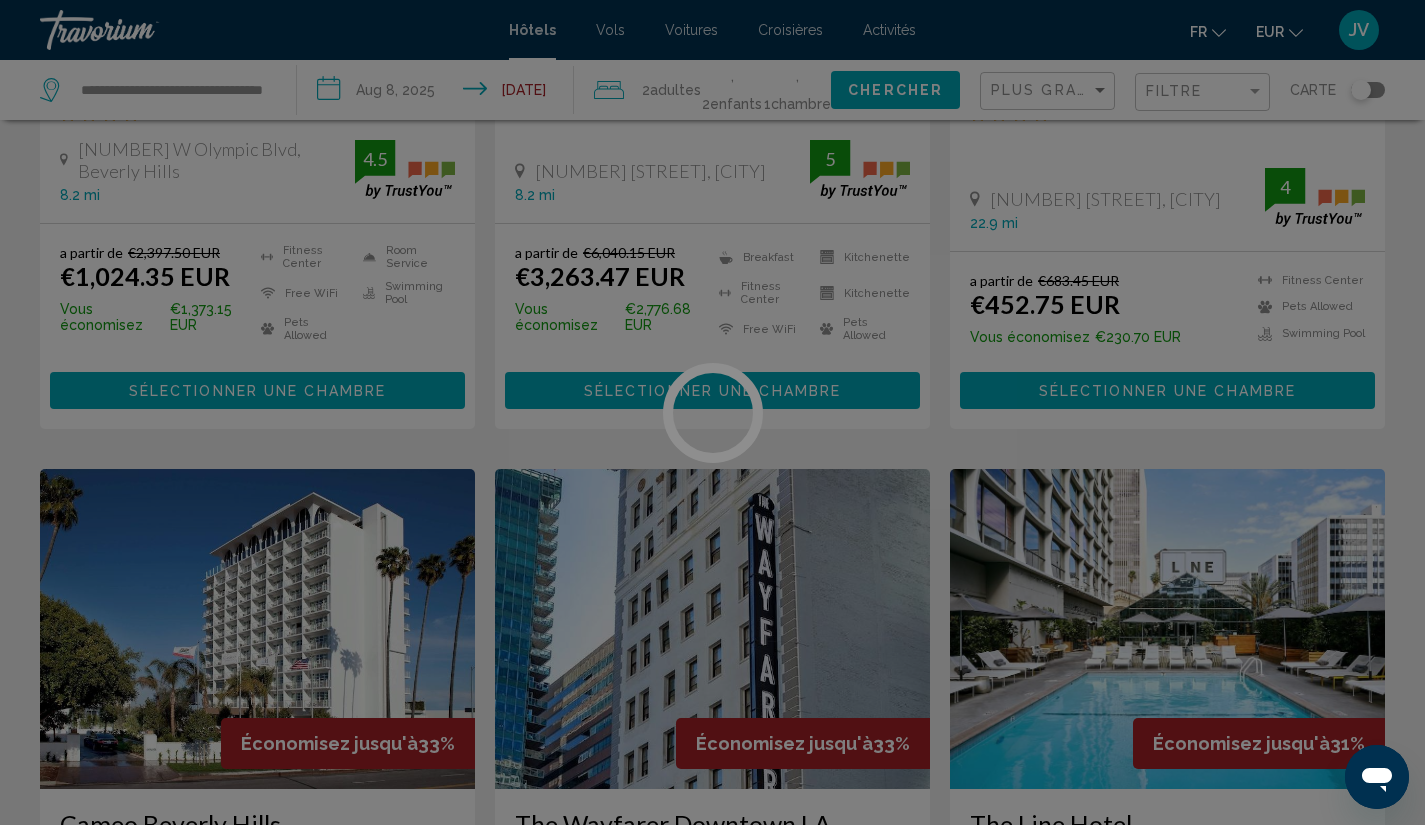 scroll, scrollTop: 0, scrollLeft: 0, axis: both 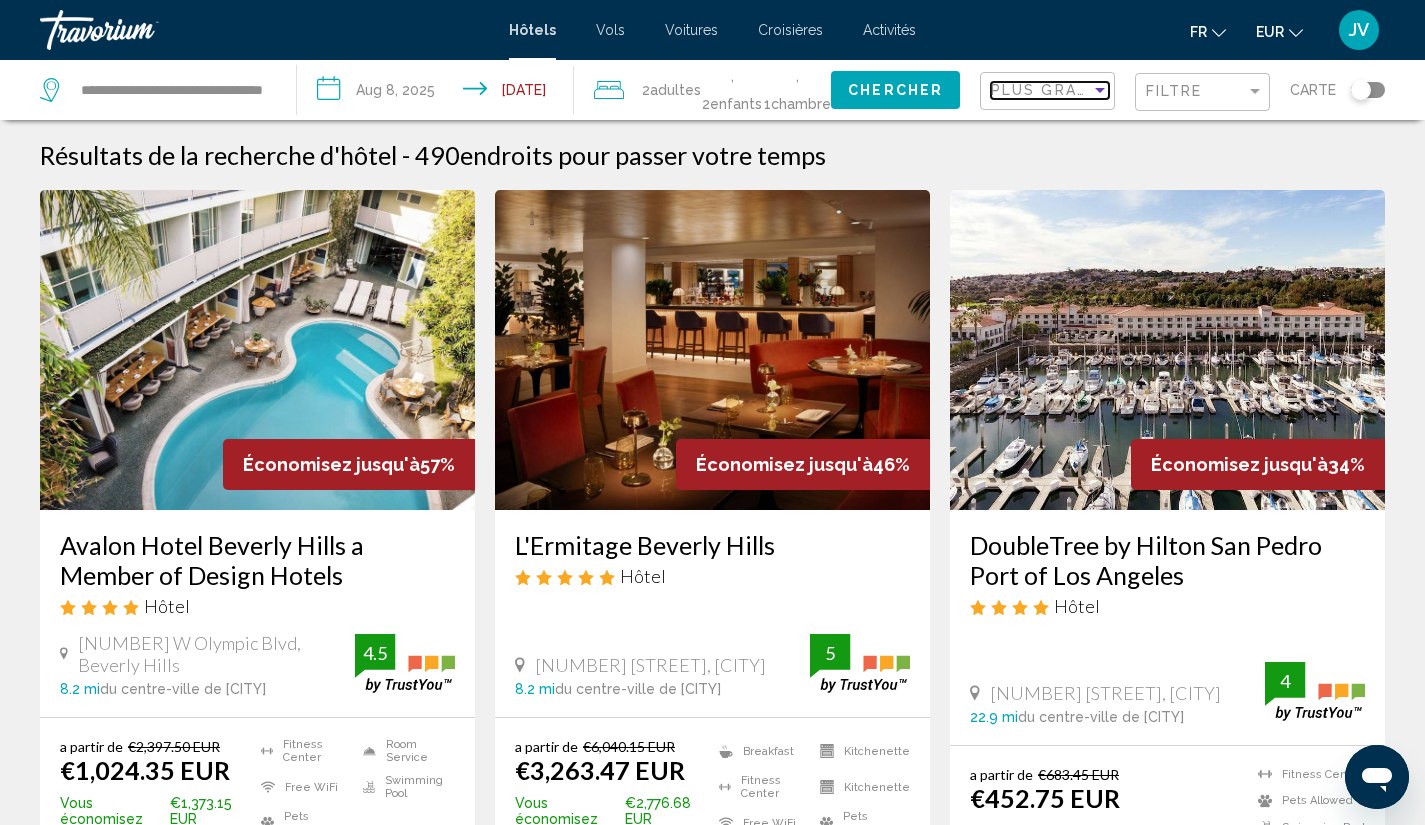 click on "Plus grandes économies" at bounding box center (1110, 90) 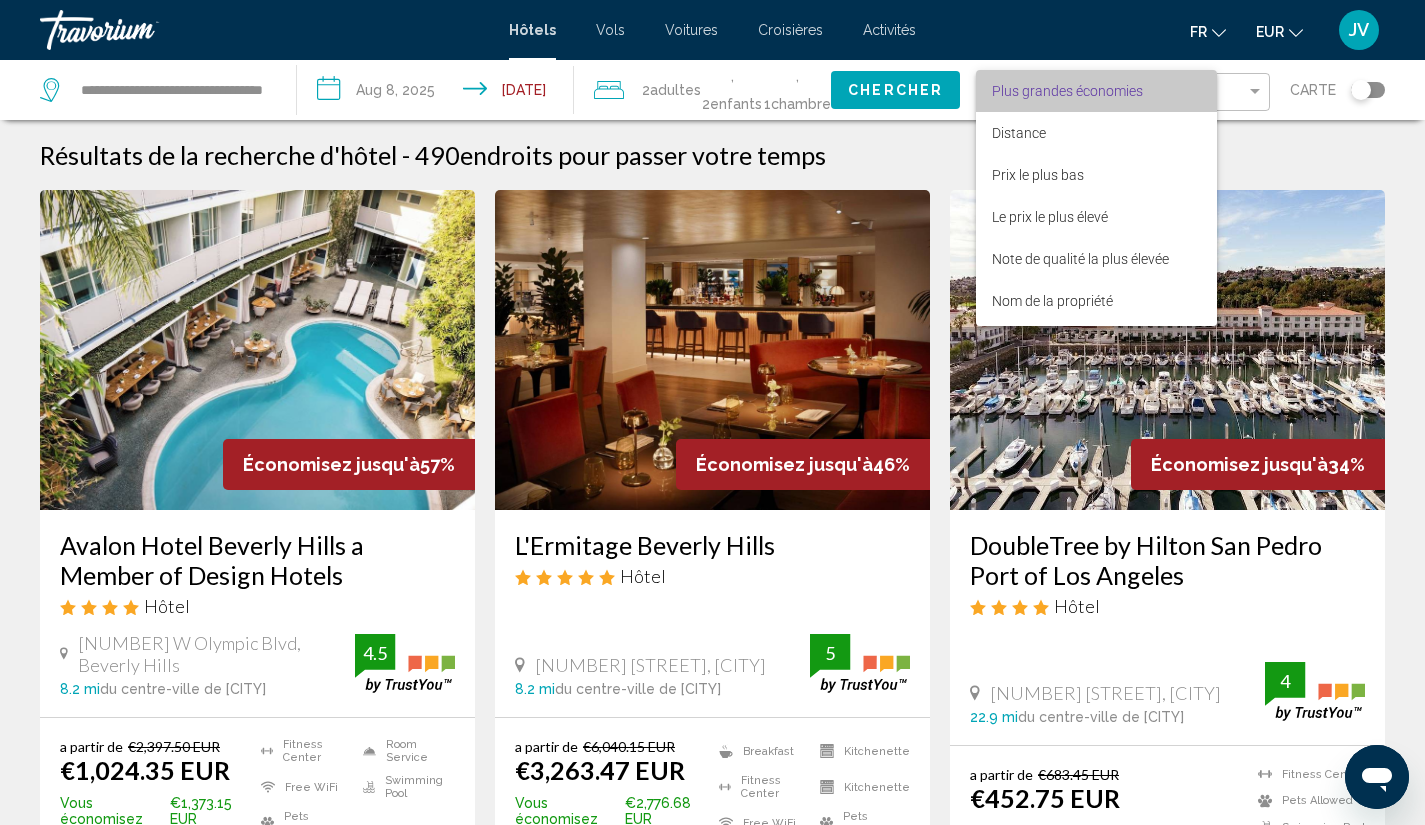 click on "Plus grandes économies" at bounding box center (1067, 91) 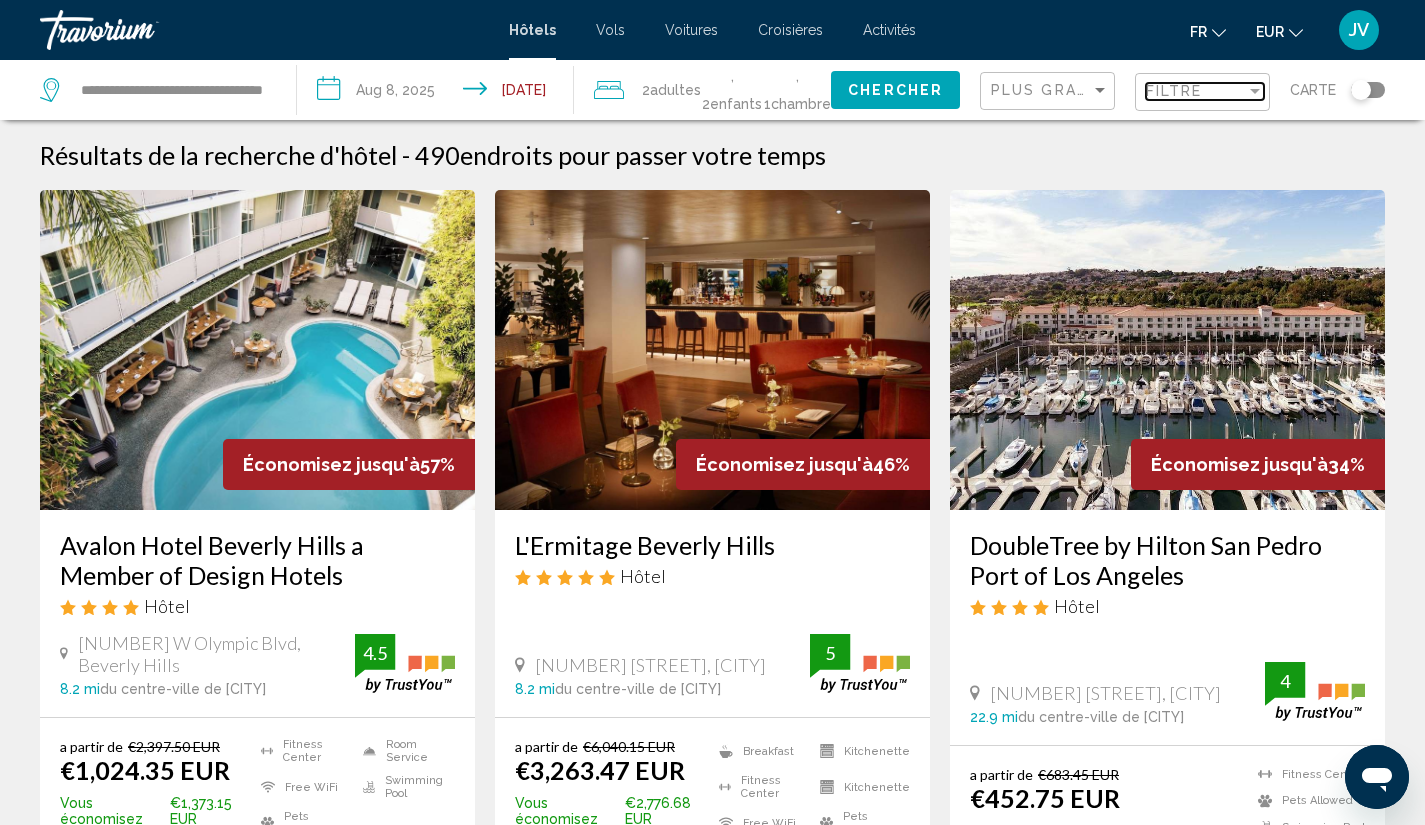 click on "Filtre" at bounding box center [1196, 91] 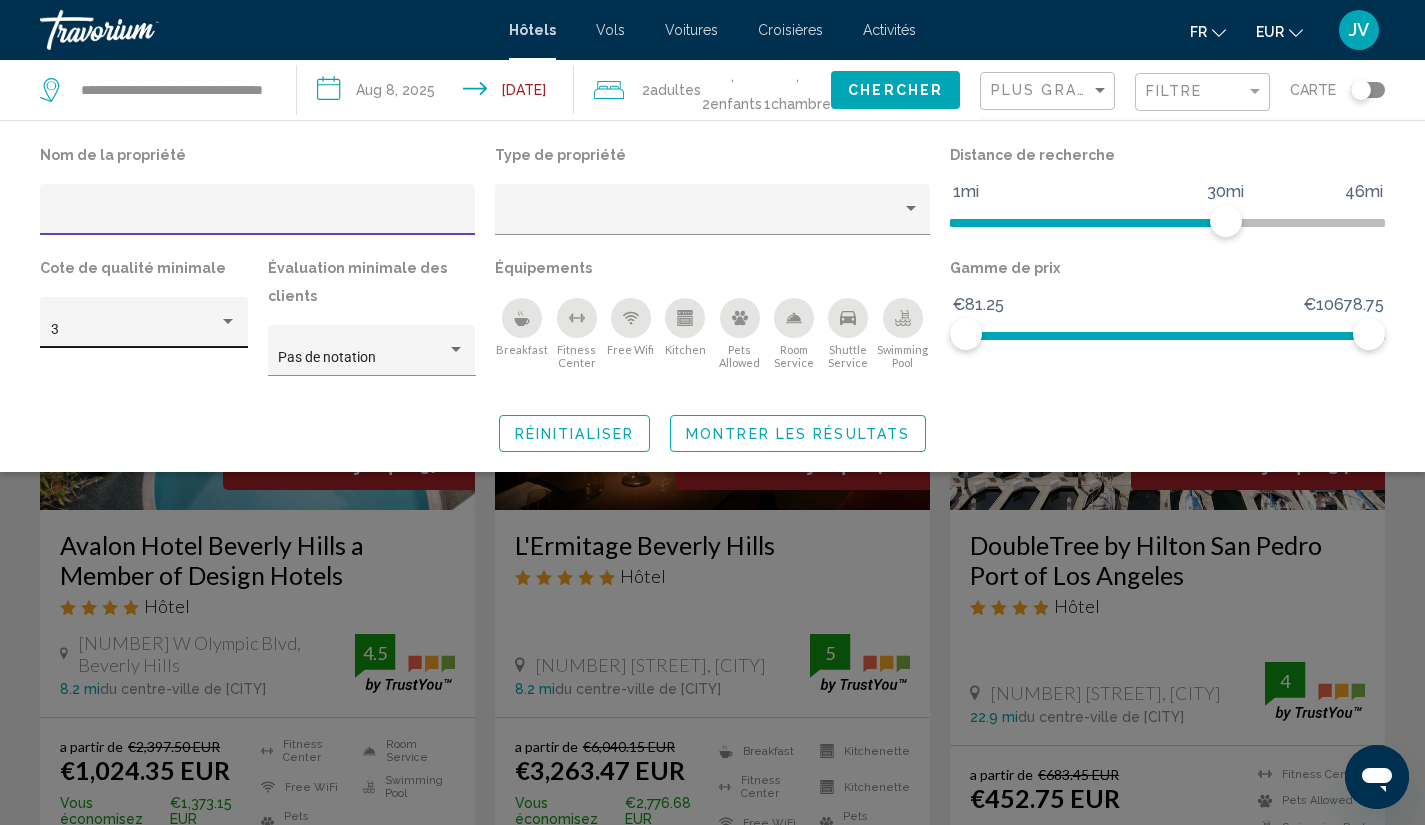 click on "3" 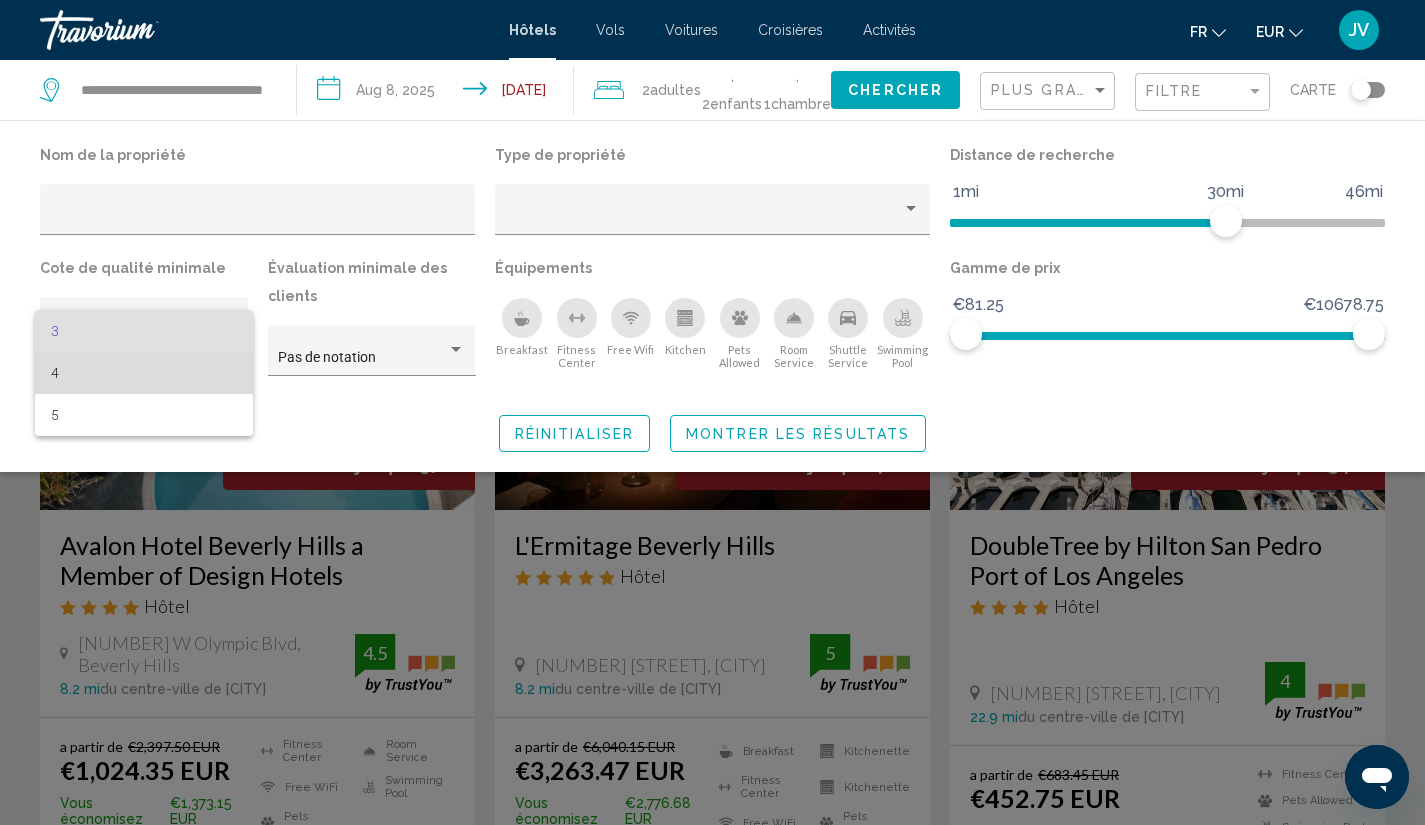 click on "4" at bounding box center [144, 373] 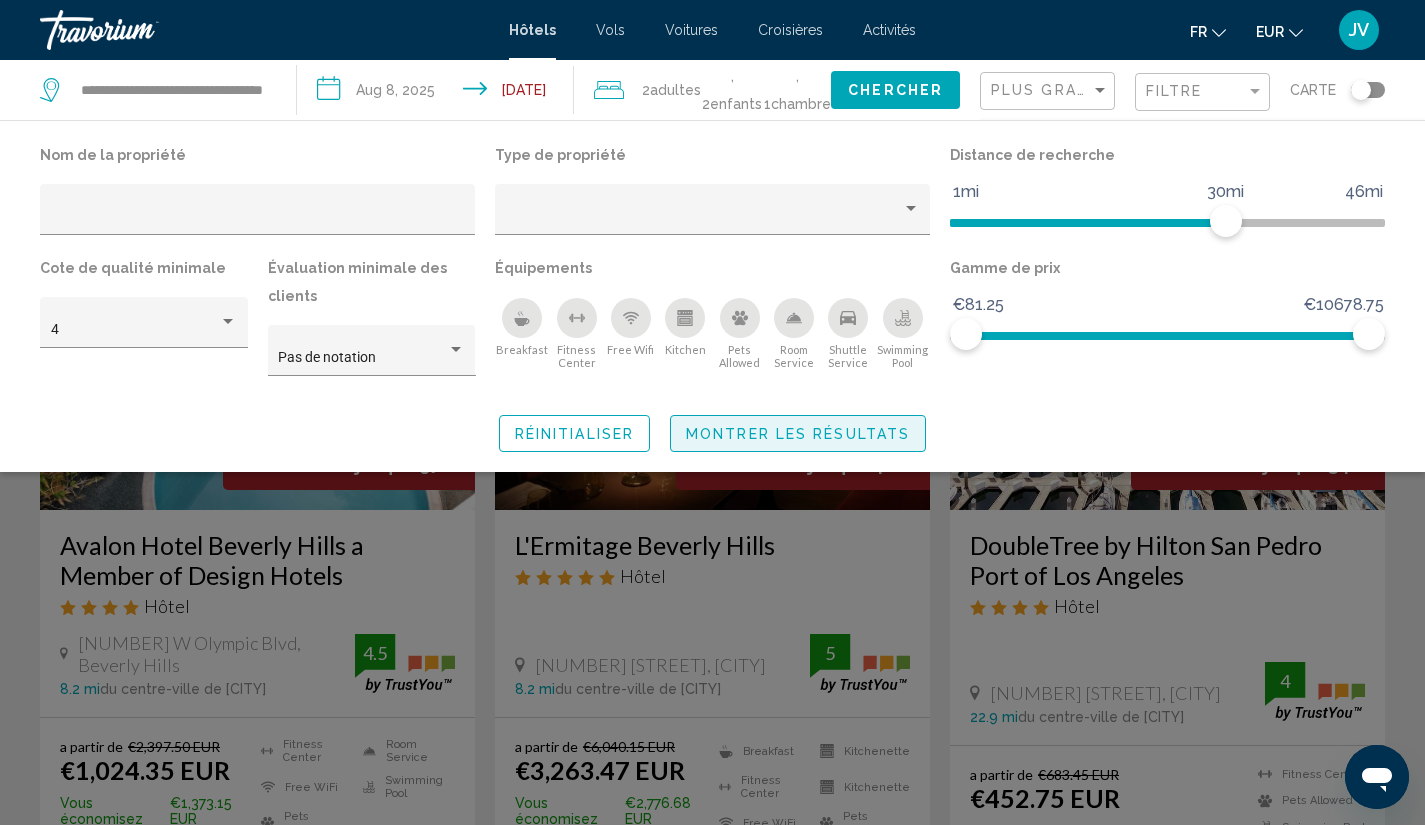click on "Montrer les résultats" 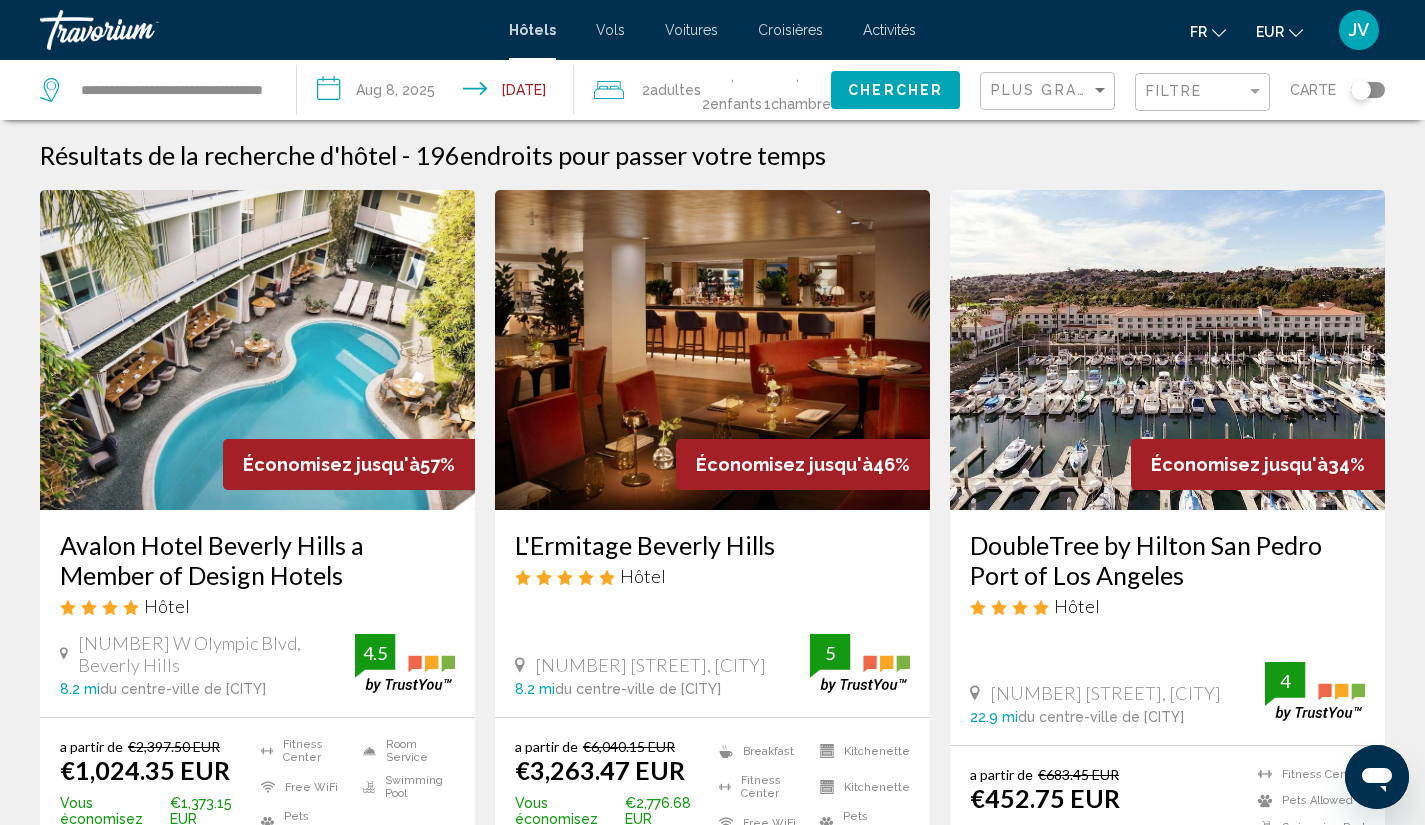 click 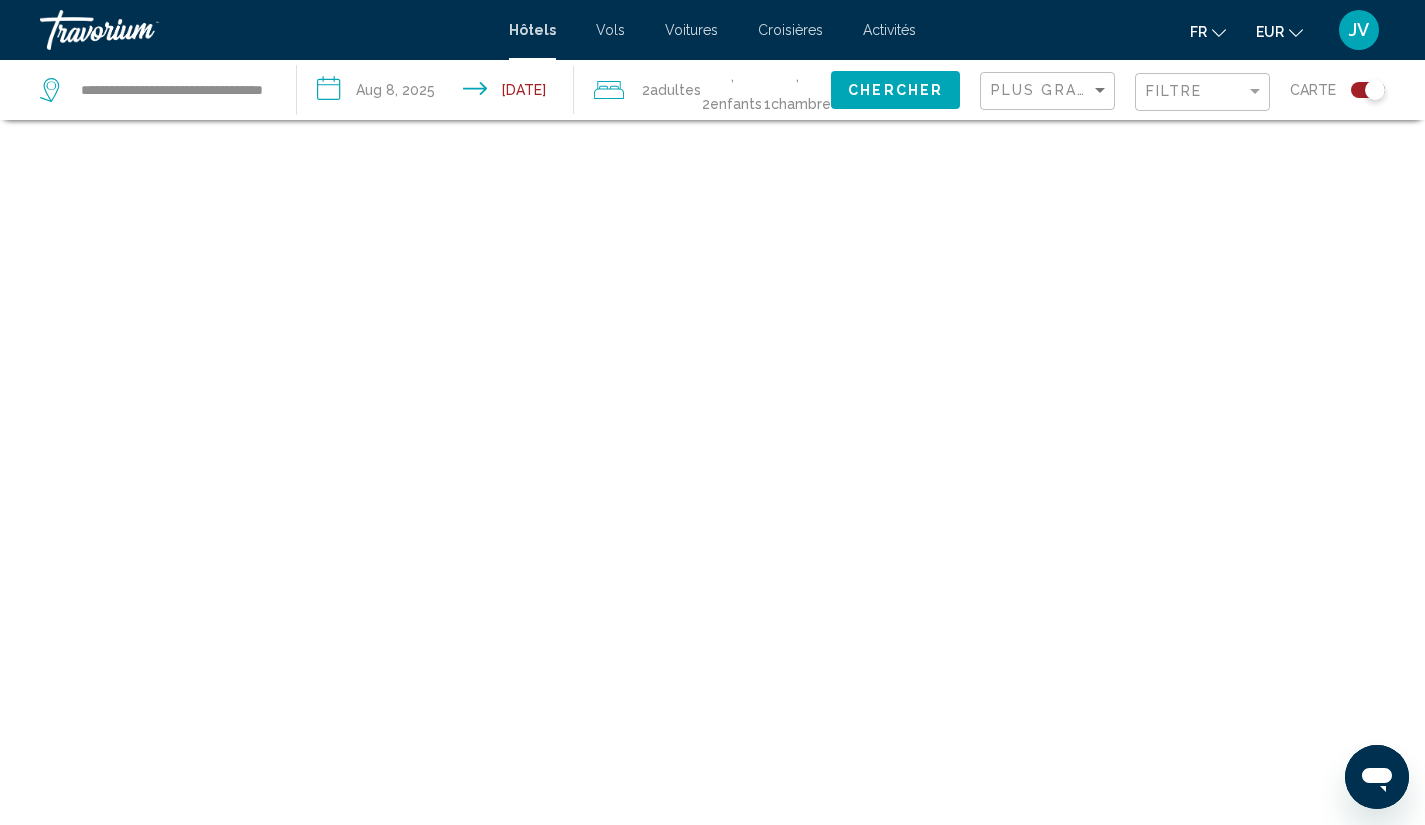 scroll, scrollTop: 120, scrollLeft: 0, axis: vertical 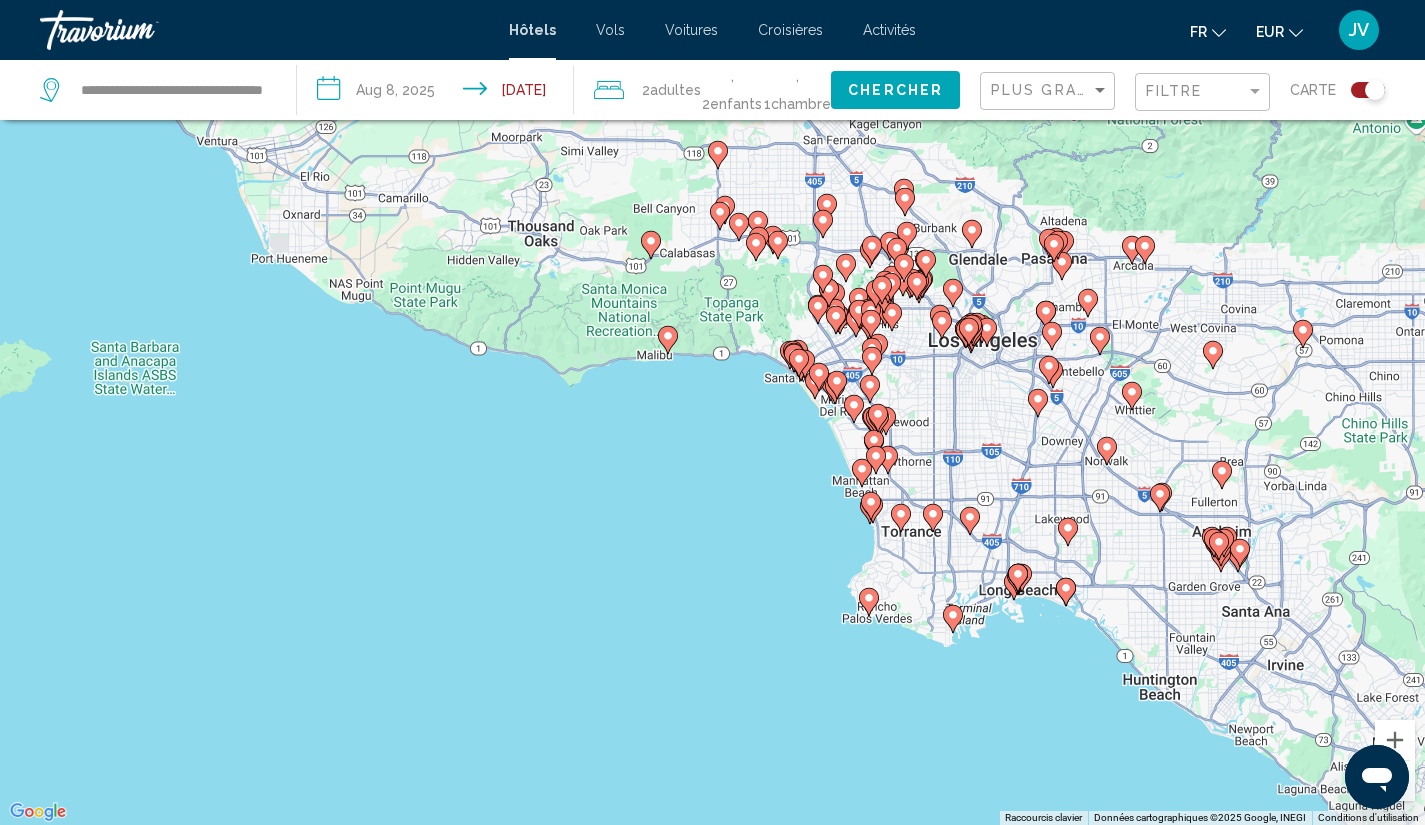drag, startPoint x: 522, startPoint y: 718, endPoint x: 795, endPoint y: 699, distance: 273.66037 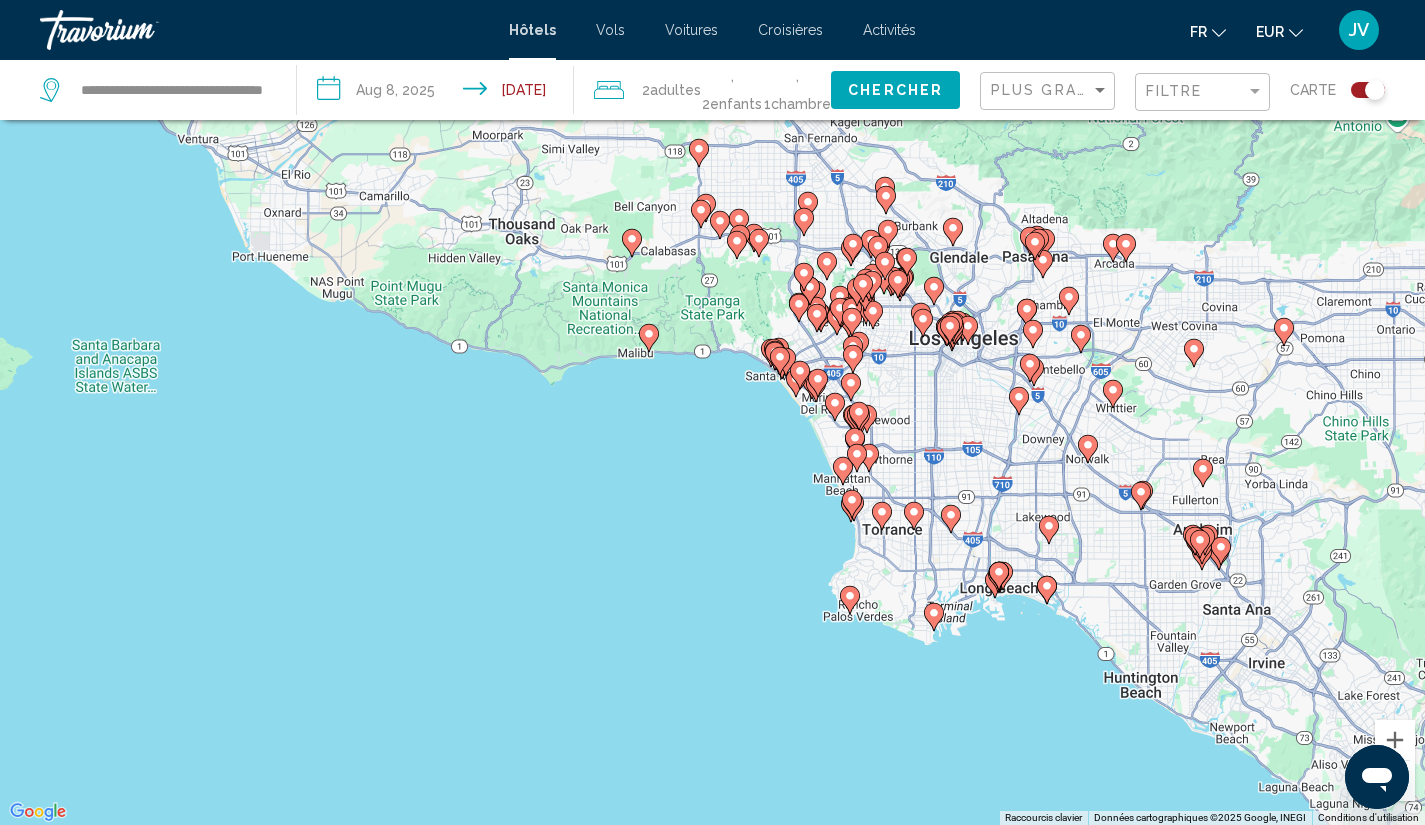 drag, startPoint x: 1096, startPoint y: 727, endPoint x: 1046, endPoint y: 719, distance: 50.635956 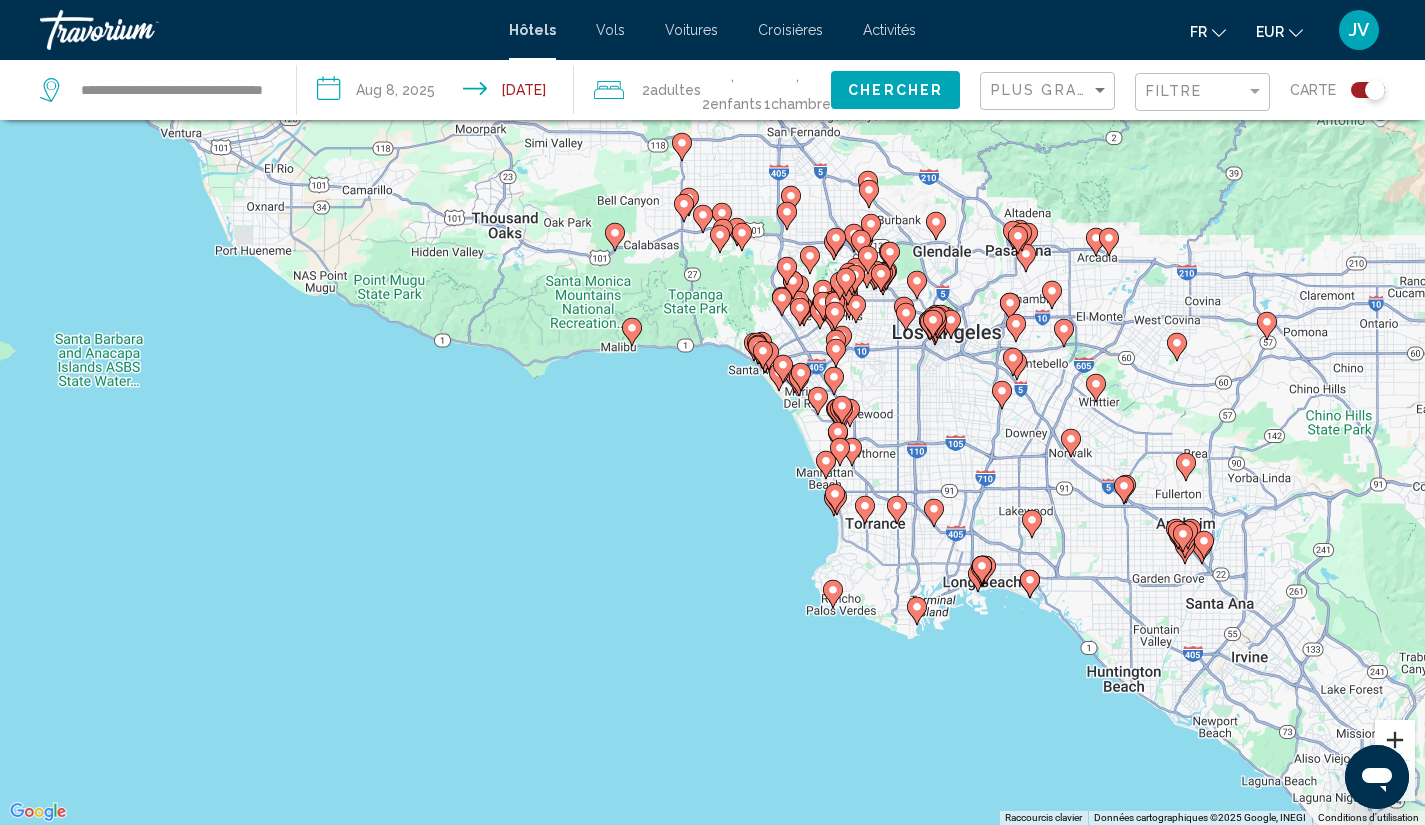 click at bounding box center (1395, 740) 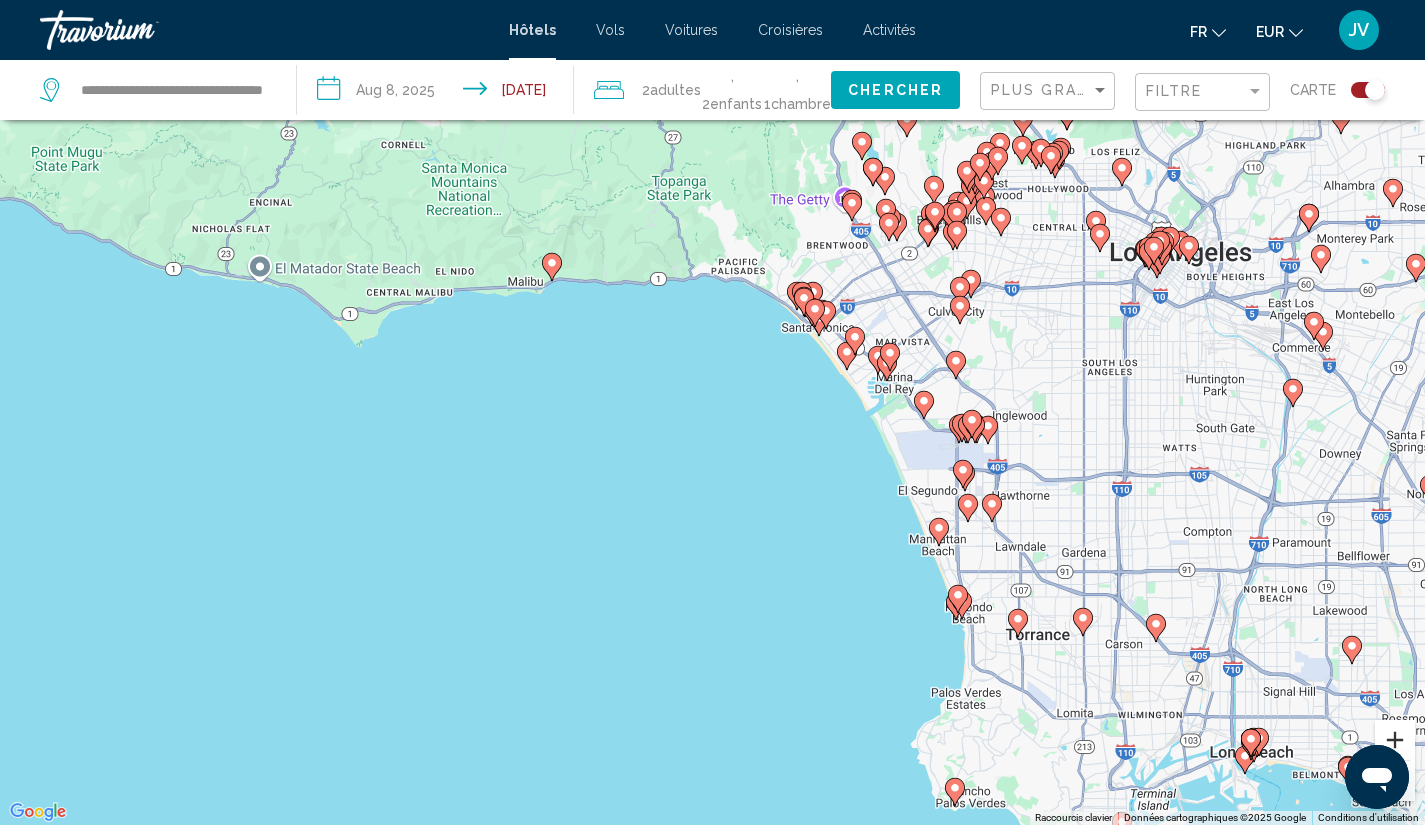 click at bounding box center (1395, 740) 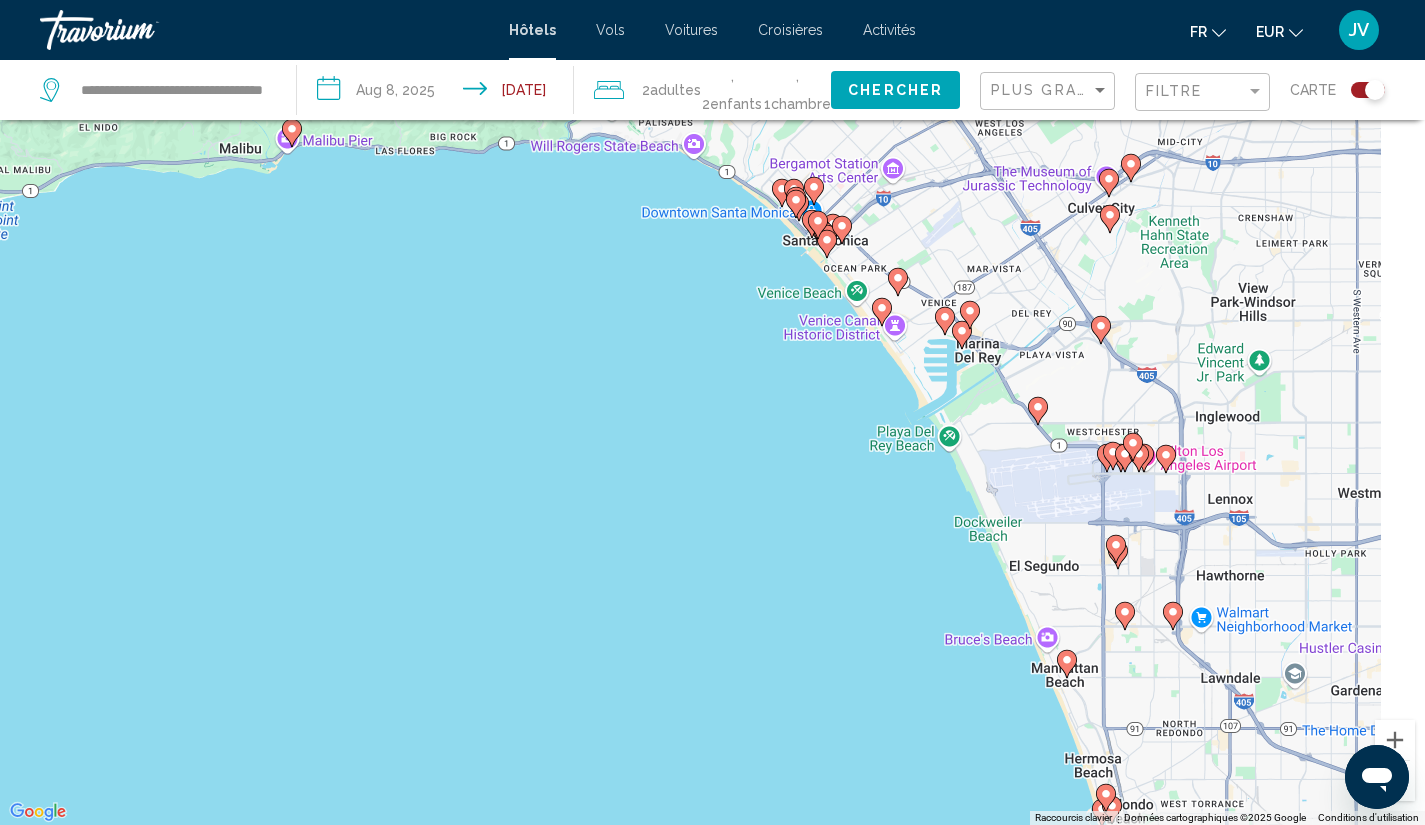 drag, startPoint x: 917, startPoint y: 545, endPoint x: 768, endPoint y: 562, distance: 149.96666 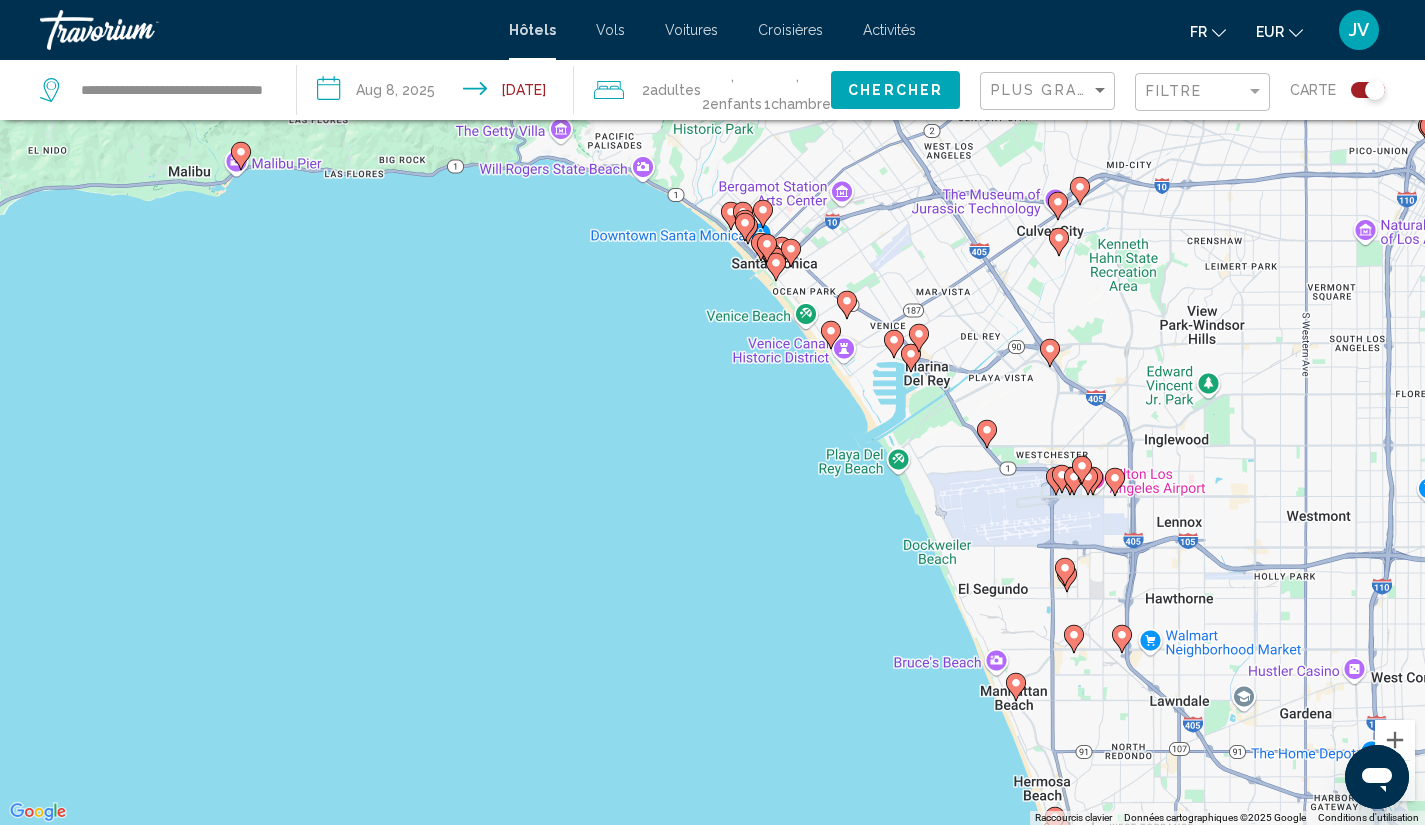 click 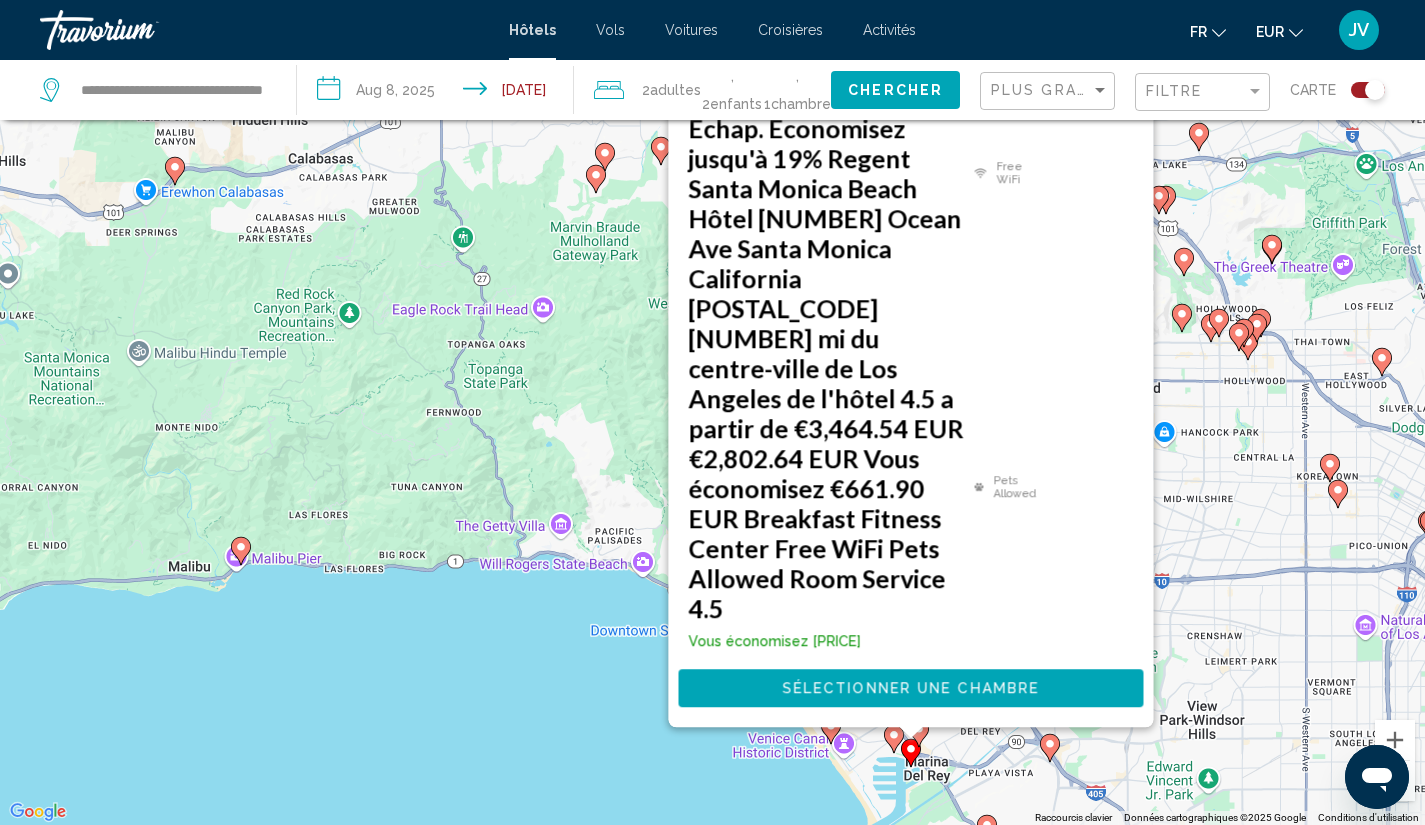 click on "Pour naviguer, appuyez sur les touches fléchées. Pour activer le glissement avec le clavier, appuyez sur Alt+Entrée. Une fois ce mode activé, utilisez les touches fléchées pour déplacer le repère. Pour valider le déplacement, appuyez sur Entrée. Pour annuler, appuyez sur Échap. Économisez jusqu'à  3%   [BRAND] [CITY]
Hôtel
[NUMBER] [STREET], [CITY] [DISTANCE]  du centre-ville de [CITY] de l'hôtel 4.5 a partir de [PRICE] EUR [PRICE] EUR  Vous économisez  [PRICE] EUR
Fitness Center
Free WiFi
Pets Allowed
Swimming Pool  4.5 Sélectionner une chambre" at bounding box center [712, 412] 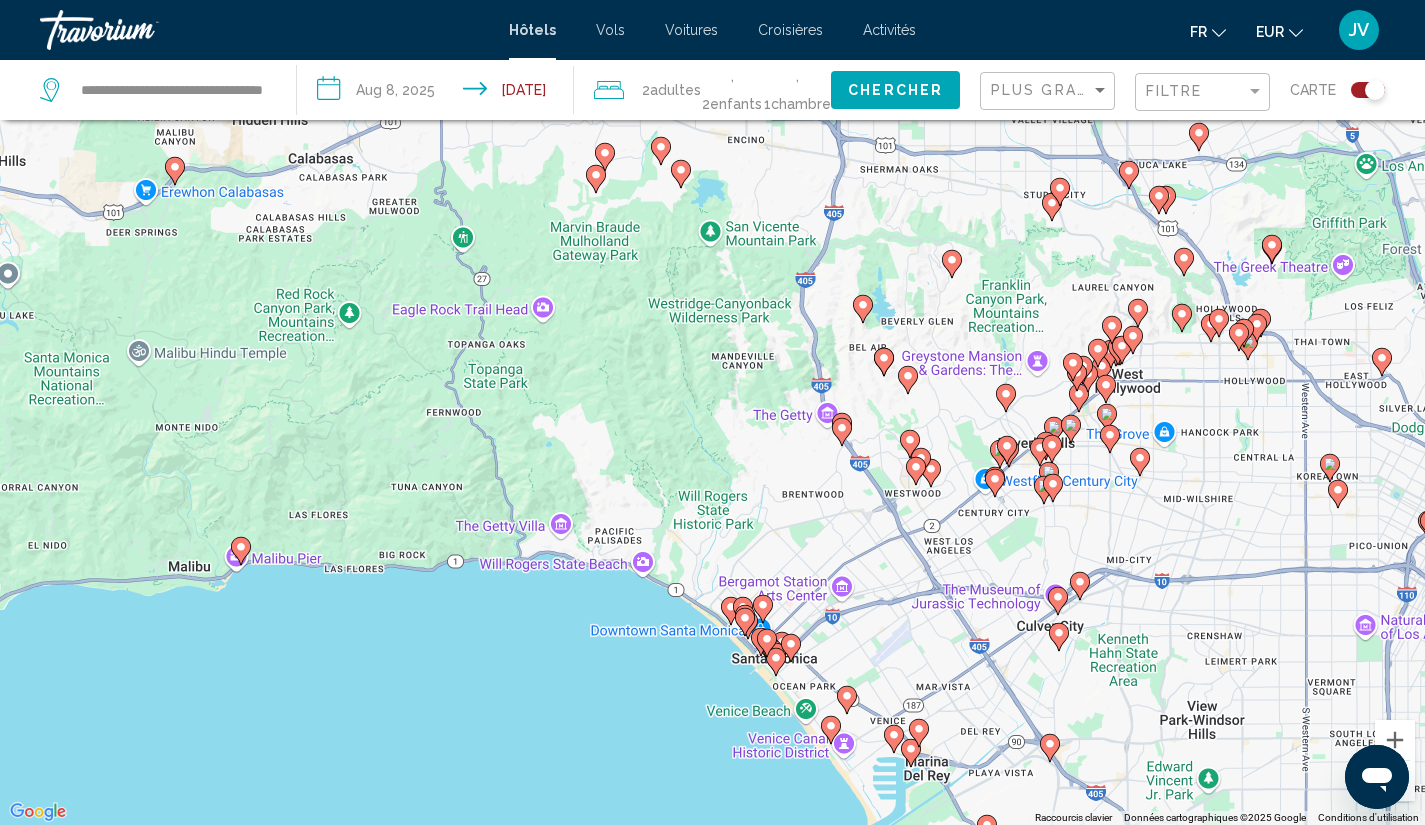 click 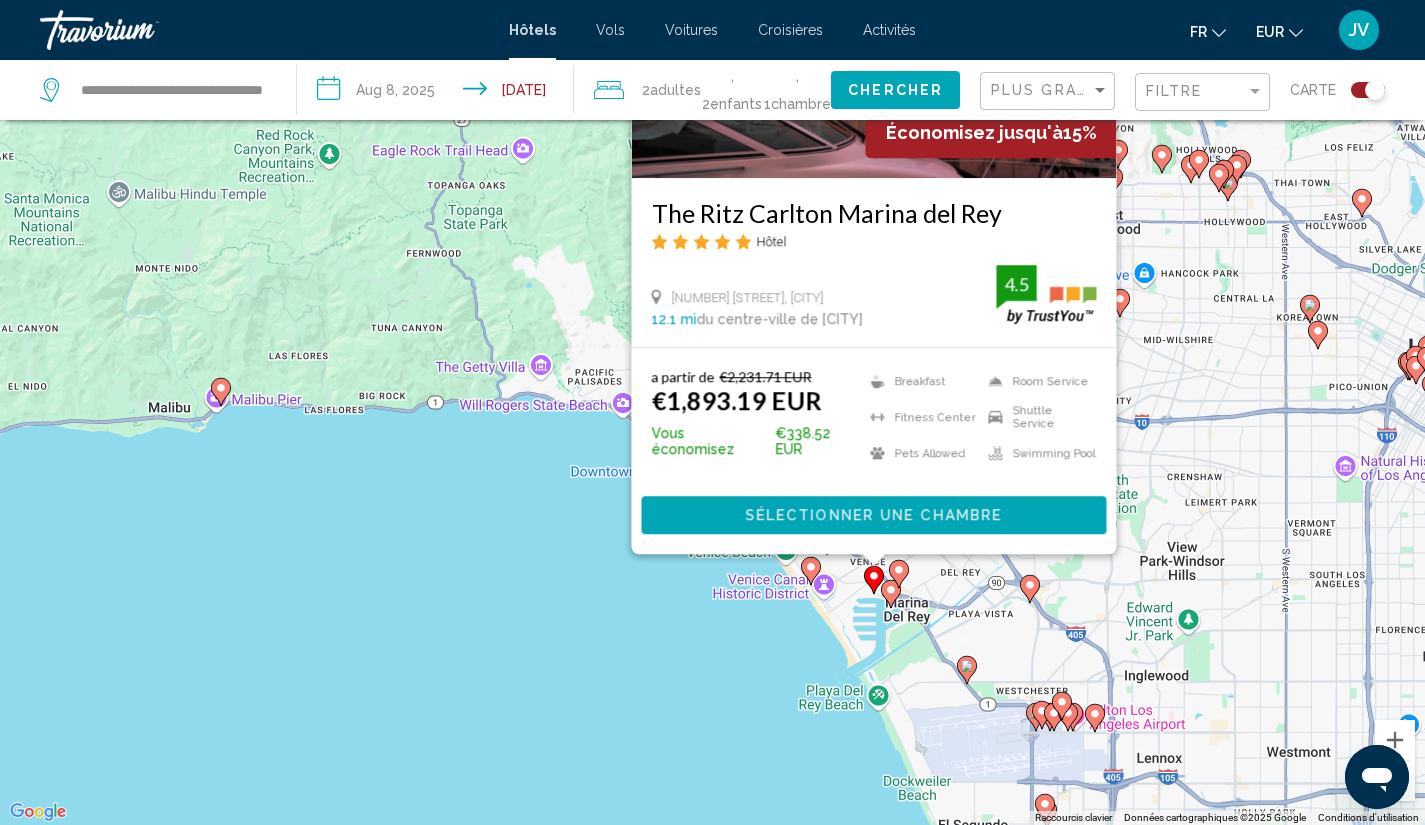 drag, startPoint x: 582, startPoint y: 780, endPoint x: 555, endPoint y: 602, distance: 180.0361 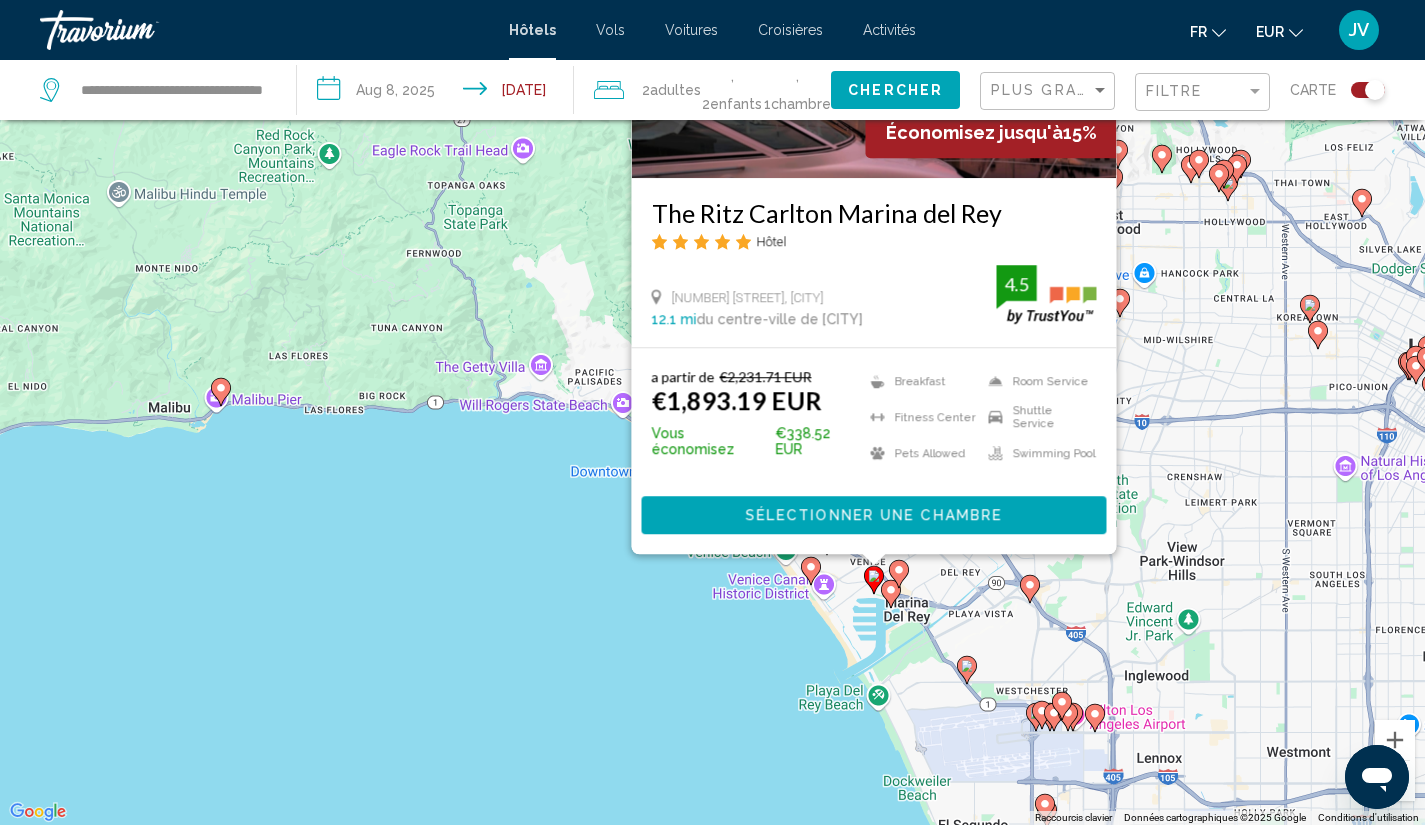 click on "Pour naviguer, appuyez sur les touches fléchées. Pour activer le glissement avec le clavier, appuyez sur Alt+Entrée. Une fois ce mode activé, utilisez les touches fléchées pour déplacer le repère. Pour valider le déplacement, appuyez sur Entrée. Pour annuler, appuyez sur Échap. Économisez jusqu'à  15%   The Ritz Carlton Marina del Rey
Hôtel
4375 Admiralty Way, Marina Del Rey 12.1 mi  du centre-ville de Los Angeles de l'hôtel 4.5 a partir de €2,231.71 EUR €1,893.19 EUR  Vous économisez  €338.52 EUR
Breakfast
Fitness Center
Pets Allowed
Room Service
Shuttle Service
4.5" at bounding box center (712, 412) 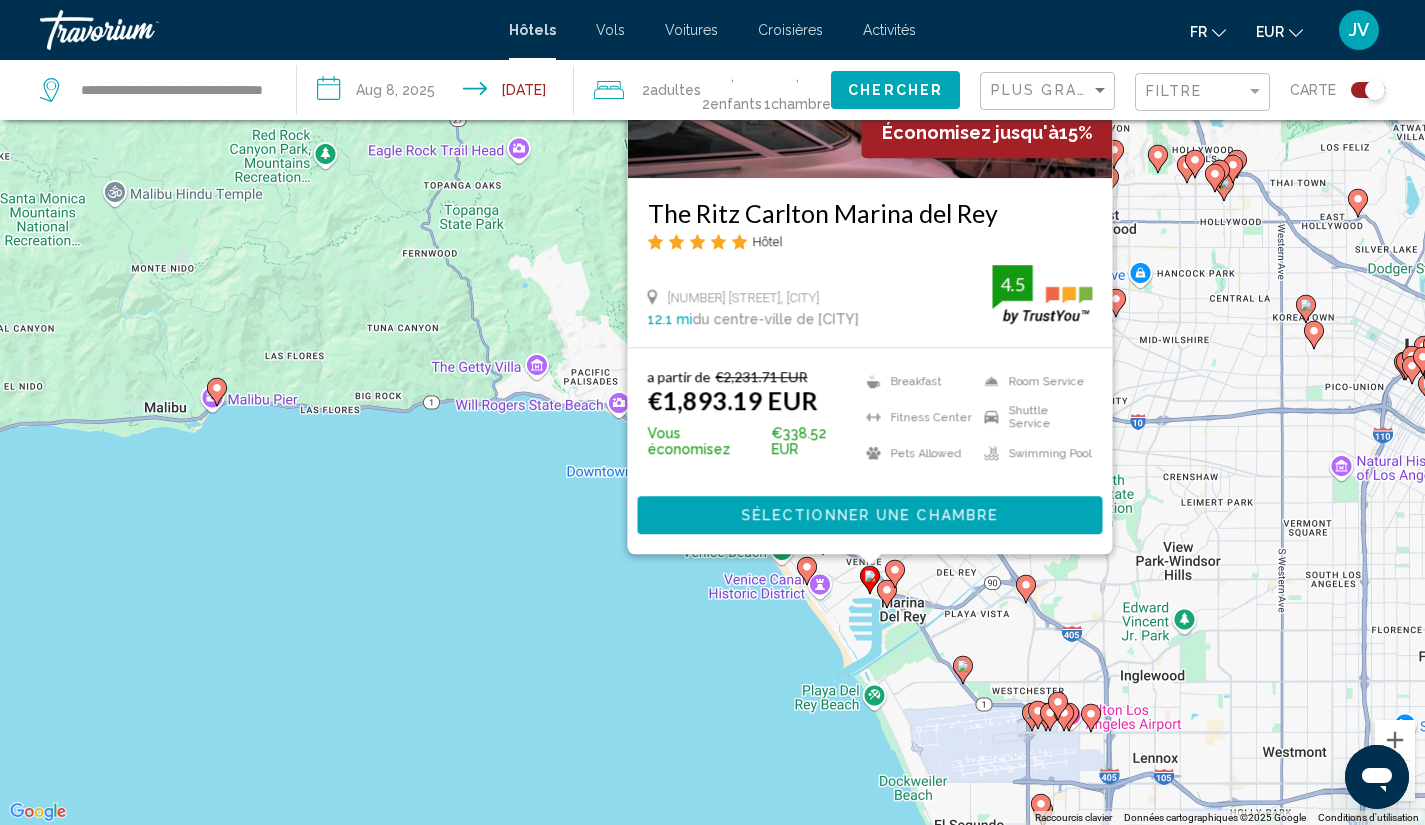 click on "Pour naviguer, appuyez sur les touches fléchées. Pour activer le glissement avec le clavier, appuyez sur Alt+Entrée. Une fois ce mode activé, utilisez les touches fléchées pour déplacer le repère. Pour valider le déplacement, appuyez sur Entrée. Pour annuler, appuyez sur Échap. Économisez jusqu'à  15%   The Ritz Carlton Marina del Rey
Hôtel
4375 Admiralty Way, Marina Del Rey 12.1 mi  du centre-ville de Los Angeles de l'hôtel 4.5 a partir de €2,231.71 EUR €1,893.19 EUR  Vous économisez  €338.52 EUR
Breakfast
Fitness Center
Pets Allowed
Room Service
Shuttle Service
4.5" at bounding box center [712, 412] 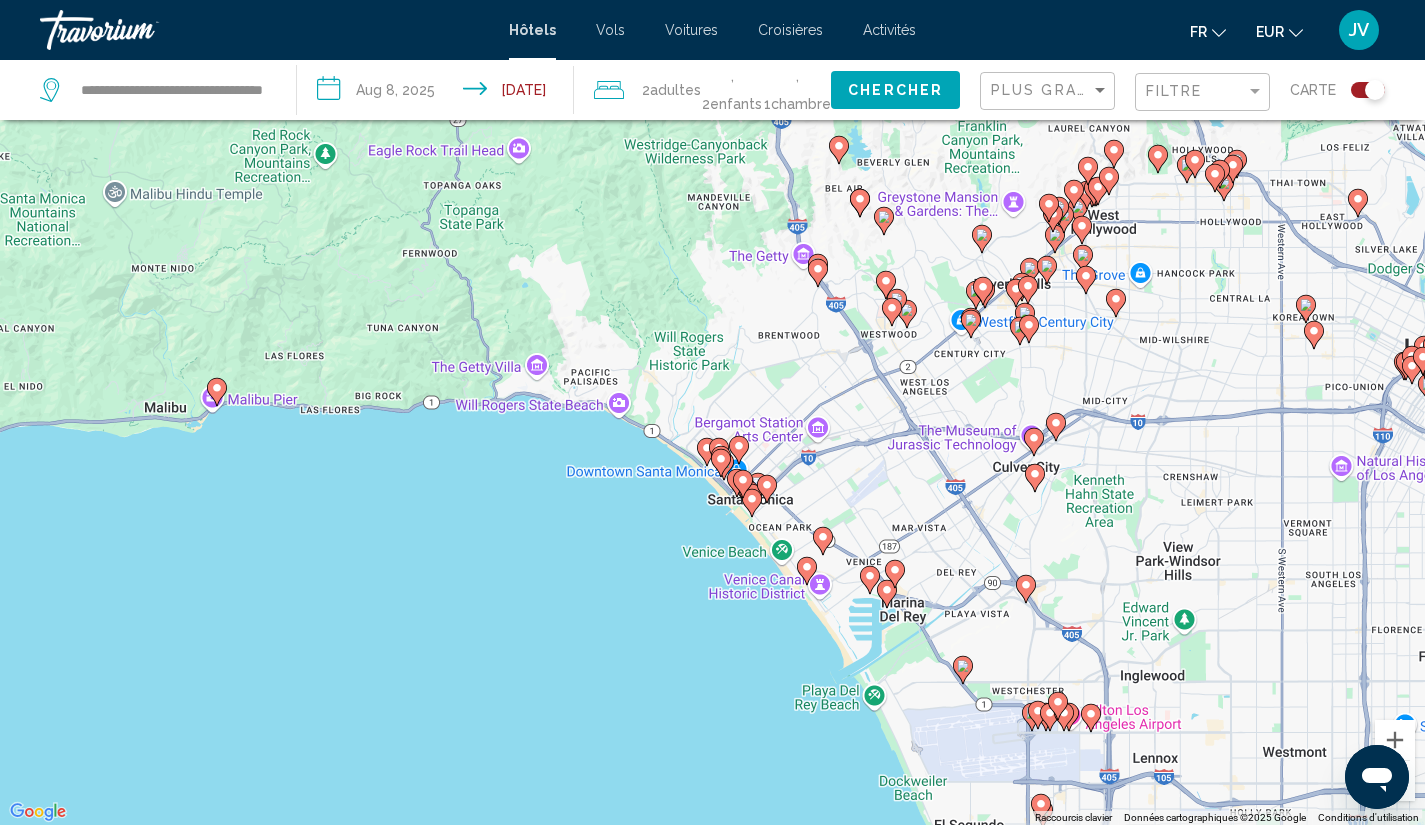 click 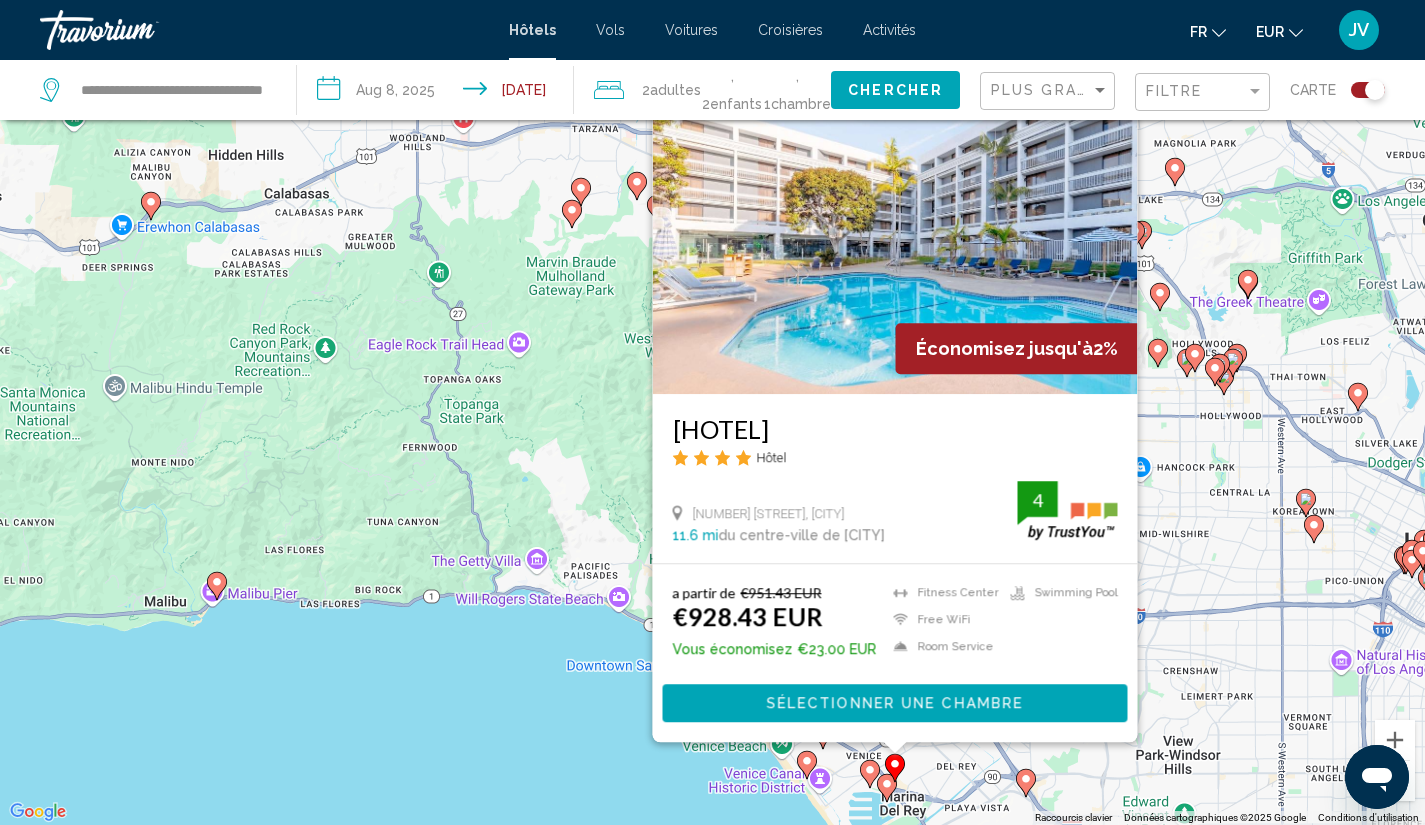 click on "Pour naviguer, appuyez sur les touches fléchées. Pour activer le glissement avec le clavier, appuyez sur Alt+Entrée. Une fois ce mode activé, utilisez les touches fléchées pour déplacer le repère. Pour valider le déplacement, appuyez sur Entrée. Pour annuler, appuyez sur Échap. Économisez jusqu'à  2%   Hotel [BRAND] [BRAND] [BRAND]
Hôtel
[NUMBER] [STREET], [CITY] [NUMBER] mi  du centre-ville de [CITY] de l'hôtel [NUMBER] a partir de €951.43 EUR €928.43 EUR  Vous économisez  €23.00 EUR
Fitness Center
Free WiFi
Room Service
Swimming Pool  4 Sélectionner une chambre" at bounding box center (712, 412) 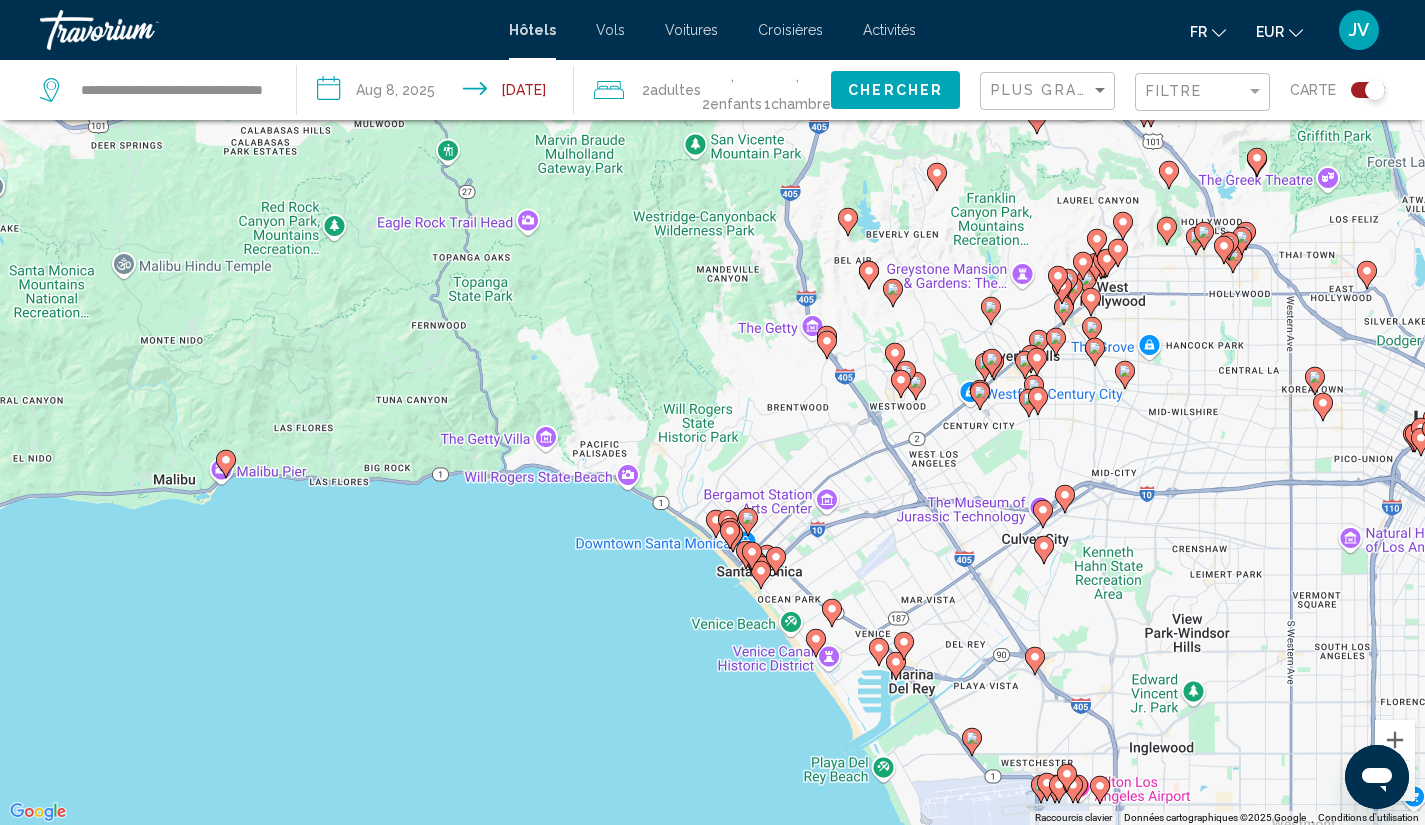 drag, startPoint x: 500, startPoint y: 763, endPoint x: 502, endPoint y: 584, distance: 179.01117 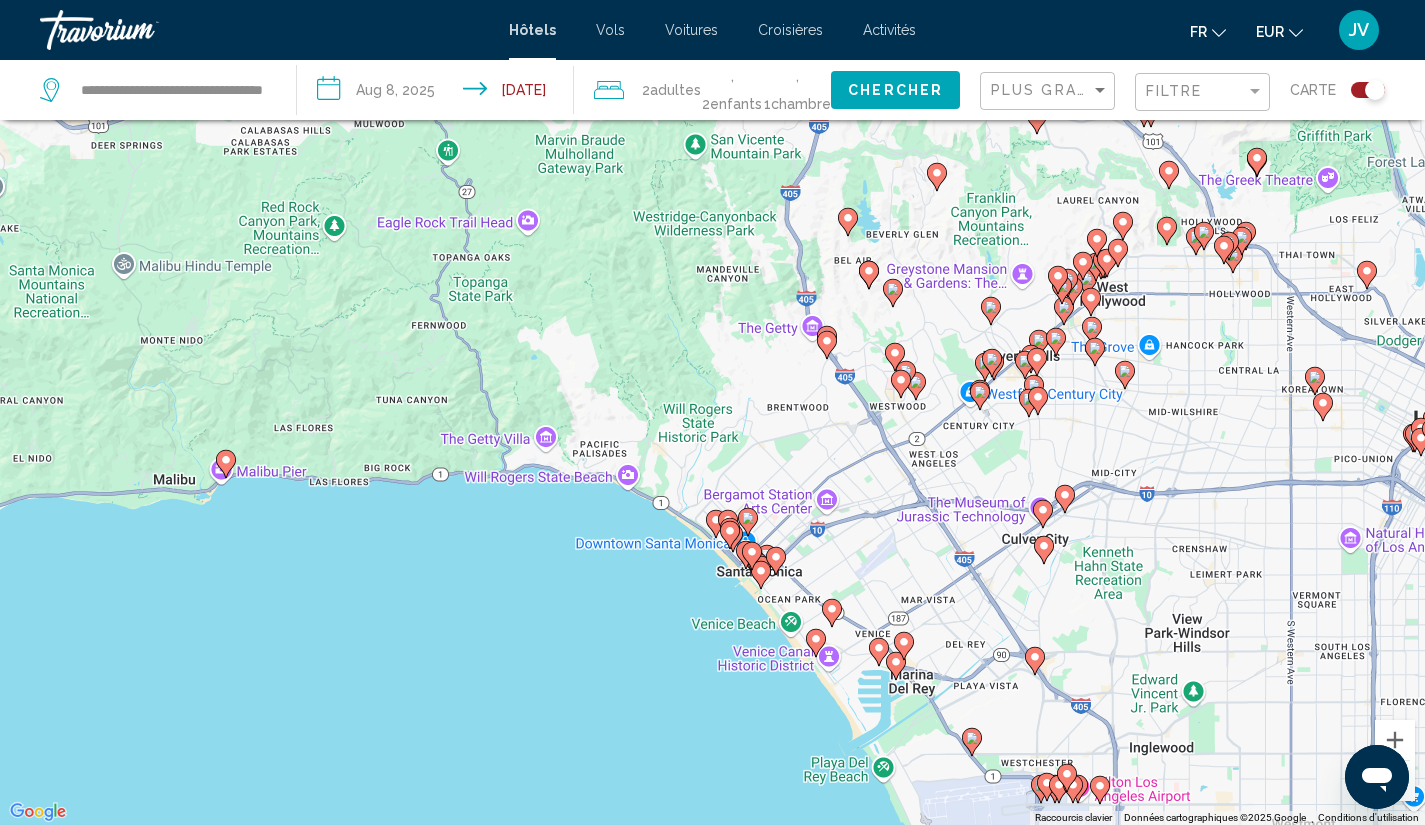 click on "Pour naviguer, appuyez sur les touches fléchées. Pour activer le glissement avec le clavier, appuyez sur Alt+Entrée. Une fois ce mode activé, utilisez les touches fléchées pour déplacer le repère. Pour valider le déplacement, appuyez sur Entrée. Pour annuler, appuyez sur Échap." at bounding box center (712, 412) 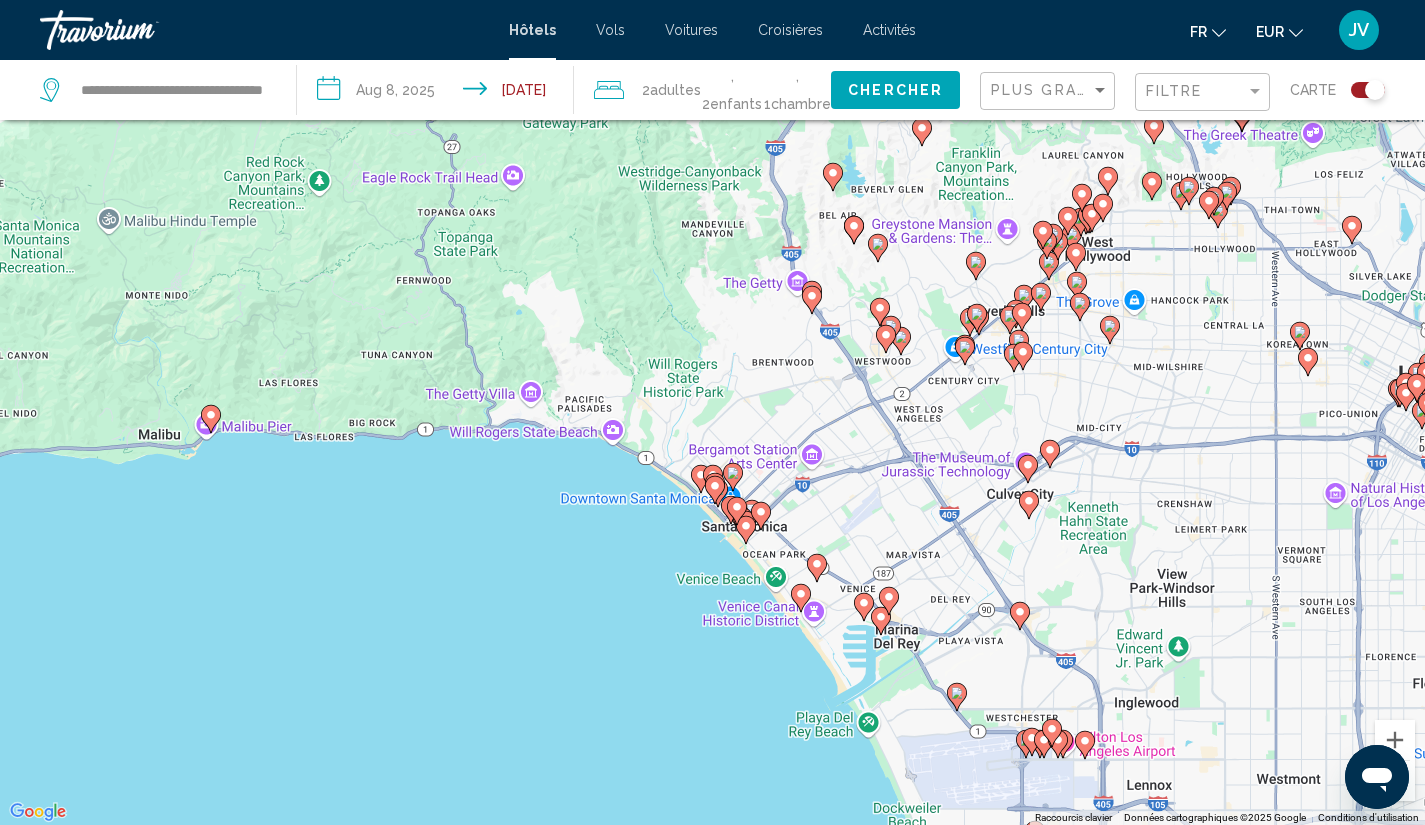 click 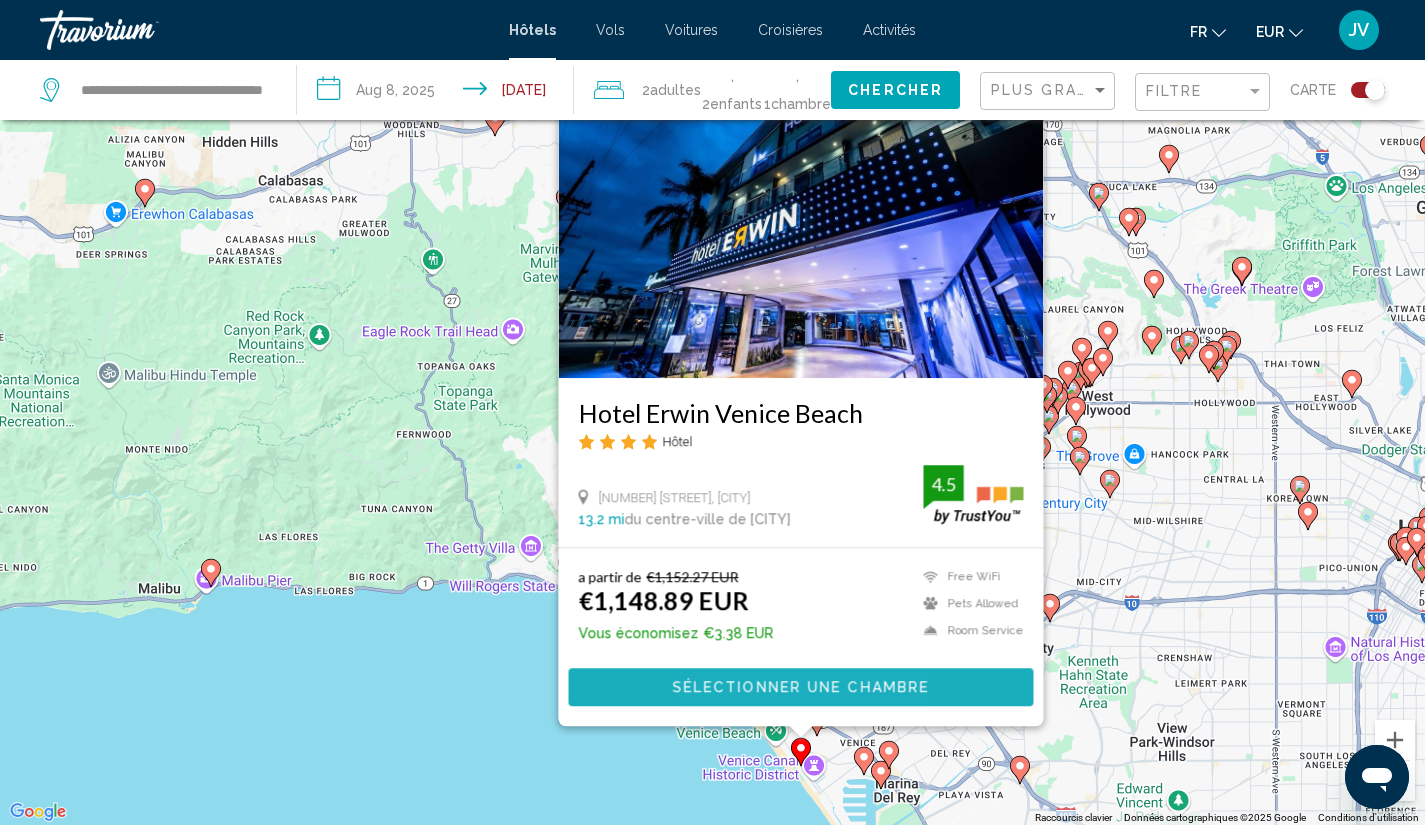 click on "Sélectionner une chambre" at bounding box center (800, 688) 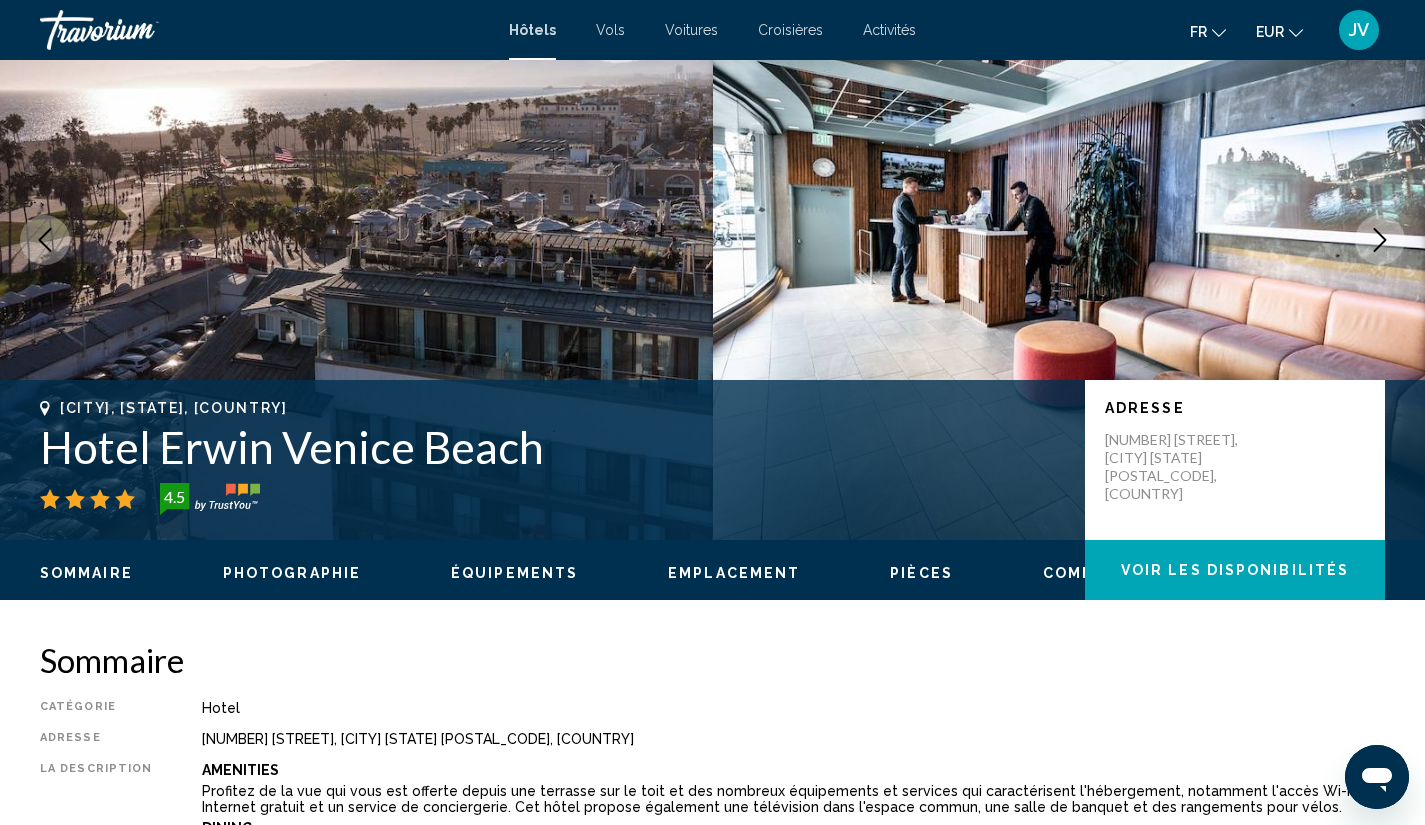 scroll, scrollTop: 0, scrollLeft: 0, axis: both 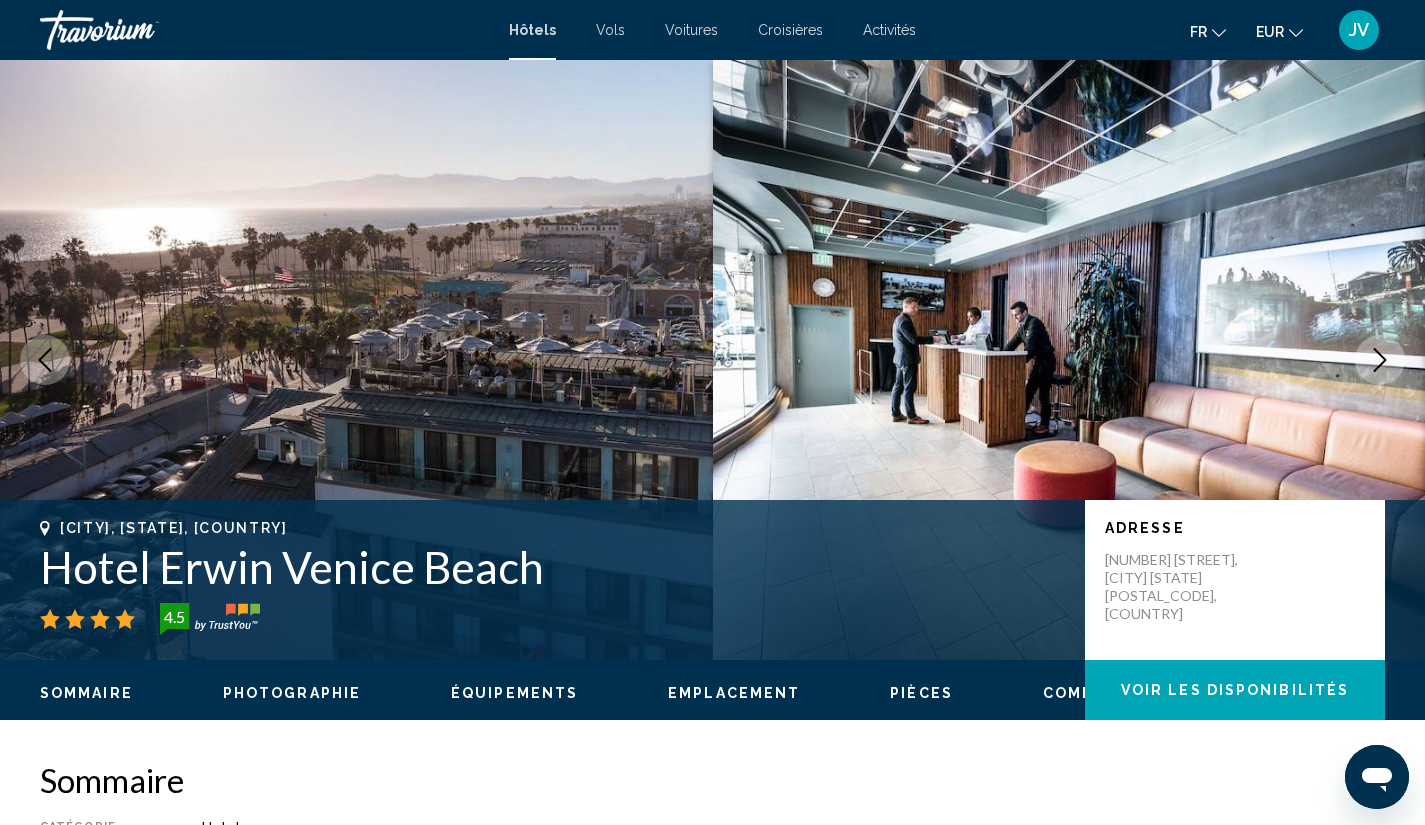 click 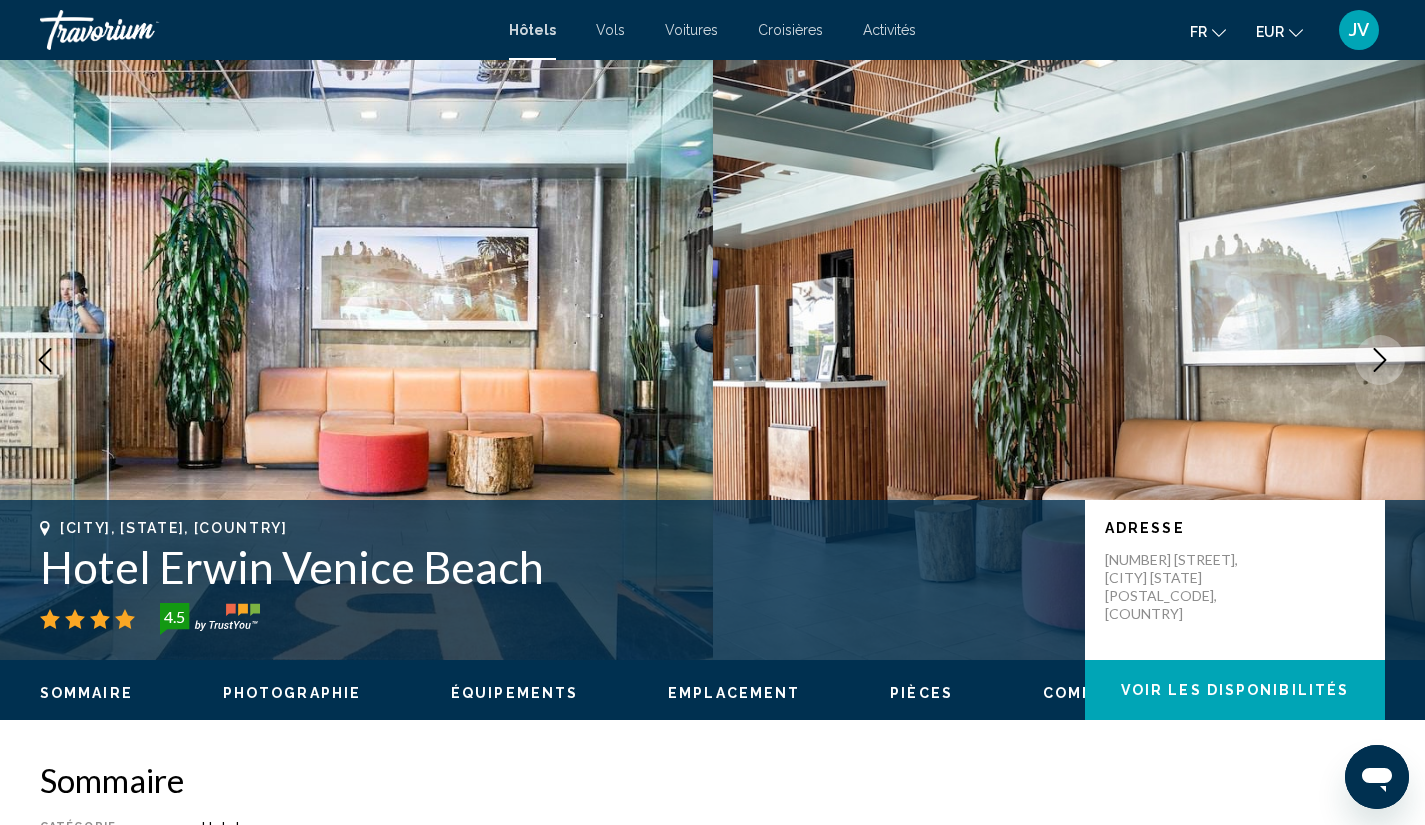 click 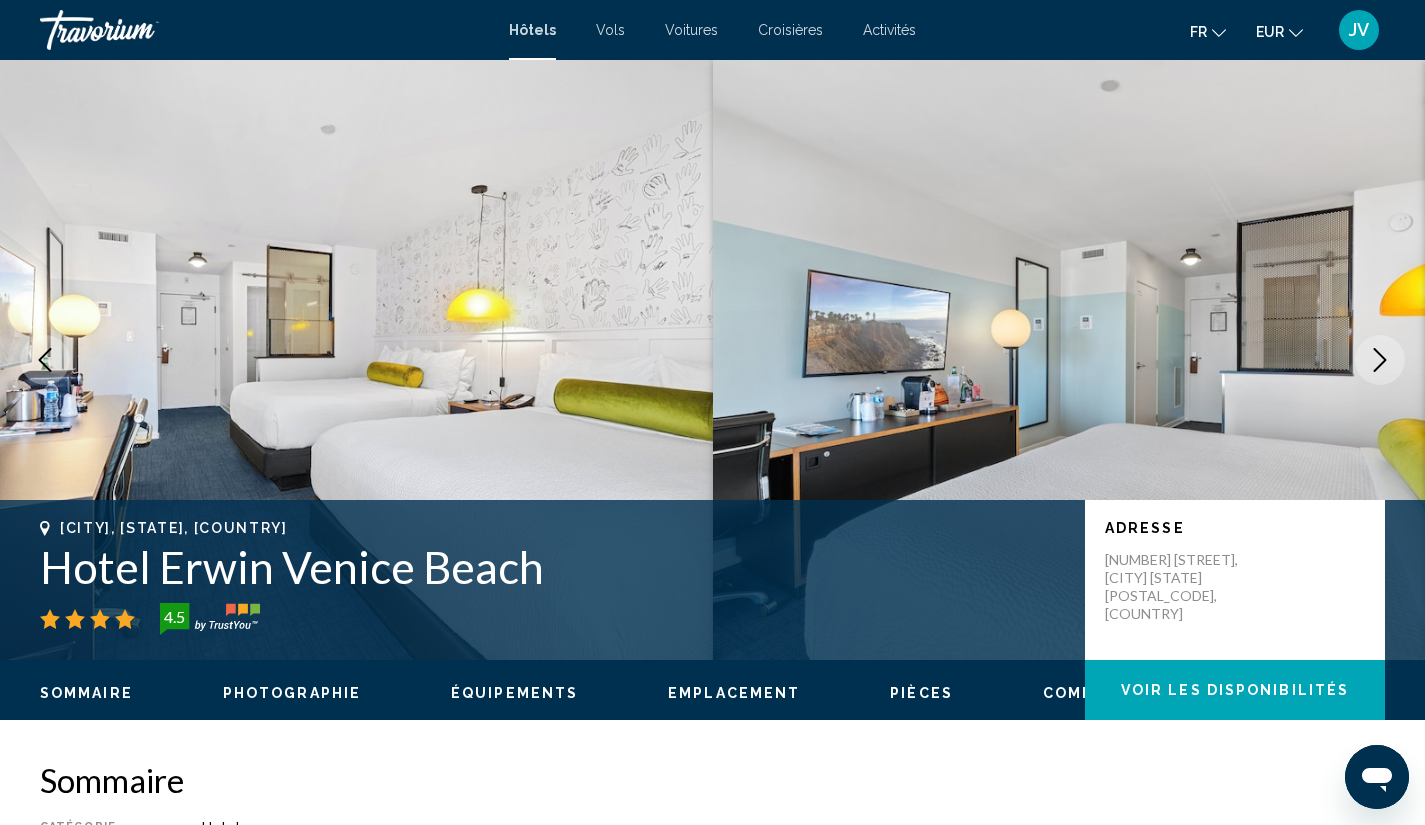 click 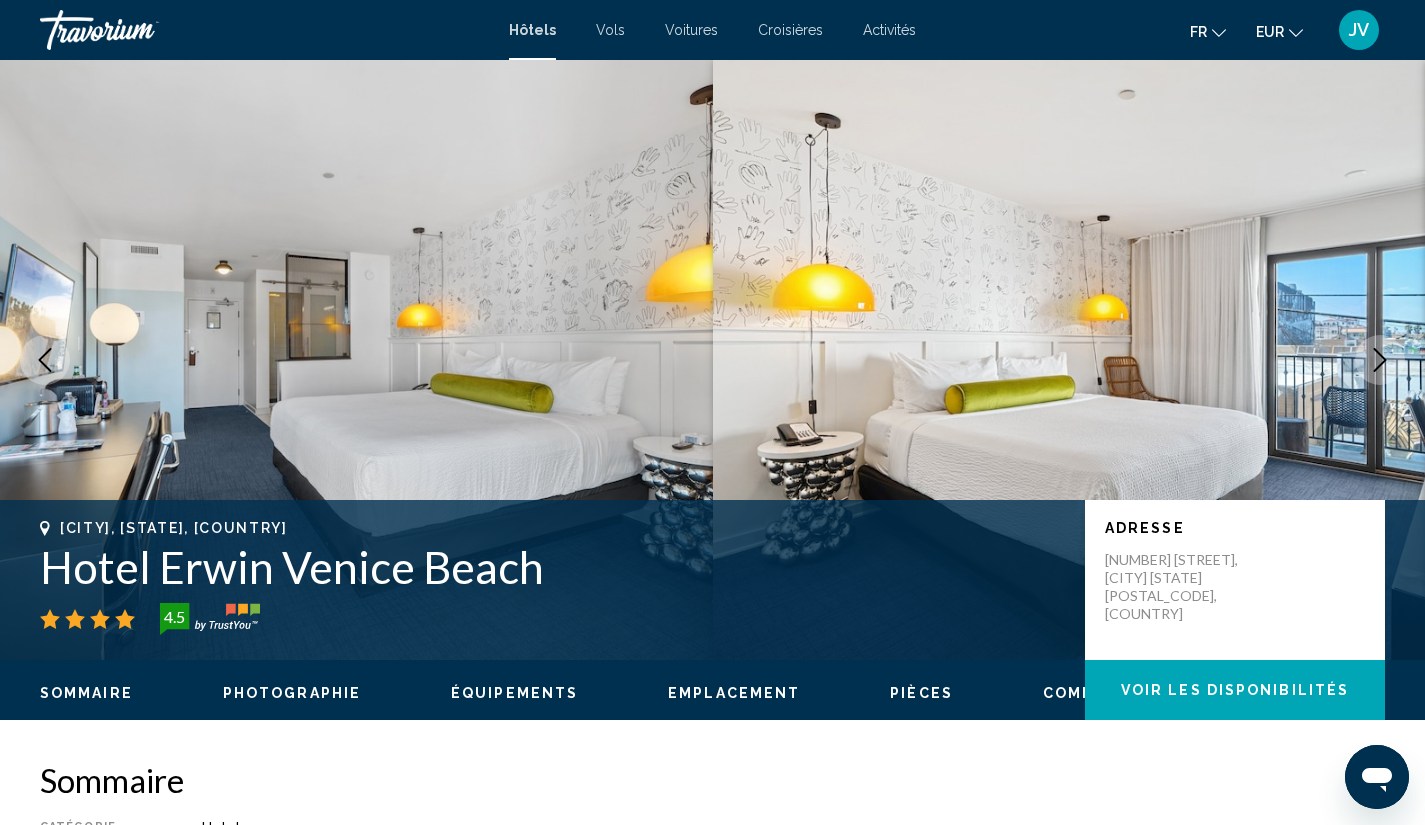 click 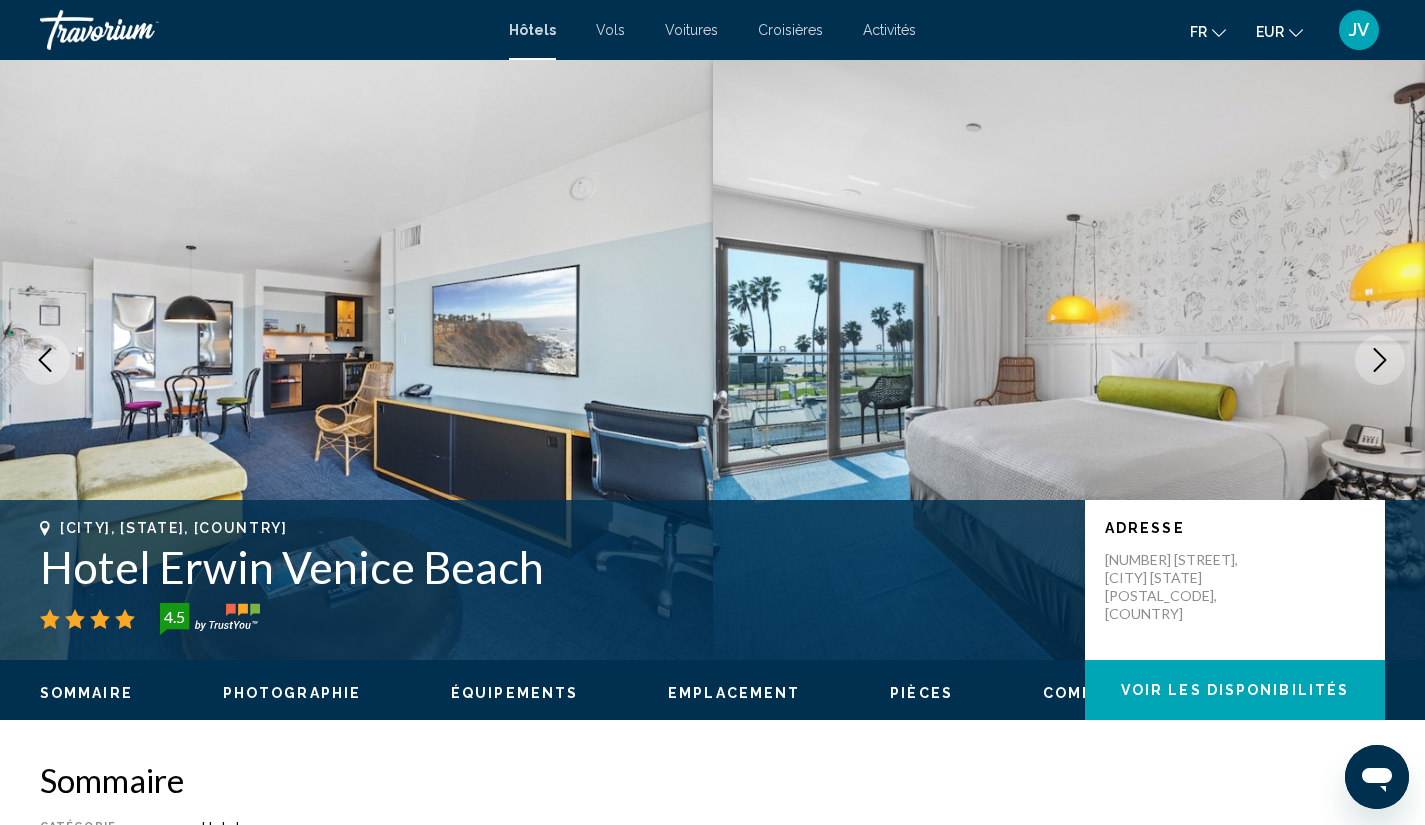 click 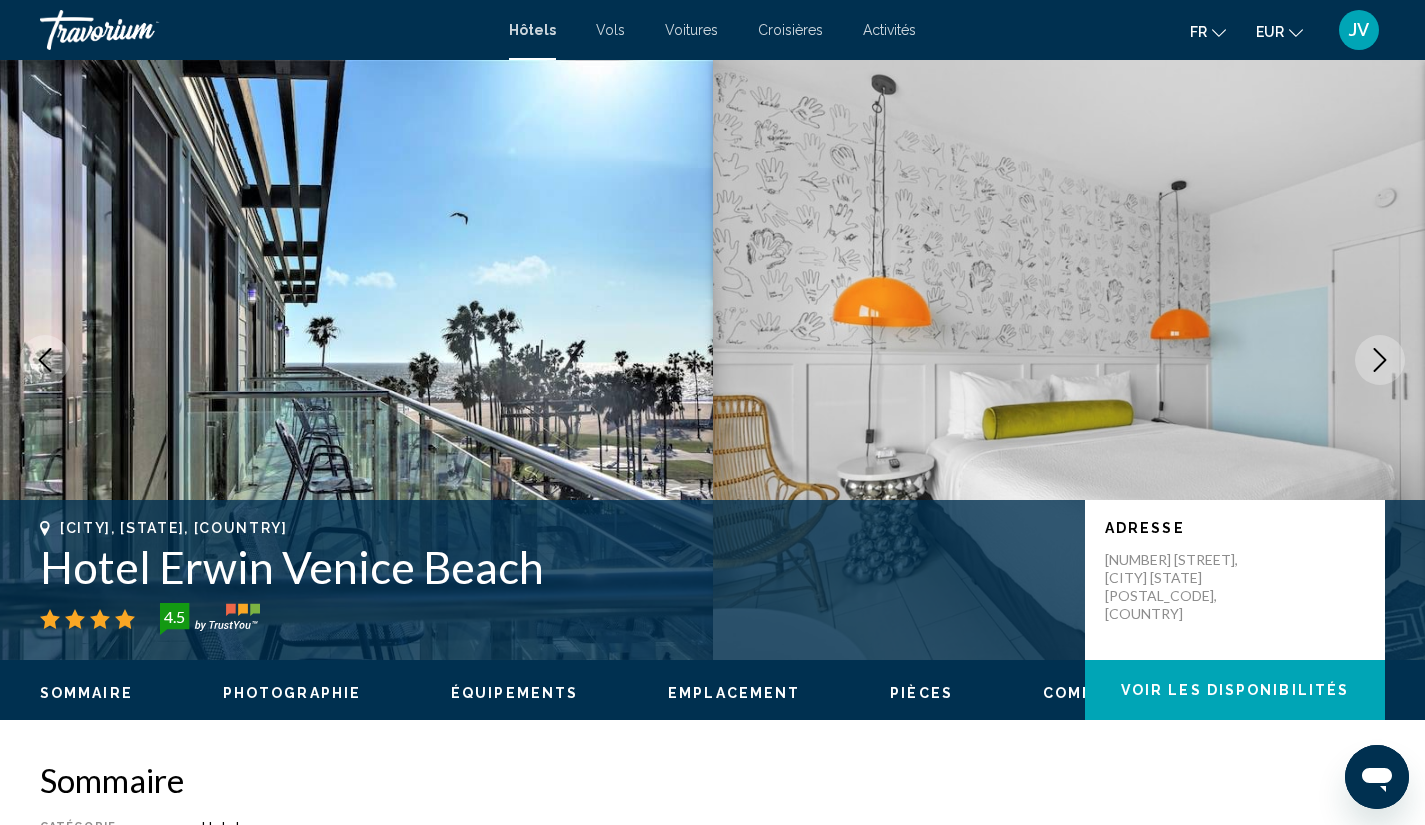 click 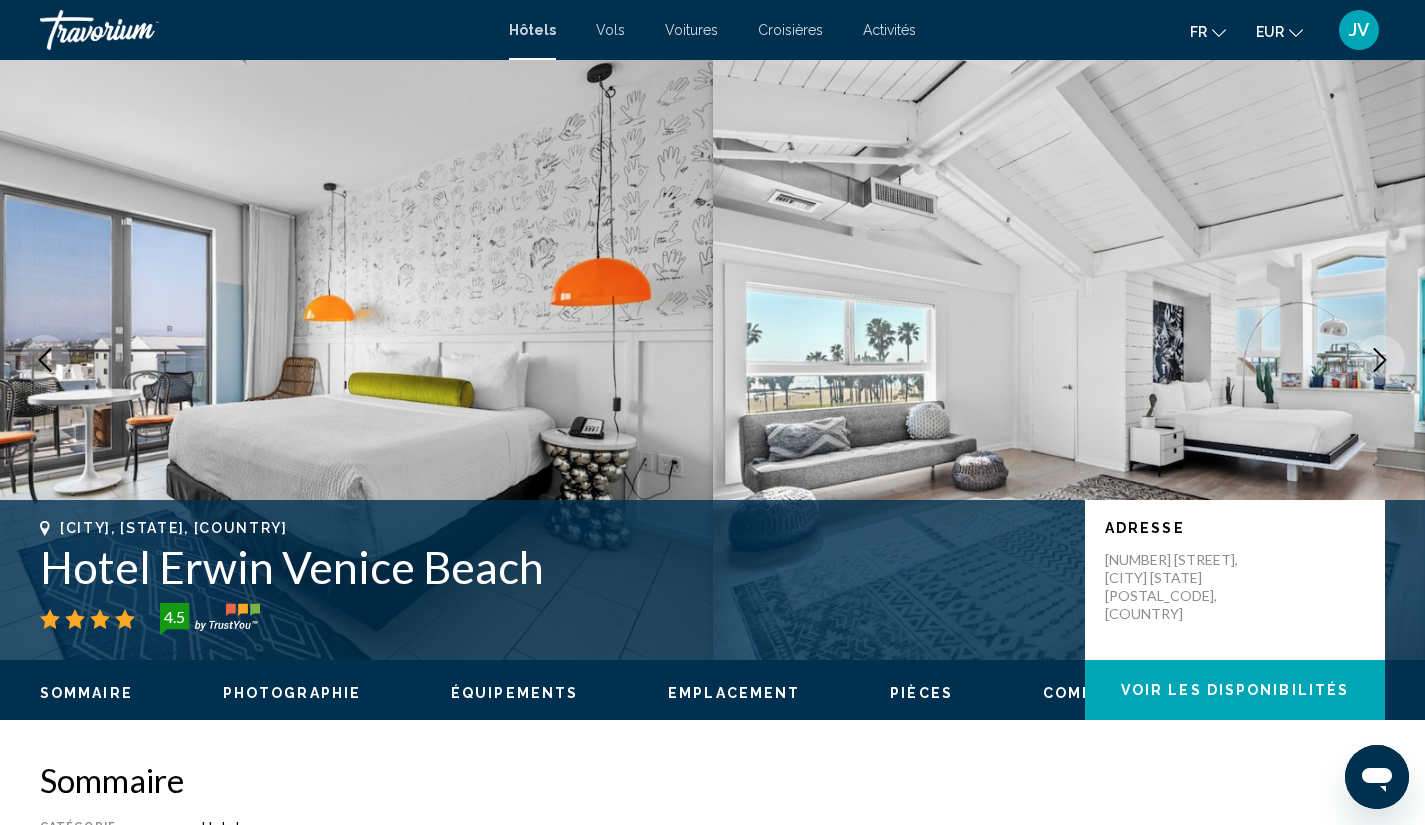 click 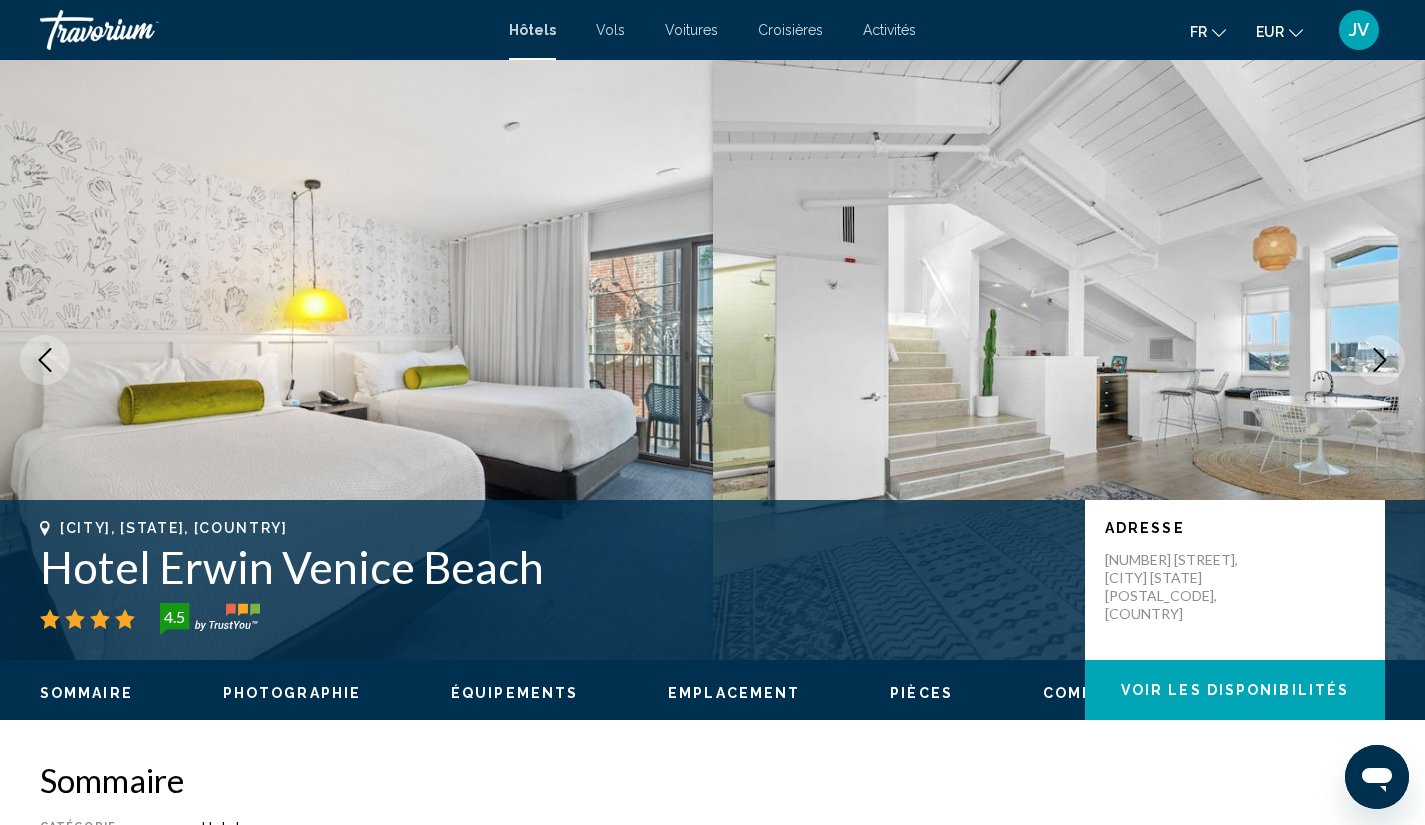 click 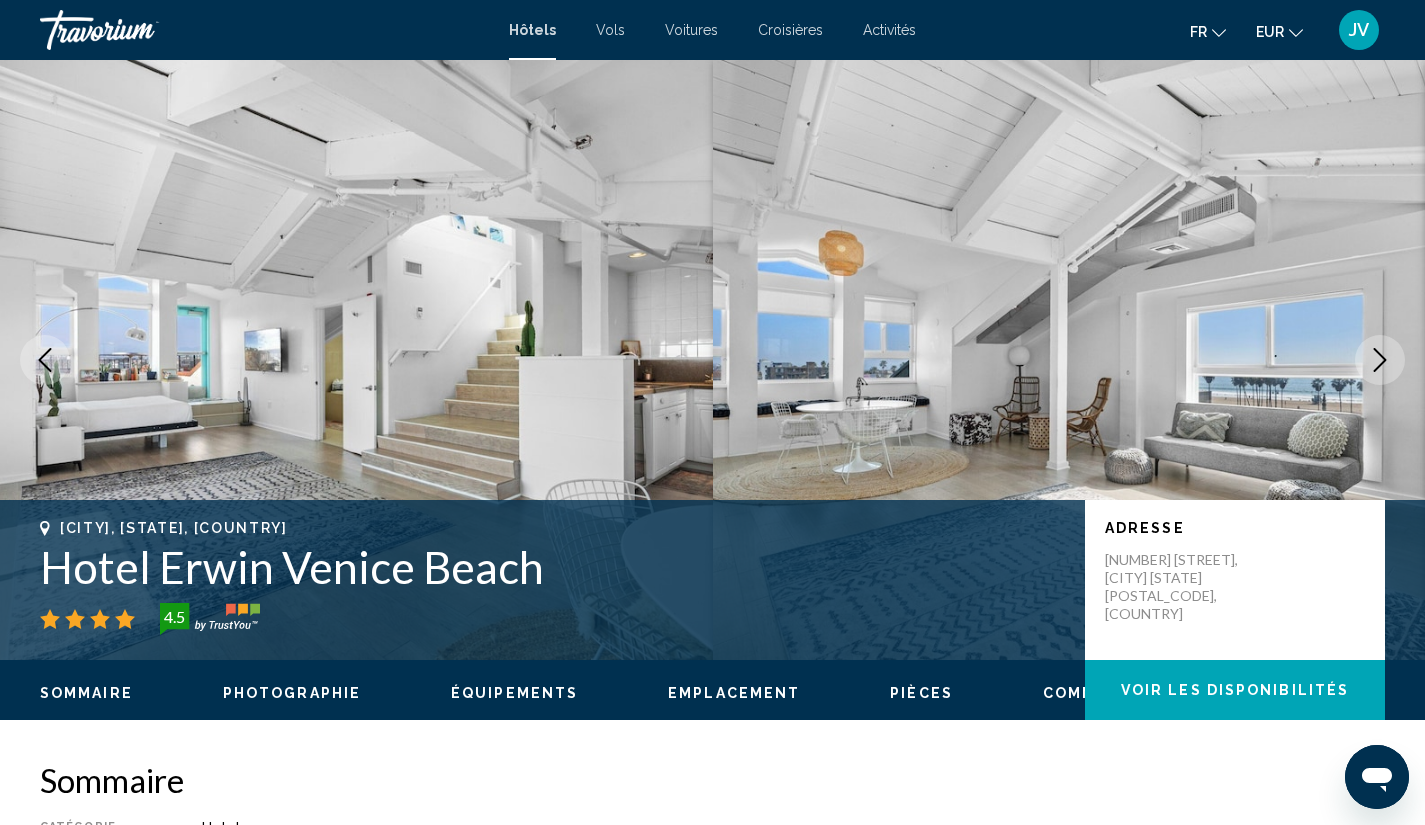 click 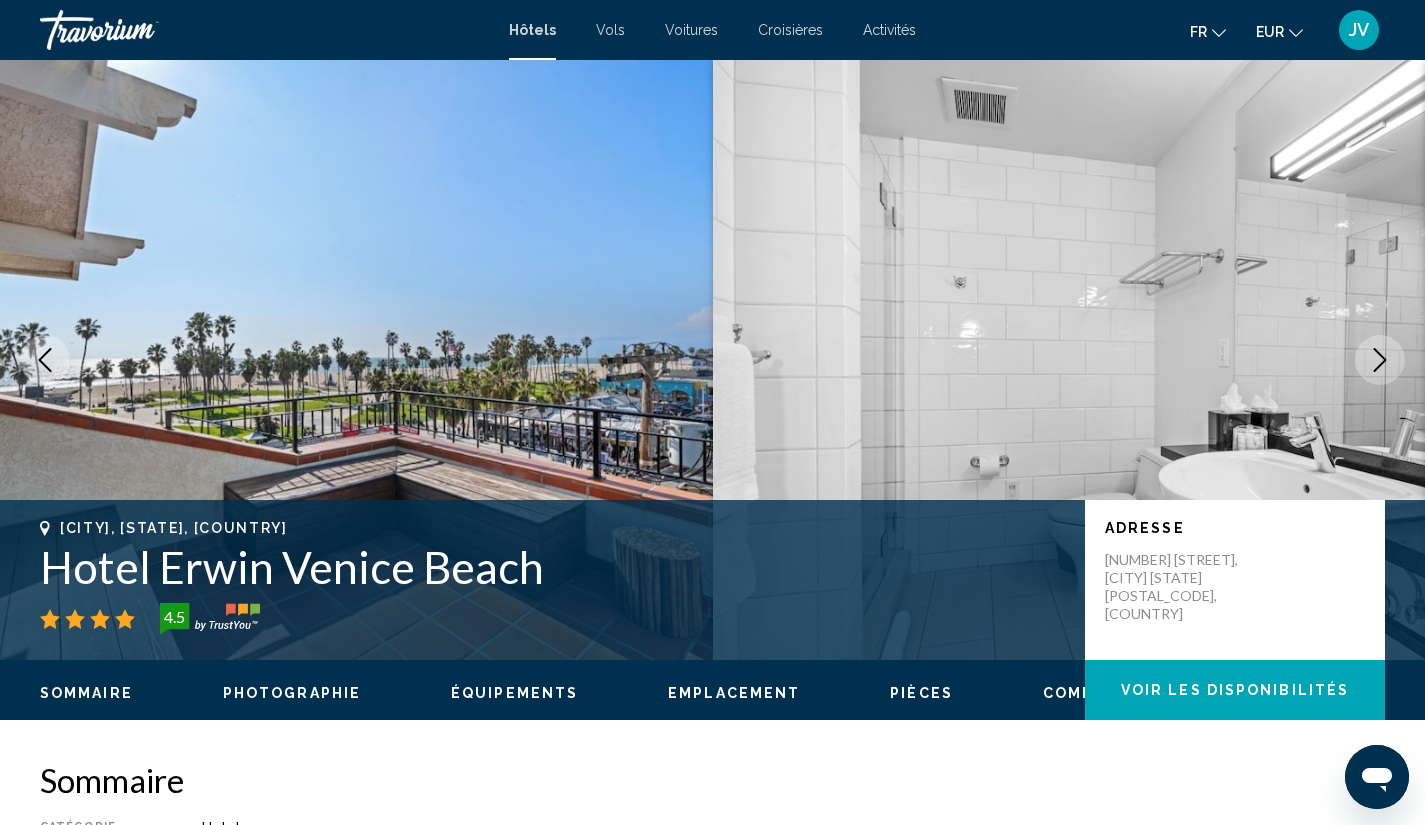 click 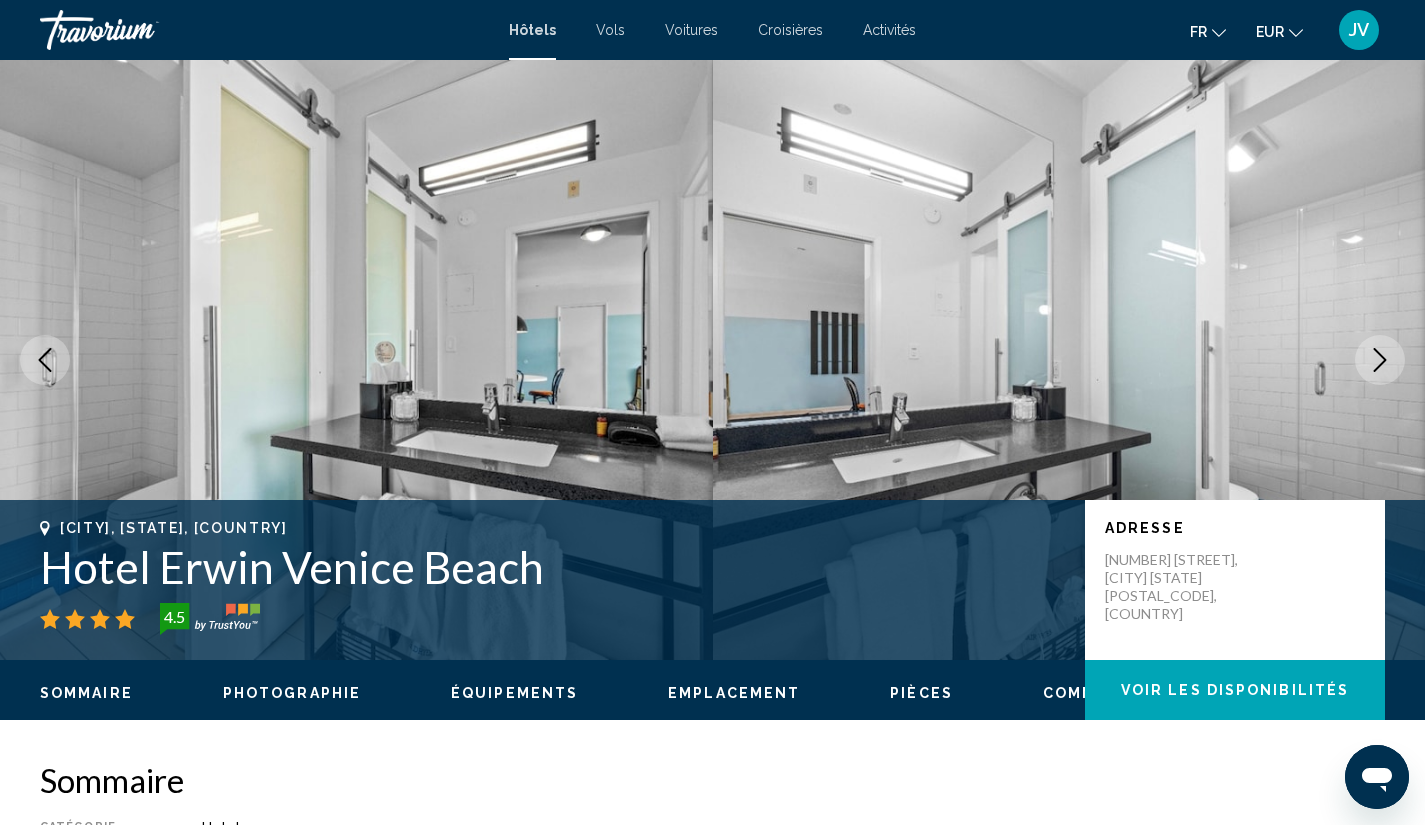 drag, startPoint x: 20, startPoint y: 774, endPoint x: 3, endPoint y: 798, distance: 29.410883 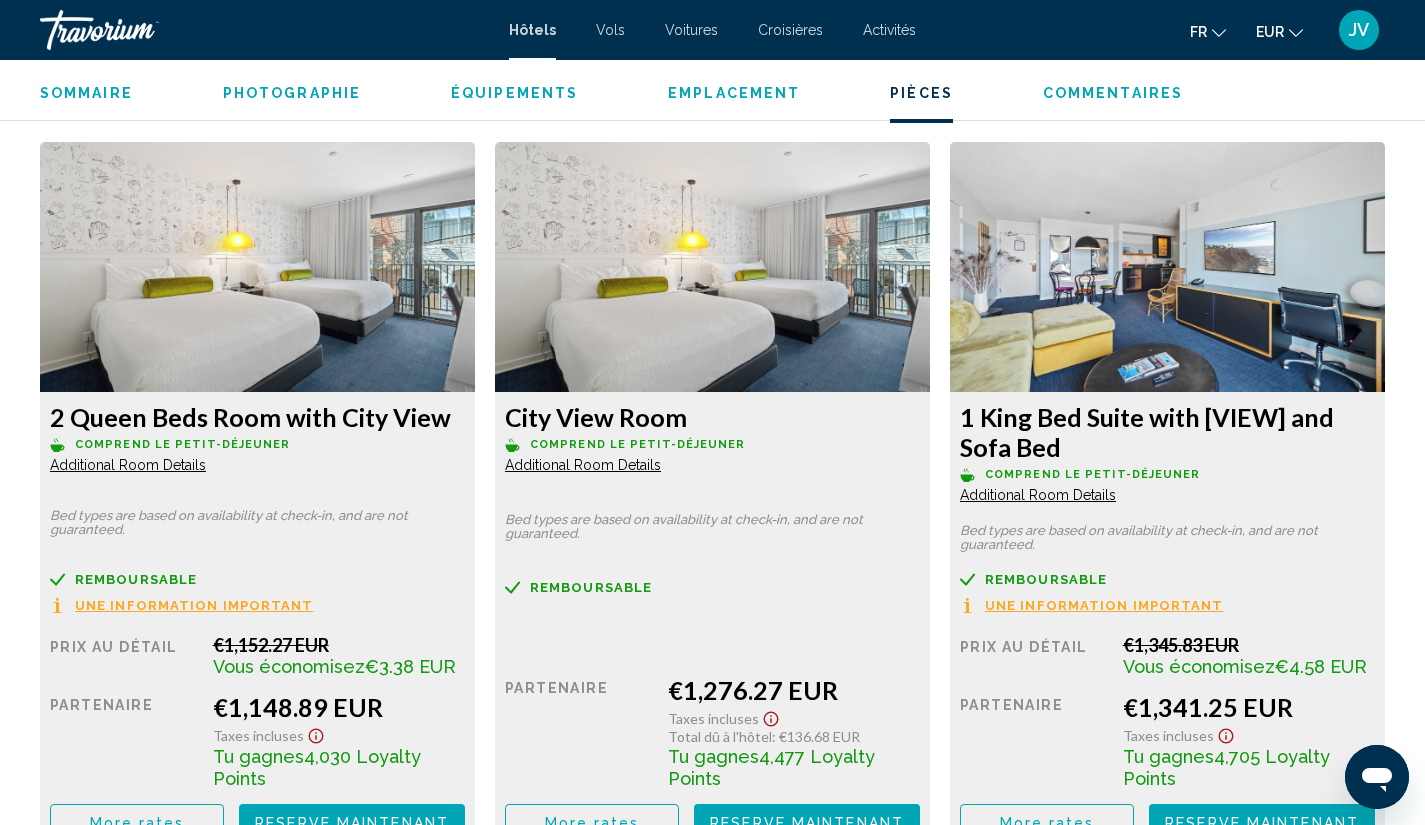 scroll, scrollTop: 2701, scrollLeft: 0, axis: vertical 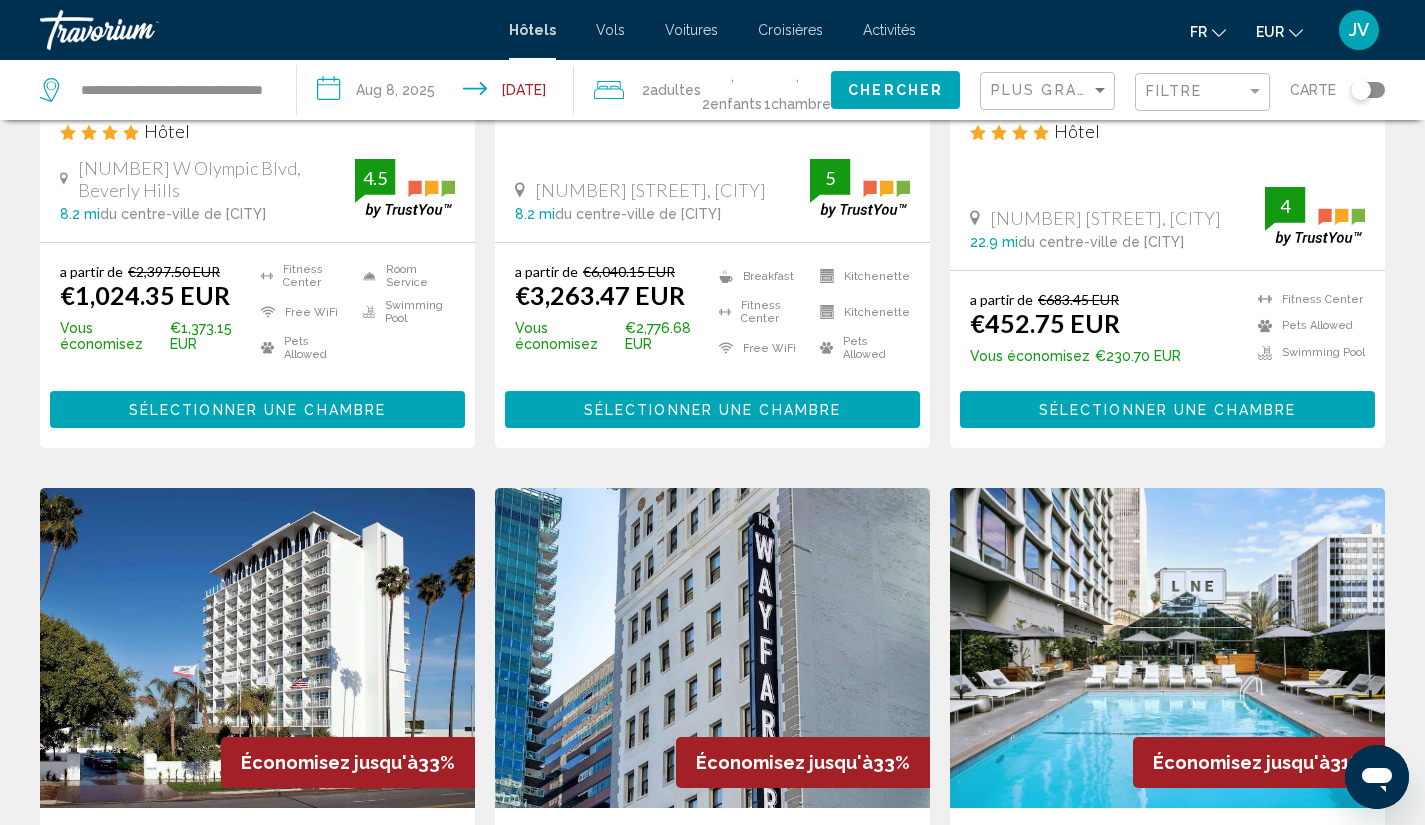 click 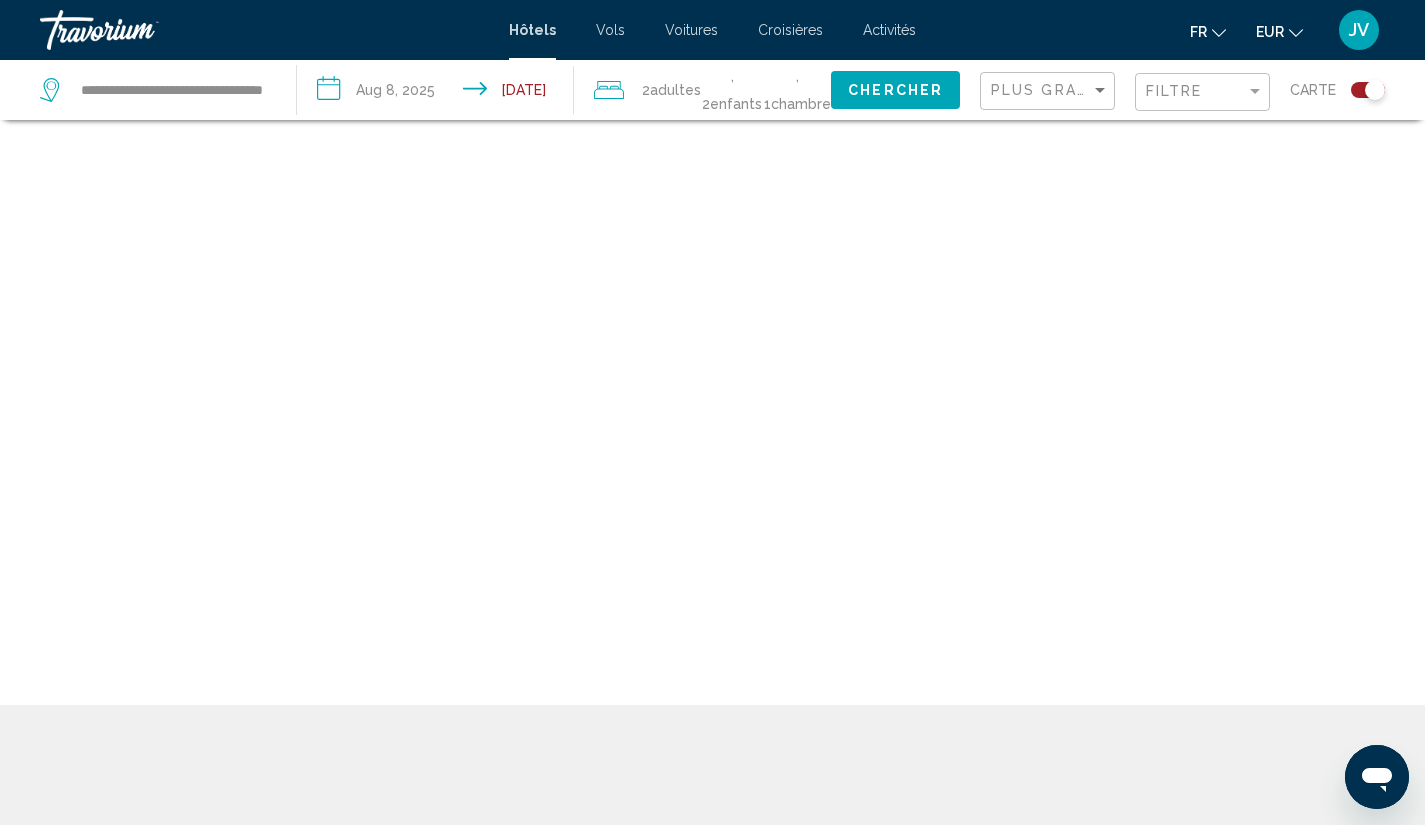 scroll, scrollTop: 120, scrollLeft: 0, axis: vertical 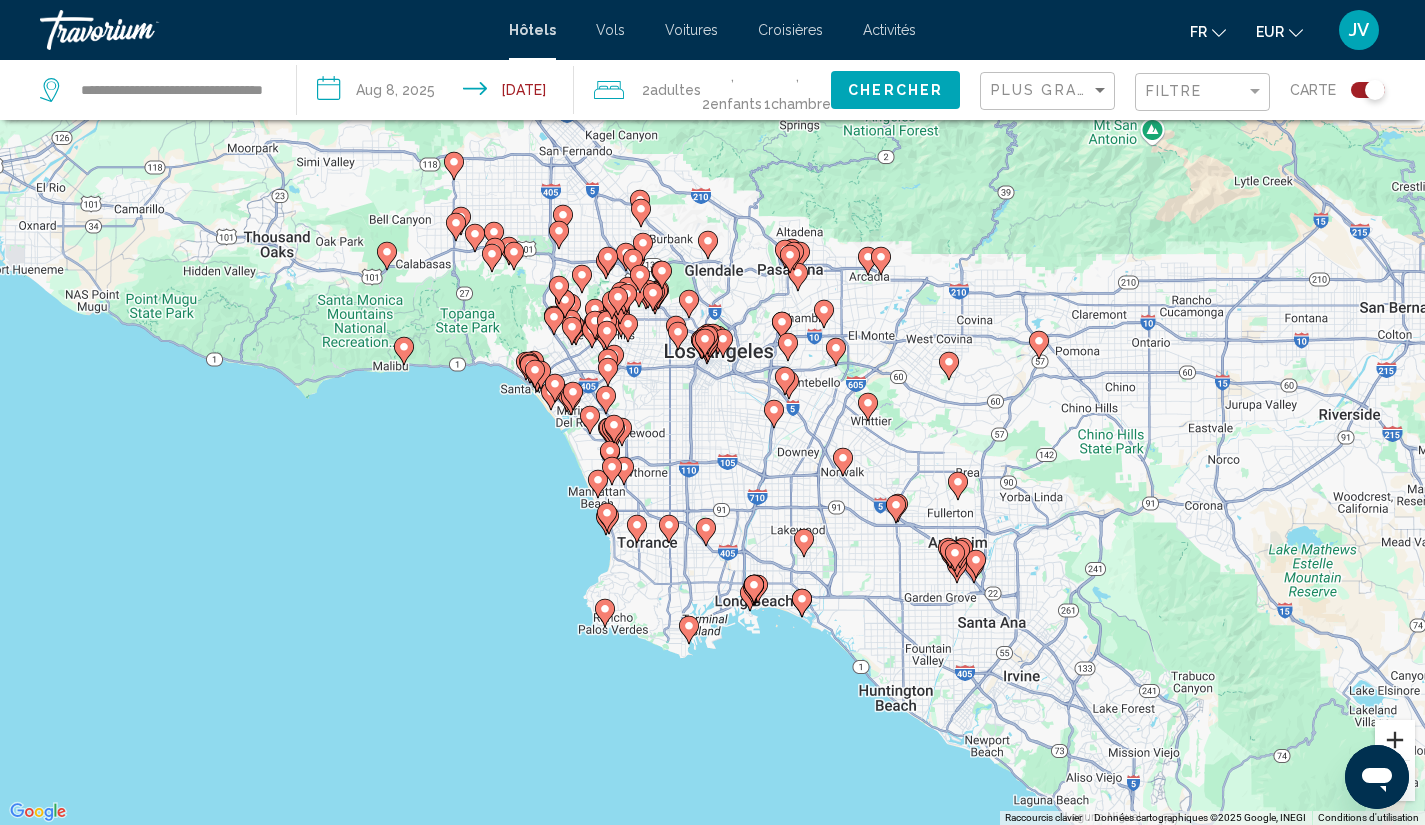 click at bounding box center [1395, 740] 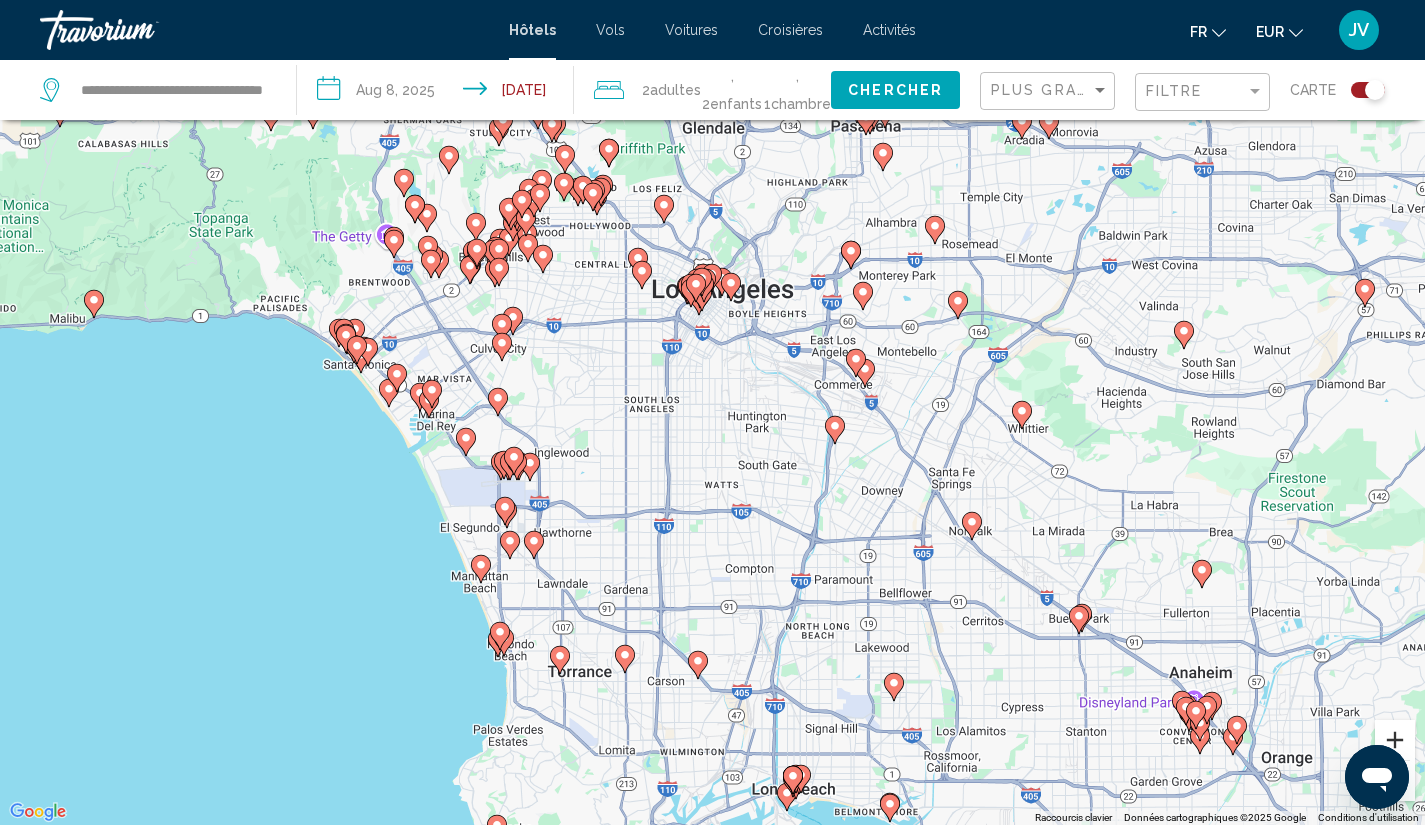 click at bounding box center (1395, 740) 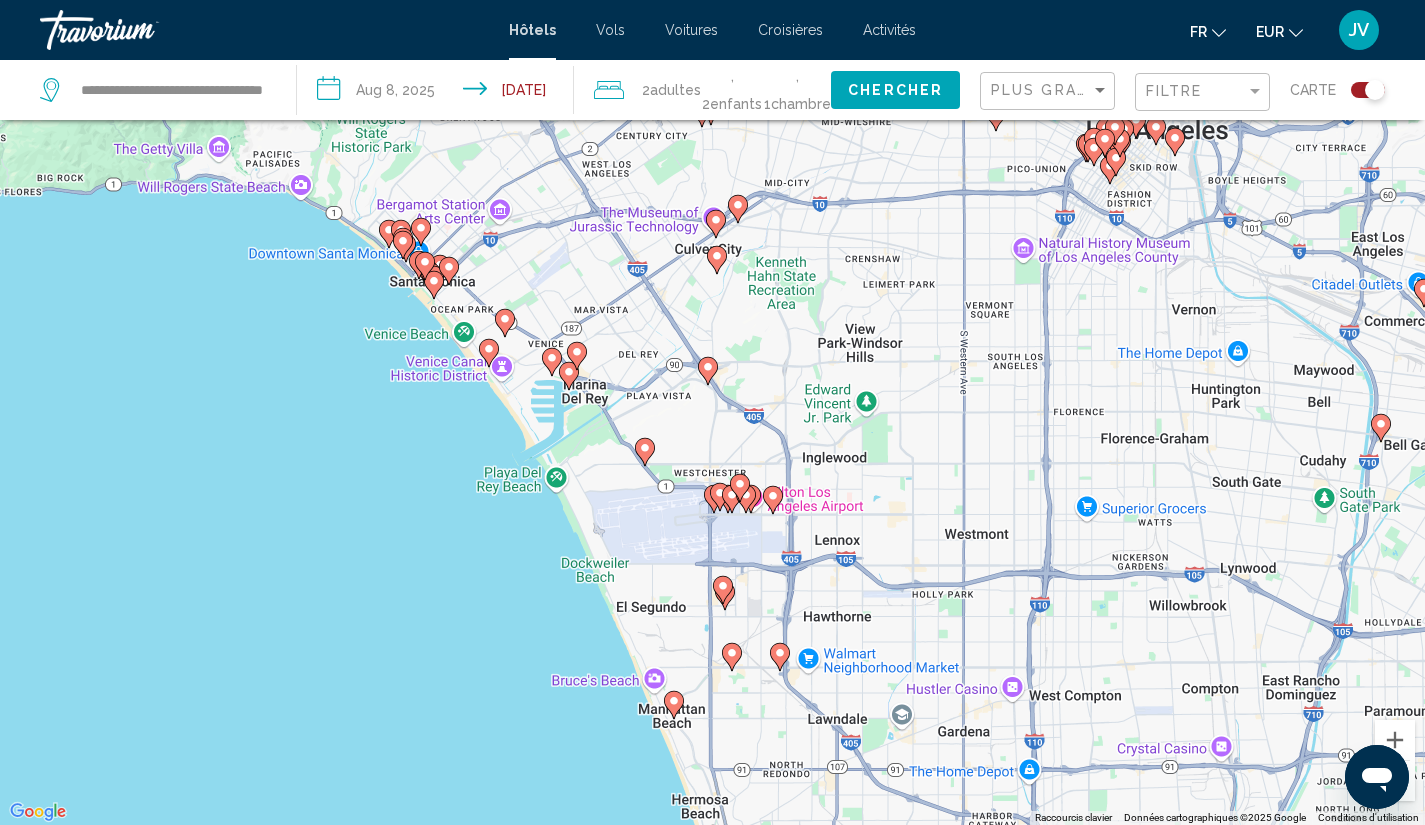 drag, startPoint x: 89, startPoint y: 620, endPoint x: 525, endPoint y: 584, distance: 437.4837 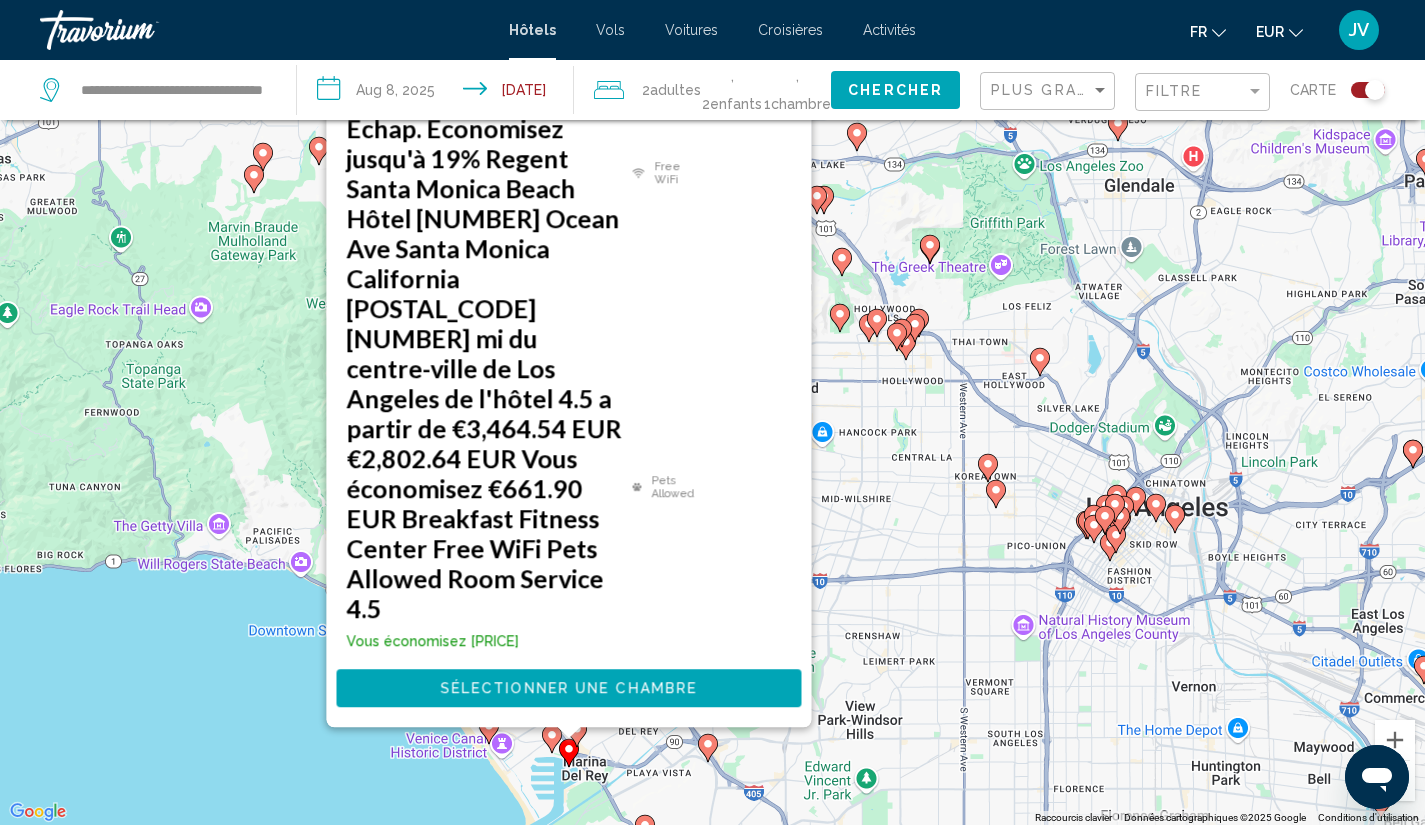 click on "Pour naviguer, appuyez sur les touches fléchées. Pour activer le glissement avec le clavier, appuyez sur Alt+Entrée. Une fois ce mode activé, utilisez les touches fléchées pour déplacer le repère. Pour valider le déplacement, appuyez sur Entrée. Pour annuler, appuyez sur Échap. Économisez jusqu'à  3%   [BRAND] [CITY]
Hôtel
[NUMBER] [STREET], [CITY] [DISTANCE]  du centre-ville de [CITY] de l'hôtel 4.5 a partir de [PRICE] EUR [PRICE] EUR  Vous économisez  [PRICE] EUR
Fitness Center
Free WiFi
Pets Allowed
Swimming Pool  4.5 Sélectionner une chambre" at bounding box center (712, 412) 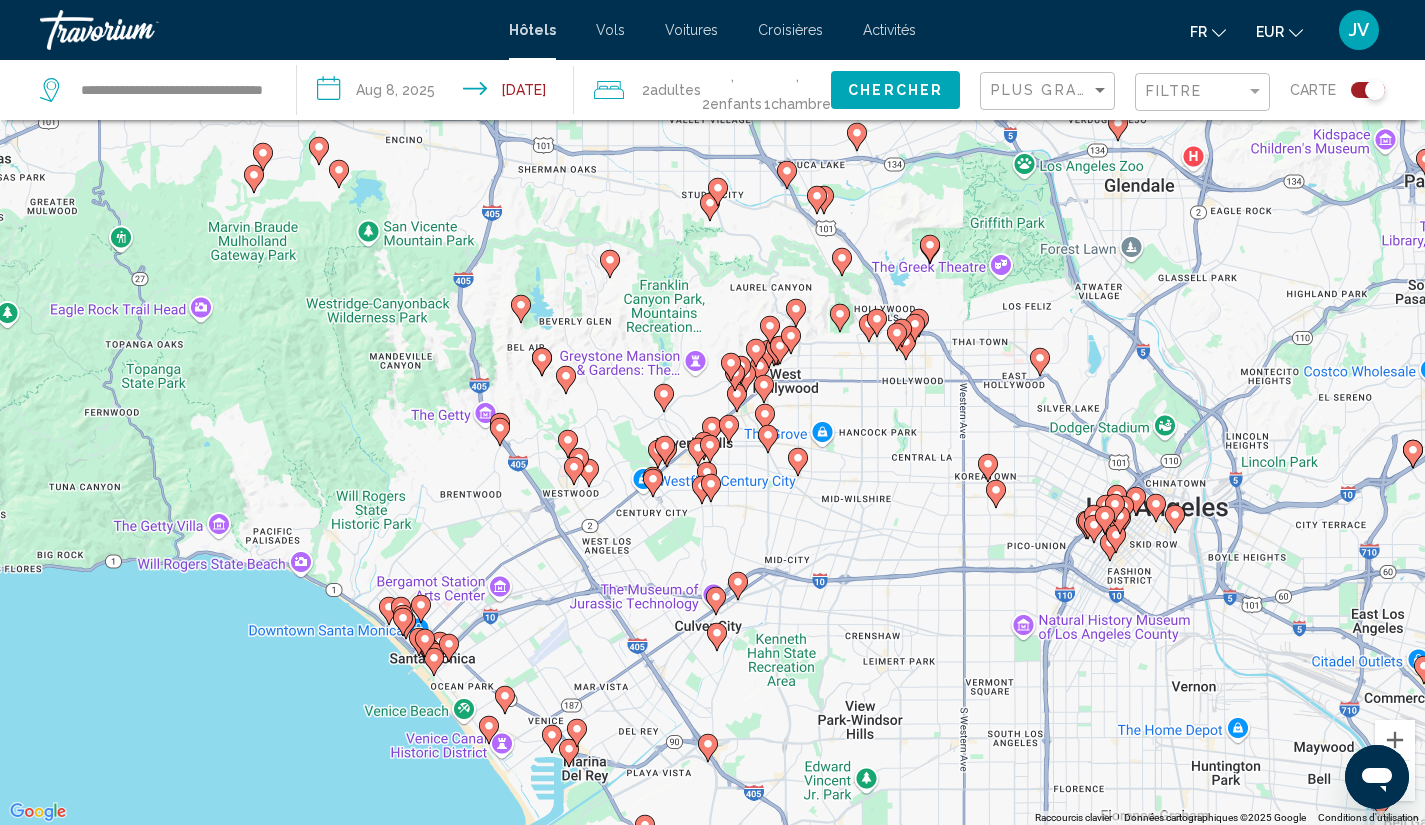 click 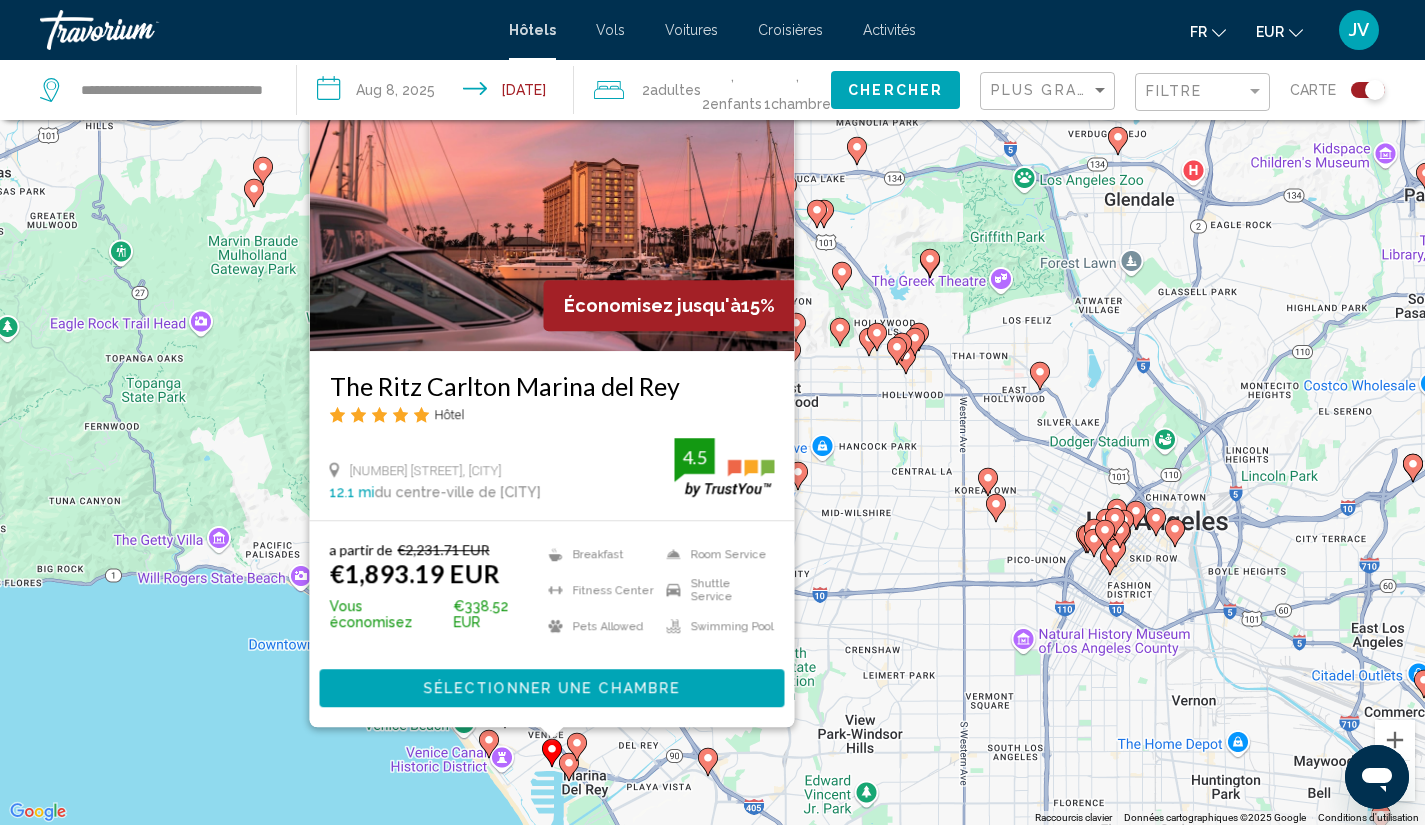 click on "Pour naviguer, appuyez sur les touches fléchées. Pour activer le glissement avec le clavier, appuyez sur Alt+Entrée. Une fois ce mode activé, utilisez les touches fléchées pour déplacer le repère. Pour valider le déplacement, appuyez sur Entrée. Pour annuler, appuyez sur Échap. Économisez jusqu'à  15%   The Ritz Carlton Marina del Rey
Hôtel
4375 Admiralty Way, Marina Del Rey 12.1 mi  du centre-ville de Los Angeles de l'hôtel 4.5 a partir de €2,231.71 EUR €1,893.19 EUR  Vous économisez  €338.52 EUR
Breakfast
Fitness Center
Pets Allowed
Room Service
Shuttle Service
4.5" at bounding box center [712, 412] 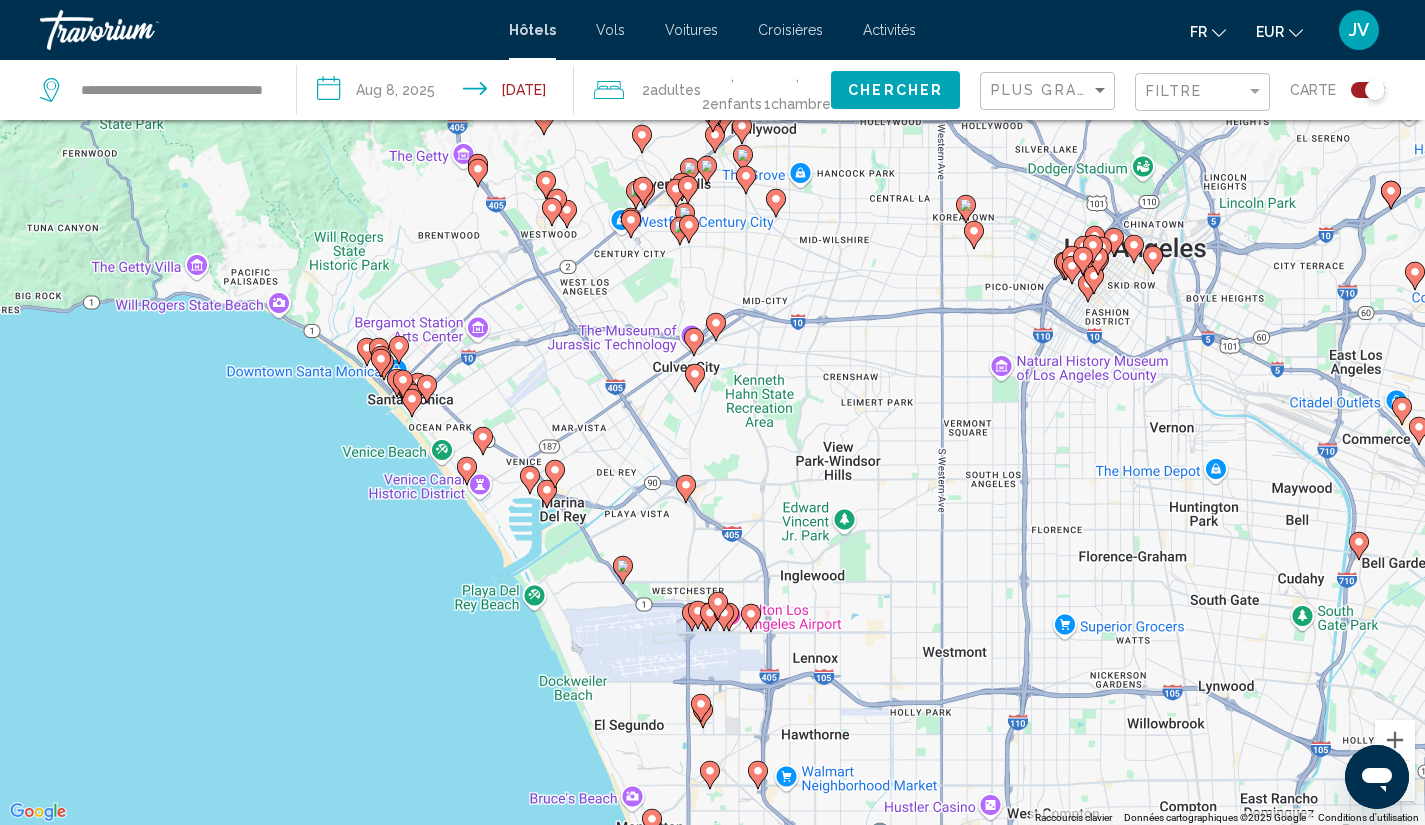 drag, startPoint x: 256, startPoint y: 783, endPoint x: 235, endPoint y: 508, distance: 275.80066 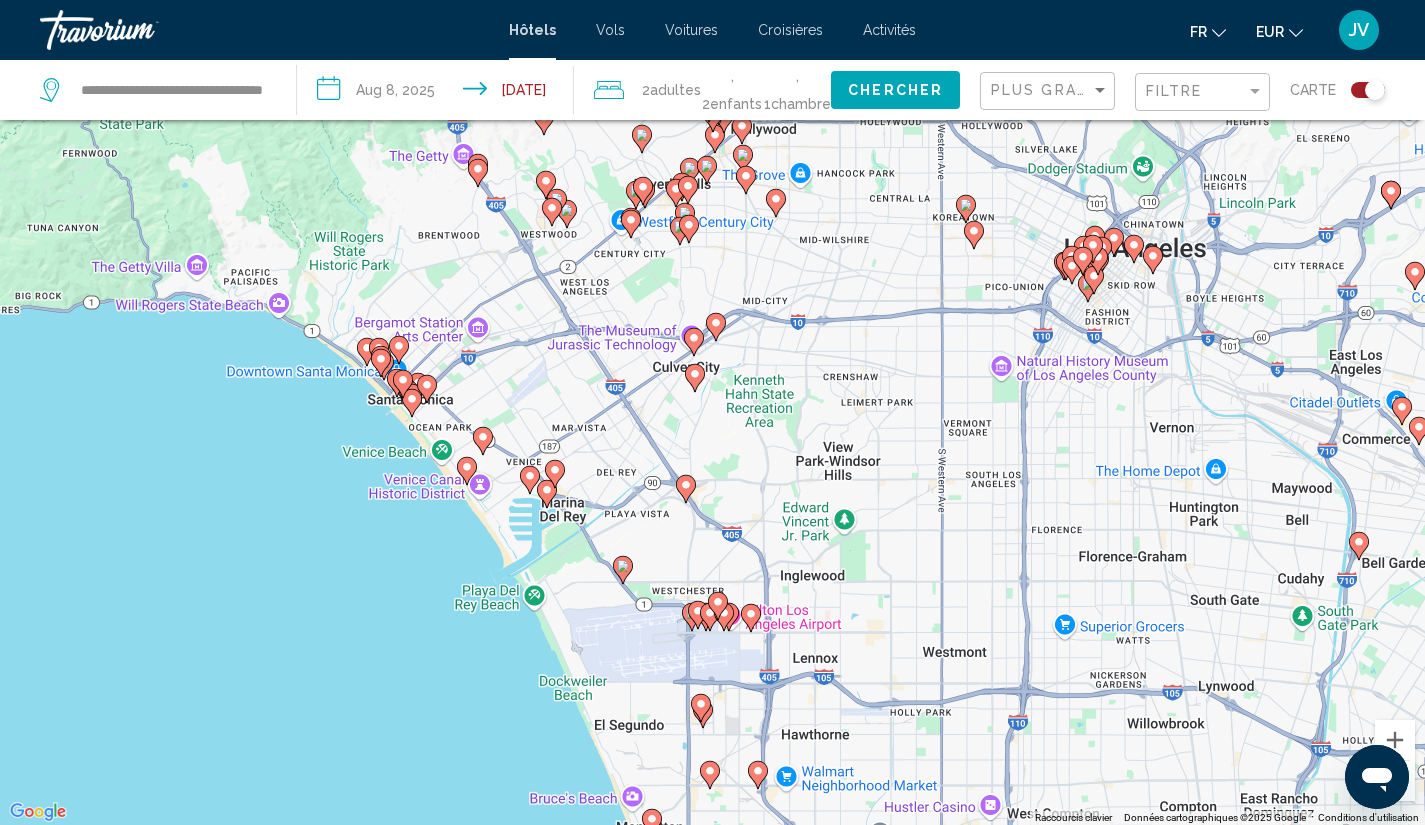 click on "Pour naviguer, appuyez sur les touches fléchées. Pour activer le glissement avec le clavier, appuyez sur Alt+Entrée. Une fois ce mode activé, utilisez les touches fléchées pour déplacer le repère. Pour valider le déplacement, appuyez sur Entrée. Pour annuler, appuyez sur Échap." at bounding box center [712, 412] 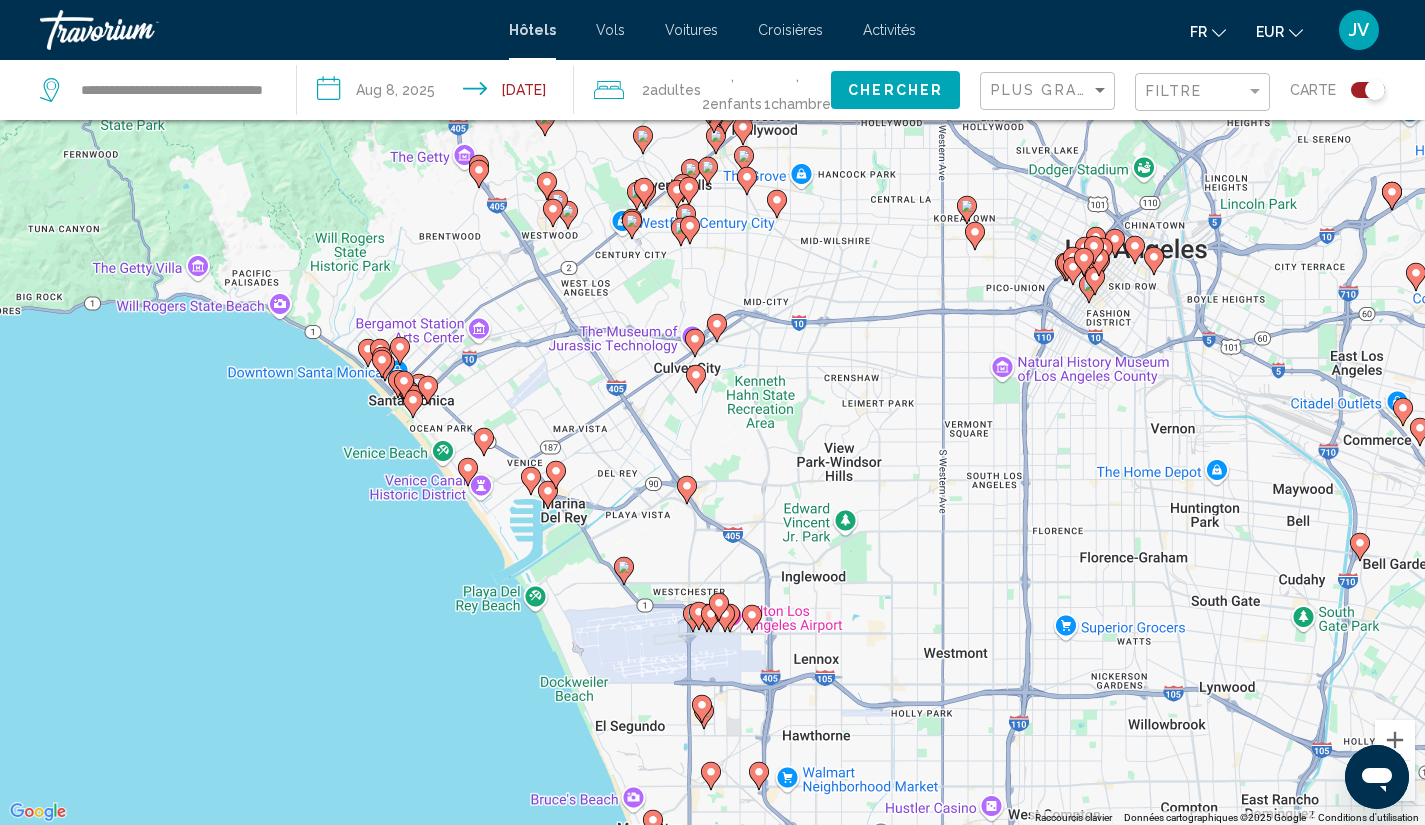 click 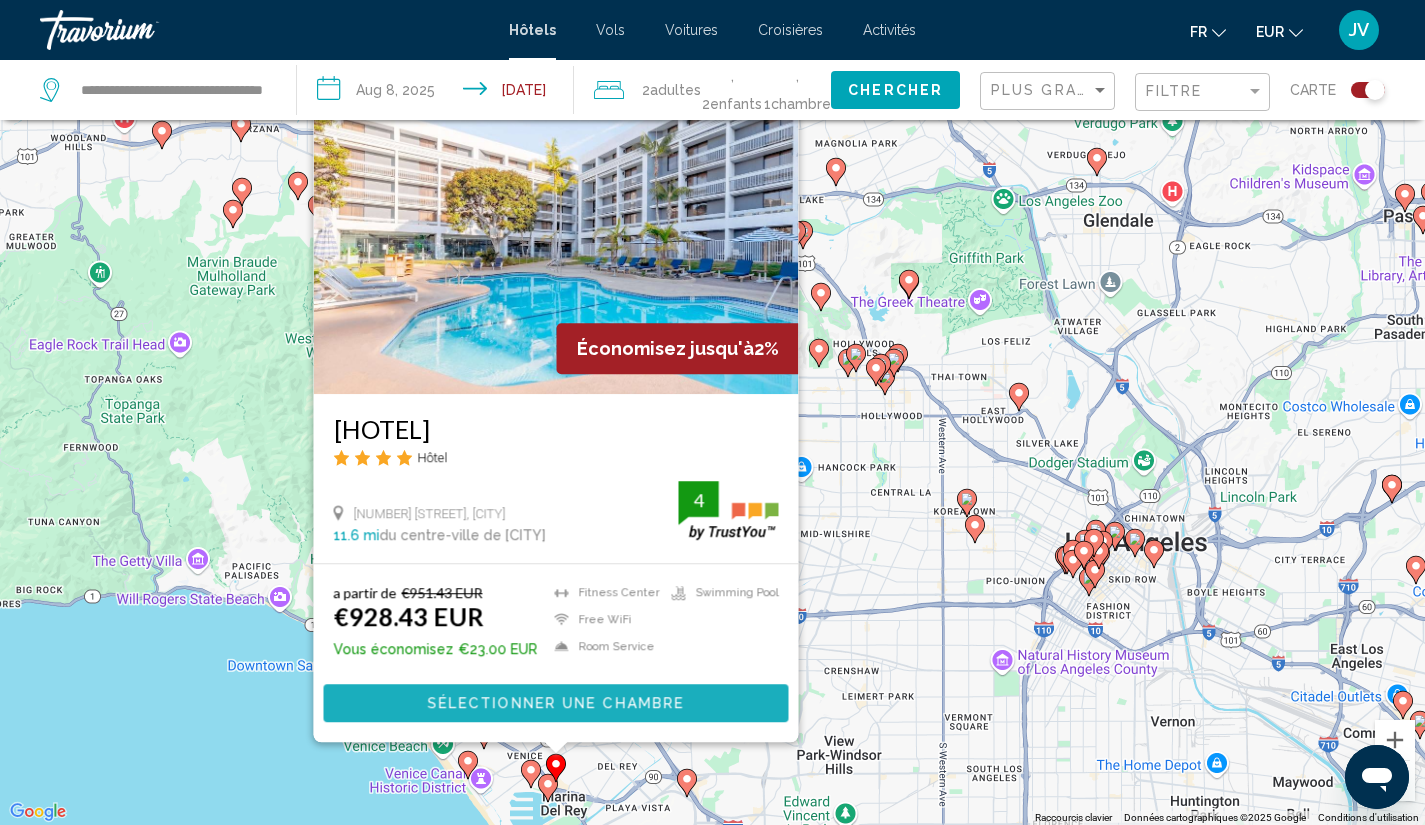 click on "Sélectionner une chambre" at bounding box center (555, 704) 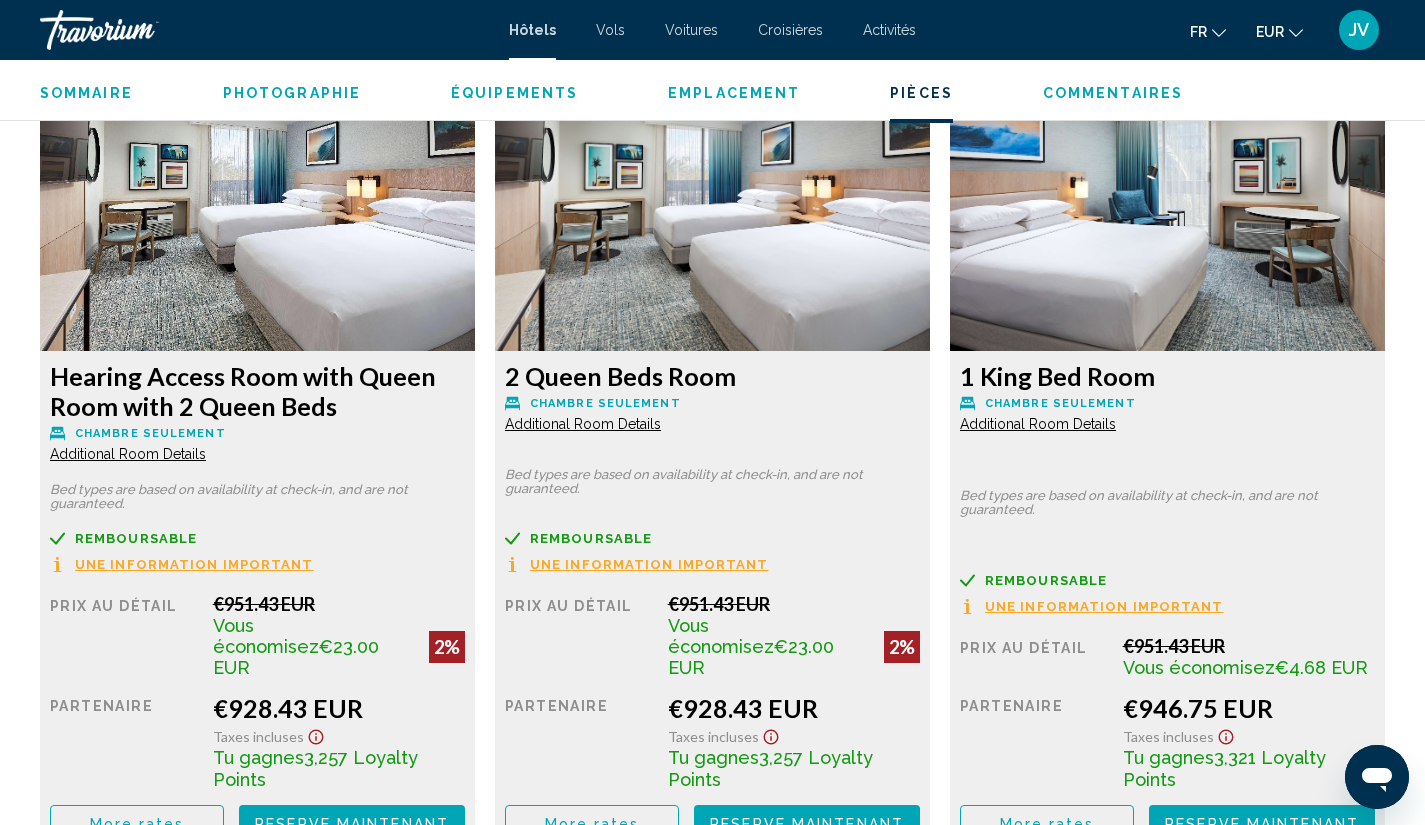 scroll, scrollTop: 2920, scrollLeft: 0, axis: vertical 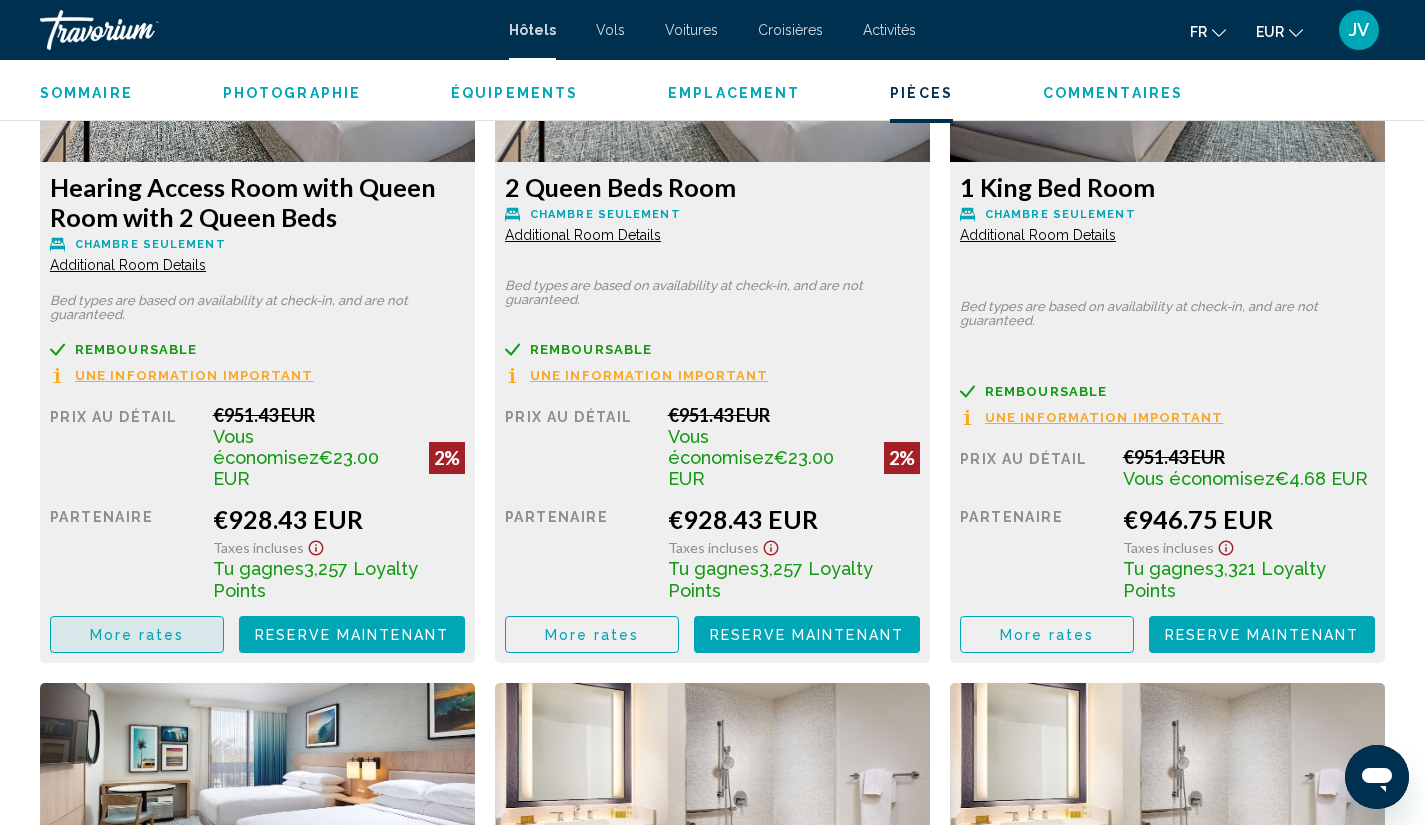 click on "More rates" at bounding box center [137, 635] 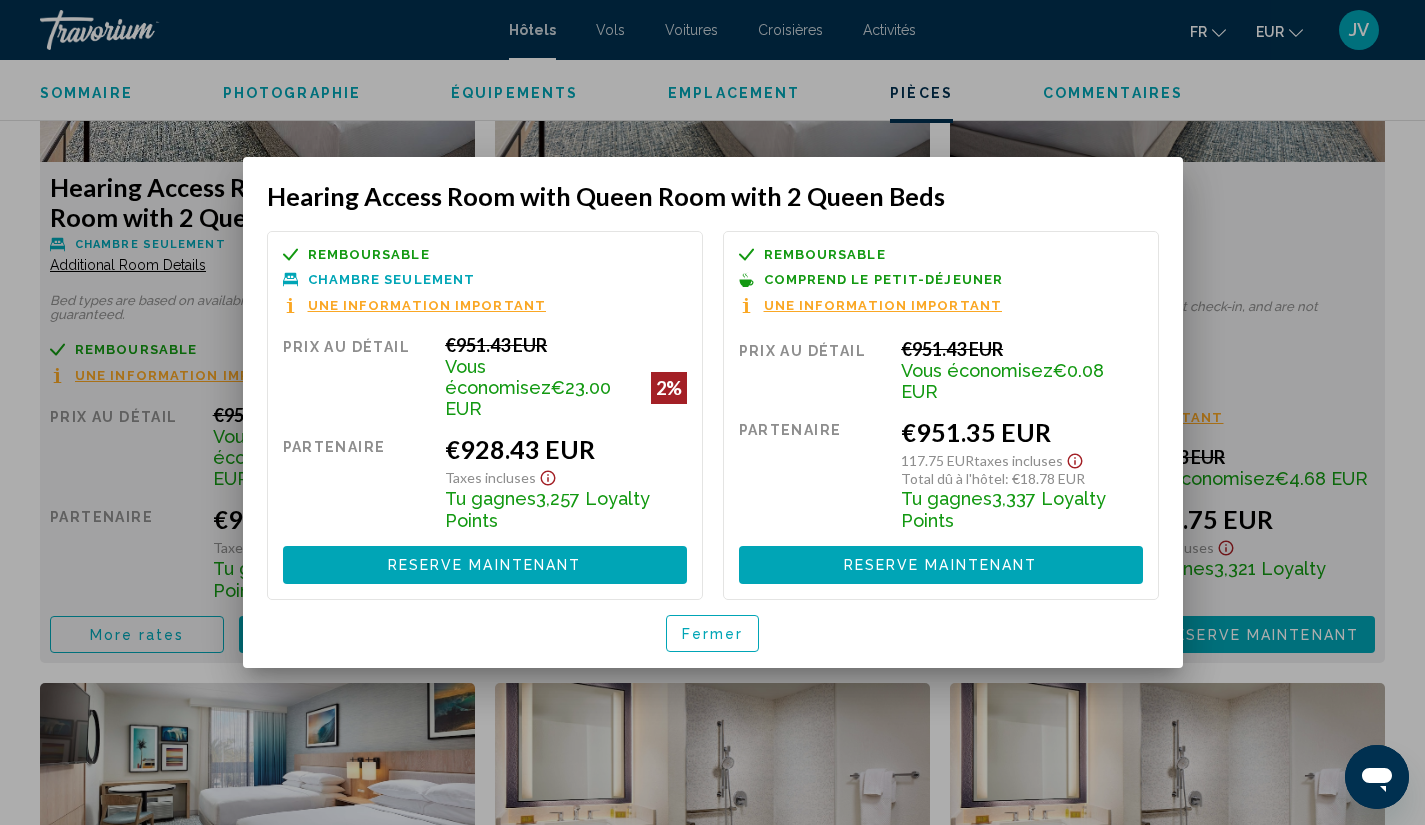 click on "Fermer" at bounding box center [713, 633] 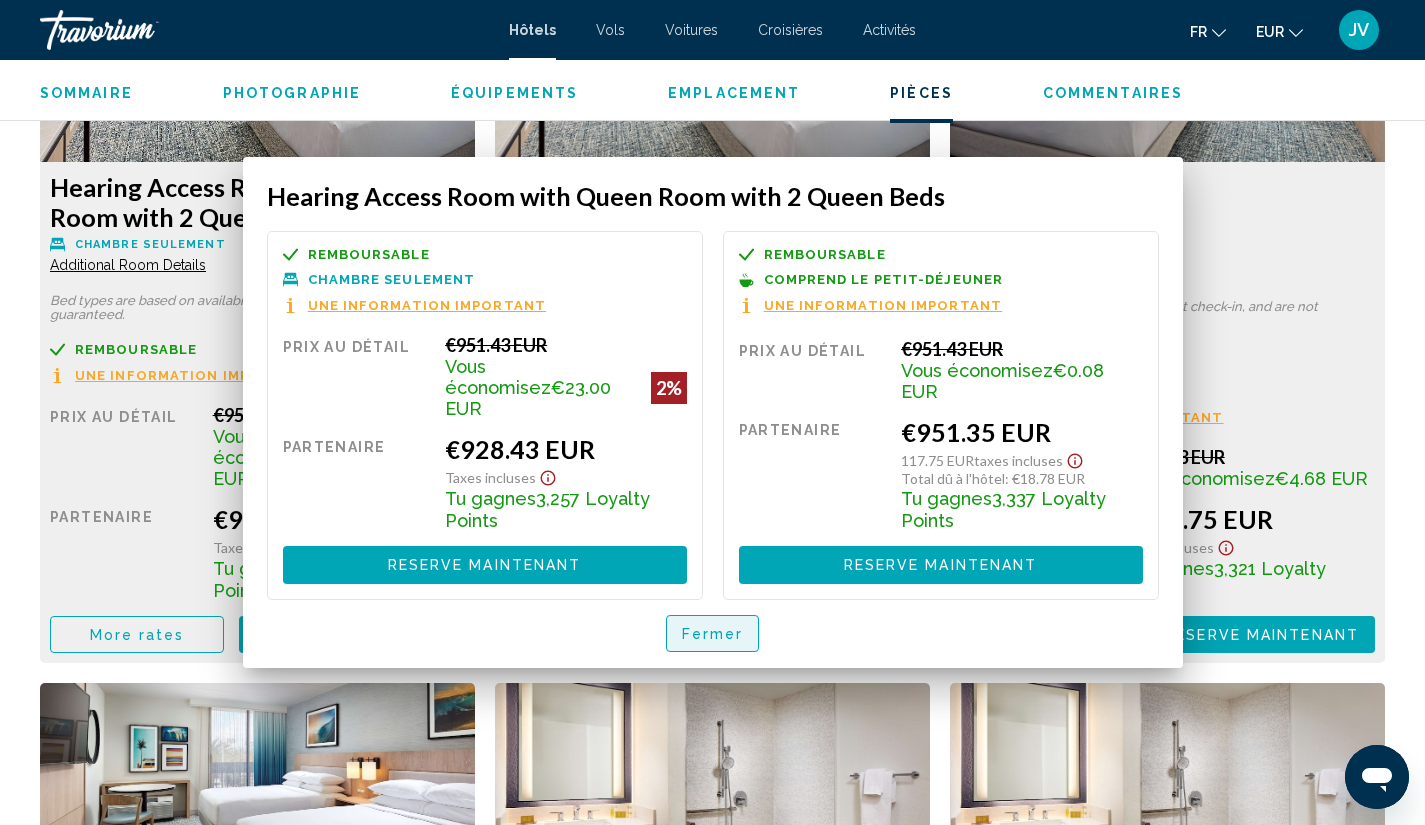 scroll, scrollTop: 2920, scrollLeft: 0, axis: vertical 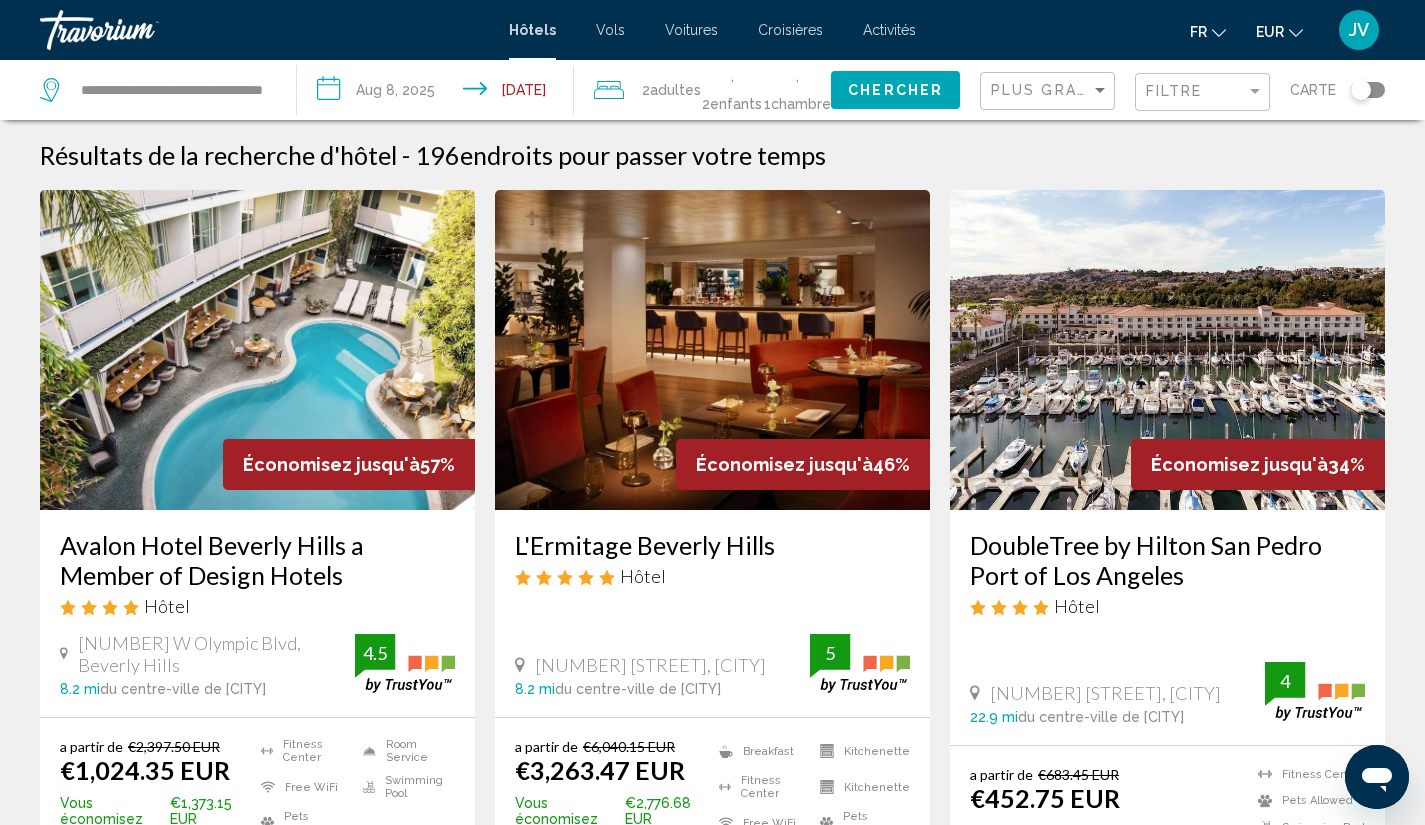 click 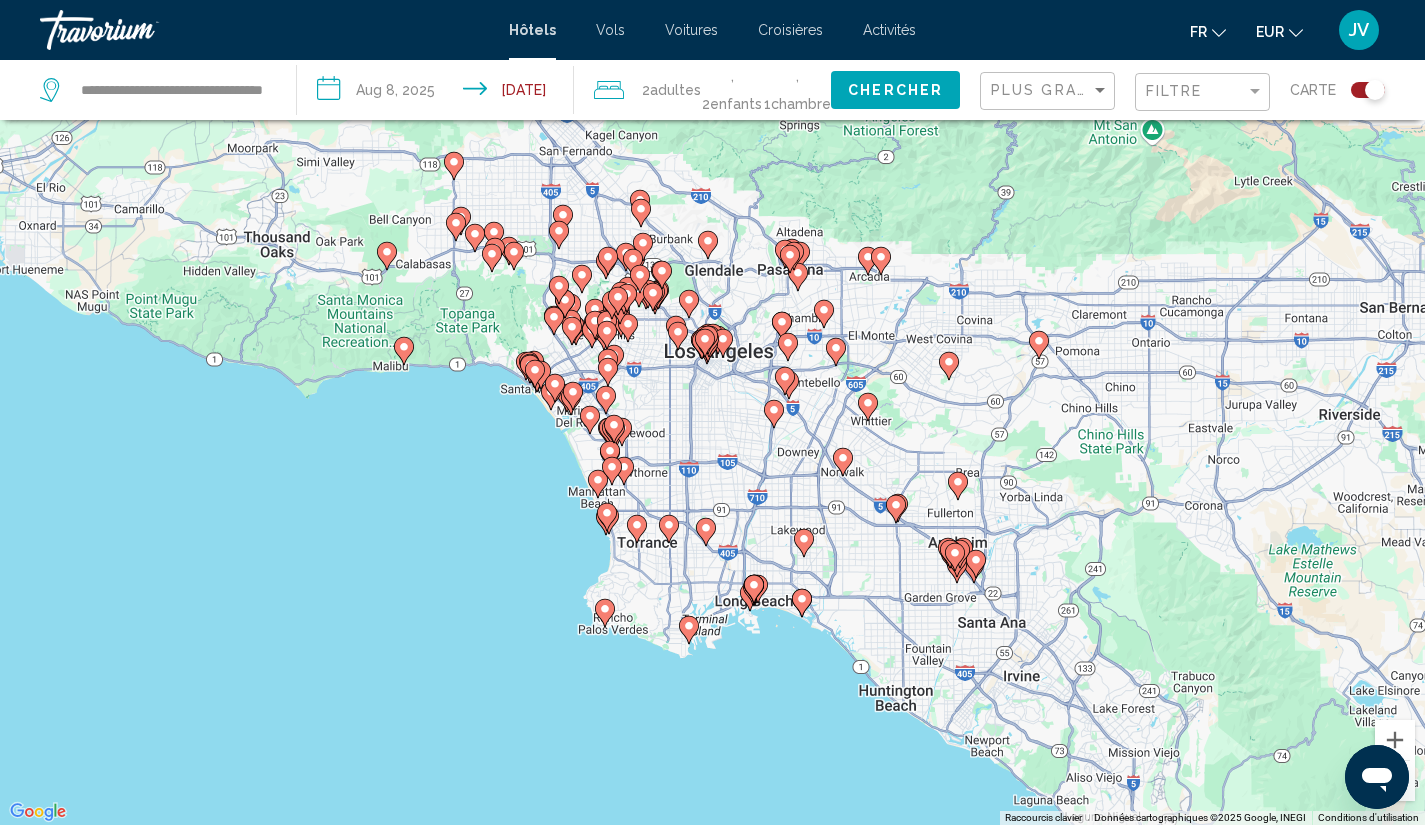 click 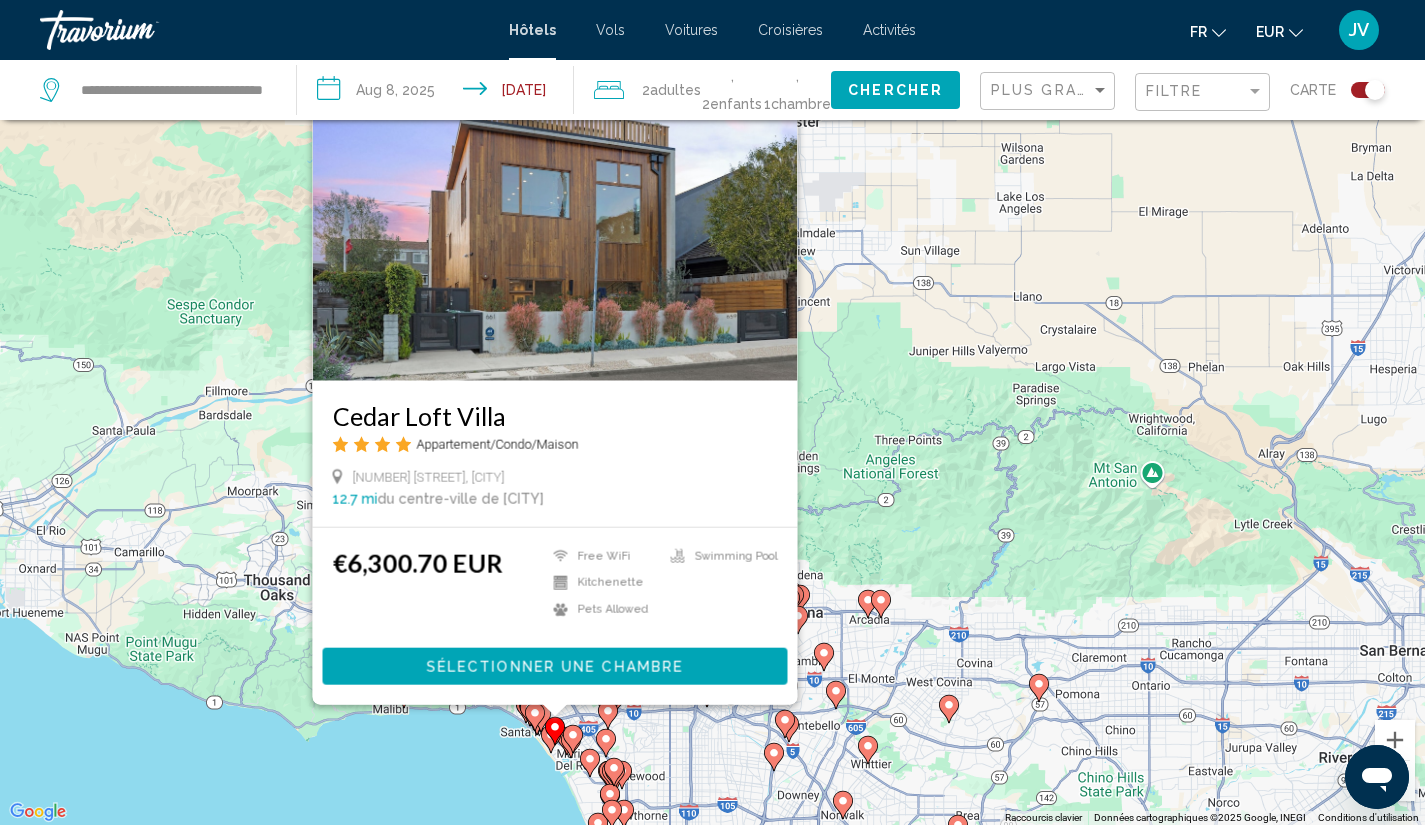 click at bounding box center (551, 739) 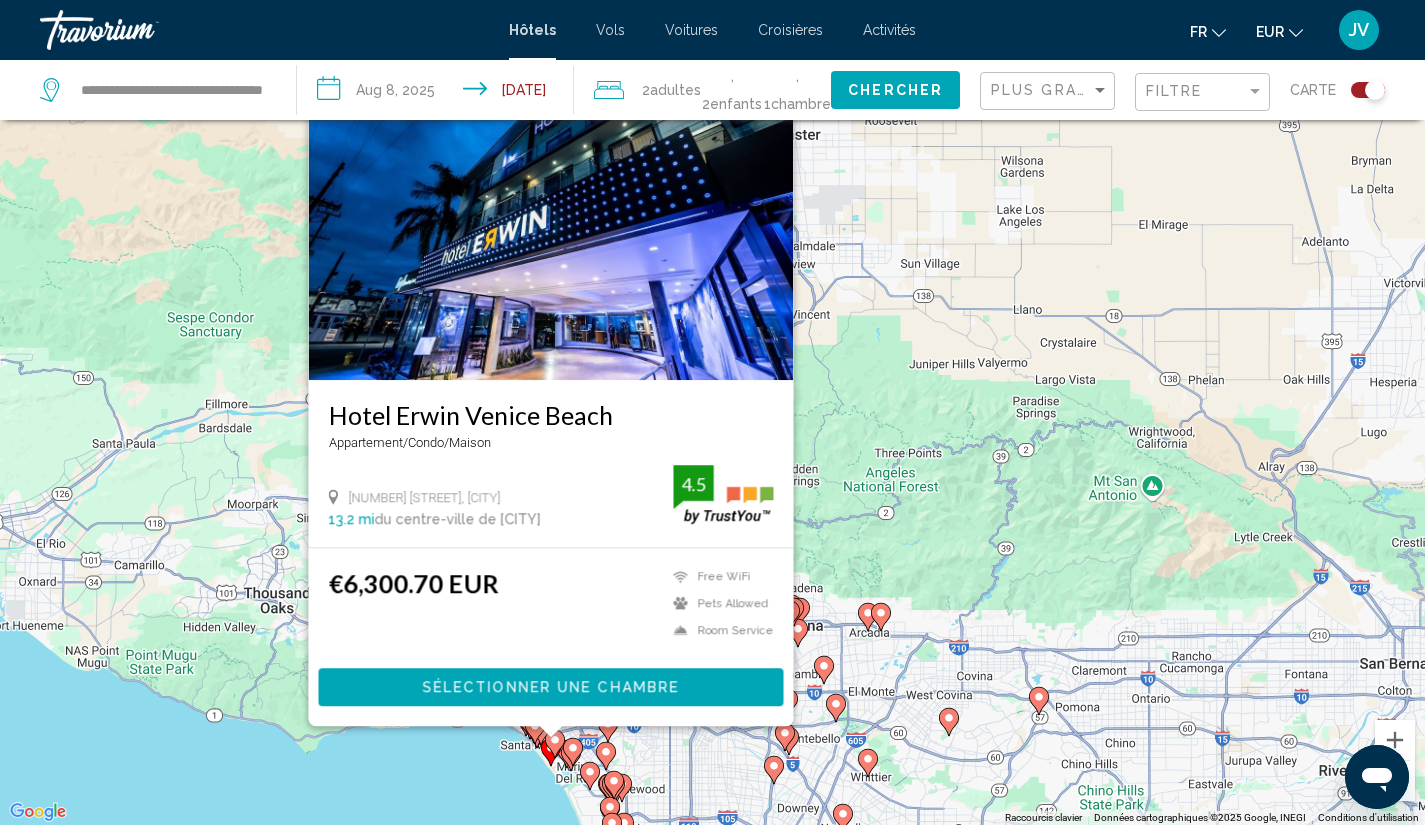 click on "Pour naviguer, appuyez sur les touches fléchées. Pour activer le glissement avec le clavier, appuyez sur Alt+Entrée. Une fois ce mode activé, utilisez les touches fléchées pour déplacer le repère. Pour valider le déplacement, appuyez sur Entrée. Pour annuler, appuyez sur Échap.  Hotel Erwin Venice Beach  Appartement/Condo/Maison
1697 Pacific Avenue, Los Angeles 13.2 mi  du centre-ville de Los Angeles de l'hôtel 4.5 €6,300.70 EUR
Free WiFi
Pets Allowed
Room Service  4.5 Sélectionner une chambre" at bounding box center (712, 412) 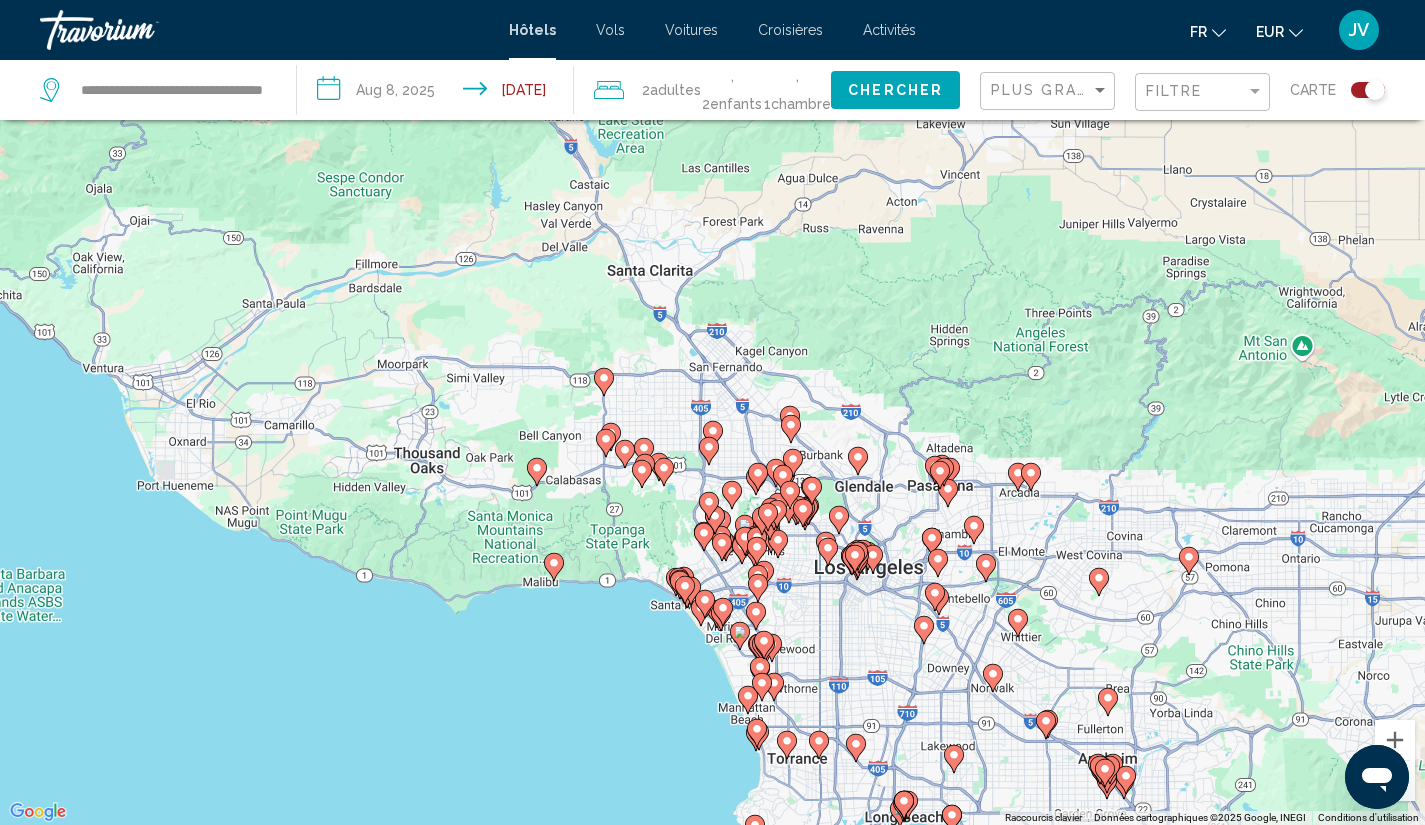 drag, startPoint x: 554, startPoint y: 783, endPoint x: 705, endPoint y: 640, distance: 207.96634 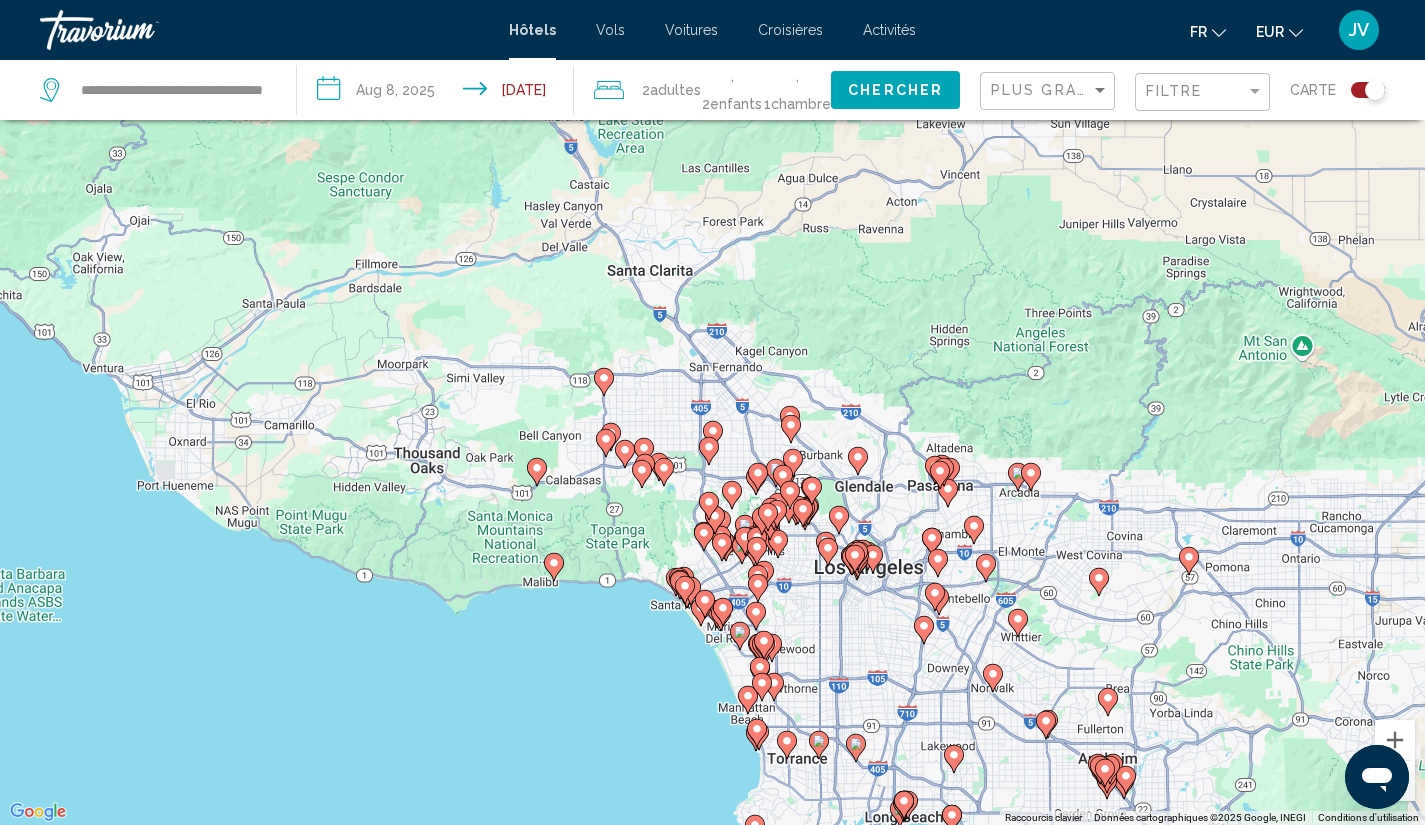 click on "Pour naviguer, appuyez sur les touches fléchées. Pour activer le glissement avec le clavier, appuyez sur Alt+Entrée. Une fois ce mode activé, utilisez les touches fléchées pour déplacer le repère. Pour valider le déplacement, appuyez sur Entrée. Pour annuler, appuyez sur Échap." at bounding box center [712, 412] 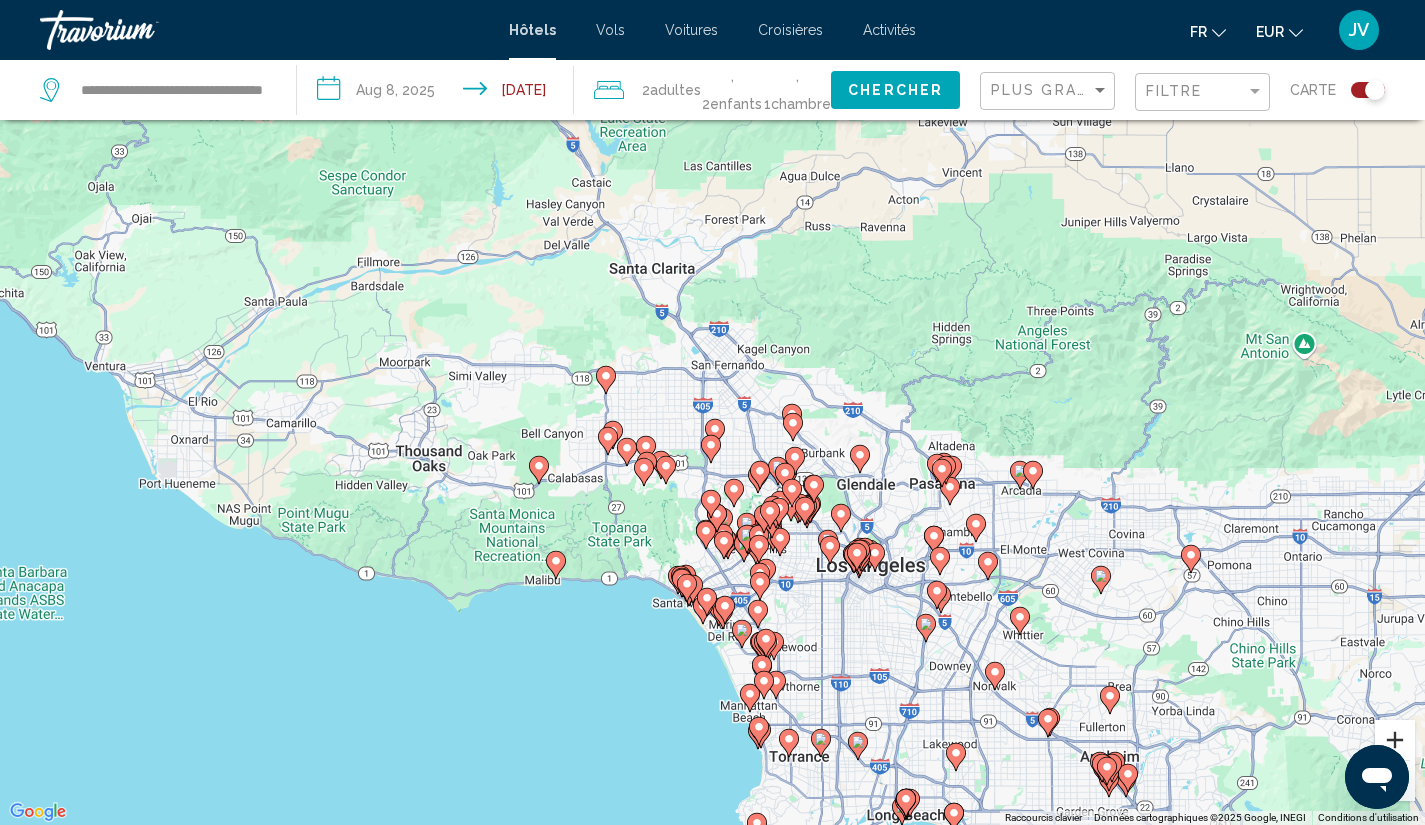 click at bounding box center [1395, 740] 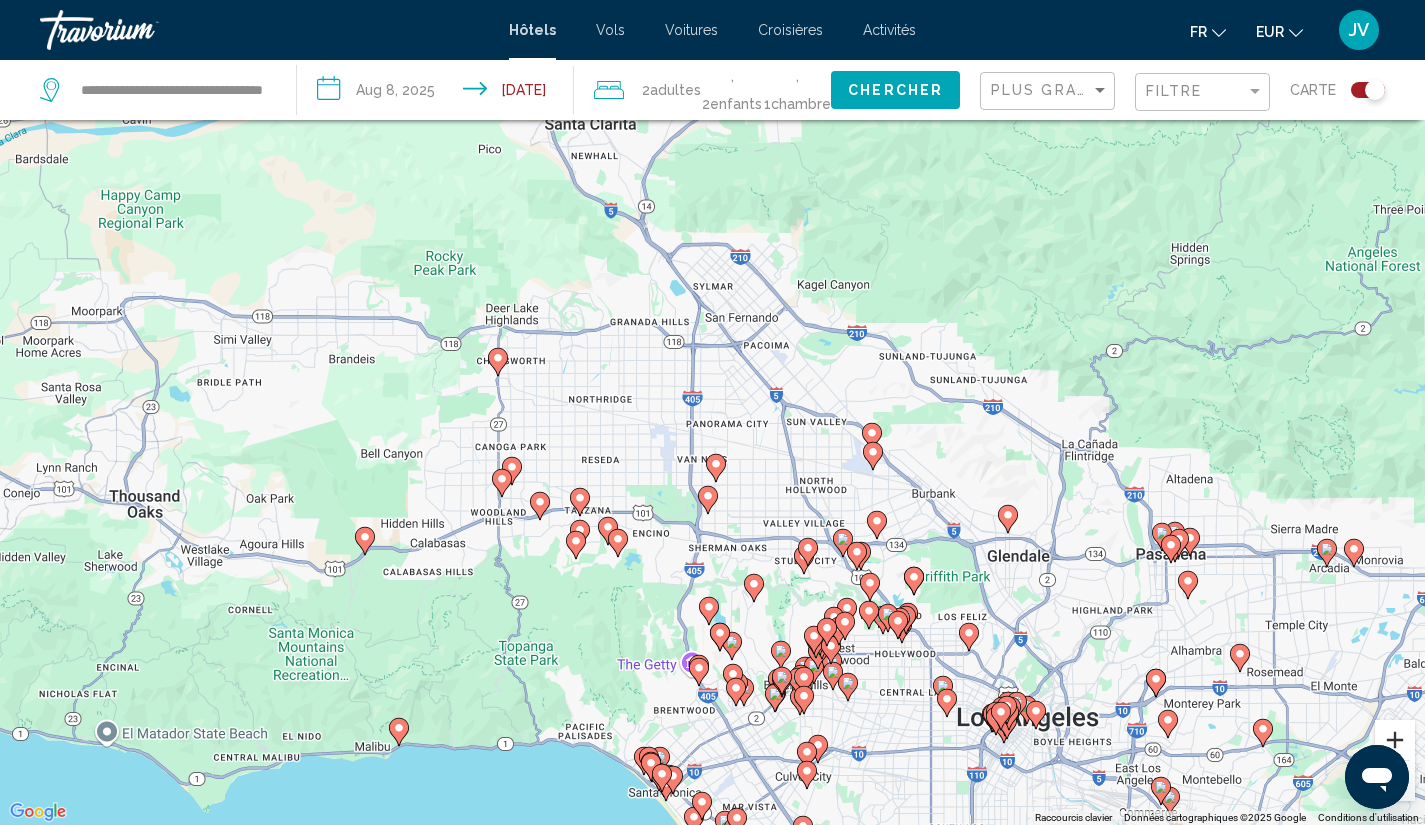click at bounding box center (1395, 740) 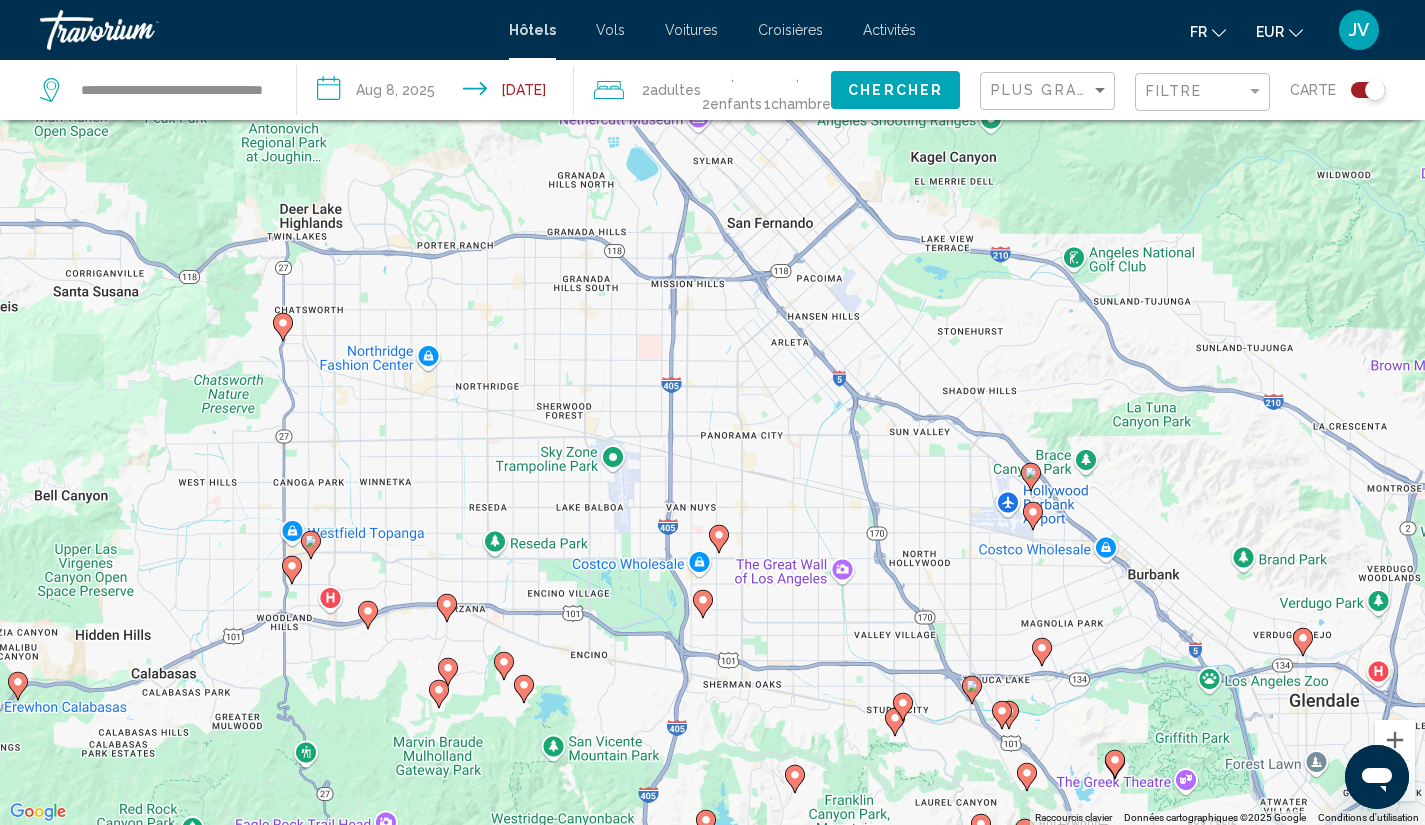 click on "Pour naviguer, appuyez sur les touches fléchées. Pour activer le glissement avec le clavier, appuyez sur Alt+Entrée. Une fois ce mode activé, utilisez les touches fléchées pour déplacer le repère. Pour valider le déplacement, appuyez sur Entrée. Pour annuler, appuyez sur Échap." at bounding box center [712, 412] 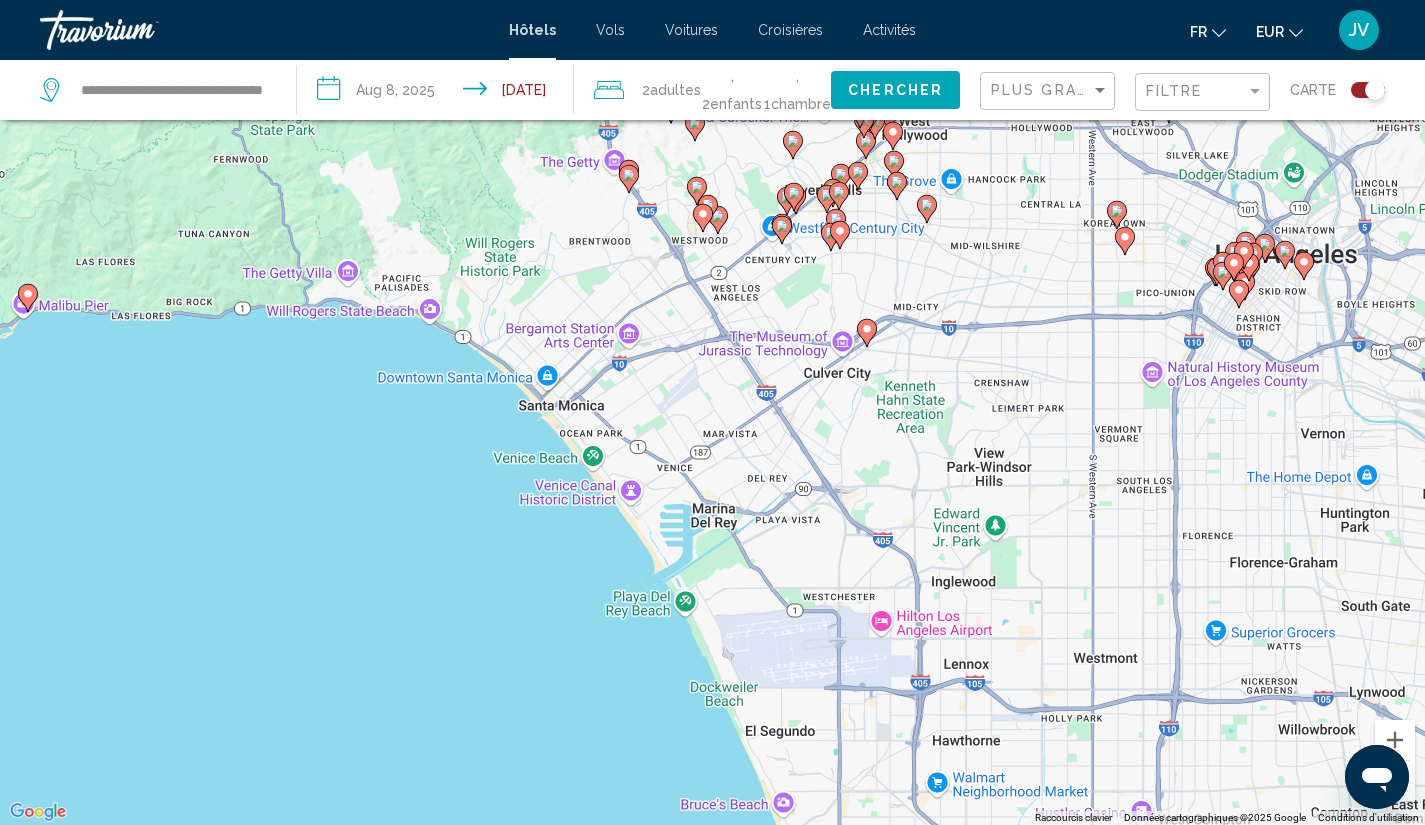 drag, startPoint x: 462, startPoint y: 798, endPoint x: 401, endPoint y: 60, distance: 740.5167 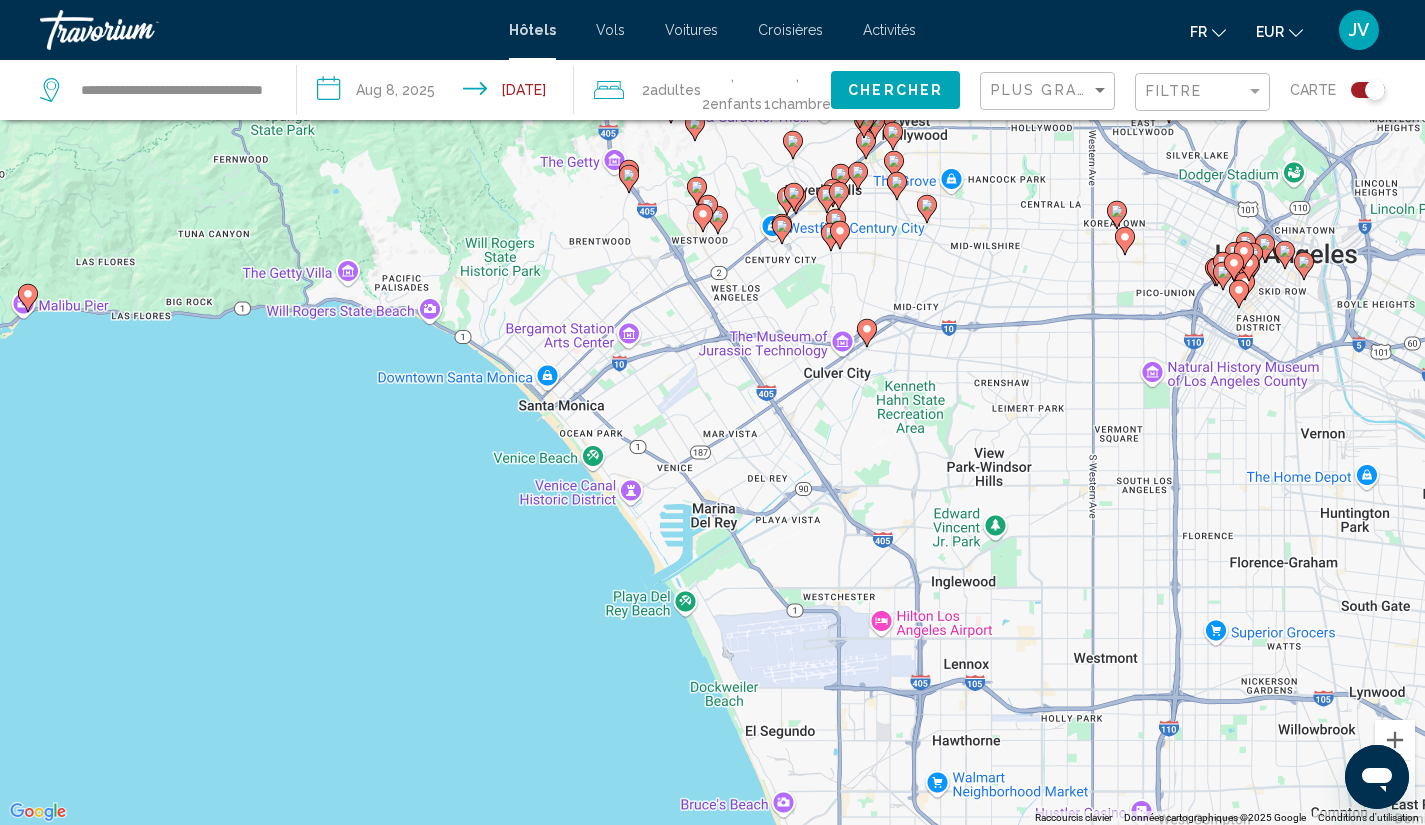 click on "**********" 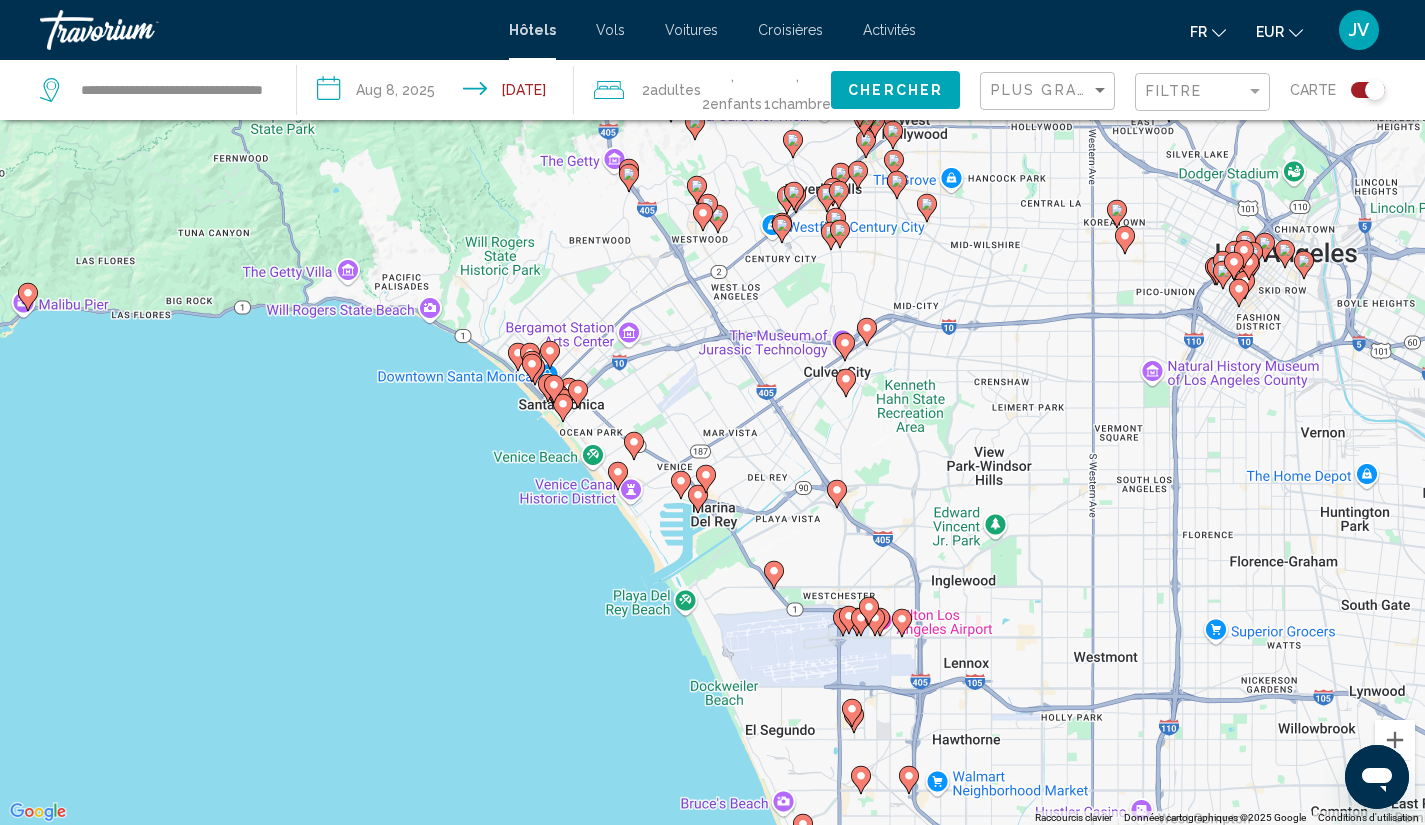 click 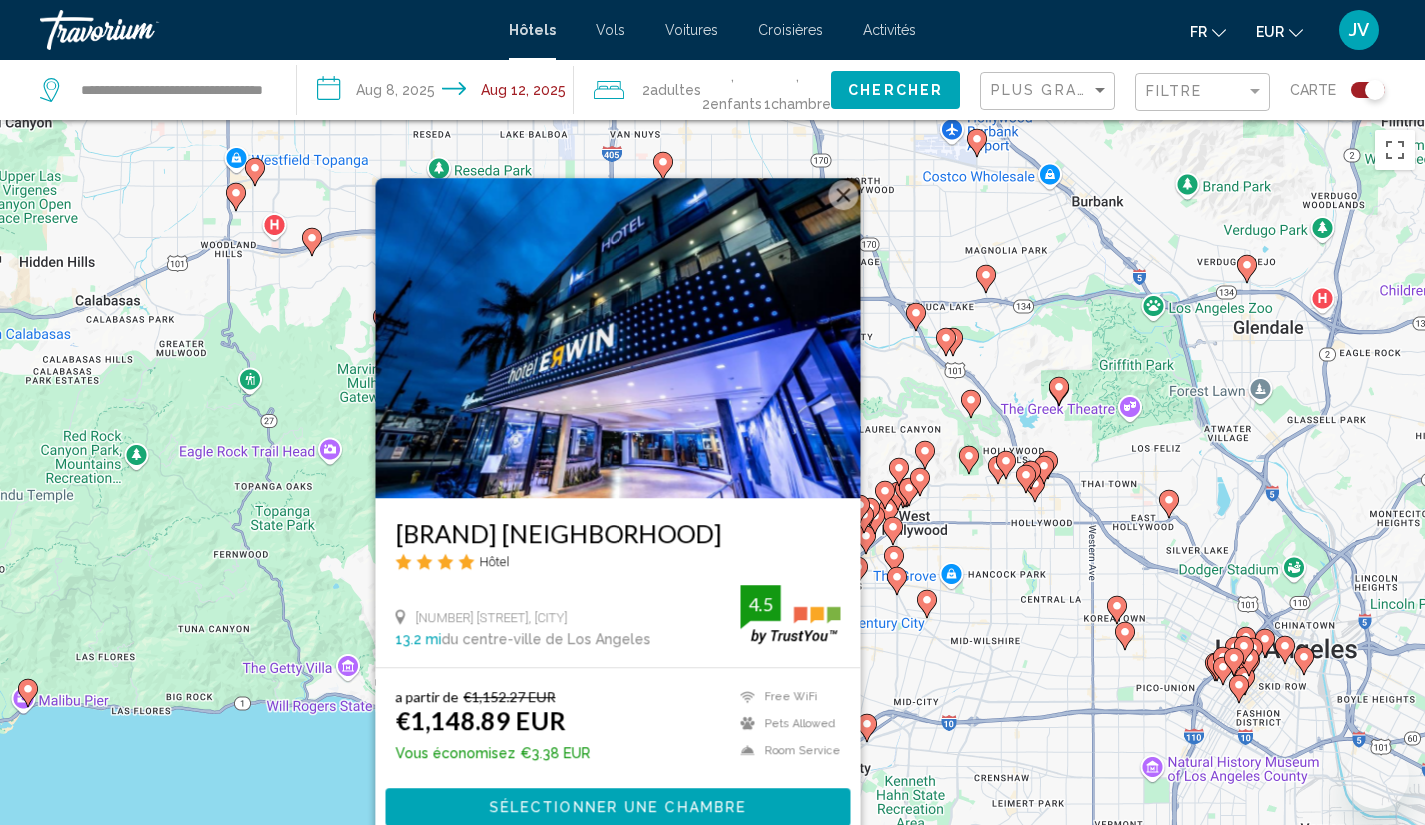 scroll, scrollTop: 120, scrollLeft: 0, axis: vertical 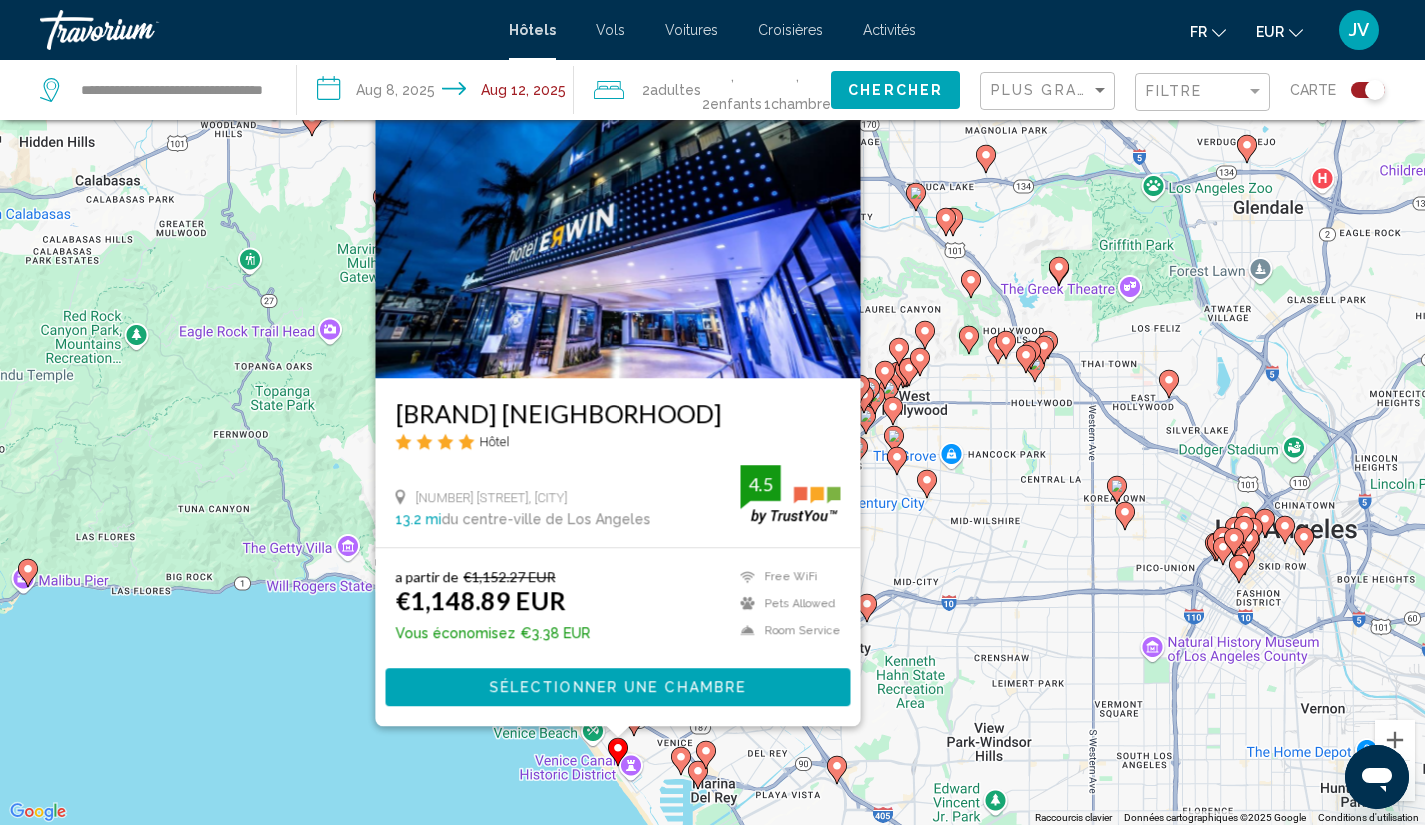 click on "Pour naviguer, appuyez sur les touches fléchées. Pour activer le glissement avec le clavier, appuyez sur Alt+Entrée. Une fois ce mode activé, utilisez les touches fléchées pour déplacer le repère. Pour valider le déplacement, appuyez sur Entrée. Pour annuler, appuyez sur Échap.  Hotel Erwin [CITY]
Hôtel
[NUMBER] [STREET], [CITY] [DISTANCE]  du centre-ville de [CITY] de l'hôtel 4.5 a partir de €1,152.27 EUR €1,148.89 EUR  Vous économisez  €3.38 EUR
Free WiFi
Pets Allowed
Room Service  4.5 Sélectionner une chambre" at bounding box center [712, 412] 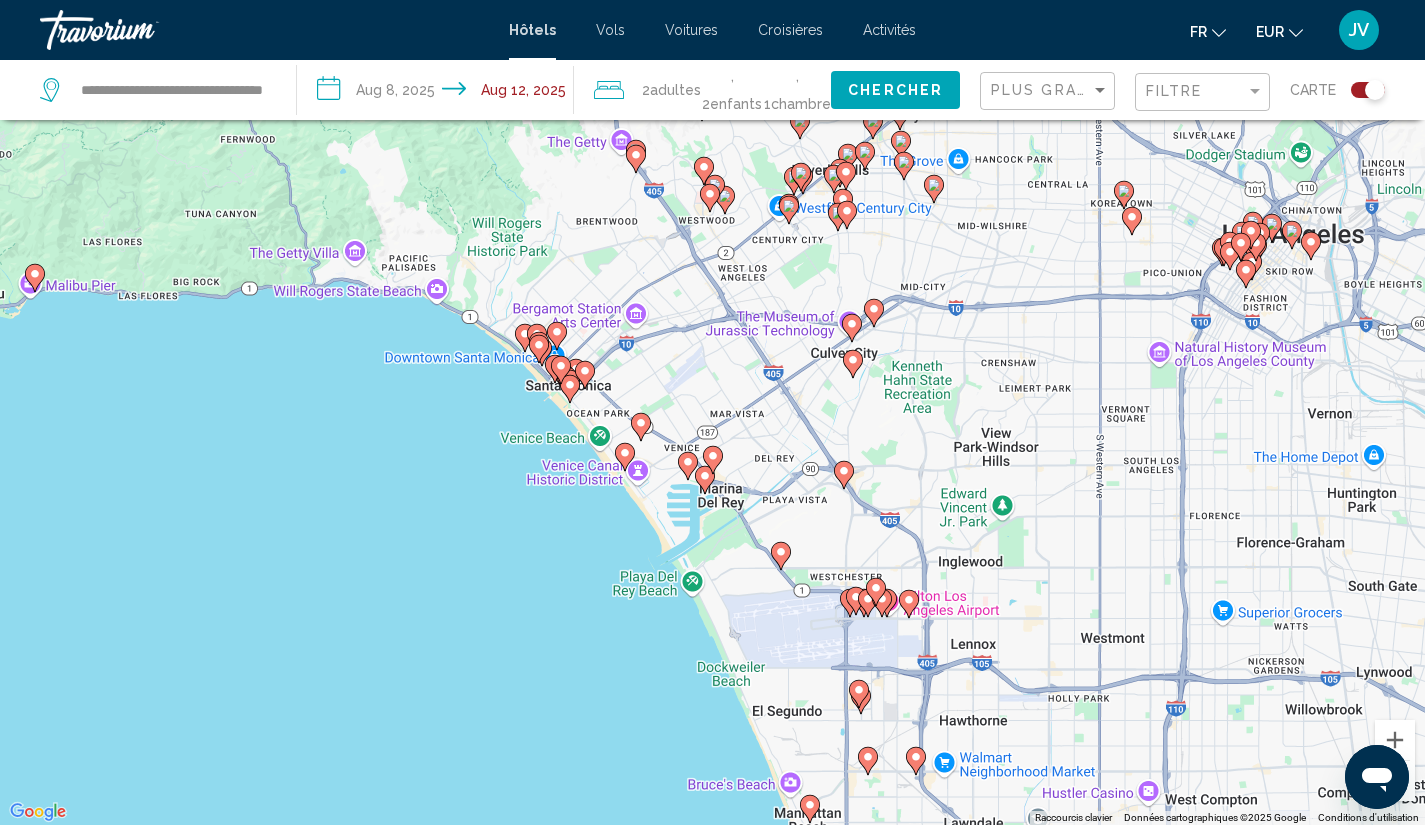 drag, startPoint x: 453, startPoint y: 779, endPoint x: 461, endPoint y: 470, distance: 309.10355 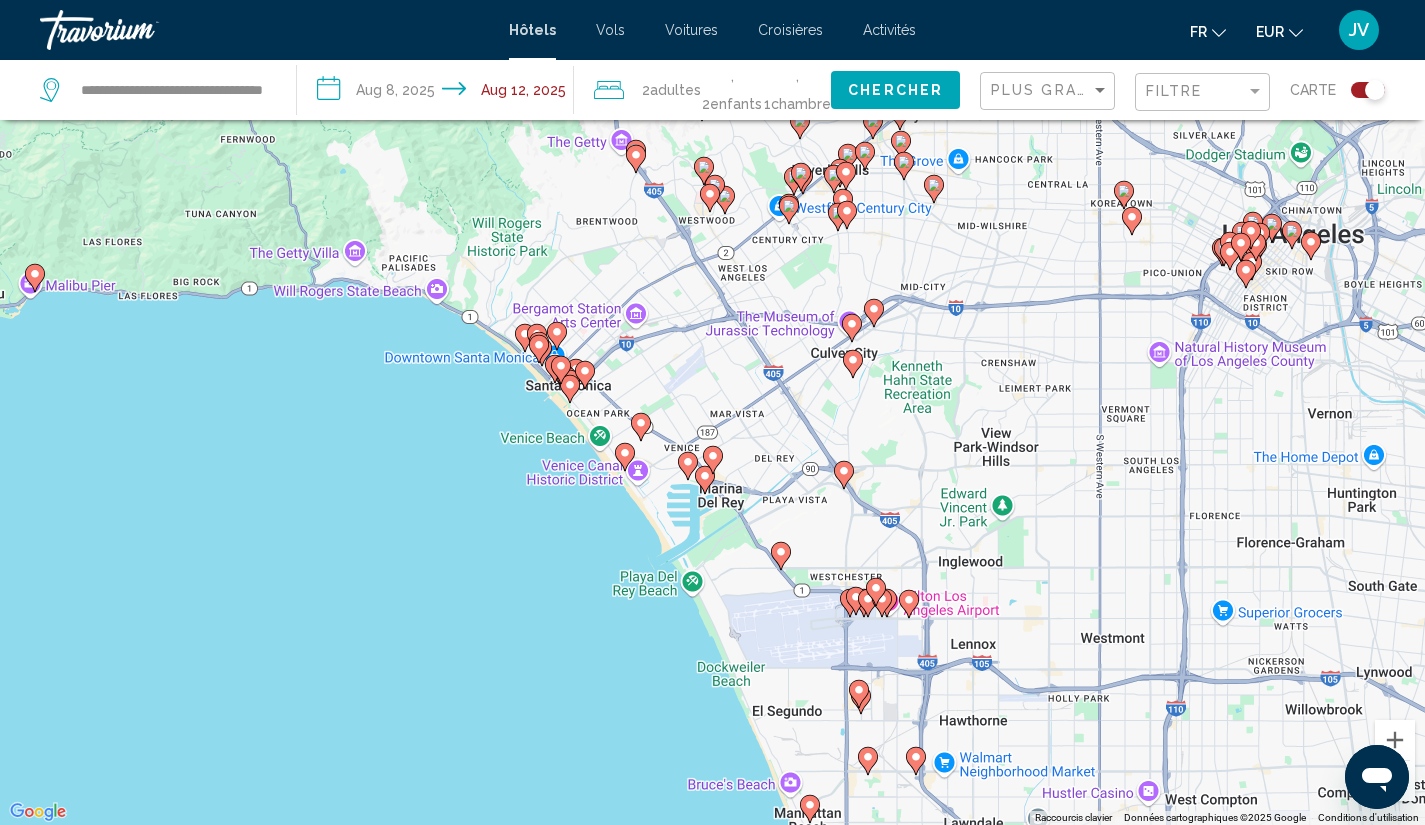 click on "Pour naviguer, appuyez sur les touches fléchées. Pour activer le glissement avec le clavier, appuyez sur Alt+Entrée. Une fois ce mode activé, utilisez les touches fléchées pour déplacer le repère. Pour valider le déplacement, appuyez sur Entrée. Pour annuler, appuyez sur Échap." at bounding box center [712, 412] 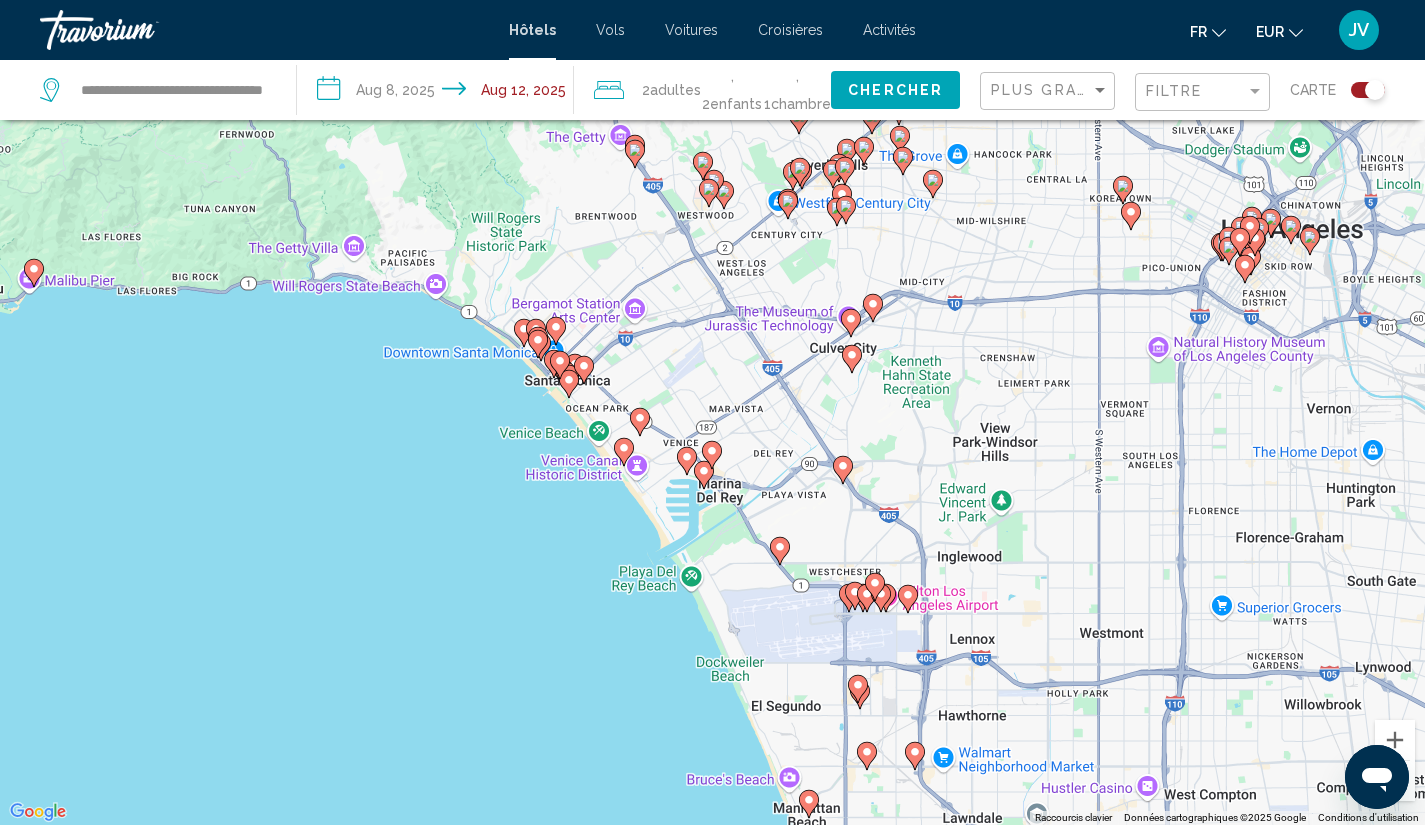click 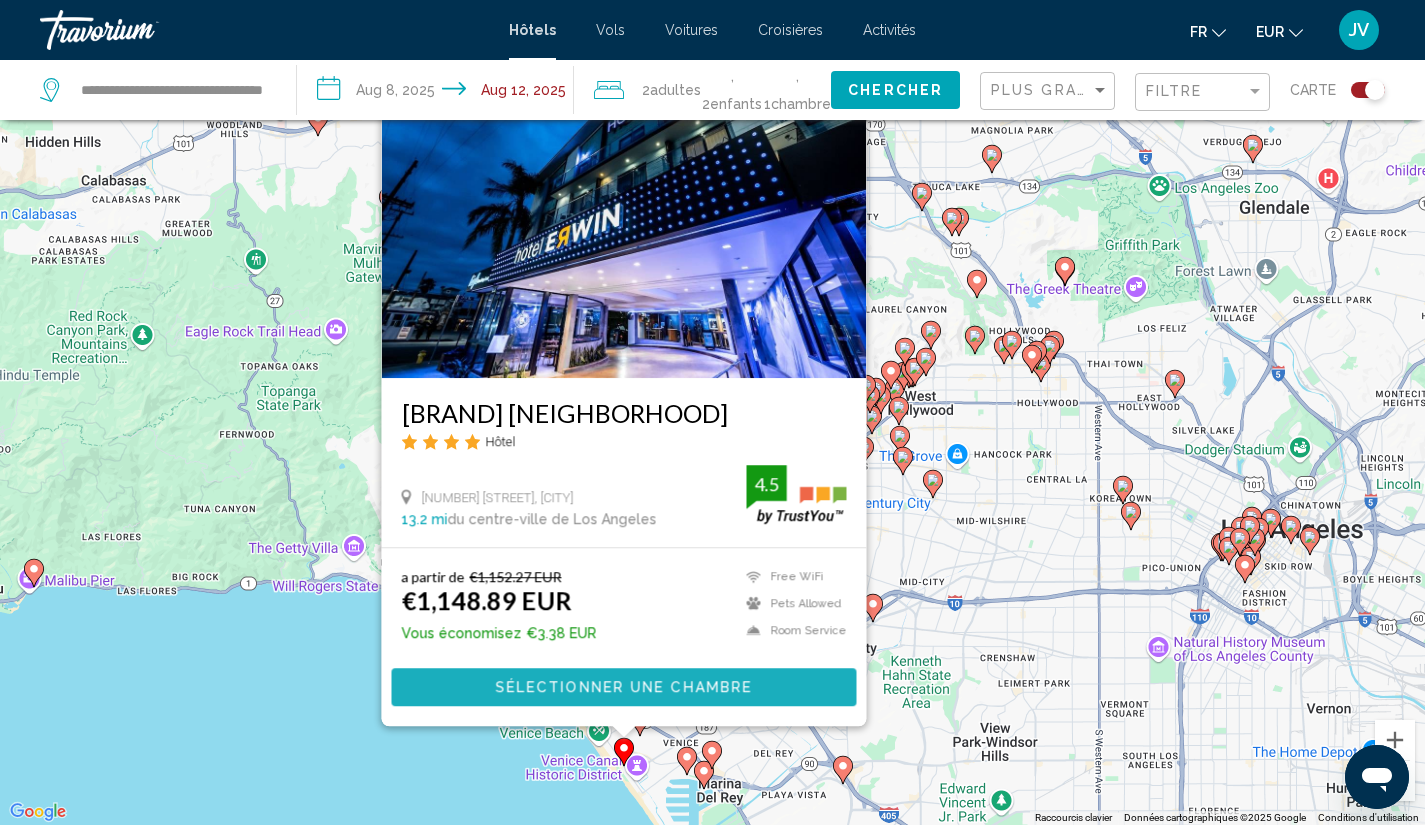 click on "Sélectionner une chambre" at bounding box center (623, 688) 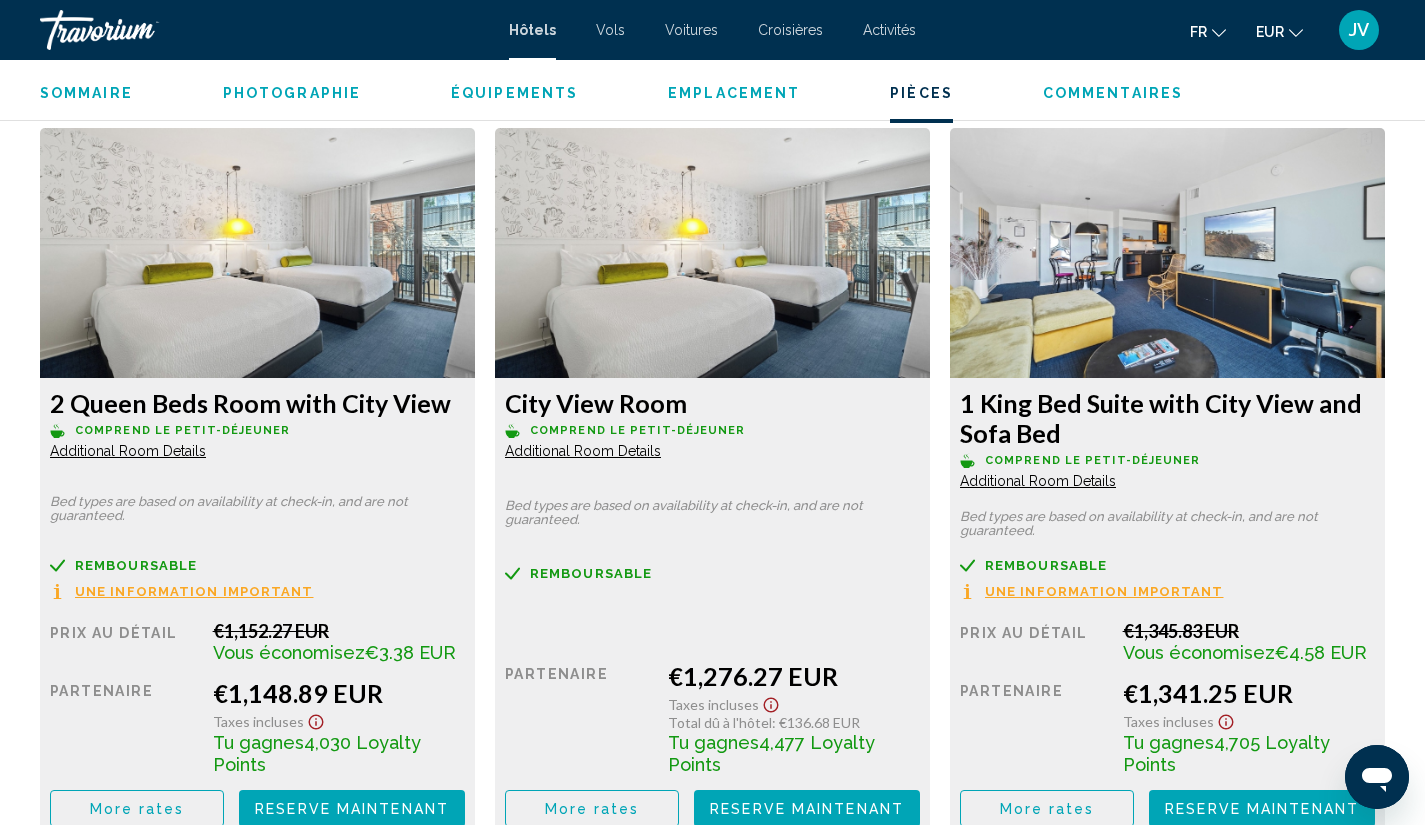 scroll, scrollTop: 2705, scrollLeft: 0, axis: vertical 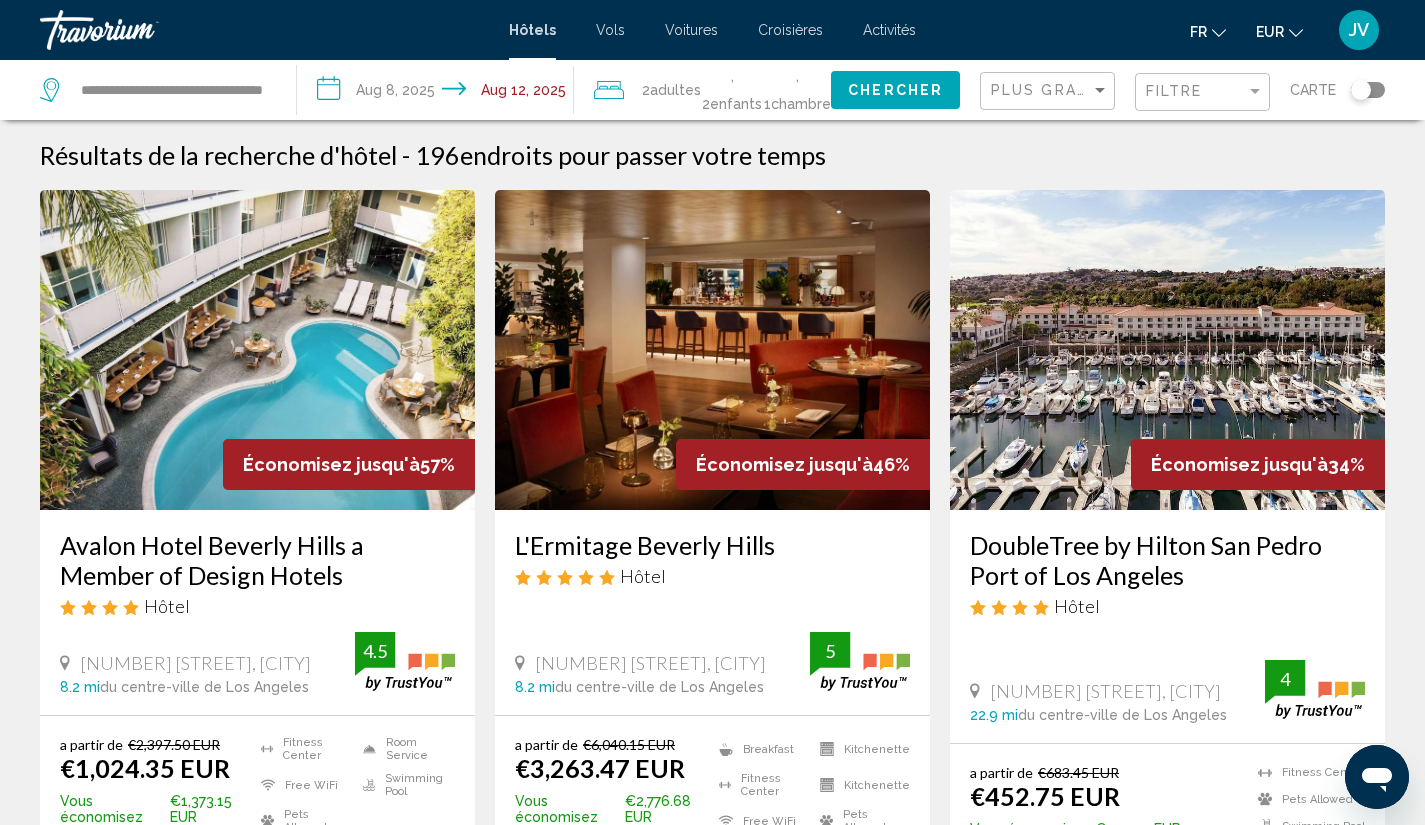 click 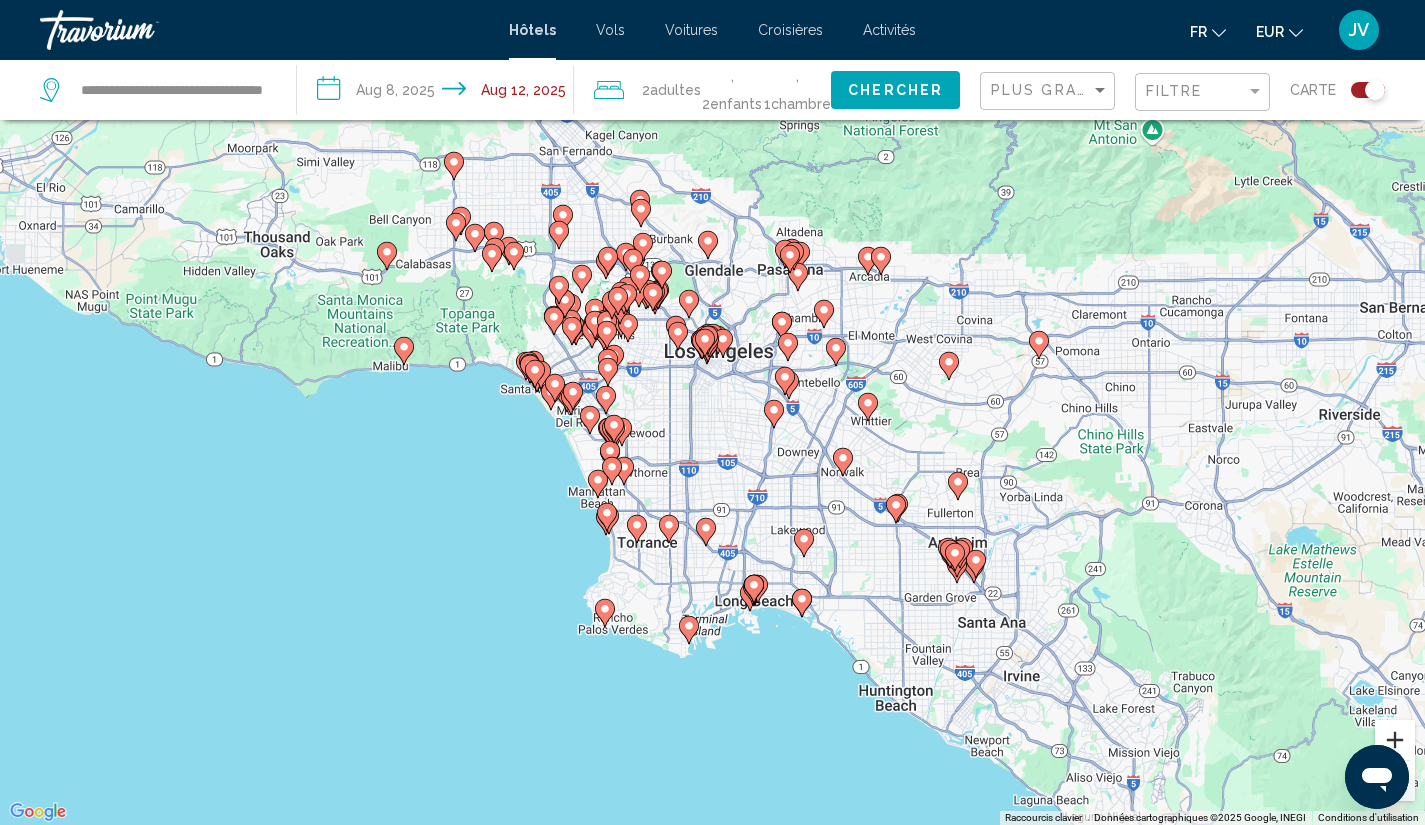 click at bounding box center [1395, 740] 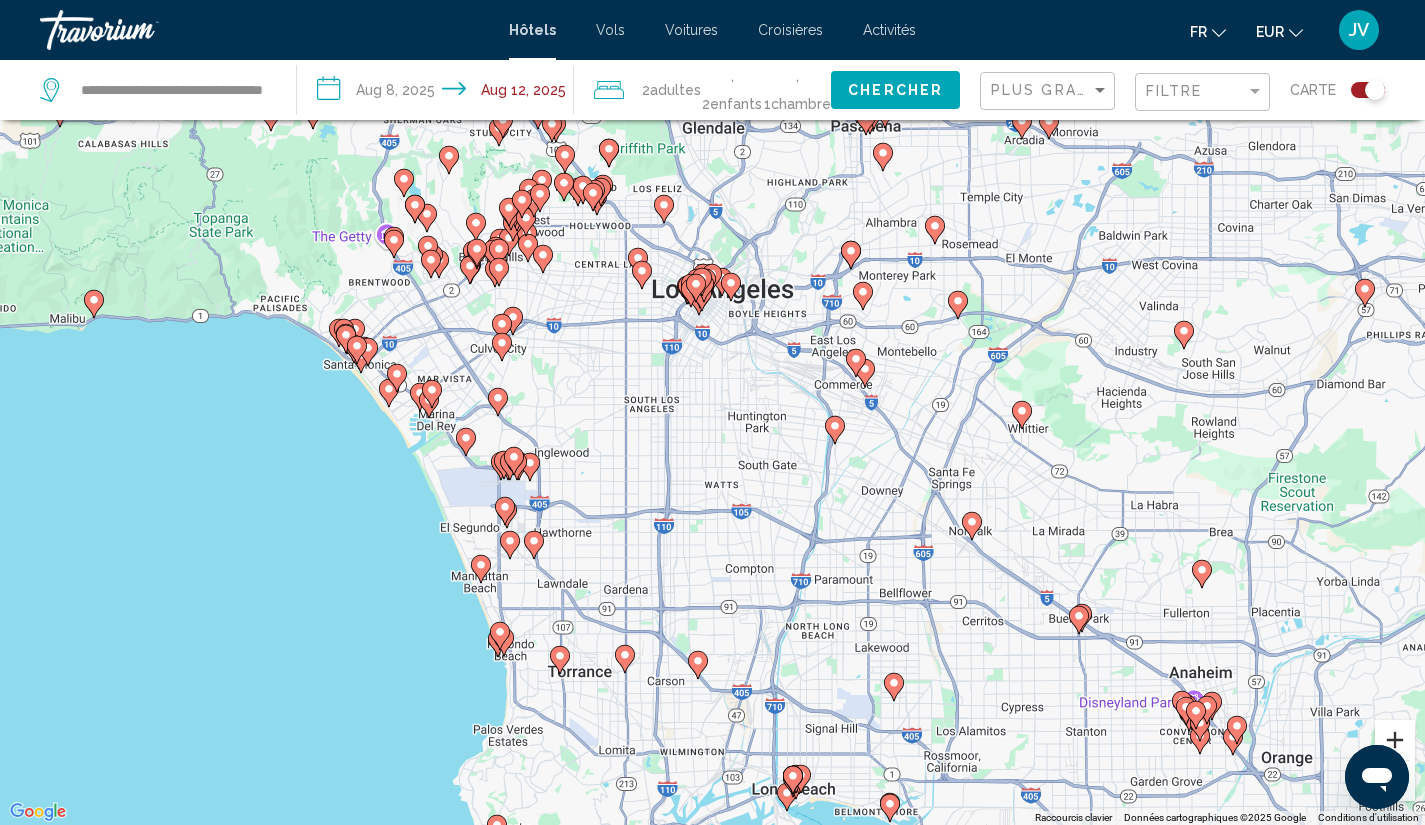 click at bounding box center [1395, 740] 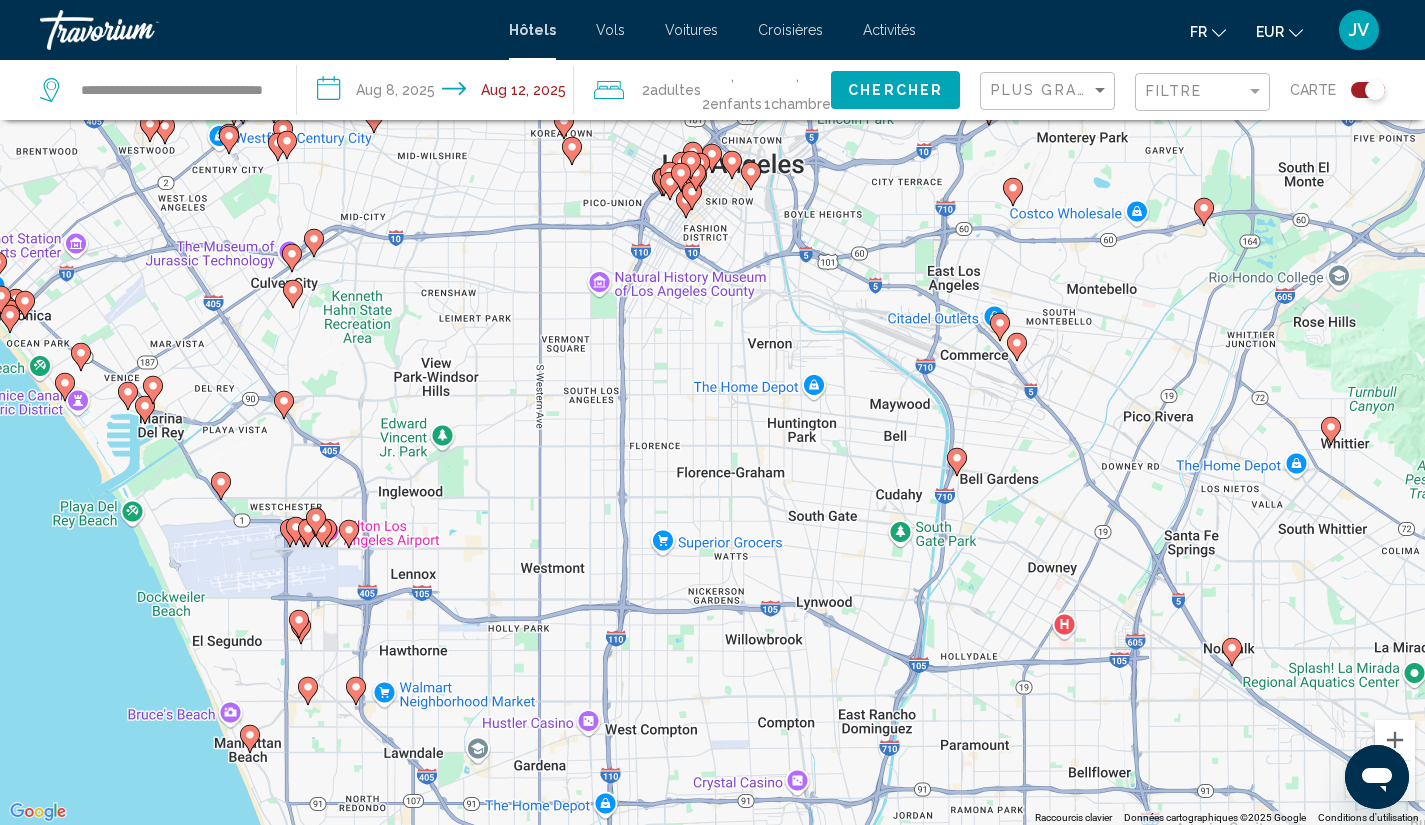 click 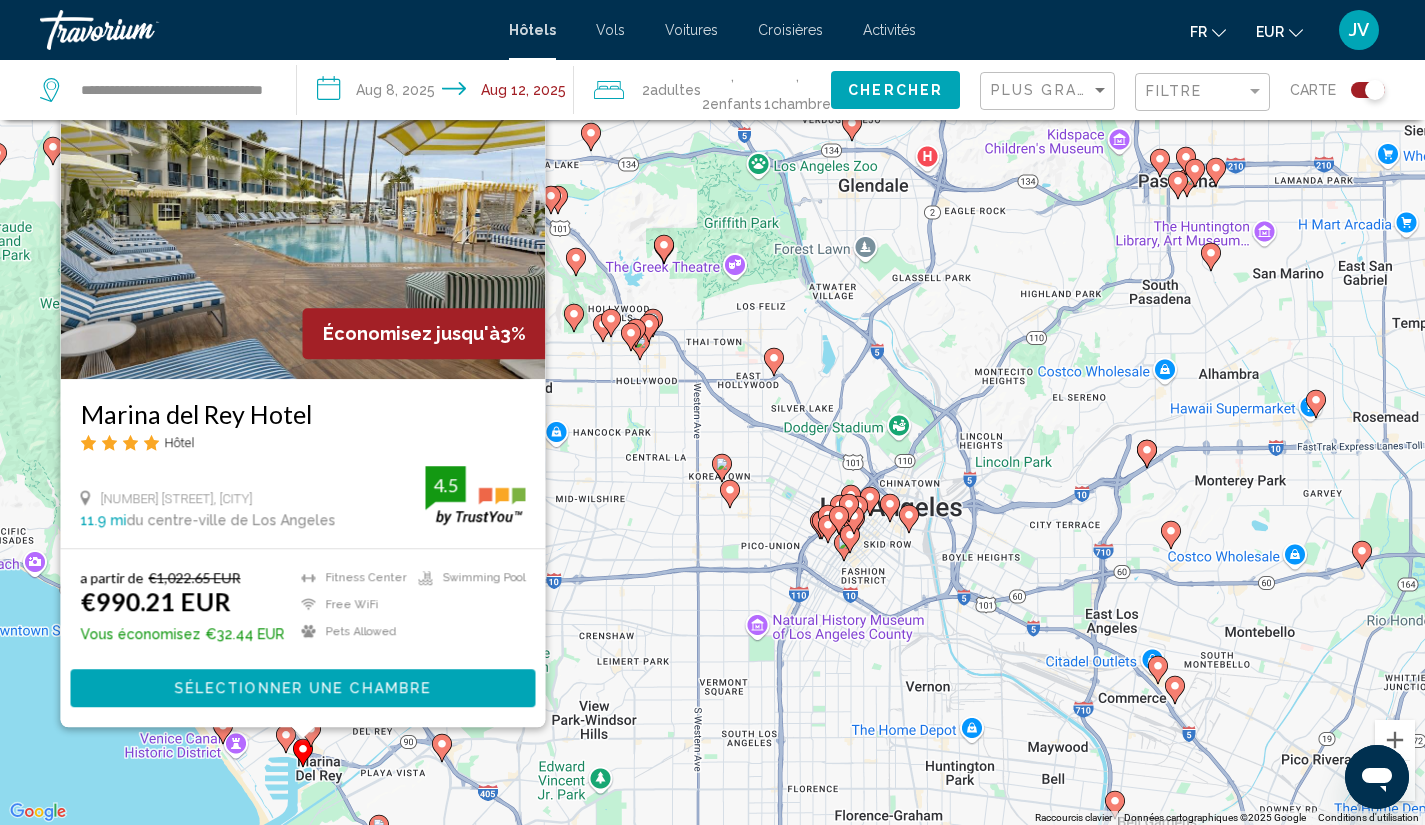 click on "Pour naviguer, appuyez sur les touches fléchées. Pour activer le glissement avec le clavier, appuyez sur Alt+Entrée. Une fois ce mode activé, utilisez les touches fléchées pour déplacer le repère. Pour valider le déplacement, appuyez sur Entrée. Pour annuler, appuyez sur Échap. Économisez jusqu'à  3%   [BRAND] [CITY]
Hôtel
[NUMBER] [STREET], [CITY] [DISTANCE]  du centre-ville de [CITY] de l'hôtel 4.5 a partir de [PRICE] EUR [PRICE] EUR  Vous économisez  [PRICE] EUR
Fitness Center
Free WiFi
Pets Allowed
Swimming Pool  4.5 Sélectionner une chambre" at bounding box center (712, 412) 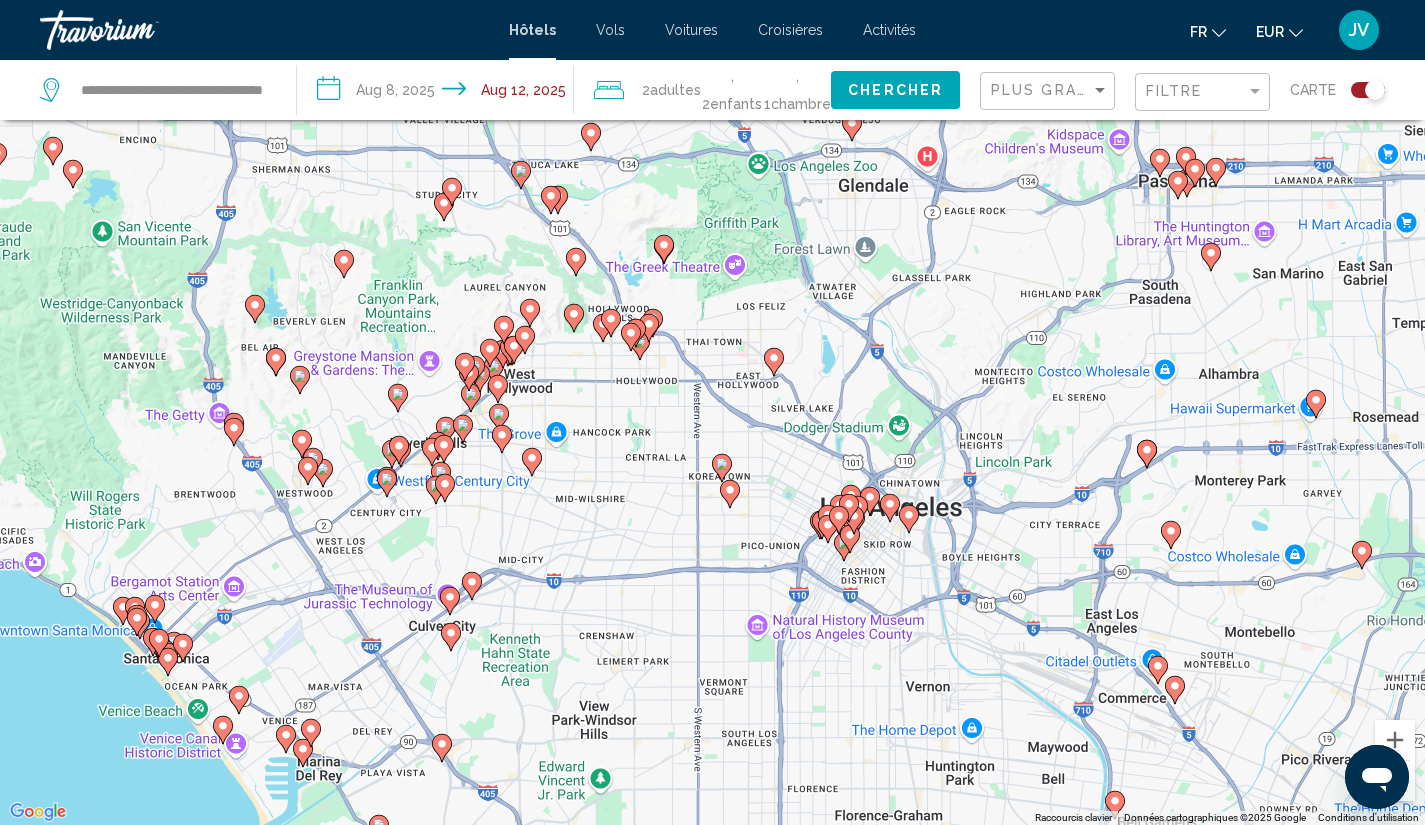 click 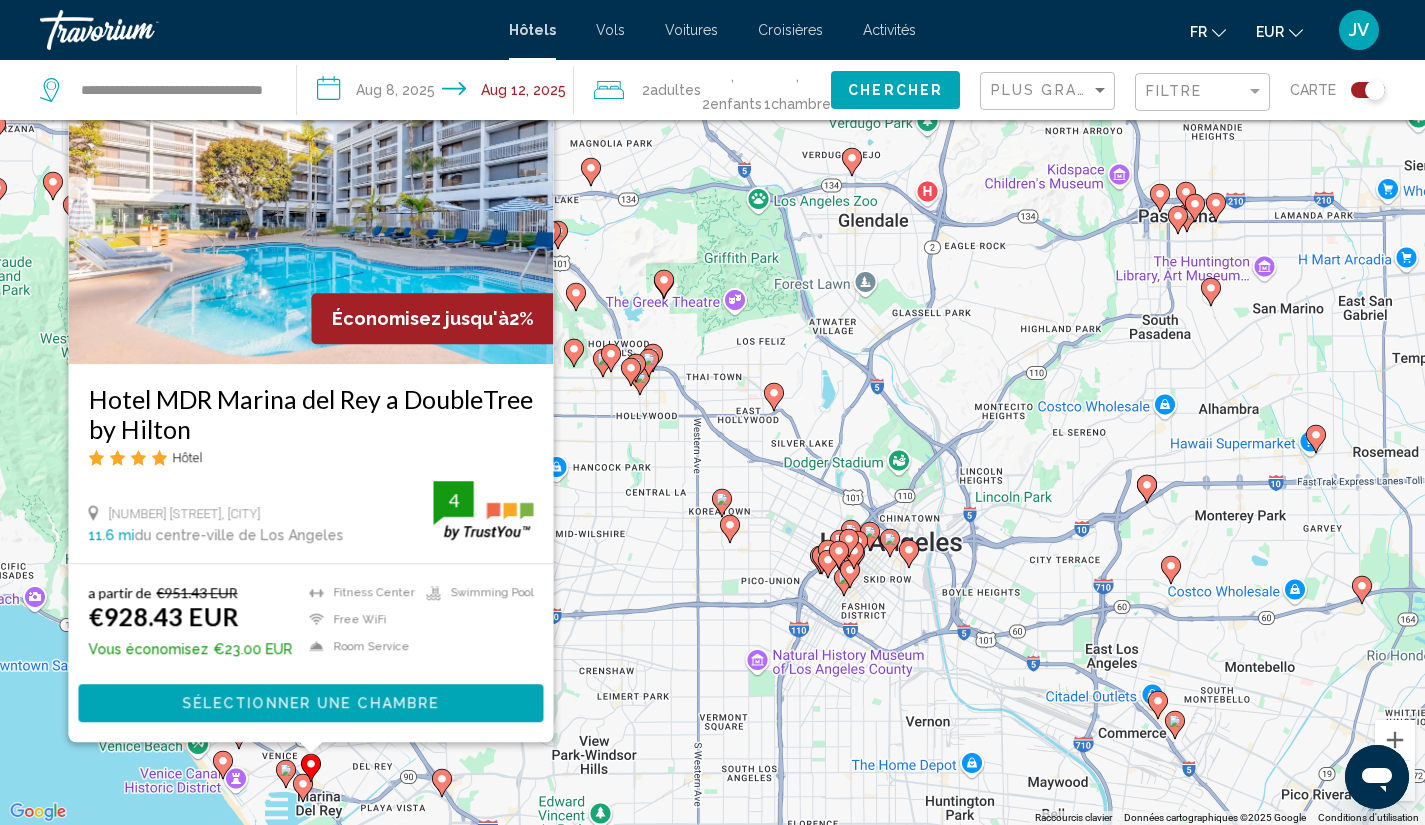 click on "Pour naviguer, appuyez sur les touches fléchées. Pour activer le glissement avec le clavier, appuyez sur Alt+Entrée. Une fois ce mode activé, utilisez les touches fléchées pour déplacer le repère. Pour valider le déplacement, appuyez sur Entrée. Pour annuler, appuyez sur Échap. Économisez jusqu'à  2%   Hotel [BRAND] [BRAND] [BRAND]
Hôtel
[NUMBER] [STREET], [CITY] [NUMBER] mi  du centre-ville de [CITY] de l'hôtel [NUMBER] a partir de €951.43 EUR €928.43 EUR  Vous économisez  €23.00 EUR
Fitness Center
Free WiFi
Room Service
Swimming Pool  4 Sélectionner une chambre" at bounding box center (712, 412) 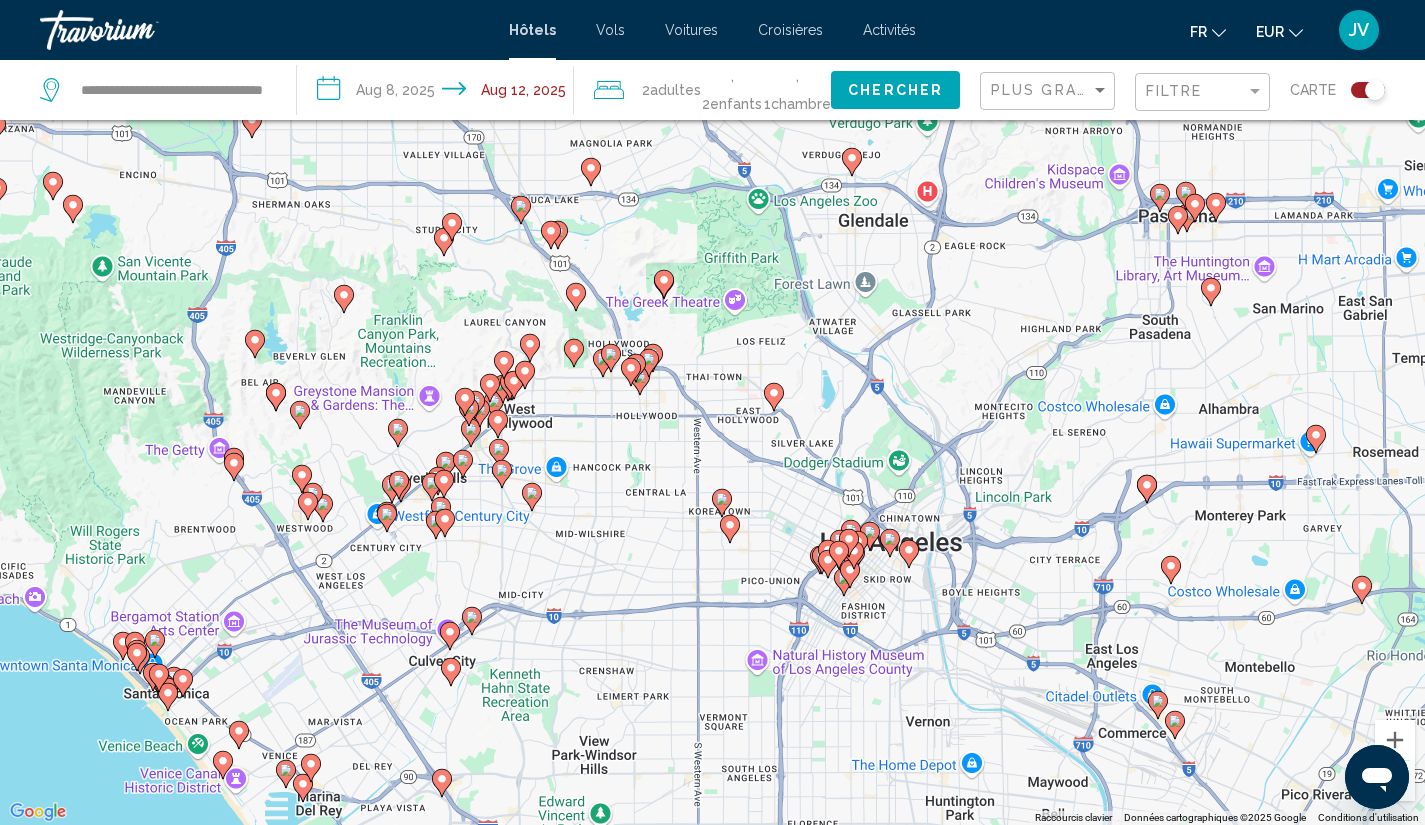 click 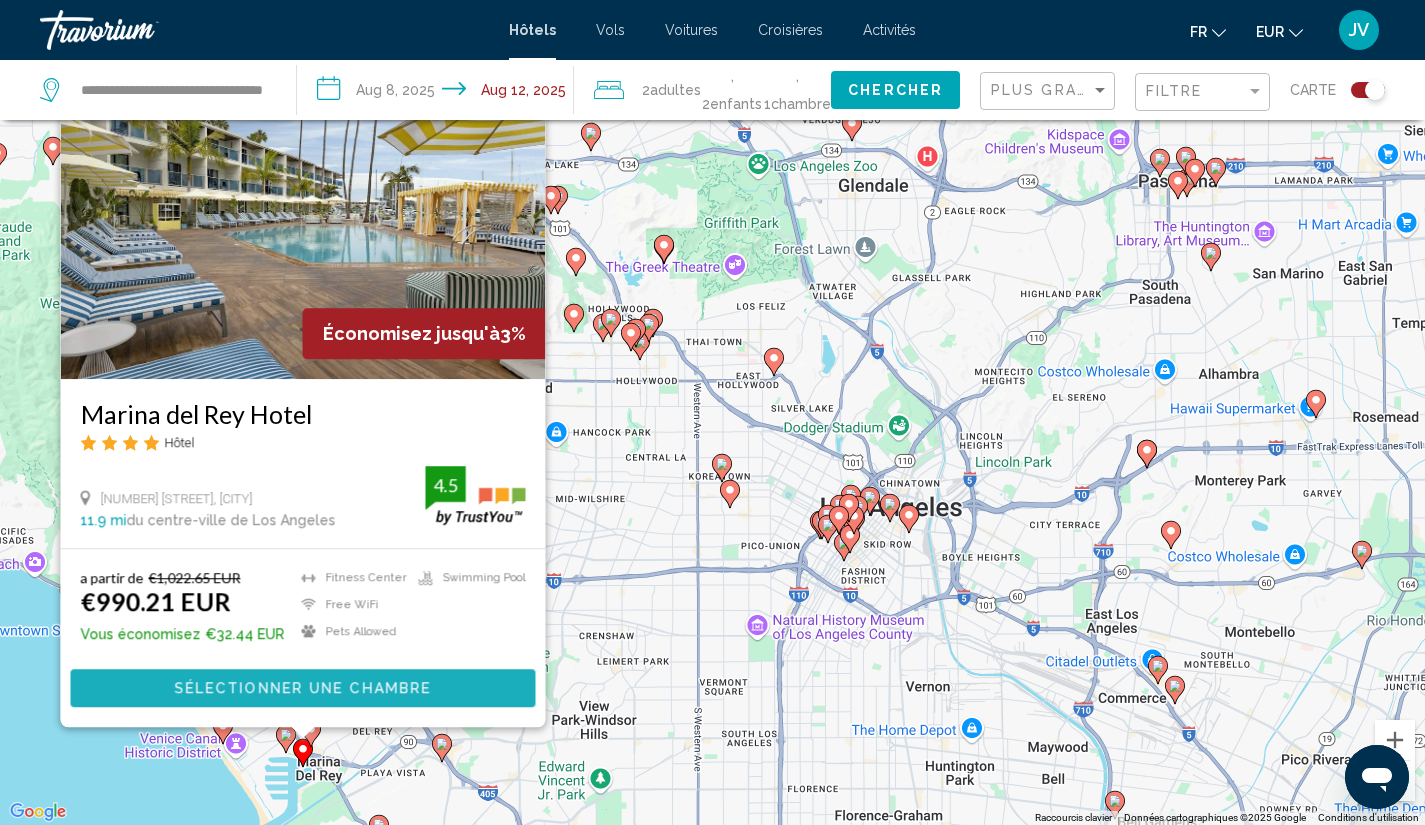 click on "Sélectionner une chambre" at bounding box center [302, 687] 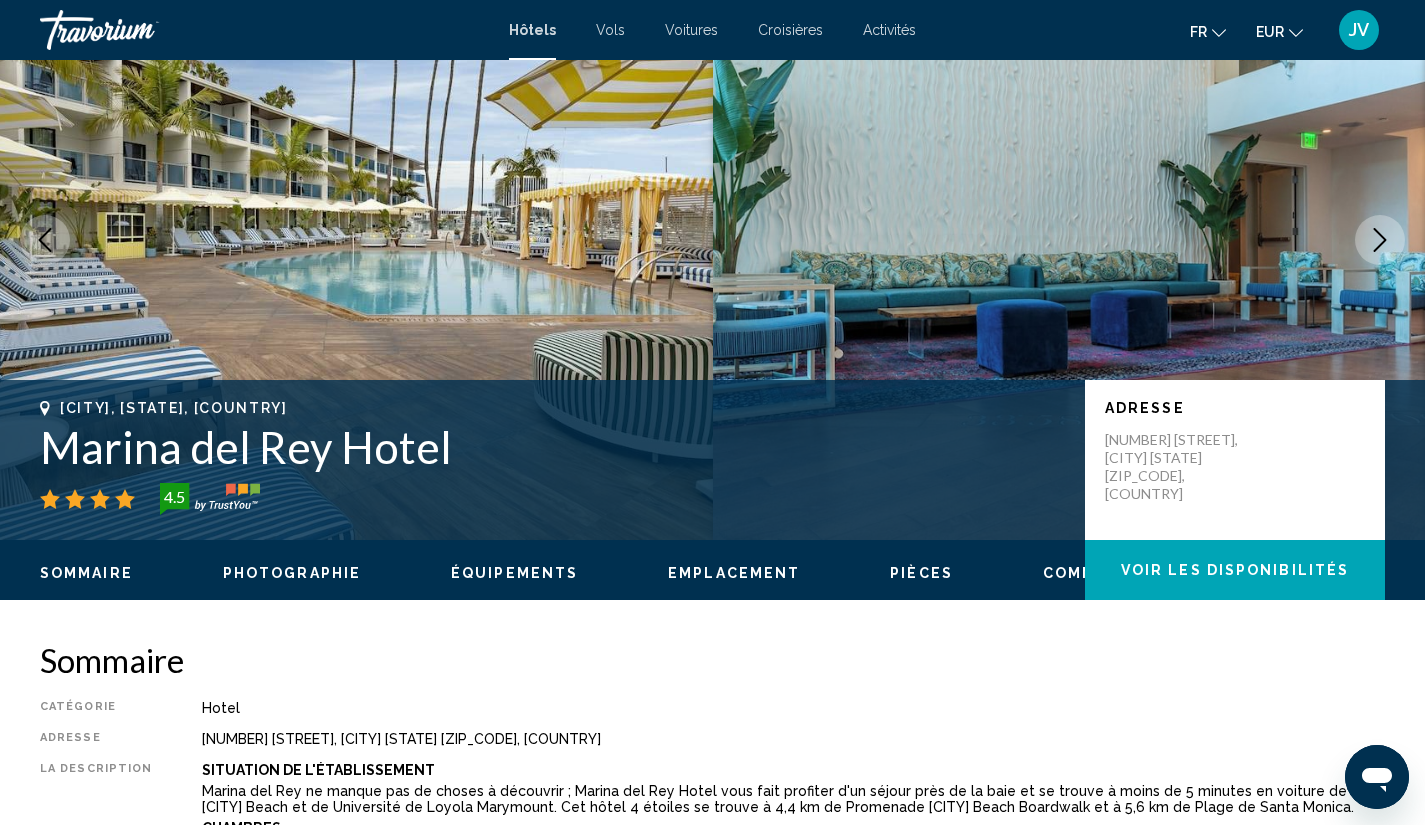 scroll, scrollTop: 0, scrollLeft: 0, axis: both 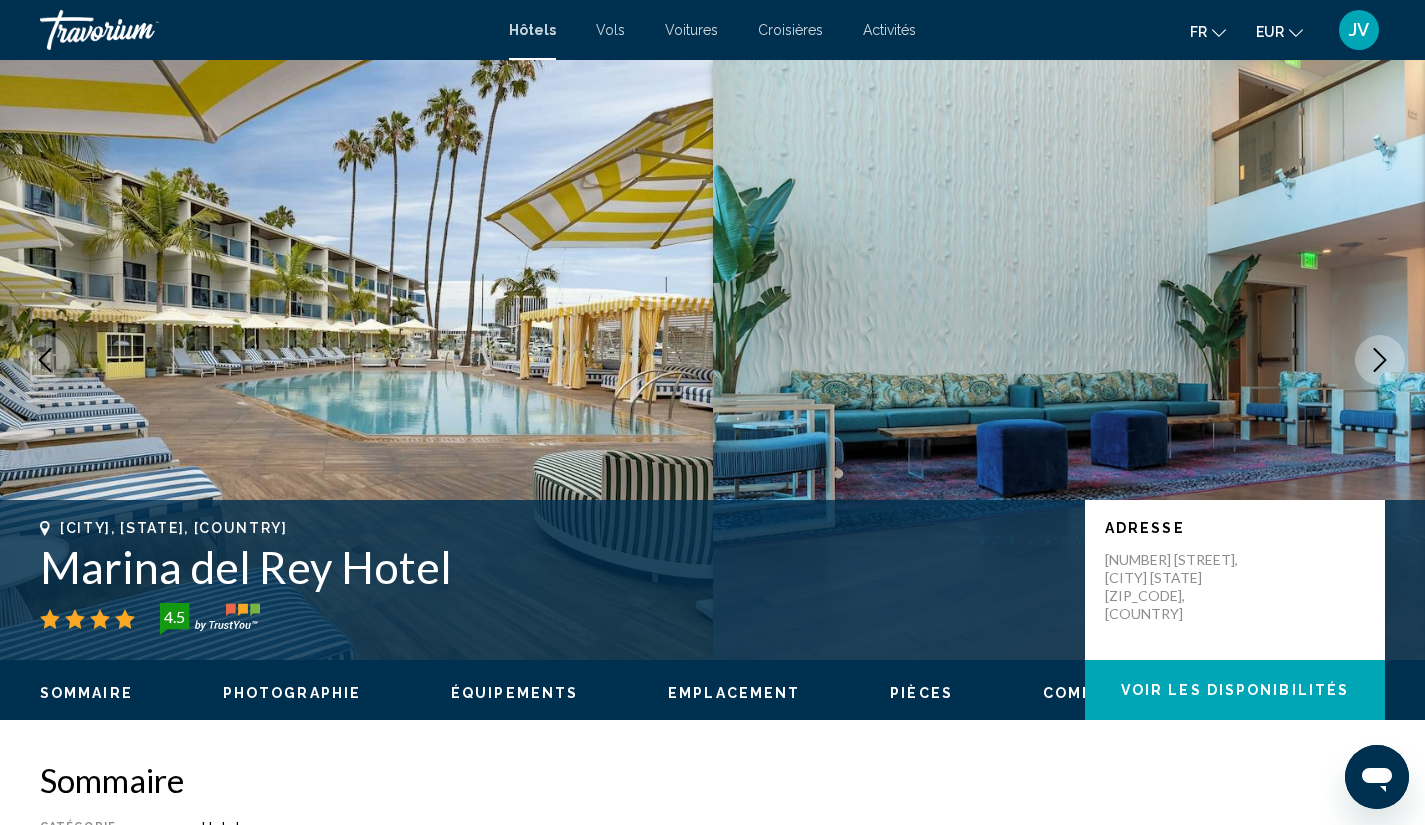click at bounding box center (1380, 360) 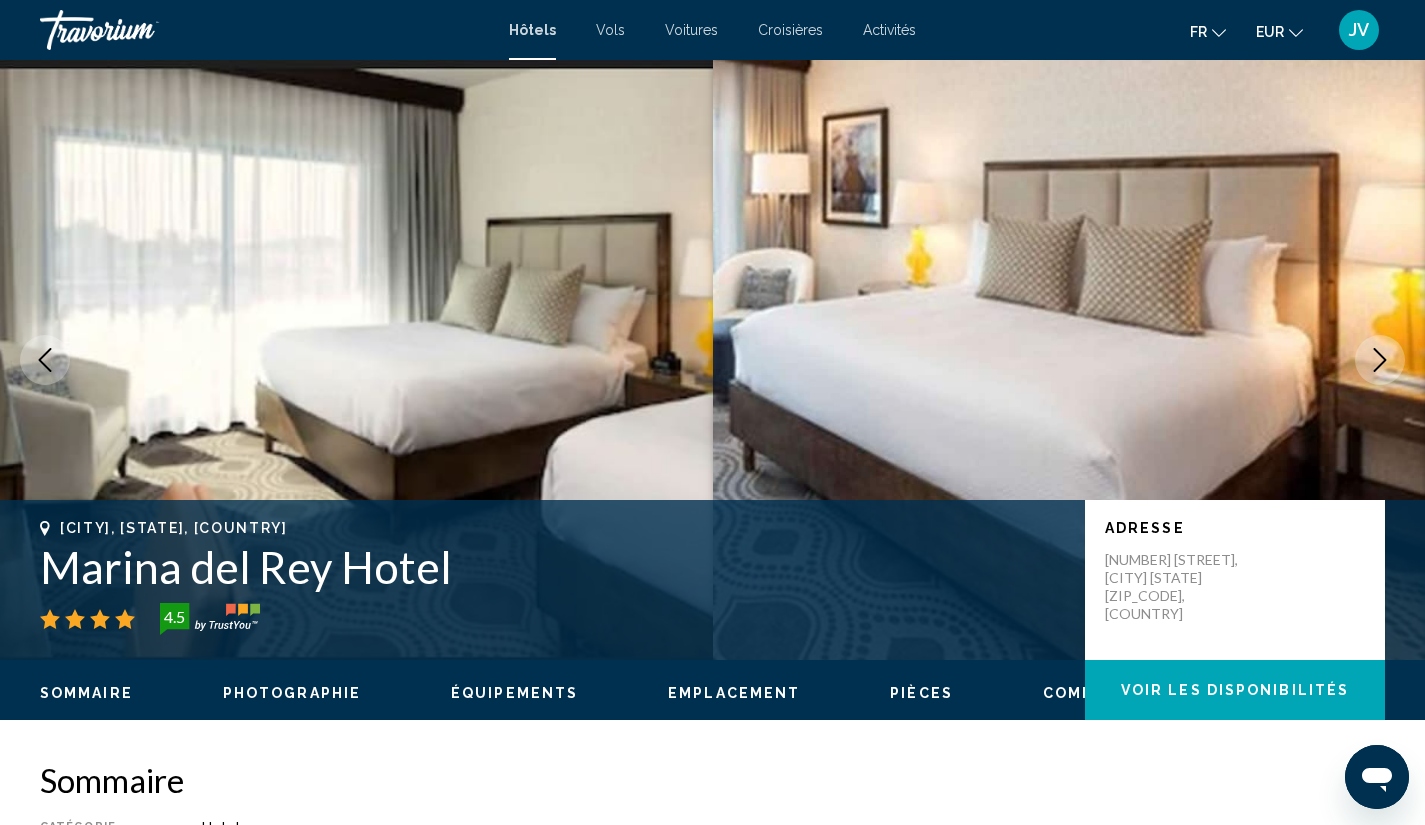 click at bounding box center [1380, 360] 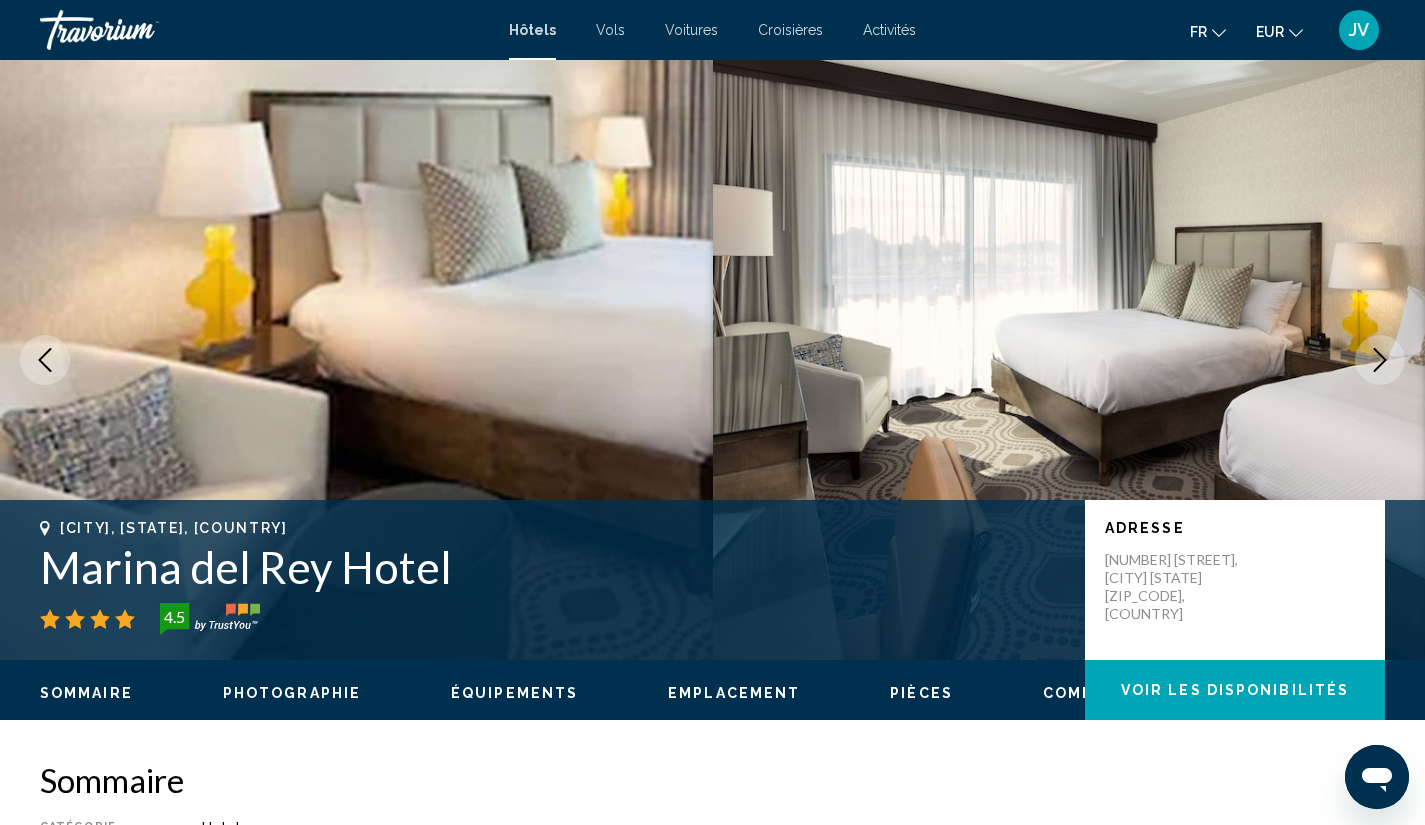 click at bounding box center (1380, 360) 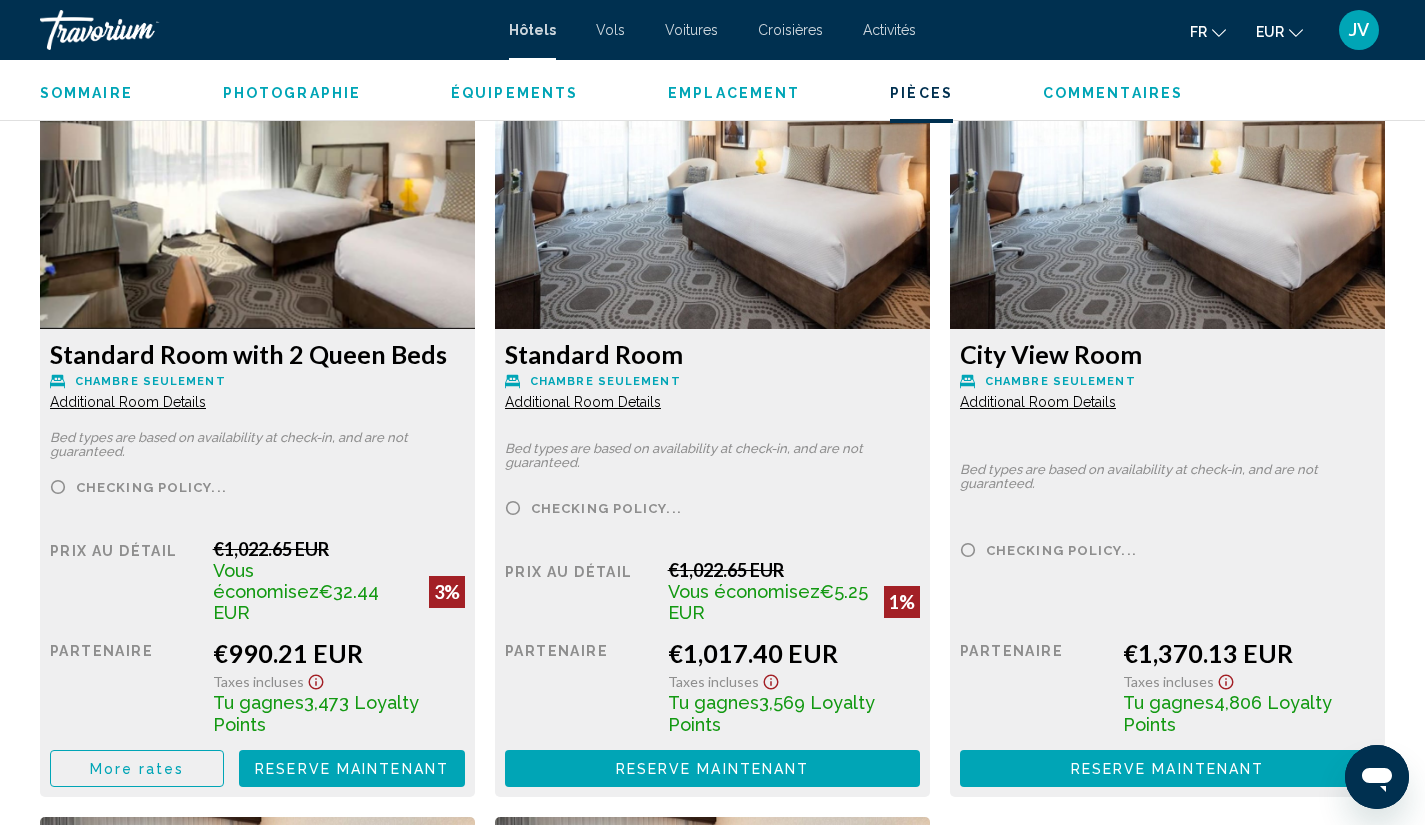 scroll, scrollTop: 2770, scrollLeft: 0, axis: vertical 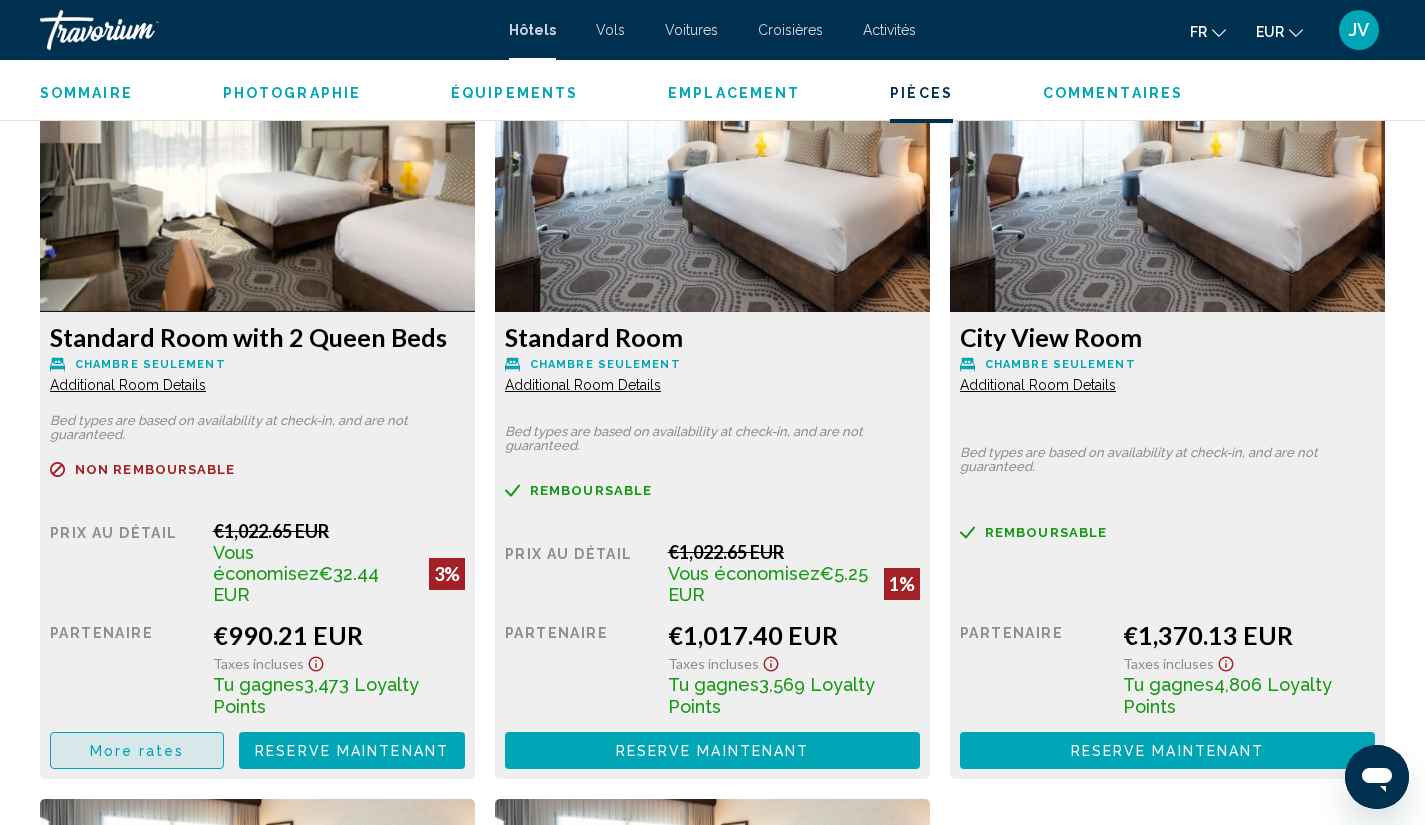 click on "More rates" at bounding box center [137, 751] 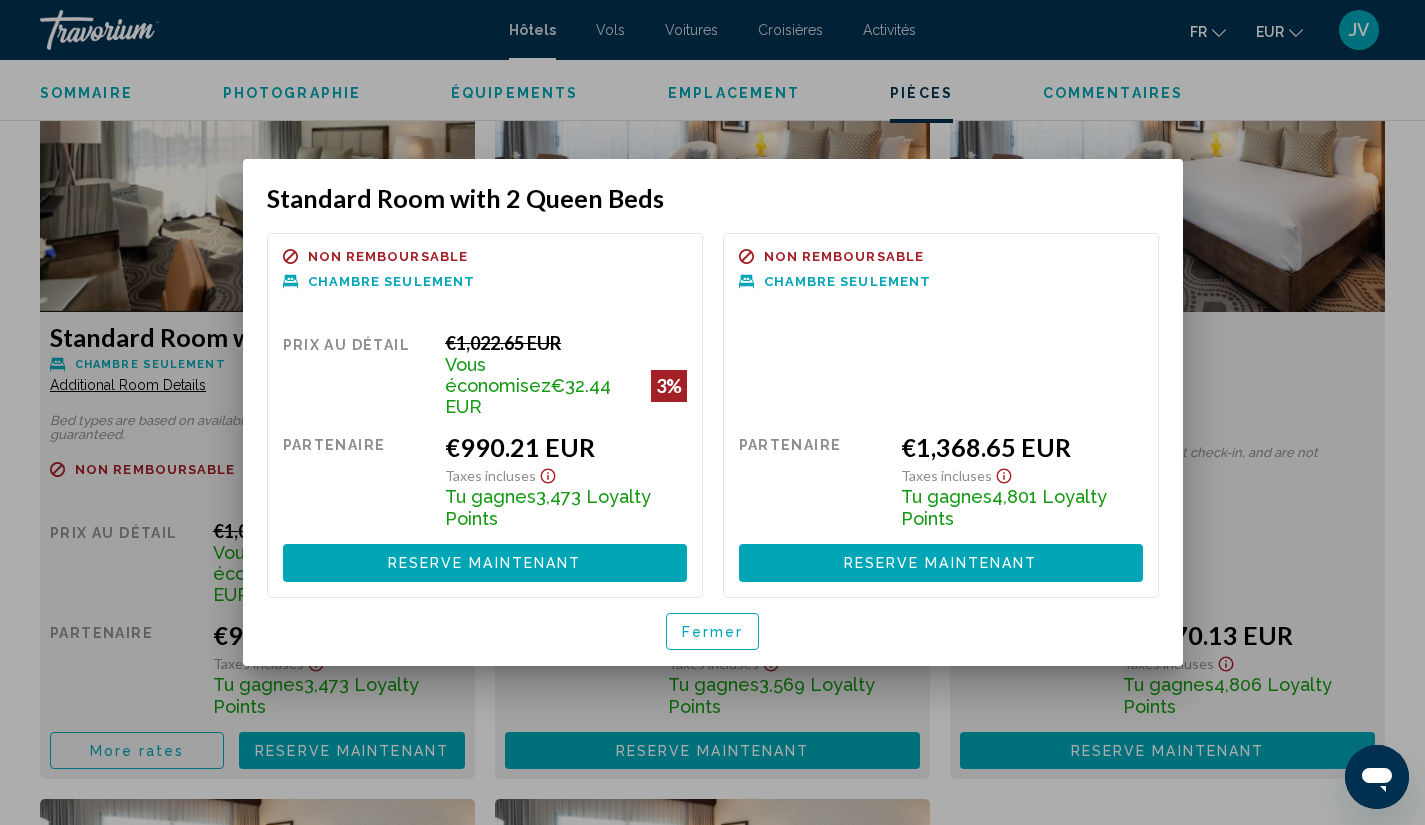 click at bounding box center [712, 412] 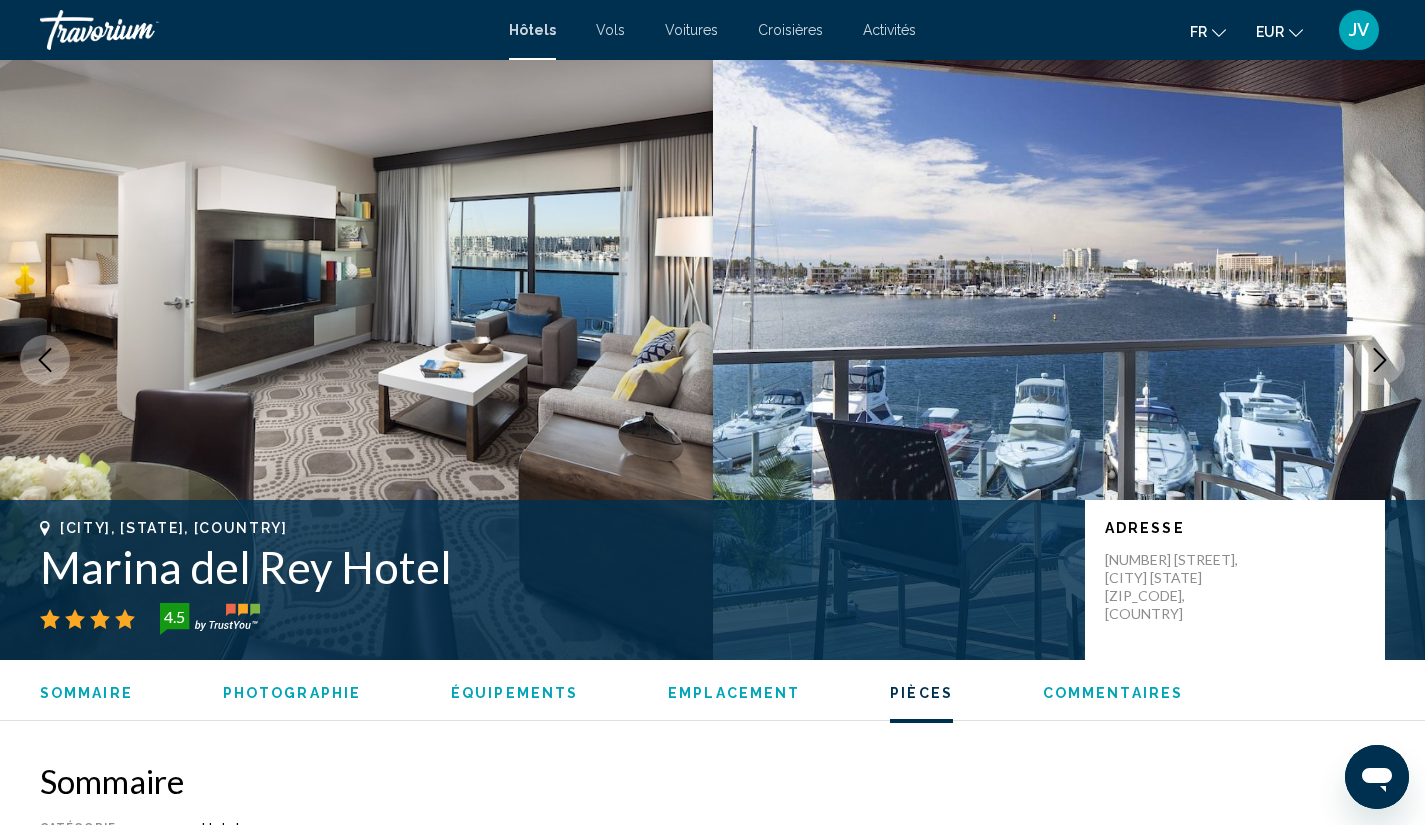 scroll, scrollTop: 2770, scrollLeft: 0, axis: vertical 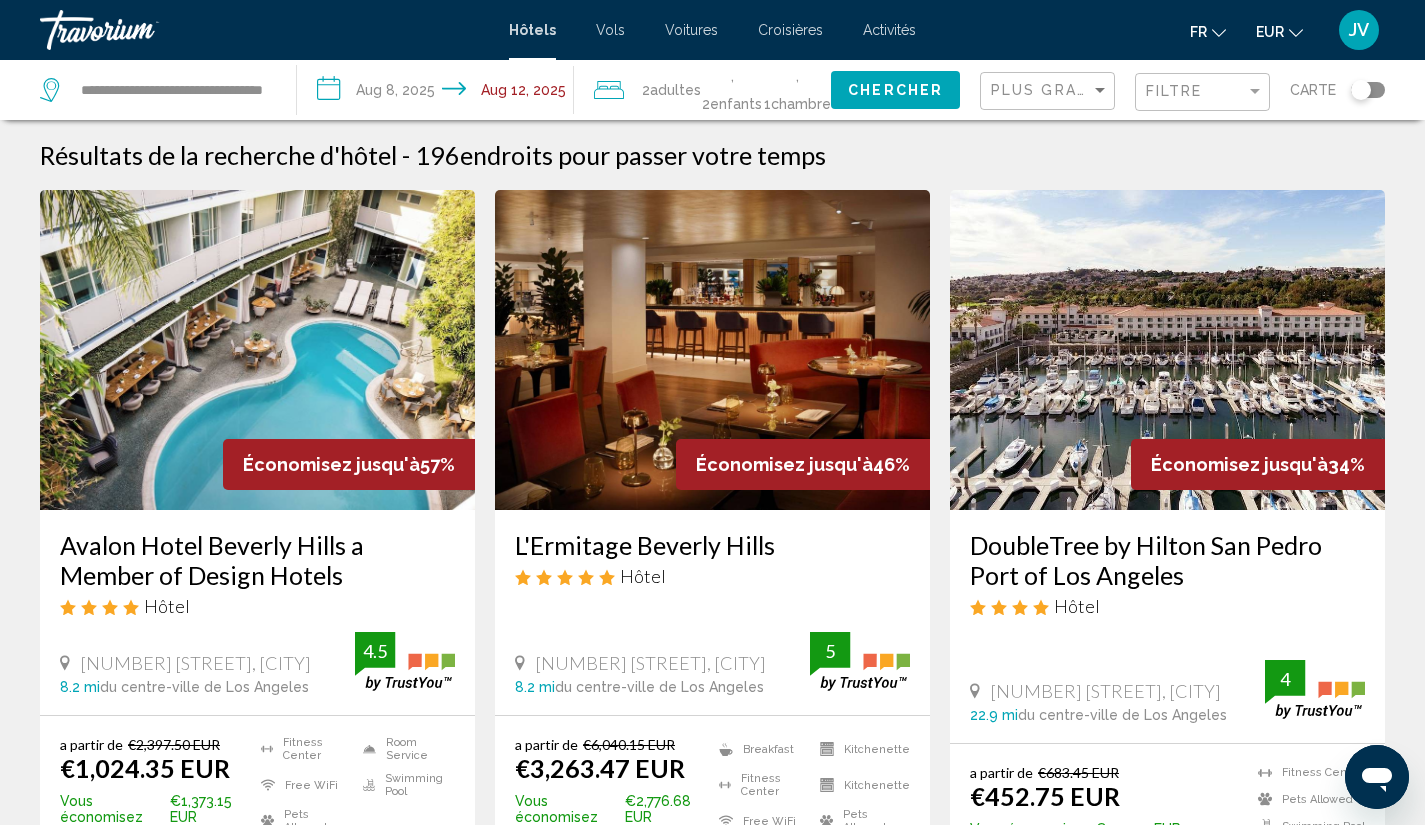 click 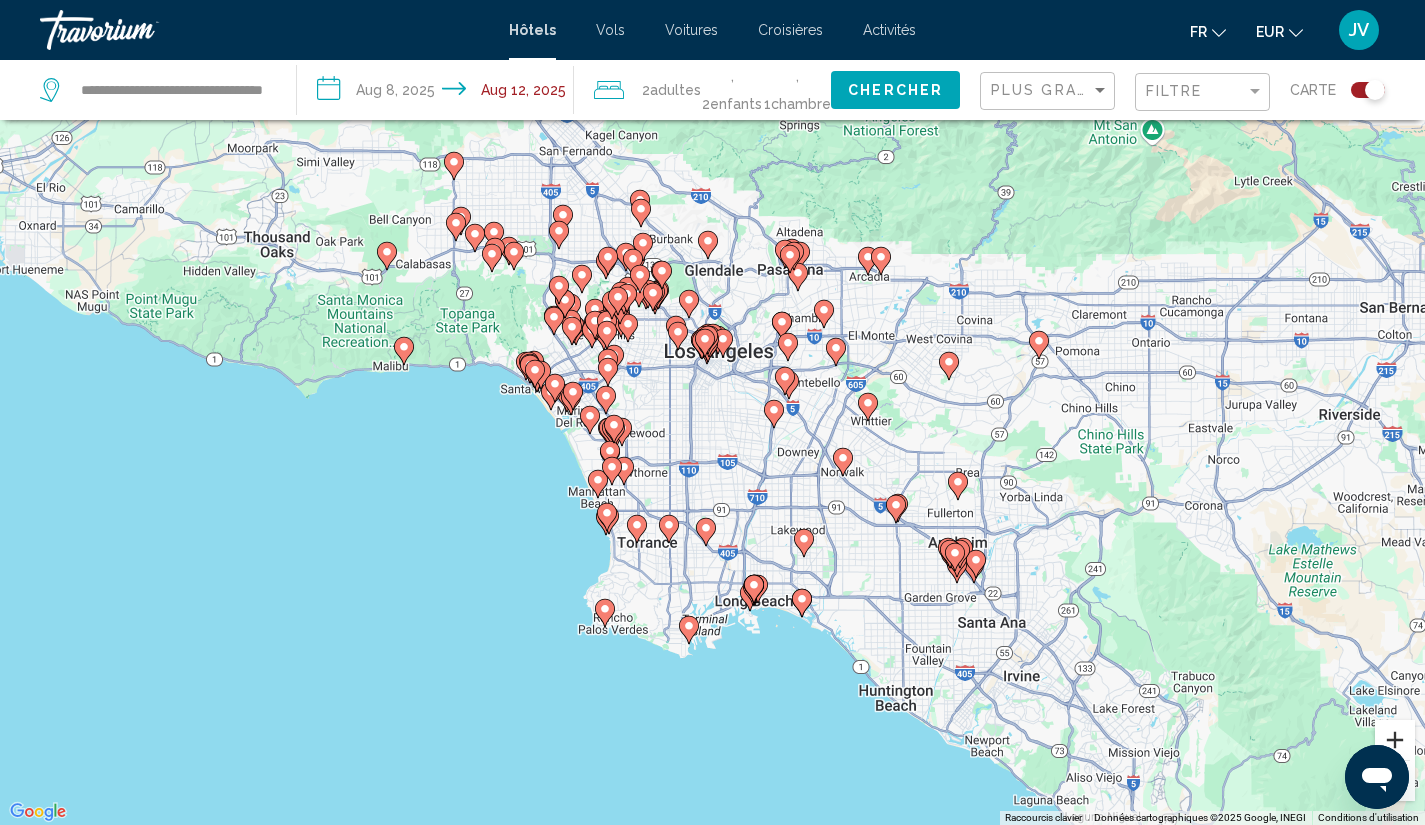 click at bounding box center (1395, 740) 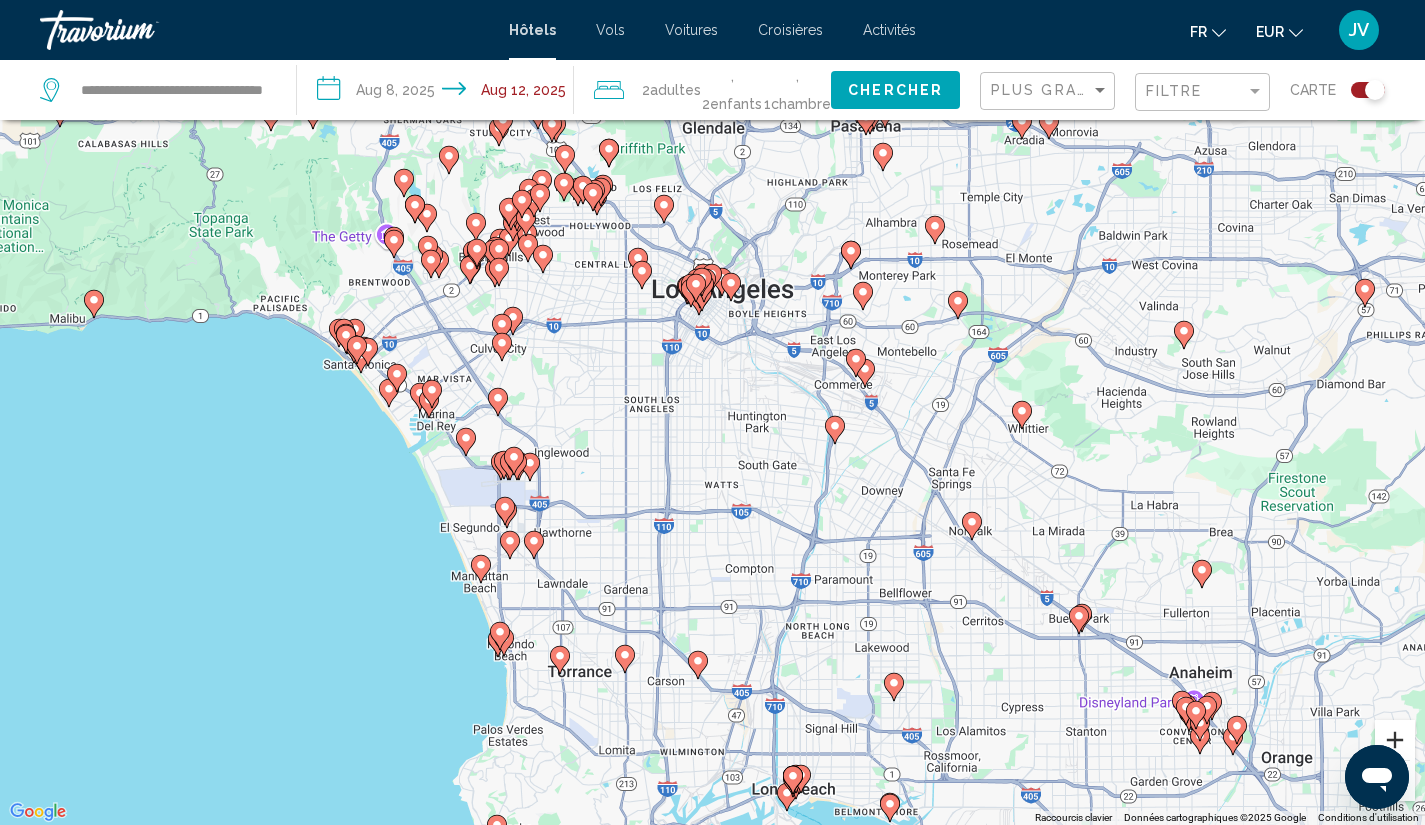 click at bounding box center (1395, 740) 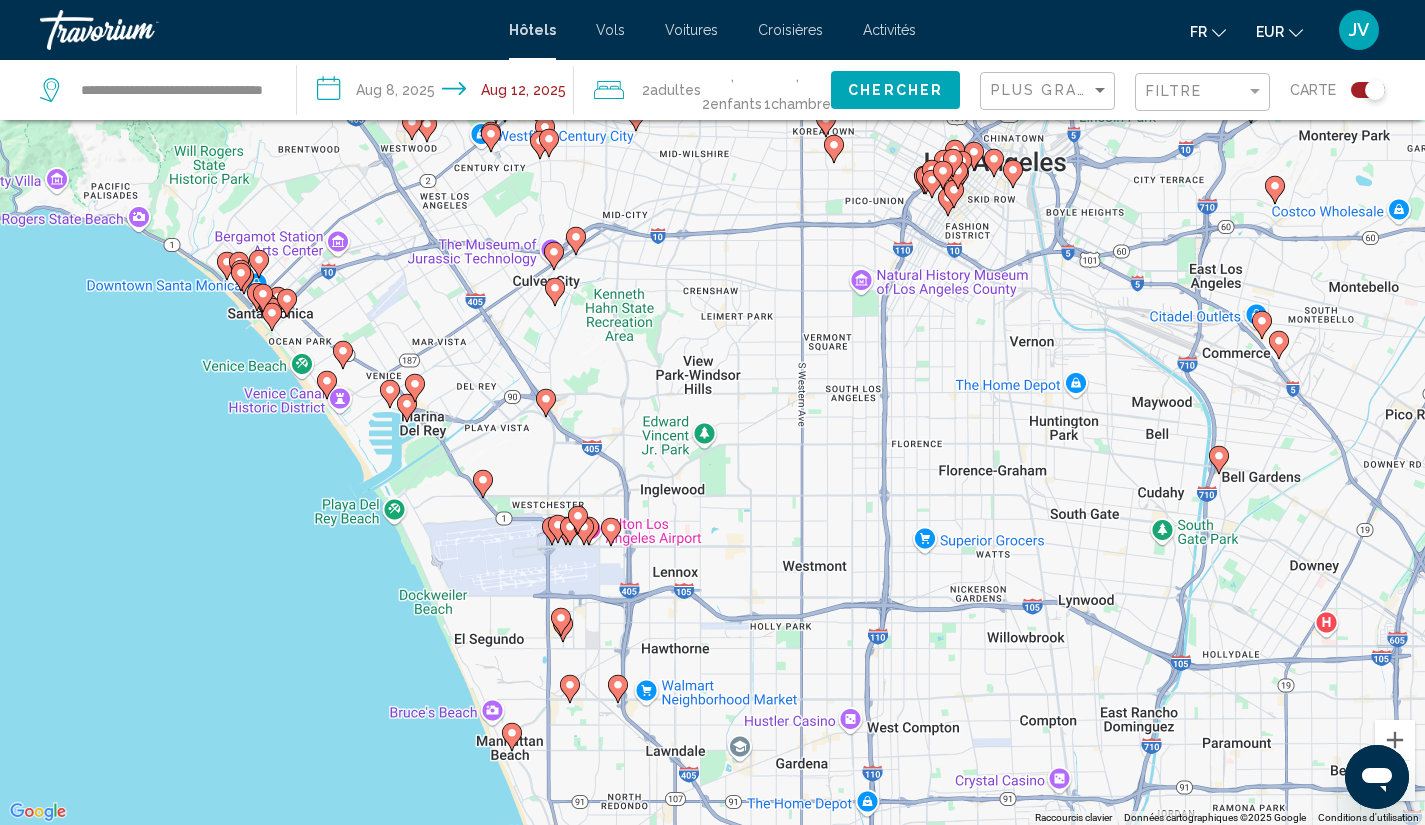drag, startPoint x: 49, startPoint y: 483, endPoint x: 312, endPoint y: 472, distance: 263.22995 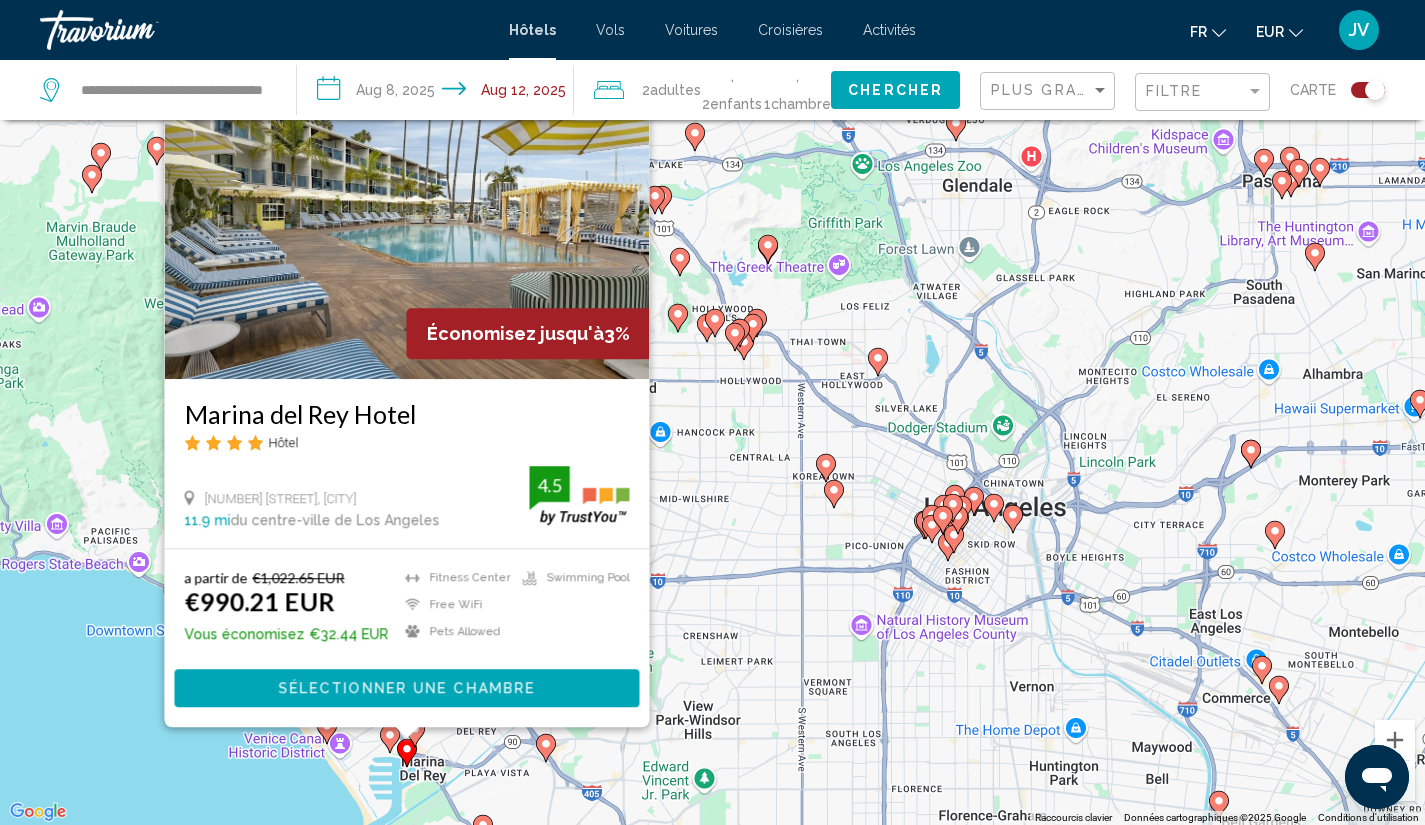 click on "Pour naviguer, appuyez sur les touches fléchées. Pour activer le glissement avec le clavier, appuyez sur Alt+Entrée. Une fois ce mode activé, utilisez les touches fléchées pour déplacer le repère. Pour valider le déplacement, appuyez sur Entrée. Pour annuler, appuyez sur Échap. Économisez jusqu'à  3%   [BRAND] [CITY]
Hôtel
[NUMBER] [STREET], [CITY] [DISTANCE]  du centre-ville de [CITY] de l'hôtel 4.5 a partir de [PRICE] EUR [PRICE] EUR  Vous économisez  [PRICE] EUR
Fitness Center
Free WiFi
Pets Allowed
Swimming Pool  4.5 Sélectionner une chambre" at bounding box center (712, 412) 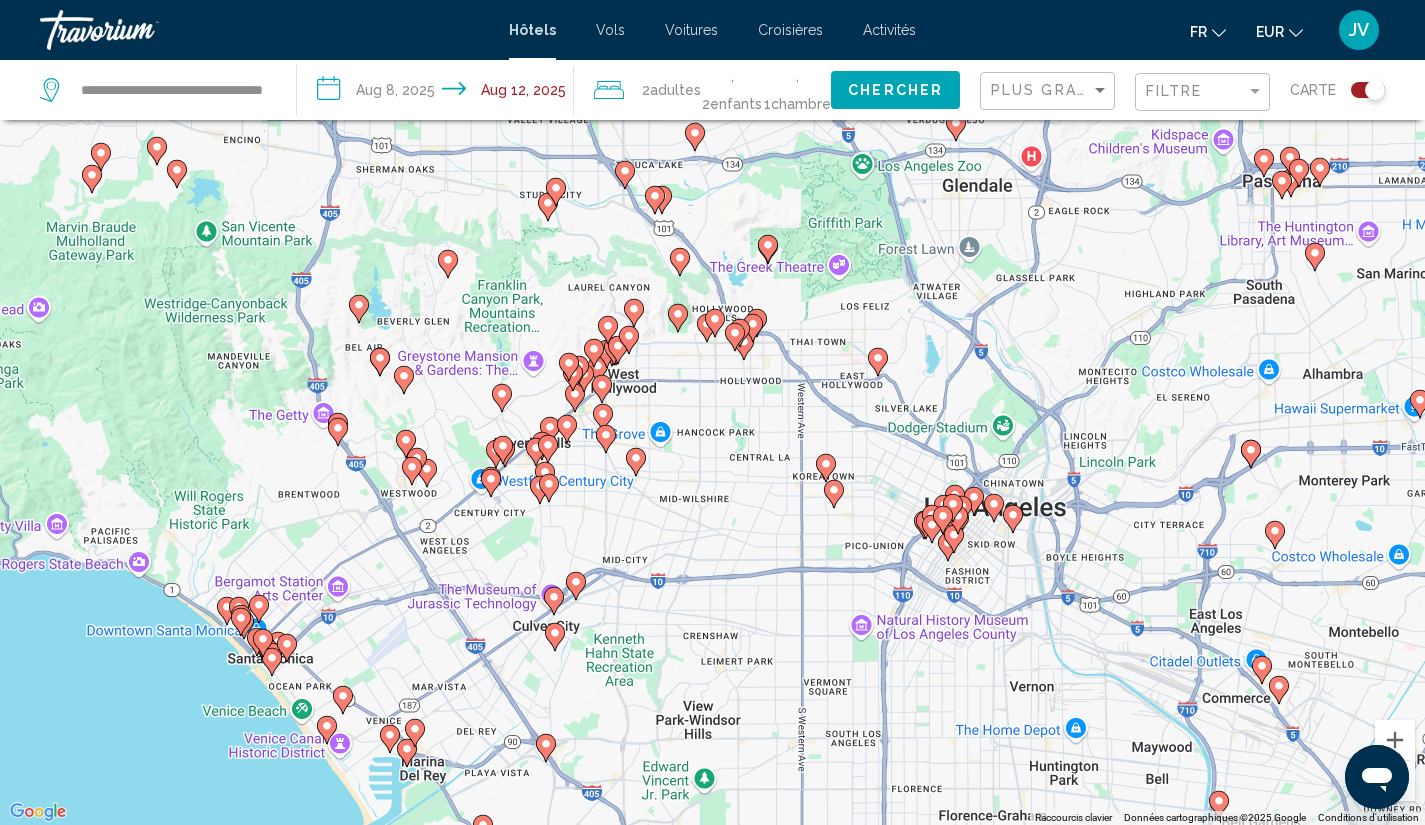 click 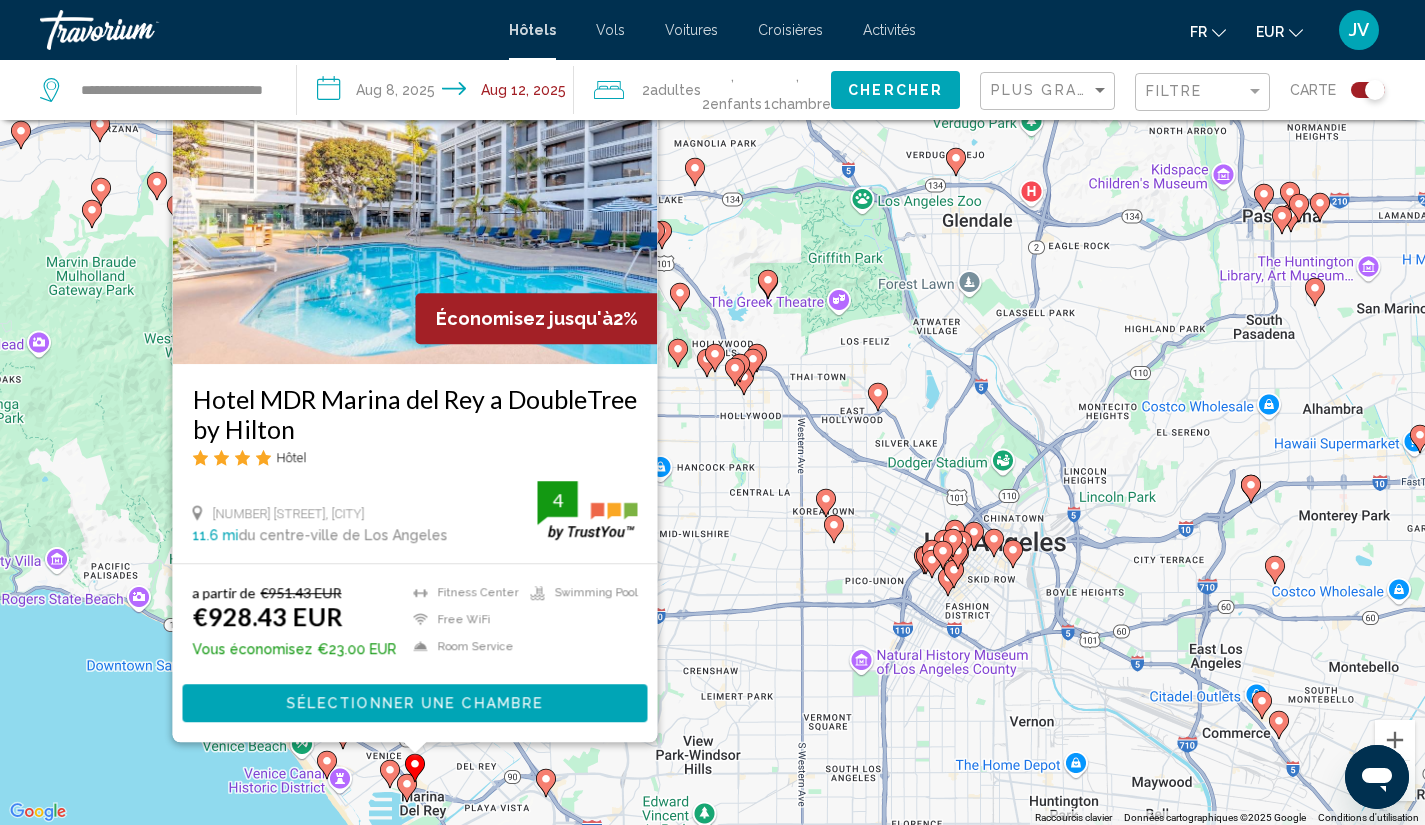 click on "Sélectionner une chambre" at bounding box center (414, 704) 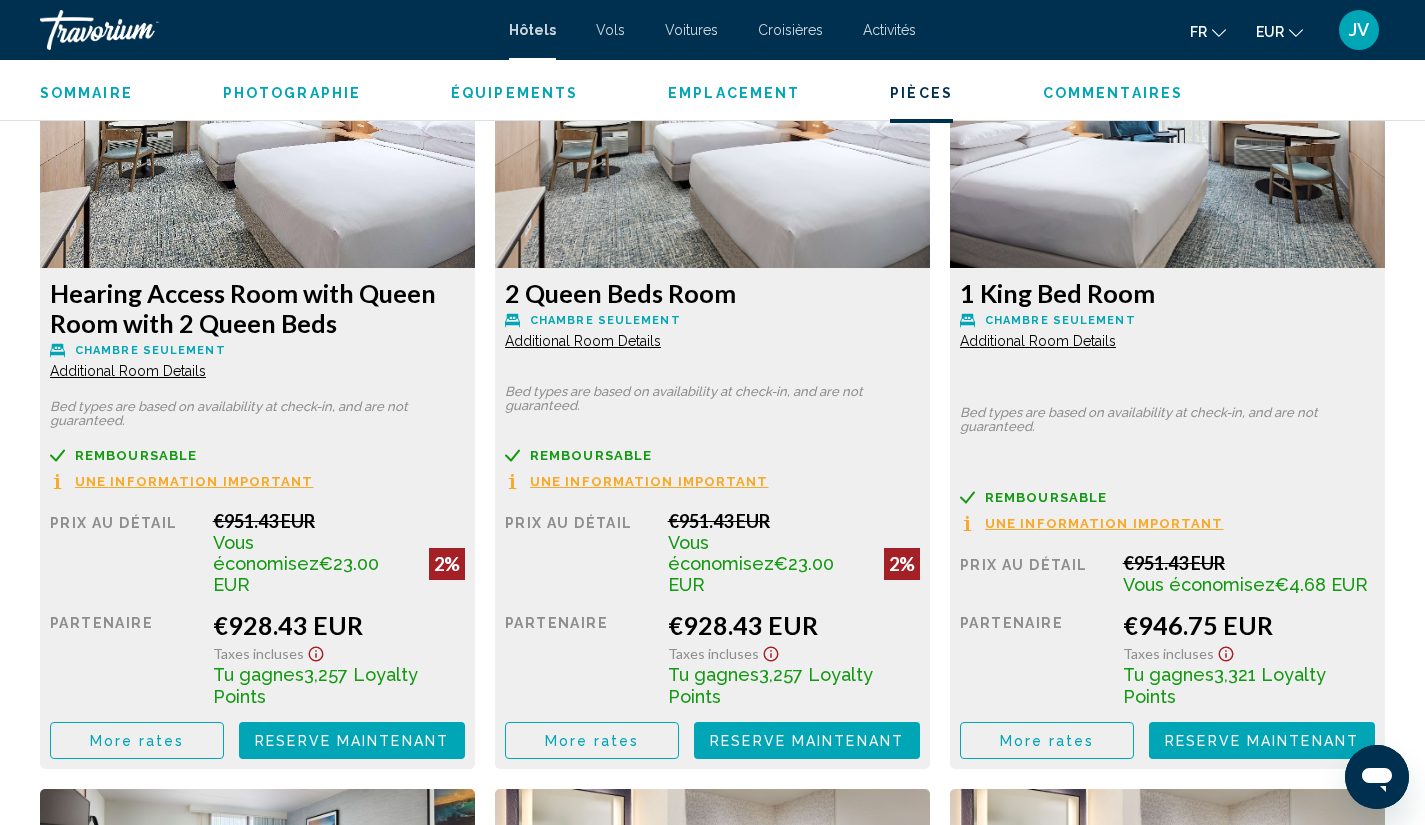 scroll, scrollTop: 2868, scrollLeft: 0, axis: vertical 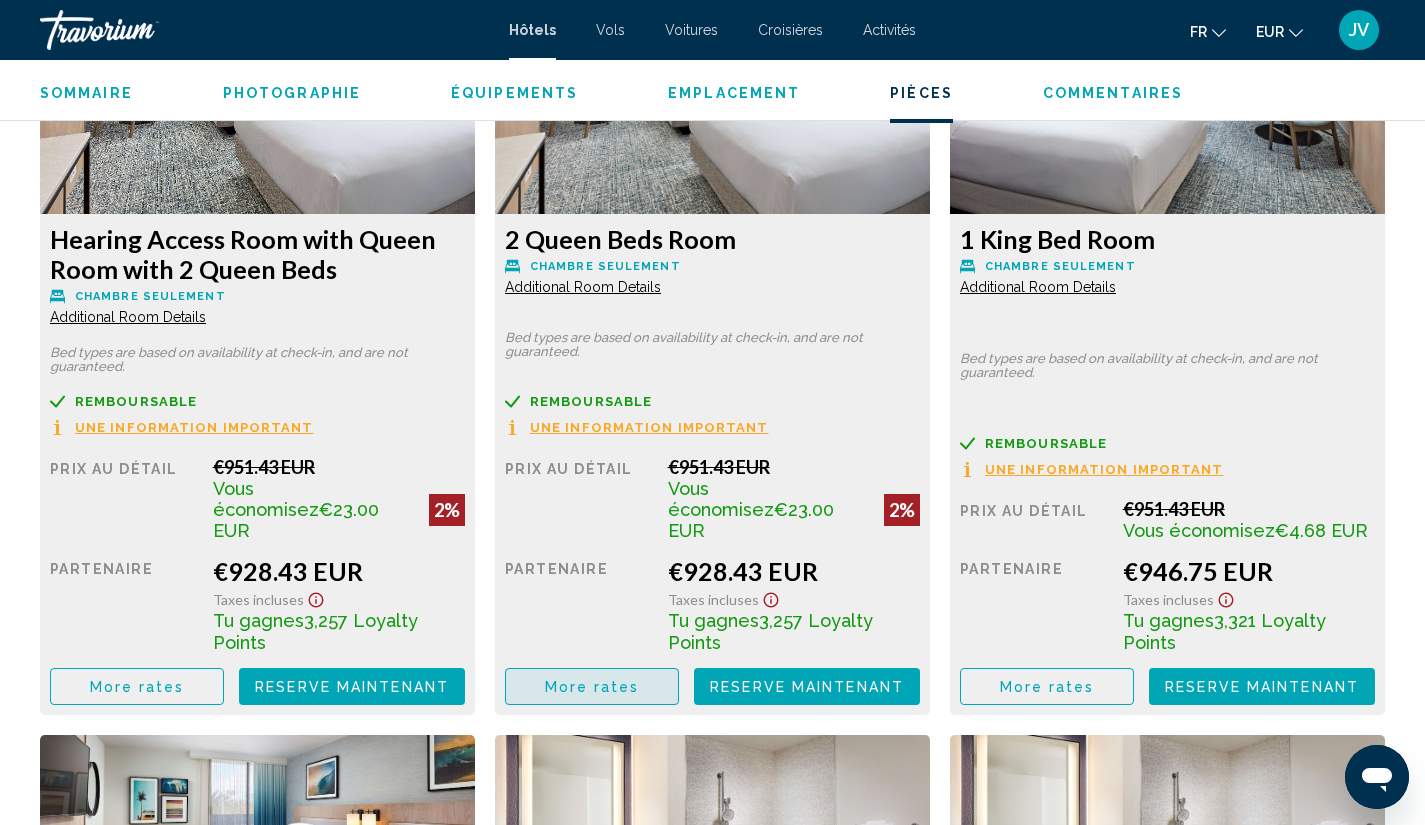 click on "More rates" at bounding box center (592, 687) 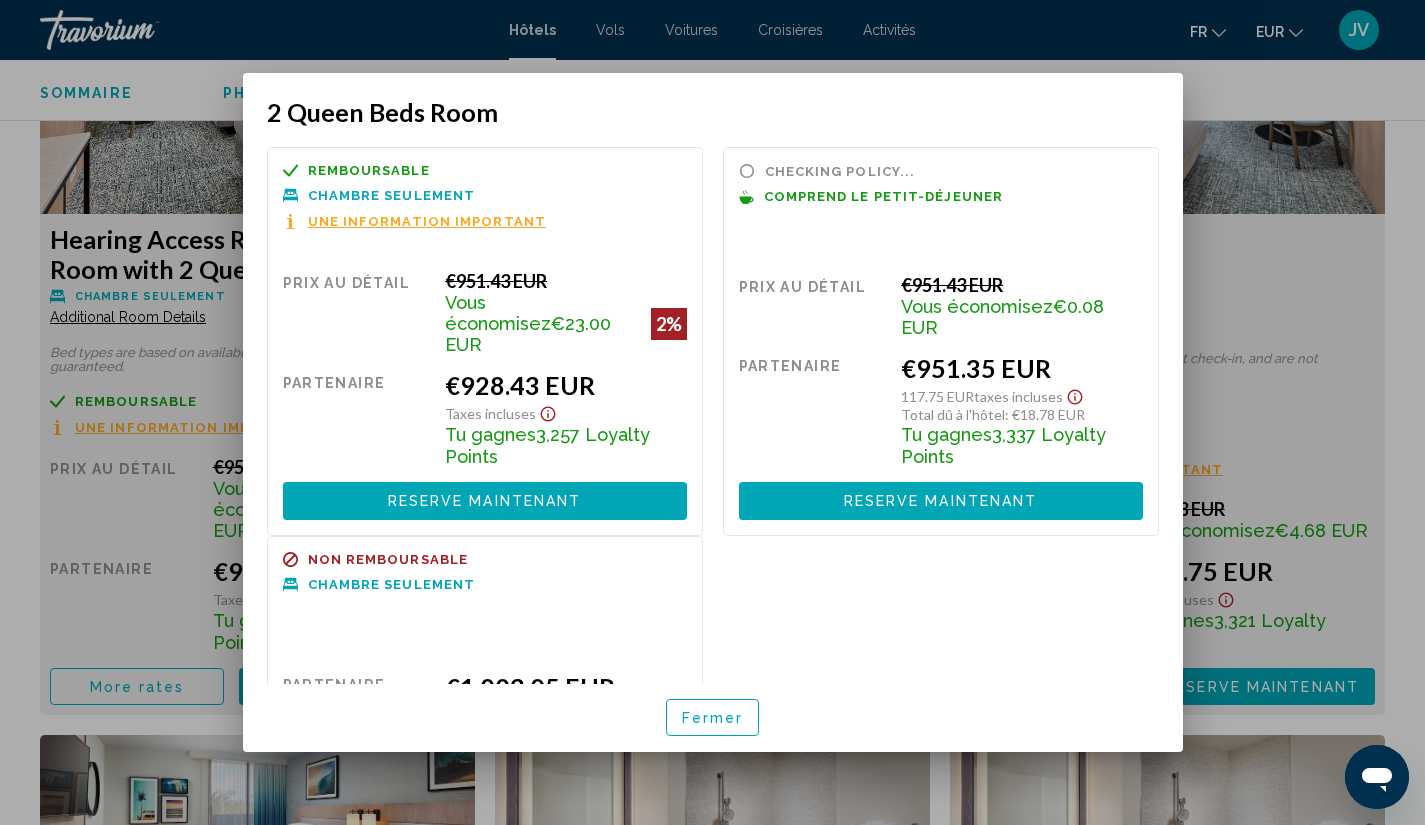 scroll, scrollTop: 0, scrollLeft: 0, axis: both 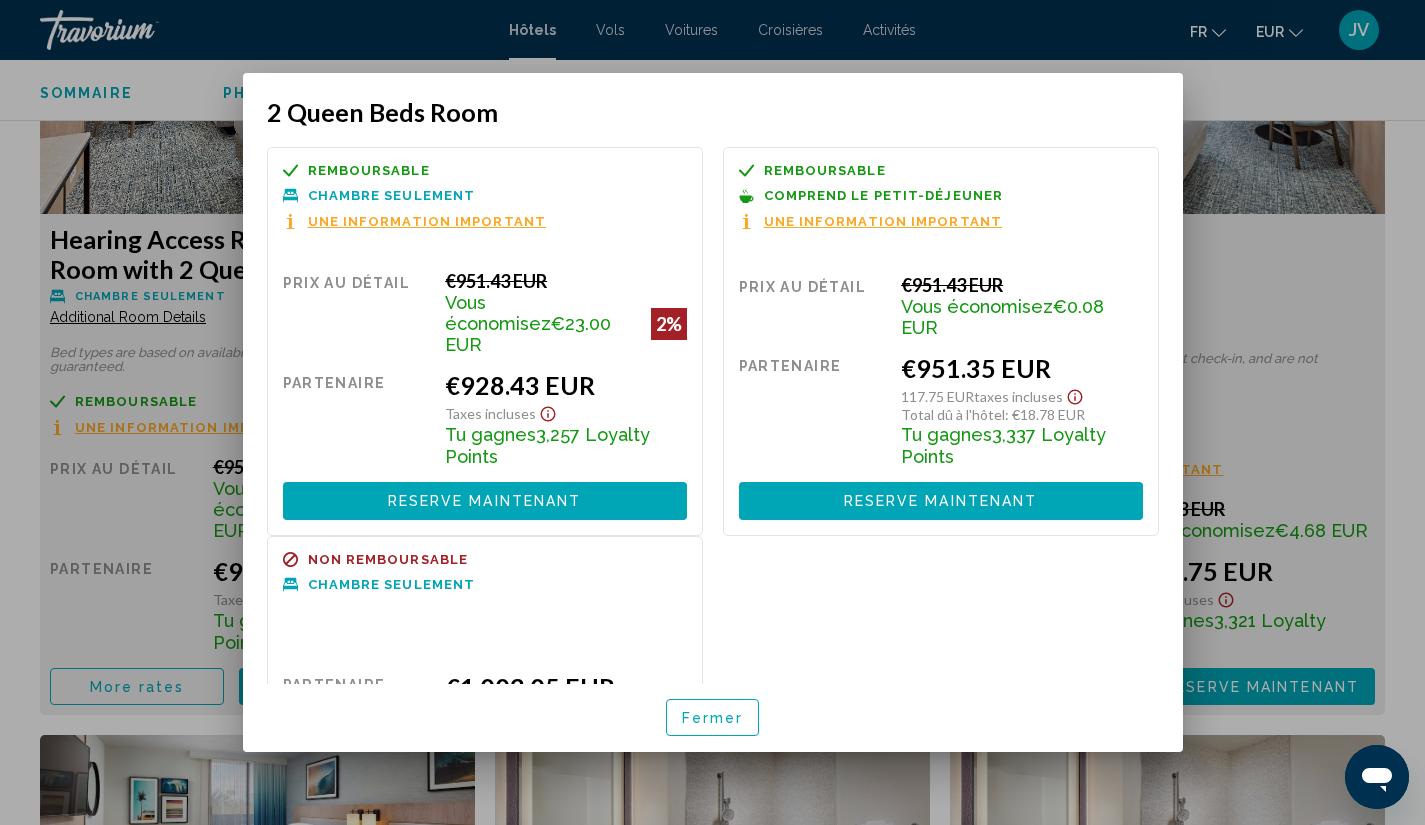 click on "Une information important" at bounding box center [883, 221] 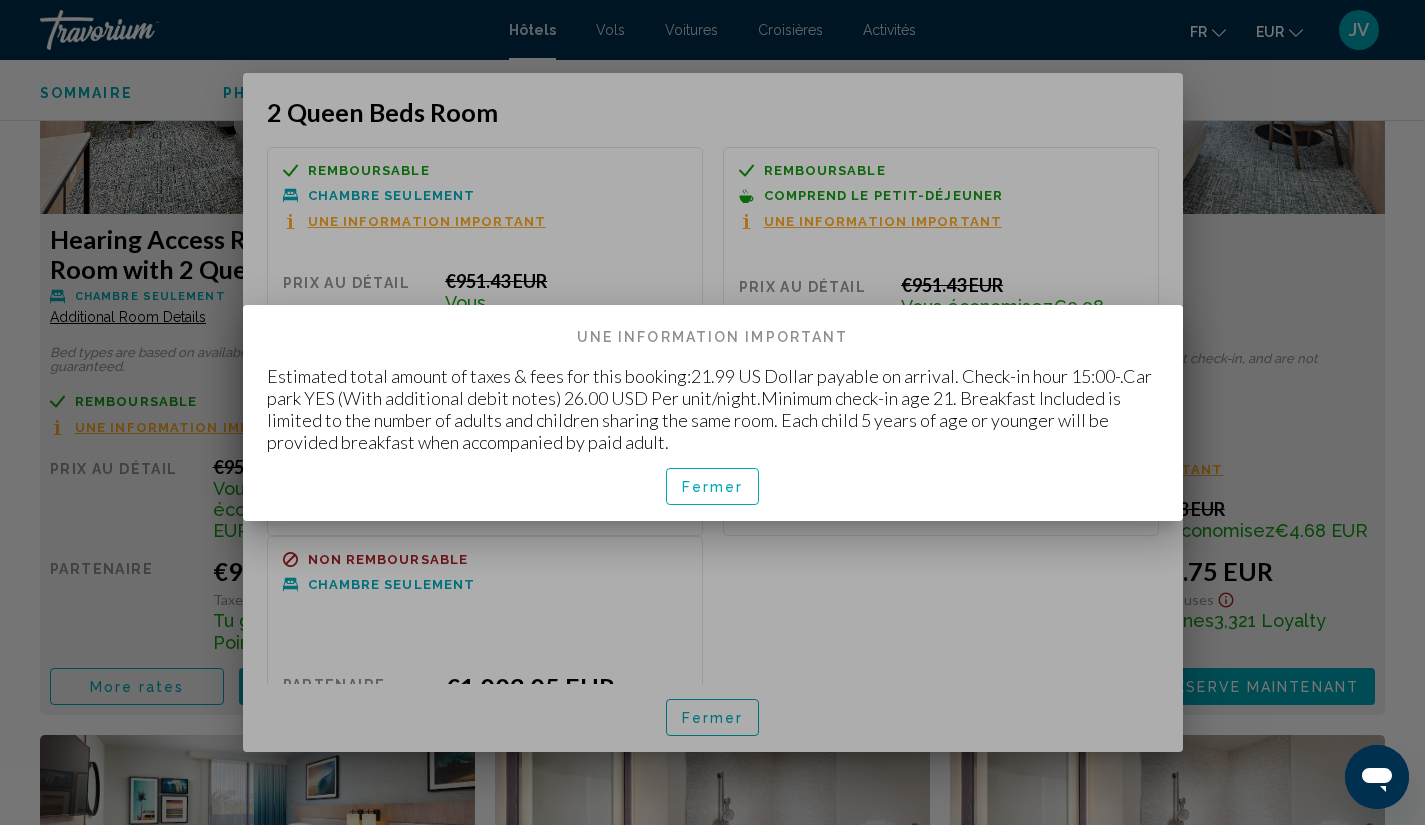 click on "Fermer" at bounding box center [713, 487] 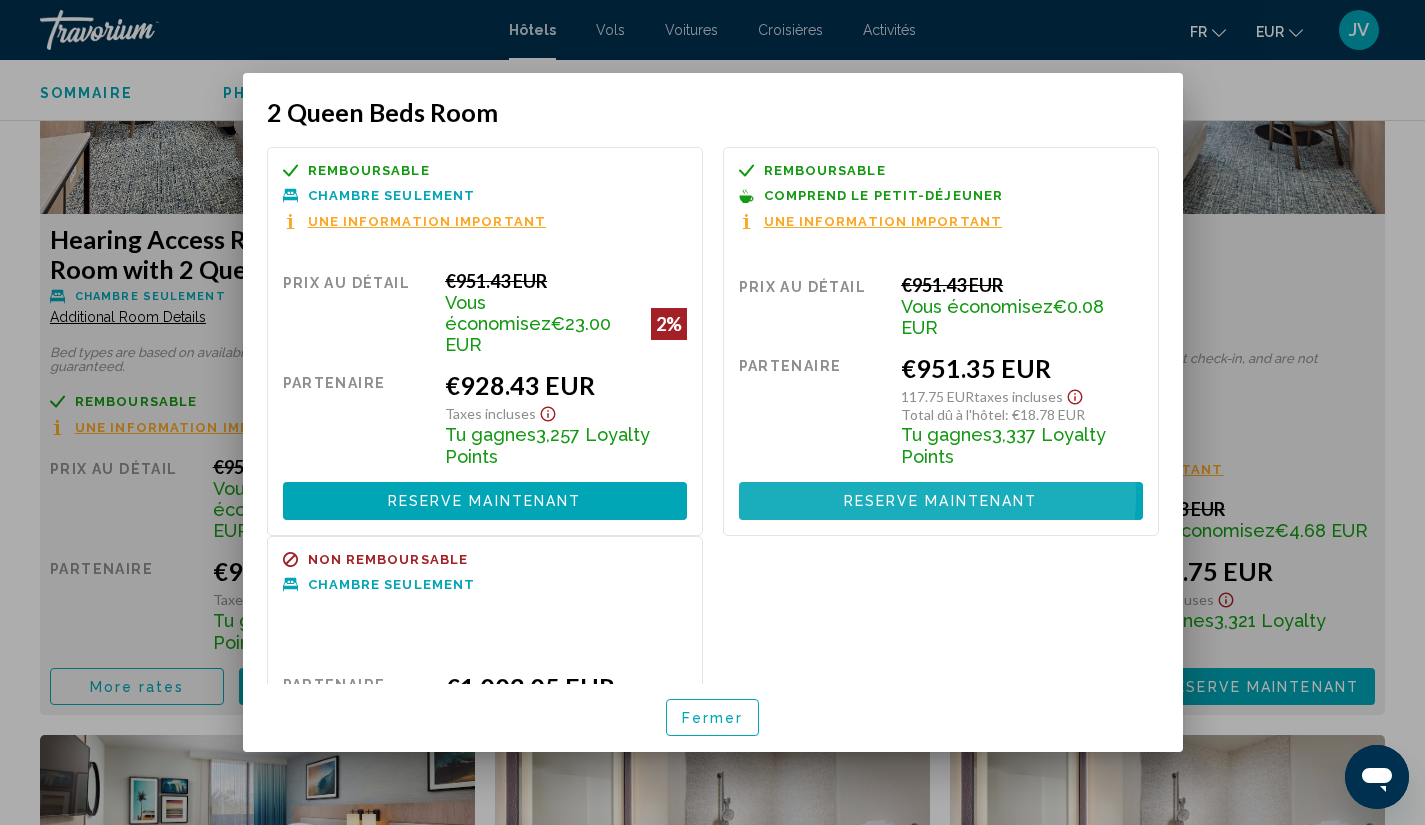 click on "Reserve maintenant" at bounding box center (941, 502) 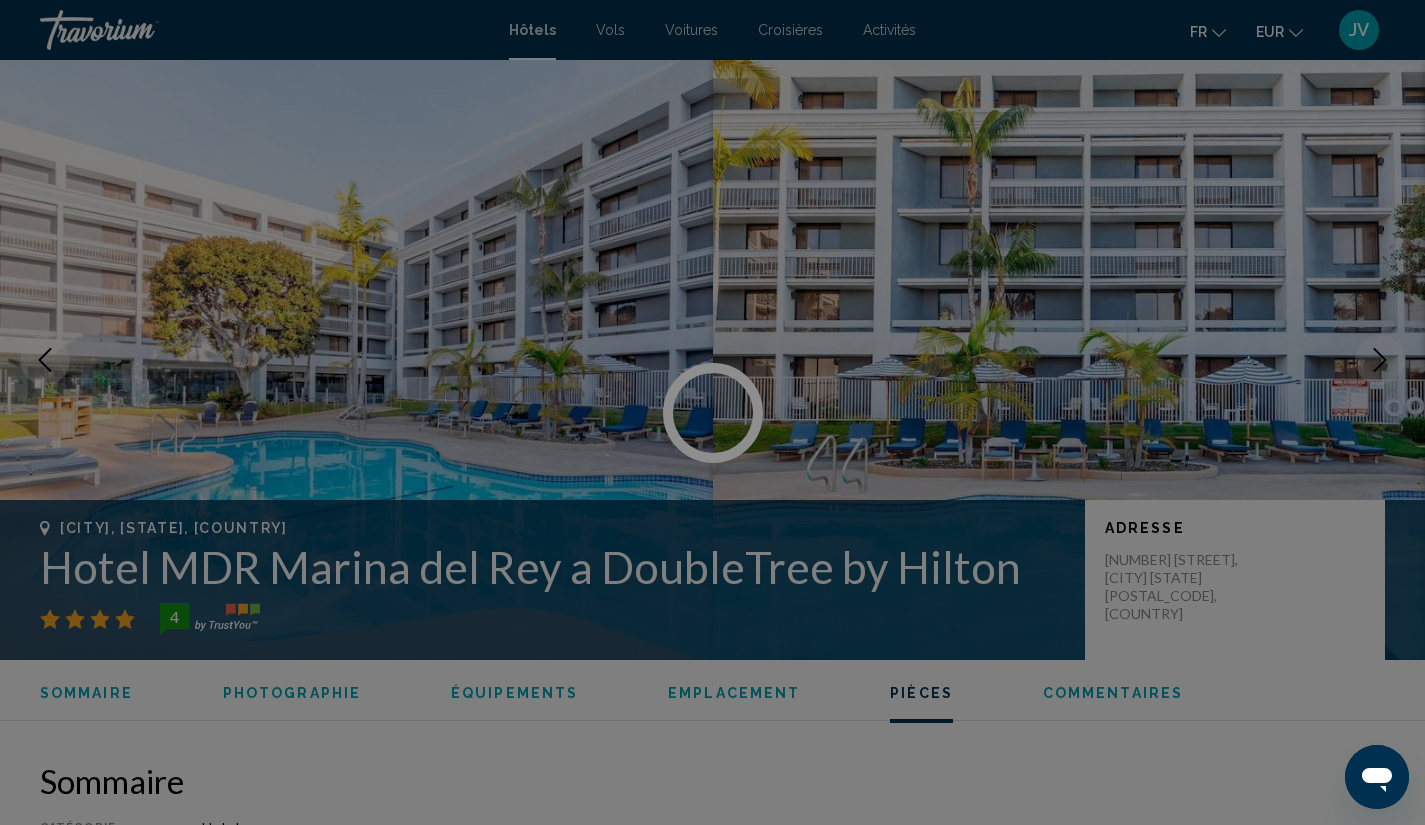 scroll, scrollTop: 2868, scrollLeft: 0, axis: vertical 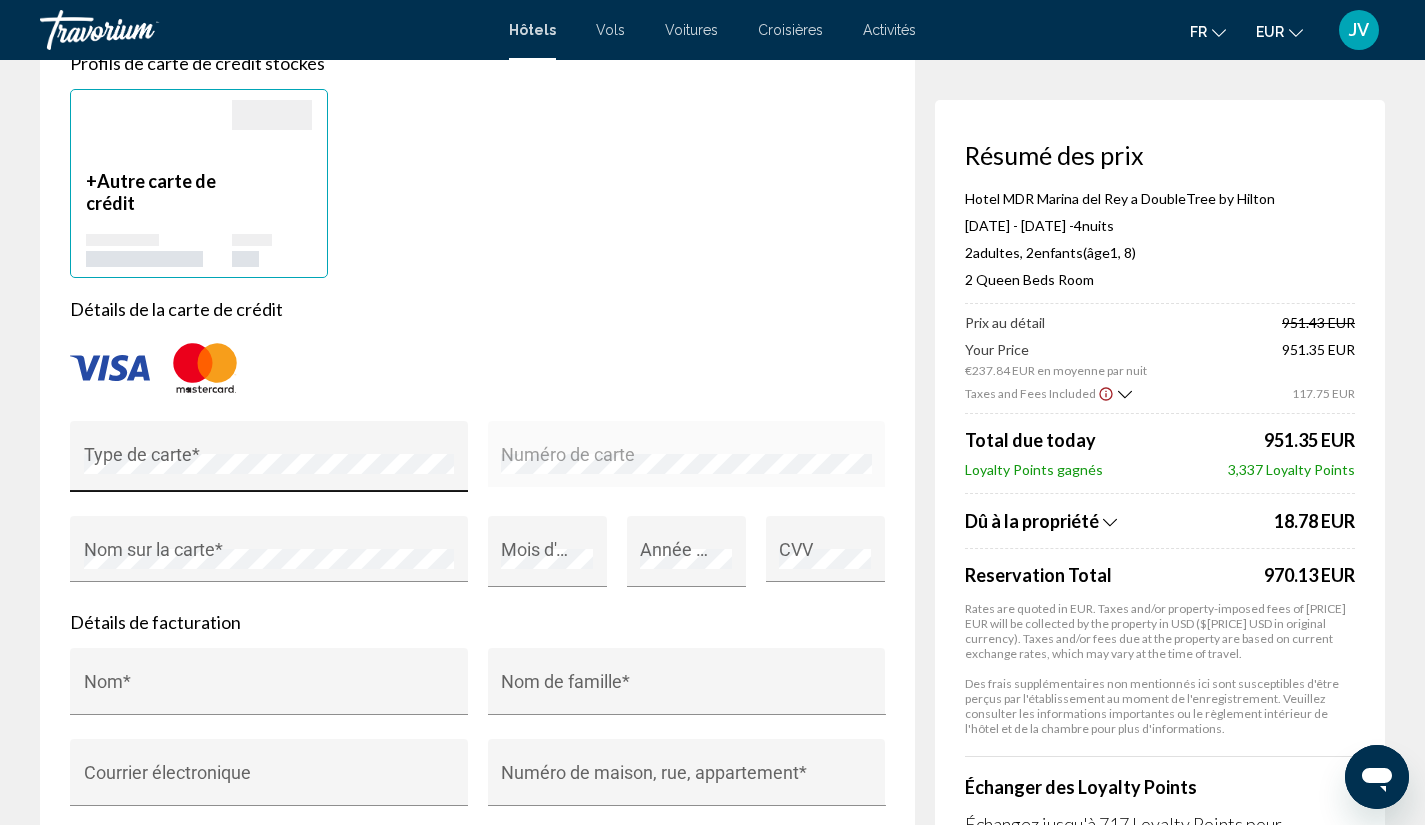 click on "Type de carte  *" at bounding box center [269, 456] 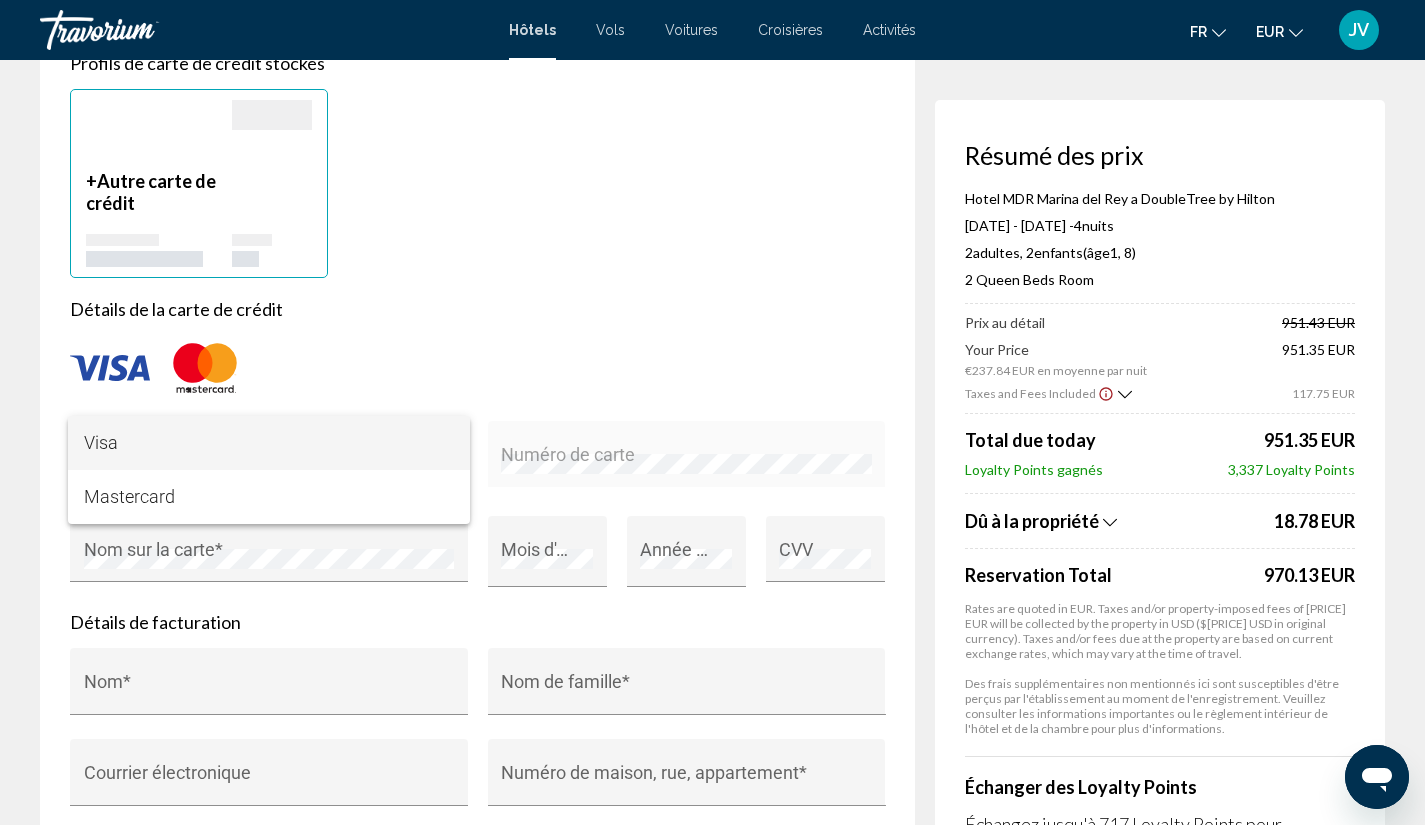 click at bounding box center [712, 412] 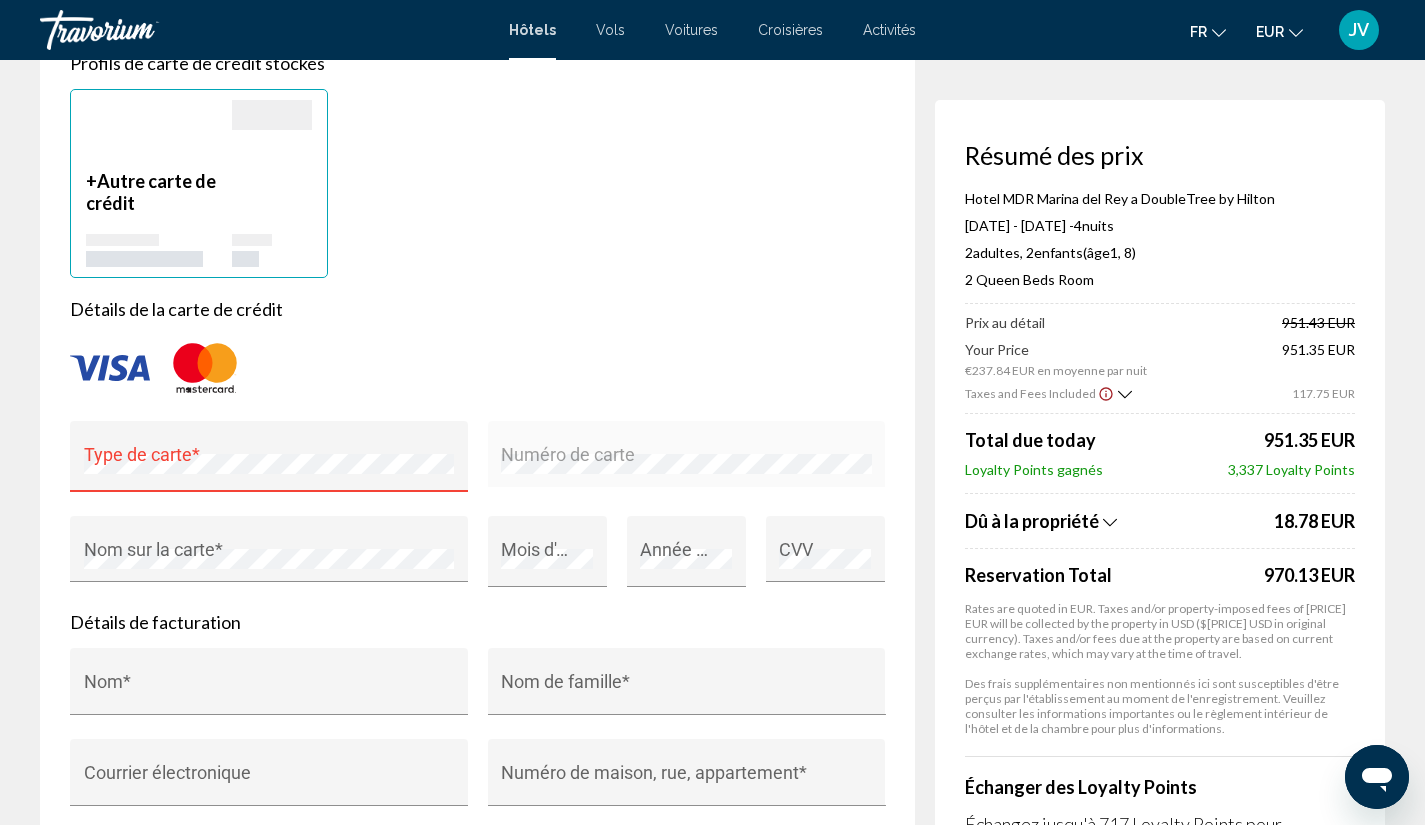 click on "Réservation d'hotel Résumé des prix Hotel [CITY] [BRAND] [CITY] a [BRAND] by [BRAND]  [MONTH] [DAY], [YEAR] - [MONTH] [DAY], [YEAR] -  4  nuit nuits 2  Adulte Adultes , 2  Enfant Enfants  ( âge   [AGE], [AGE])   2 [BED TYPE] Room  Prix au détail  [PRICE] EUR   Your Price  [PRICE] EUR en moyenne par nuit  [PRICE] EUR  Taxes and Fees Included
[PRICE] EUR  Total due today  [PRICE] EUR  Loyalty Points gagnés  [POINTS] Loyalty Points  Dû à la propriété
[PRICE] Reservation Total  [PRICE] EUR  Rates are quoted in EUR. Taxes and/or property-imposed fees of [PRICE] EUR will be collected by the property in USD ($[PRICE] USD in original currency). Taxes and/or fees due at the property are based on current exchange rates, which may vary at the time of travel. Échanger des Loyalty Points Échangez jusqu'à [POINTS] Loyalty Points pour économiser davantage sur cette transaction! Utilisez le curseur ci-dessous pour régler le nombre de points que vous souhaitez utiliser. 0 [POINTS] 0 Départ" at bounding box center [712, 192] 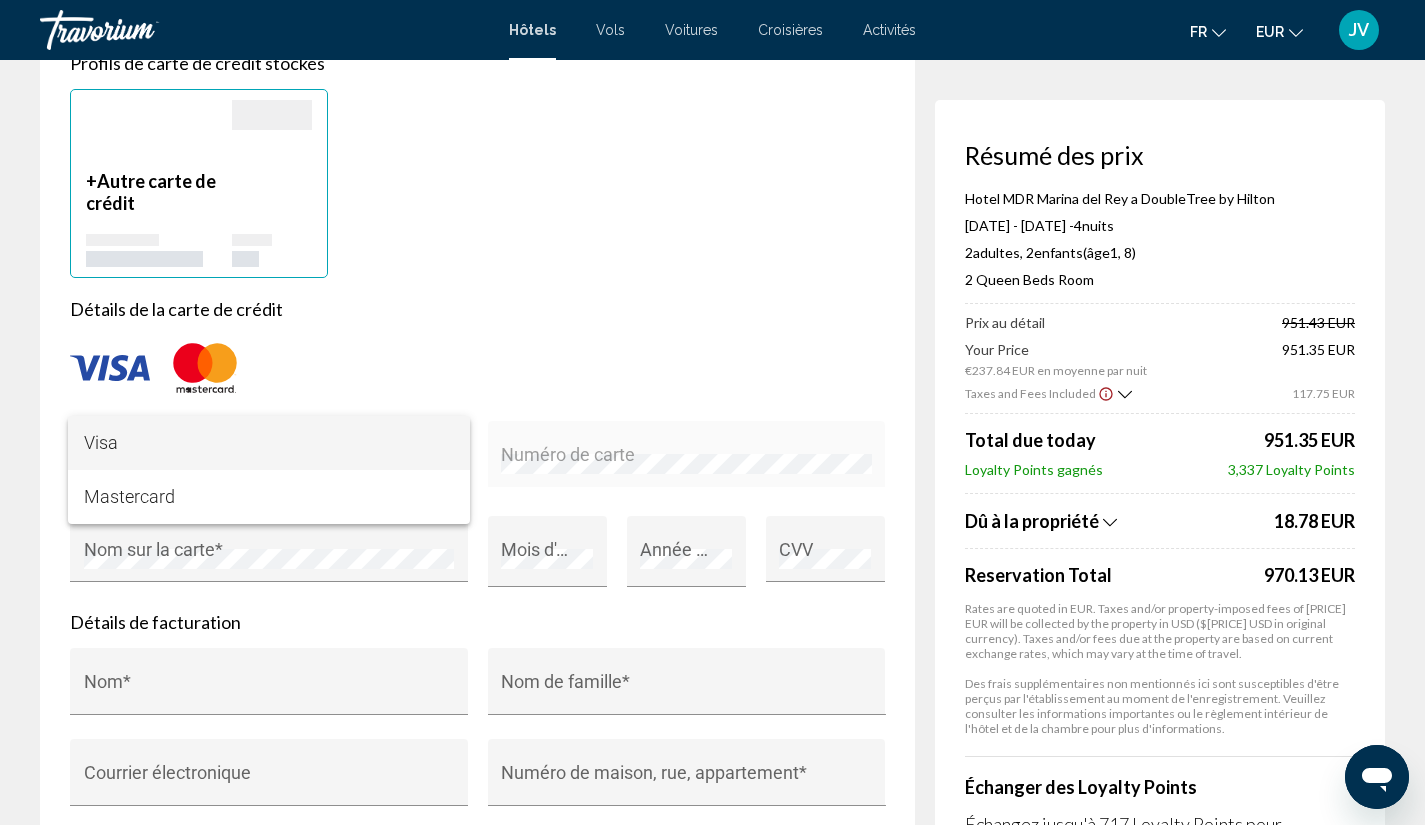 click at bounding box center (712, 412) 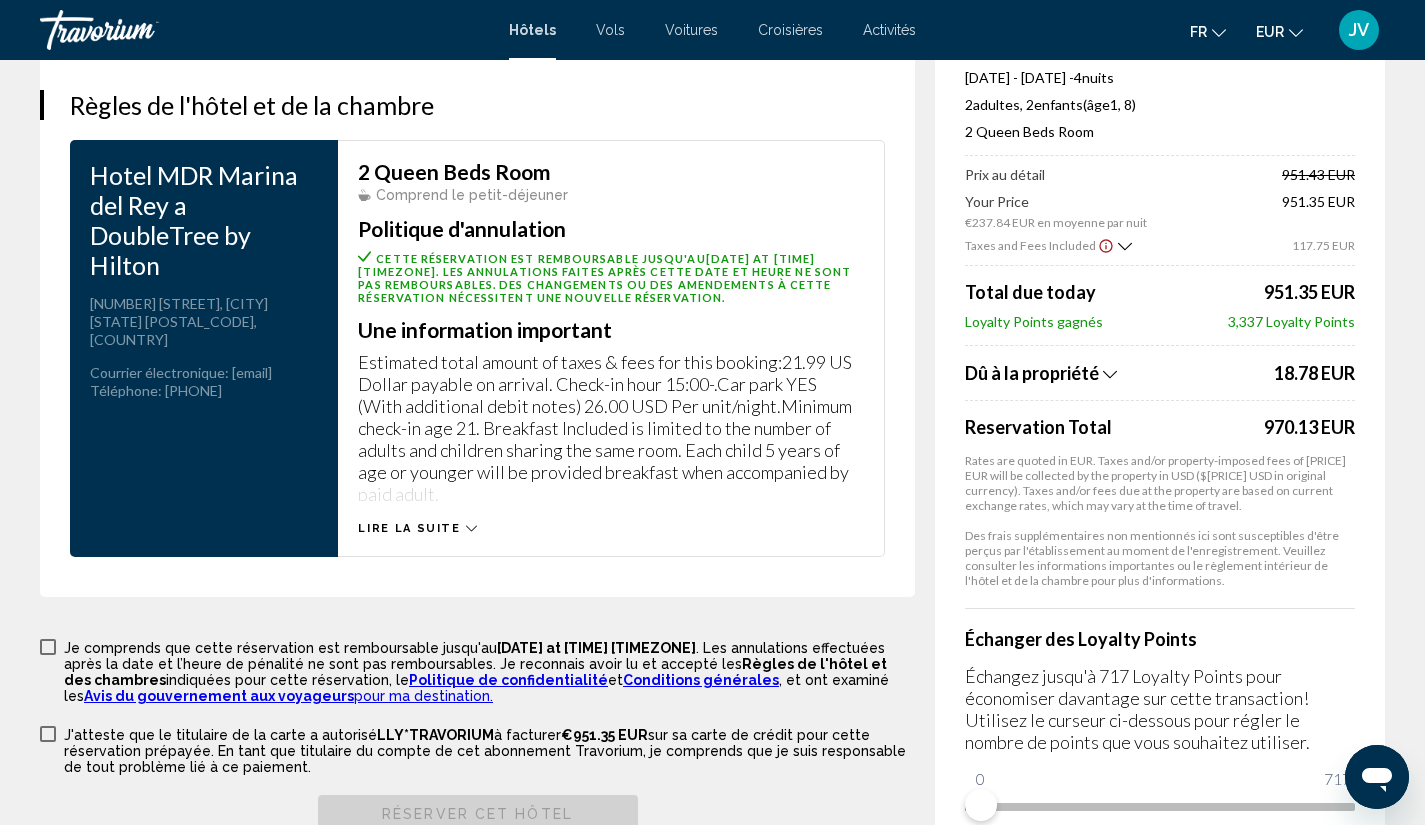 scroll, scrollTop: 2679, scrollLeft: 0, axis: vertical 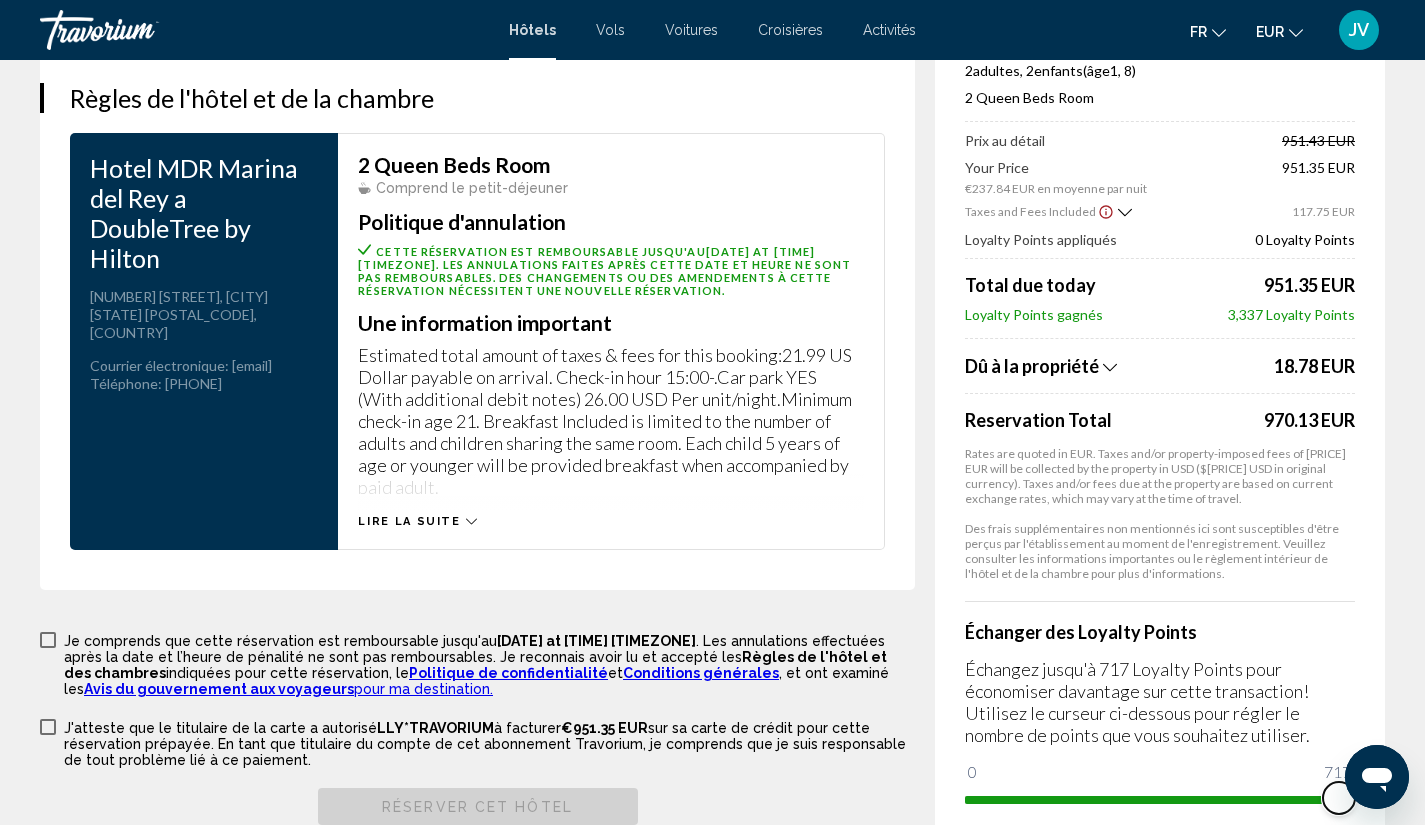 drag, startPoint x: 2321, startPoint y: 1517, endPoint x: 1390, endPoint y: 777, distance: 1189.269 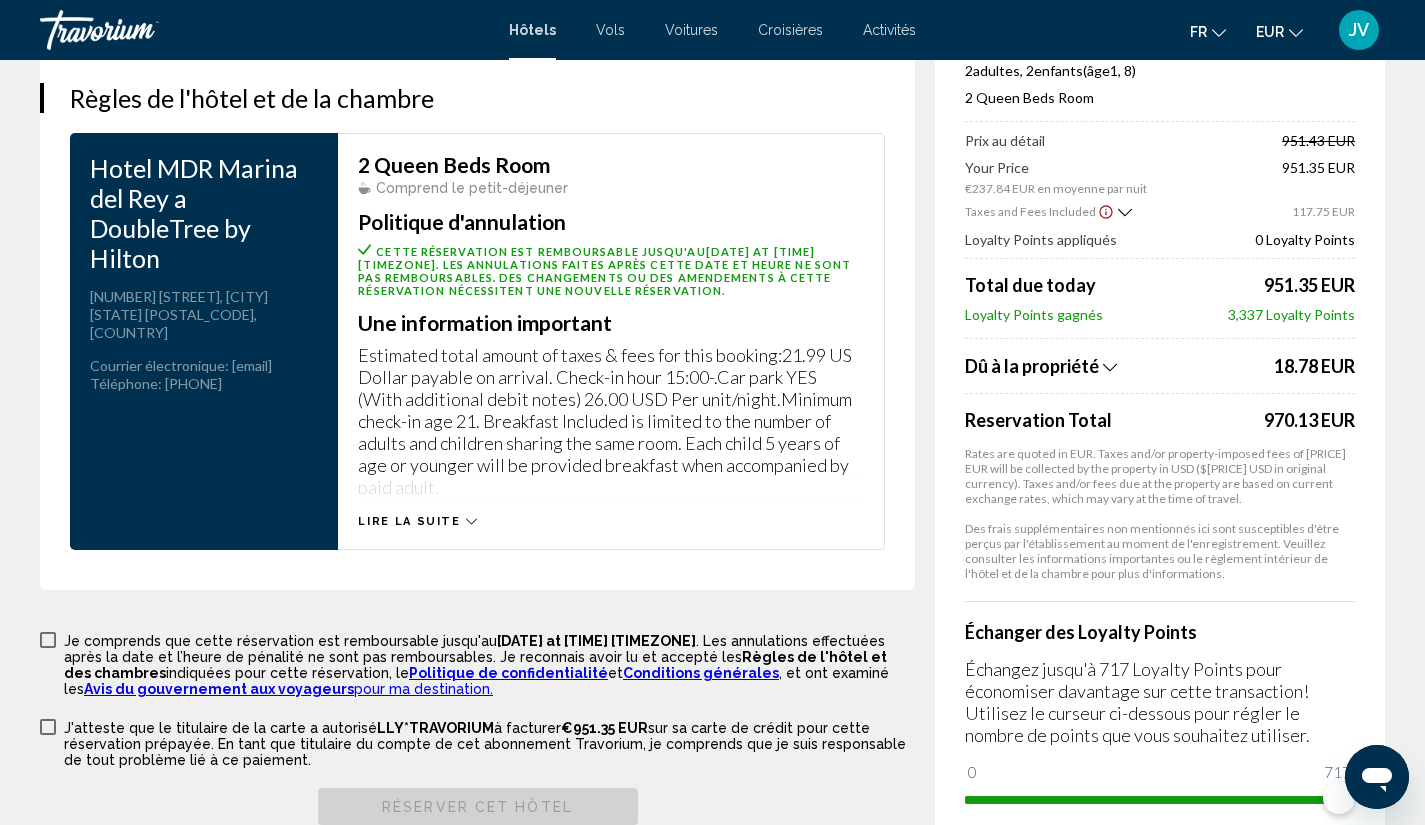 click on "Réservation d'hotel Résumé des prix Hotel MDR Marina del Rey a DoubleTree by Hilton  Aug 8, 2025 - Aug 12, 2025 -  4  nuit nuits 2  Adulte Adultes , 2  Enfant Enfants  ( âge   1, 8)   2 Queen Beds Room  Prix au détail  951.43 EUR   Your Price  €237.84 EUR en moyenne par nuit  951.35 EUR  Taxes and Fees Included
117.75 EUR  Loyalty Points appliqués 0 Loyalty Points Total due today  951.35 EUR  Loyalty Points gagnés  3,337 Loyalty Points  Dû à la propriété
18.78 EUR Reservation Total  970.13 EUR  Rates are quoted in EUR. Taxes and/or property-imposed fees of 18.78 EUR will be collected by the property in USD ($21.99 USD in original currency). Taxes and/or fees due at the property are based on current exchange rates, which may vary at the time of travel. Échanger des Loyalty Points 0 717 717
4" at bounding box center (712, -862) 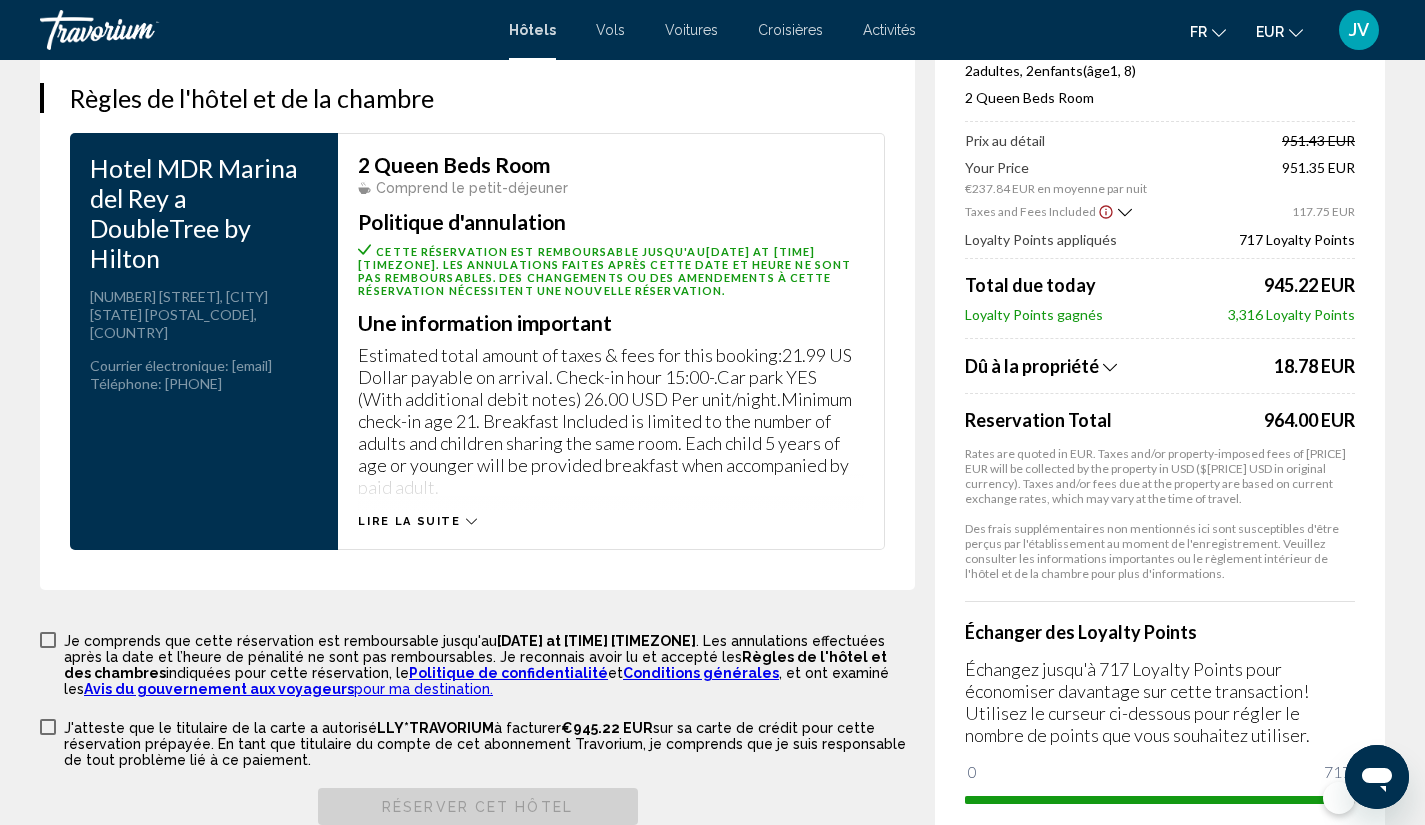 scroll, scrollTop: 2734, scrollLeft: 0, axis: vertical 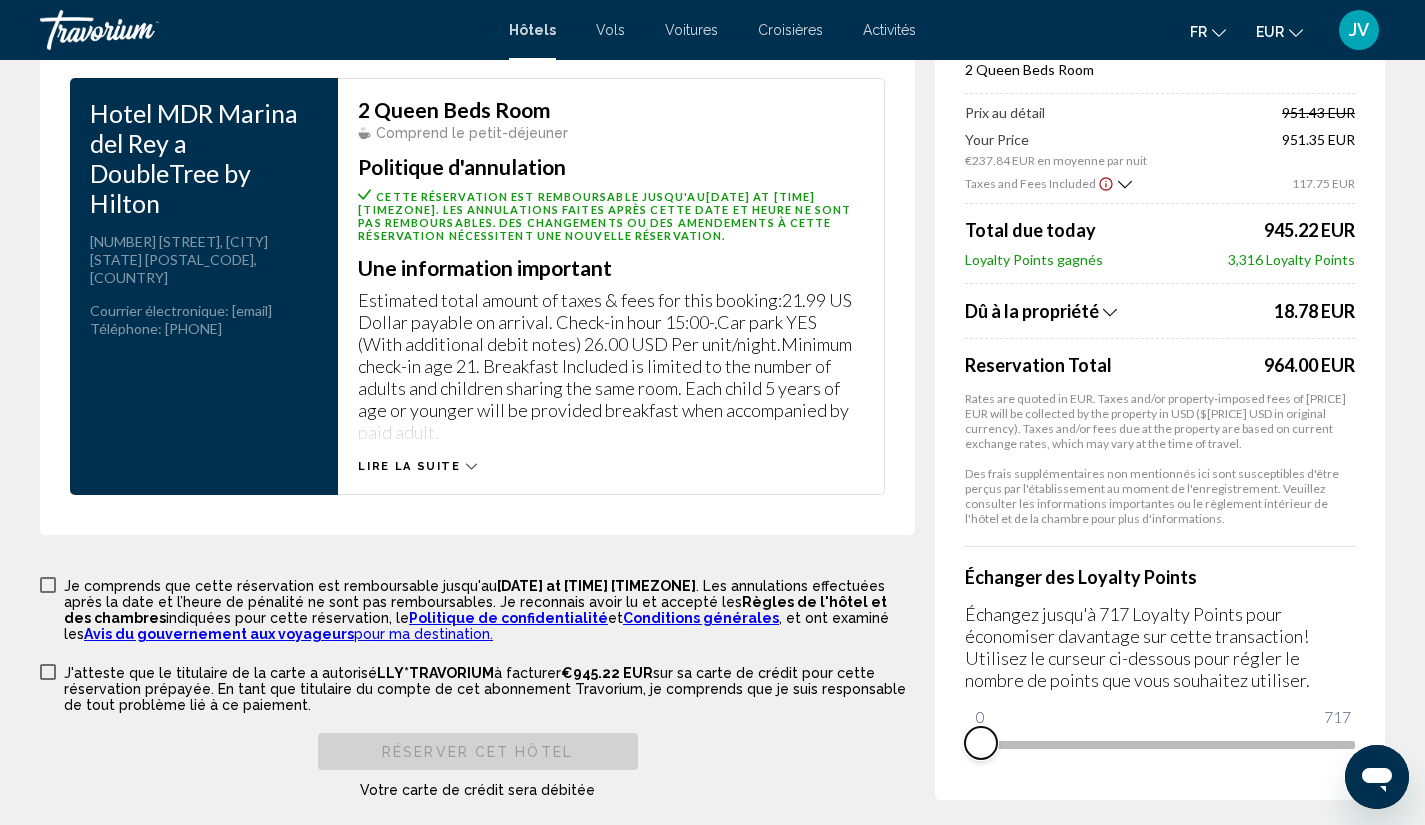 drag, startPoint x: 1343, startPoint y: 718, endPoint x: 940, endPoint y: 707, distance: 403.1501 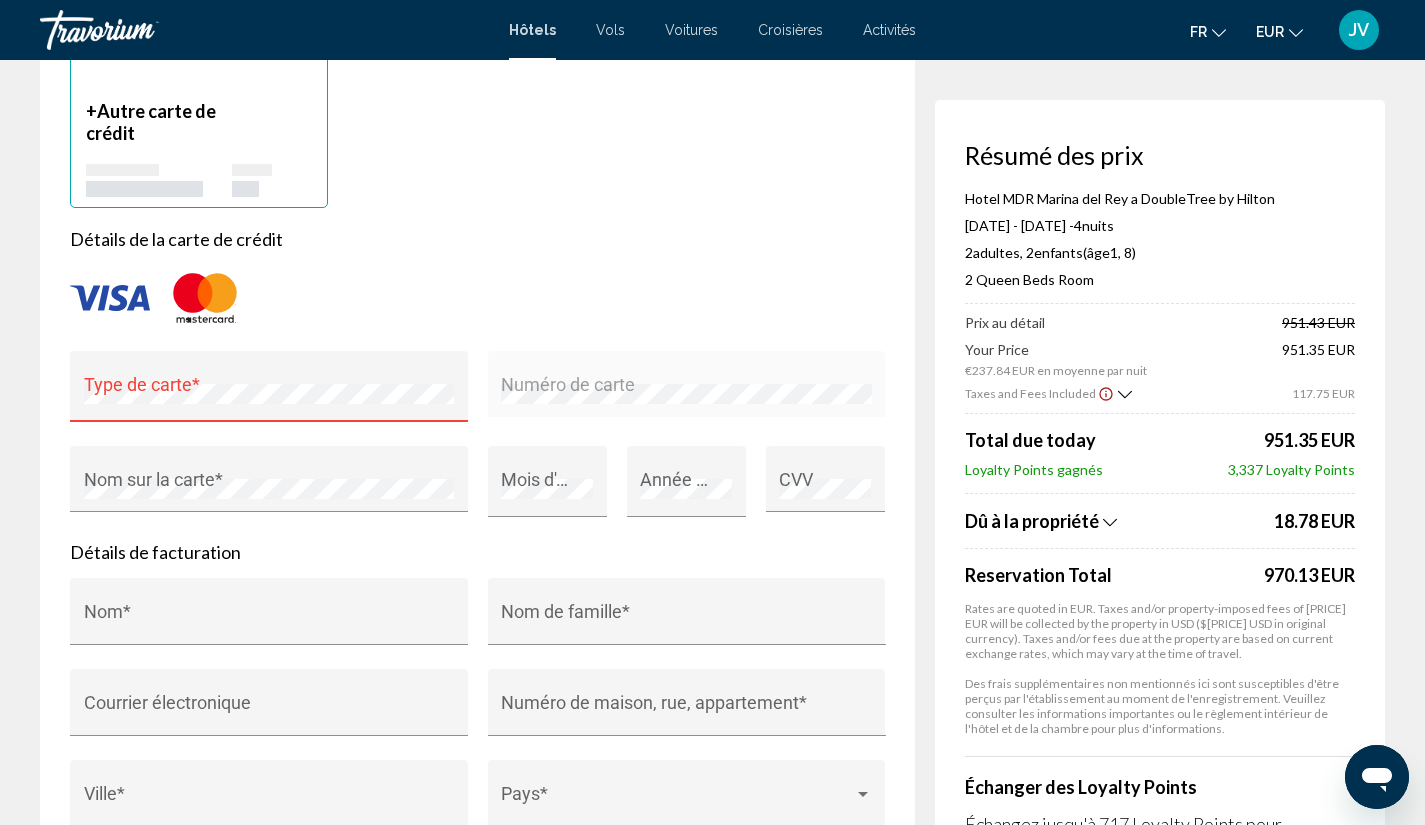scroll, scrollTop: 1699, scrollLeft: 0, axis: vertical 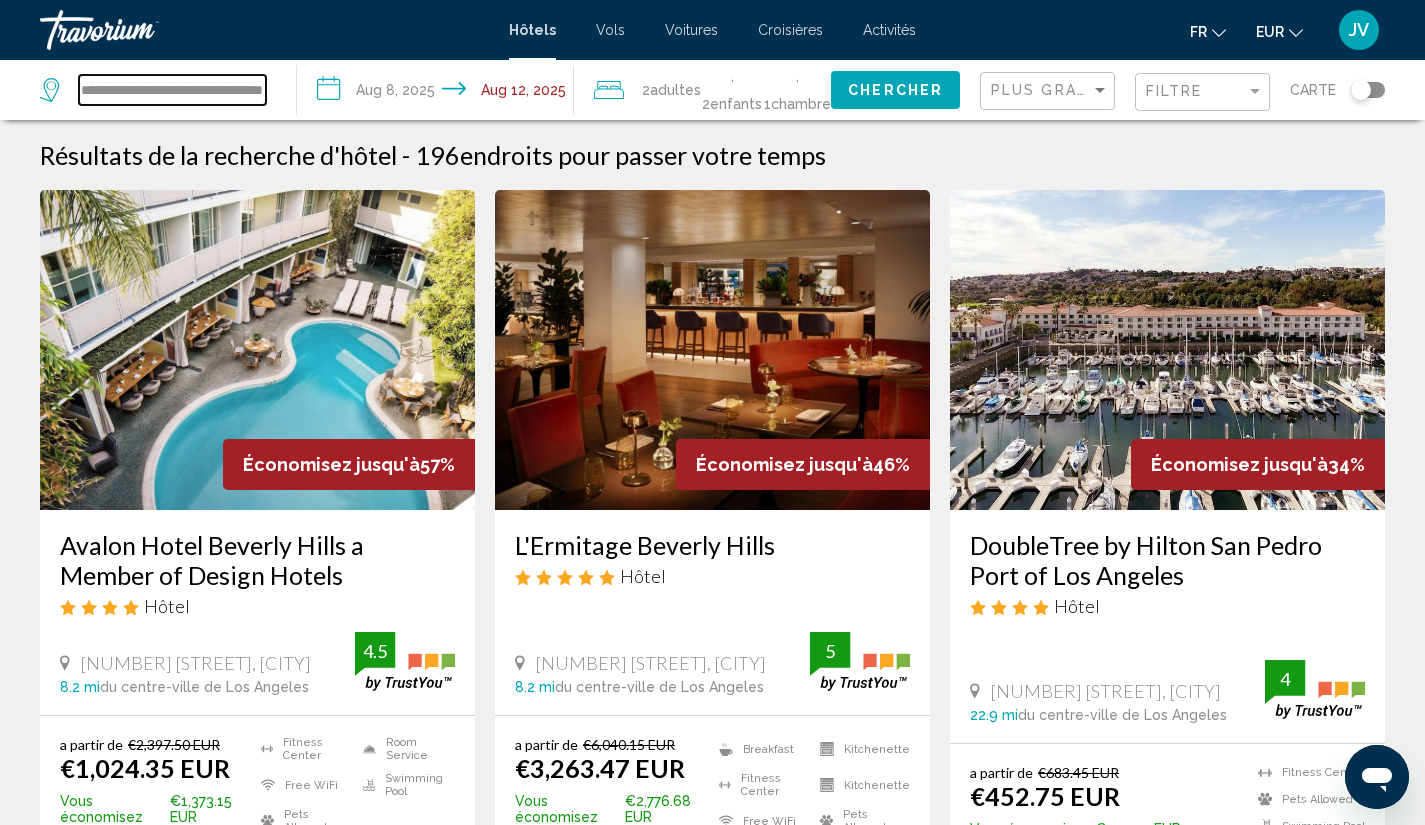 click on "**********" at bounding box center [172, 90] 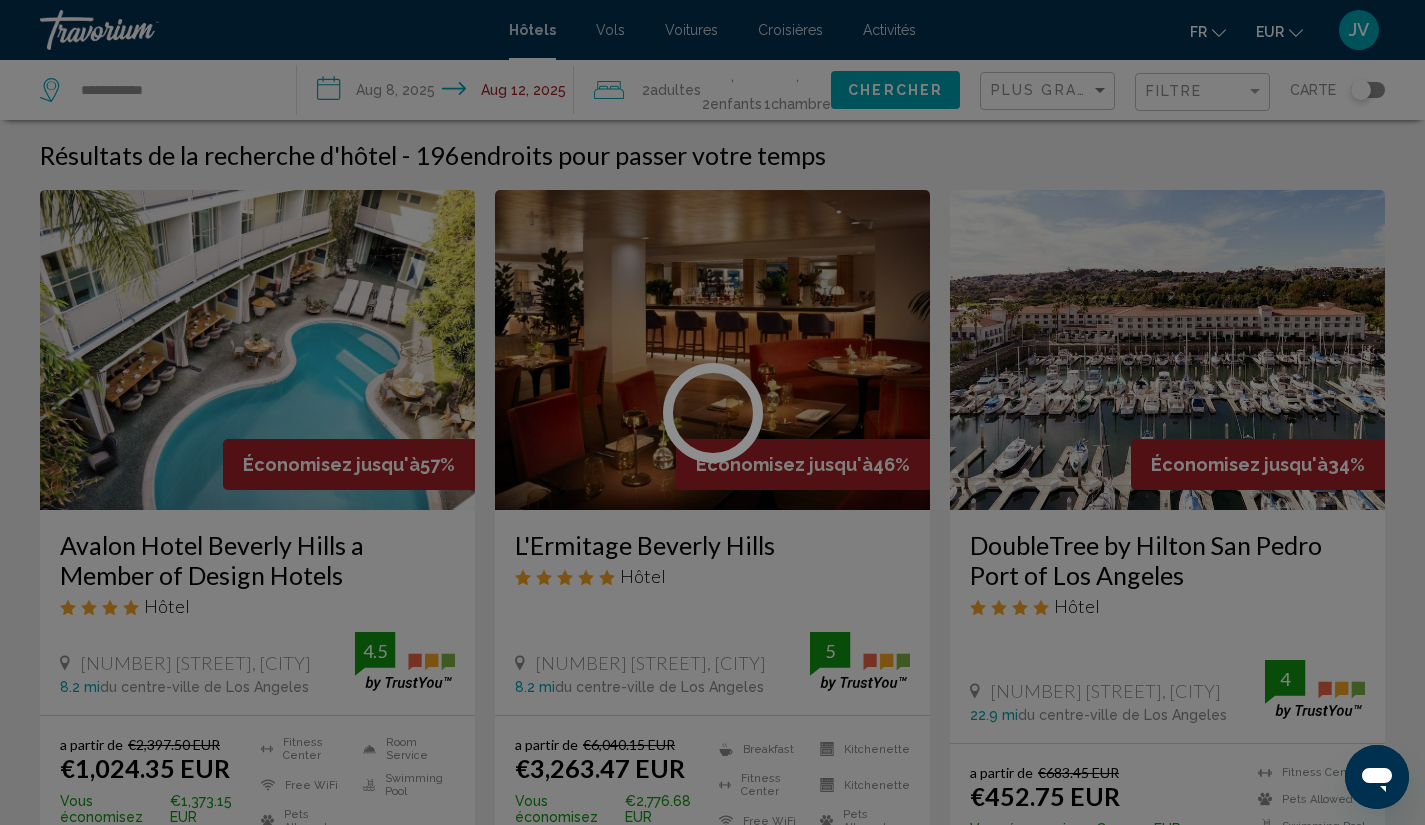drag, startPoint x: 199, startPoint y: 87, endPoint x: 60, endPoint y: 66, distance: 140.57738 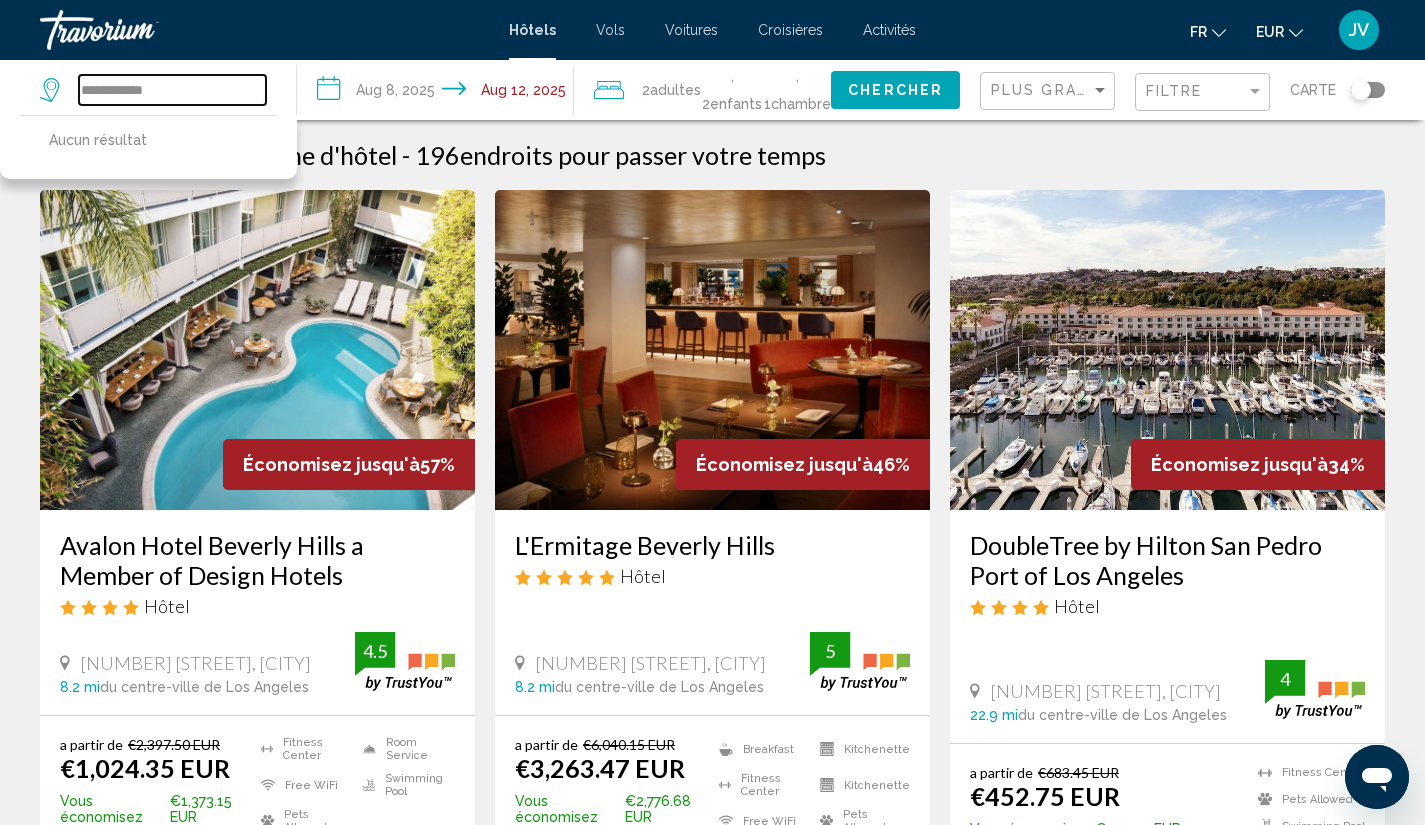 click on "**********" at bounding box center (172, 90) 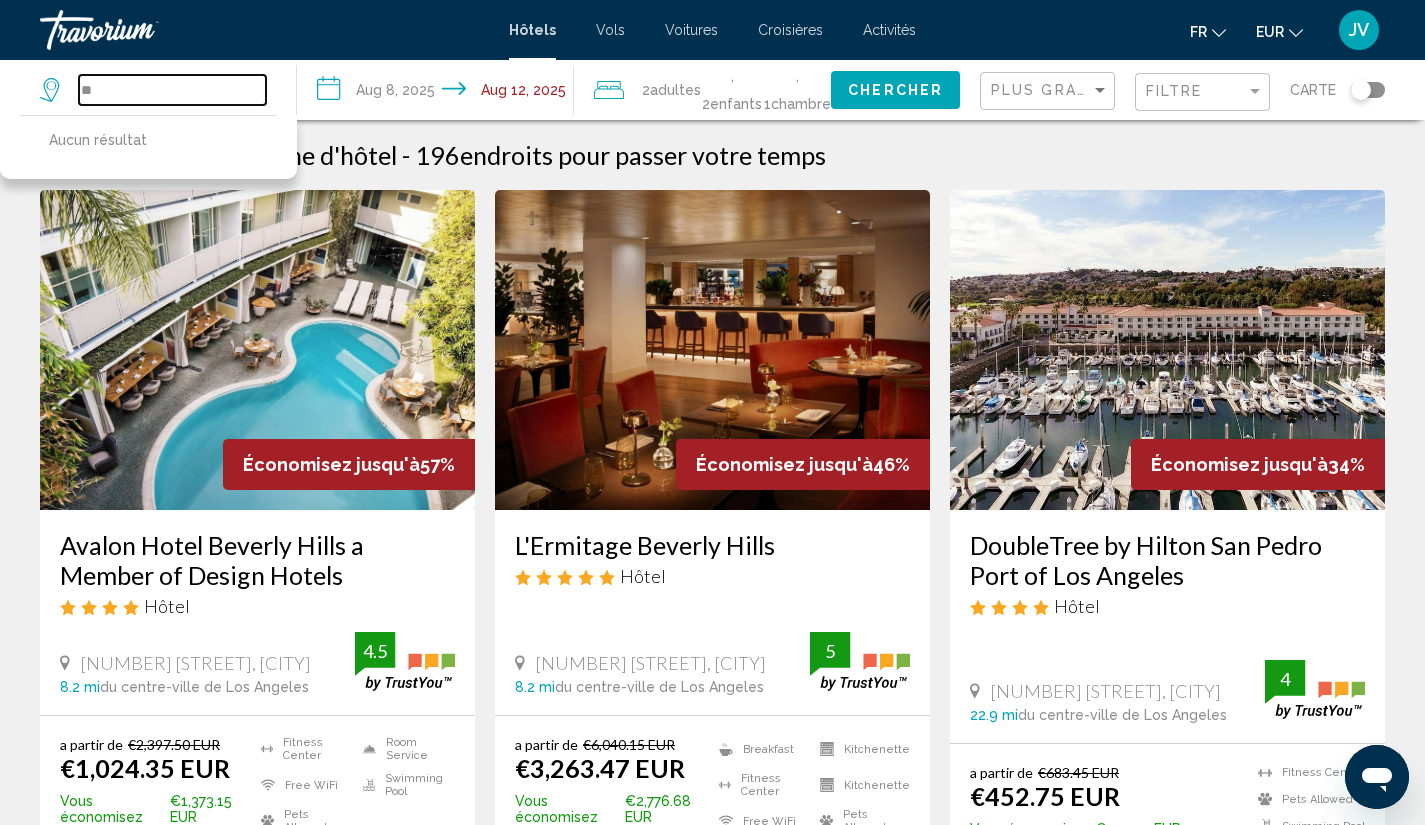 type on "*" 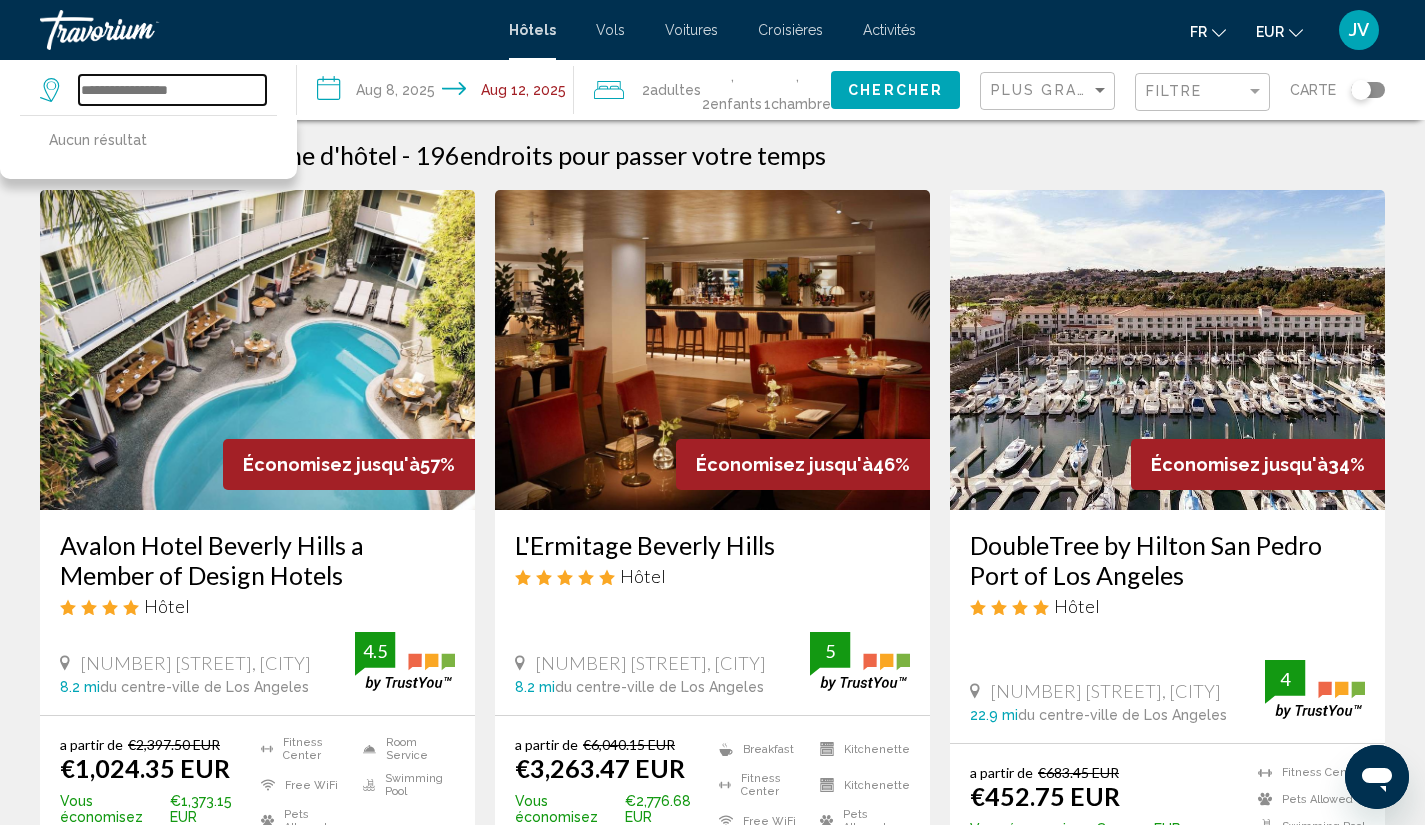 type on "*" 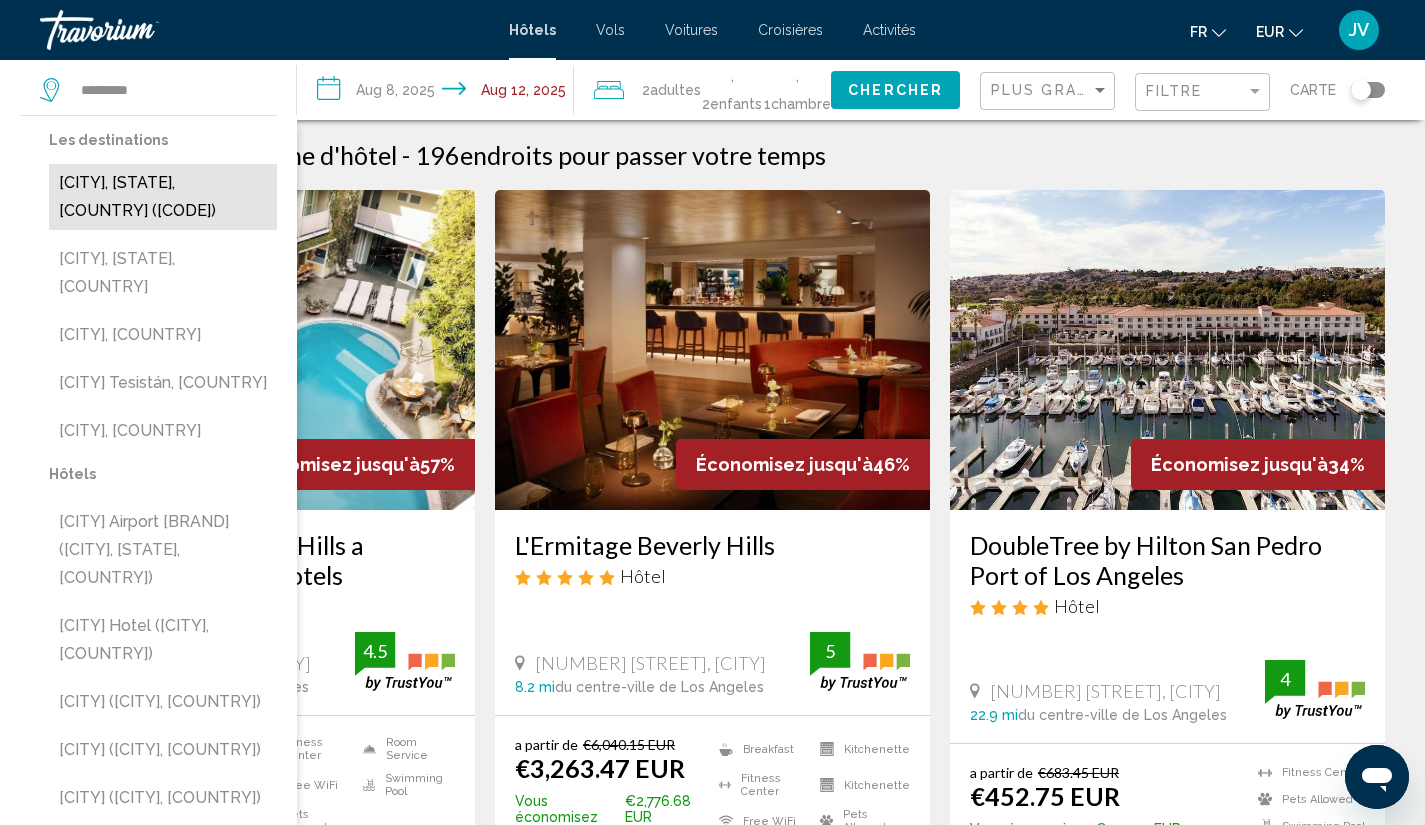 click on "[CITY], [STATE], [COUNTRY] ([CODE])" at bounding box center [163, 197] 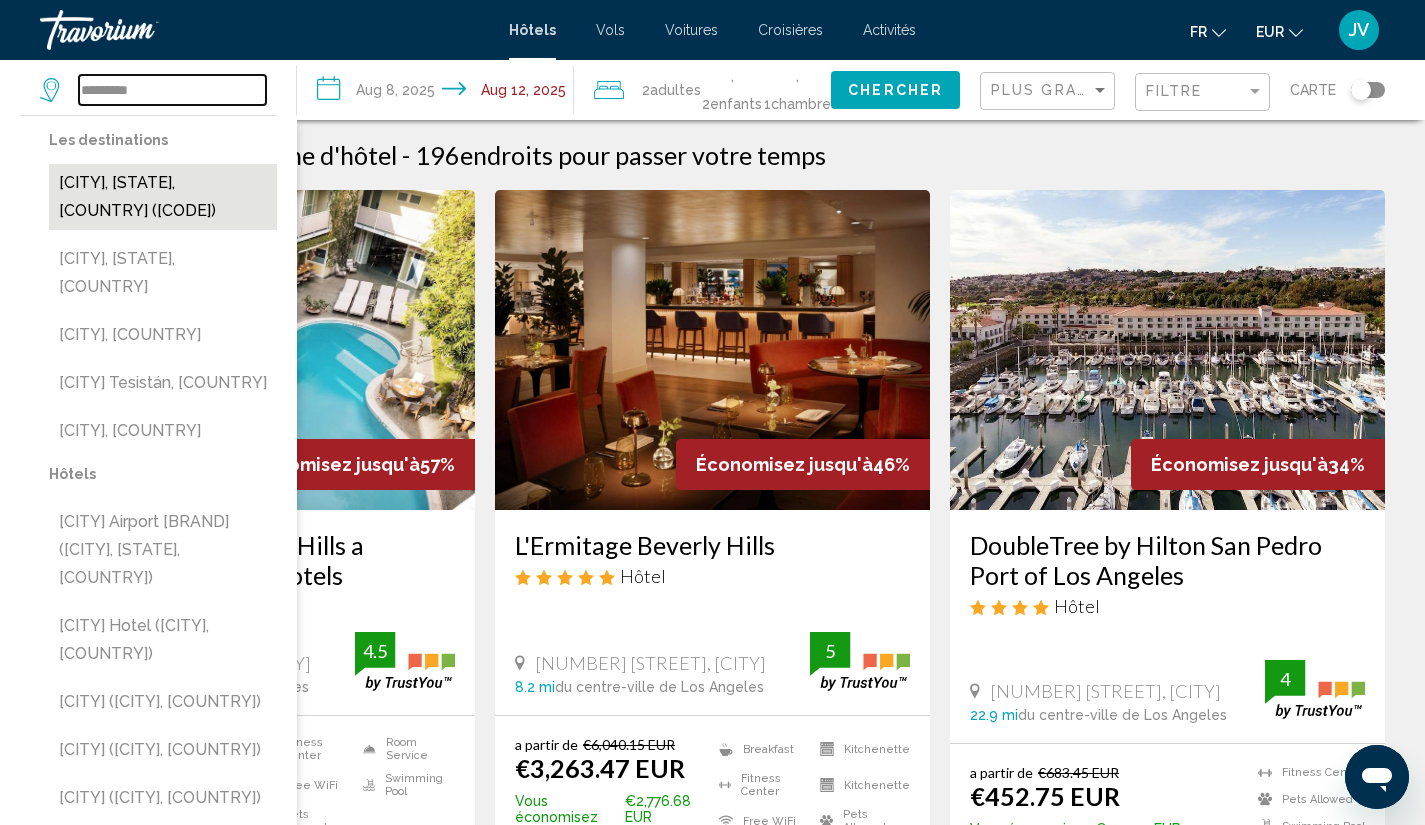 type on "**********" 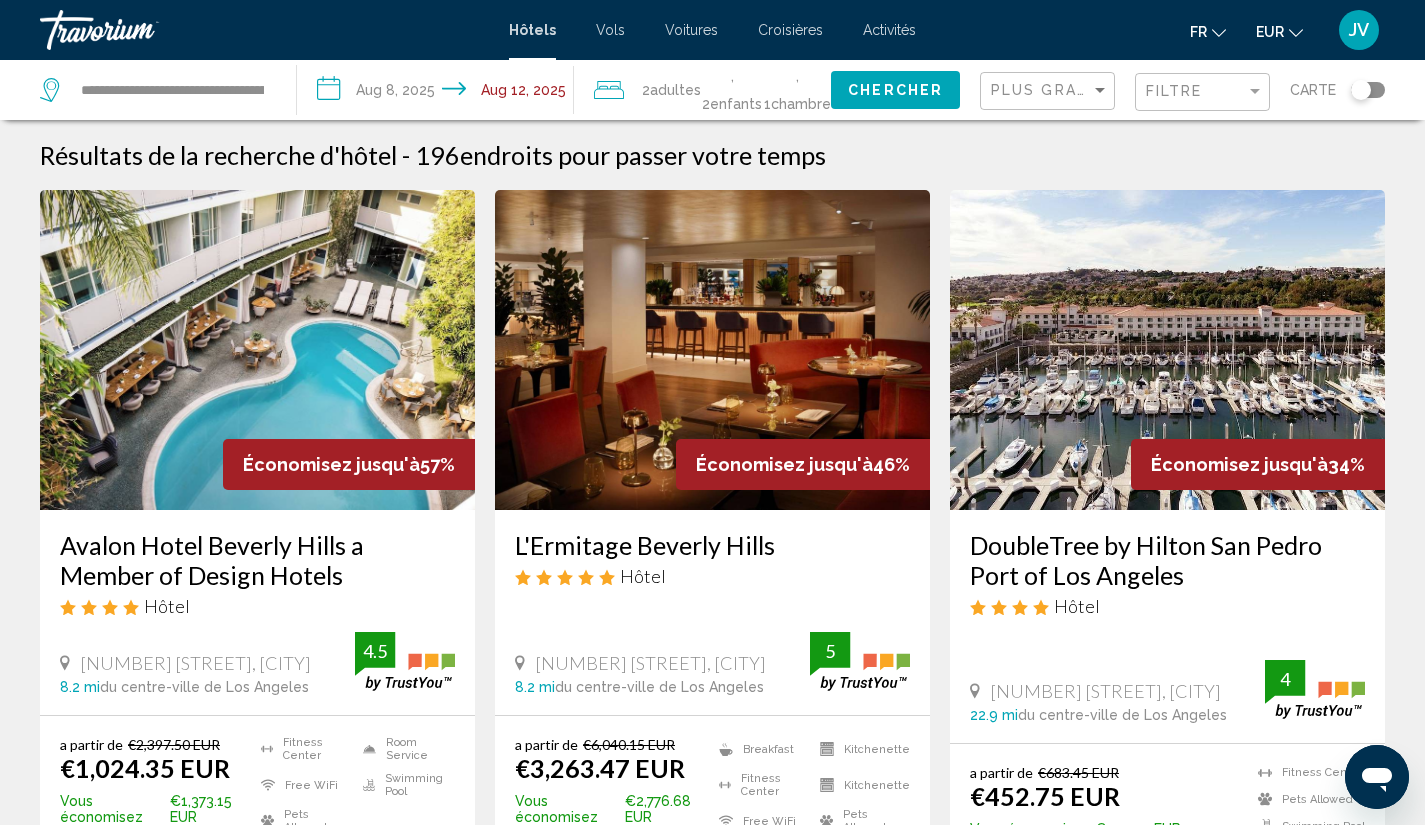 click on "**********" at bounding box center (439, 93) 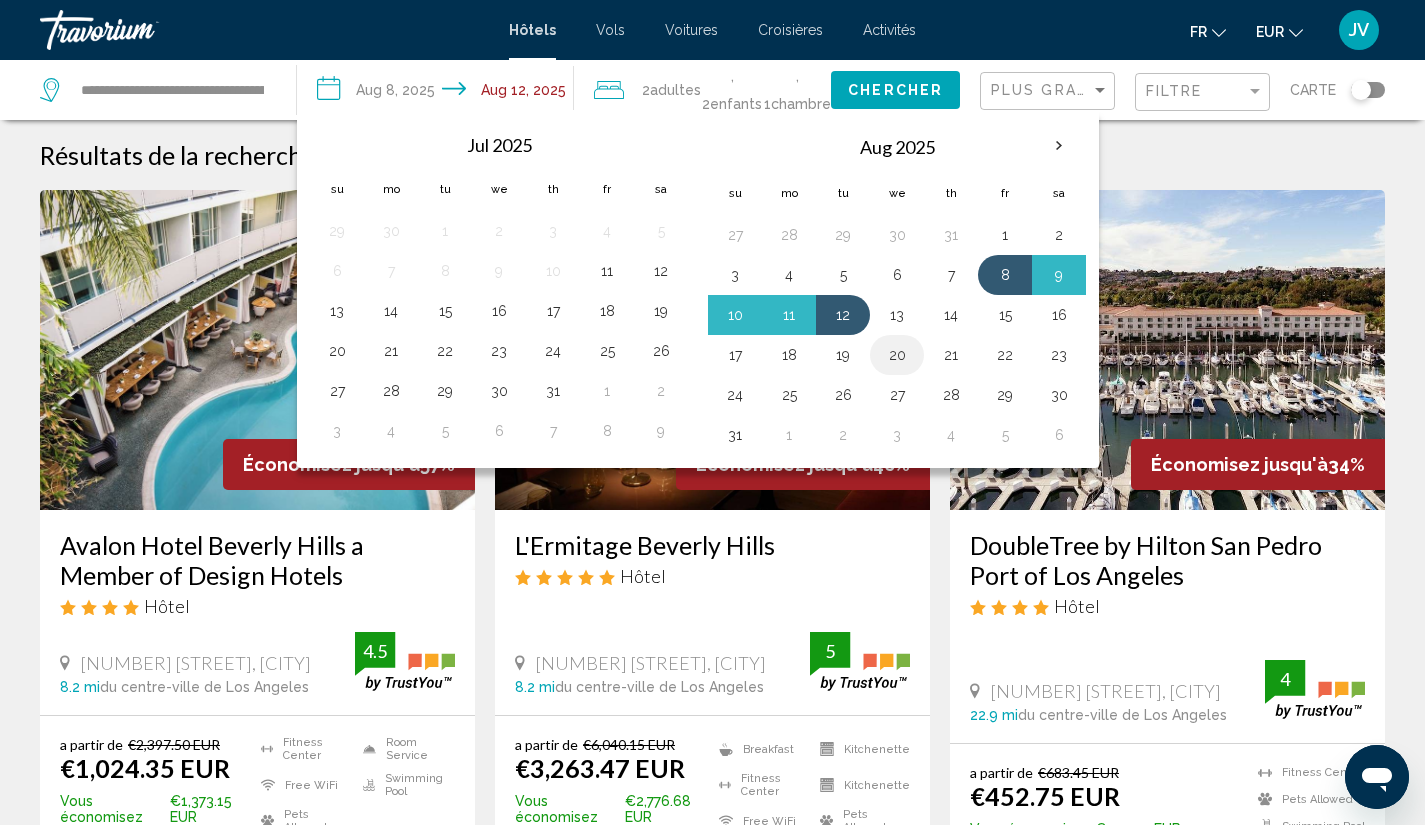 click on "20" at bounding box center [897, 355] 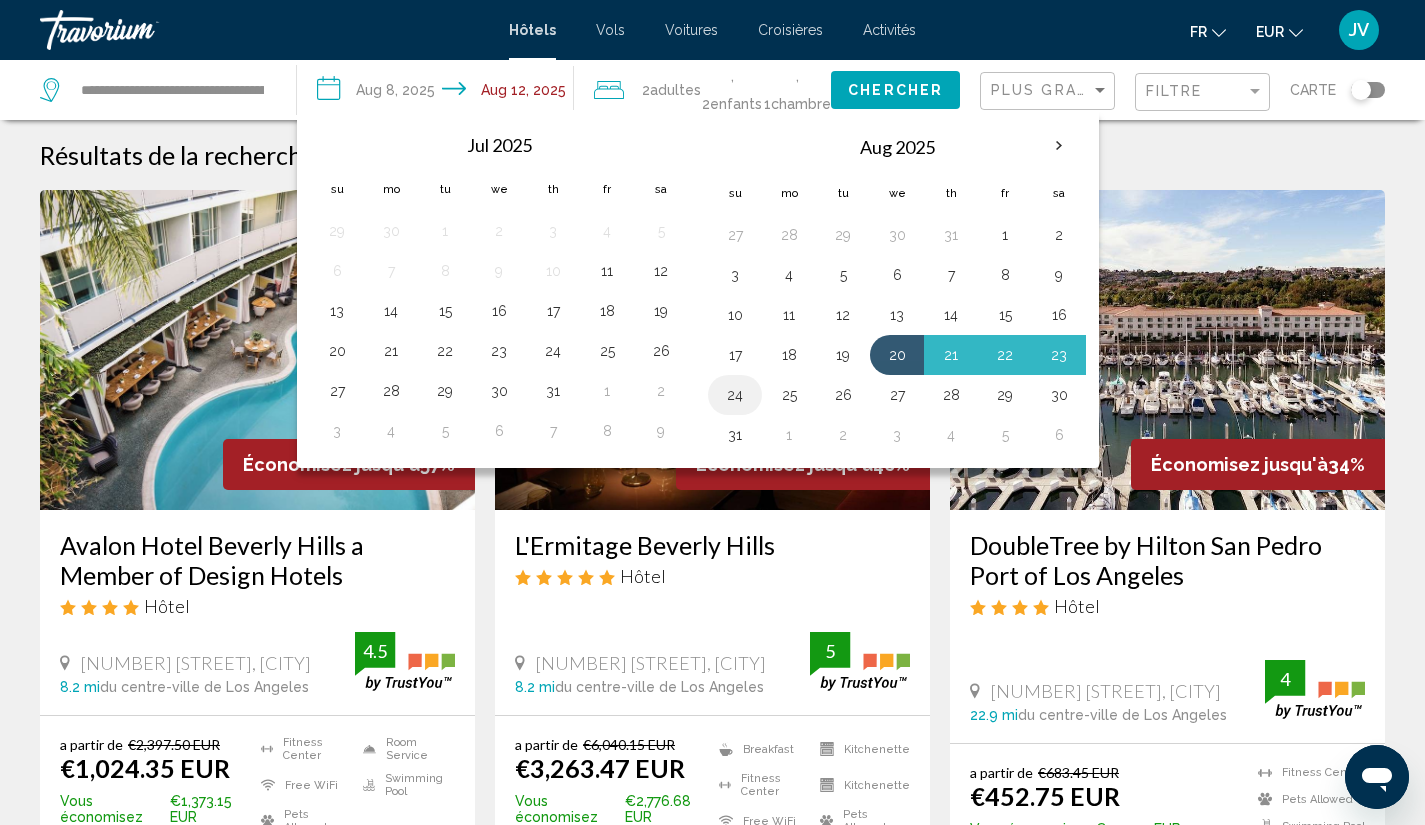 click on "24" at bounding box center (735, 395) 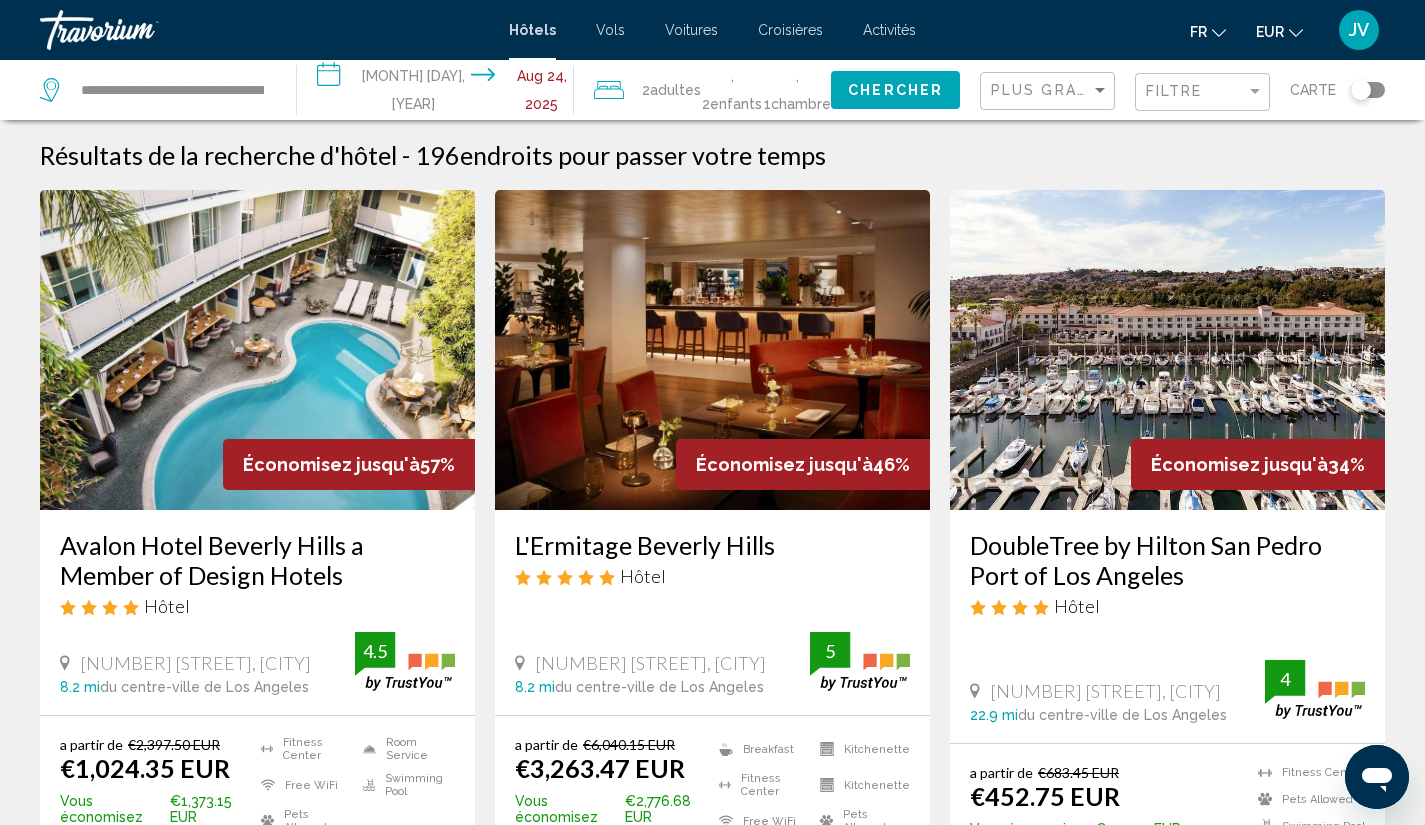 click on "Chercher" 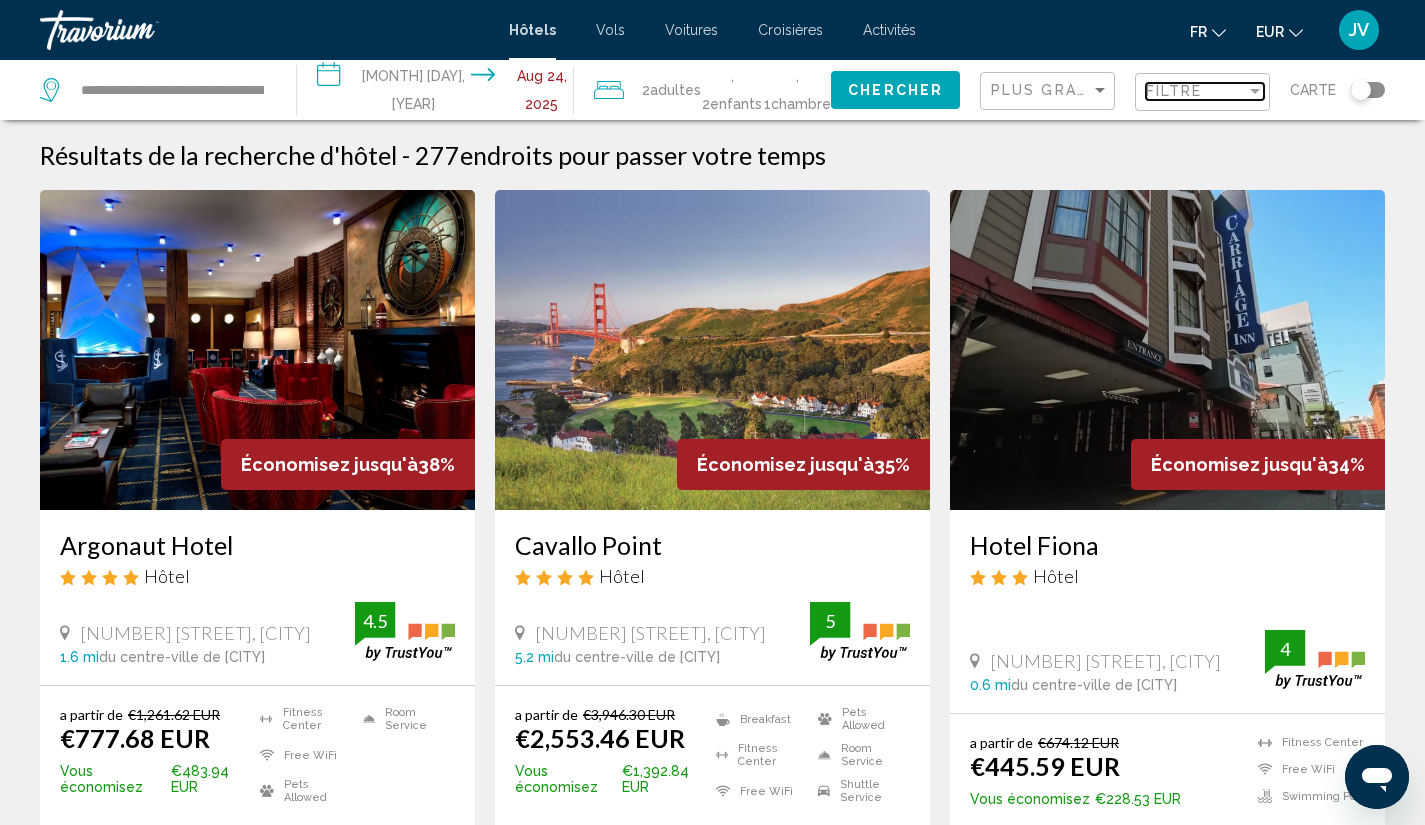 click on "Filtre" at bounding box center [1174, 91] 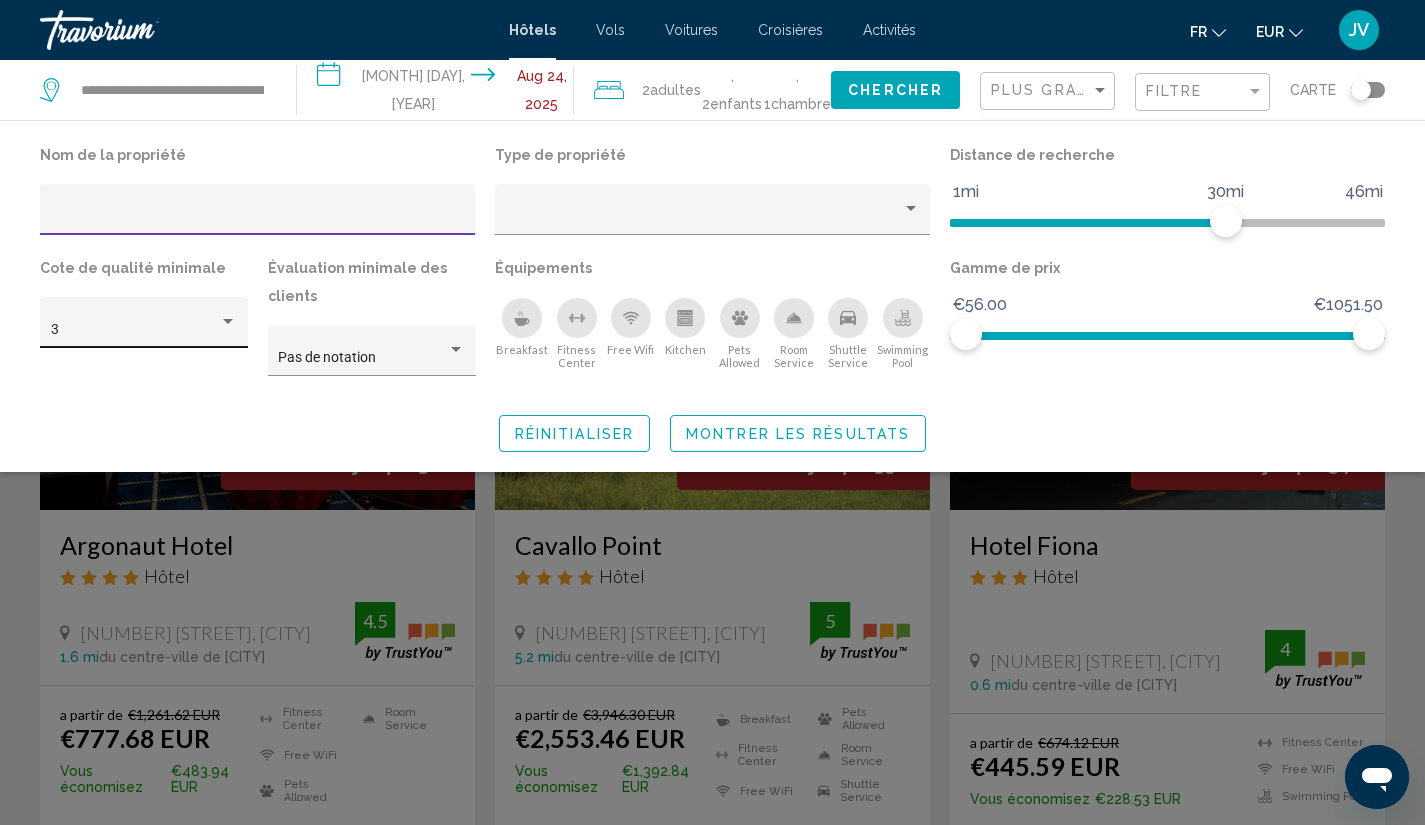 click on "3" 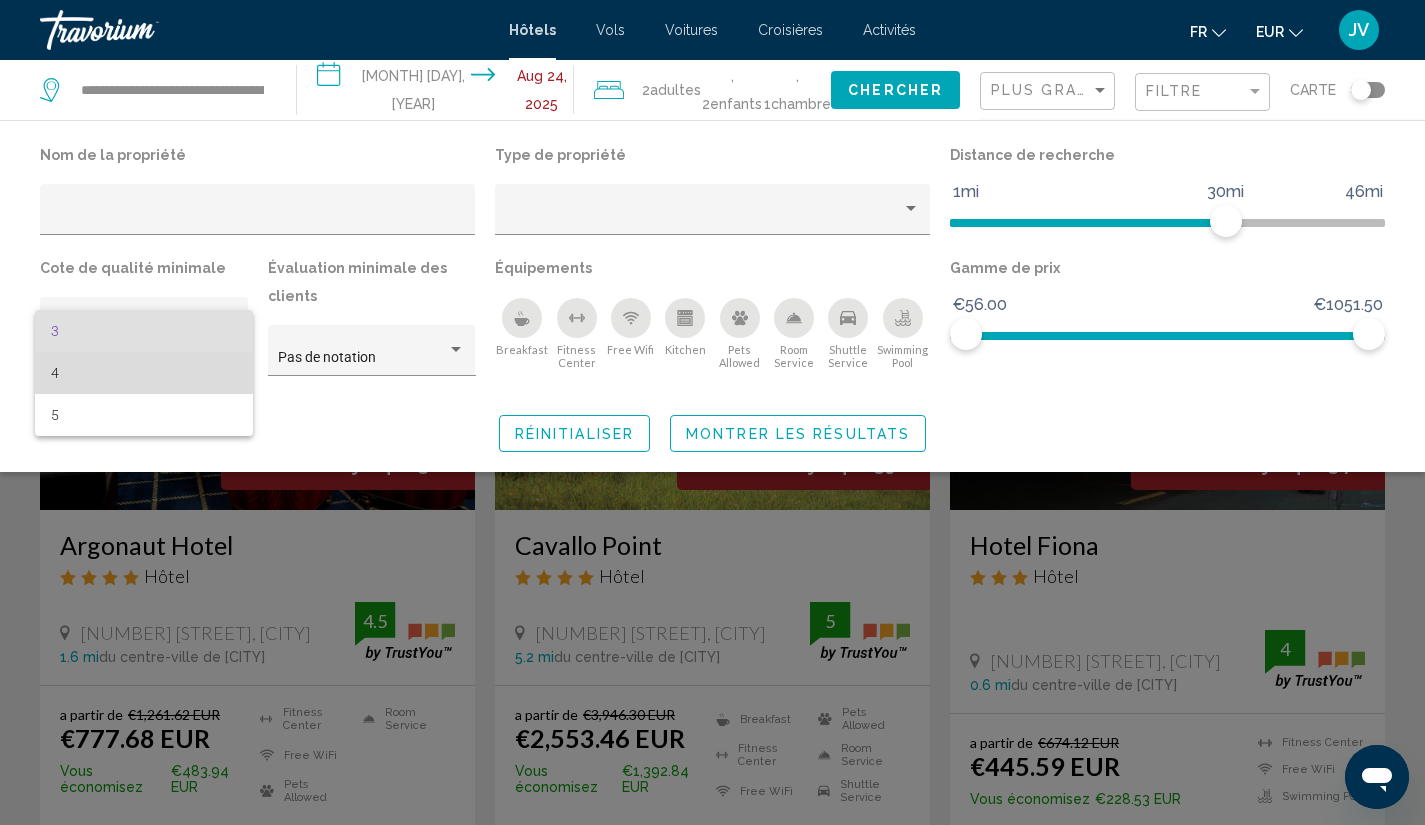 click on "4" at bounding box center (144, 373) 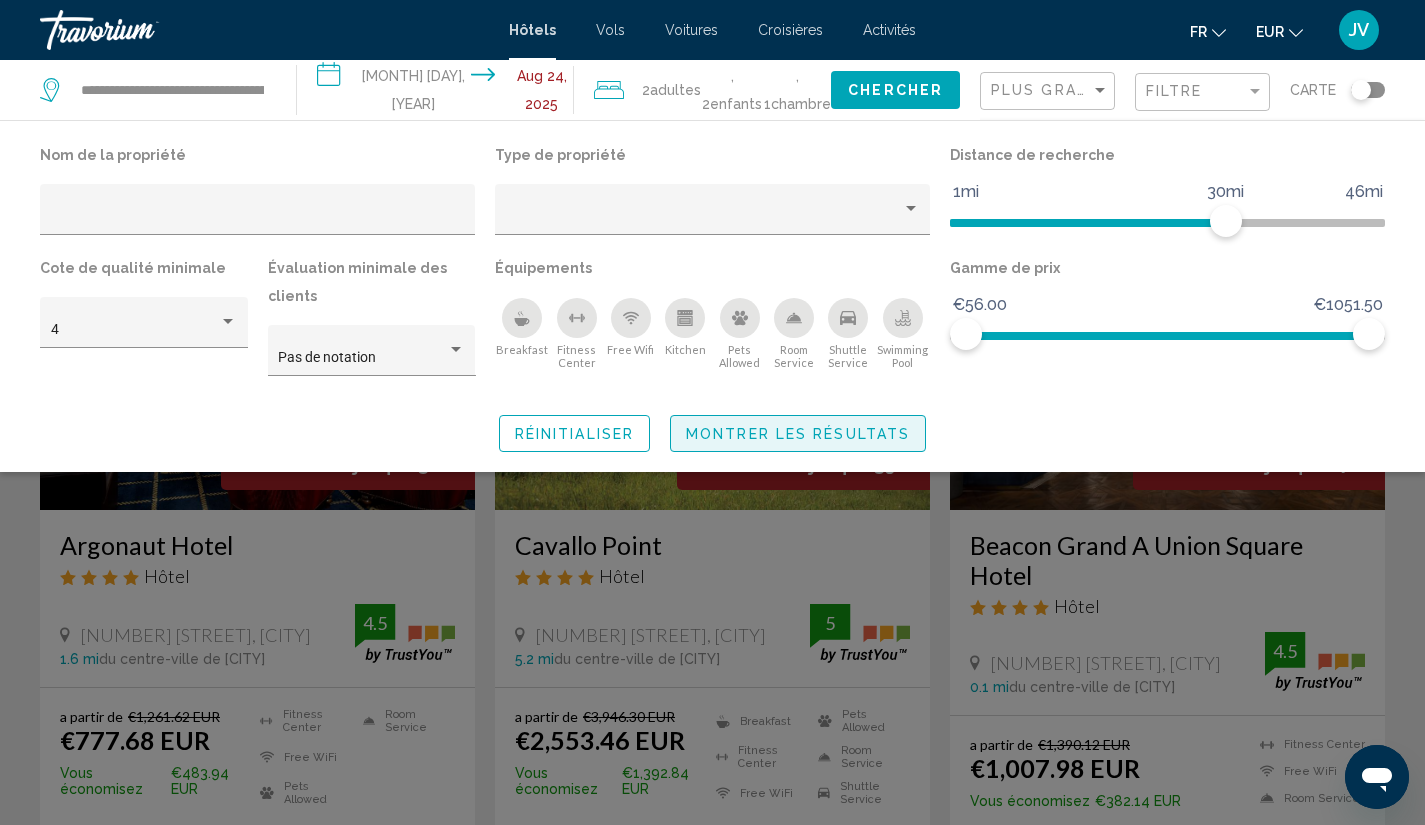 click on "Montrer les résultats" 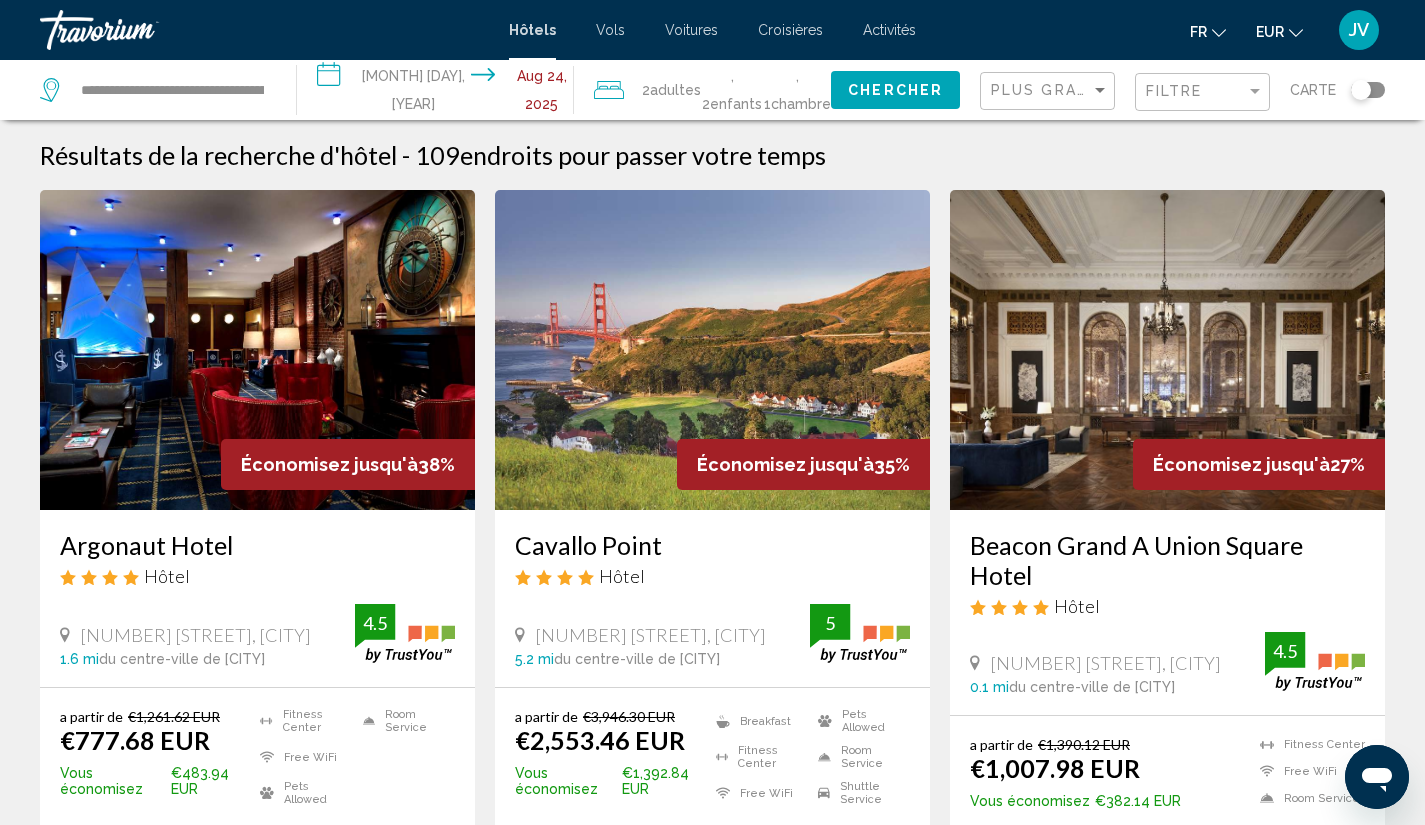click 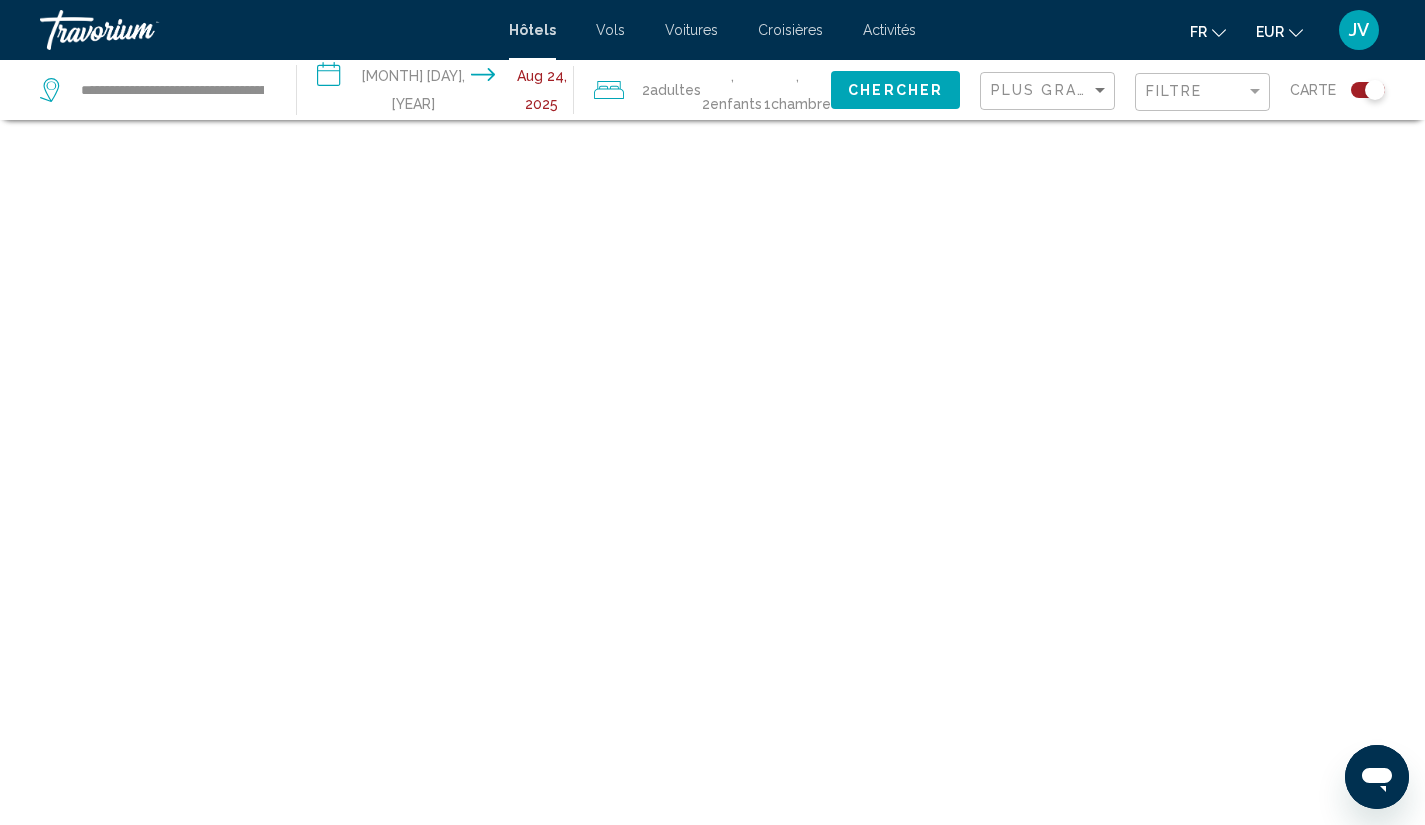 scroll, scrollTop: 120, scrollLeft: 0, axis: vertical 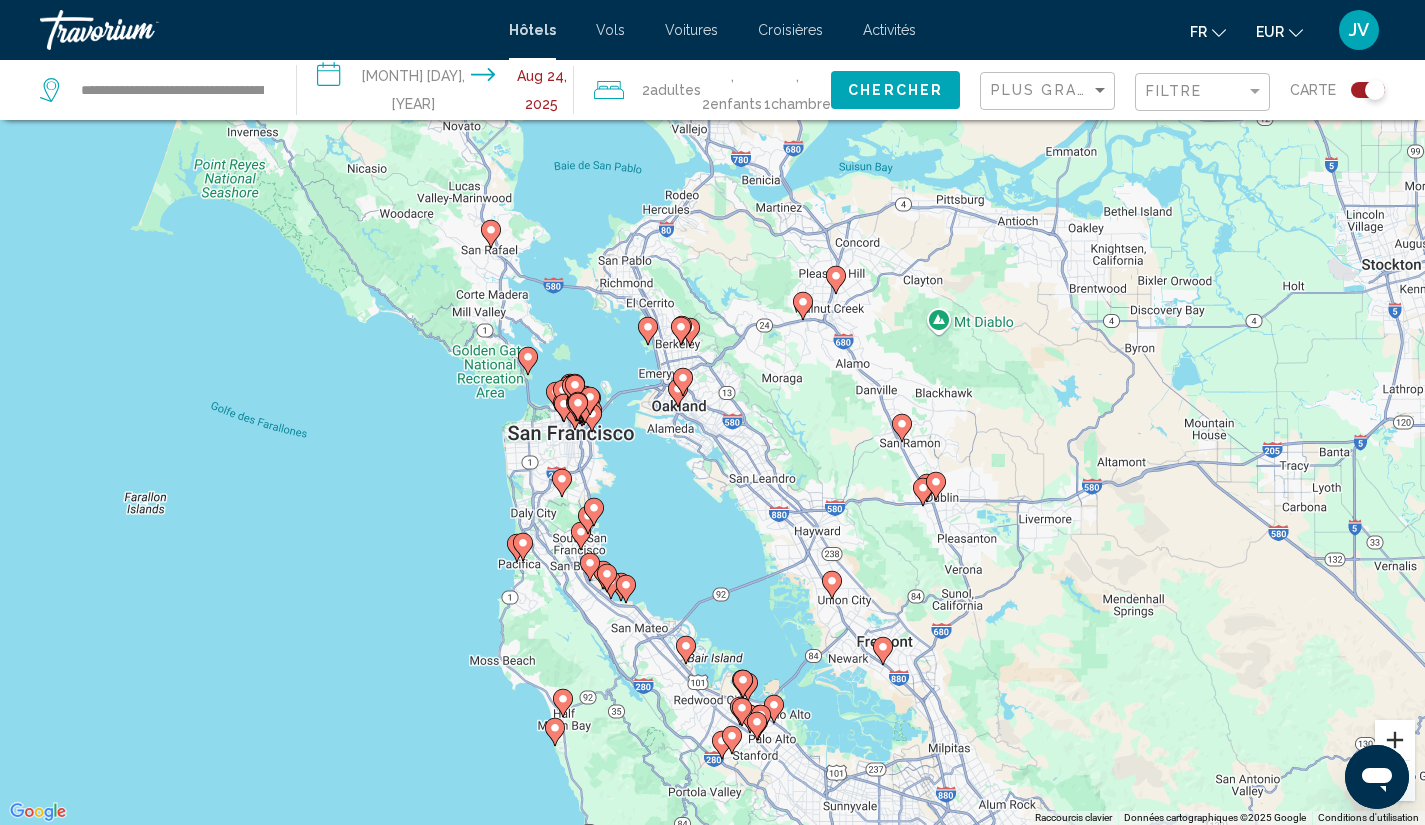 click at bounding box center (1395, 740) 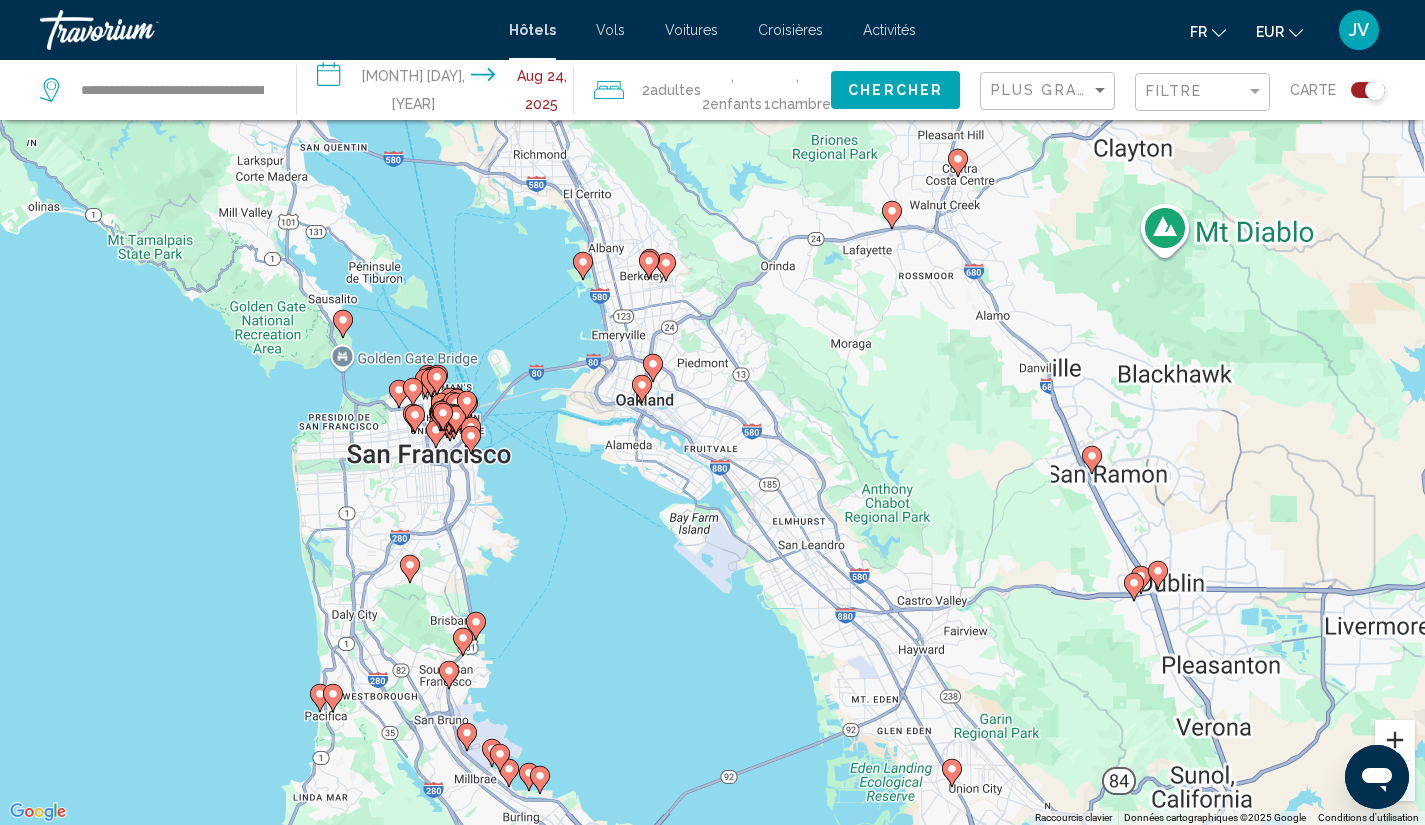 click at bounding box center (1395, 740) 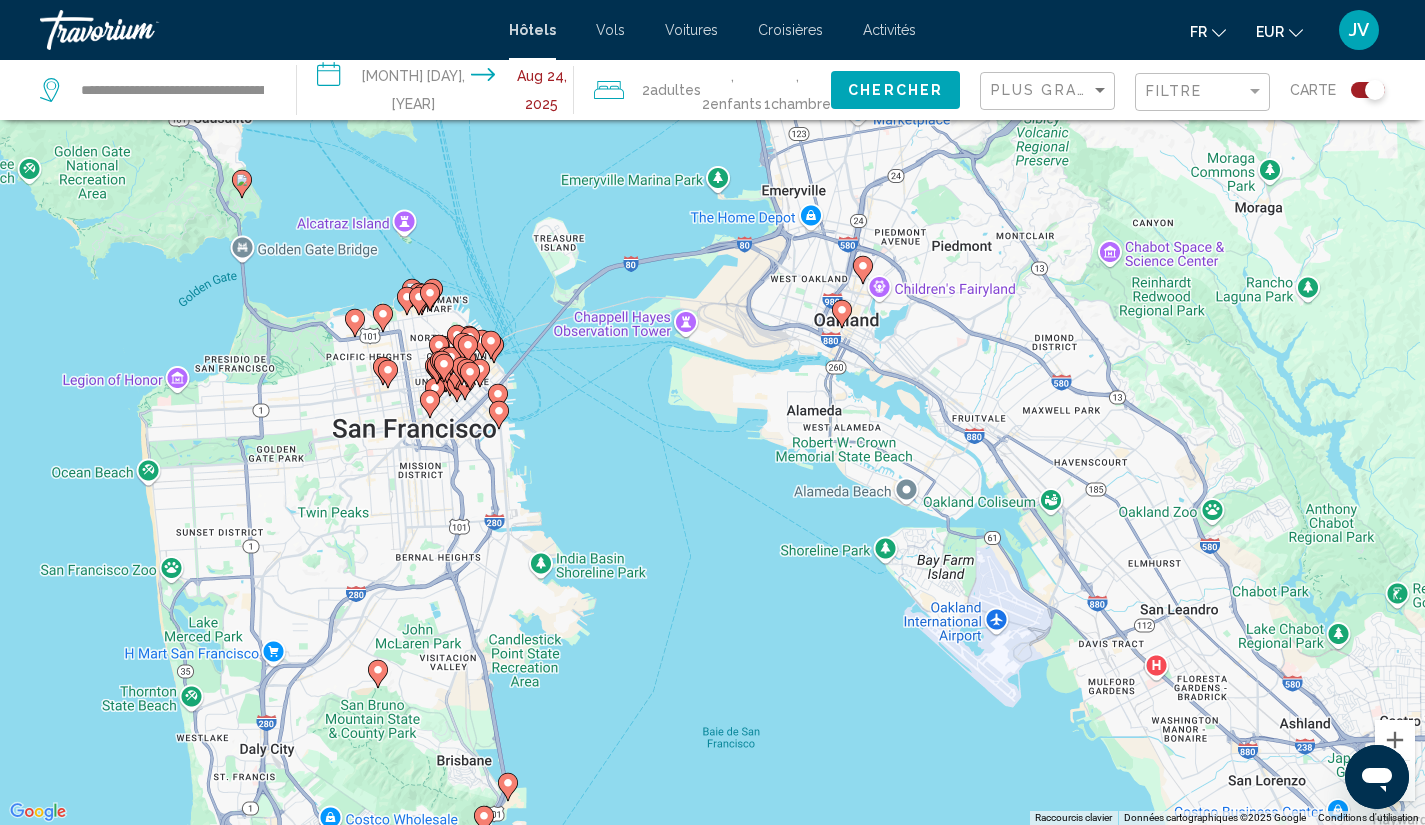 drag, startPoint x: 287, startPoint y: 478, endPoint x: 565, endPoint y: 409, distance: 286.435 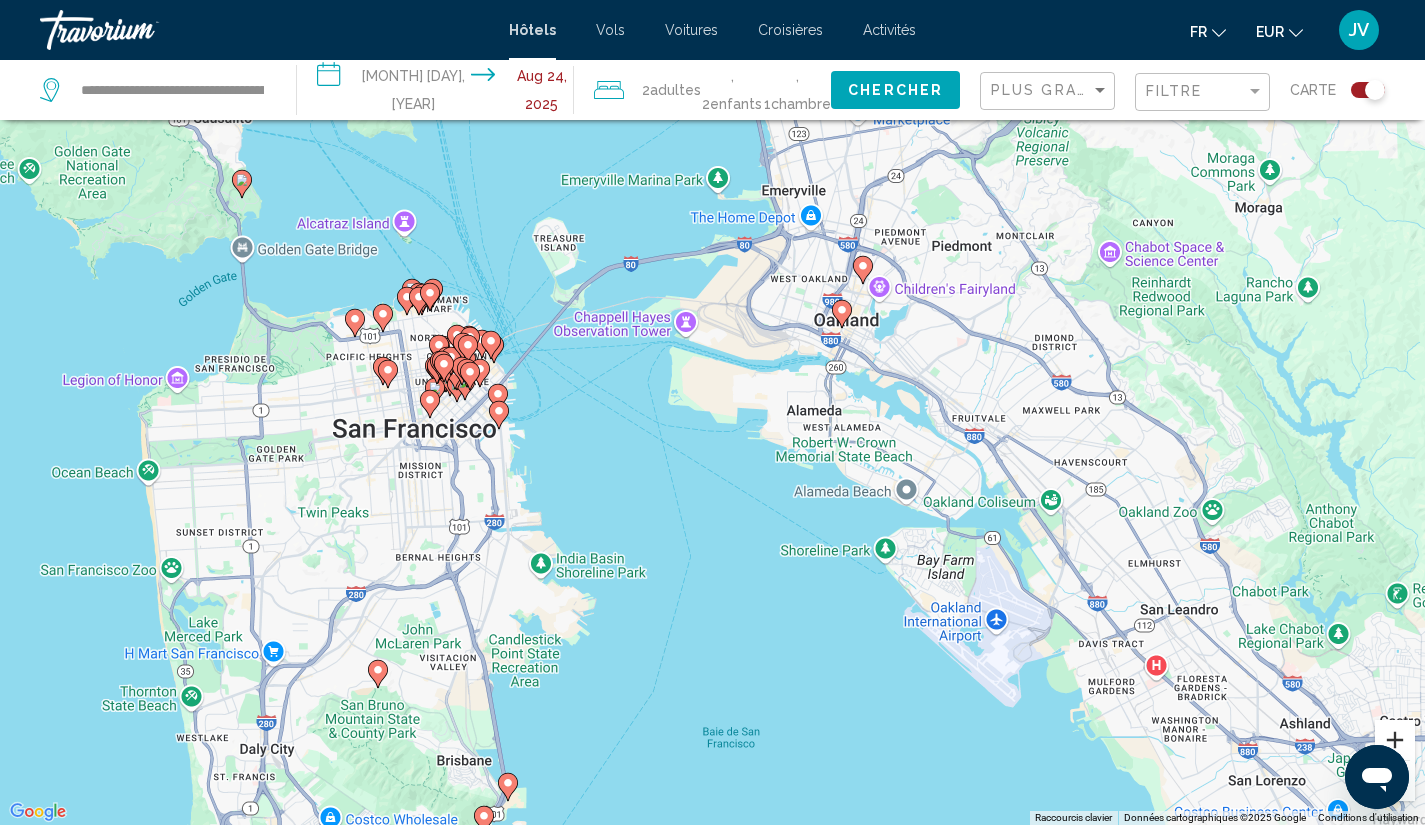 click at bounding box center [1395, 740] 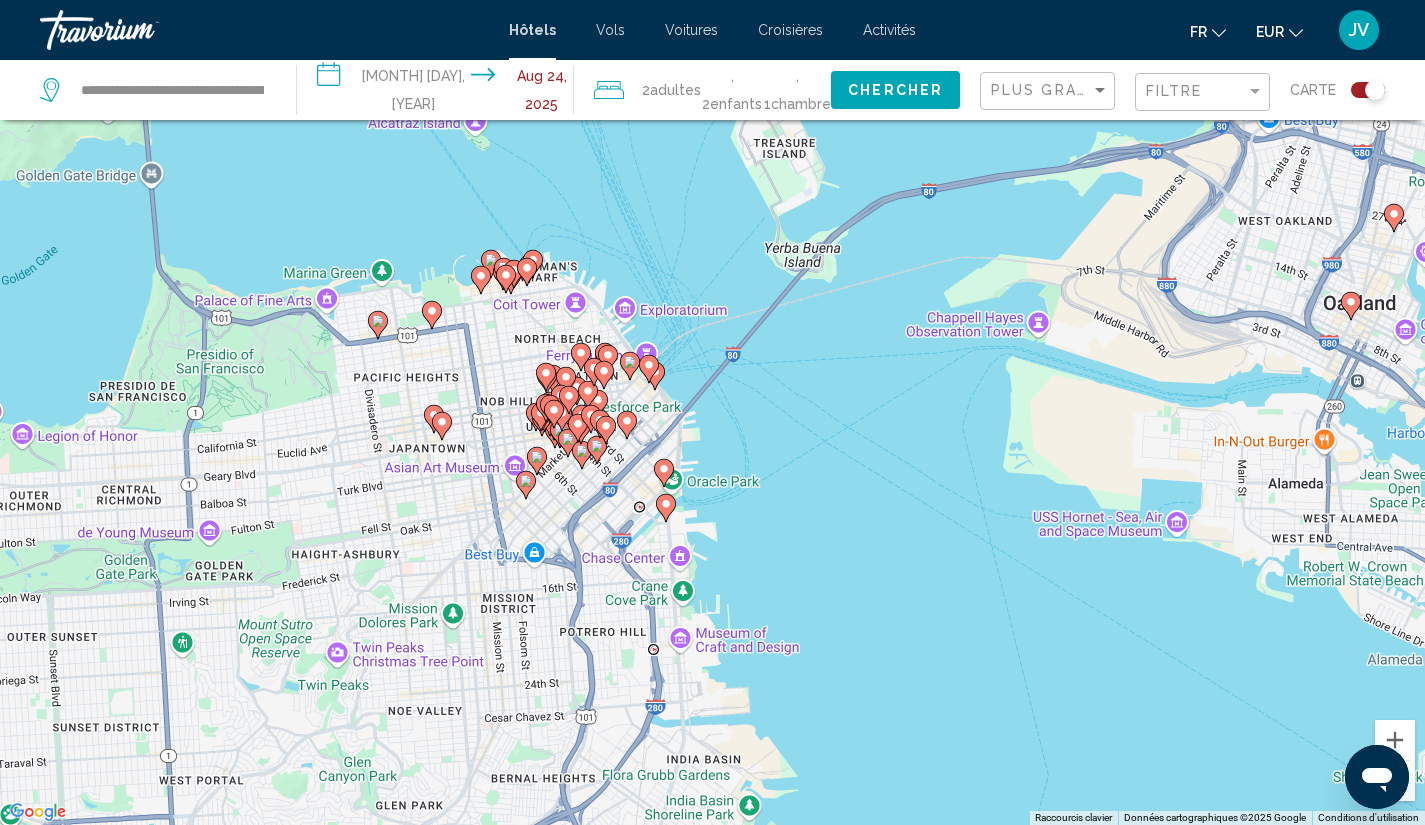 drag, startPoint x: 463, startPoint y: 400, endPoint x: 843, endPoint y: 471, distance: 386.576 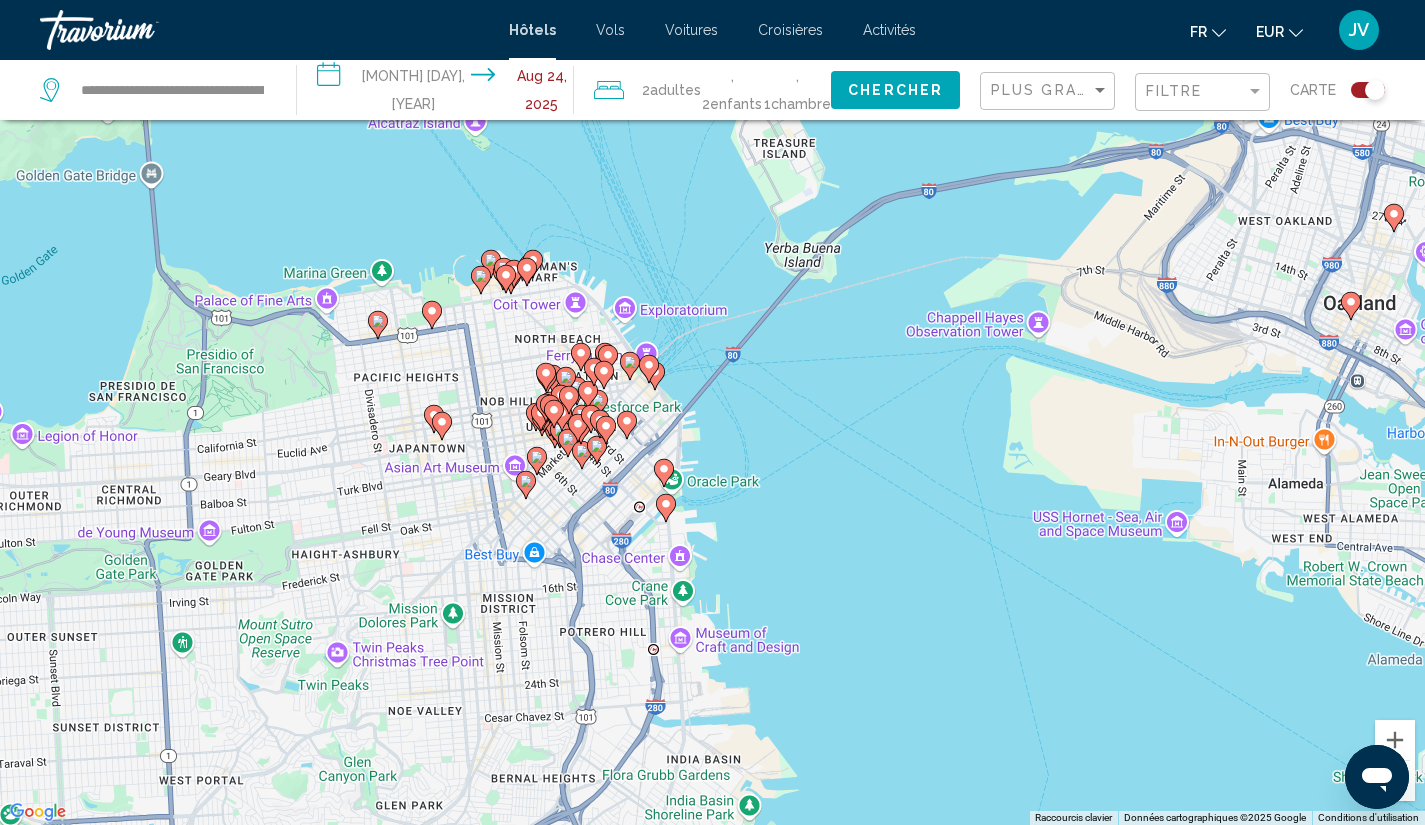 click on "Pour naviguer, appuyez sur les touches fléchées. Pour activer le glissement avec le clavier, appuyez sur Alt+Entrée. Une fois ce mode activé, utilisez les touches fléchées pour déplacer le repère. Pour valider le déplacement, appuyez sur Entrée. Pour annuler, appuyez sur Échap." at bounding box center (712, 412) 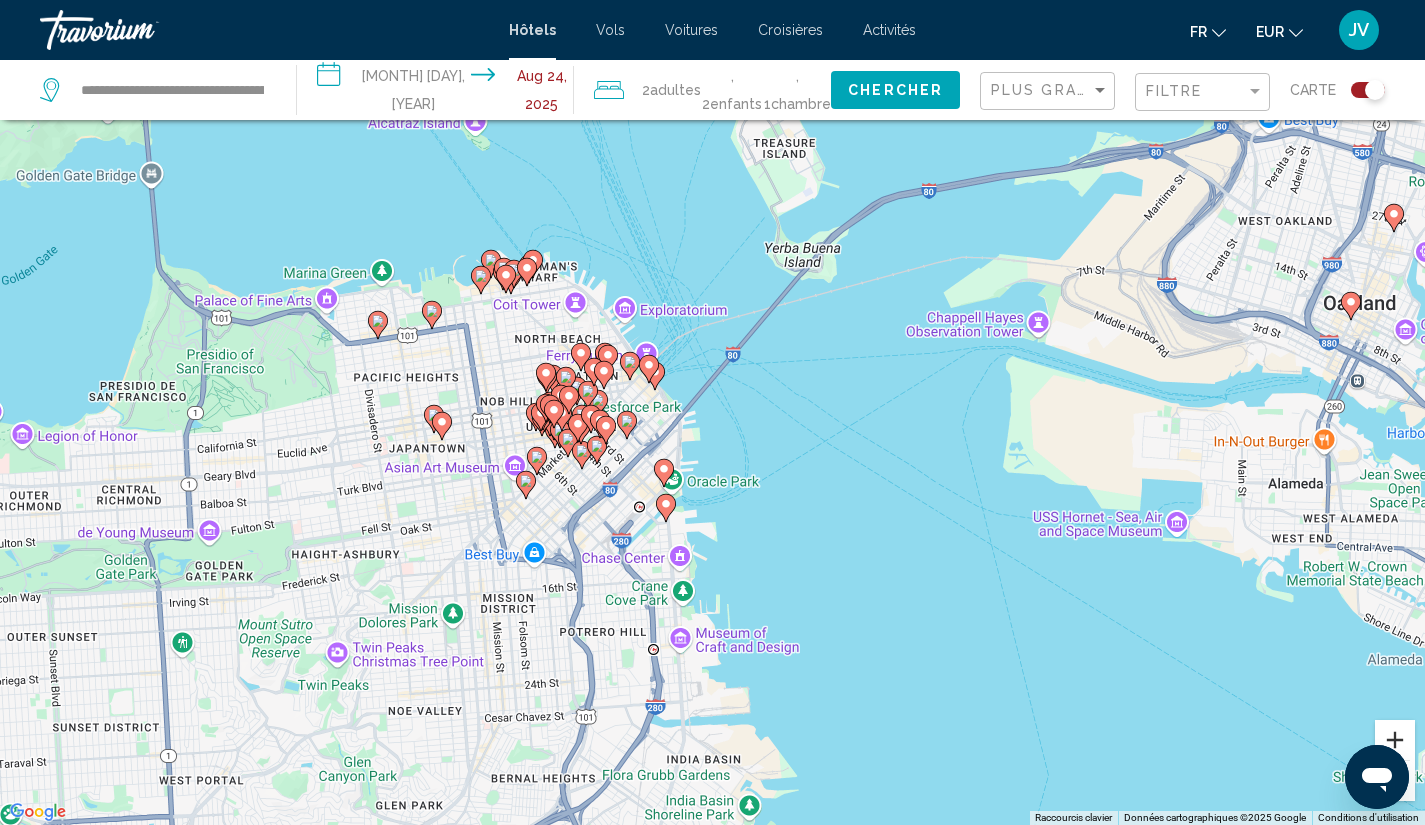 click at bounding box center [1395, 740] 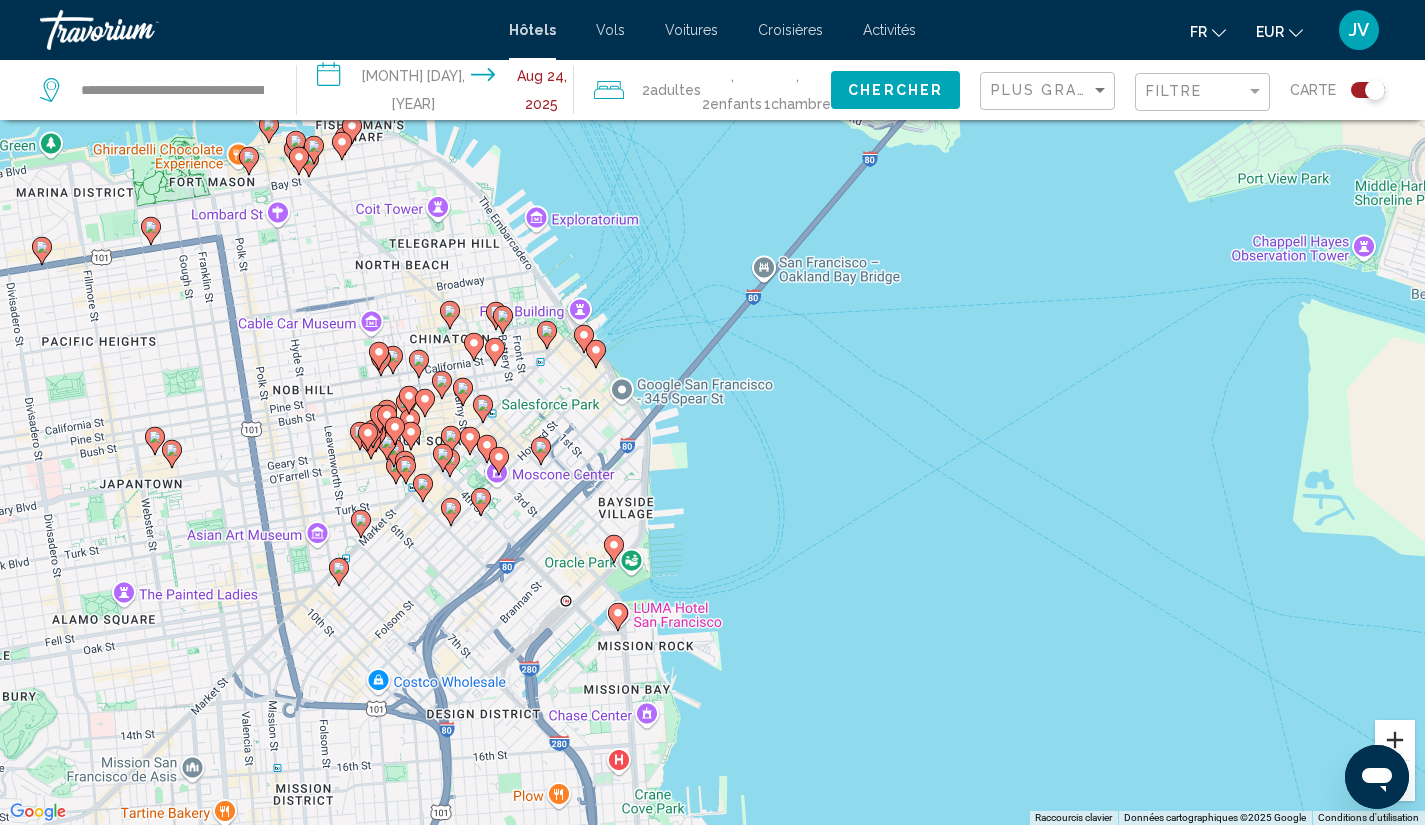 click at bounding box center [1395, 740] 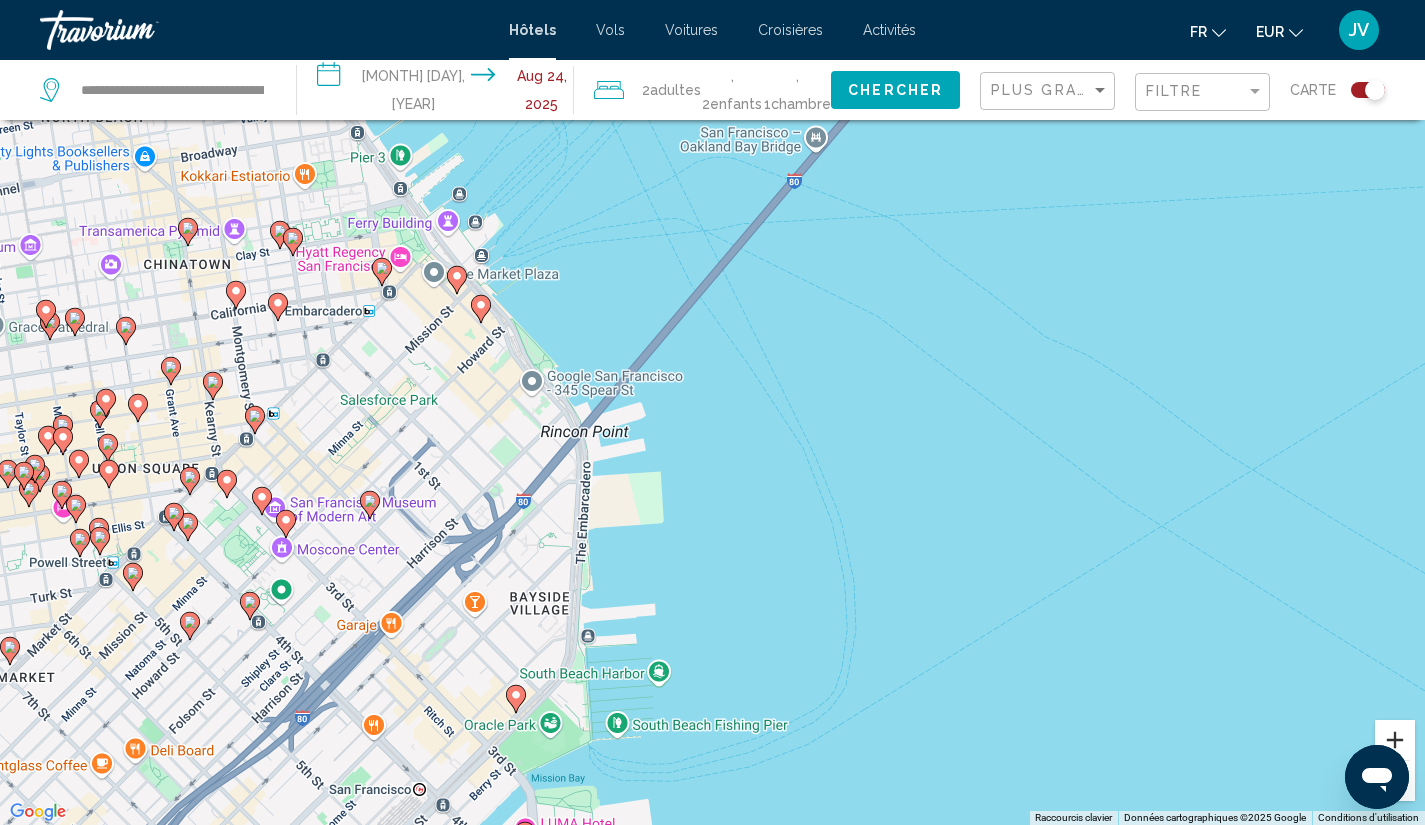 click at bounding box center [1395, 740] 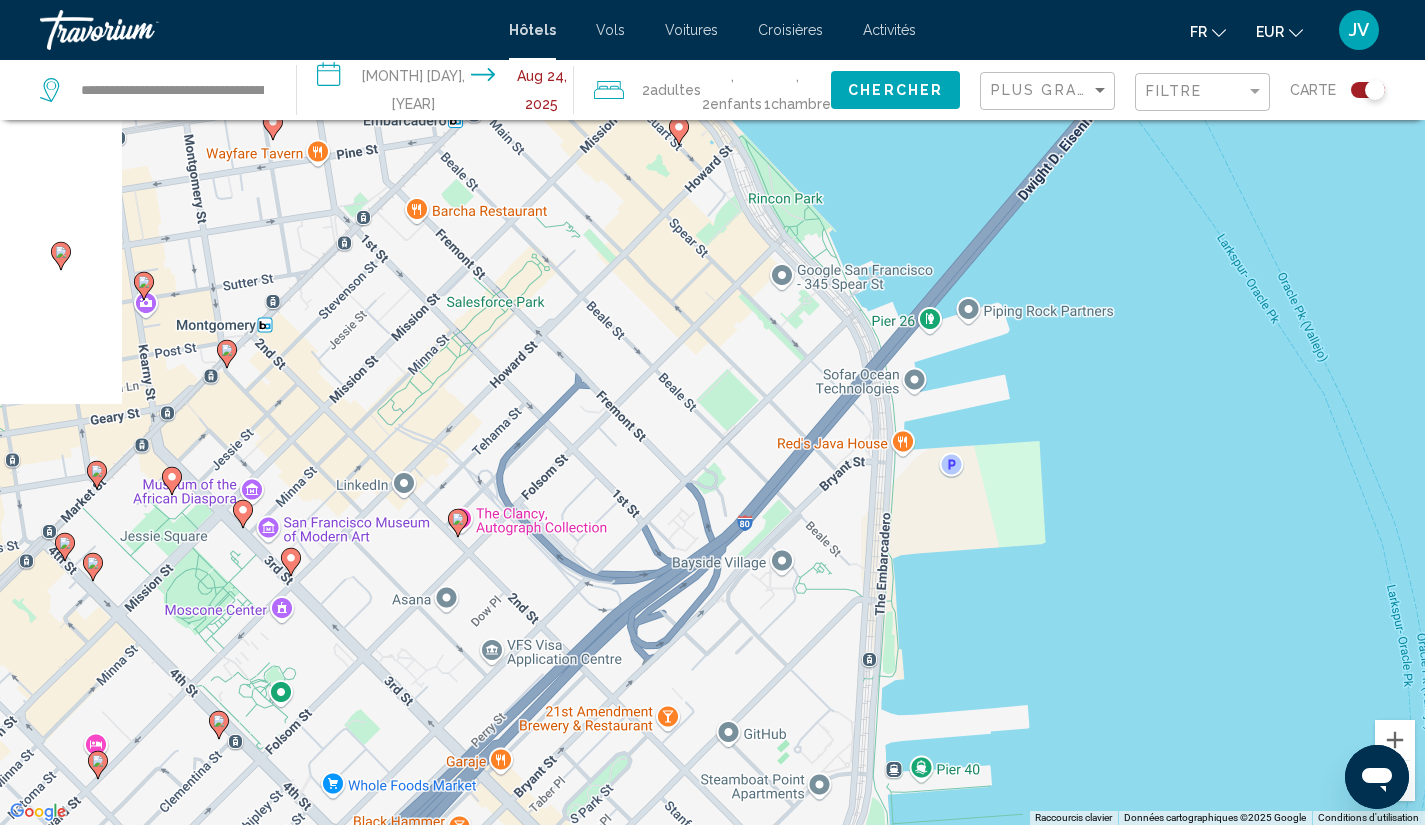 drag, startPoint x: 1010, startPoint y: 488, endPoint x: 1439, endPoint y: 393, distance: 439.39276 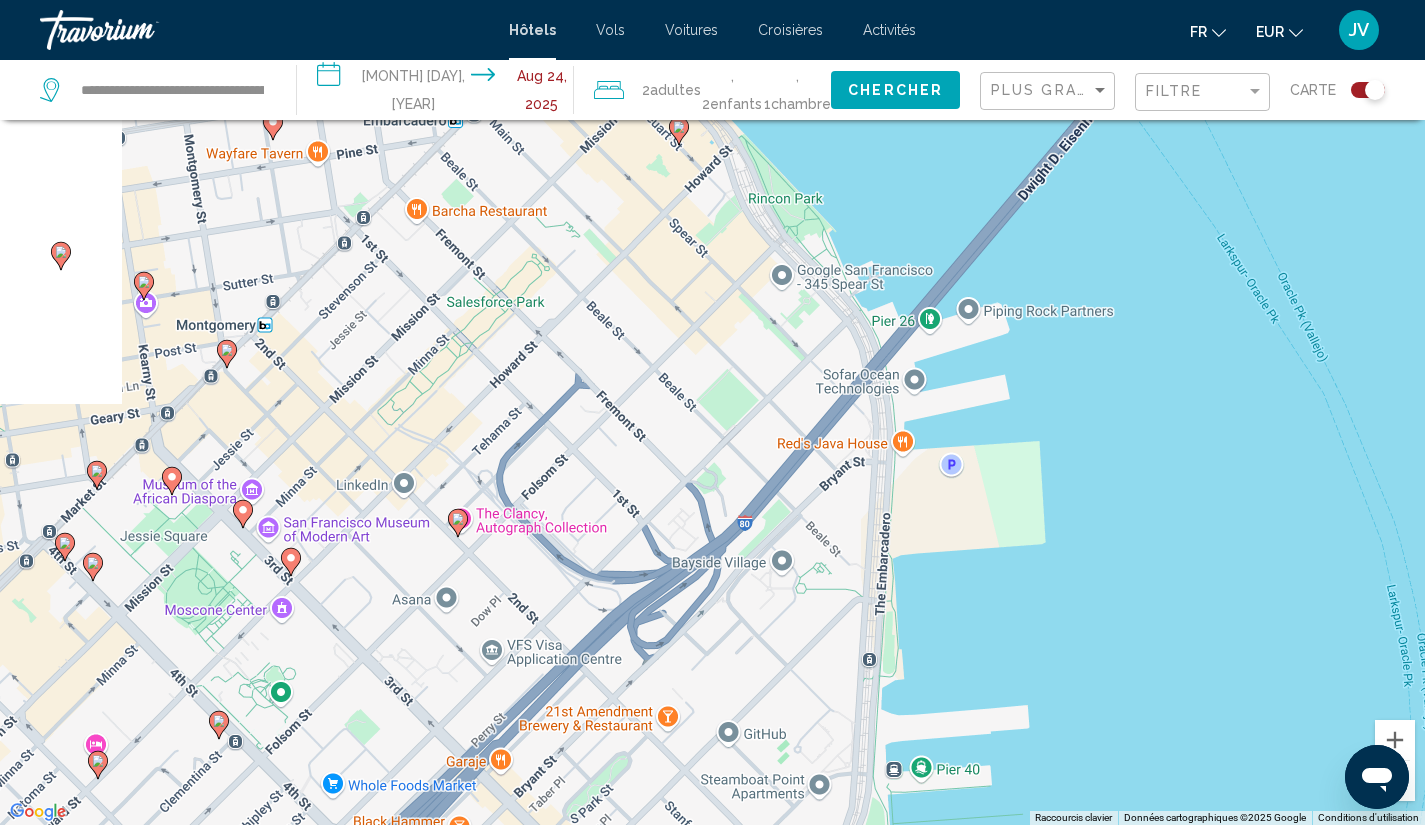 click on "**********" at bounding box center (712, 292) 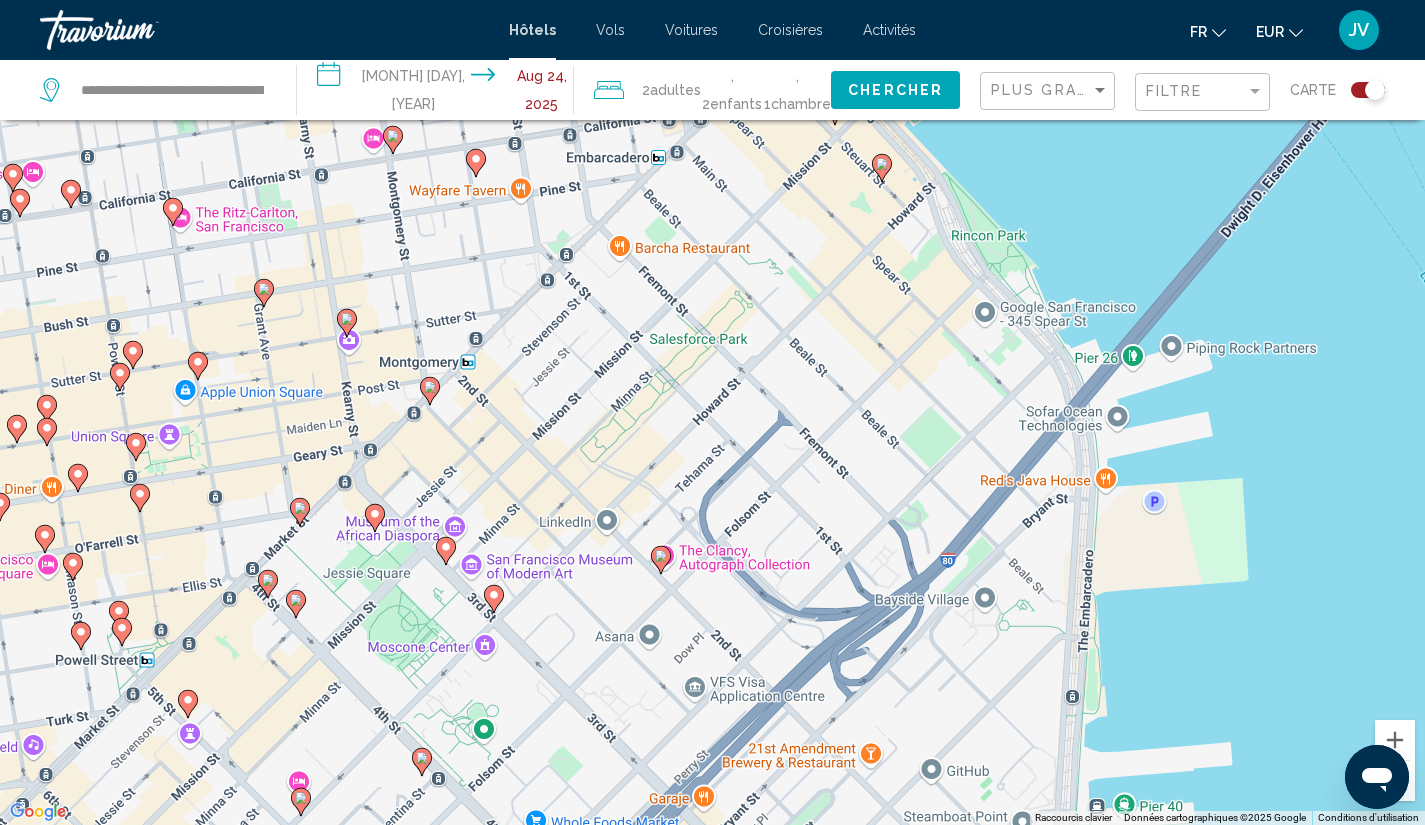 drag, startPoint x: 327, startPoint y: 425, endPoint x: 542, endPoint y: 467, distance: 219.06392 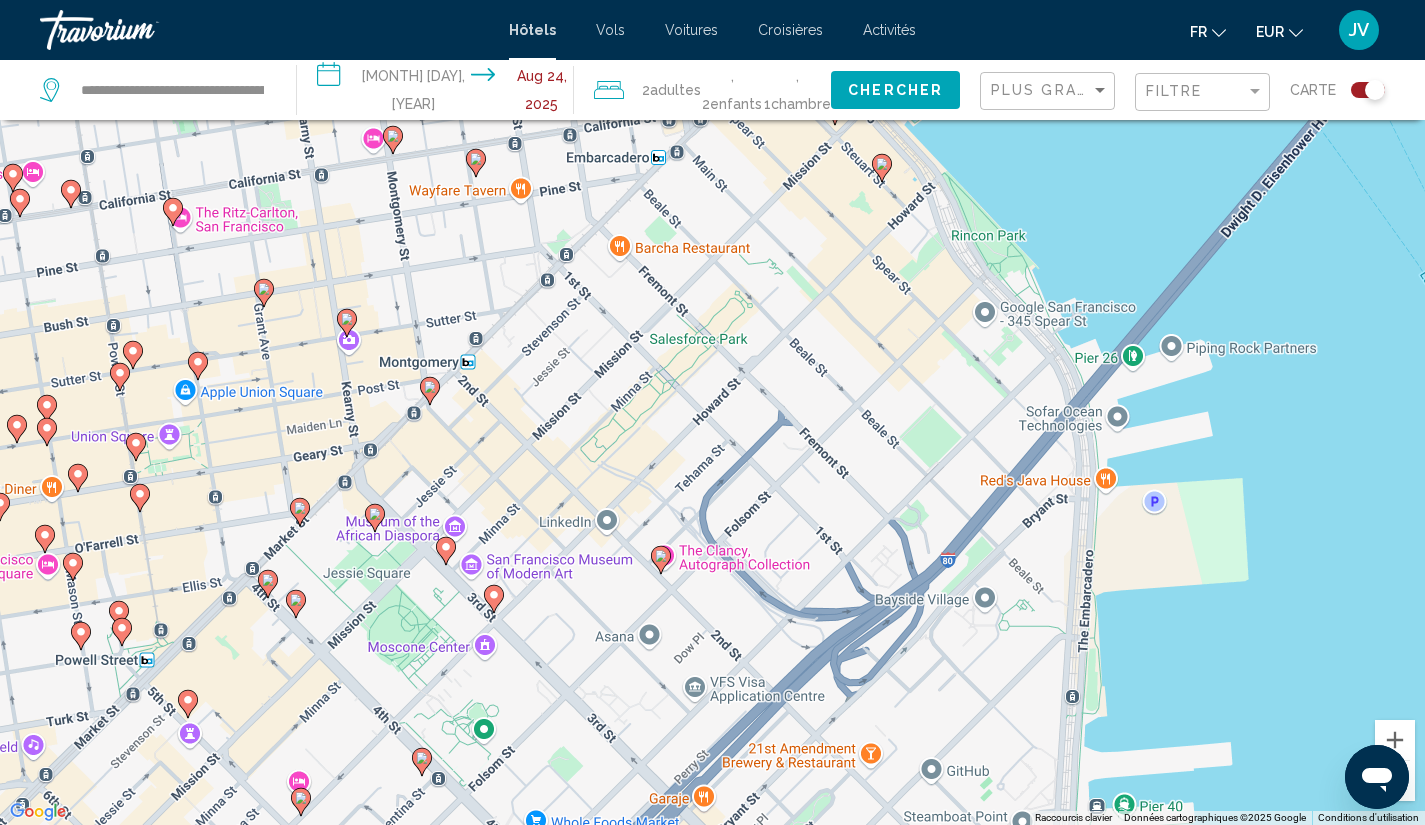 click on "Pour naviguer, appuyez sur les touches fléchées. Pour activer le glissement avec le clavier, appuyez sur Alt+Entrée. Une fois ce mode activé, utilisez les touches fléchées pour déplacer le repère. Pour valider le déplacement, appuyez sur Entrée. Pour annuler, appuyez sur Échap." at bounding box center (712, 412) 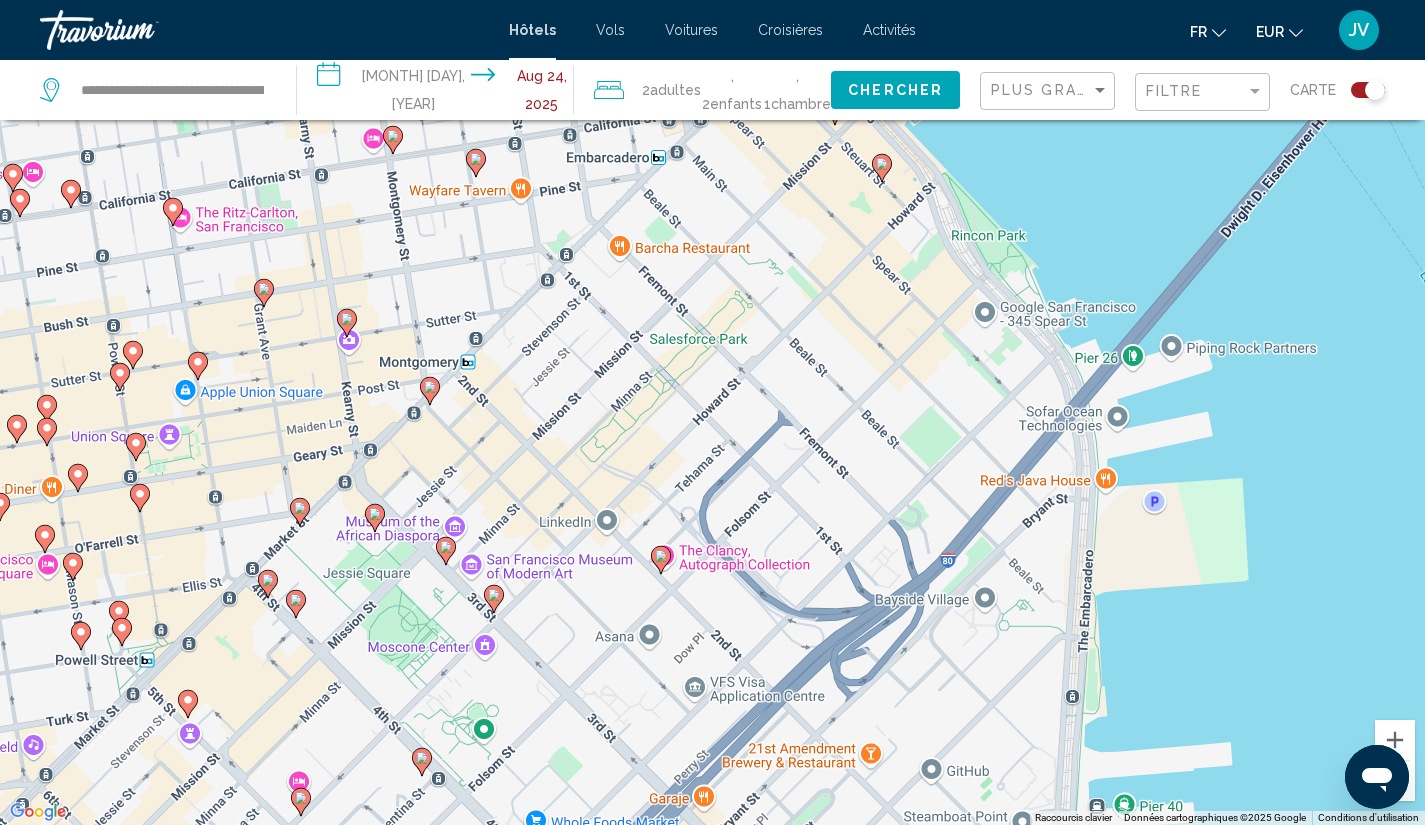 click 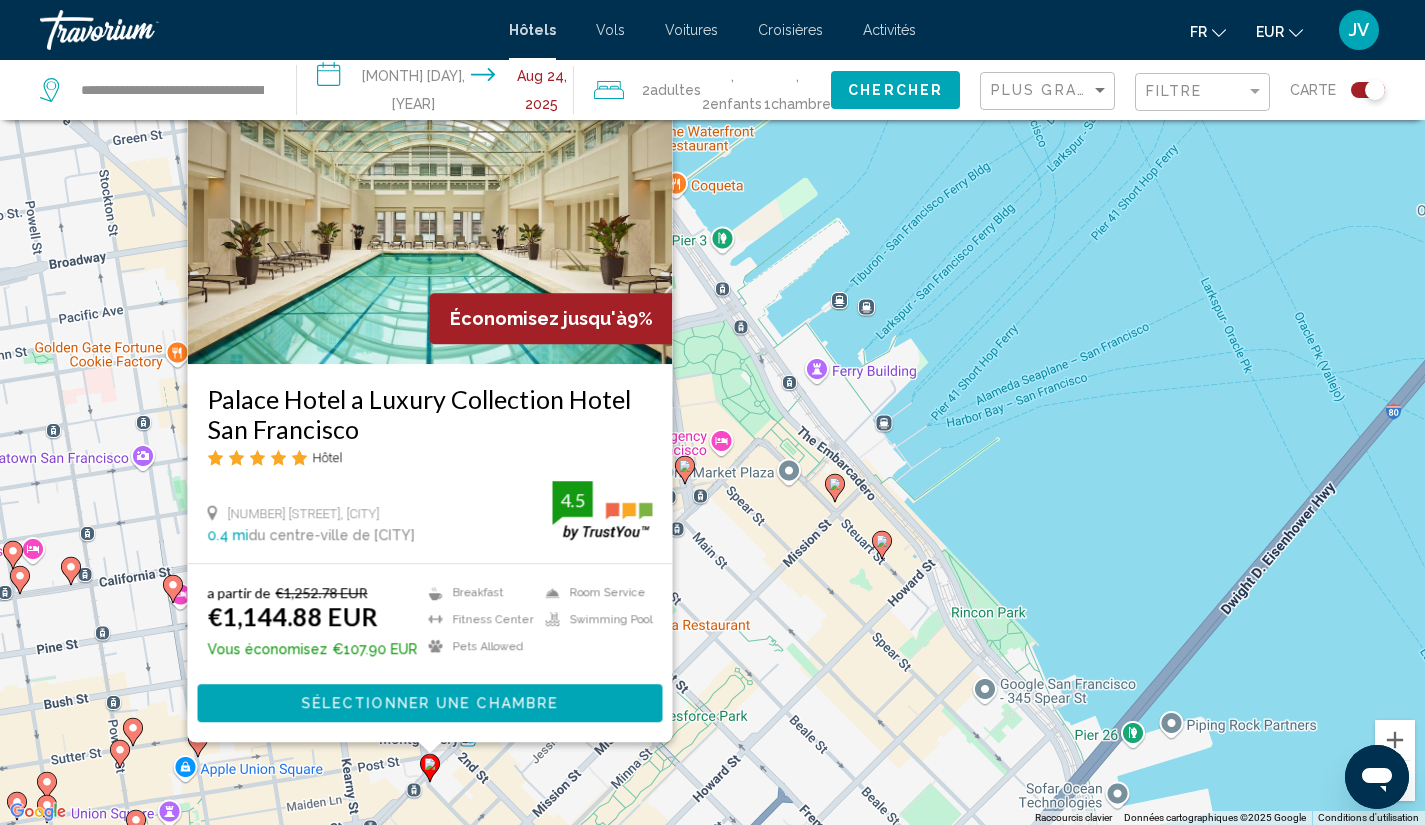 click 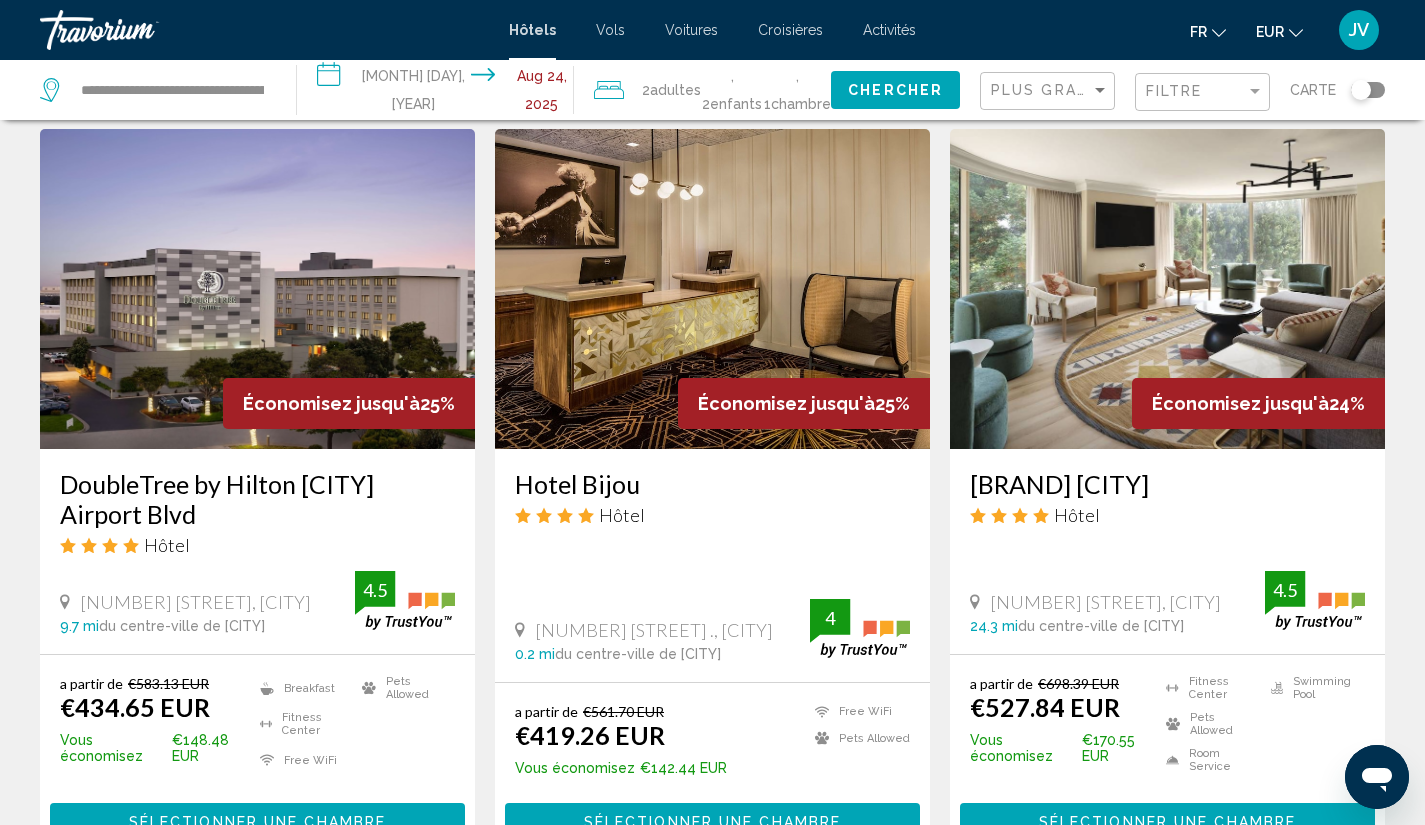 scroll, scrollTop: 804, scrollLeft: 0, axis: vertical 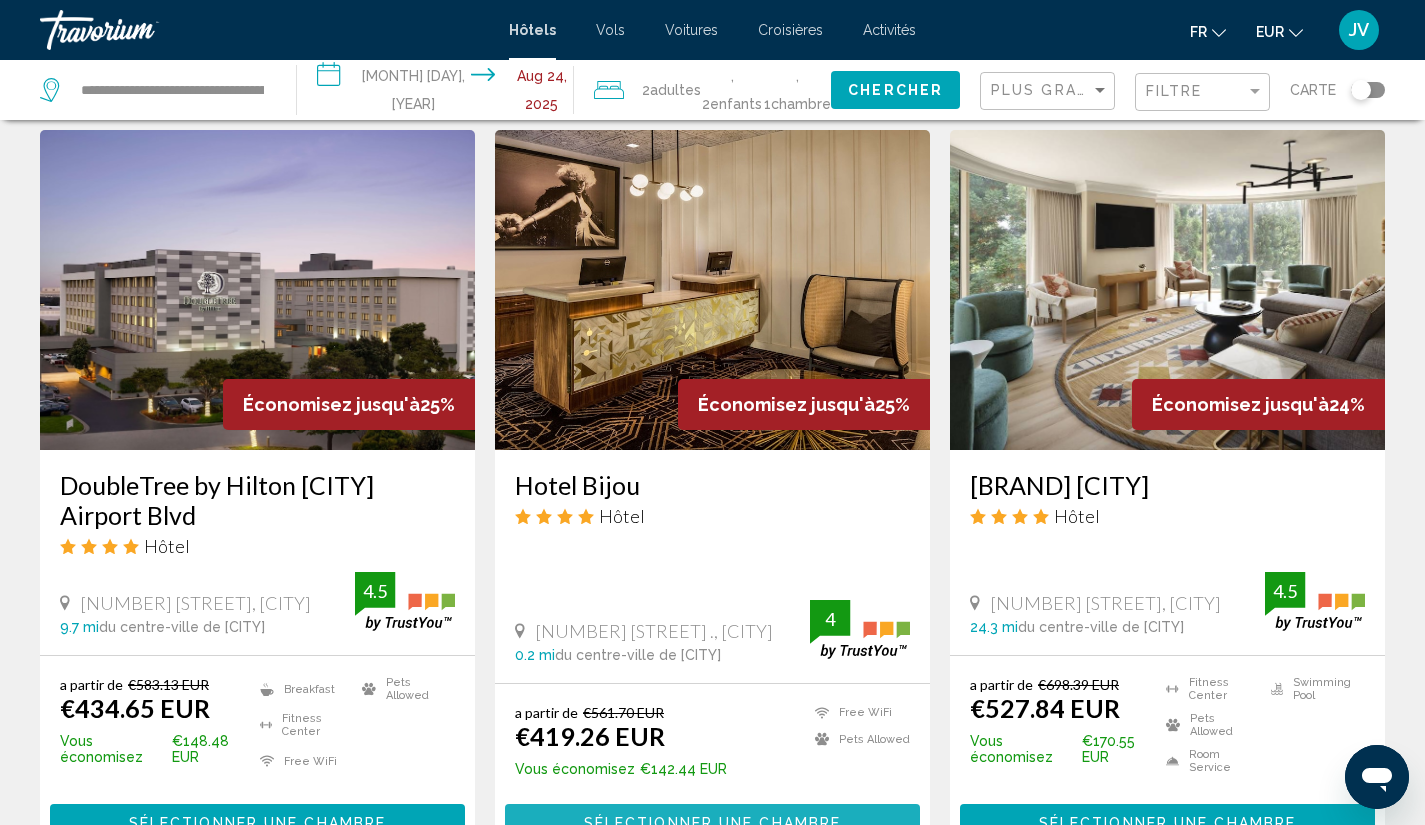 click on "Sélectionner une chambre" at bounding box center (712, 822) 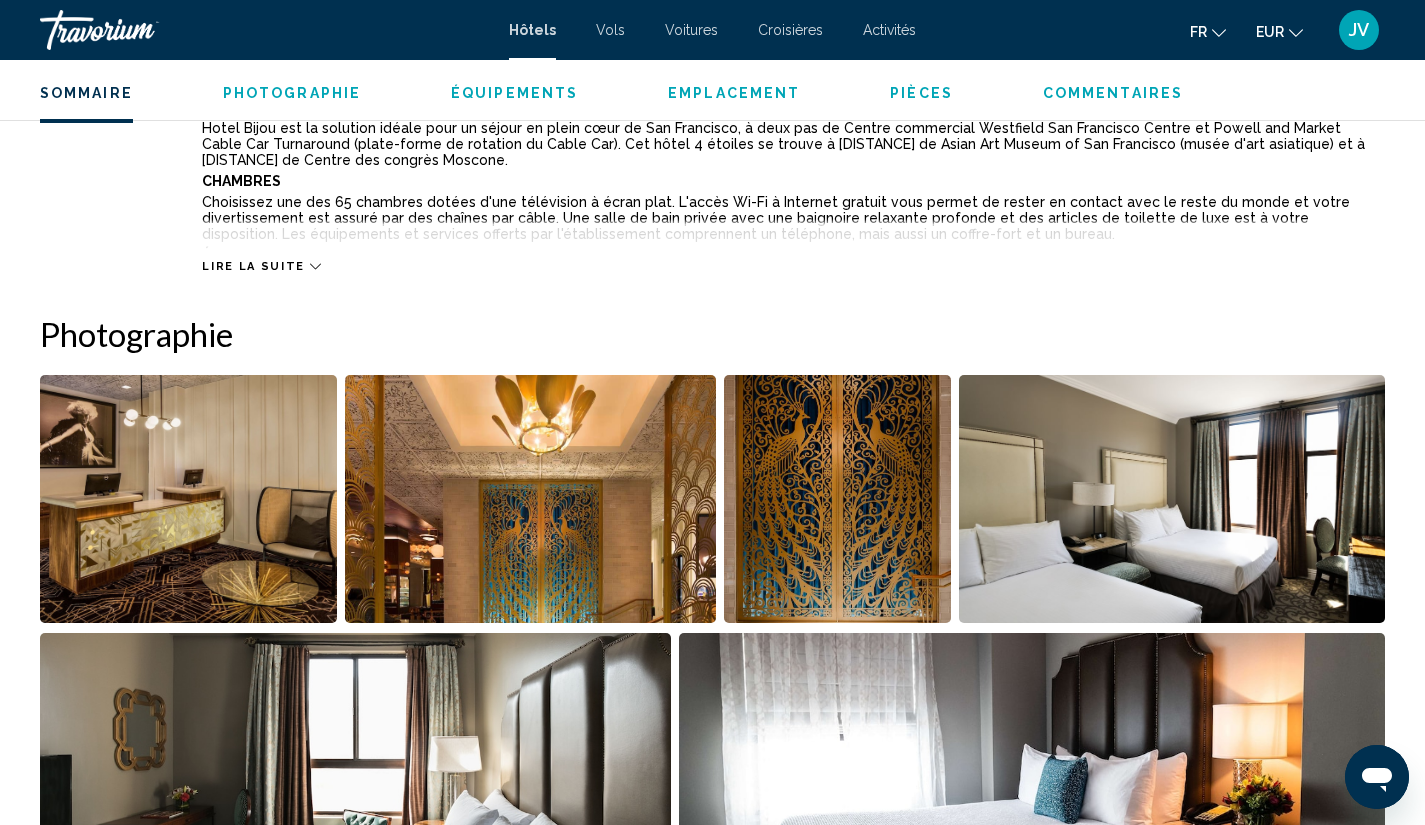 scroll, scrollTop: 734, scrollLeft: 0, axis: vertical 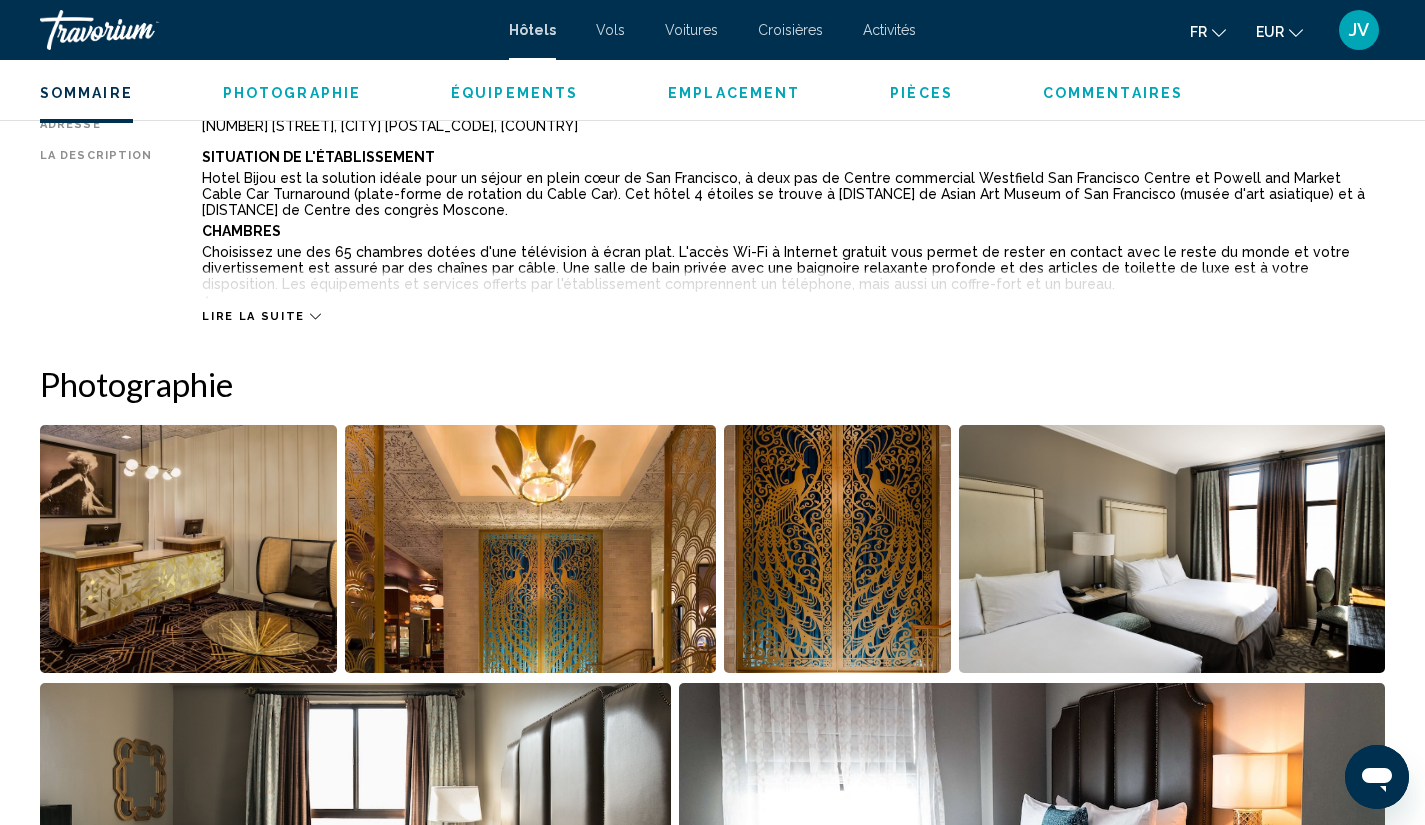 click on "Lire la suite" at bounding box center (261, 316) 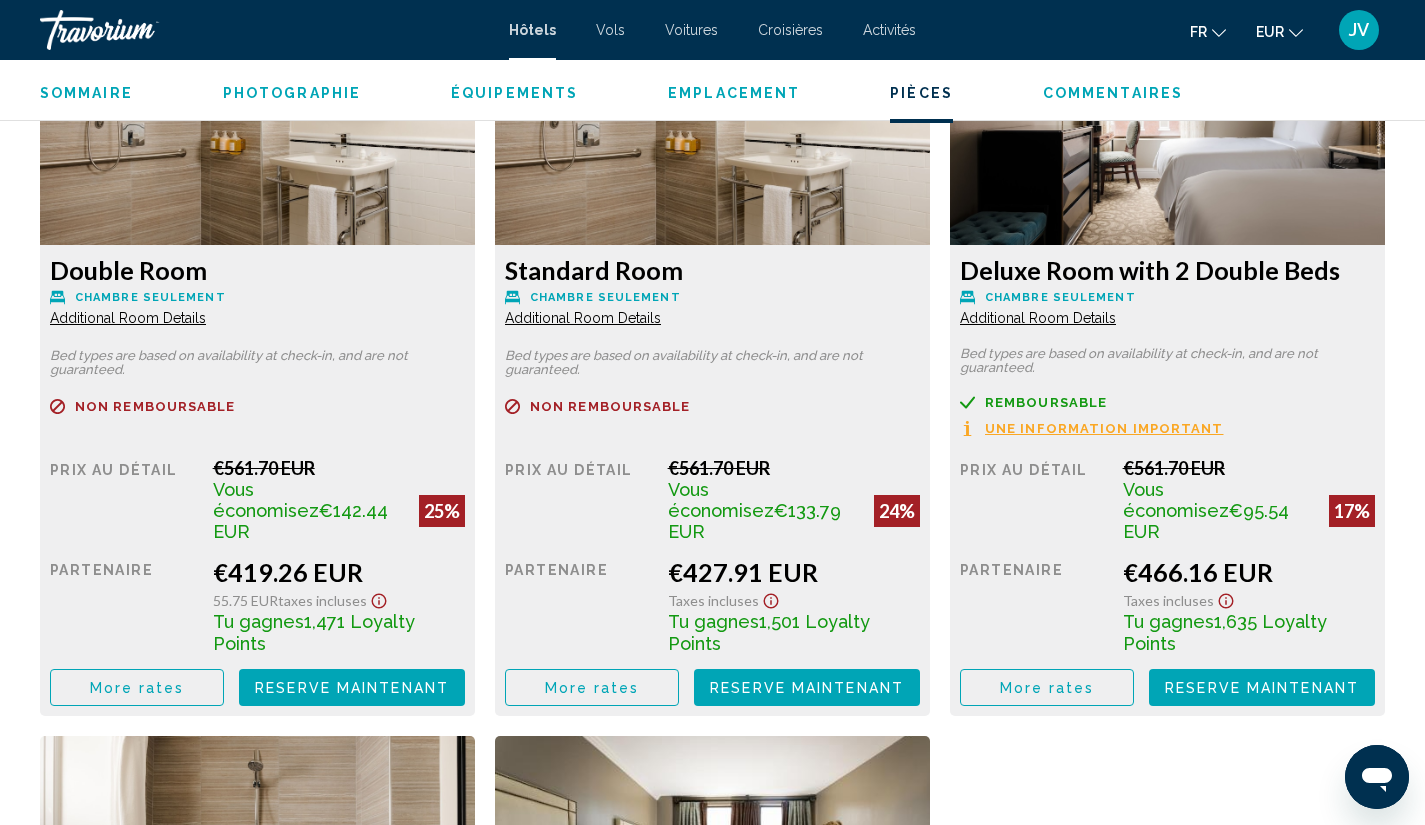 scroll, scrollTop: 3032, scrollLeft: 0, axis: vertical 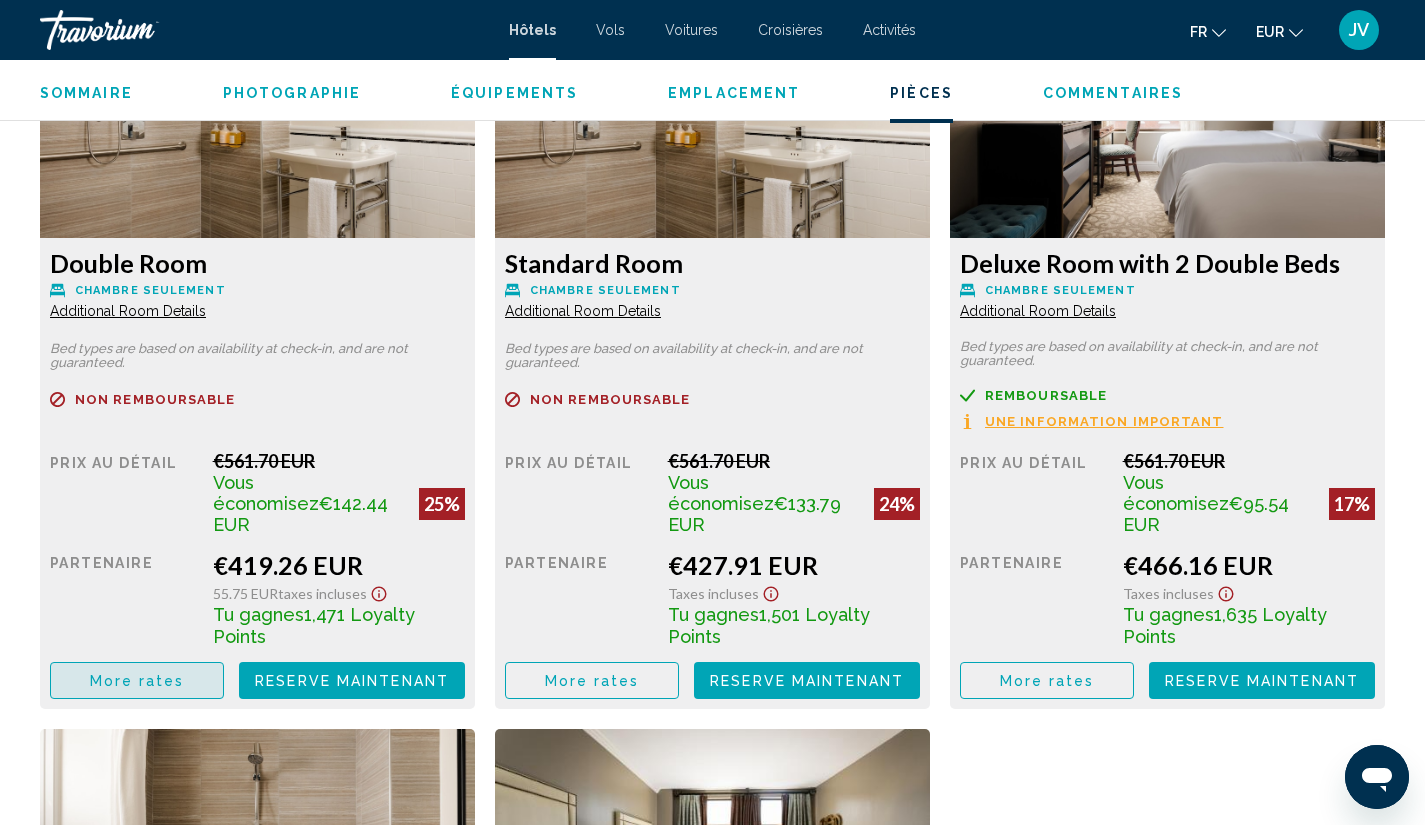 click on "More rates" at bounding box center [137, 681] 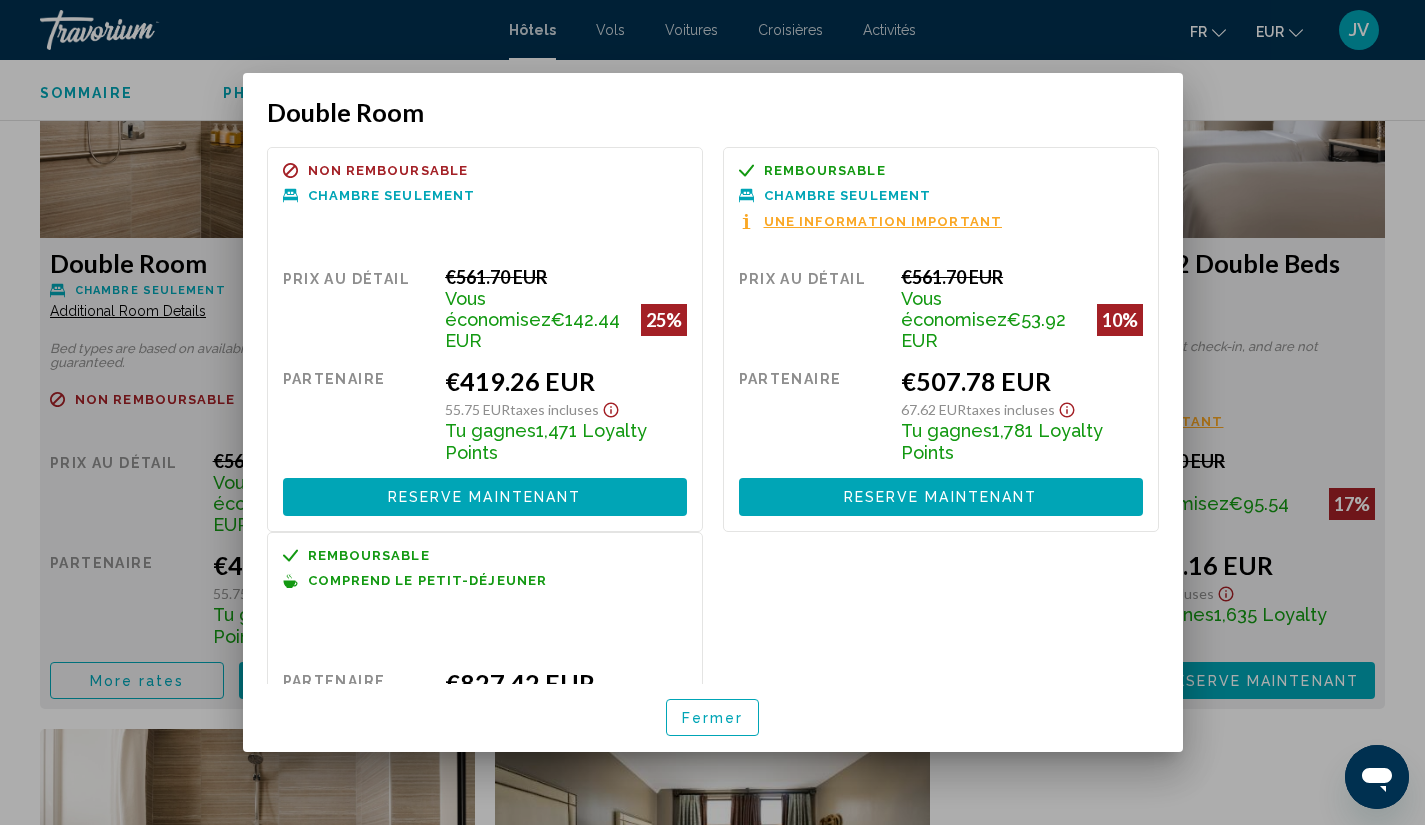 scroll, scrollTop: 127, scrollLeft: 0, axis: vertical 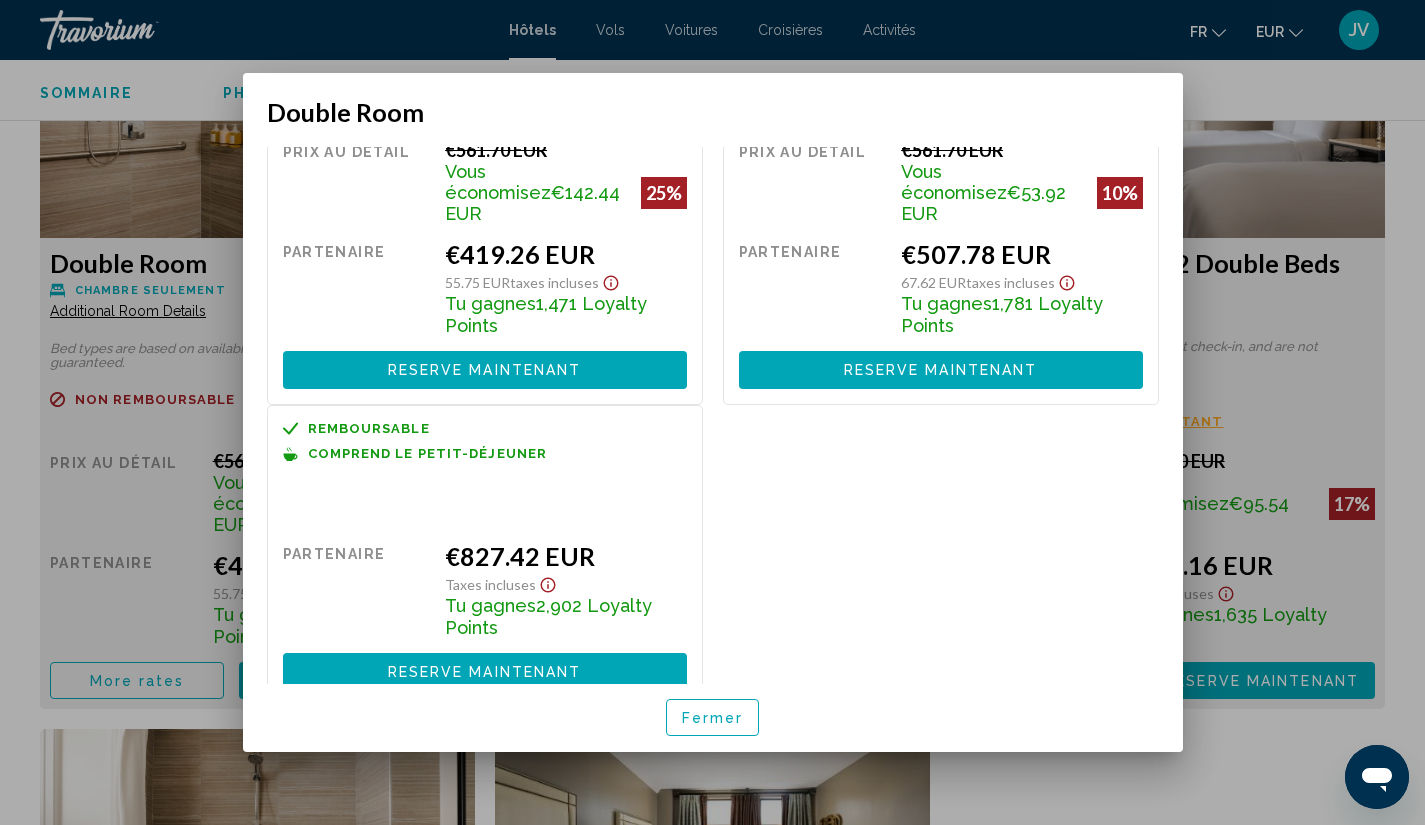 click at bounding box center (712, 412) 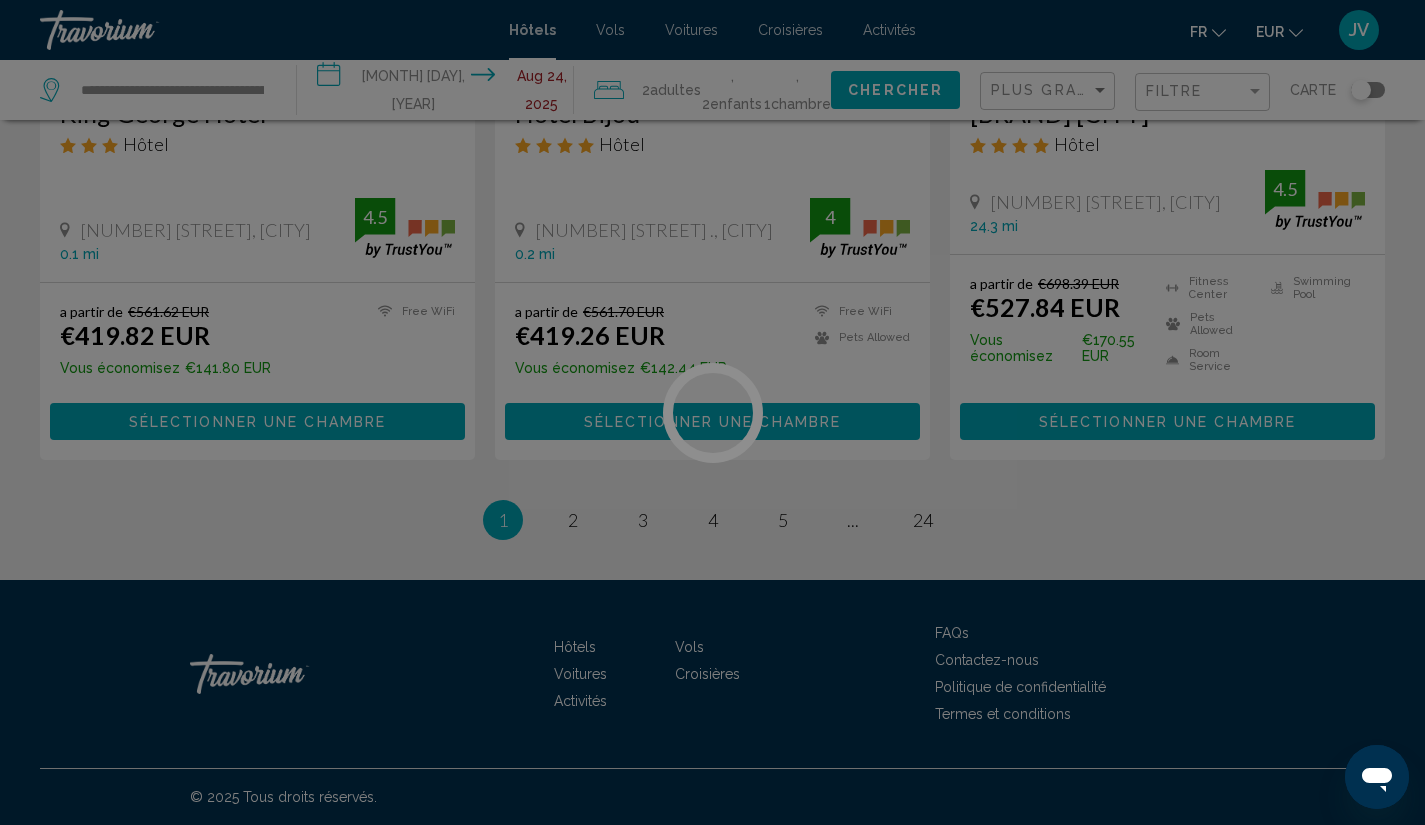 scroll, scrollTop: 0, scrollLeft: 0, axis: both 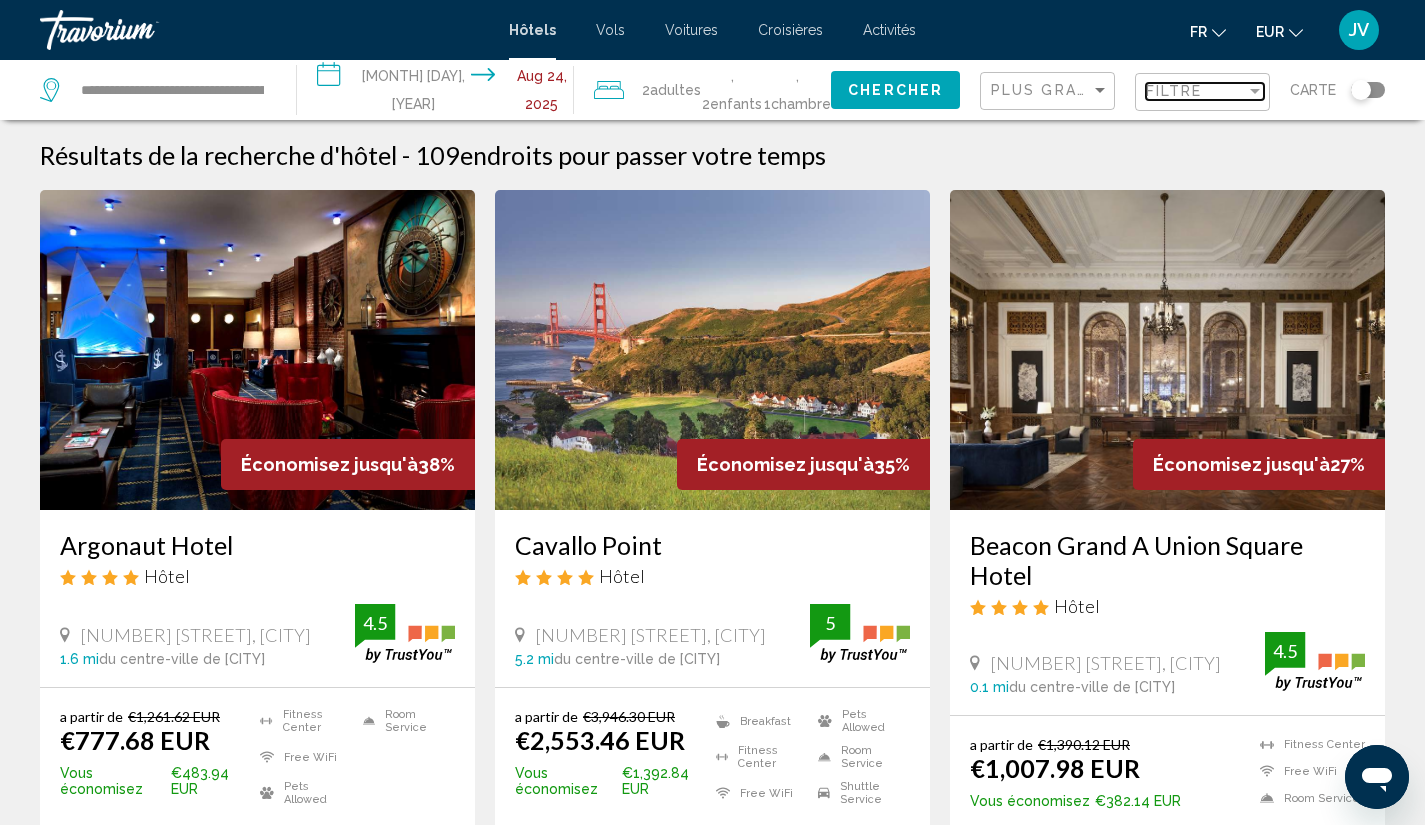 click on "Filtre" at bounding box center (1174, 91) 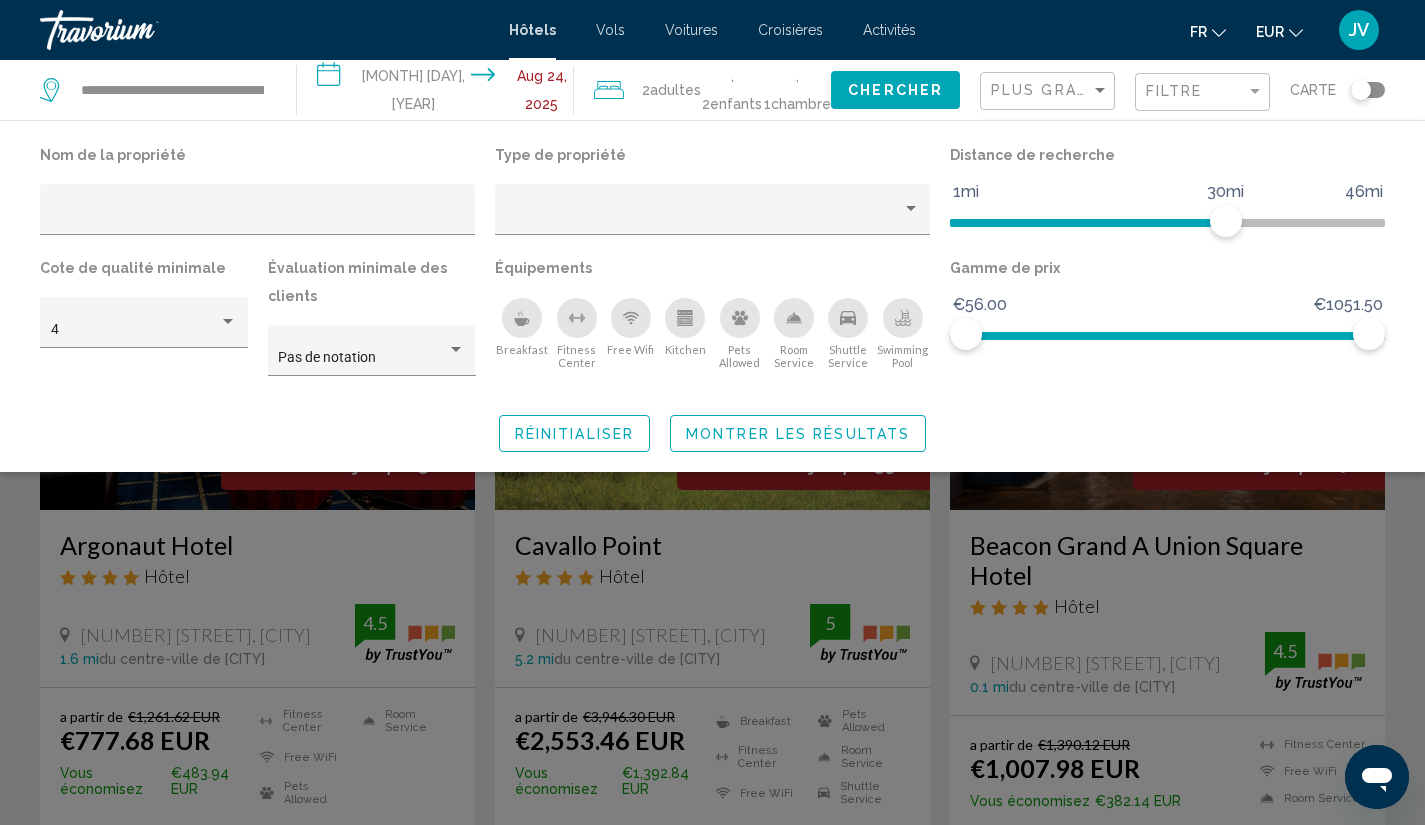 click 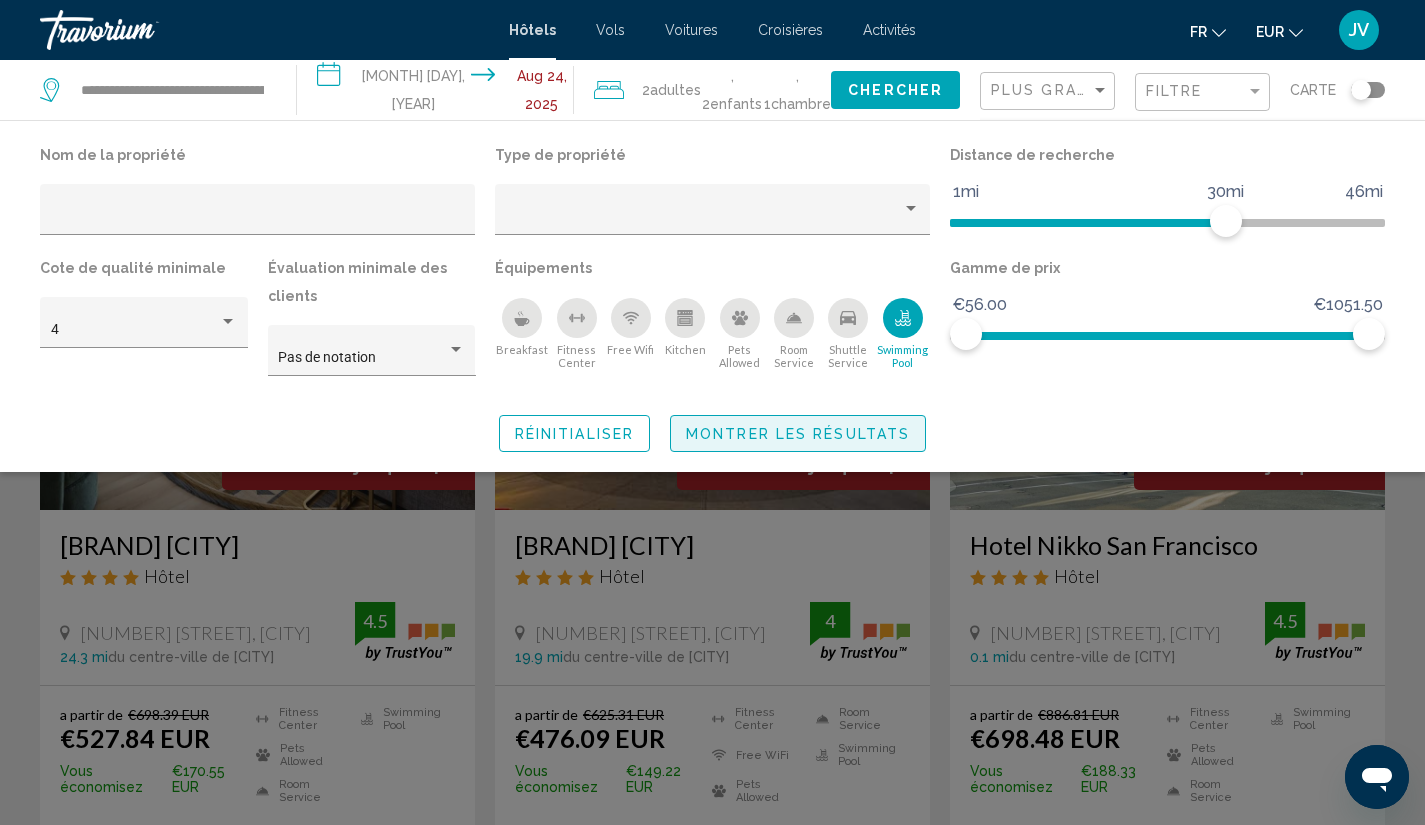 click on "Montrer les résultats" 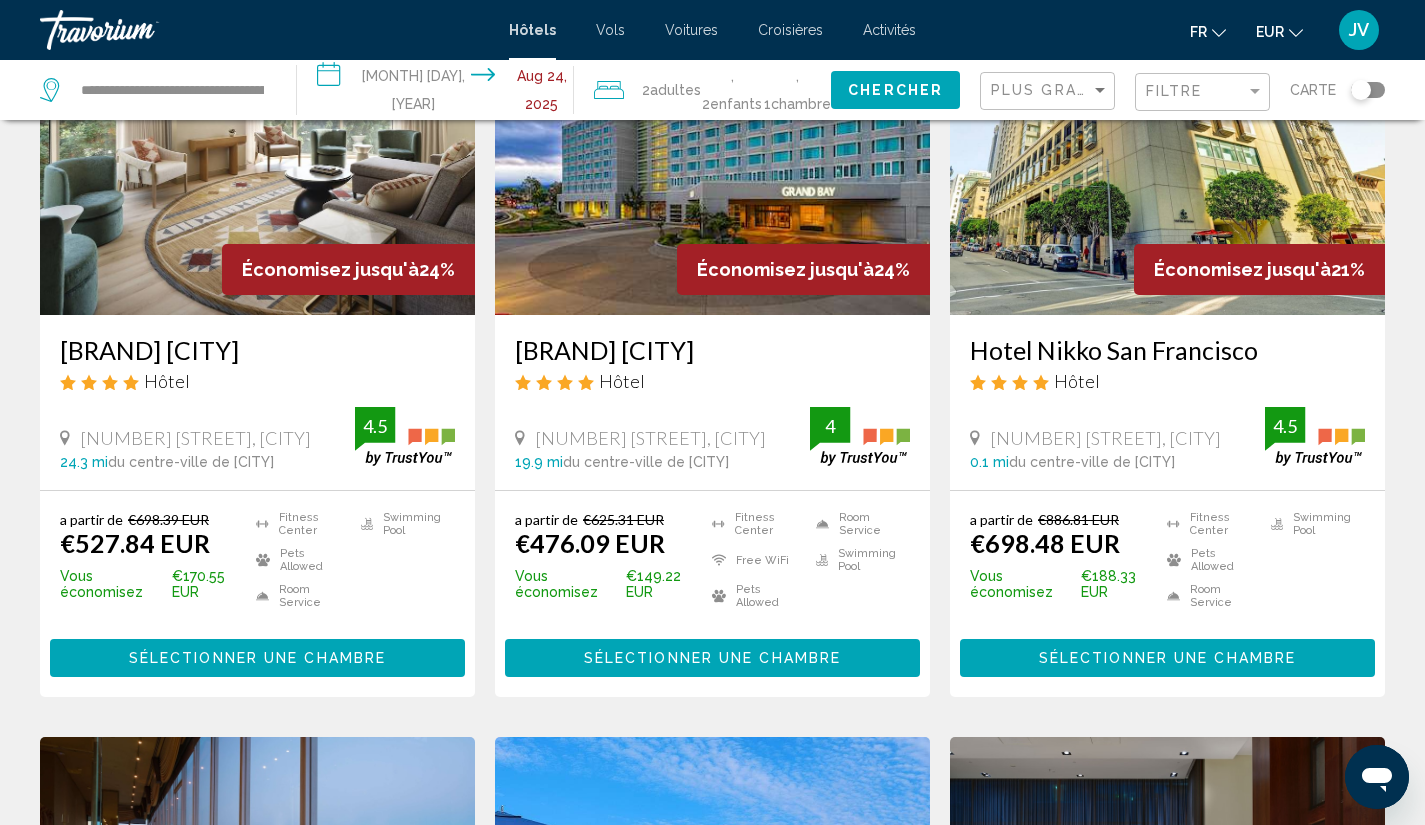 scroll, scrollTop: 204, scrollLeft: 0, axis: vertical 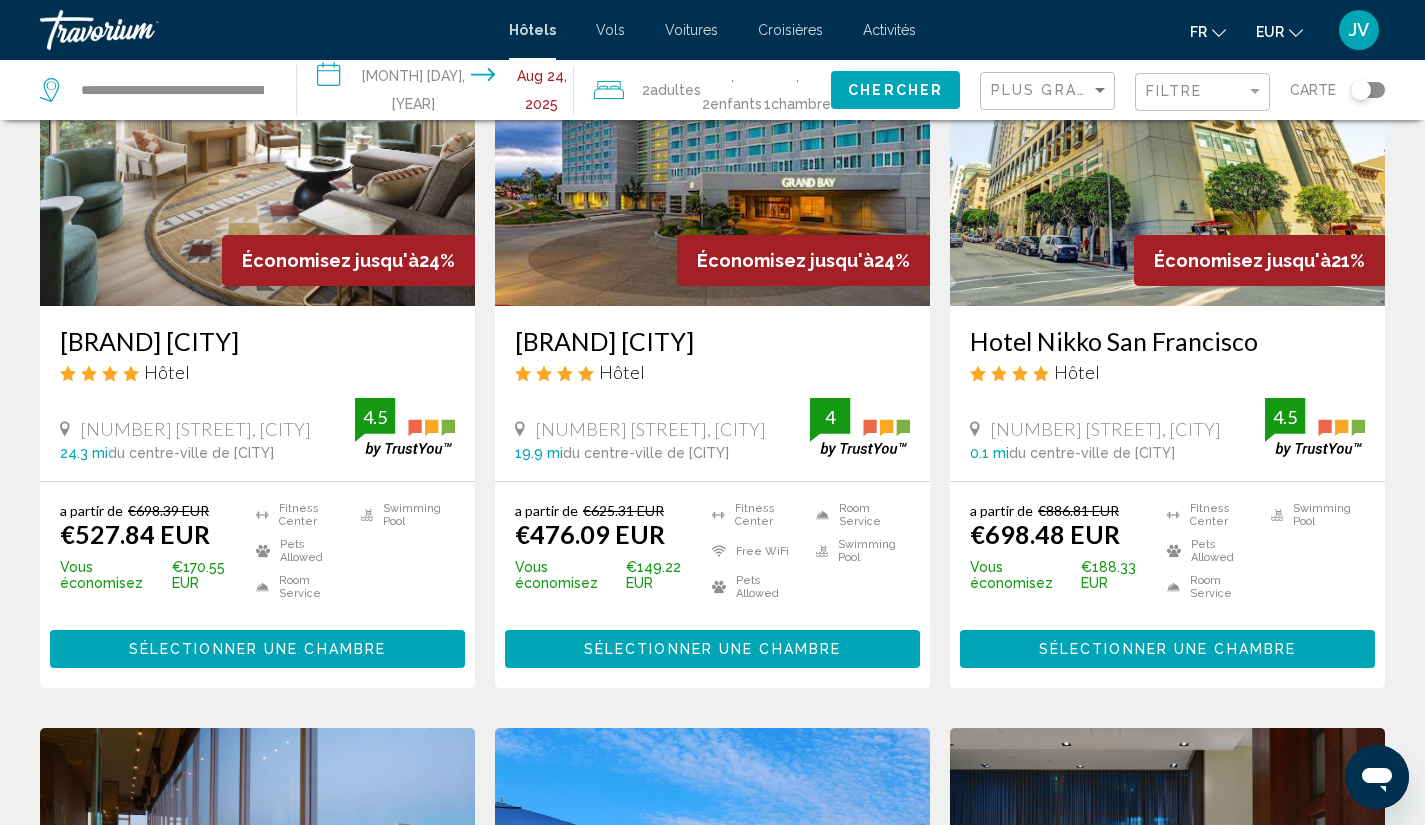 click on "Sélectionner une chambre" at bounding box center (1167, 650) 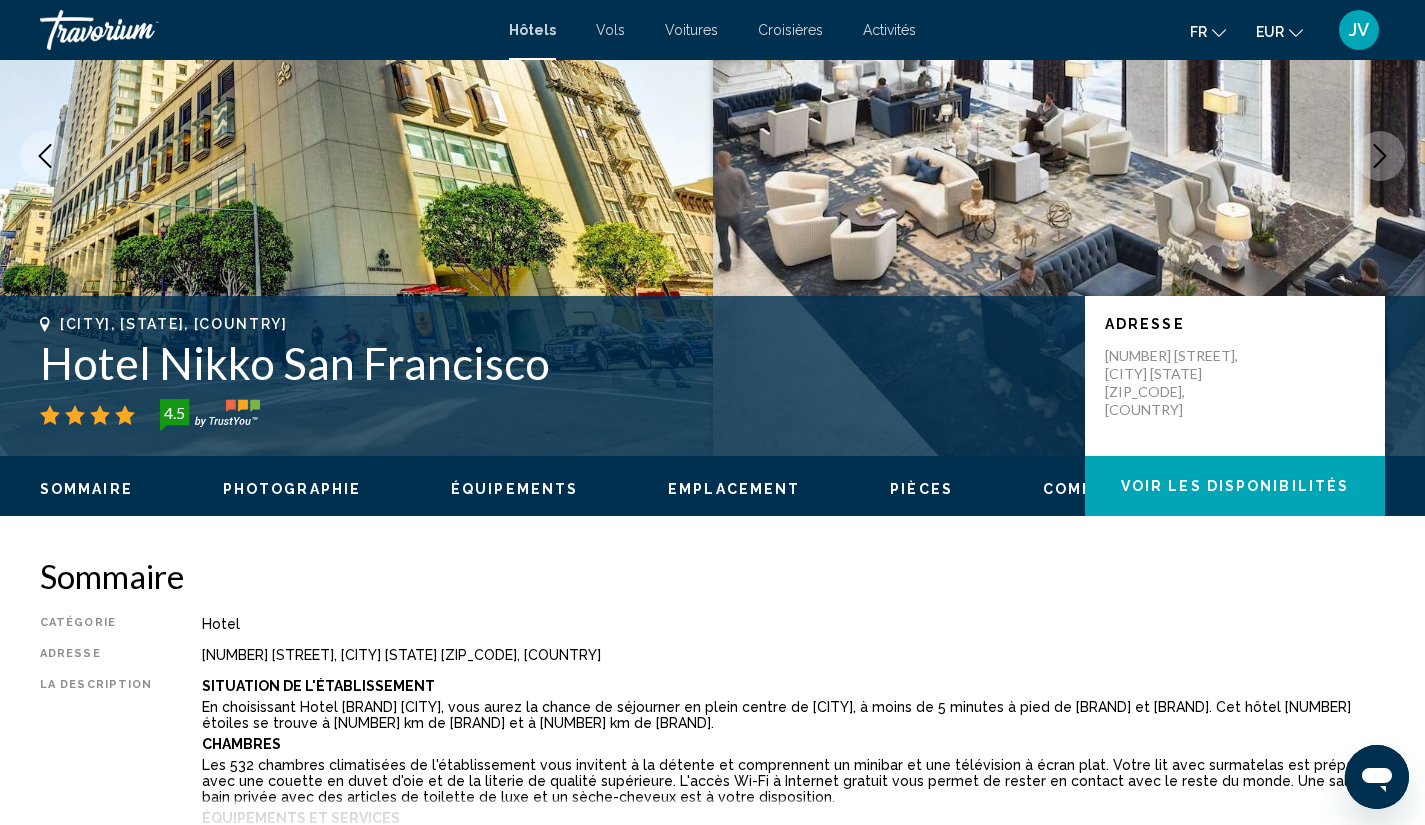 scroll, scrollTop: 0, scrollLeft: 0, axis: both 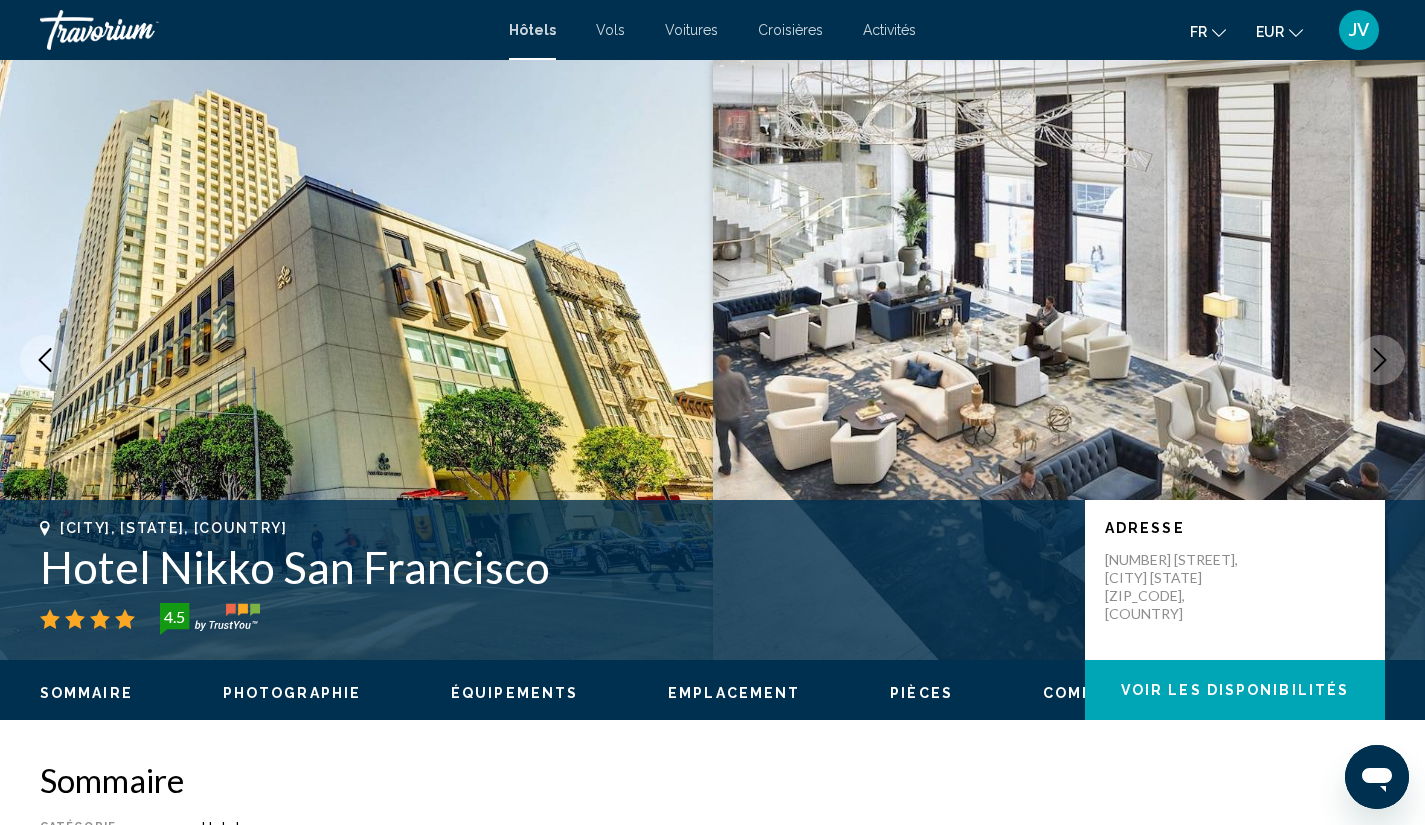 click 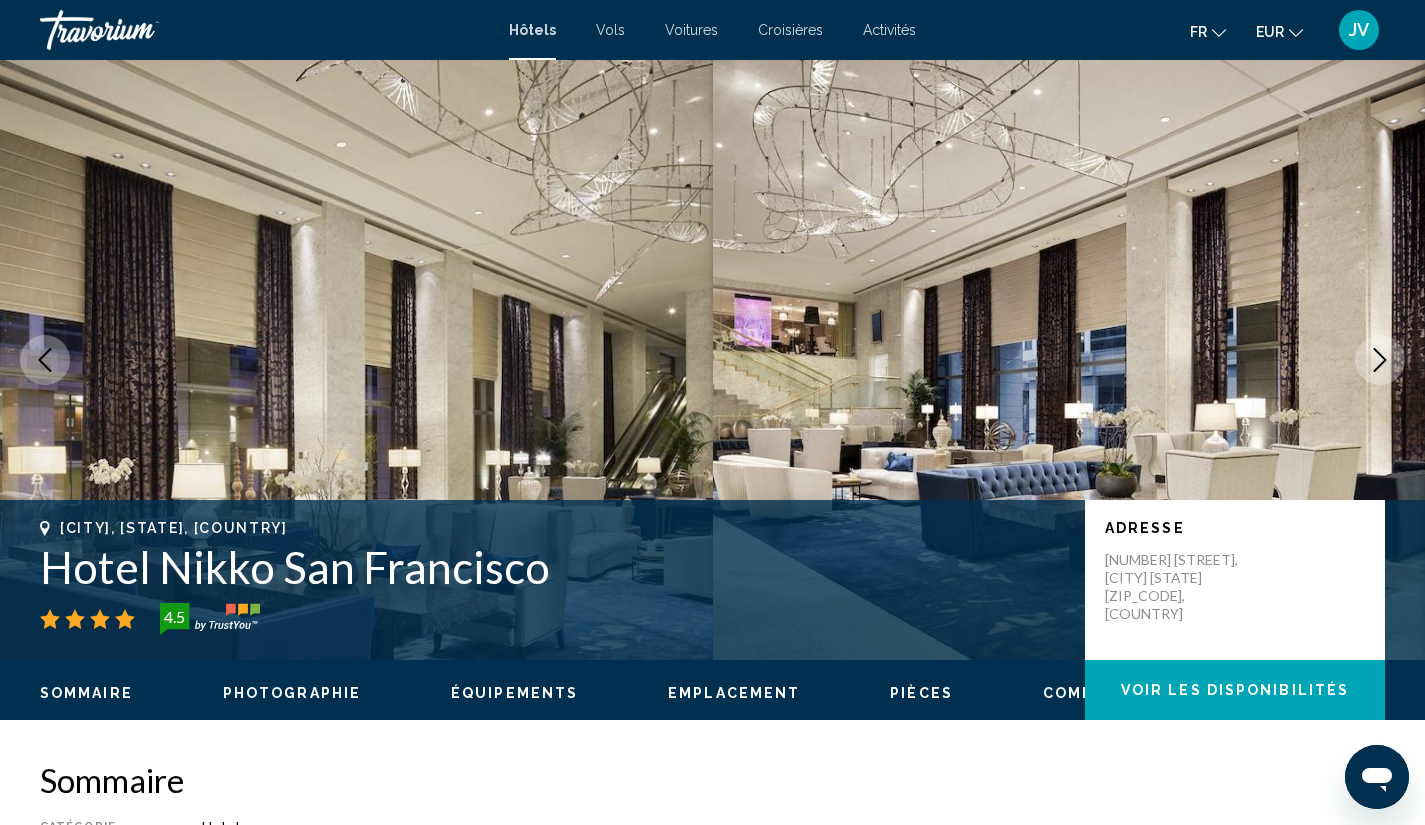 click 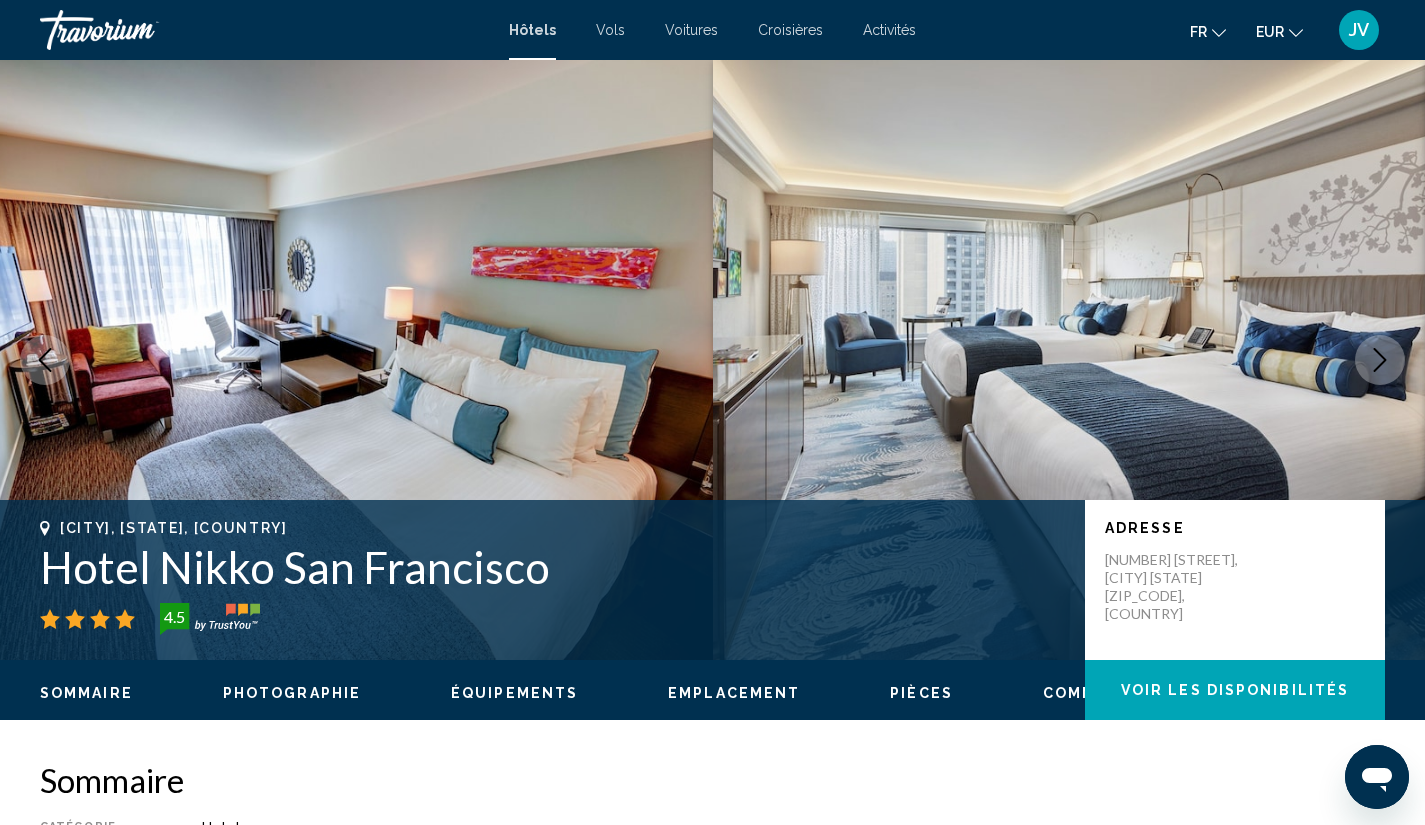 click 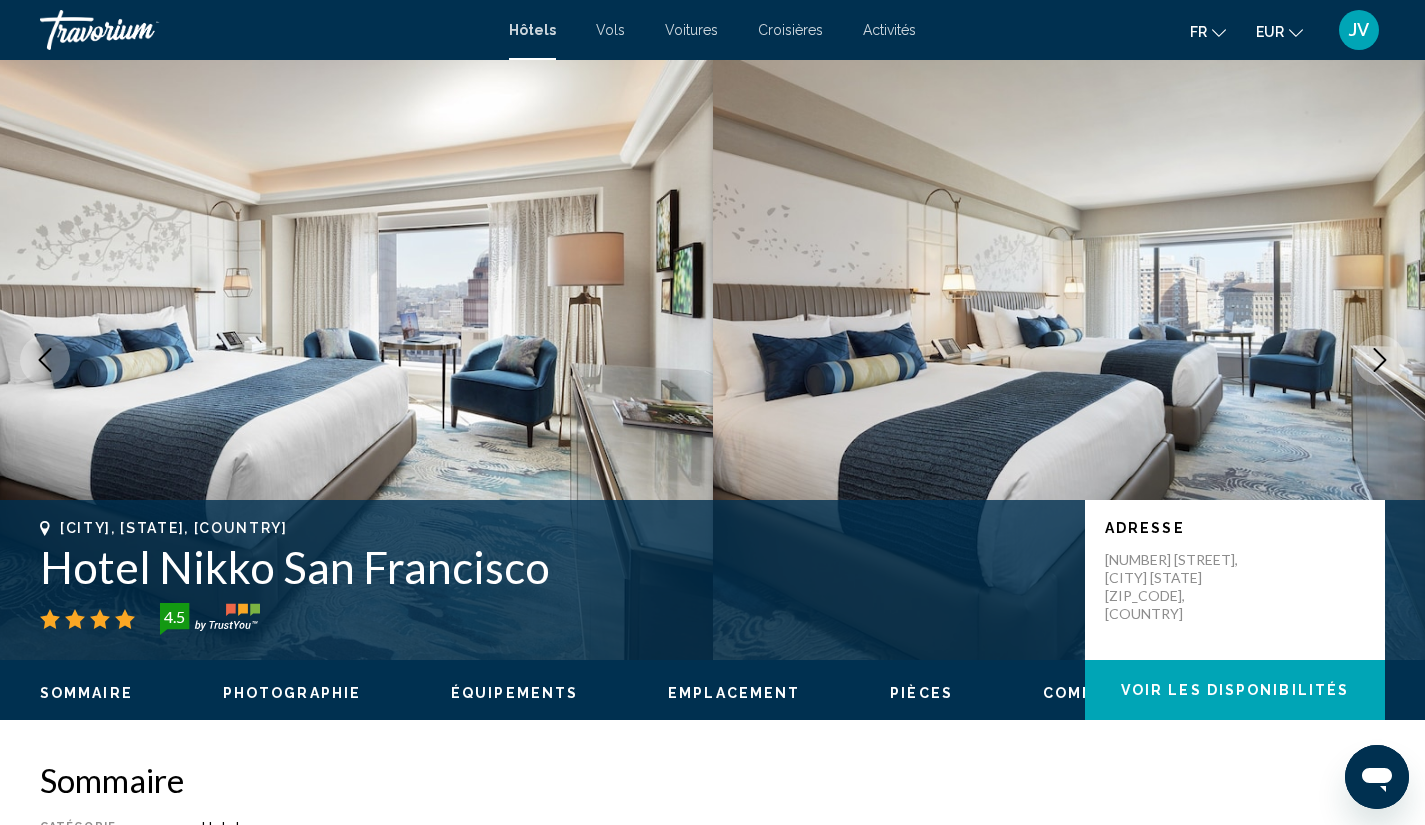 click 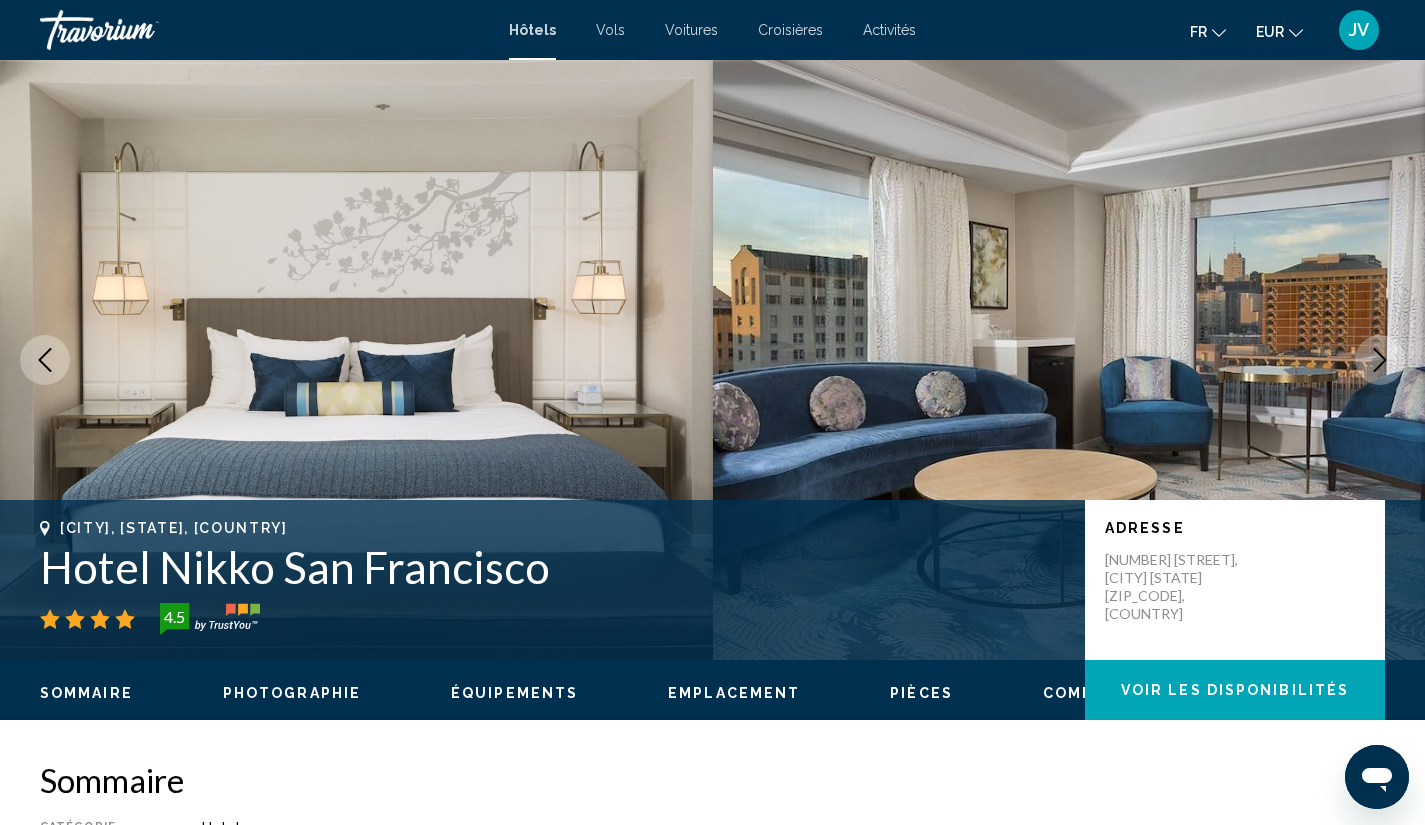 click 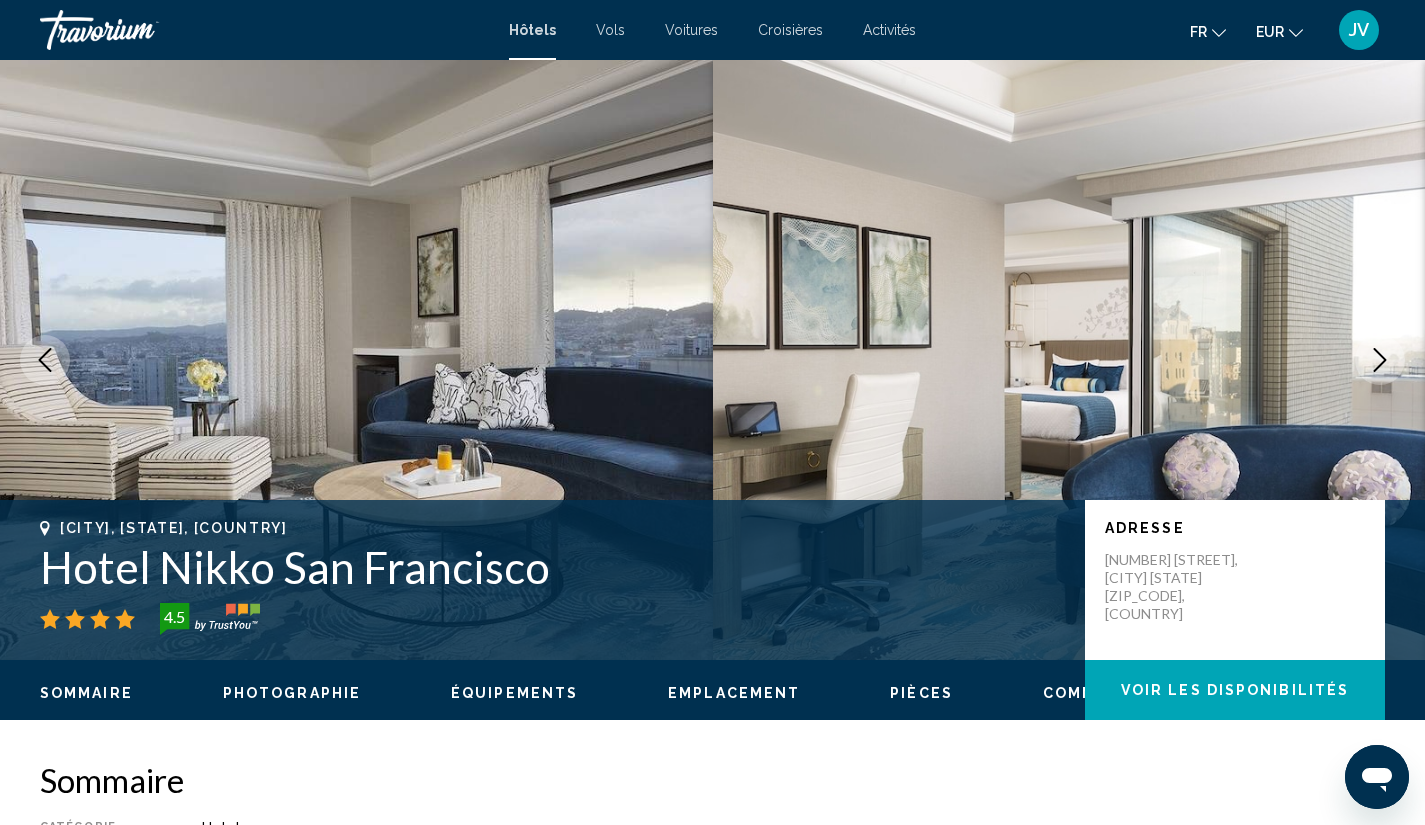 click 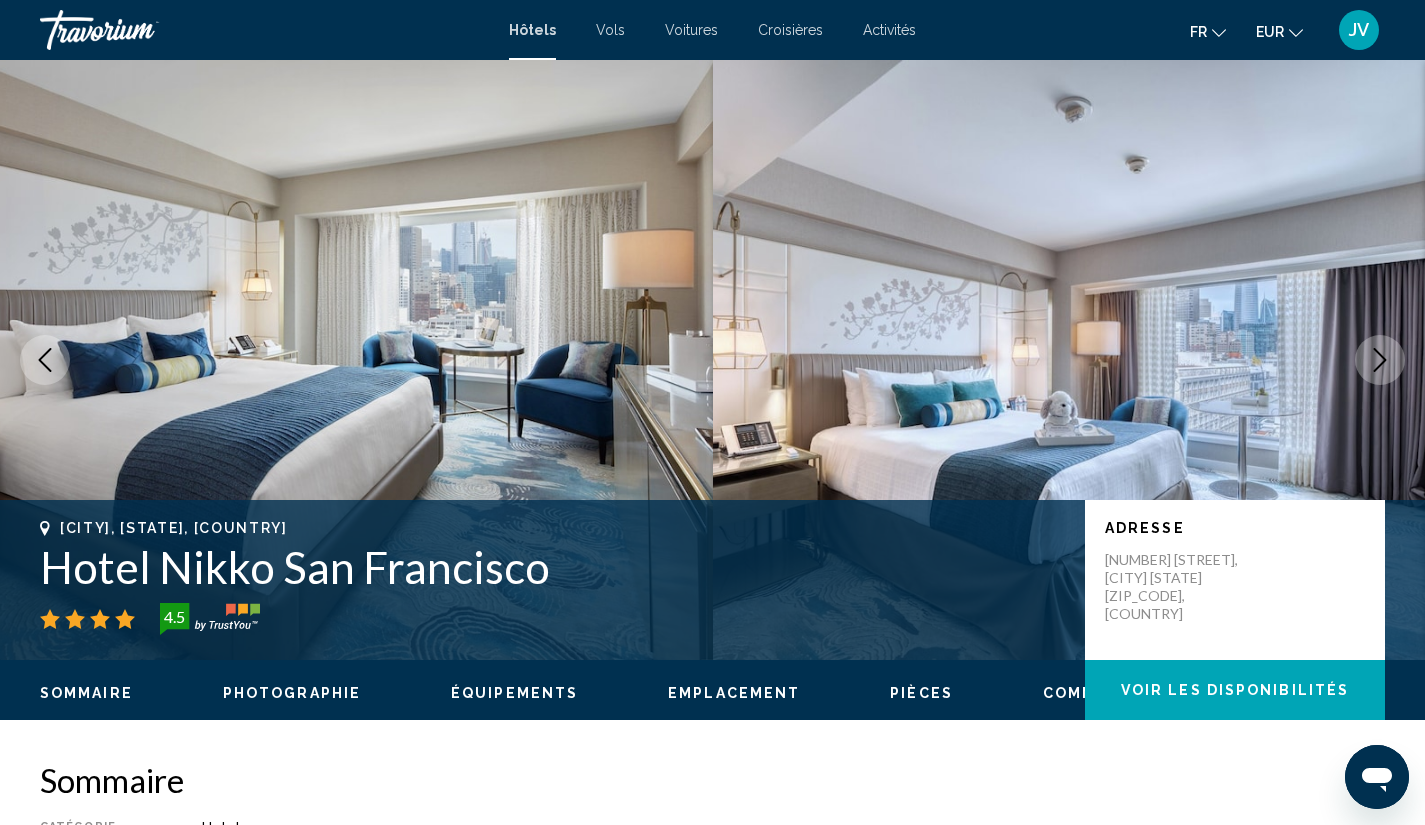 click 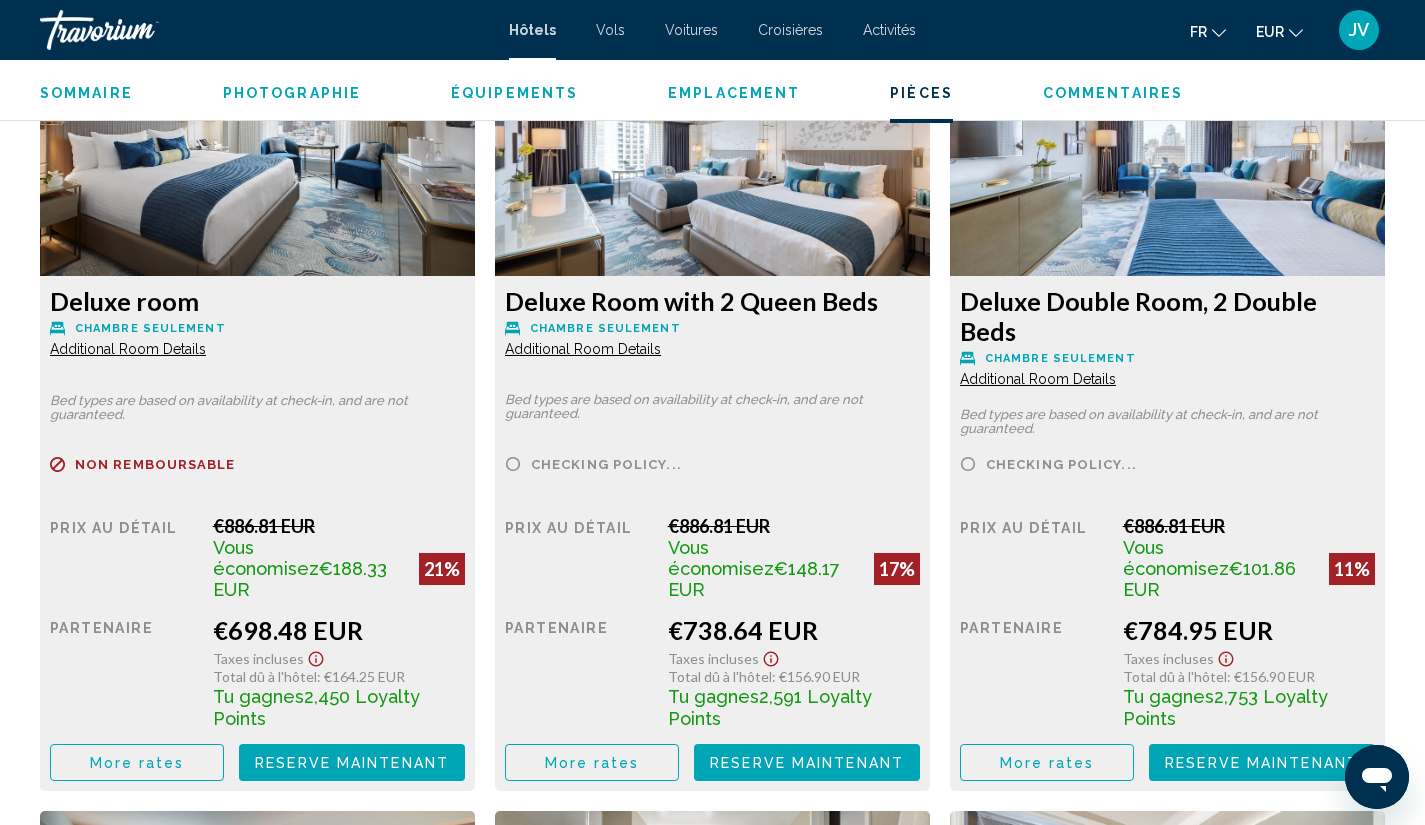scroll, scrollTop: 2810, scrollLeft: 0, axis: vertical 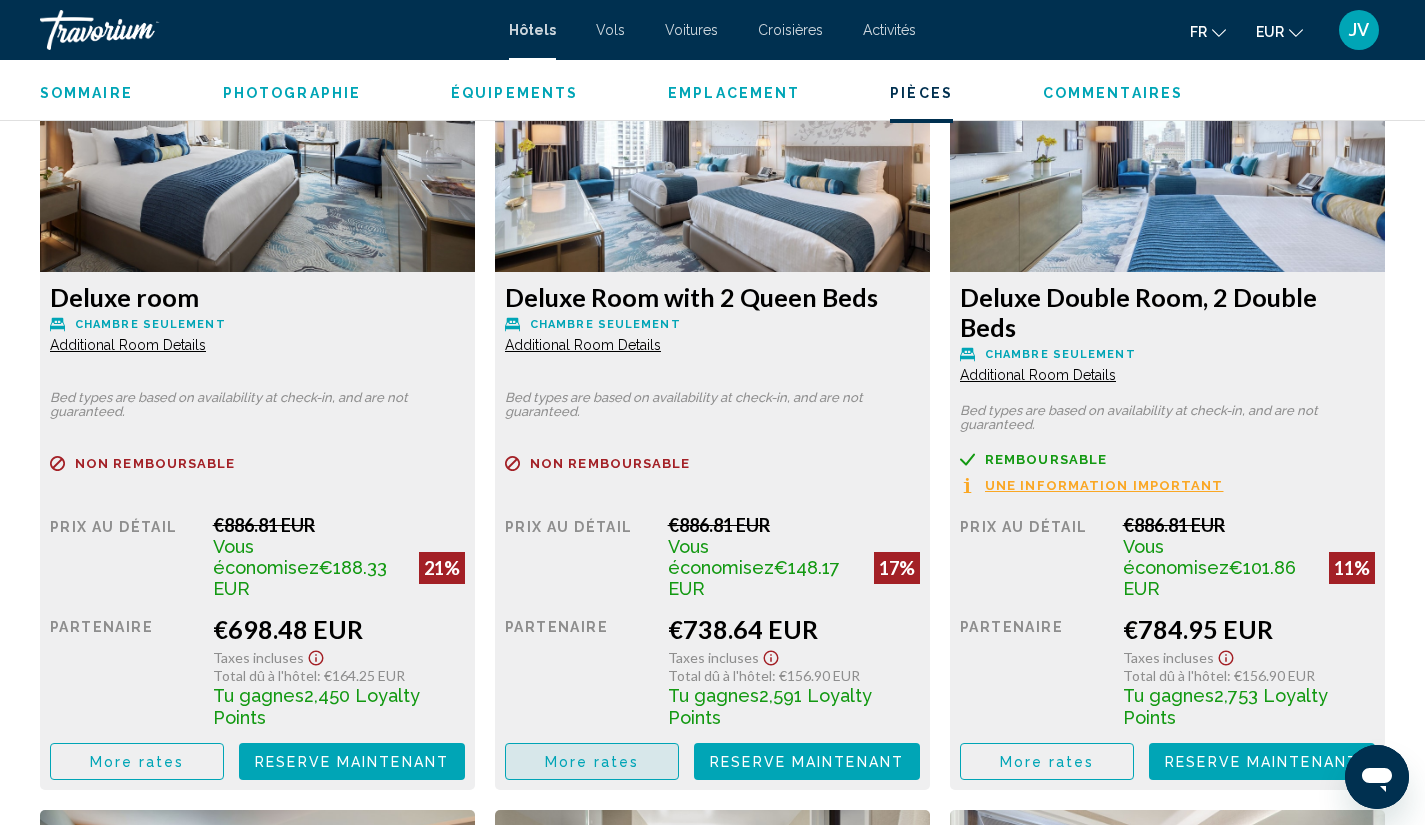 click on "More rates" at bounding box center [592, 762] 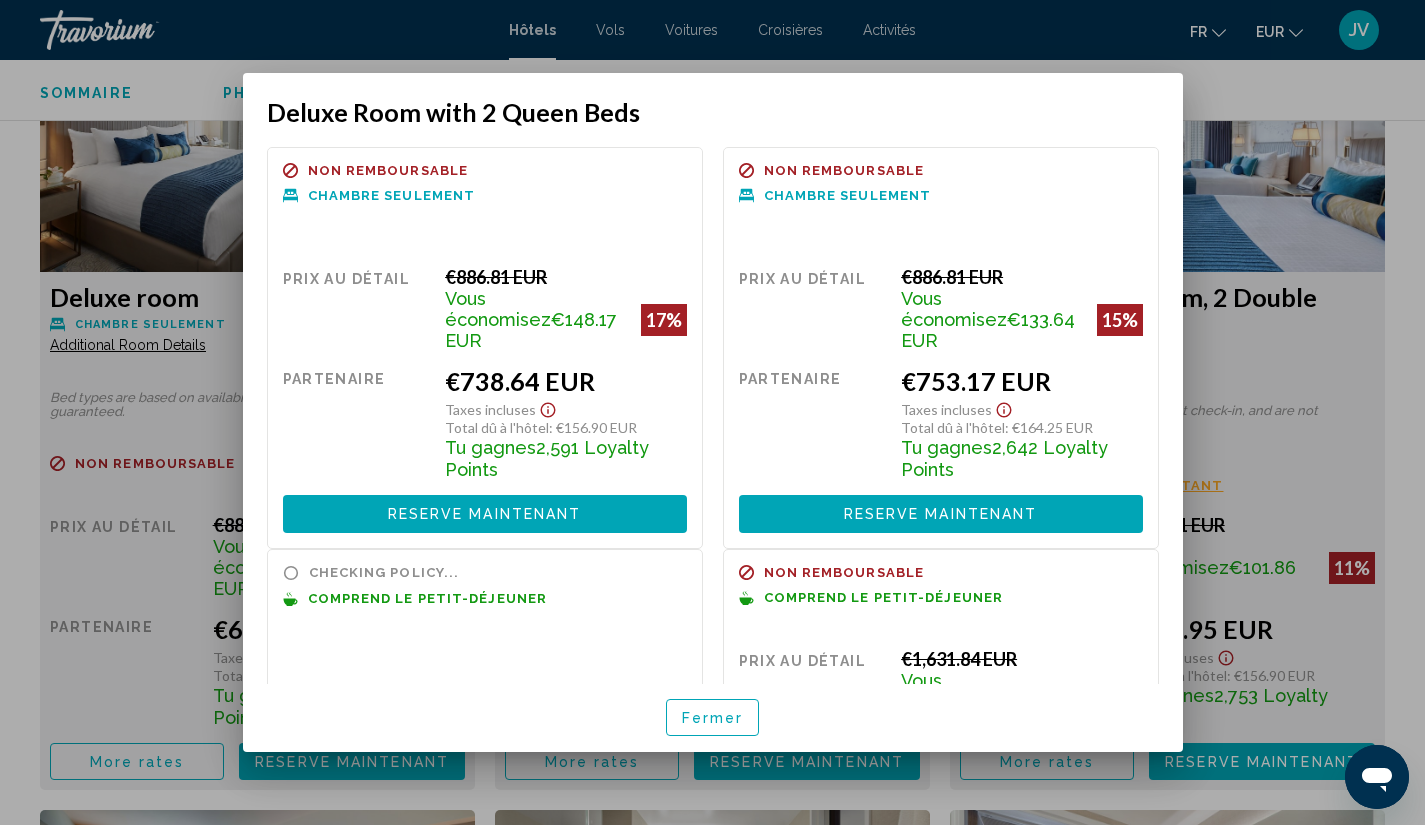 scroll, scrollTop: 0, scrollLeft: 0, axis: both 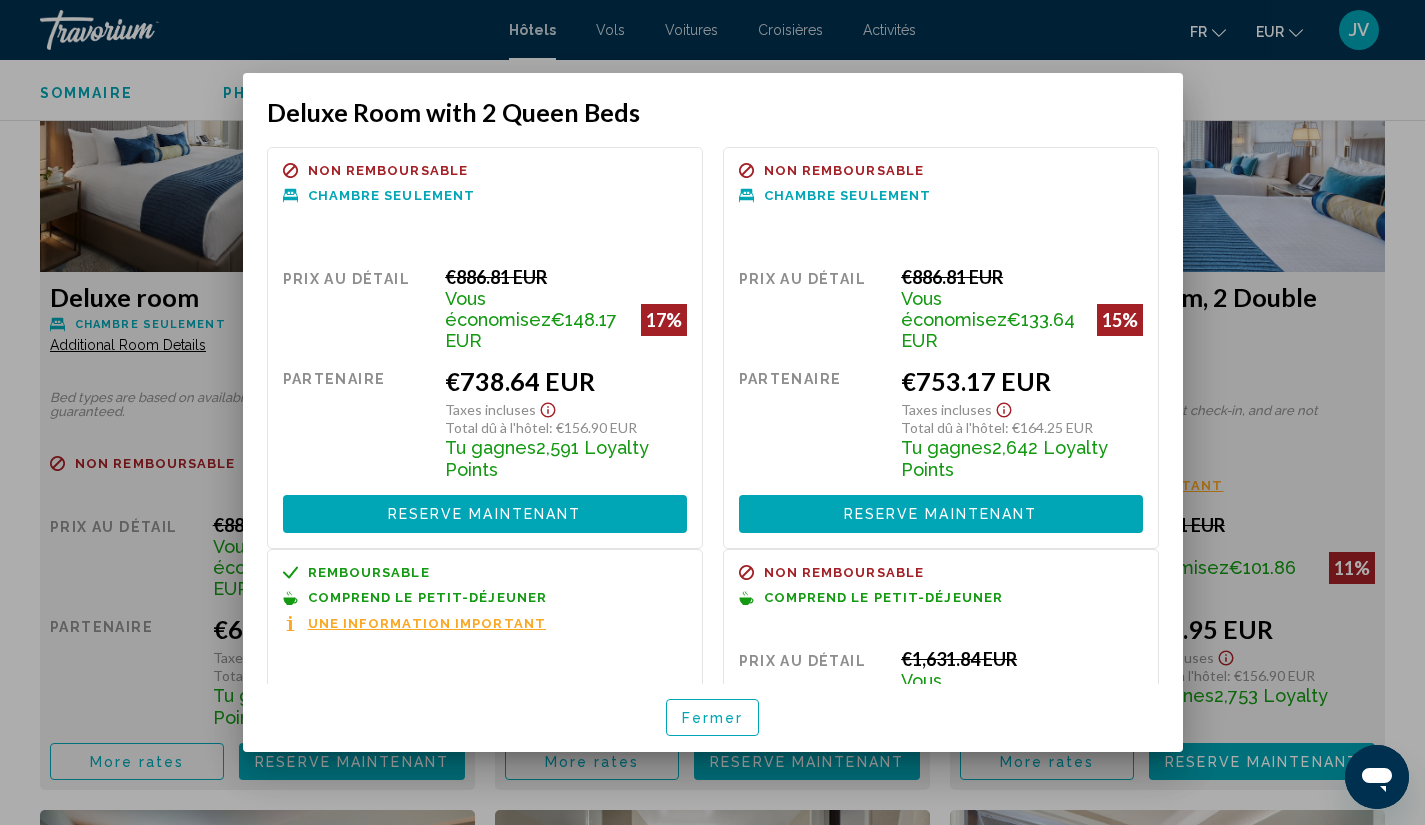 click at bounding box center [712, 412] 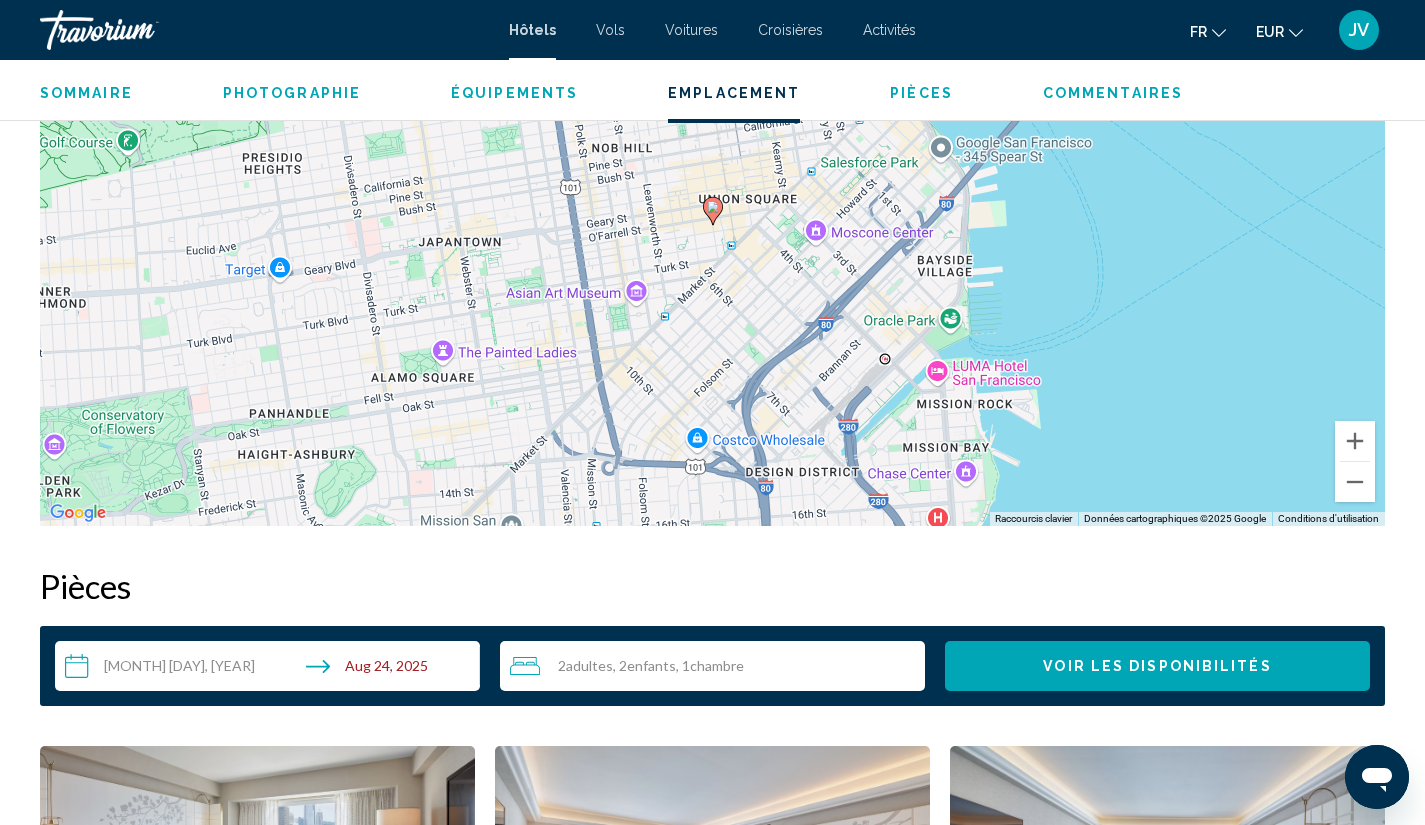 scroll, scrollTop: 2062, scrollLeft: 0, axis: vertical 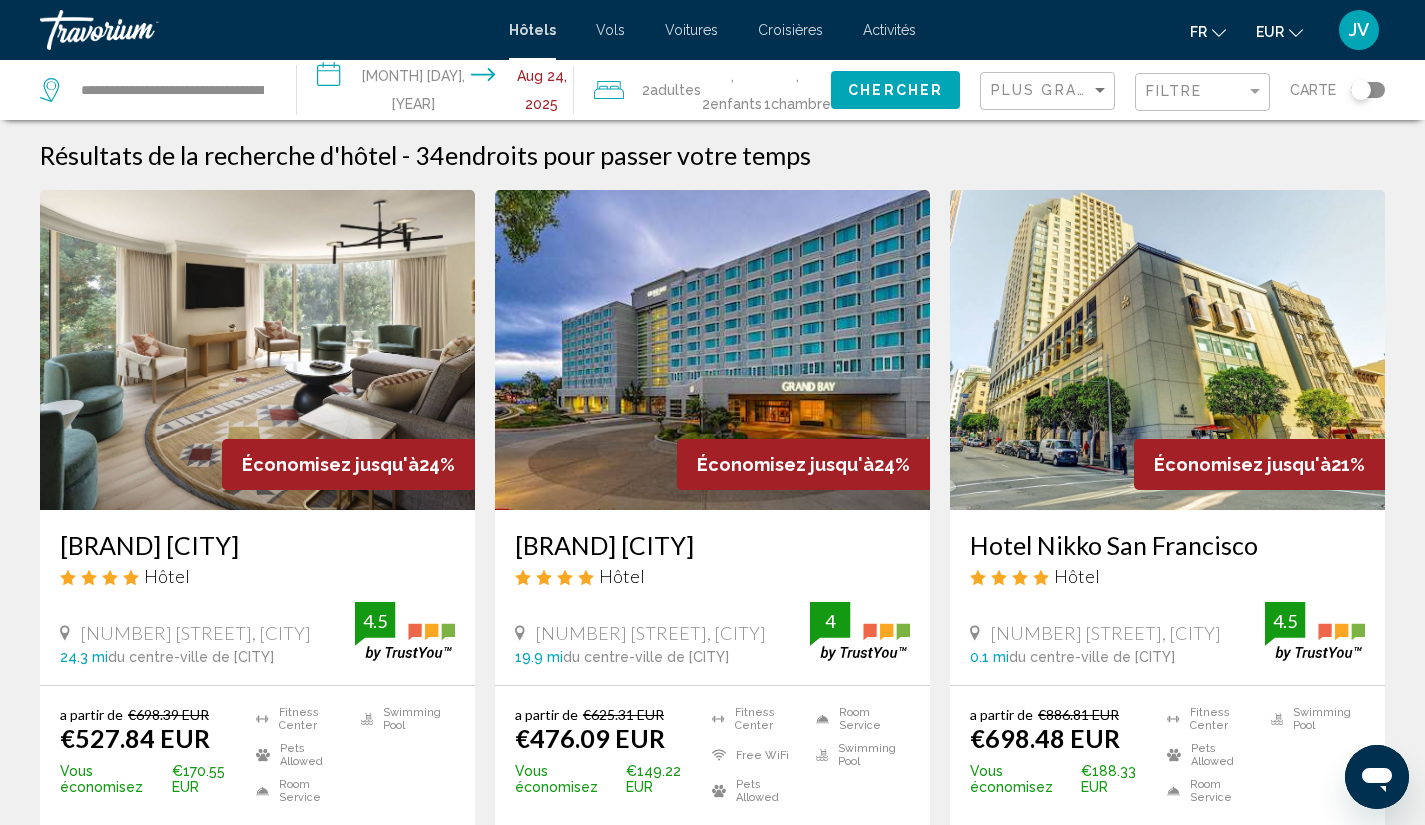 click on "Filtre" 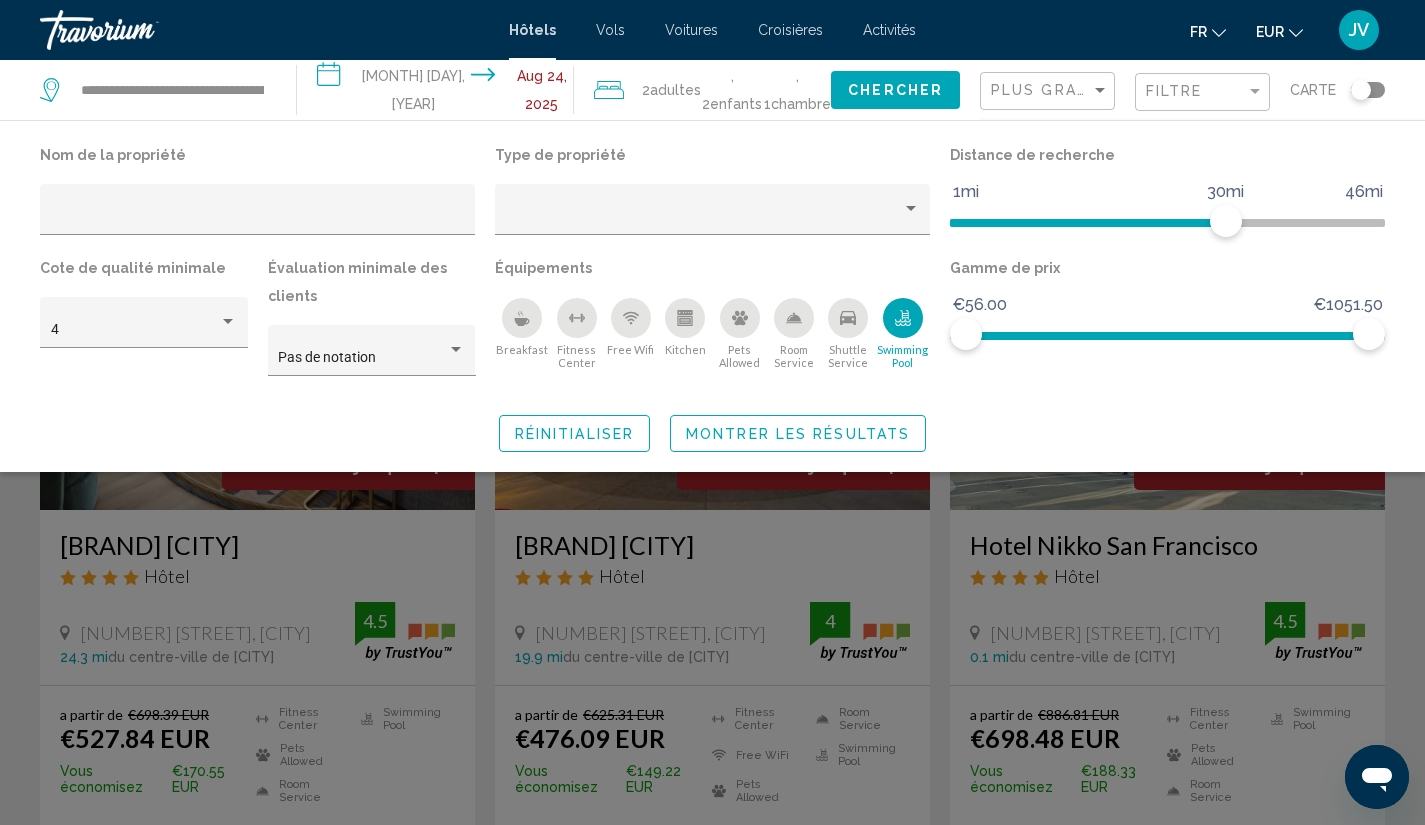 click on "Équipements
Breakfast
Fitness Center
Free Wifi
Kitchen
Pets Allowed
Room Service
Shuttle Service
Swimming Pool" 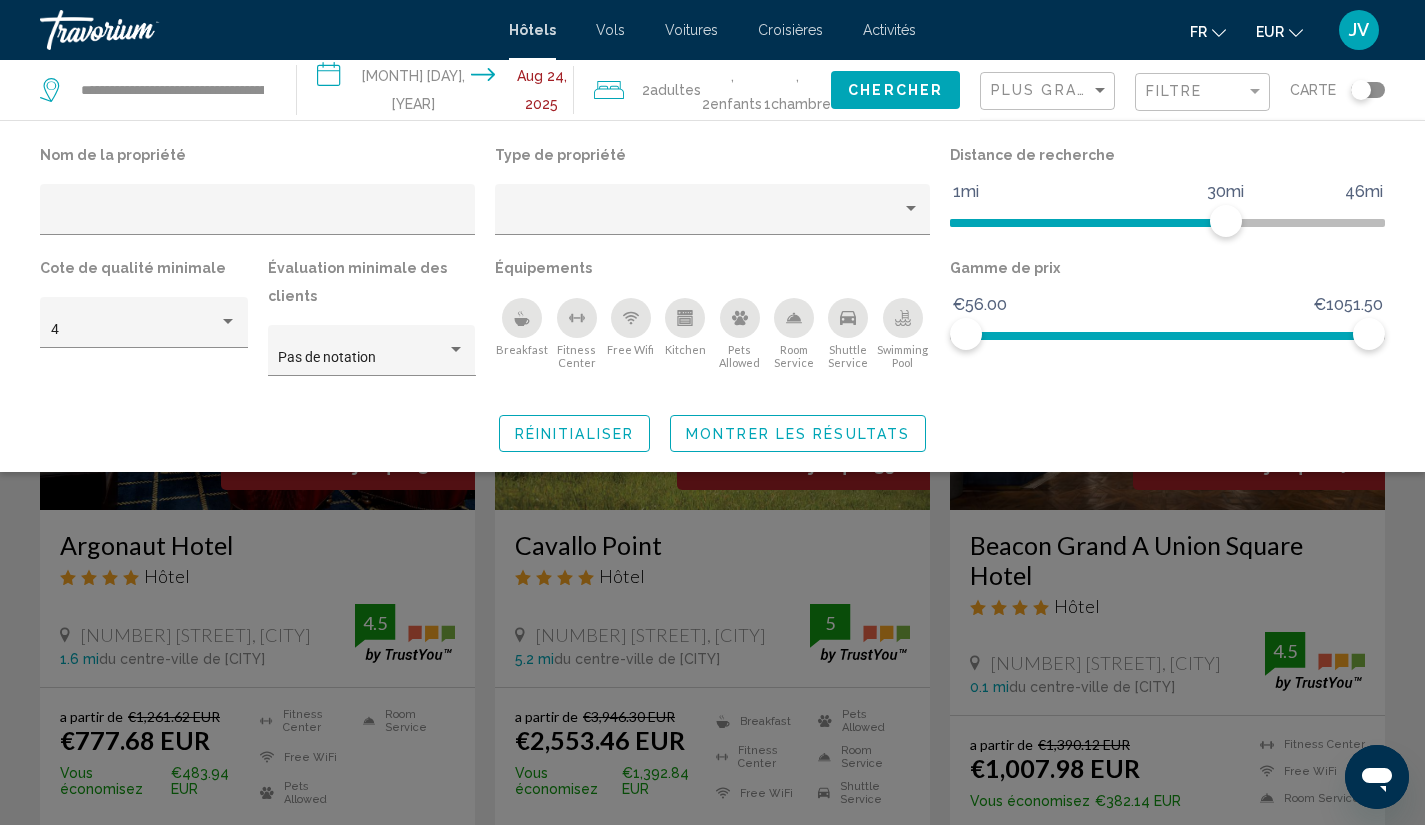 click 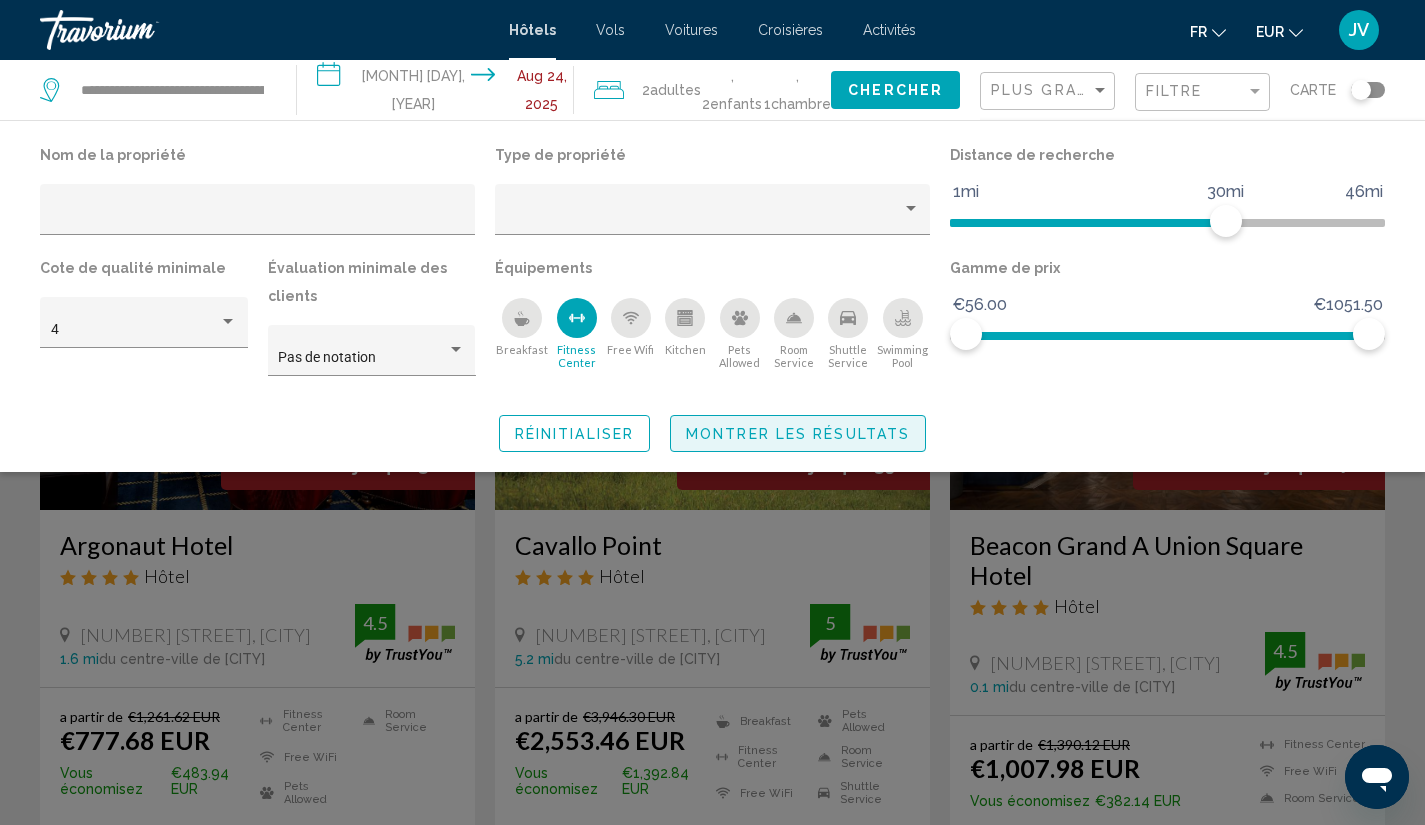 click on "Montrer les résultats" 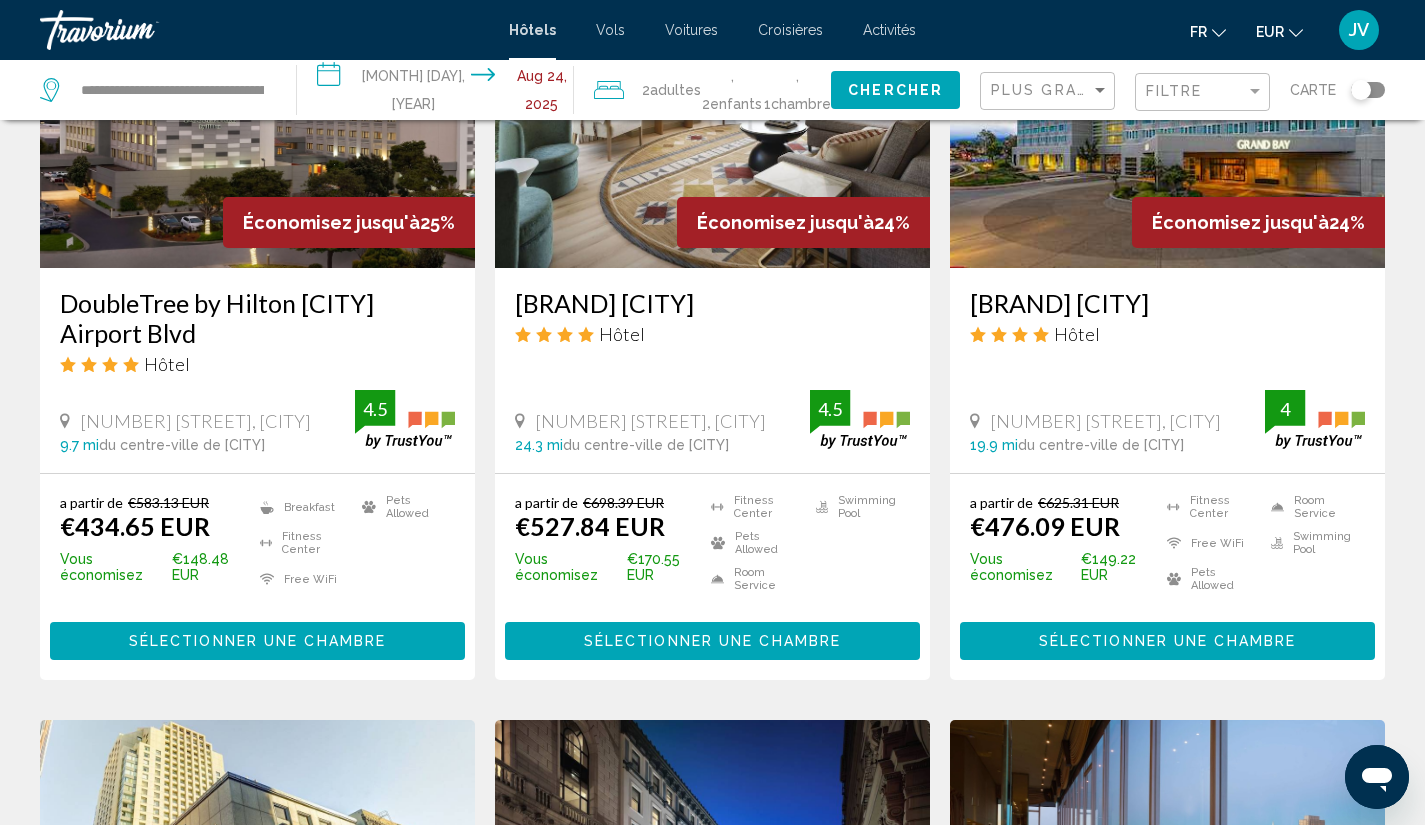 scroll, scrollTop: 987, scrollLeft: 0, axis: vertical 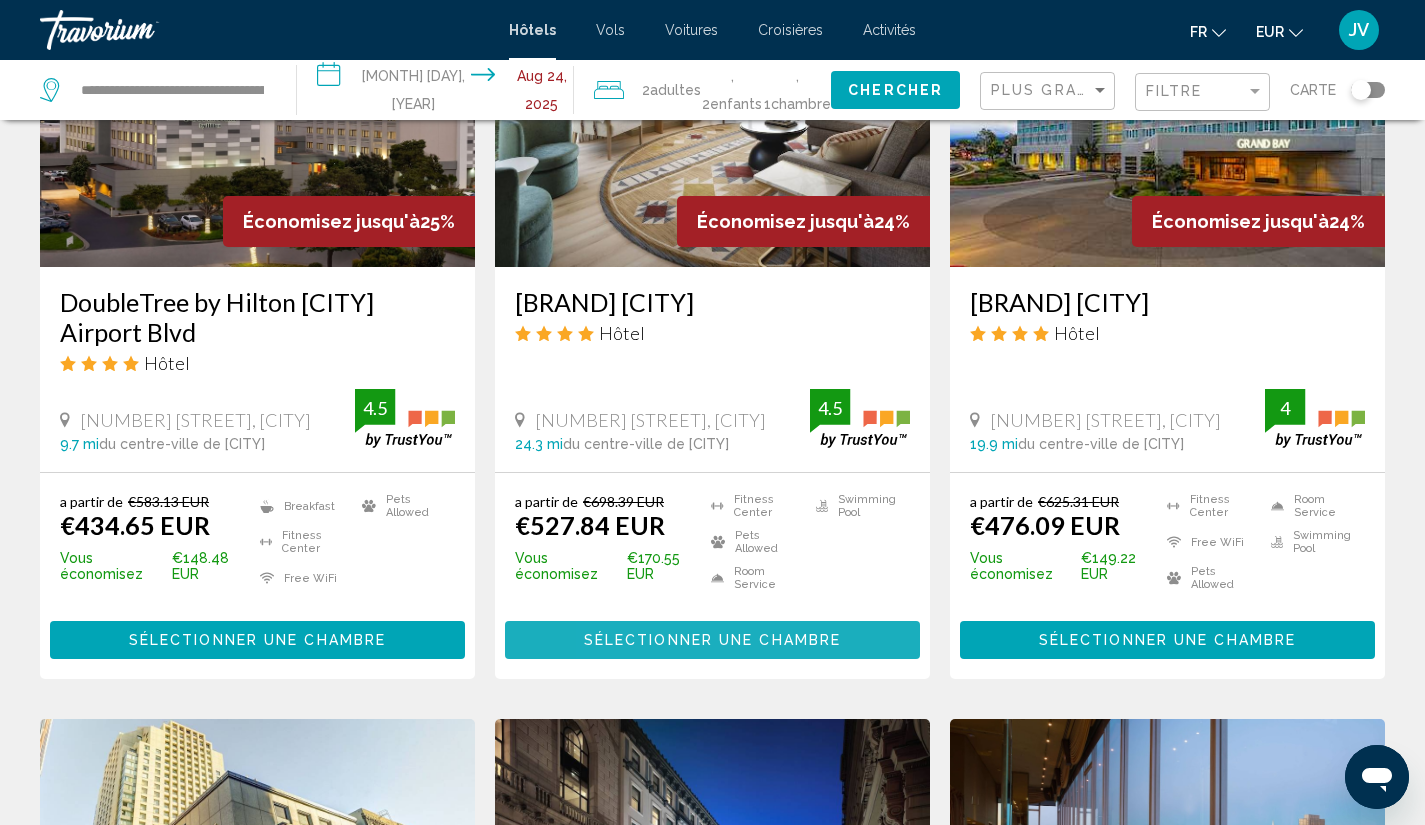 click on "Sélectionner une chambre" at bounding box center [712, 641] 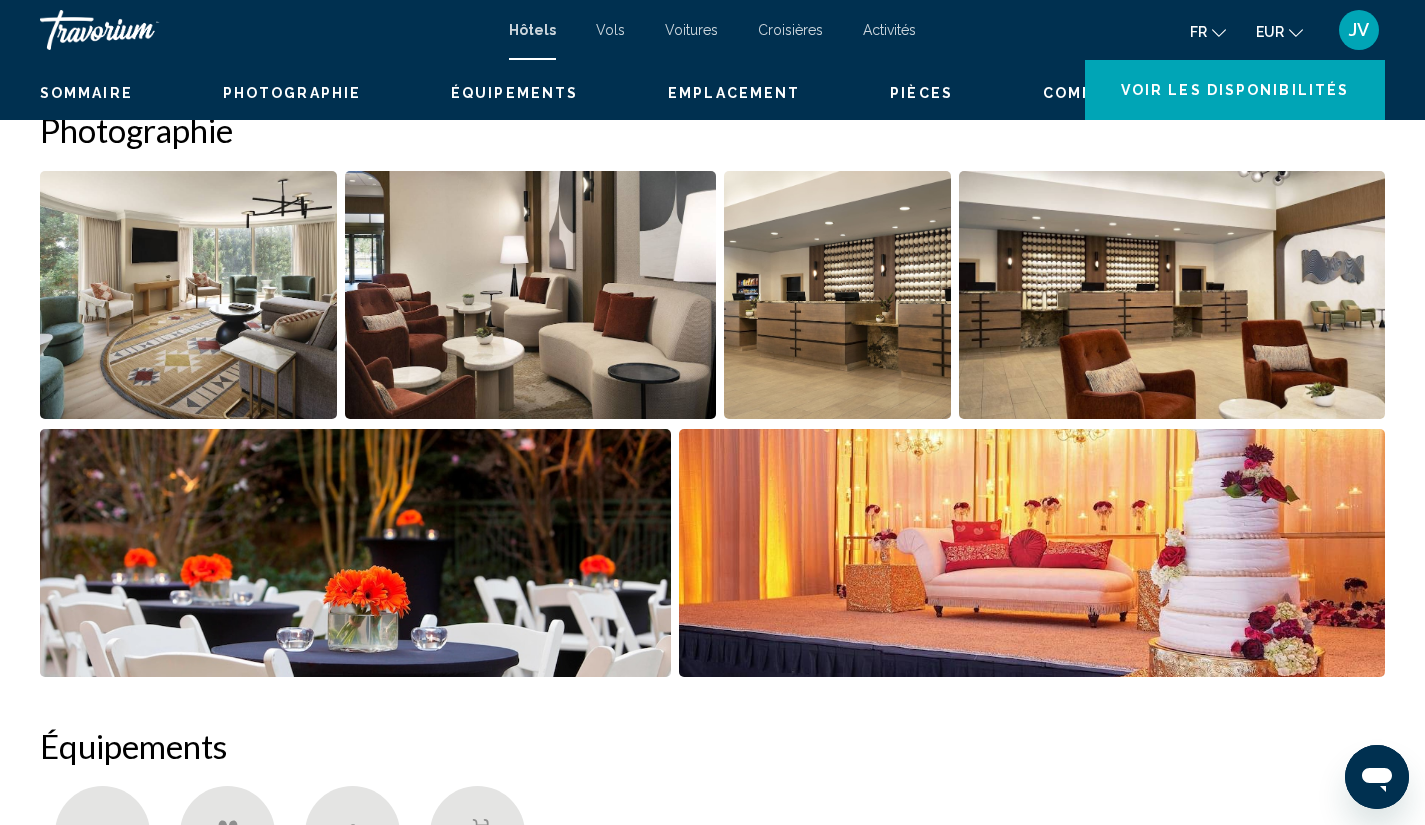 scroll, scrollTop: 0, scrollLeft: 0, axis: both 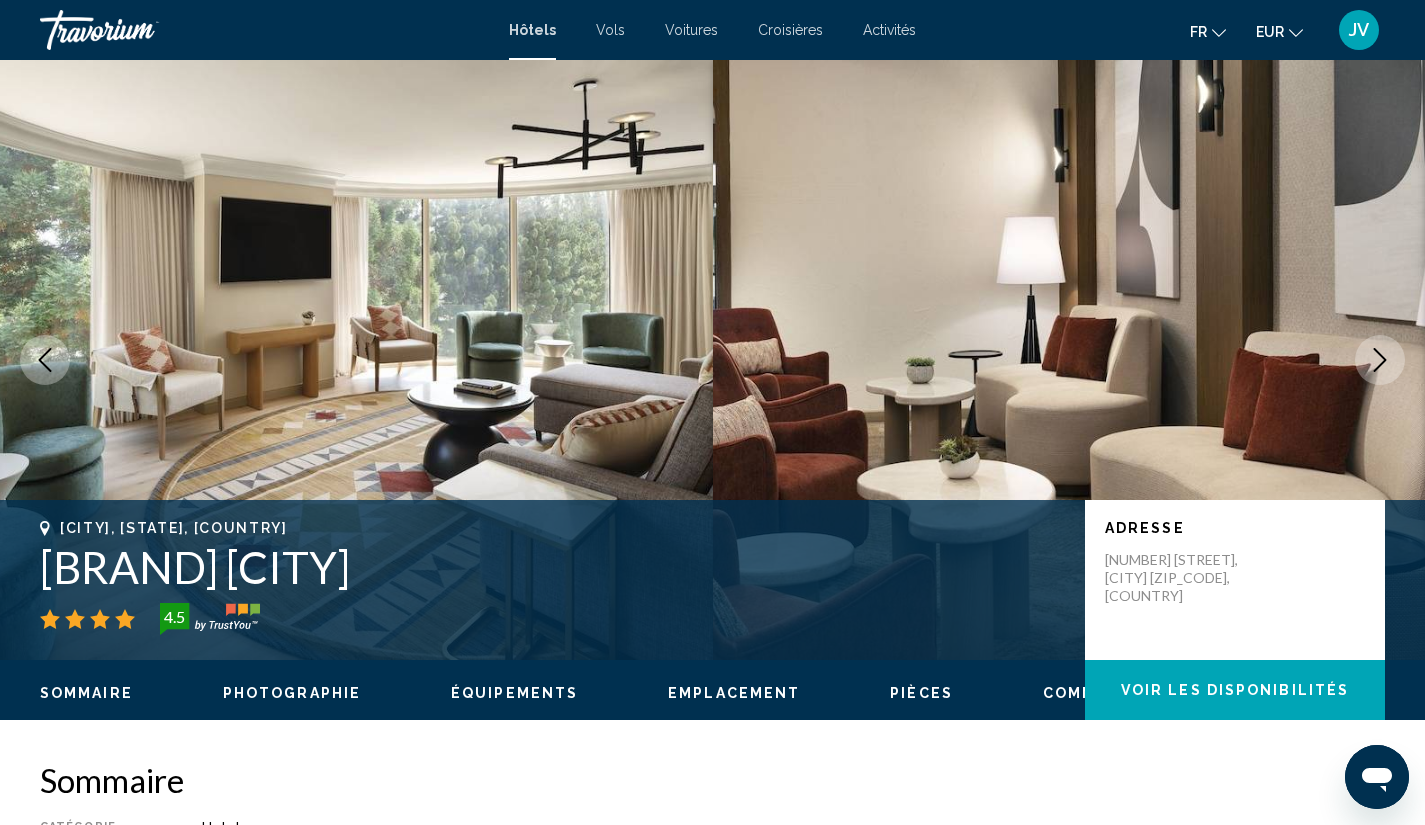 click 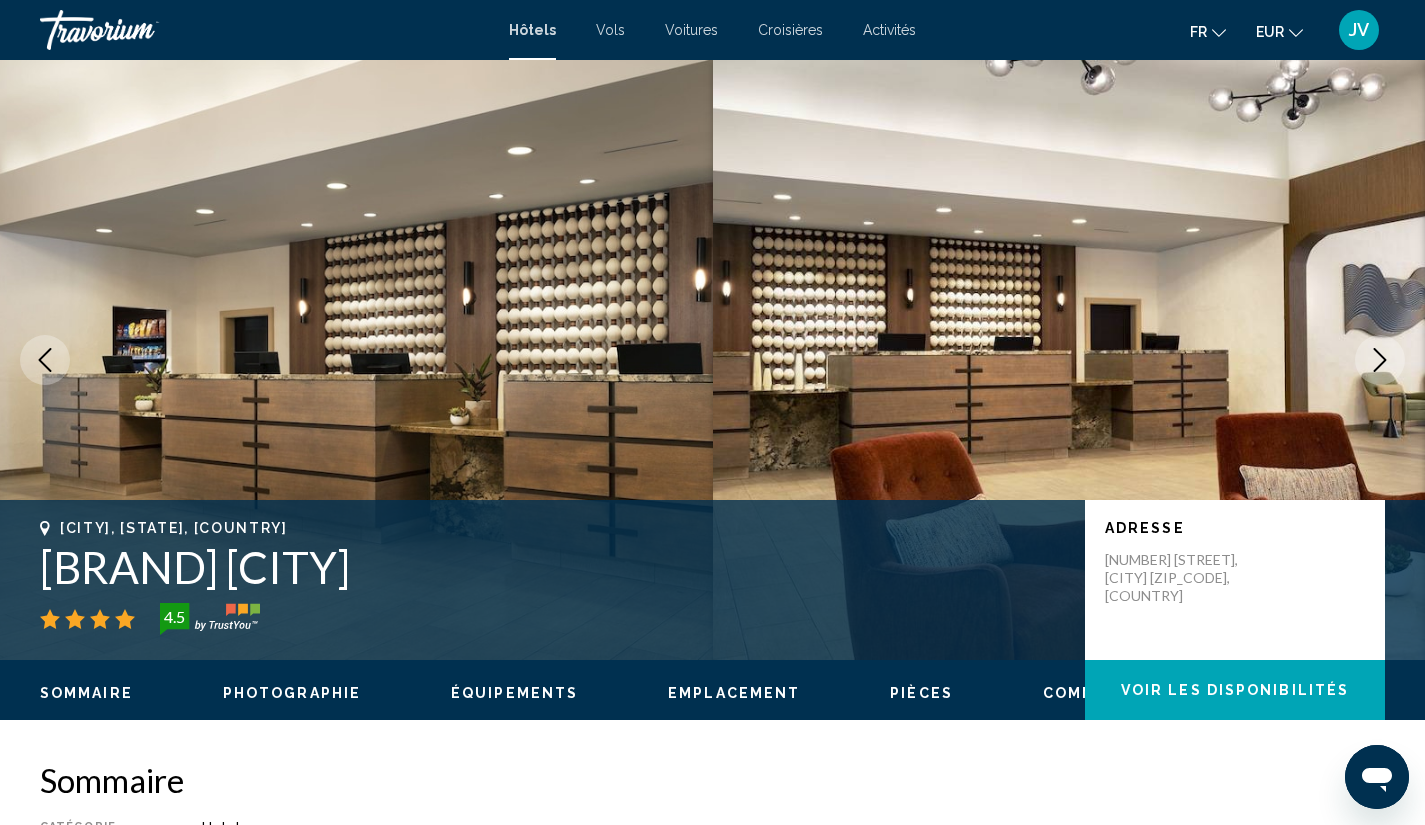click 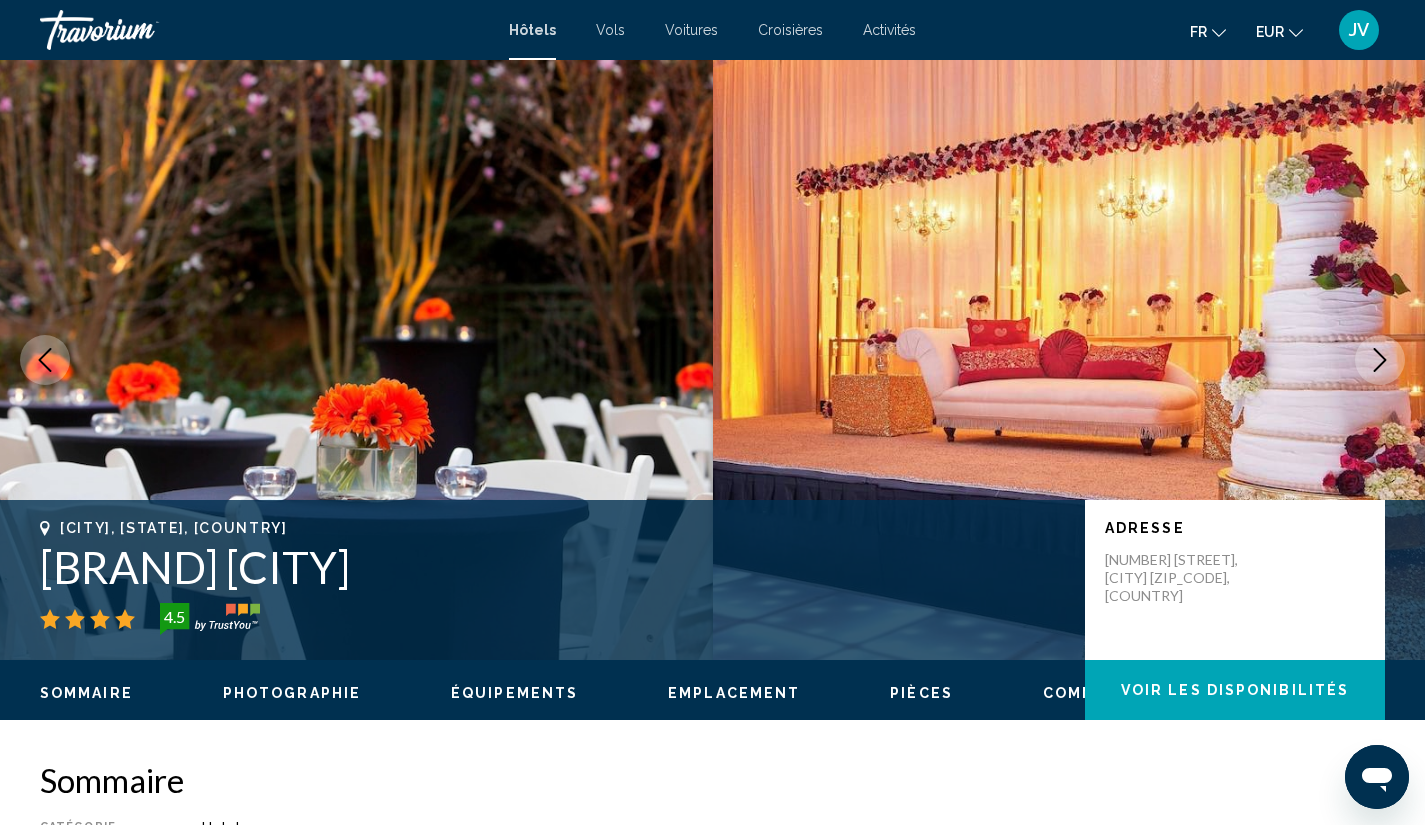click 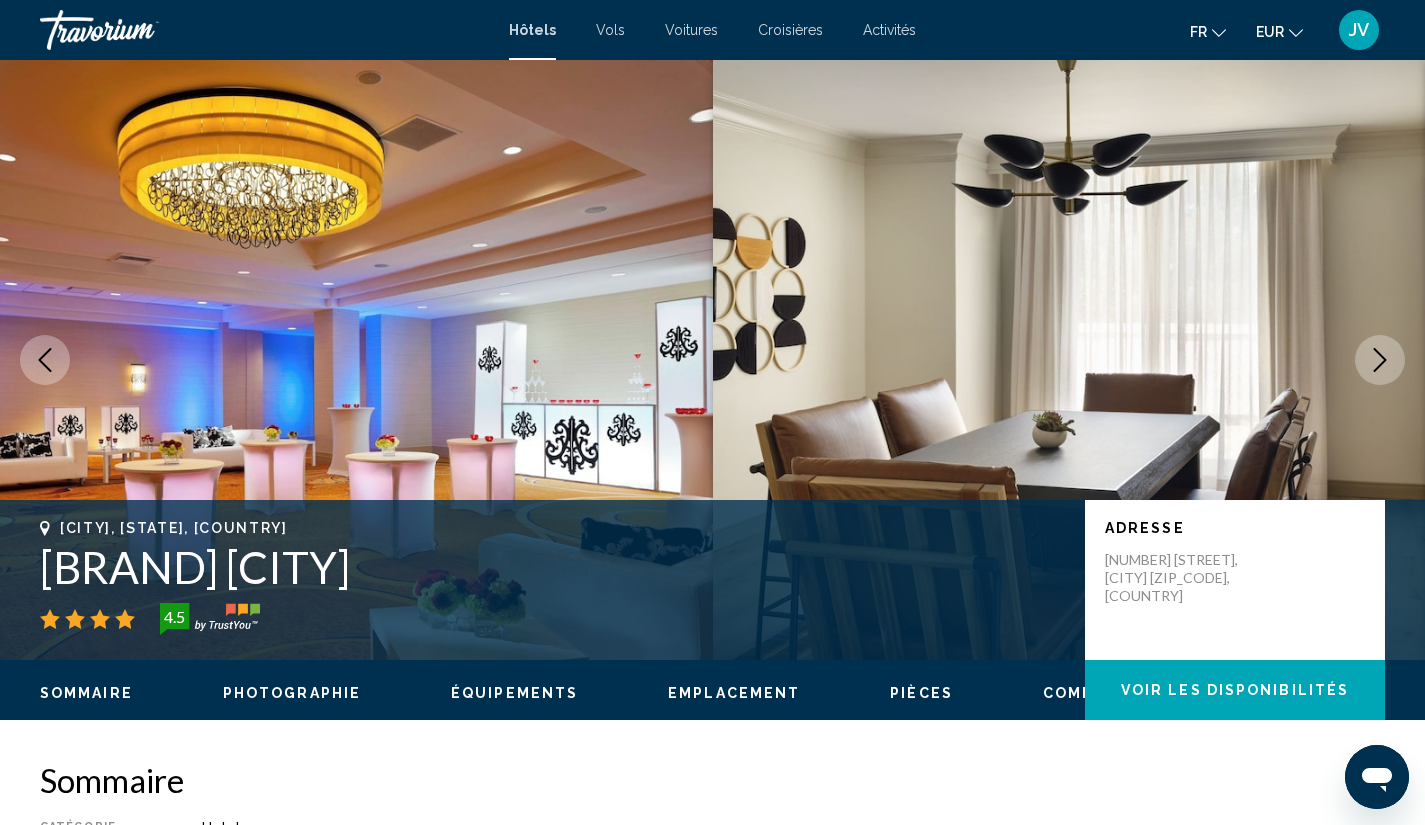 click 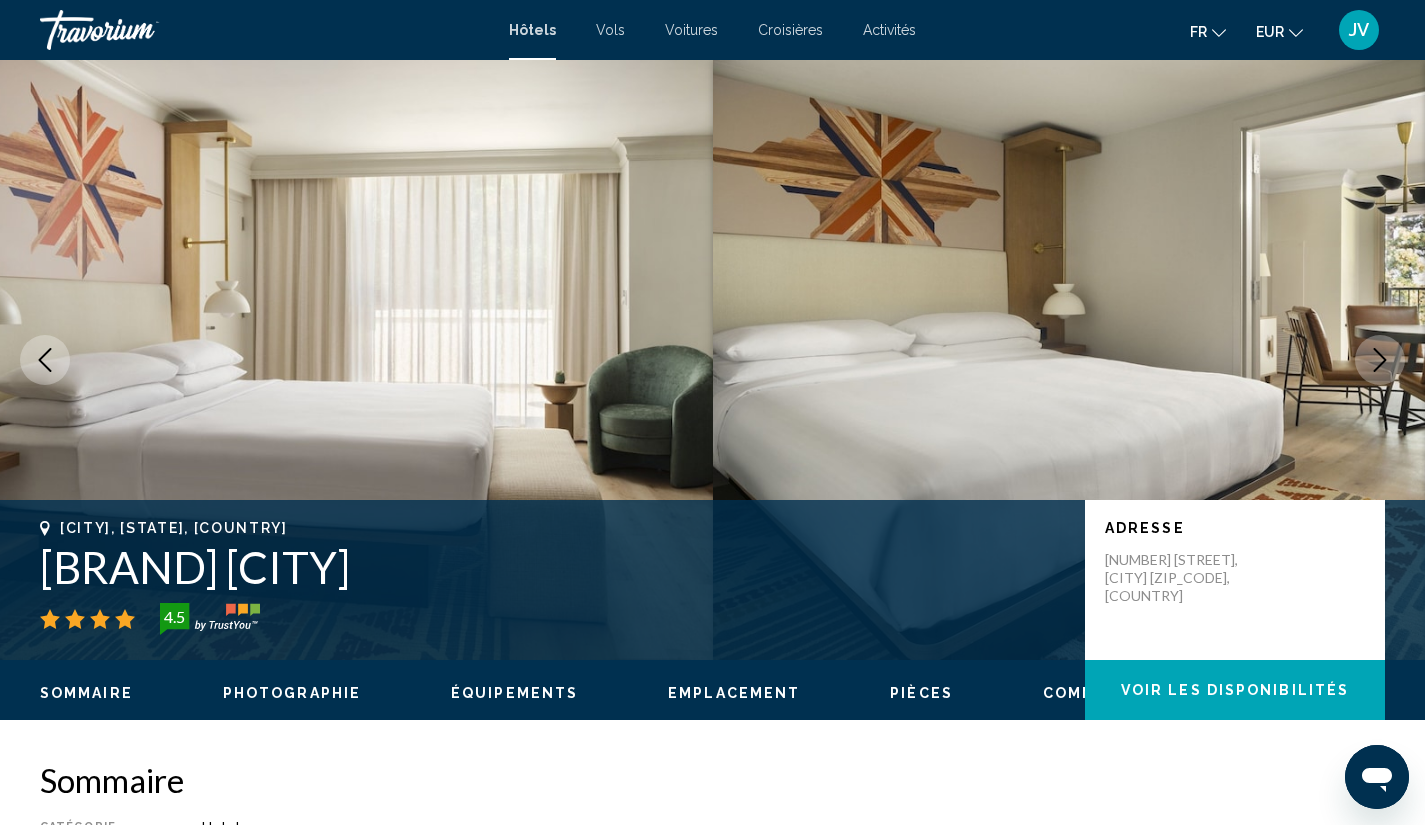 click 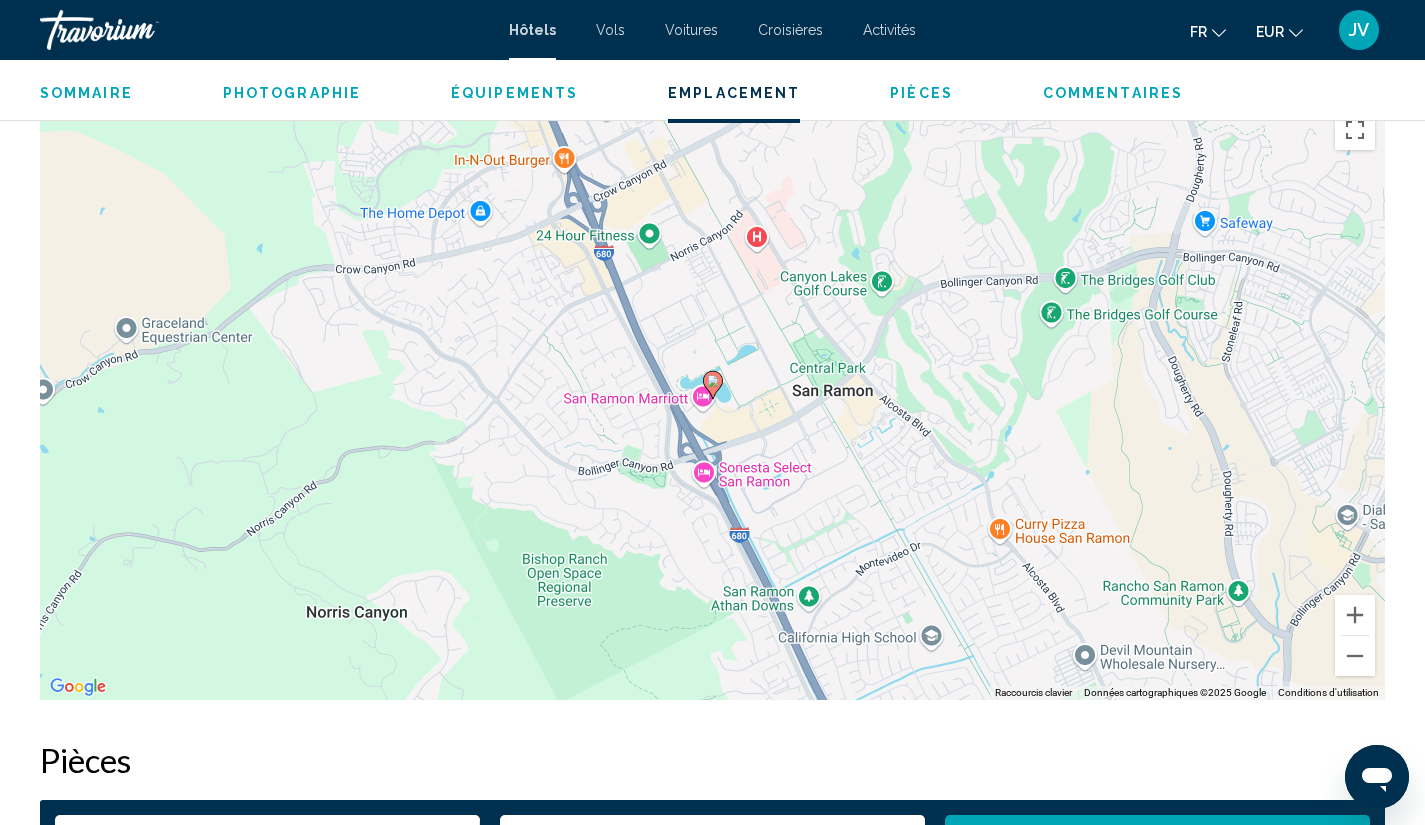 scroll, scrollTop: 1931, scrollLeft: 0, axis: vertical 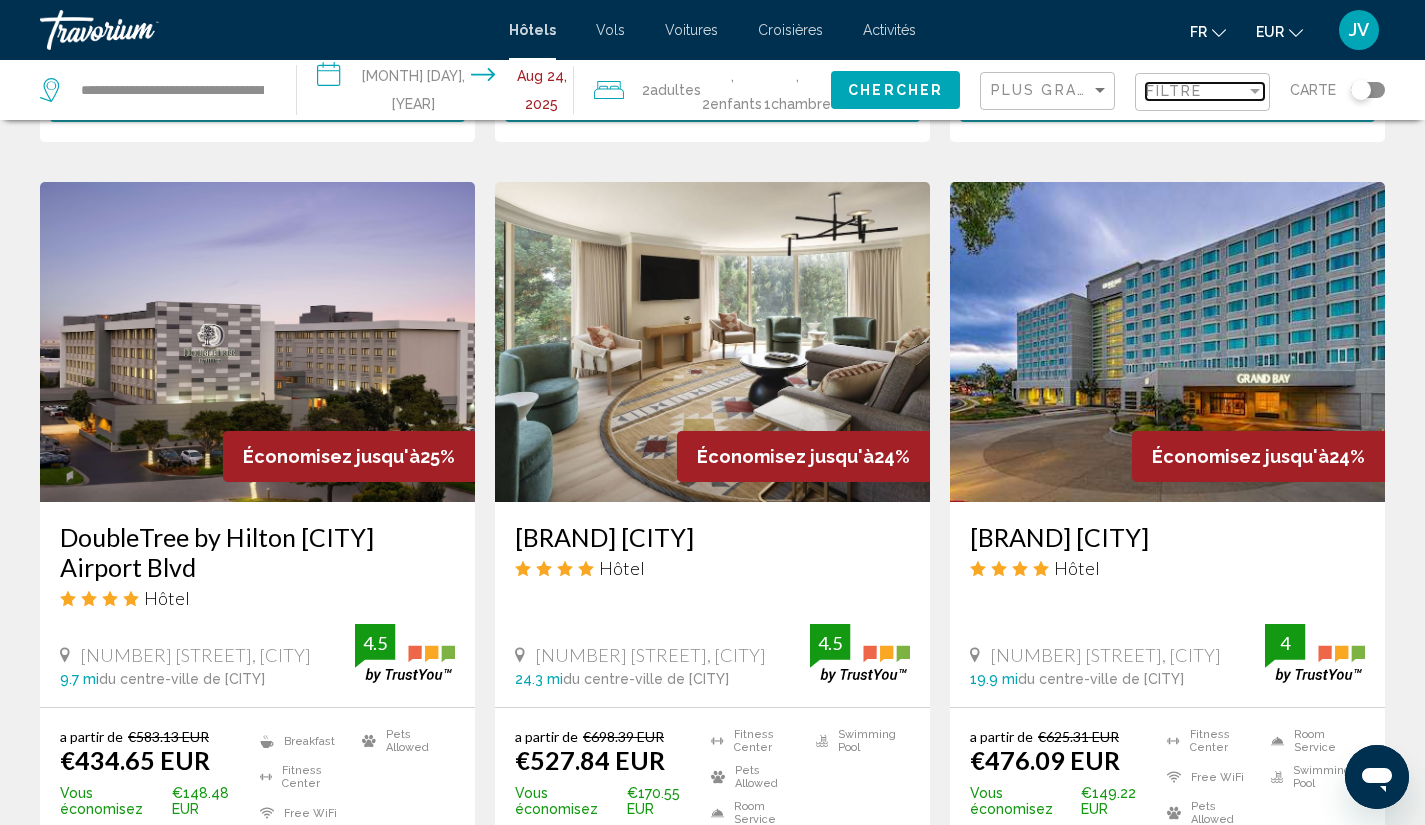 click at bounding box center [1255, 91] 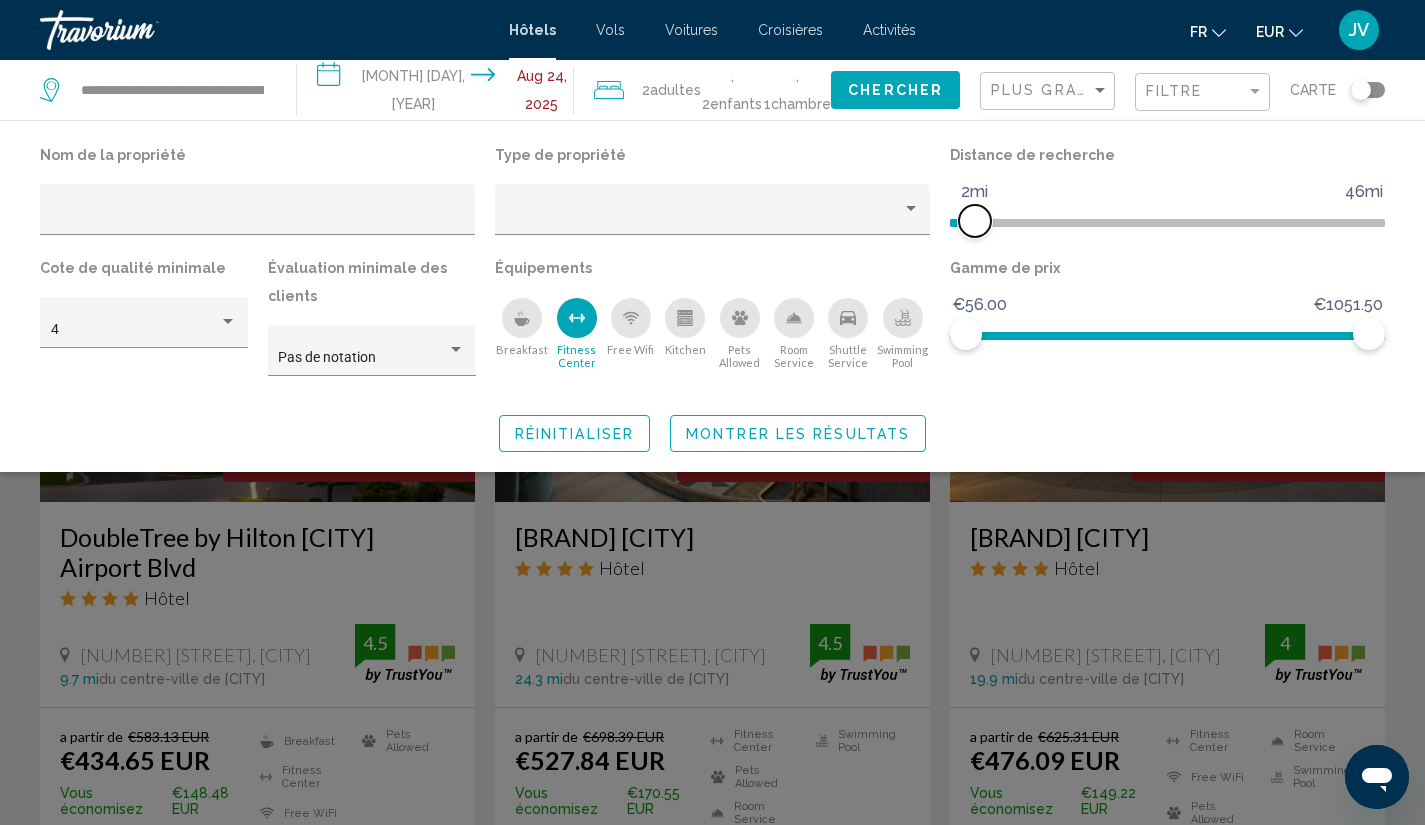 drag, startPoint x: 1218, startPoint y: 214, endPoint x: 976, endPoint y: 234, distance: 242.82504 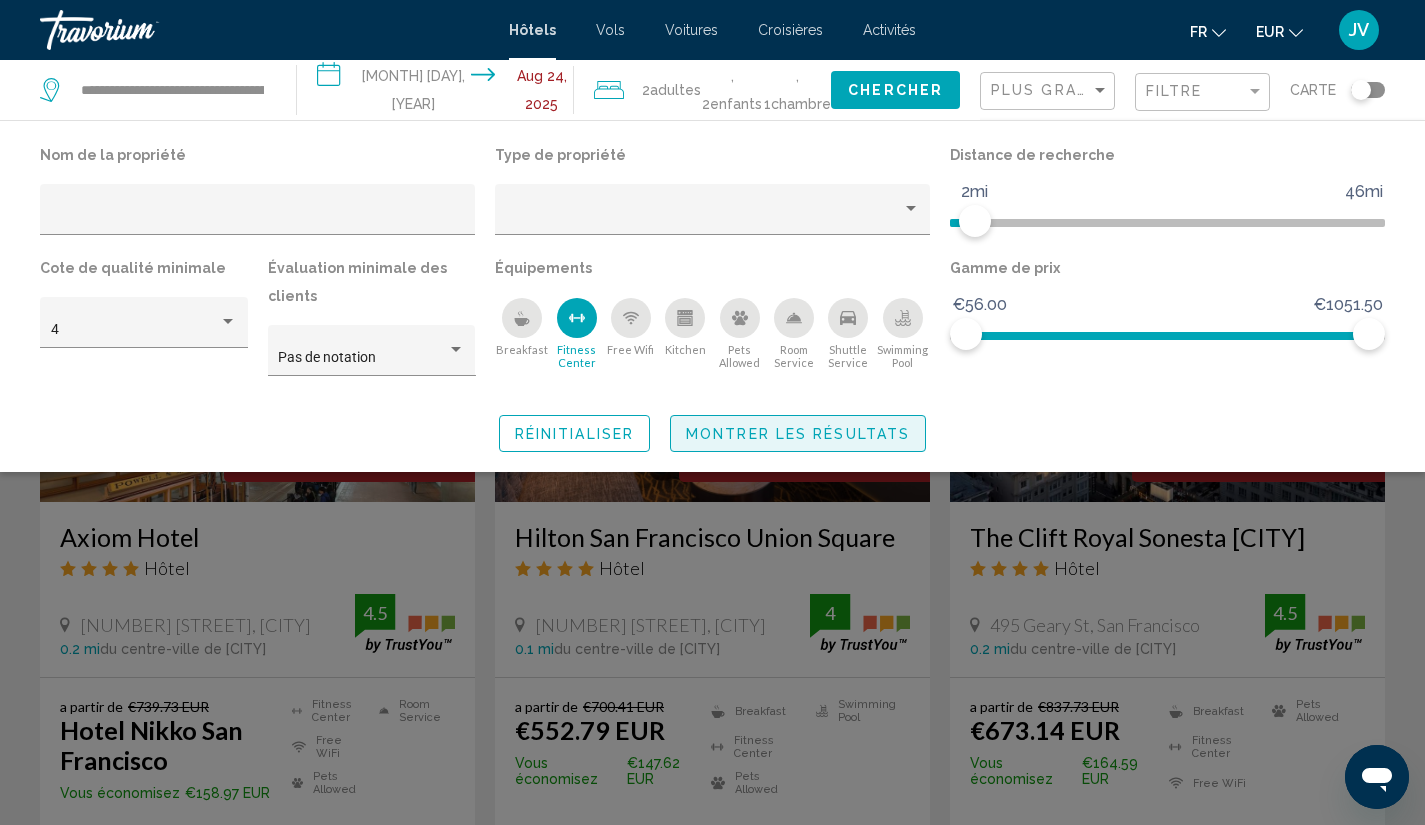 click on "Montrer les résultats" 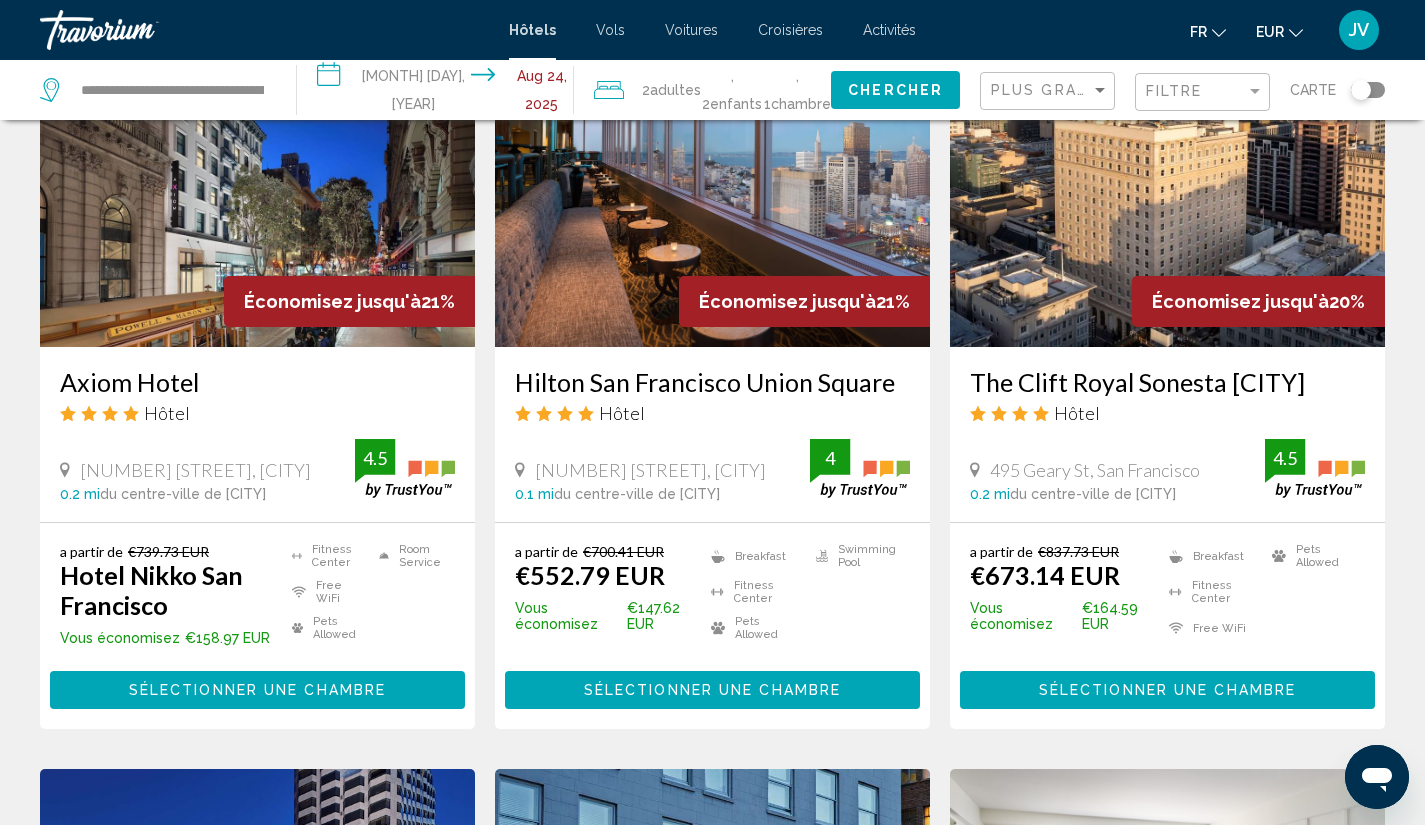 scroll, scrollTop: 908, scrollLeft: 0, axis: vertical 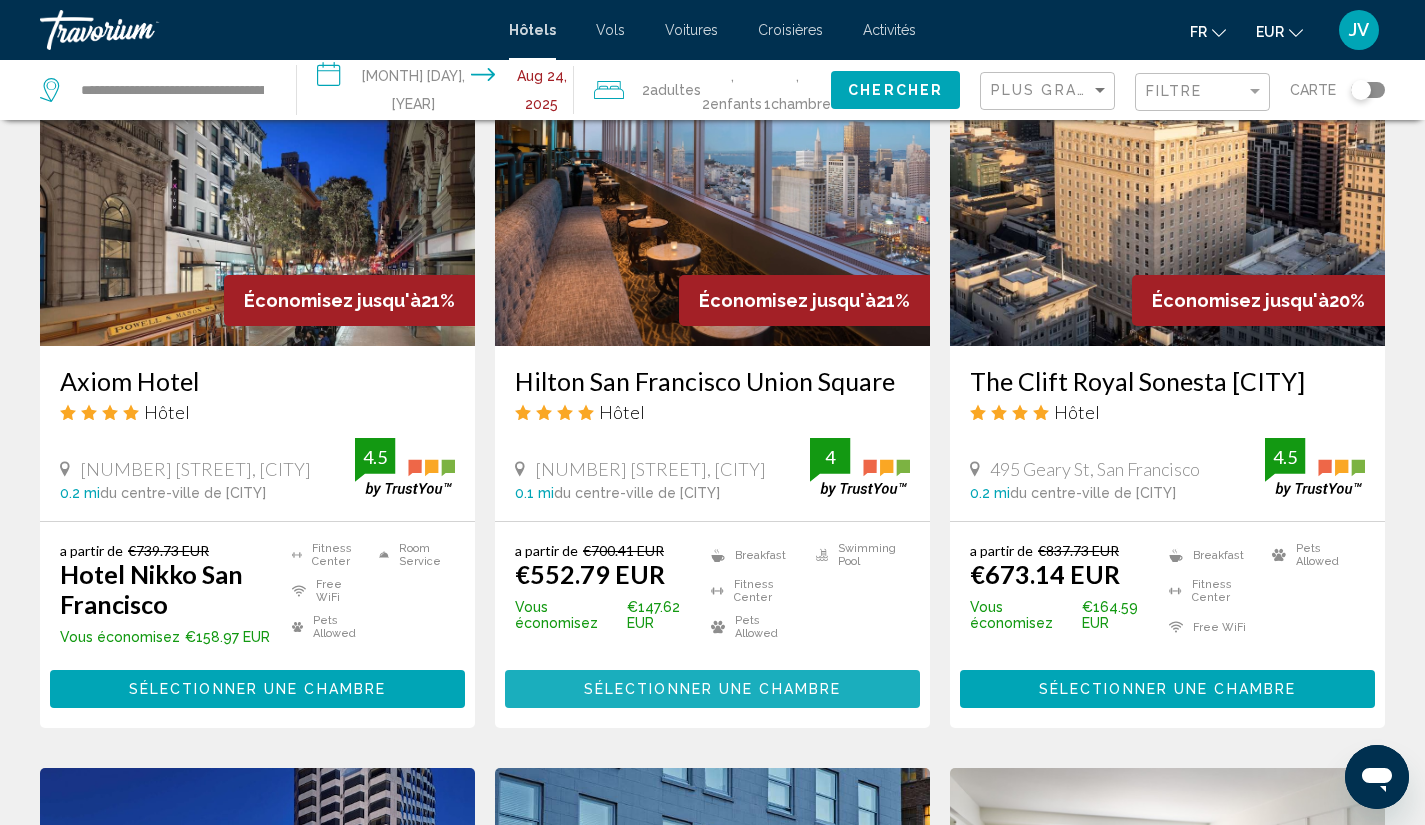 click on "Sélectionner une chambre" at bounding box center (712, 690) 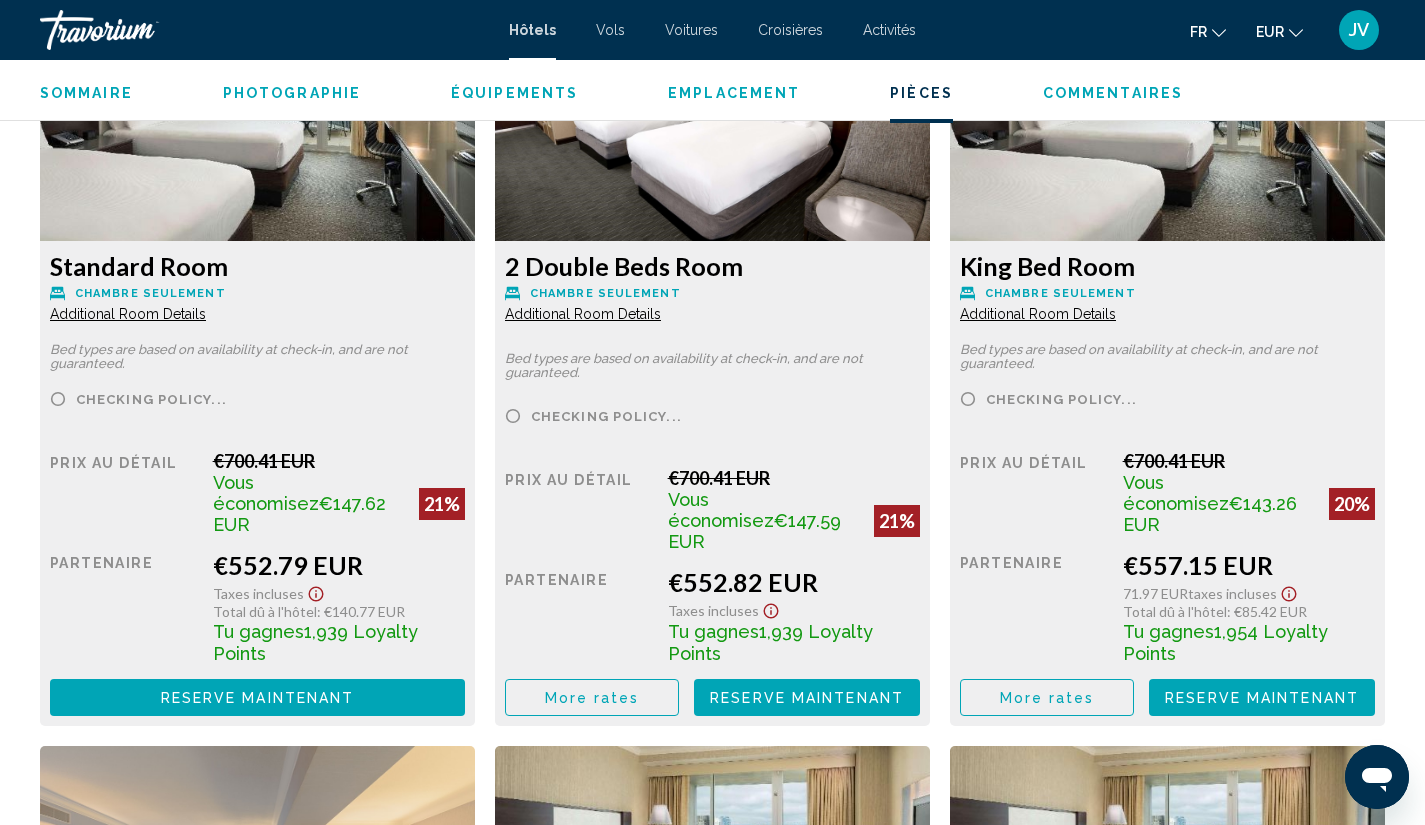scroll, scrollTop: 2842, scrollLeft: 0, axis: vertical 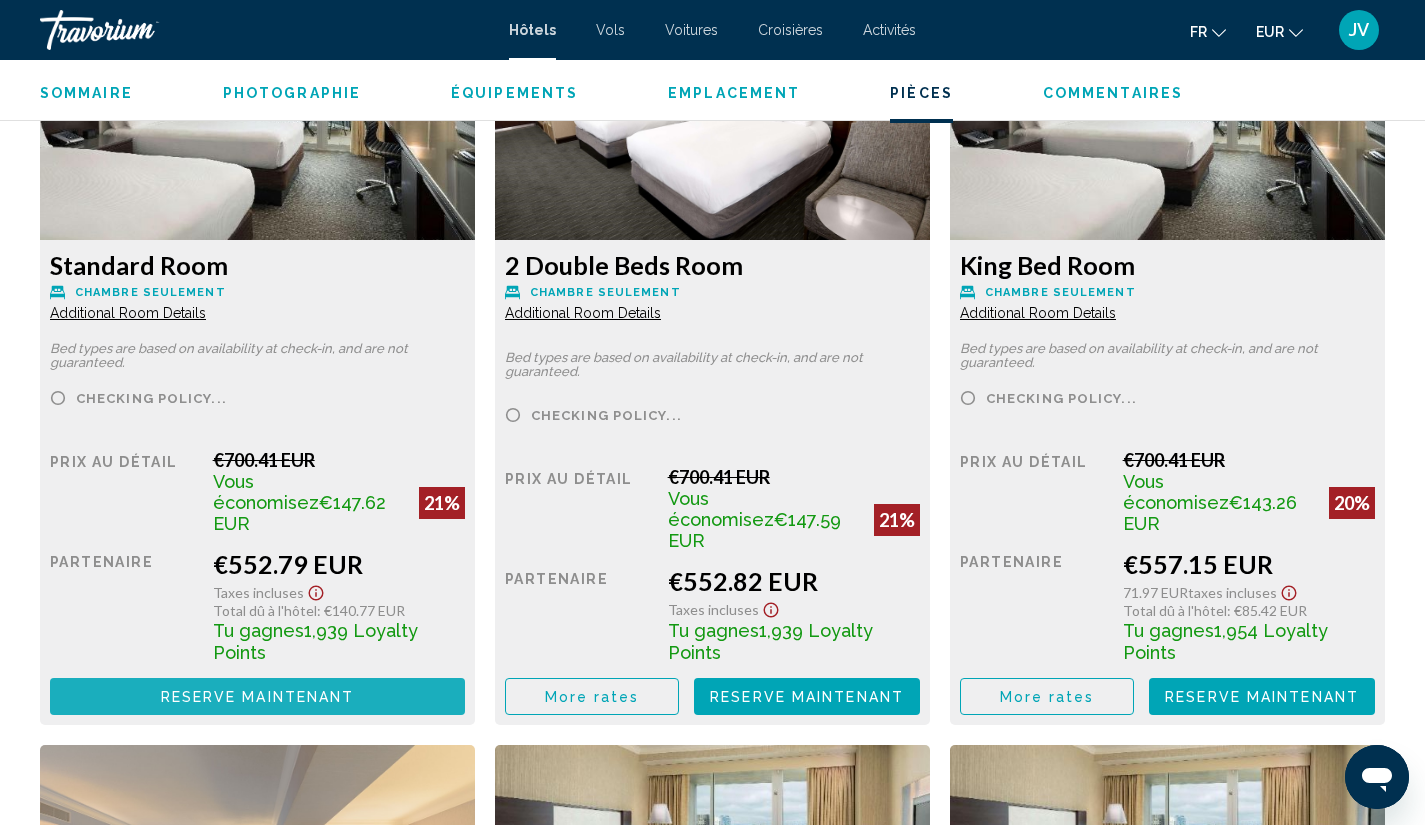 click on "Reserve maintenant" at bounding box center (258, 697) 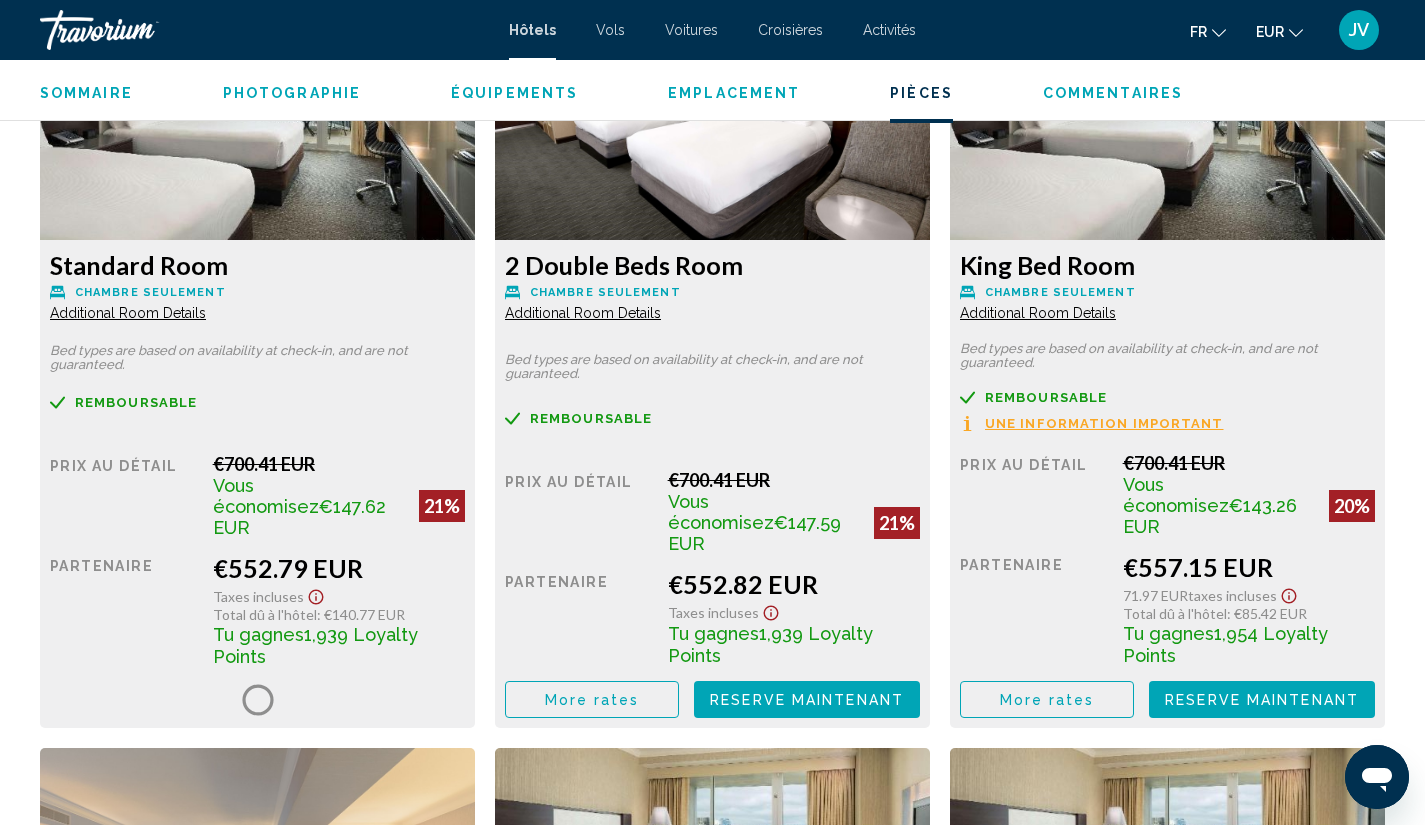 scroll, scrollTop: 0, scrollLeft: 0, axis: both 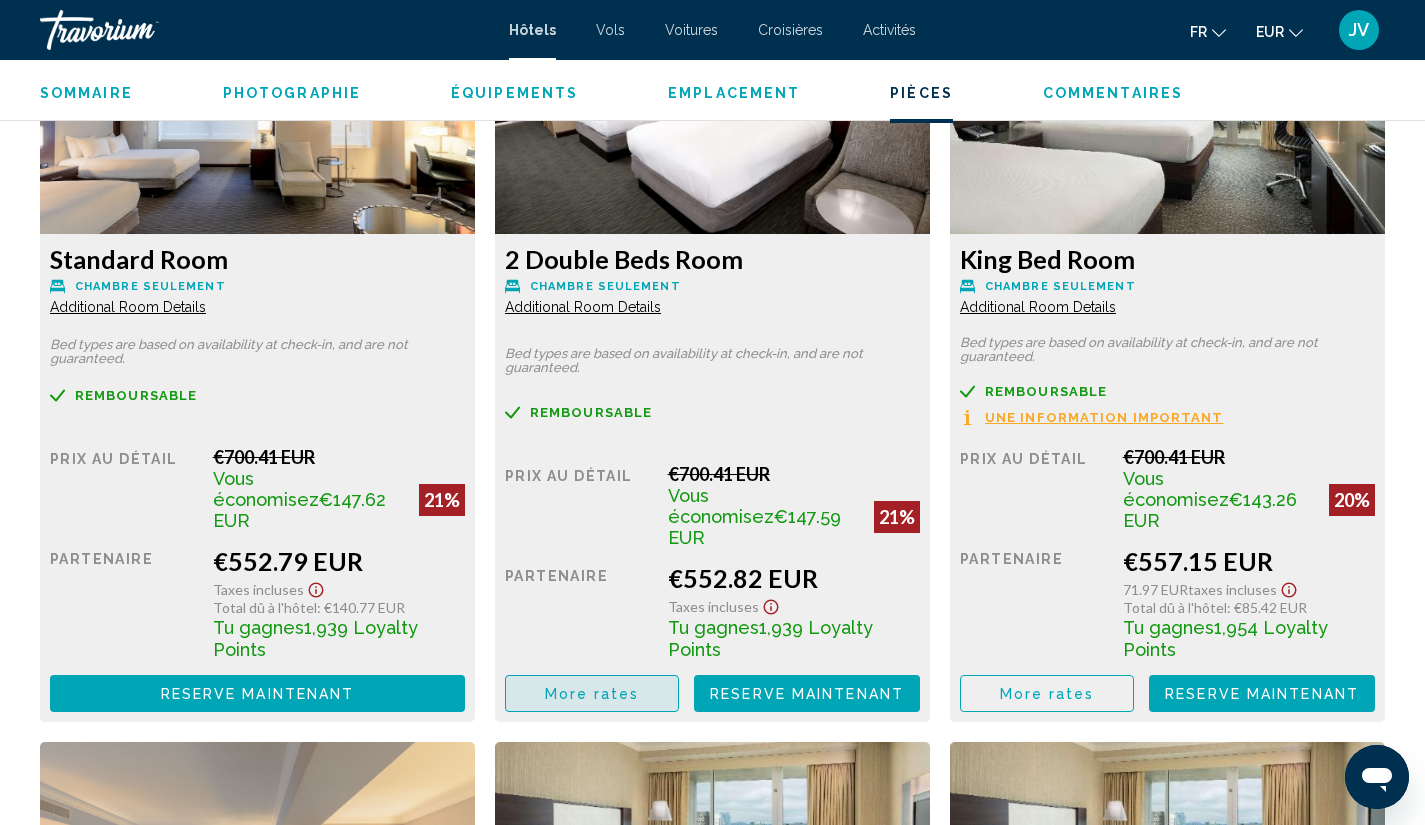 click on "More rates" at bounding box center [592, 694] 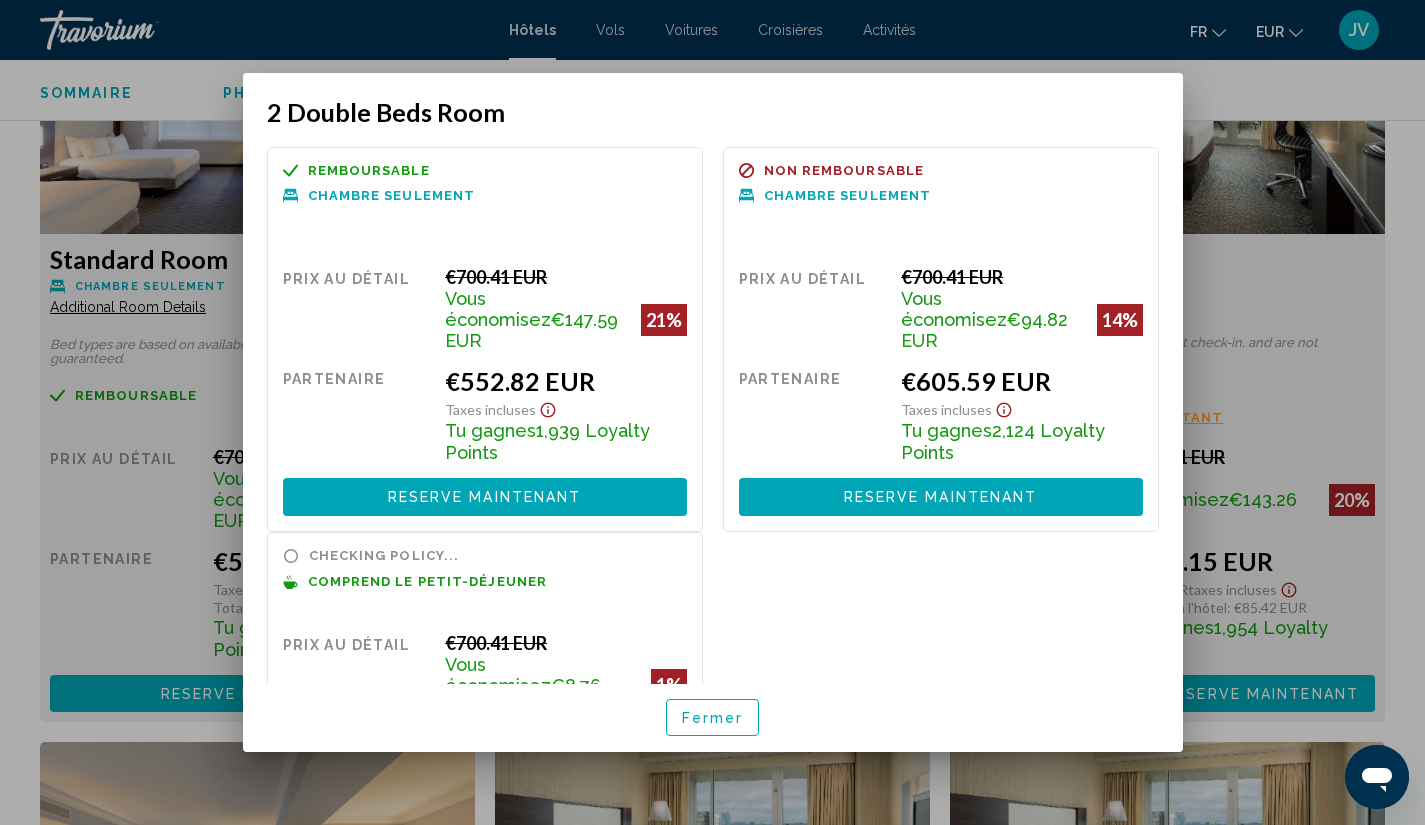 scroll, scrollTop: 0, scrollLeft: 0, axis: both 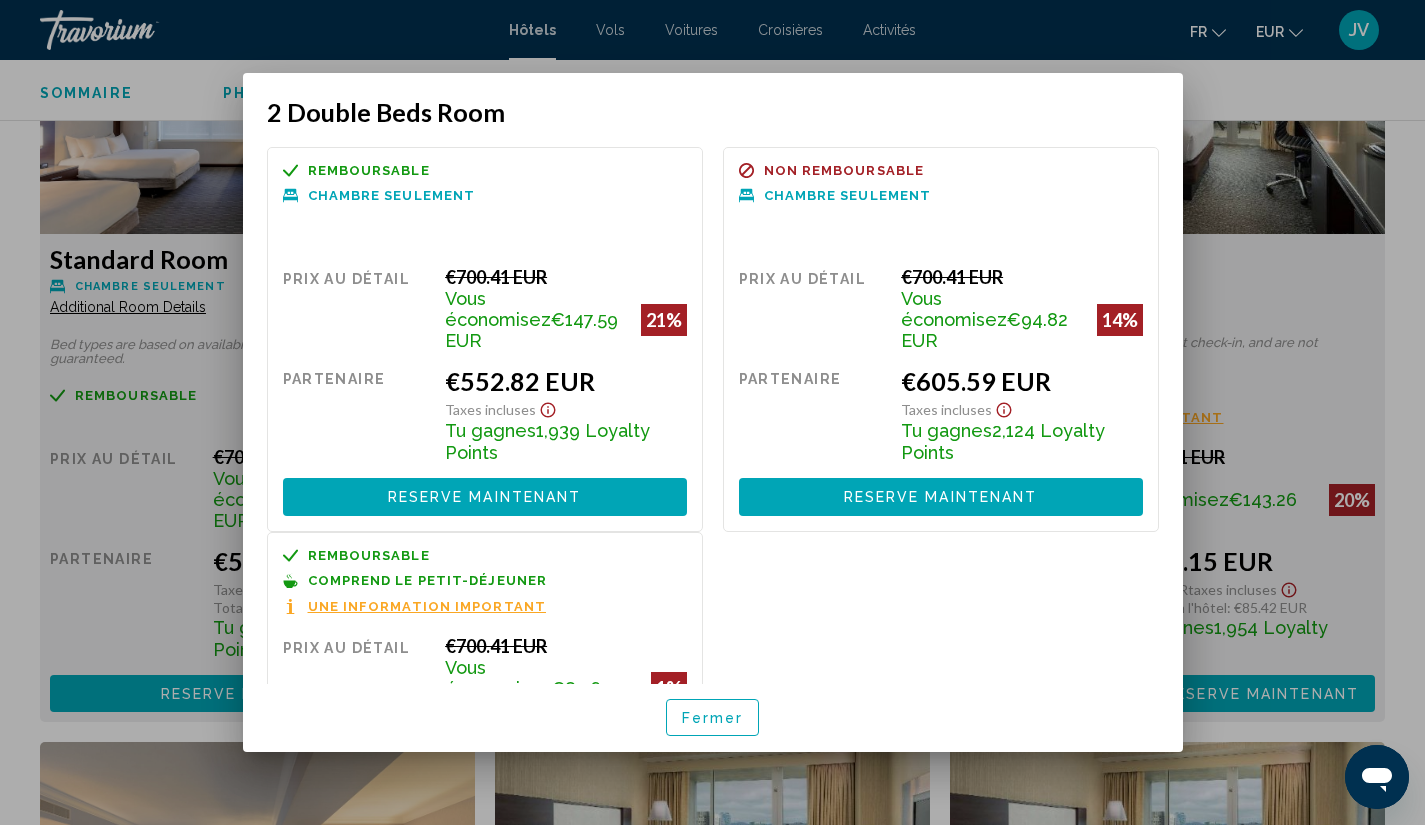 click at bounding box center [712, 412] 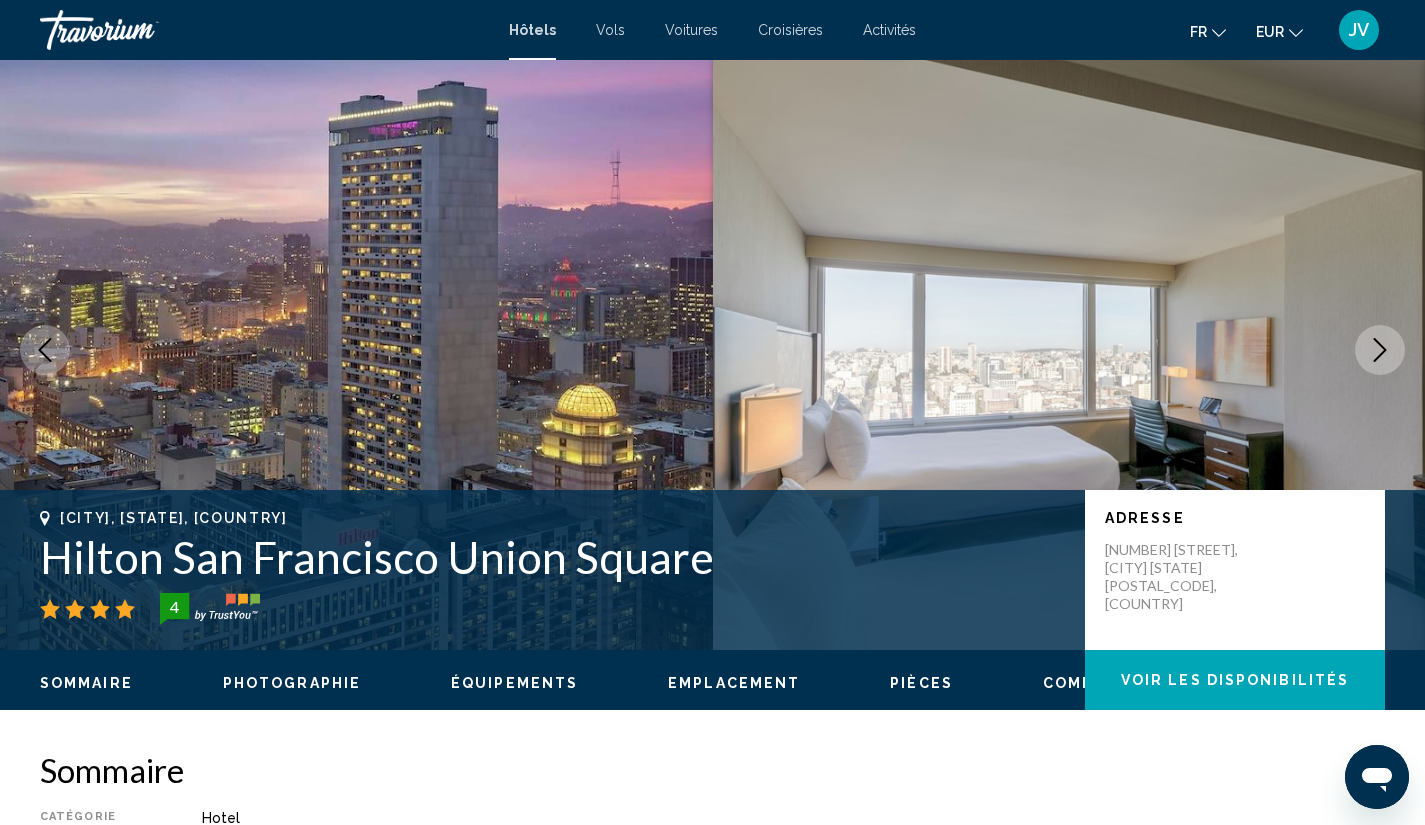 scroll, scrollTop: 0, scrollLeft: 0, axis: both 